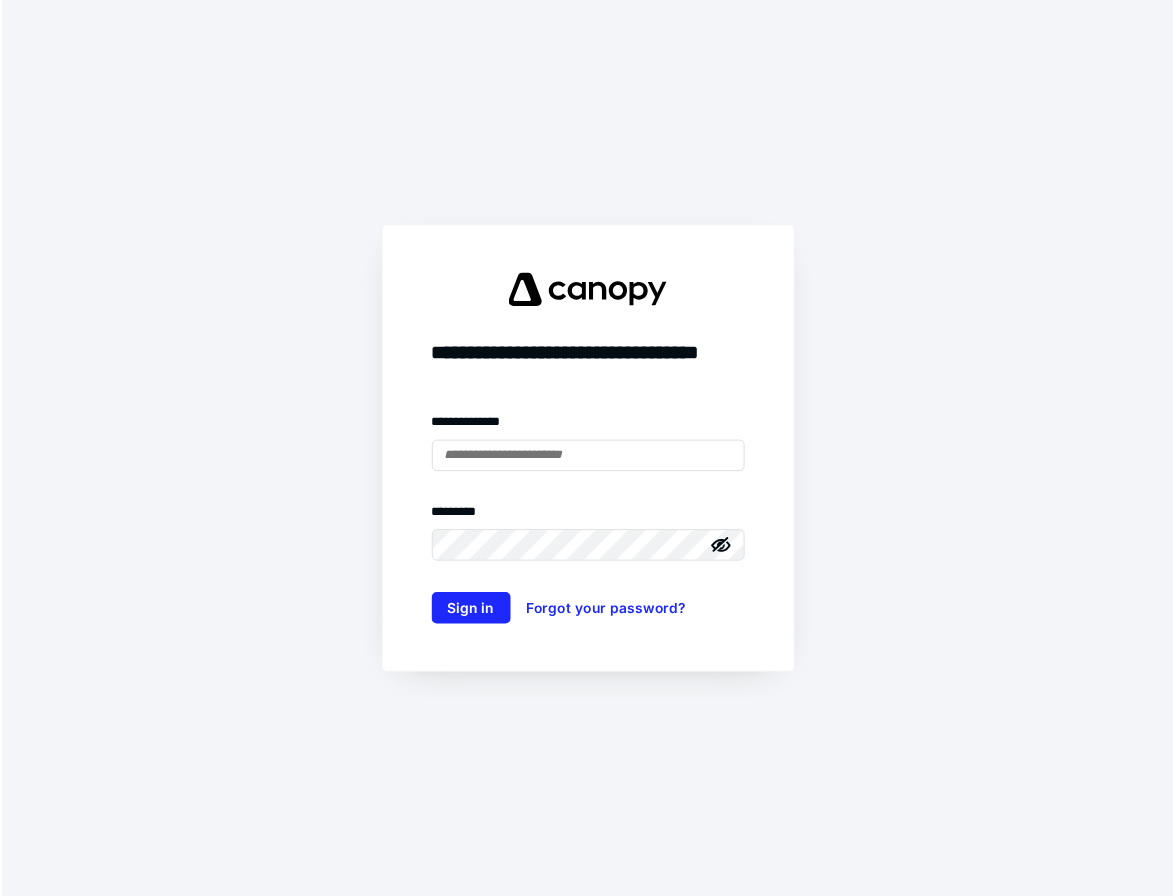 scroll, scrollTop: 0, scrollLeft: 0, axis: both 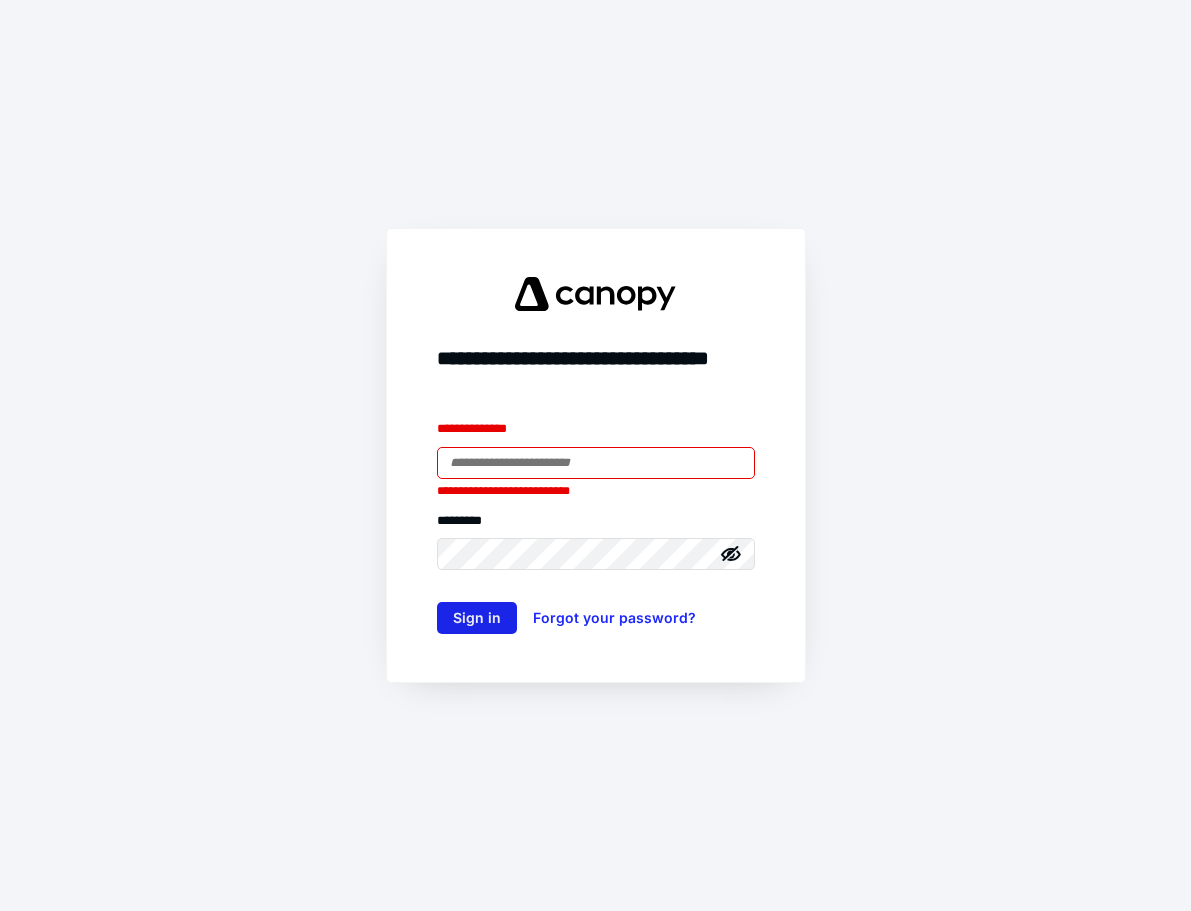 type on "**********" 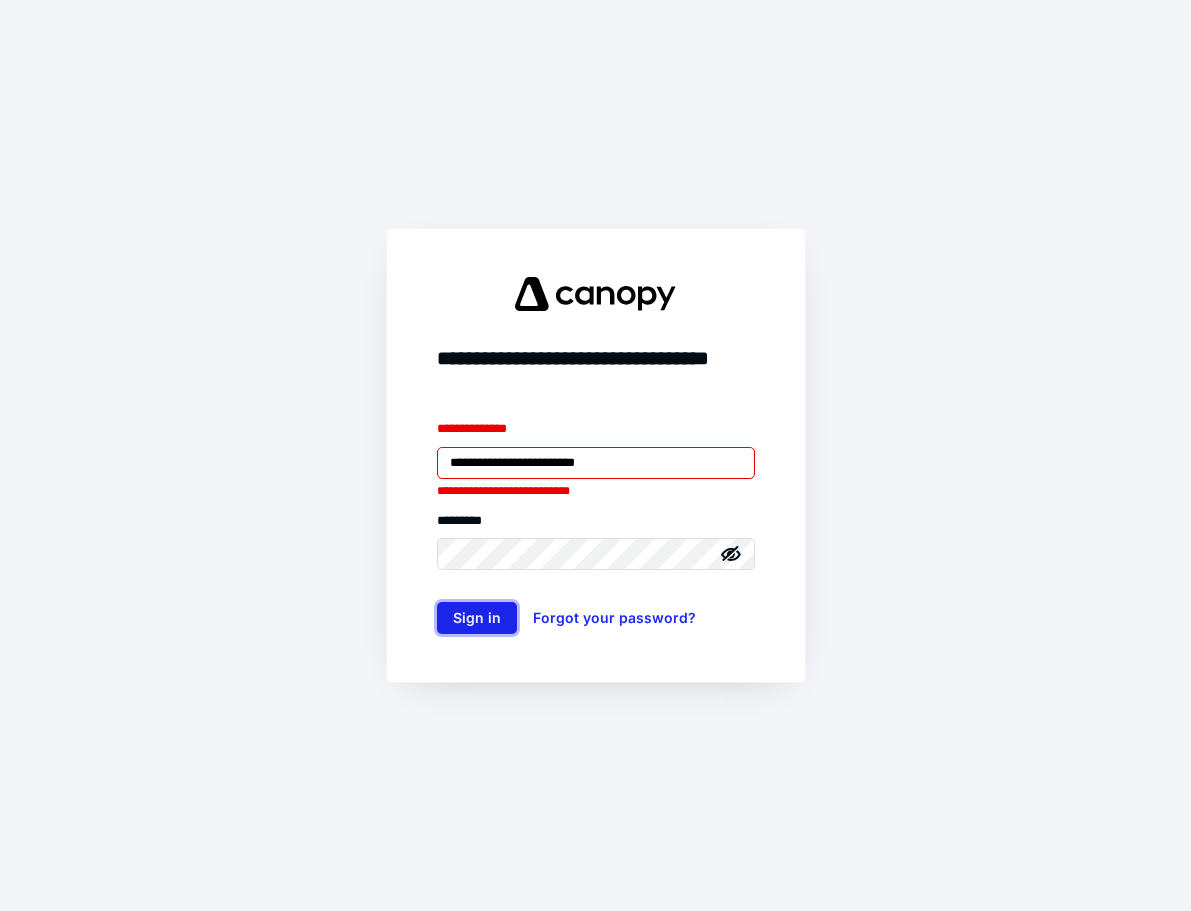 type 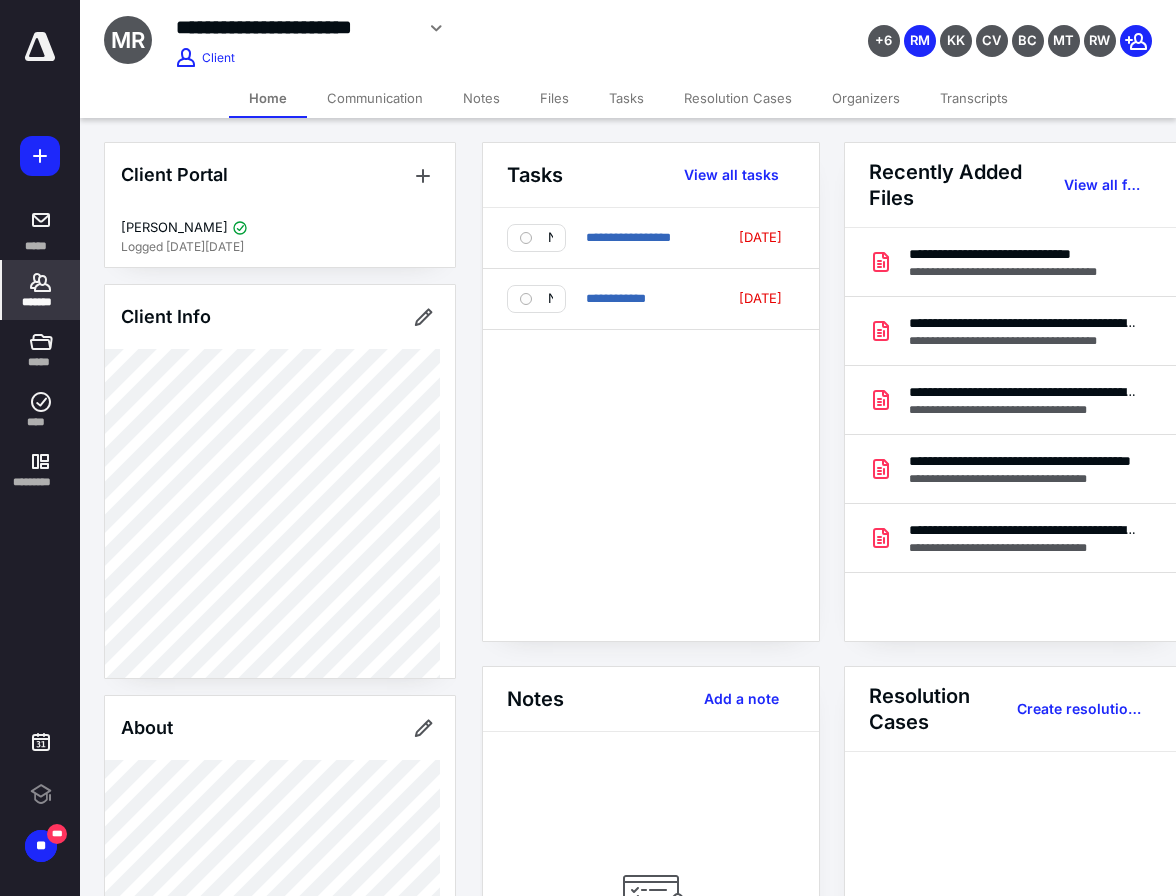 scroll, scrollTop: 0, scrollLeft: 0, axis: both 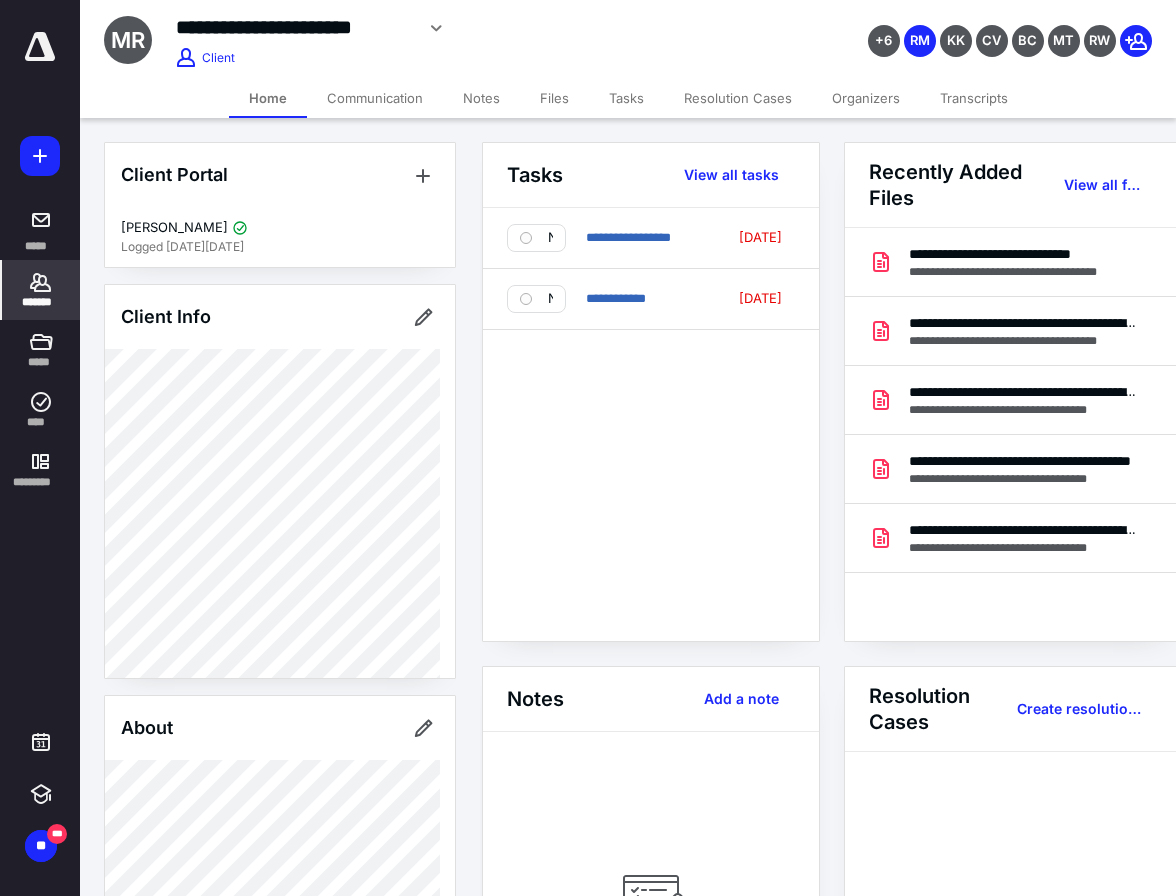 click on "**********" at bounding box center (651, 424) 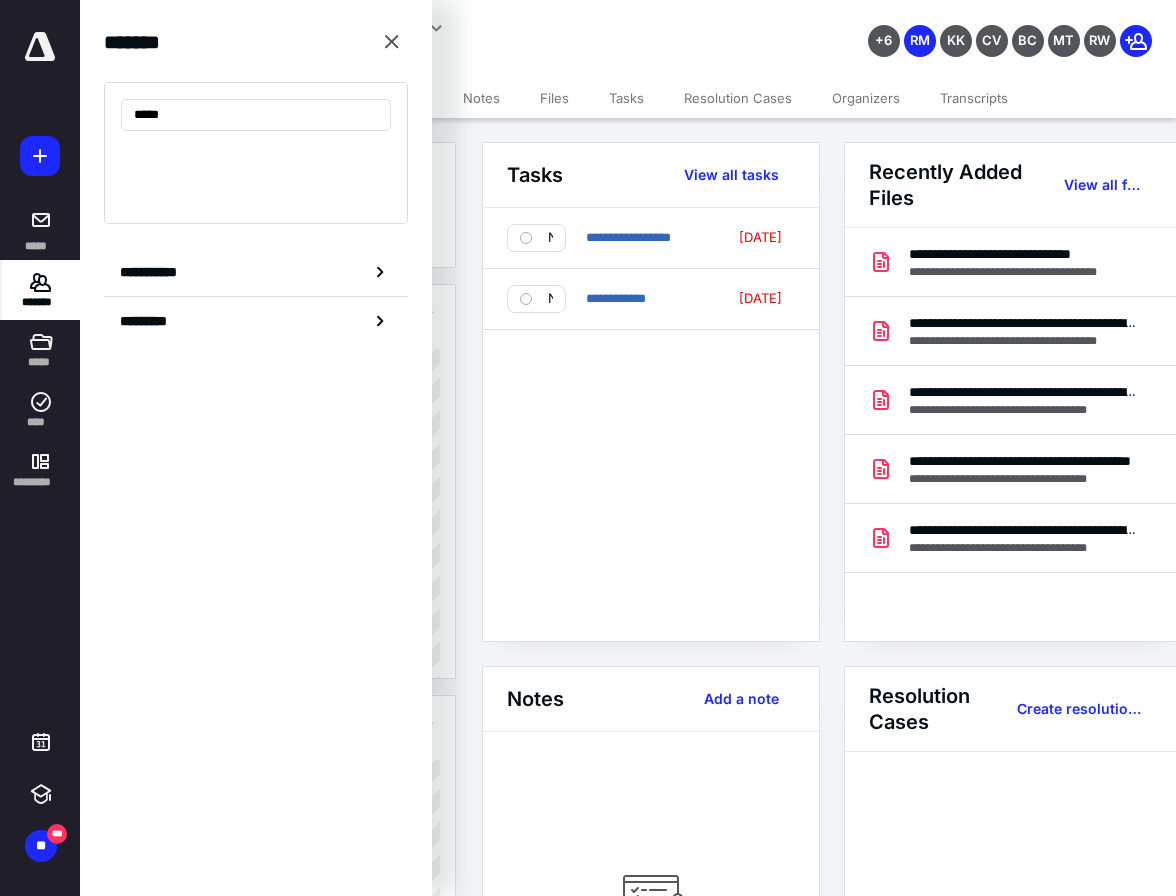 type on "******" 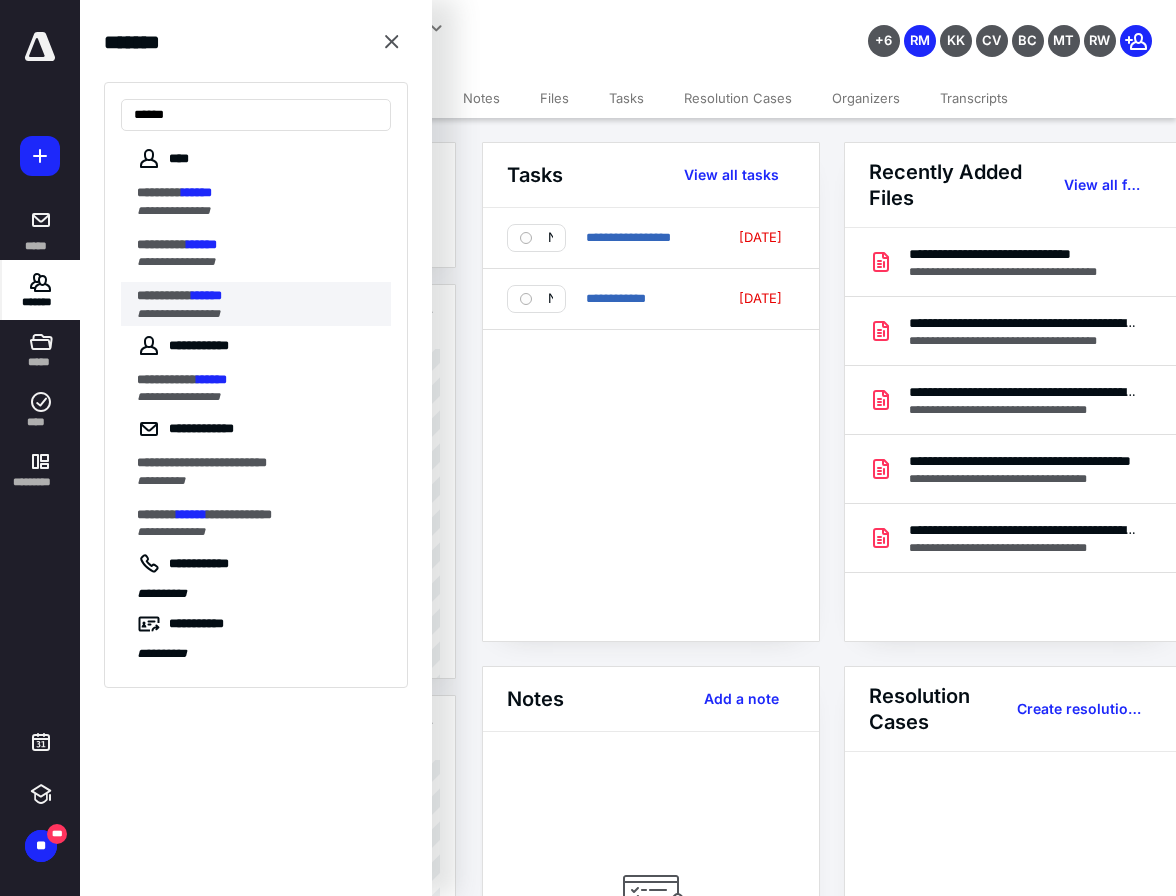 click on "******" at bounding box center (207, 295) 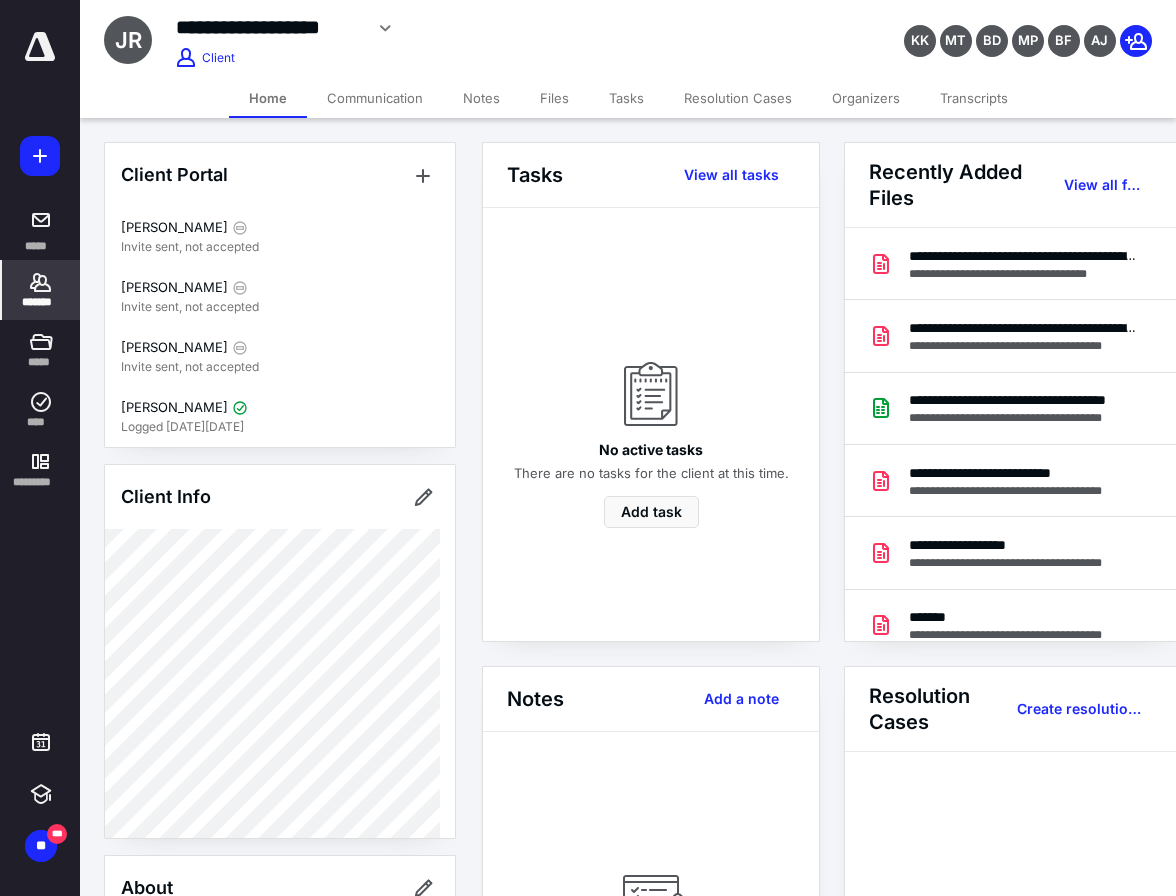click at bounding box center [1136, 41] 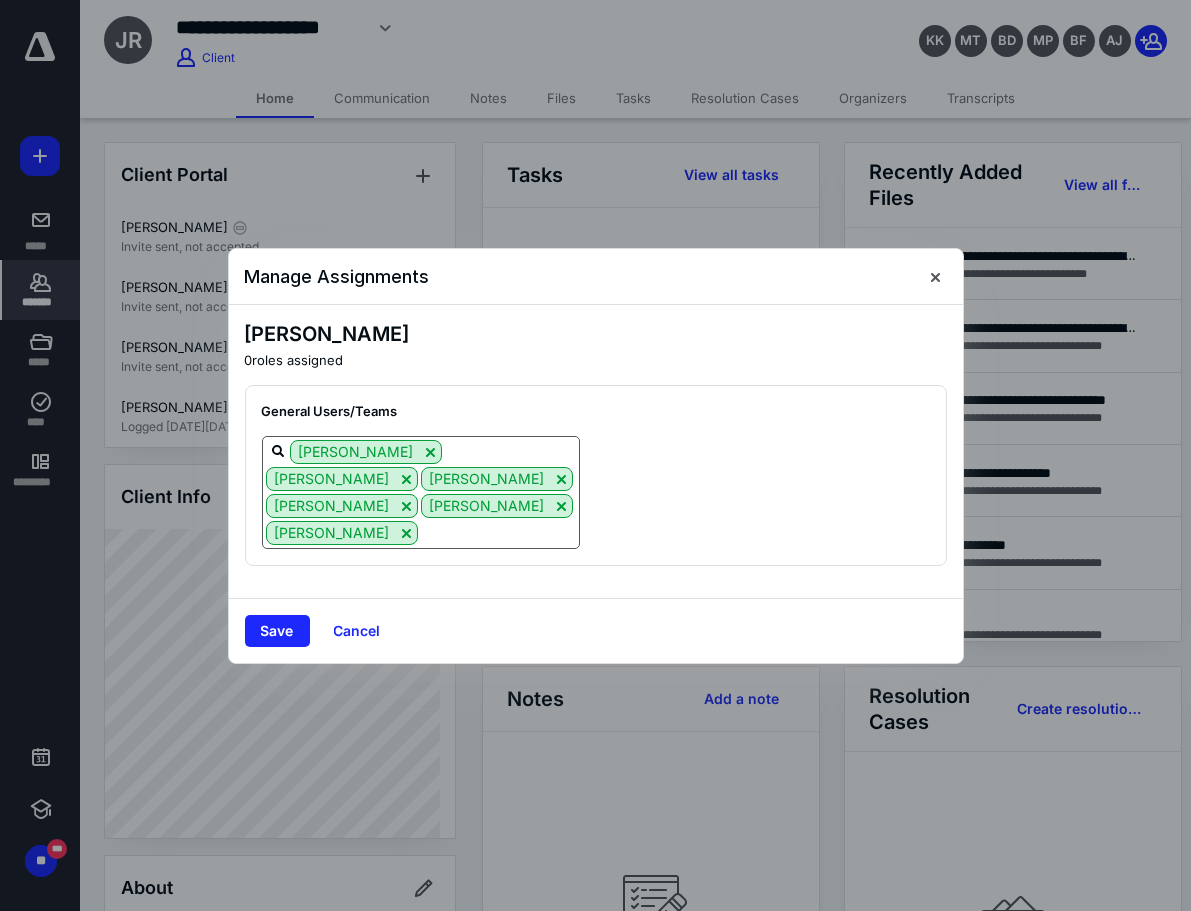 click at bounding box center [498, 532] 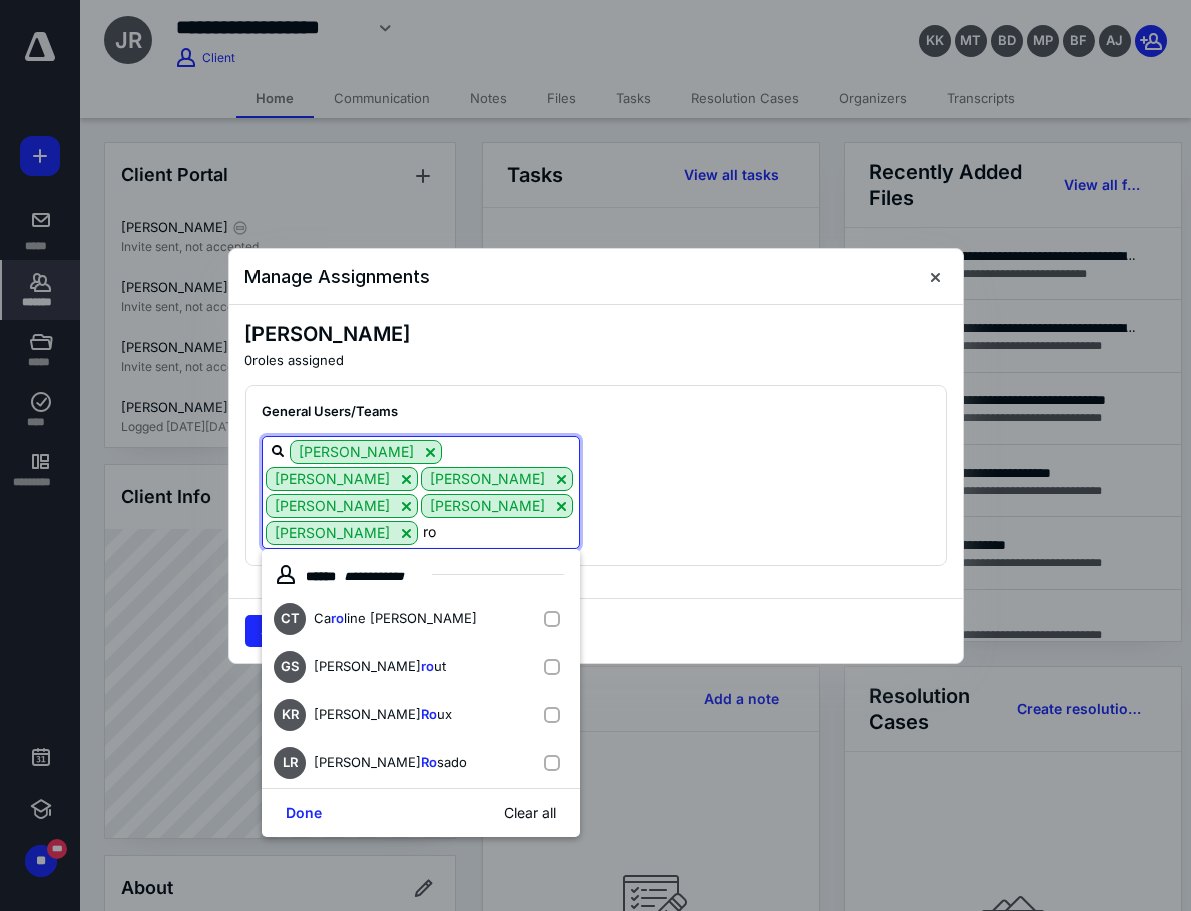 type on "[PERSON_NAME]" 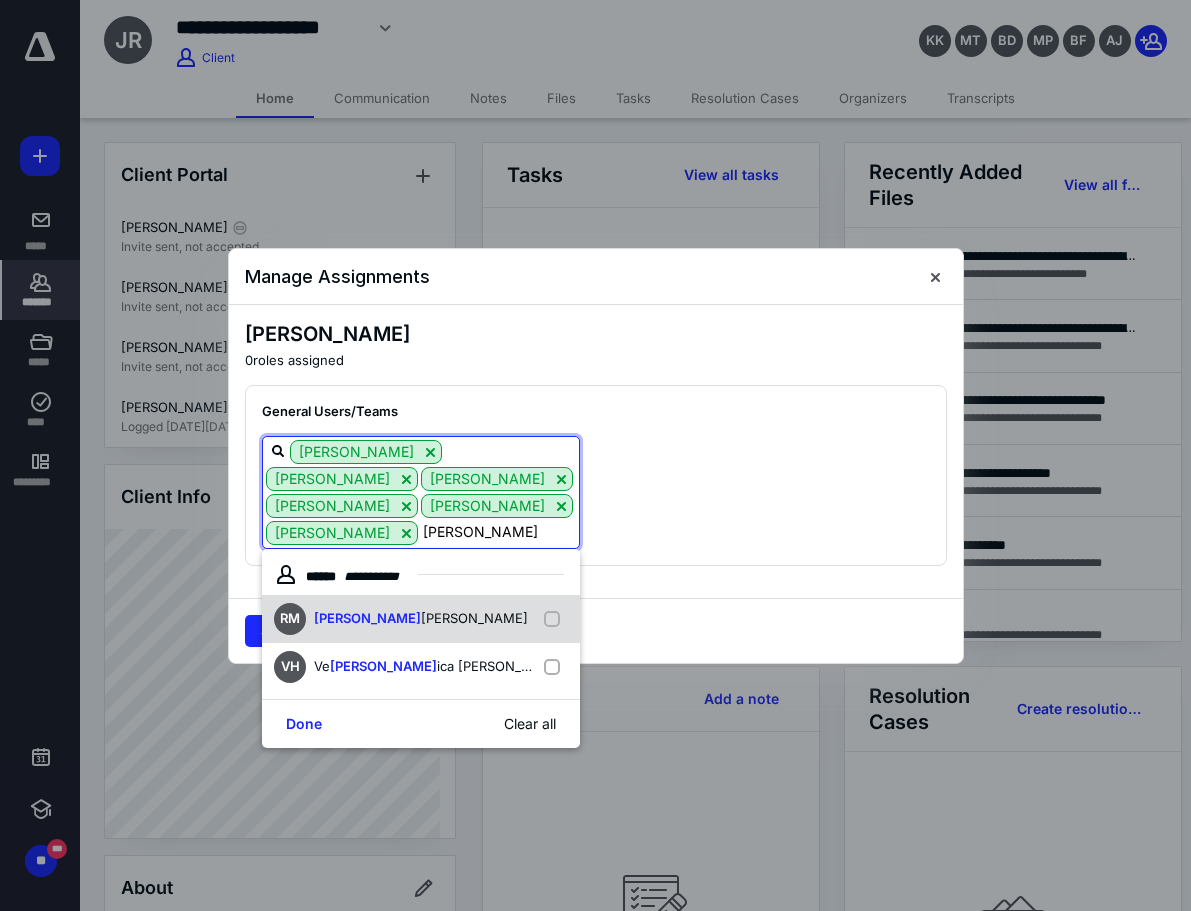click on "[PERSON_NAME]" at bounding box center [474, 618] 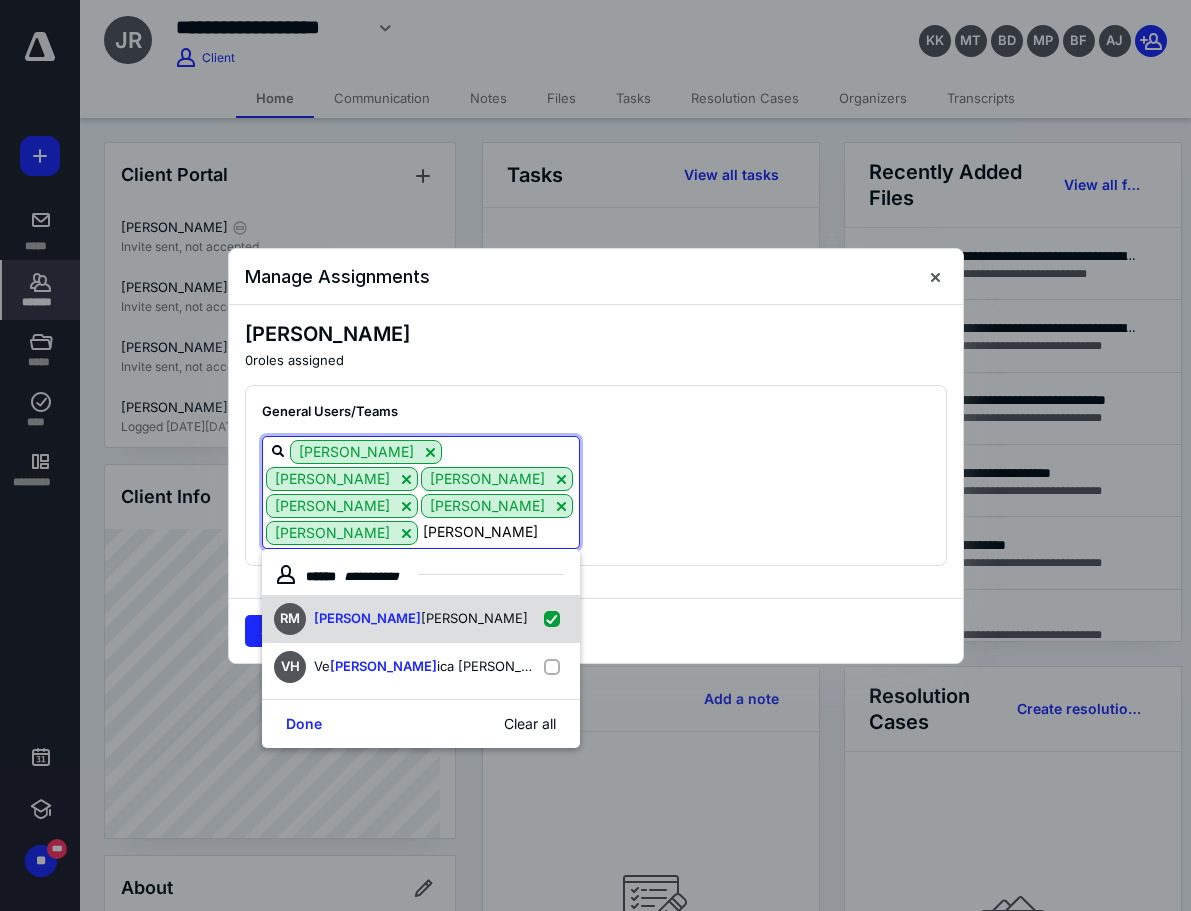checkbox on "true" 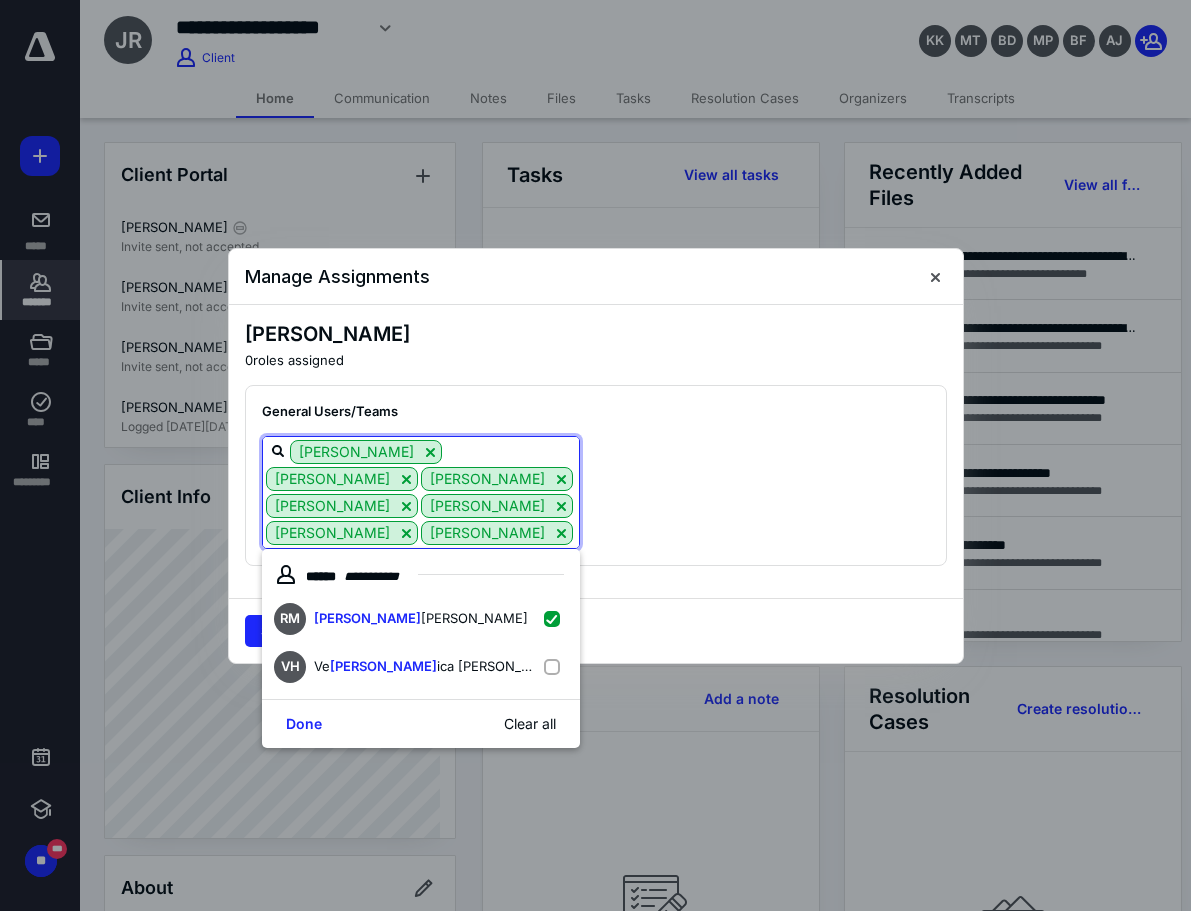 type on "[PERSON_NAME]" 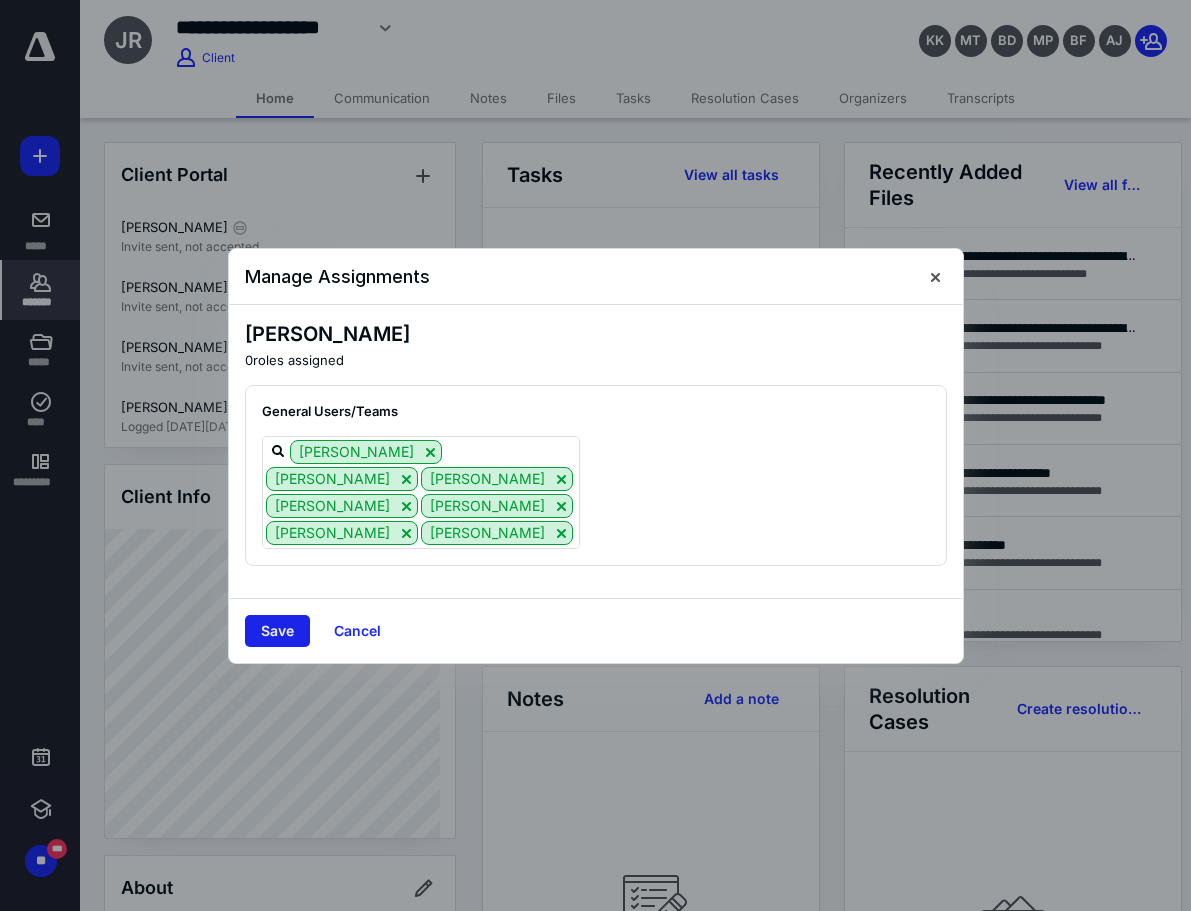 click on "Save" at bounding box center (277, 631) 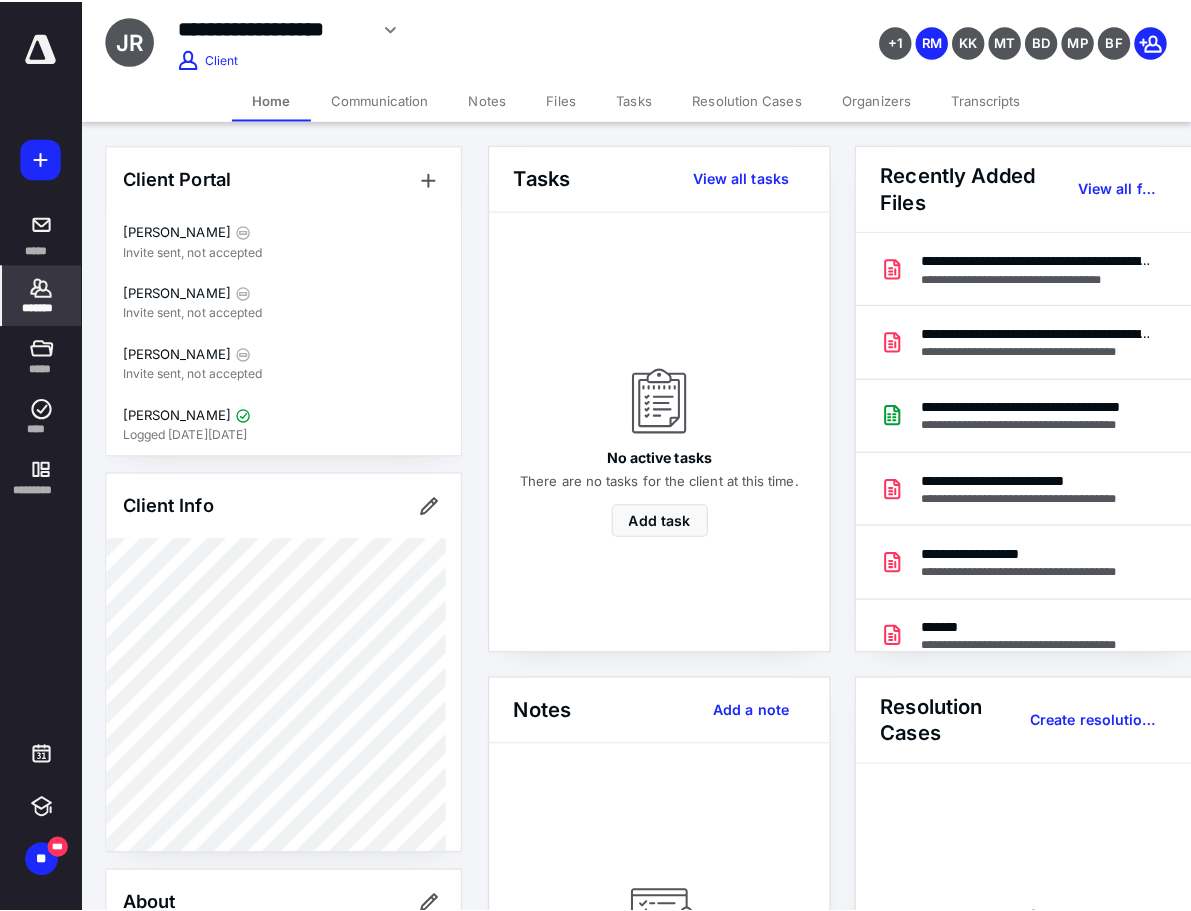 scroll, scrollTop: 600, scrollLeft: 0, axis: vertical 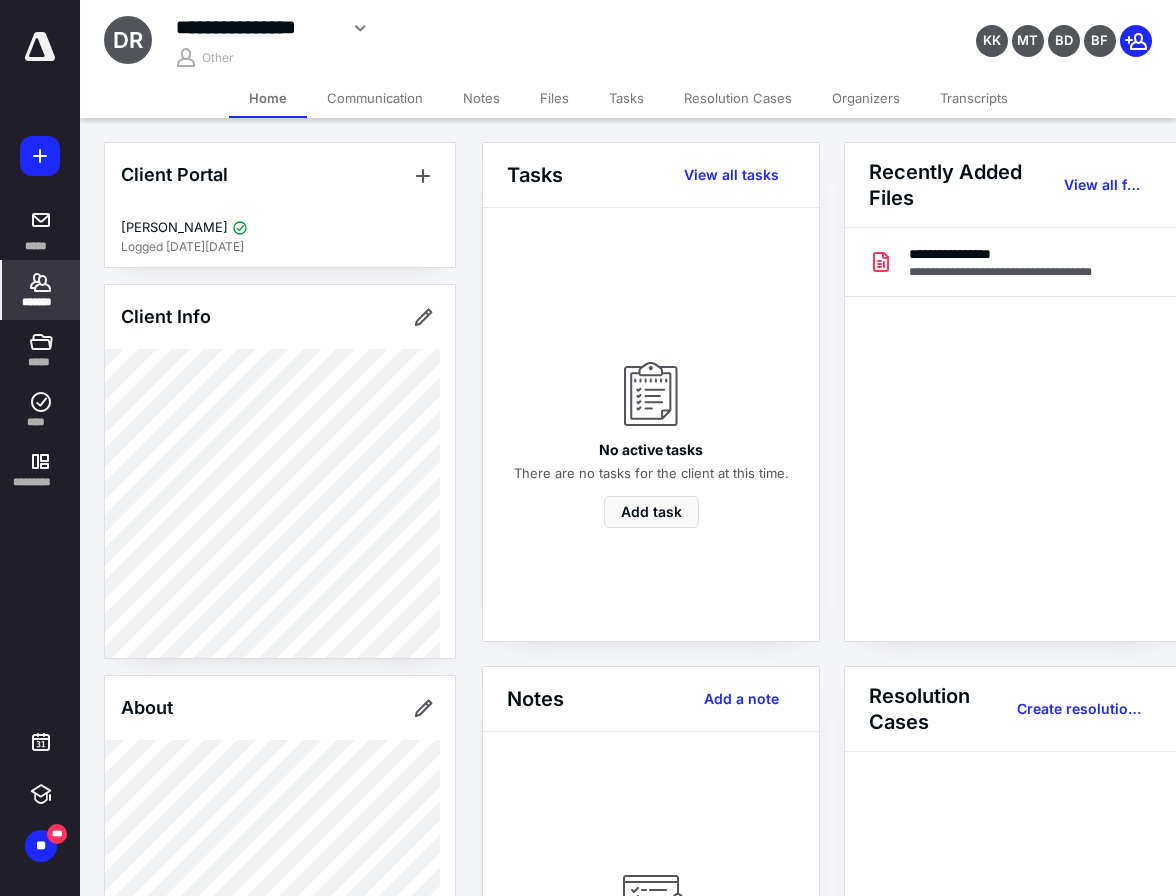 click 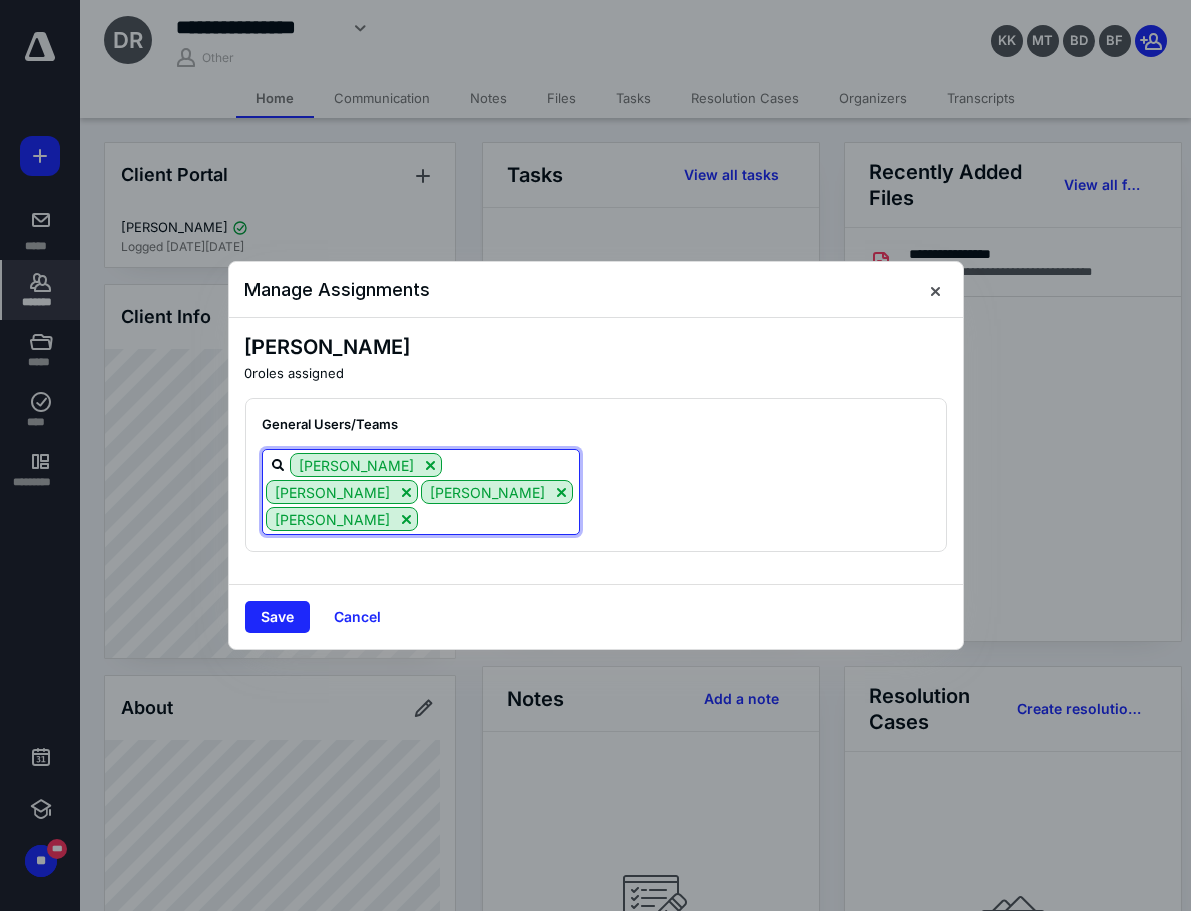 click at bounding box center [498, 518] 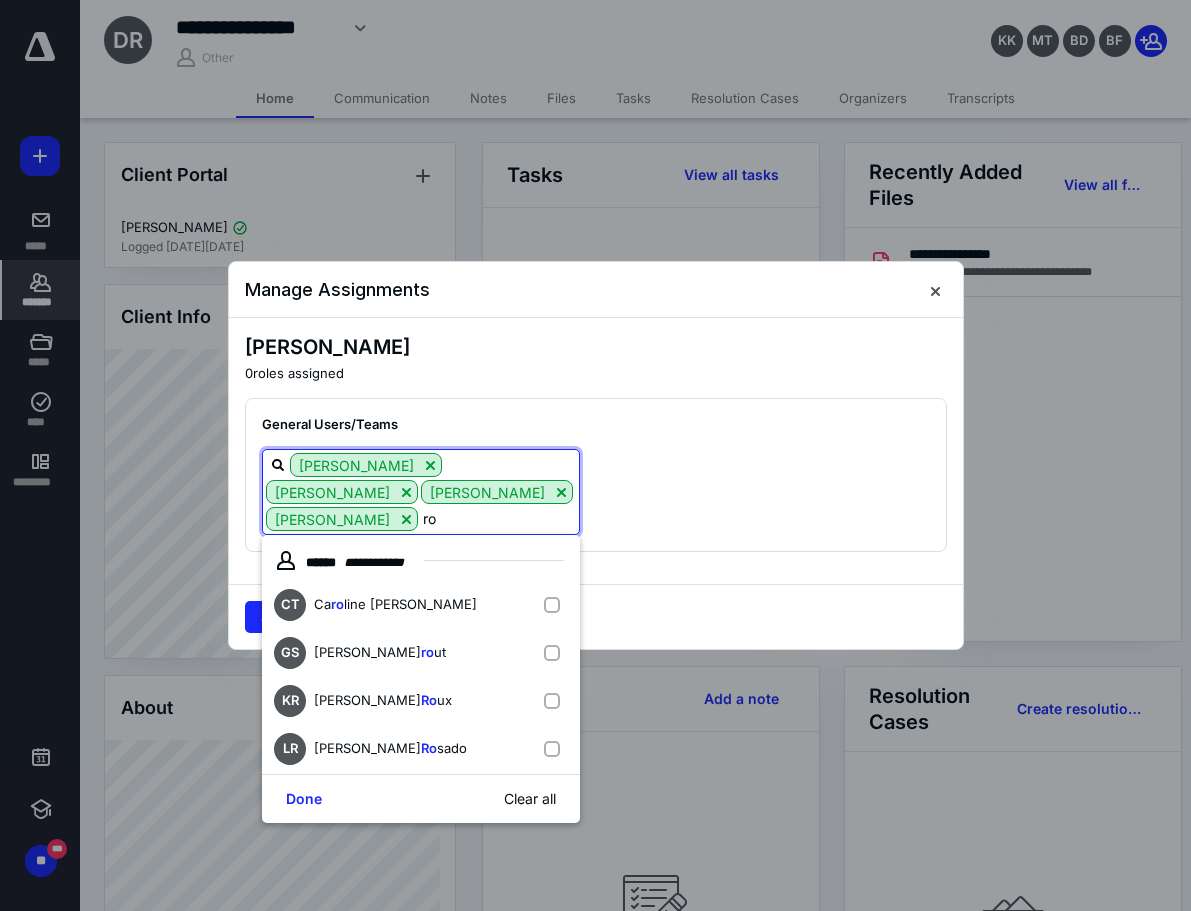 type on "[PERSON_NAME]" 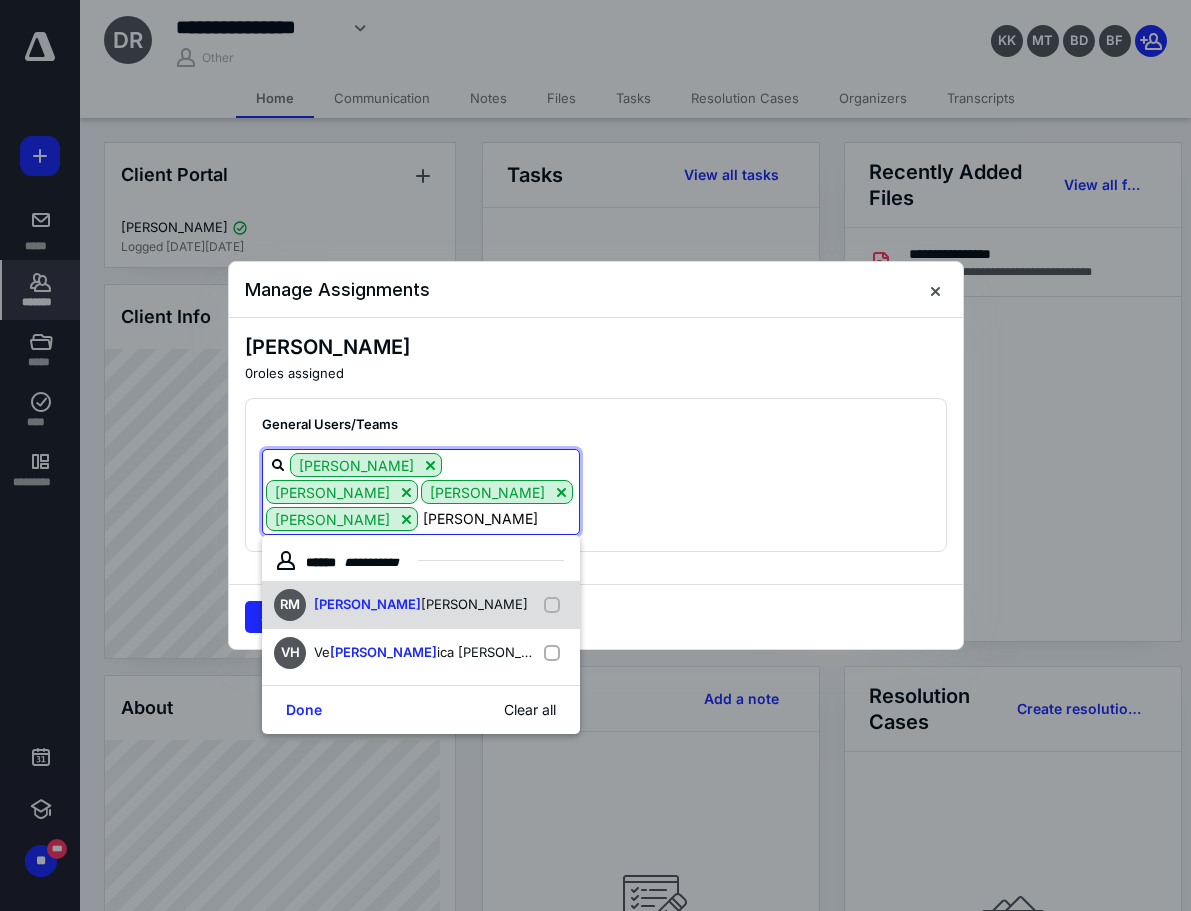 click on "RM [PERSON_NAME] [PERSON_NAME]" at bounding box center [421, 605] 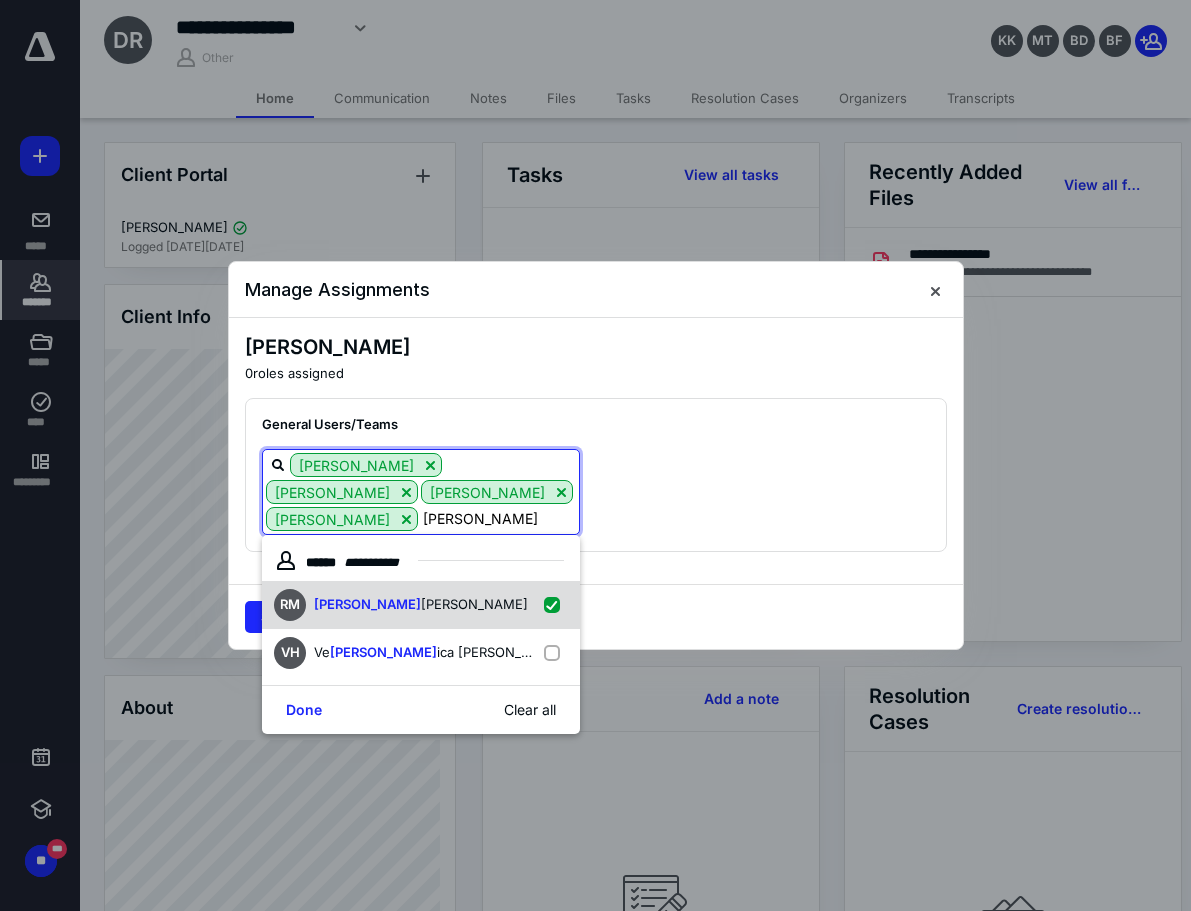 checkbox on "true" 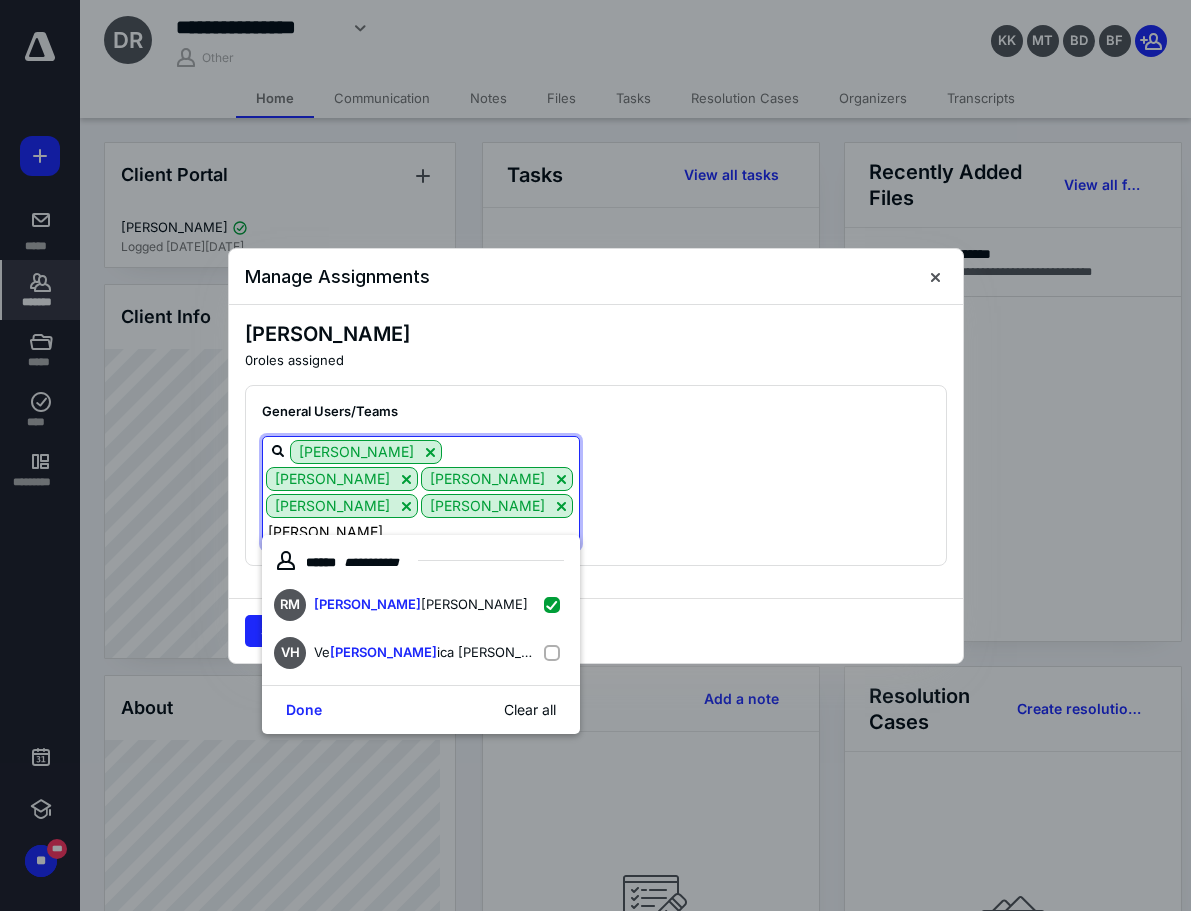 type on "[PERSON_NAME]" 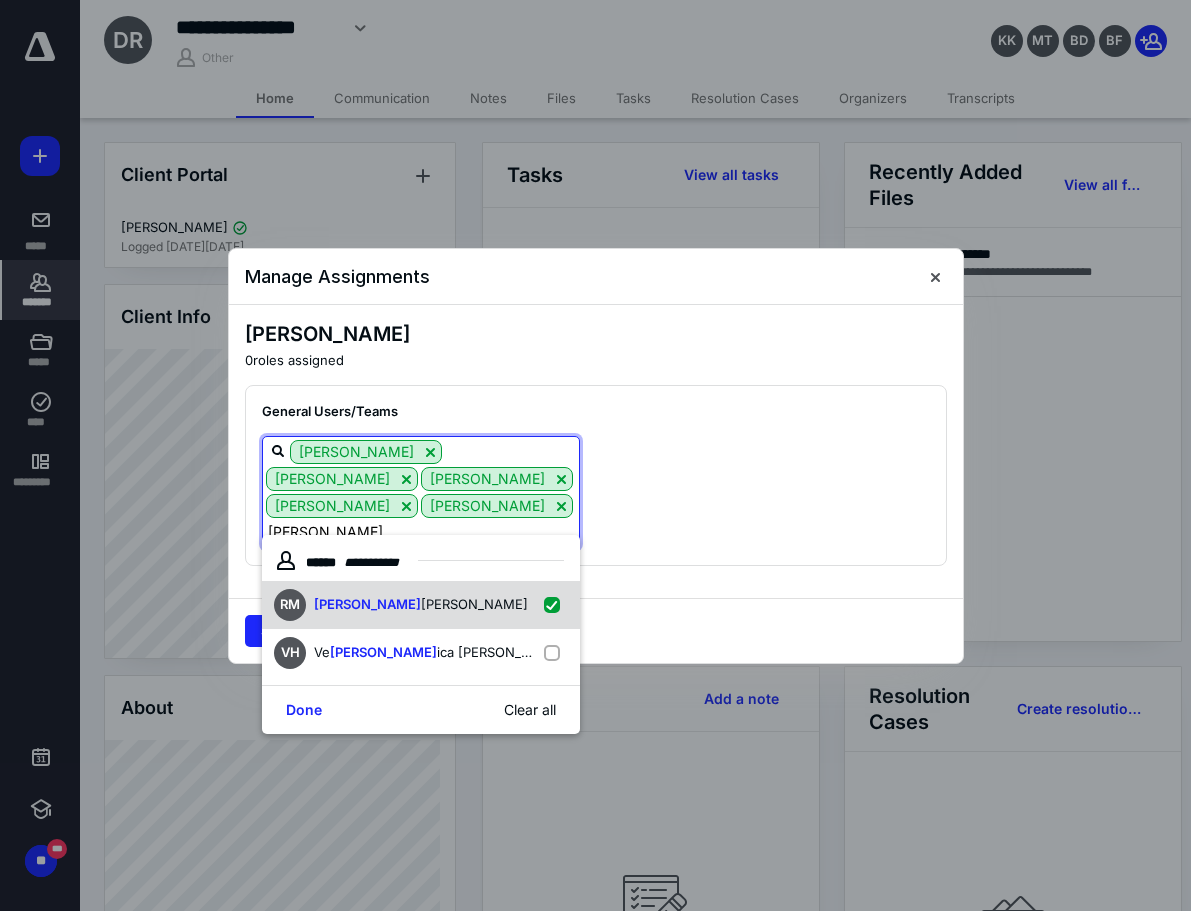 drag, startPoint x: 645, startPoint y: 606, endPoint x: 467, endPoint y: 628, distance: 179.3544 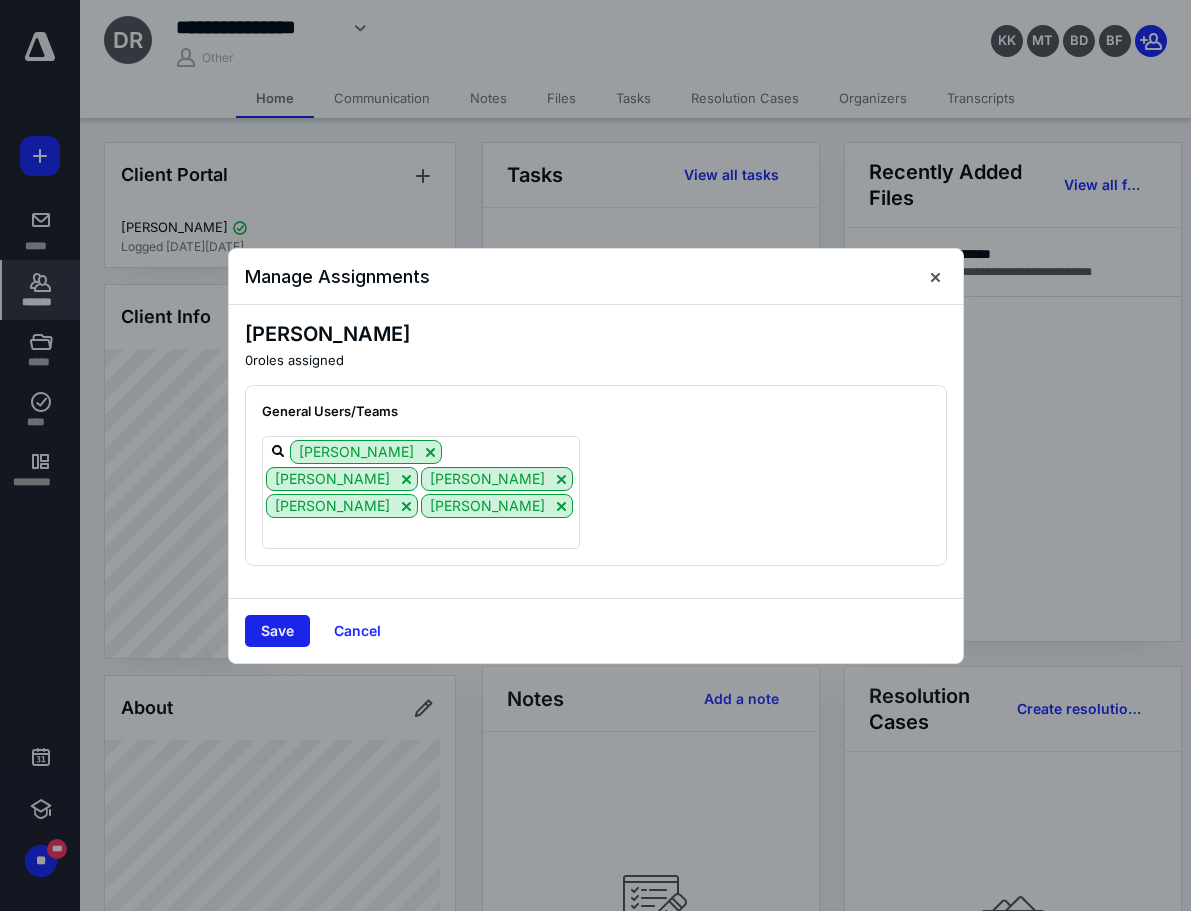 click on "Save" at bounding box center [277, 631] 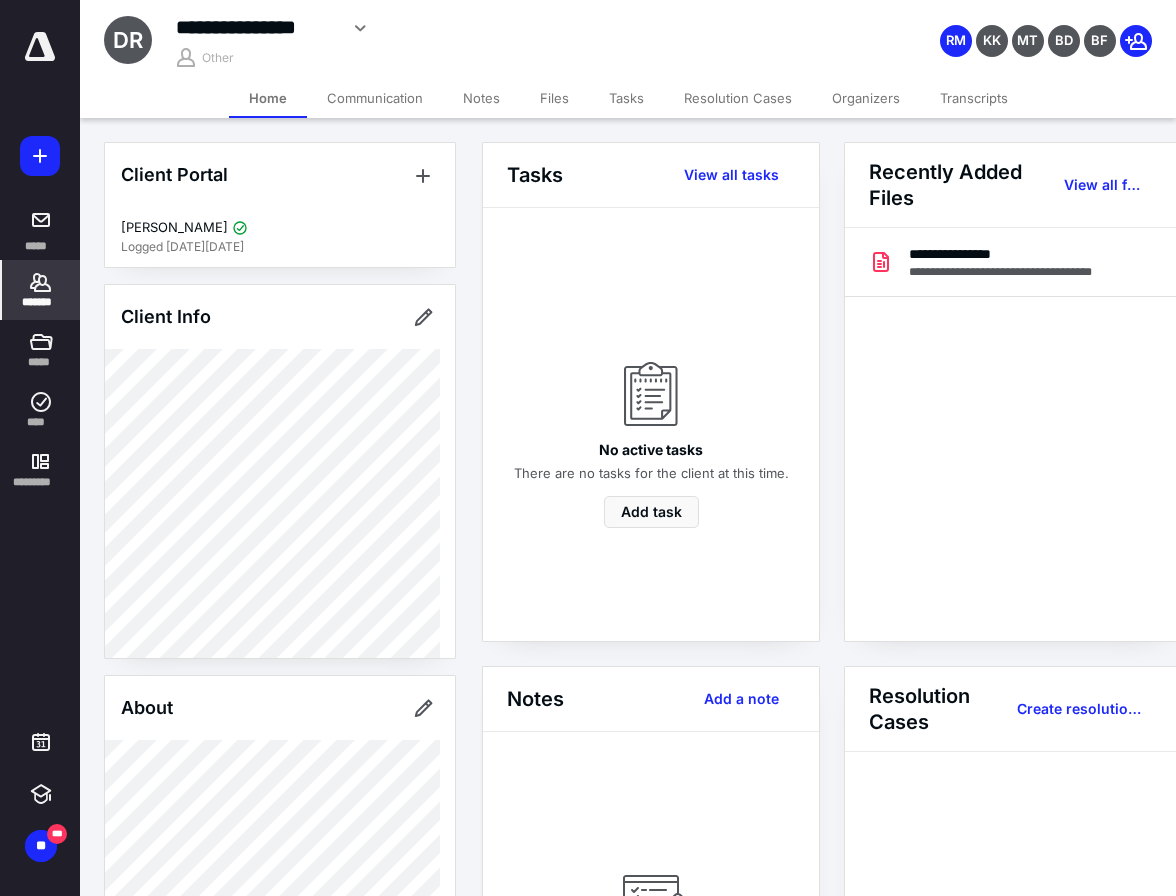 click on "*******" at bounding box center [41, 302] 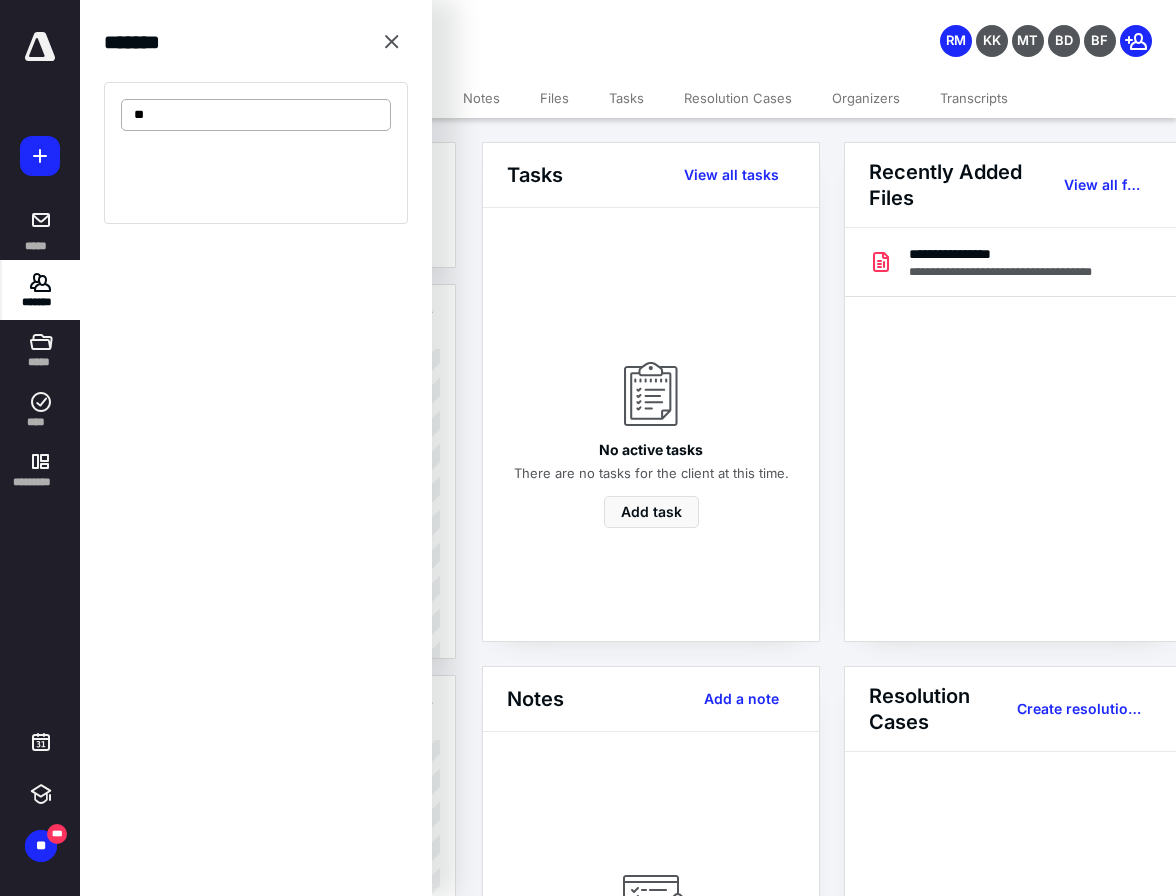 type on "*" 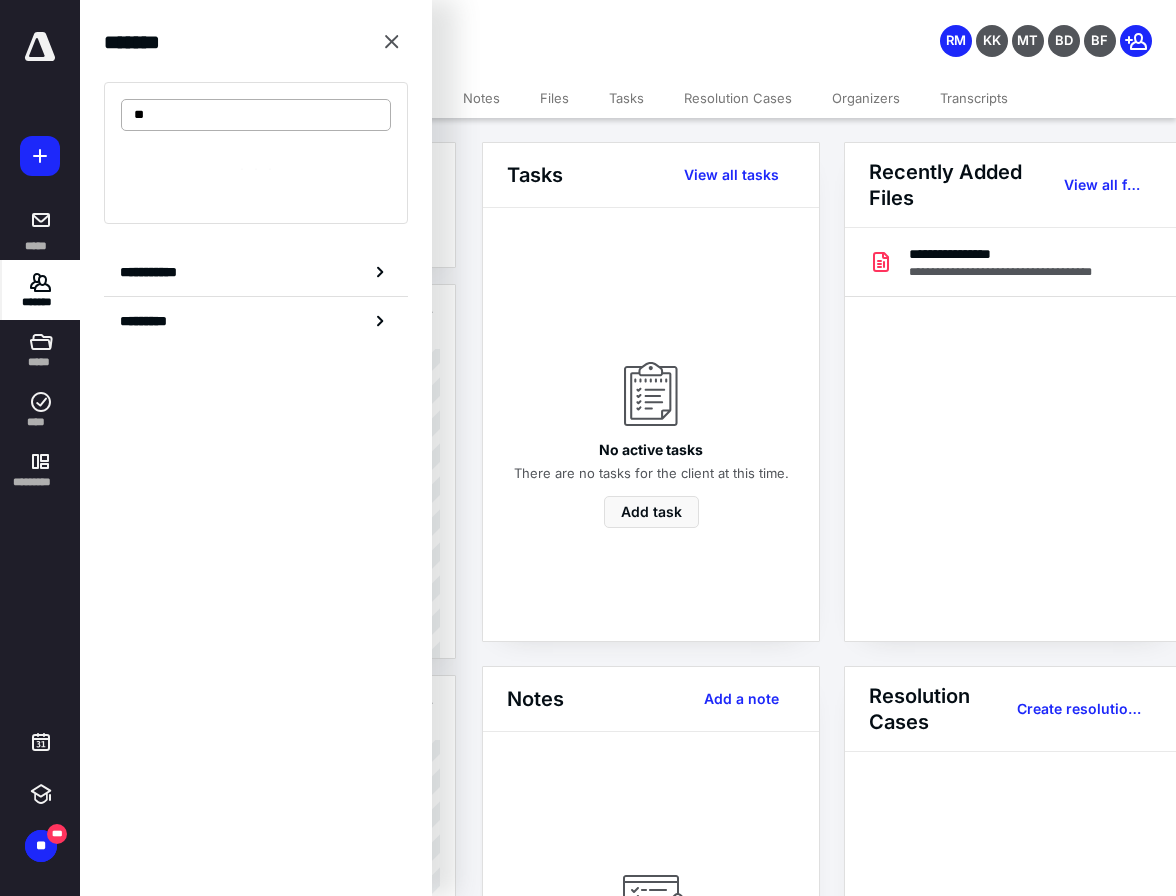 type on "*" 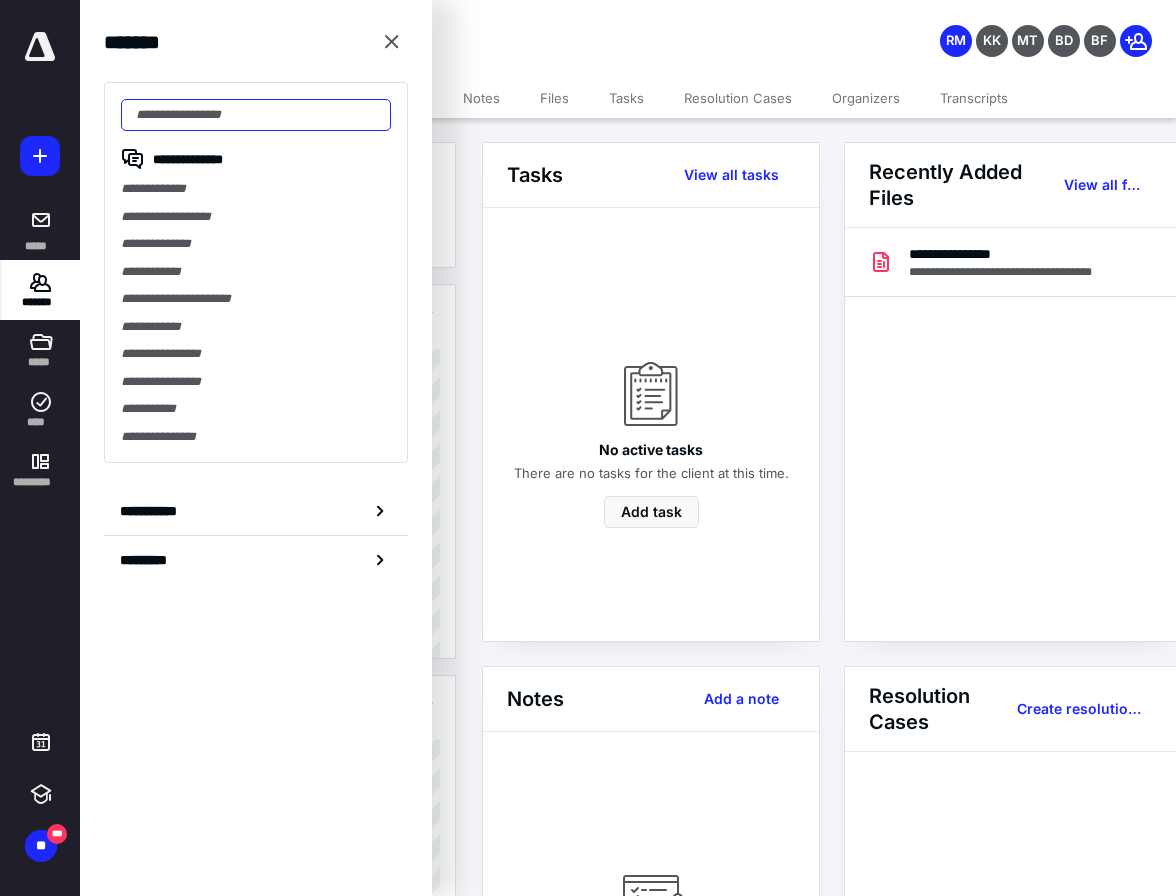 click at bounding box center [256, 115] 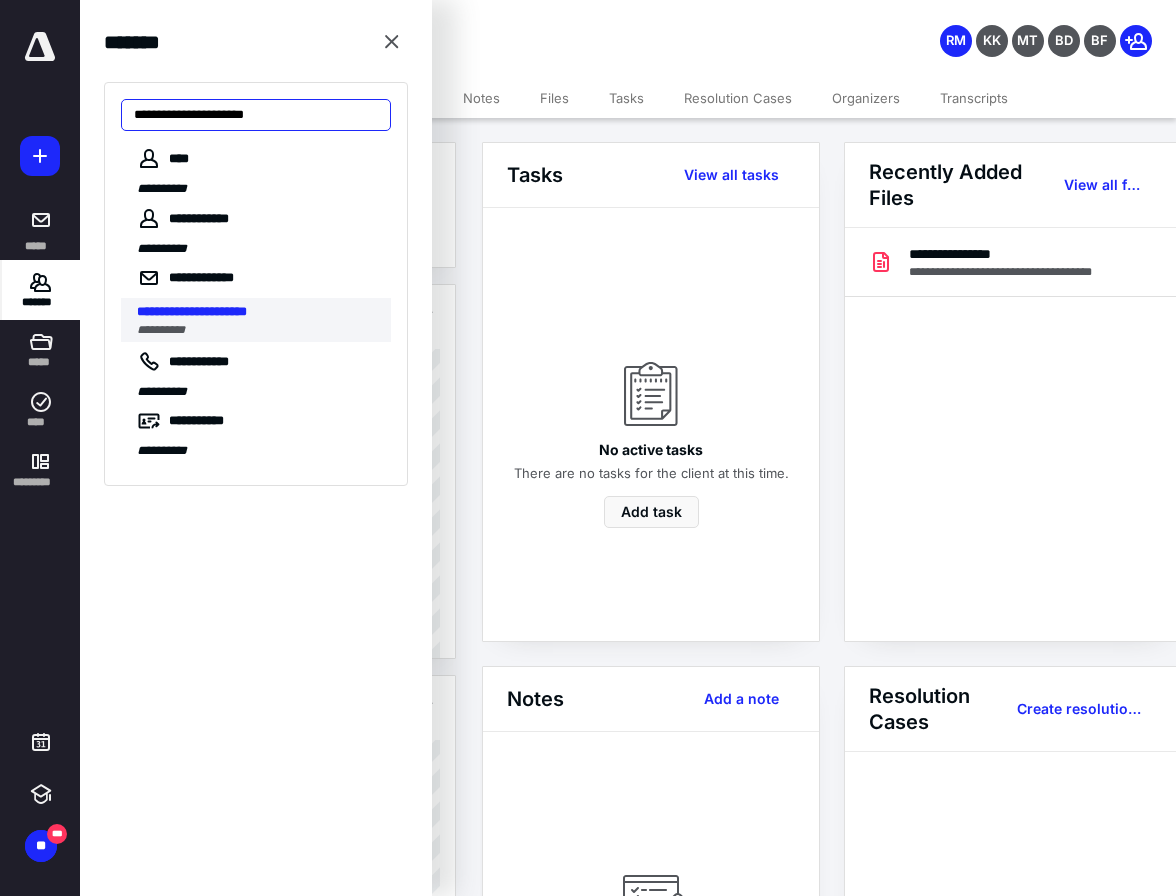 type on "**********" 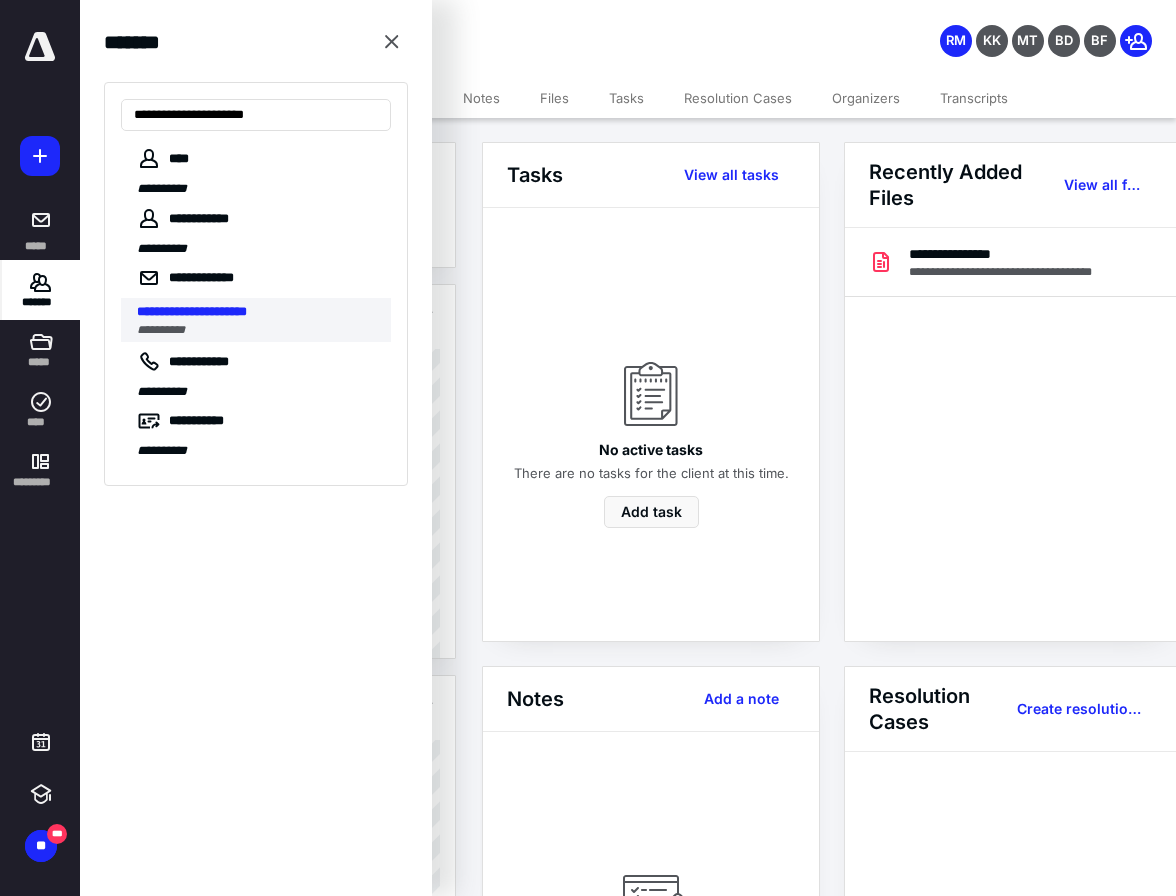 click on "**********" at bounding box center [258, 330] 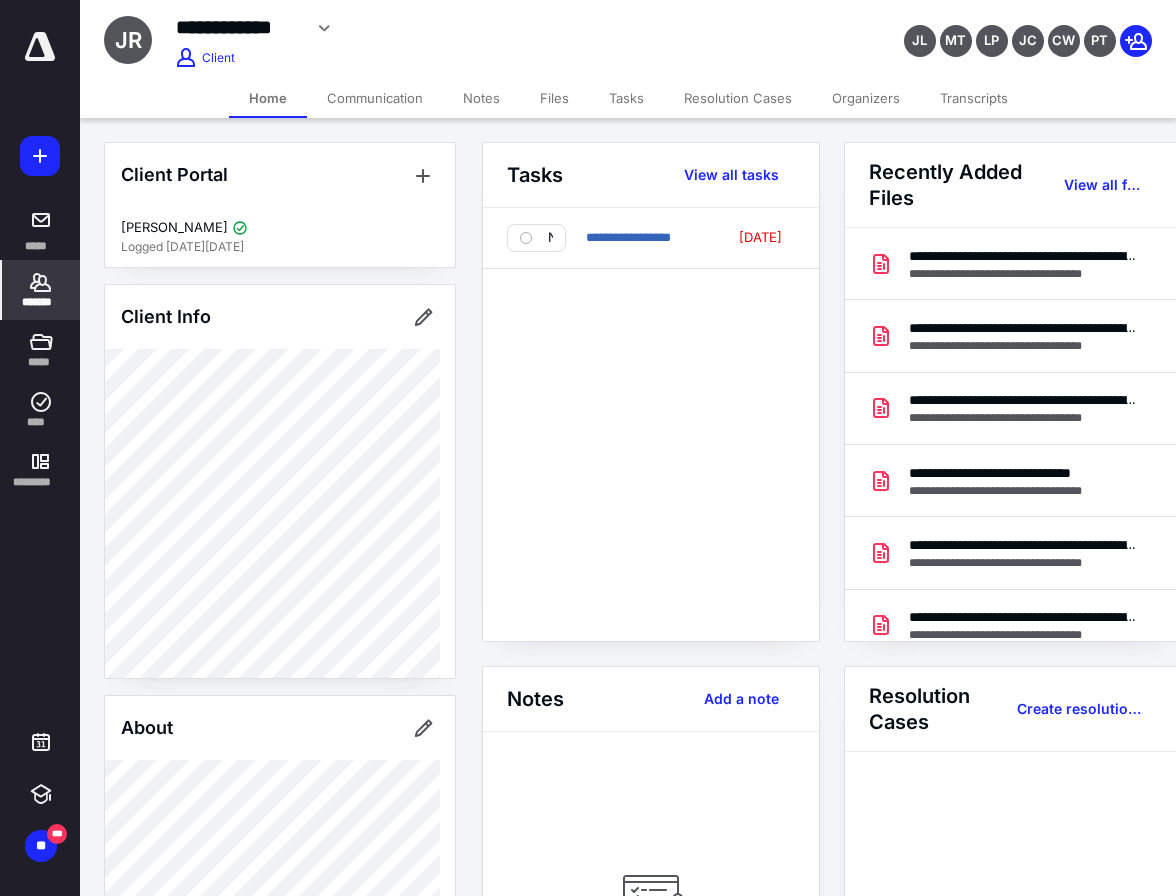 click 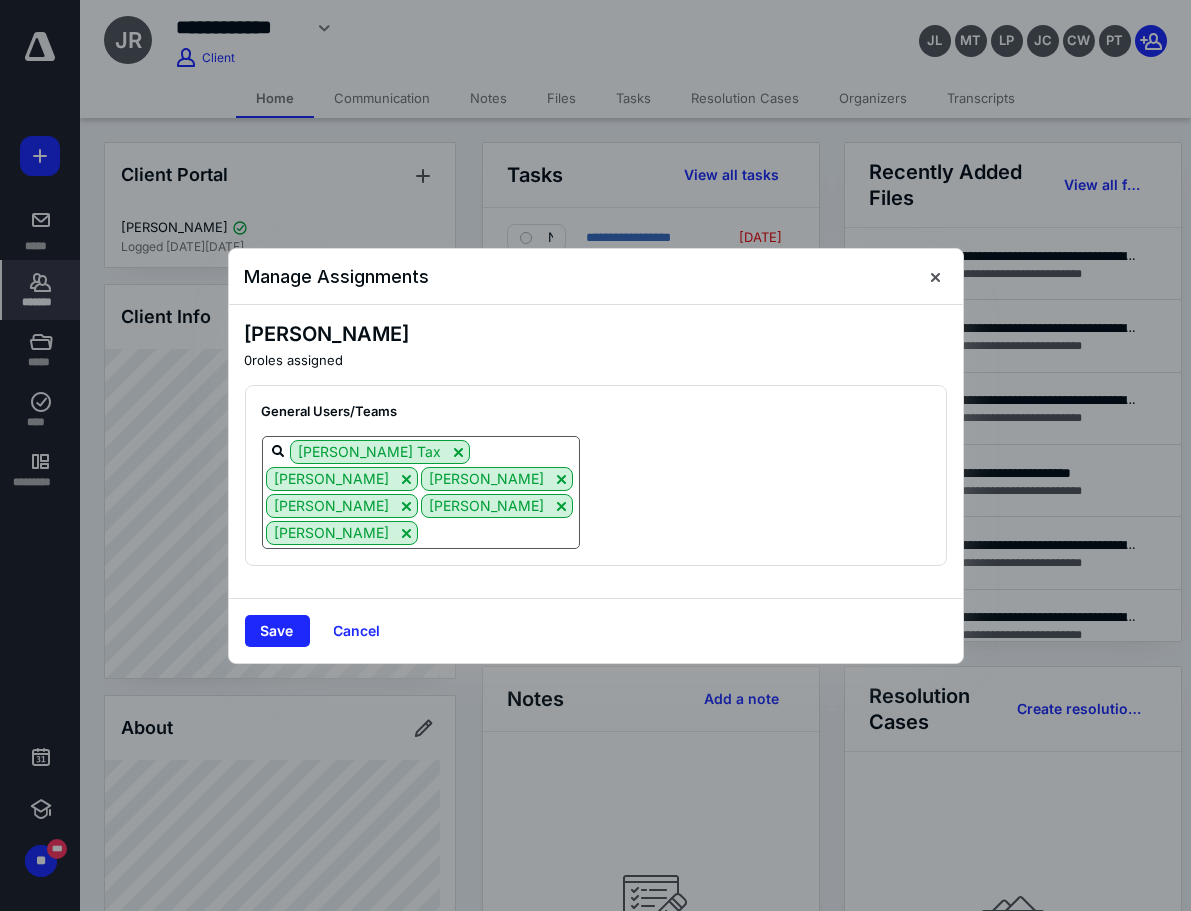 click at bounding box center (498, 532) 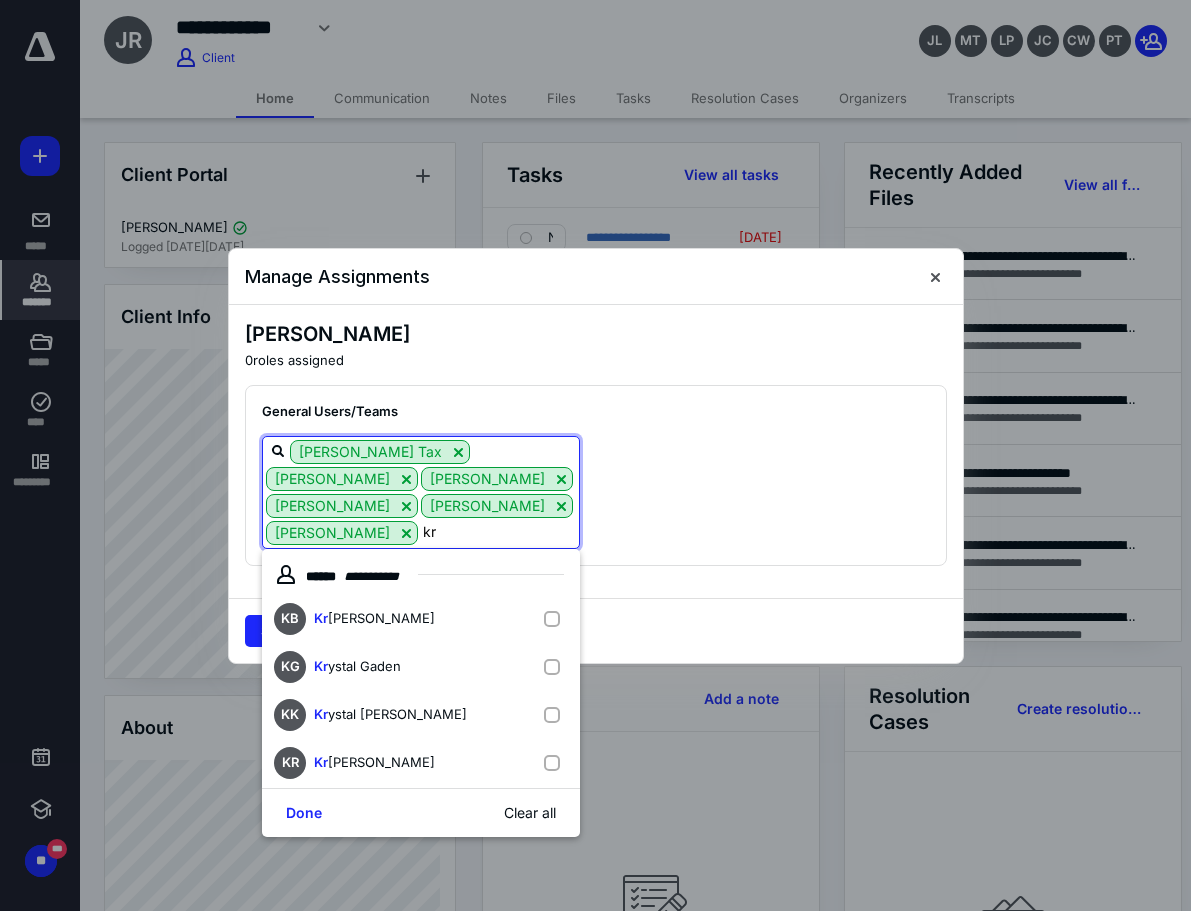 type on "kry" 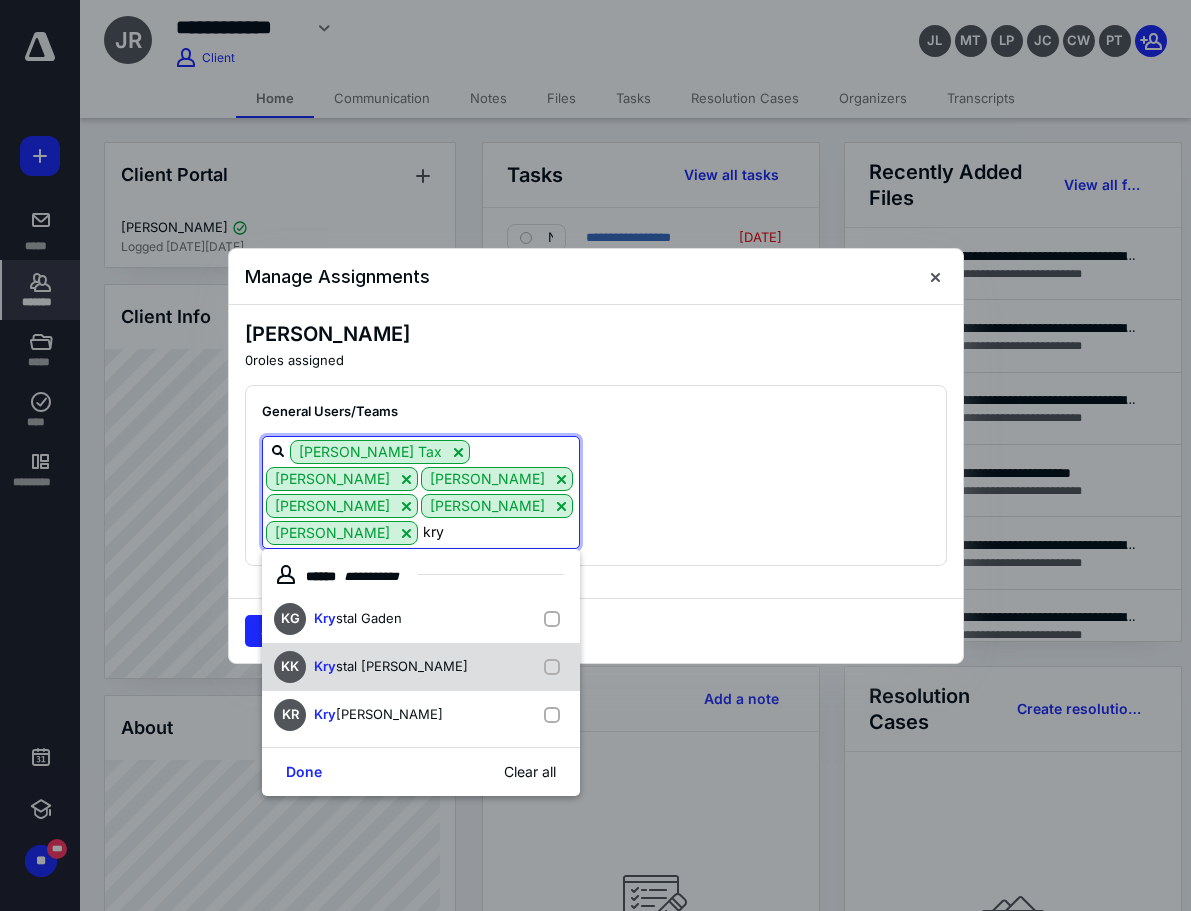 click on "[PERSON_NAME] stal [PERSON_NAME]" at bounding box center [421, 667] 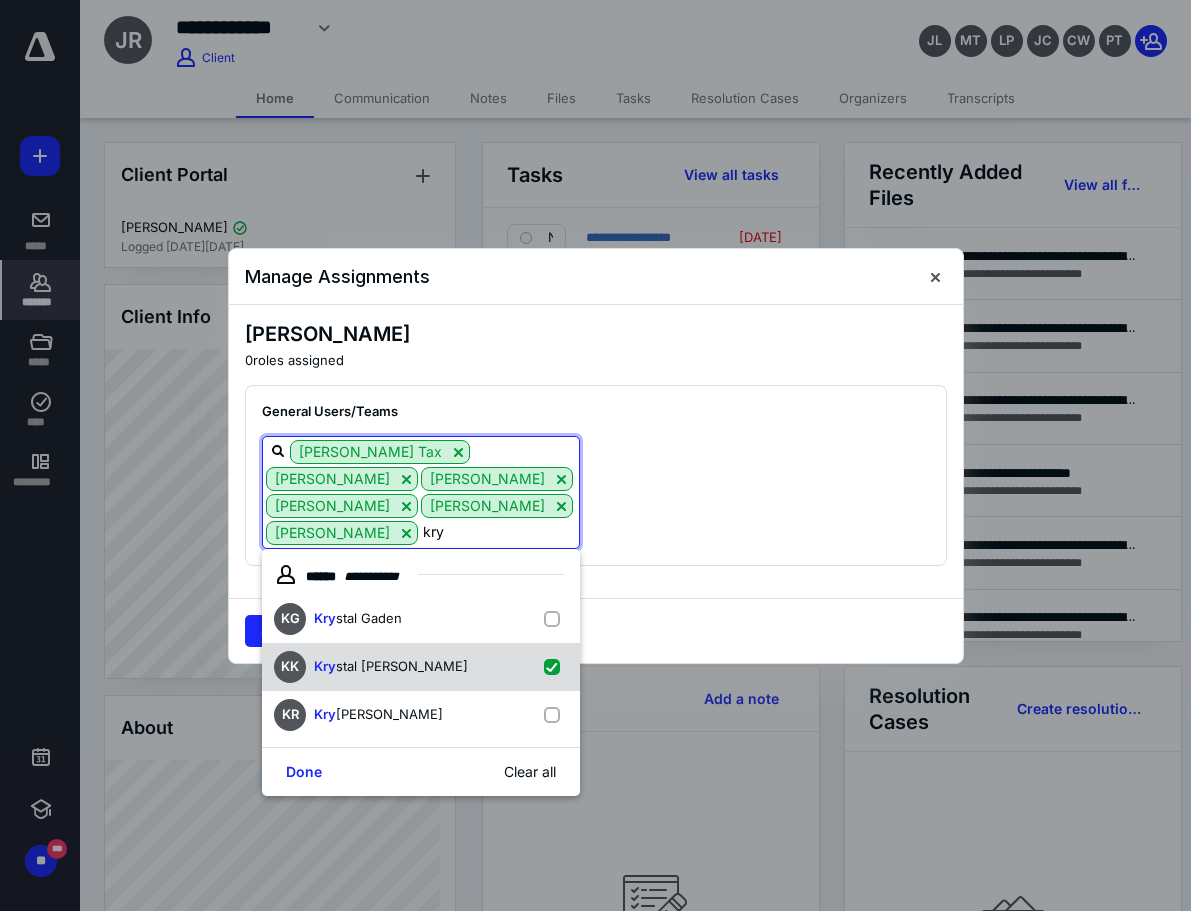 checkbox on "true" 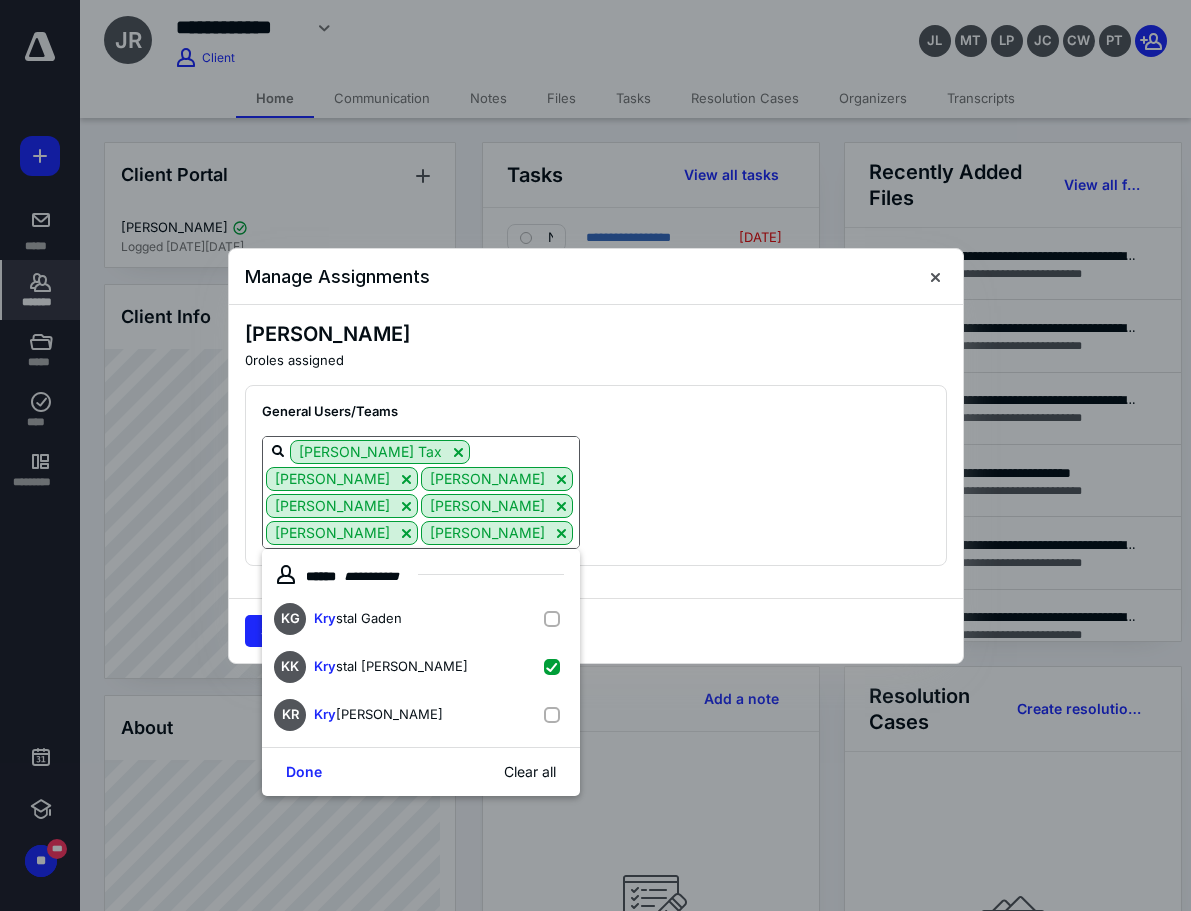 scroll, scrollTop: 27, scrollLeft: 0, axis: vertical 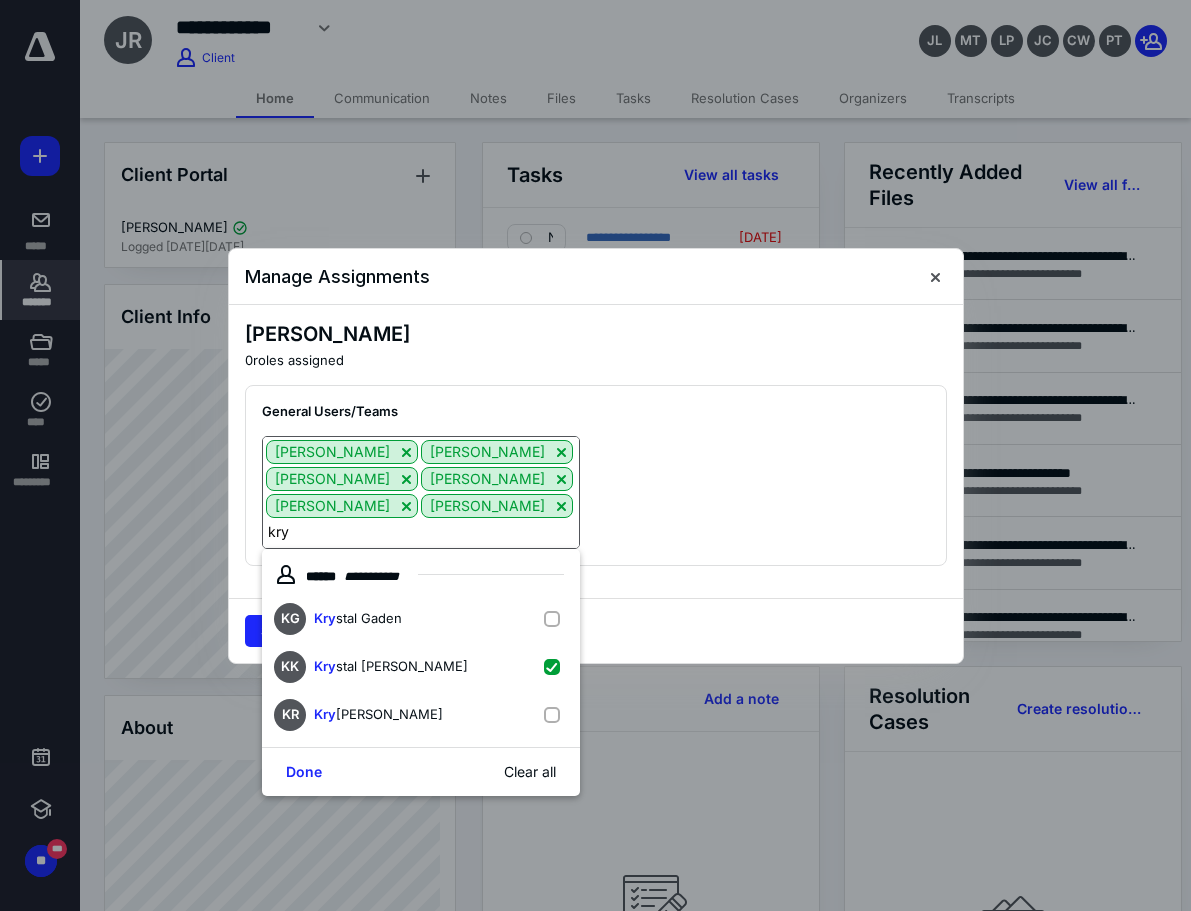 click on "kry" at bounding box center (421, 532) 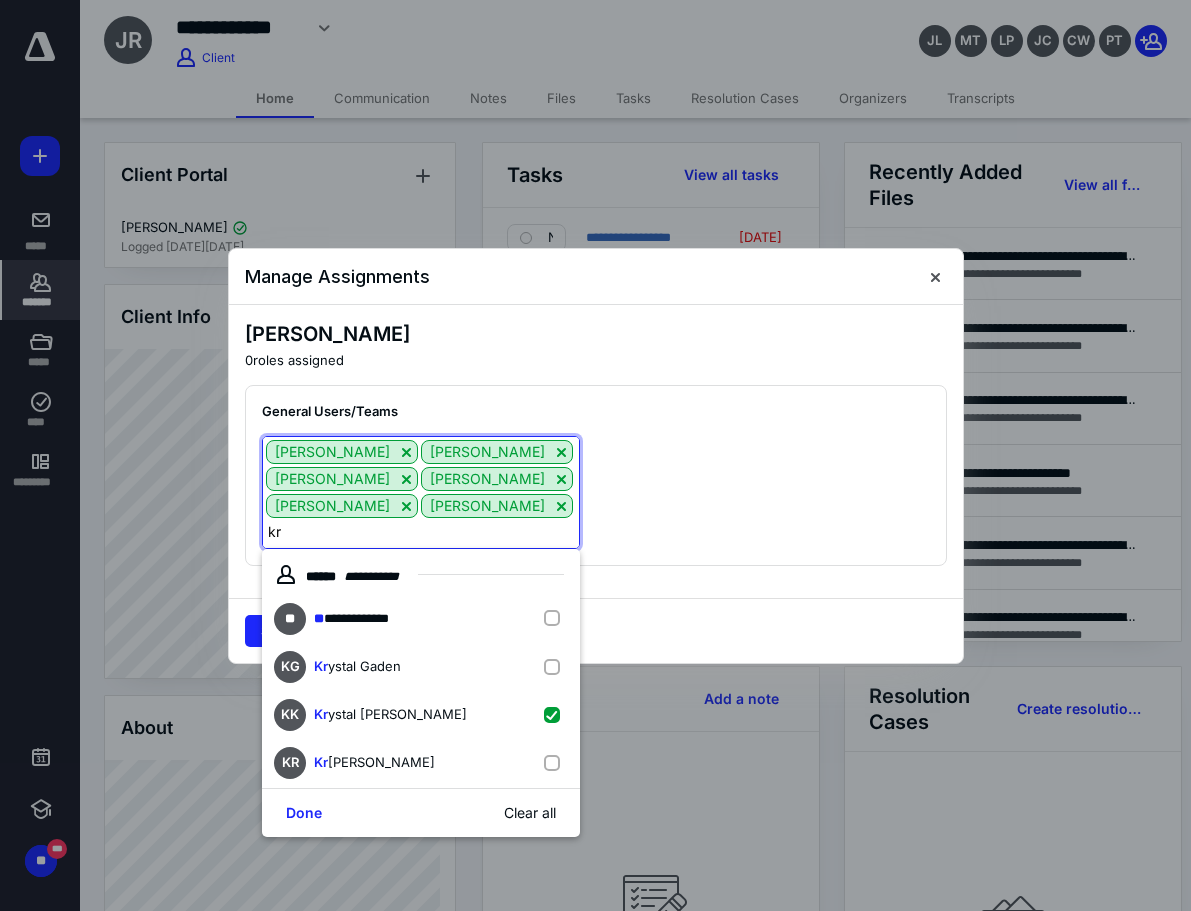 type on "k" 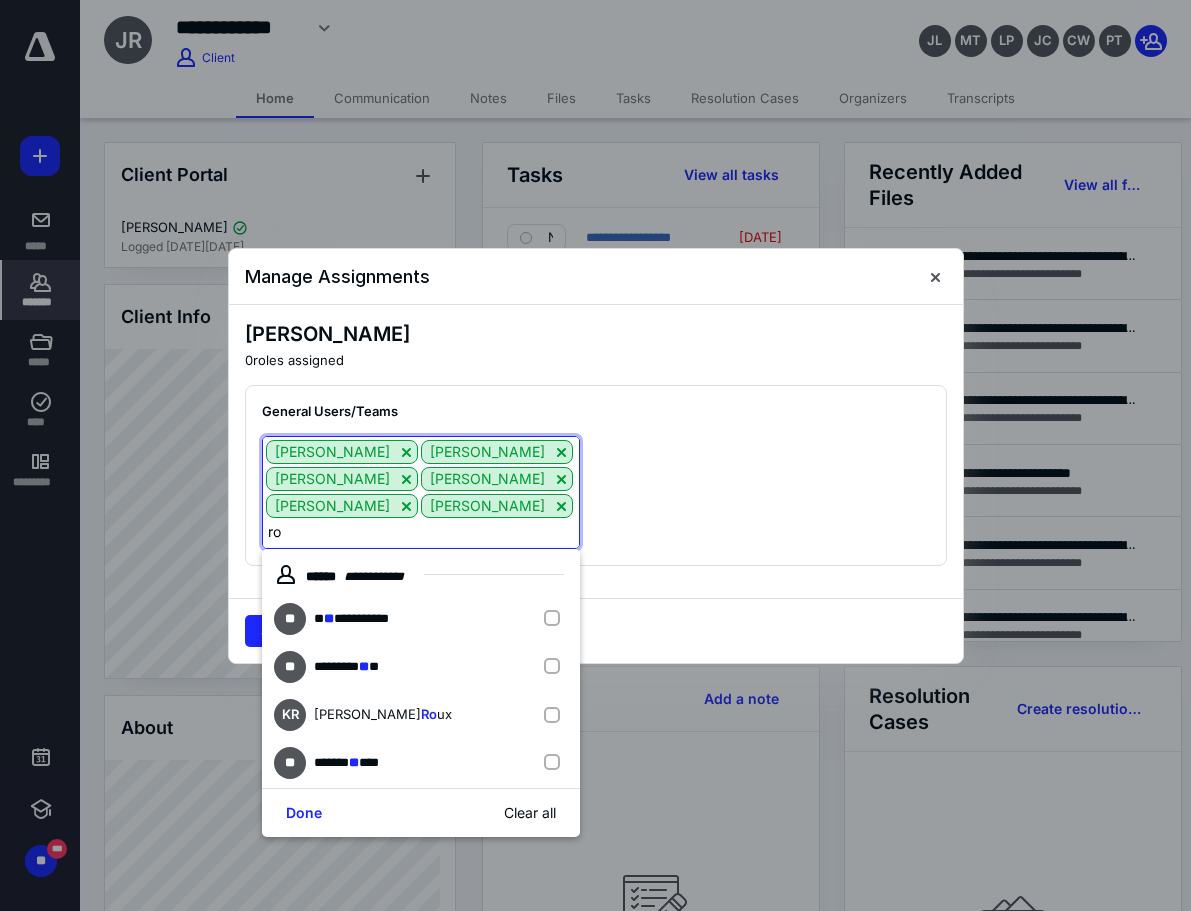 type on "[PERSON_NAME]" 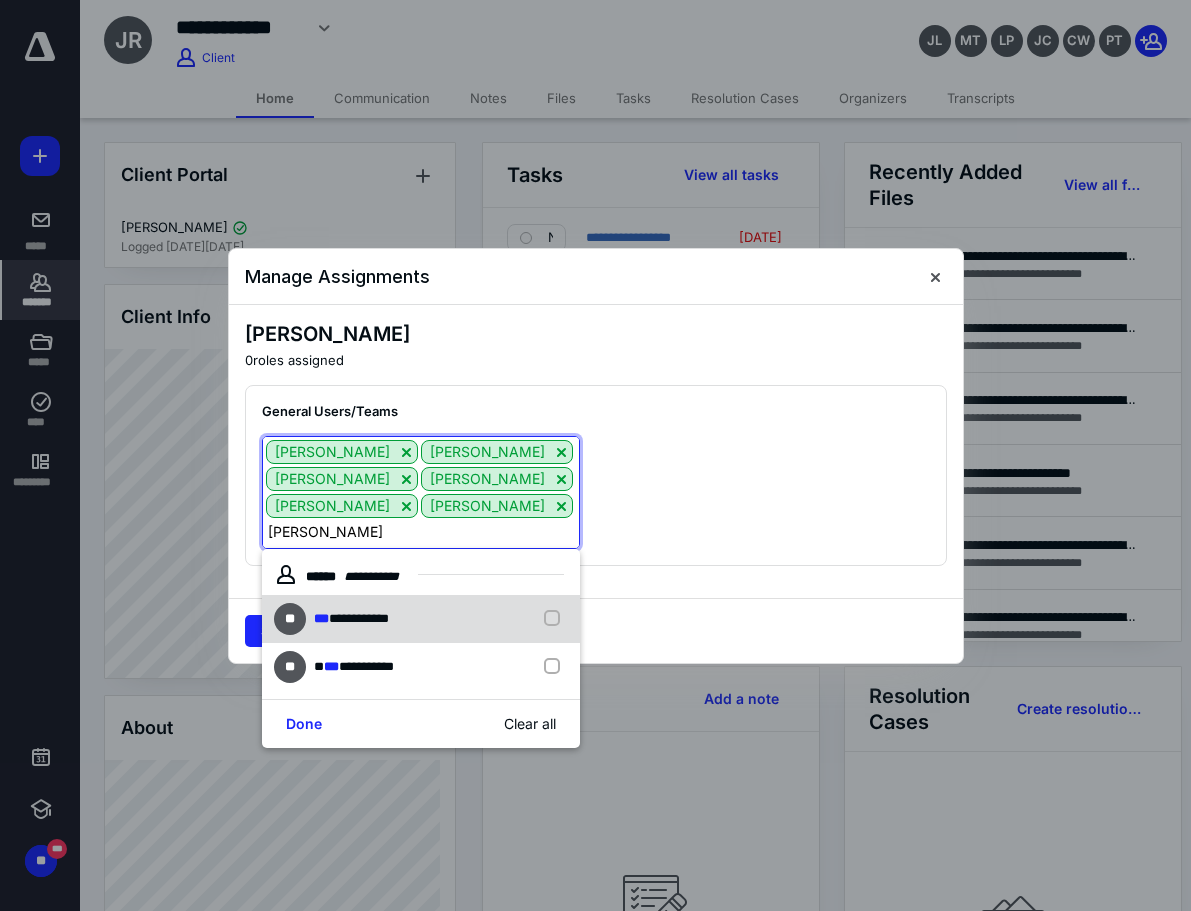 click on "**********" at bounding box center [421, 619] 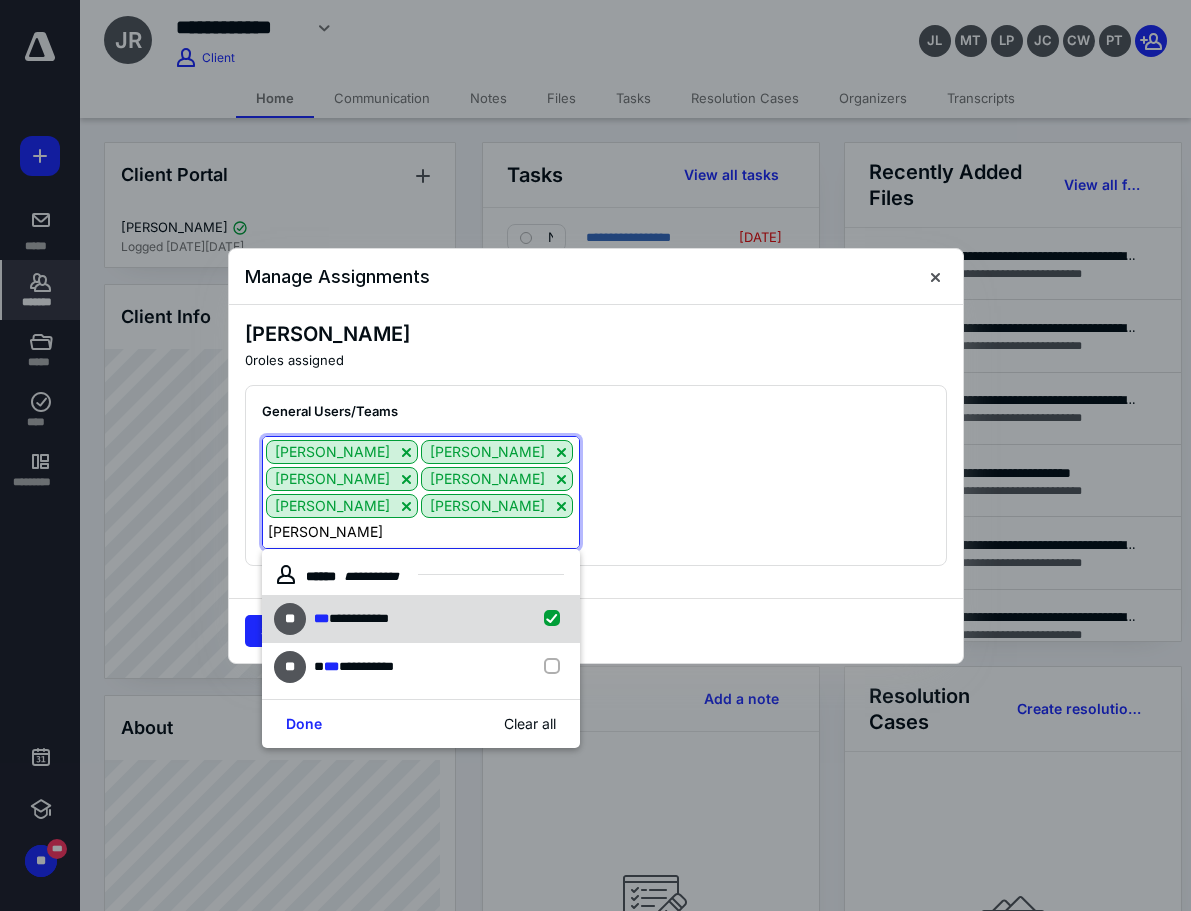 checkbox on "true" 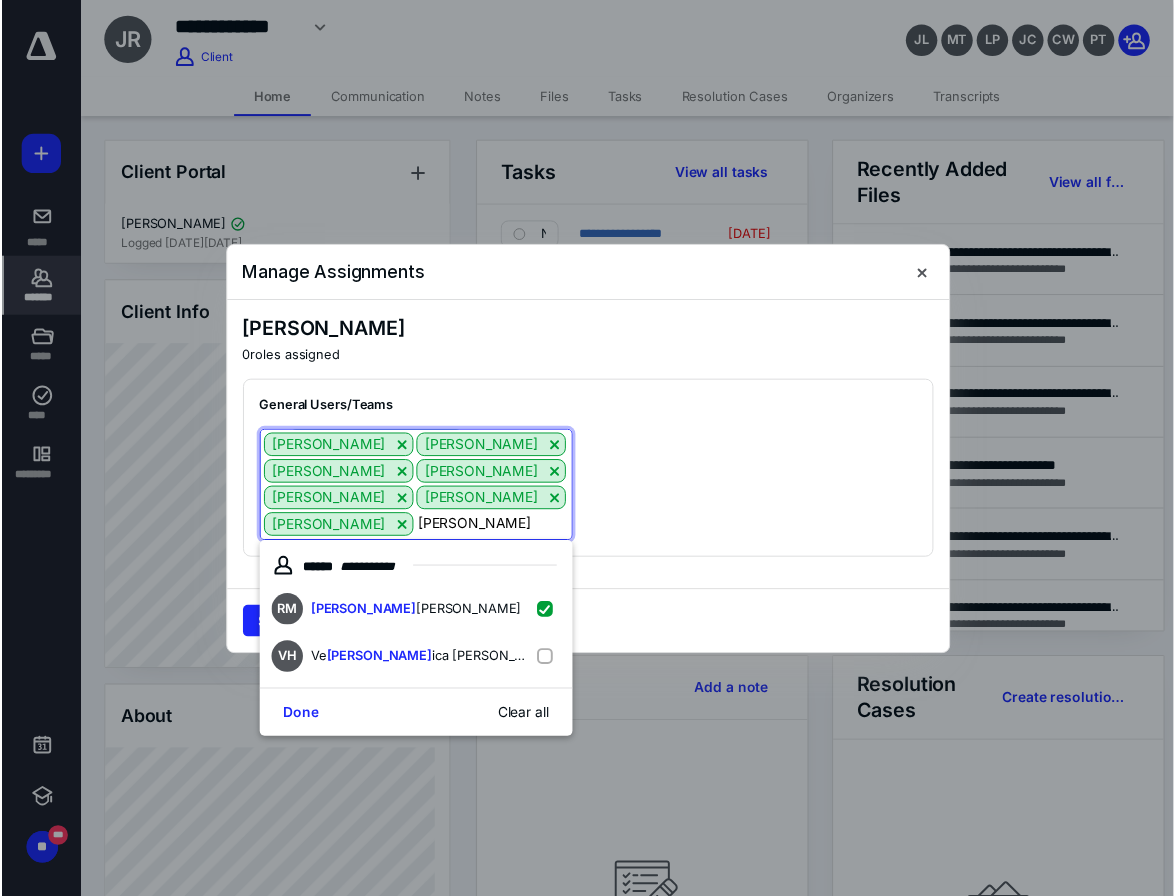 scroll, scrollTop: 0, scrollLeft: 0, axis: both 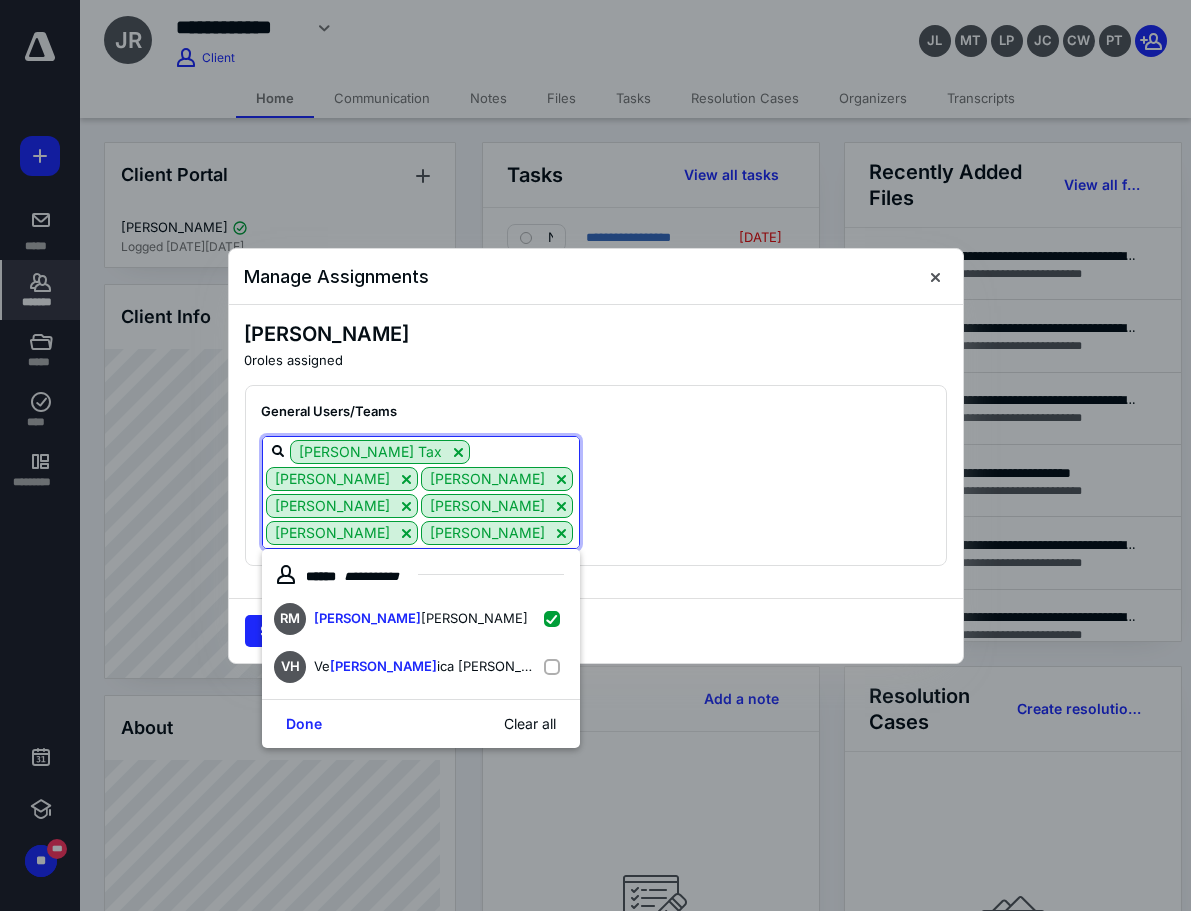 type on "[PERSON_NAME]" 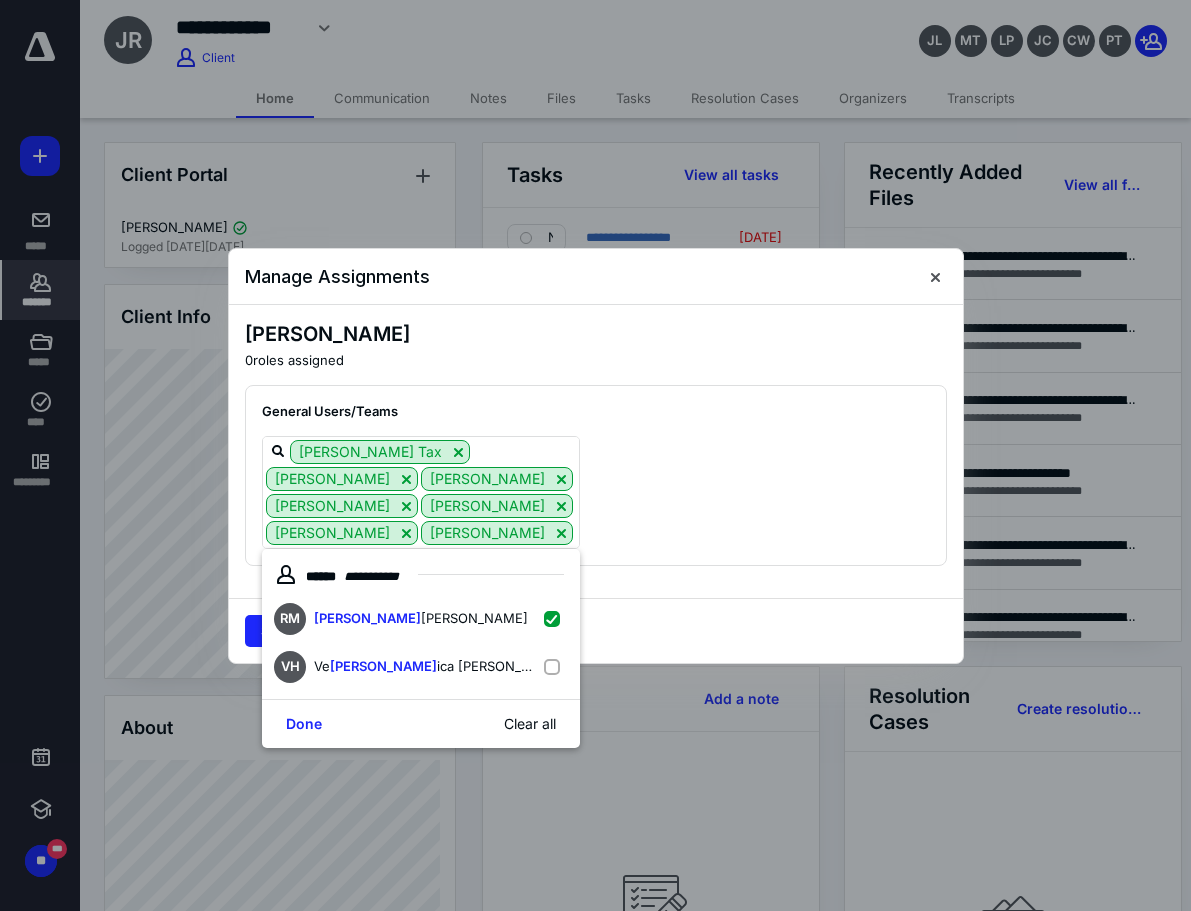 click on "[PERSON_NAME] Tax [PERSON_NAME] [PERSON_NAME] [PERSON_NAME] [PERSON_NAME] [PERSON_NAME] [PERSON_NAME] [PERSON_NAME]" at bounding box center [588, 492] 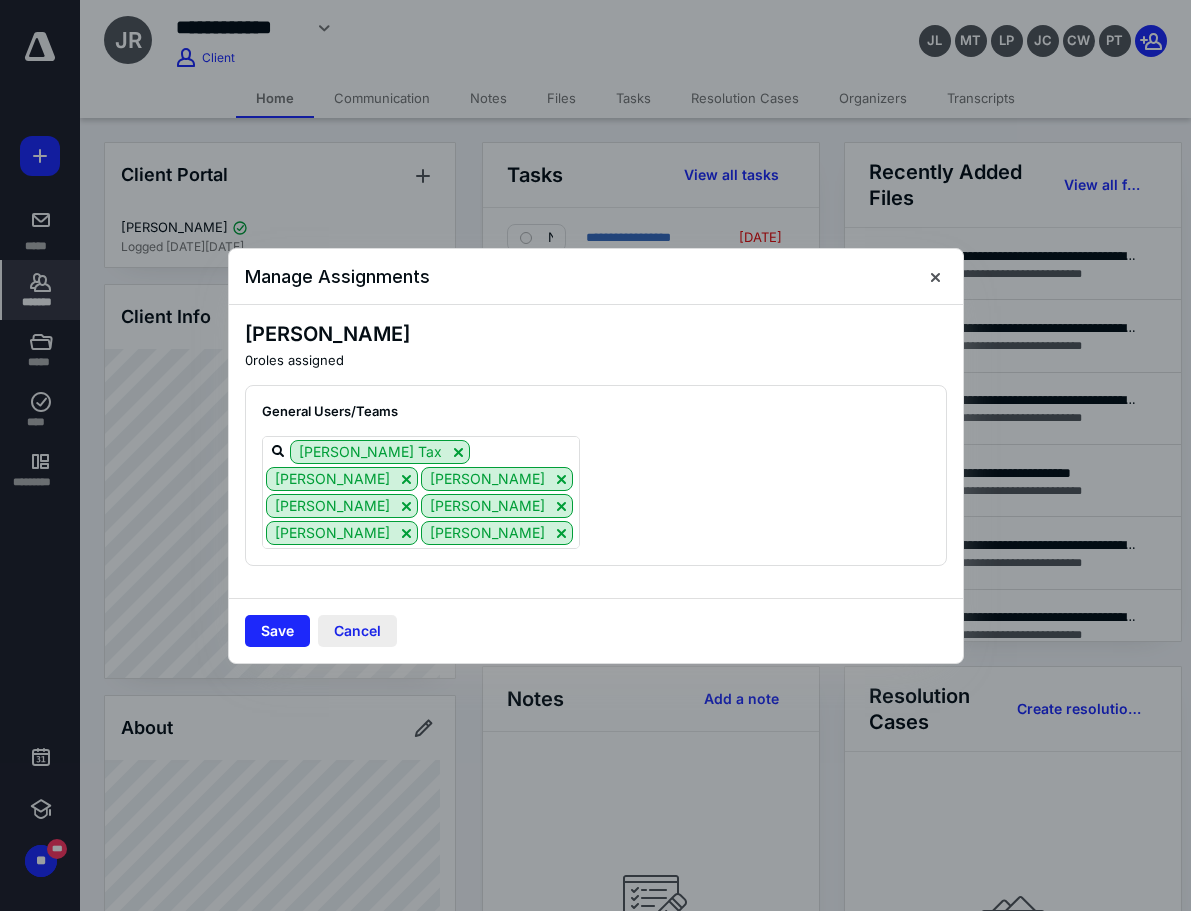 click on "Cancel" at bounding box center [357, 631] 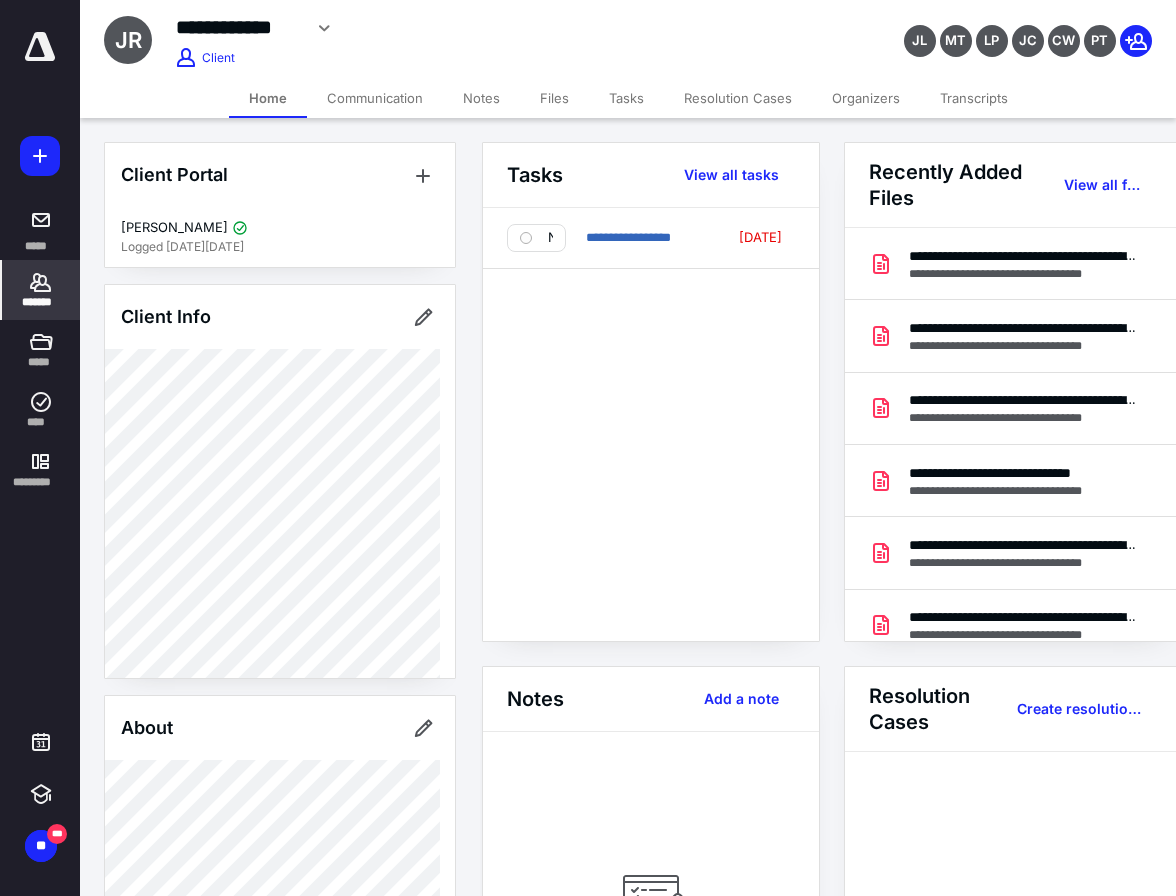 click 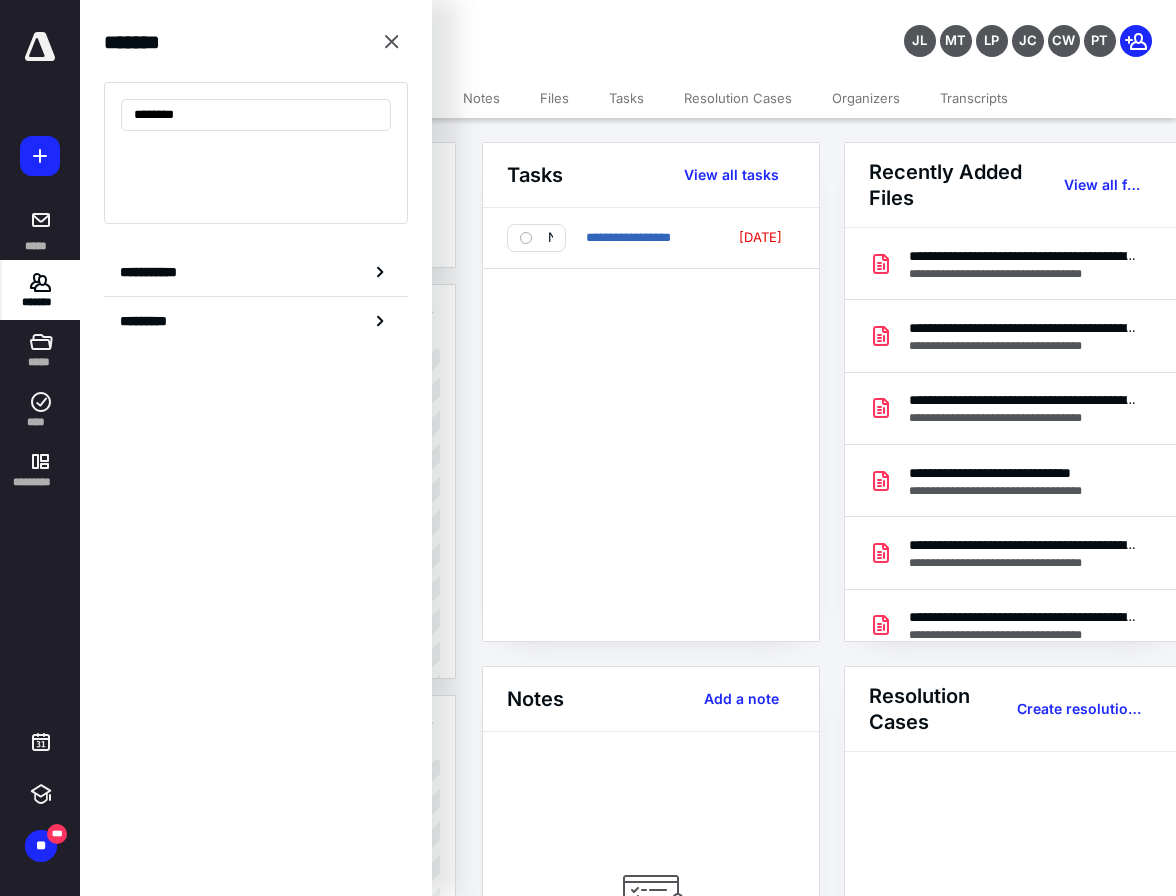 type on "*********" 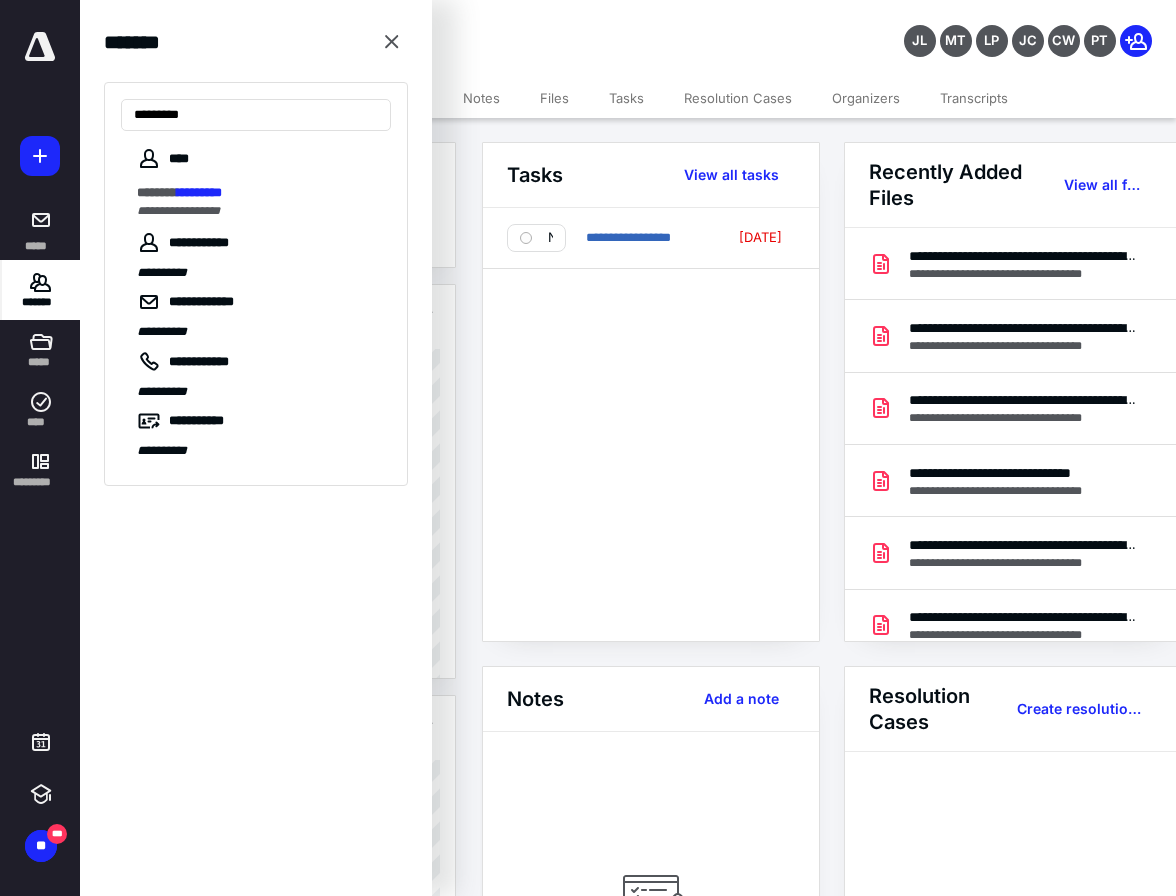 click on "*********" at bounding box center [199, 192] 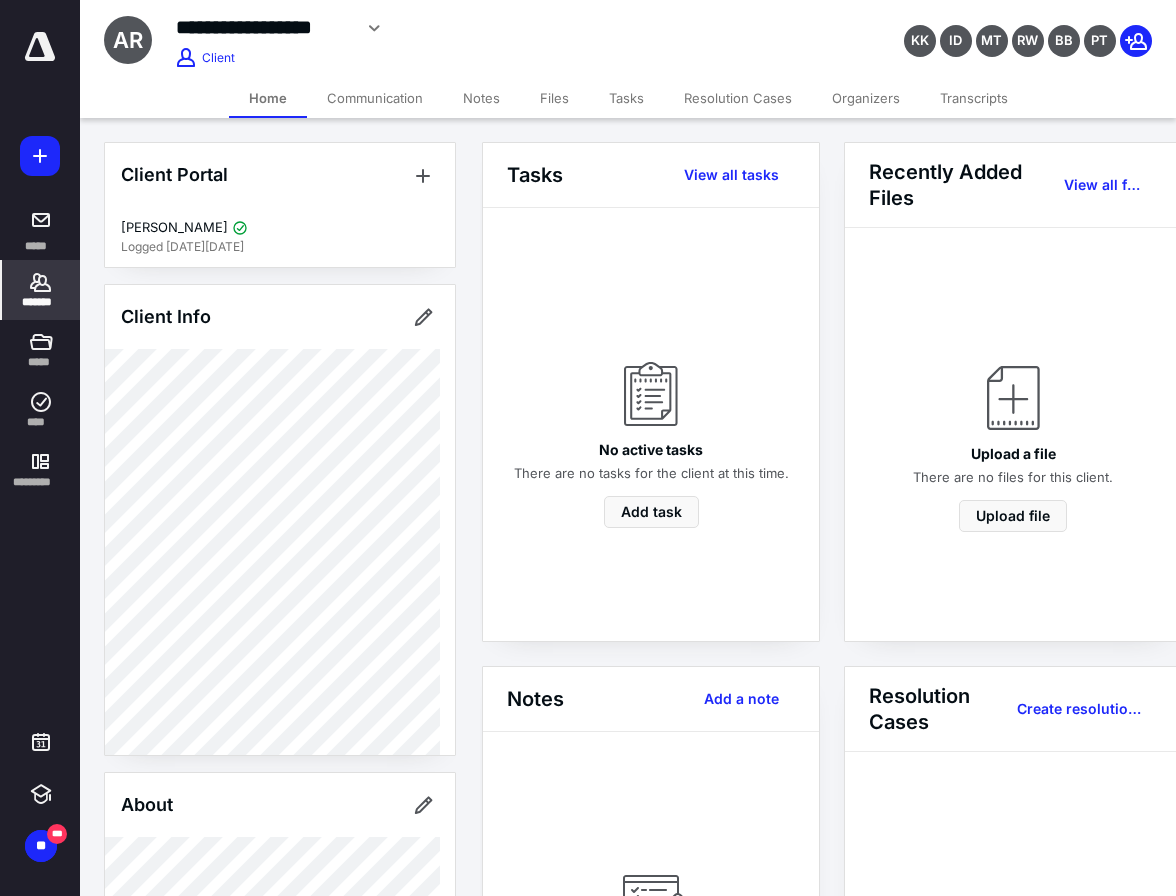 click 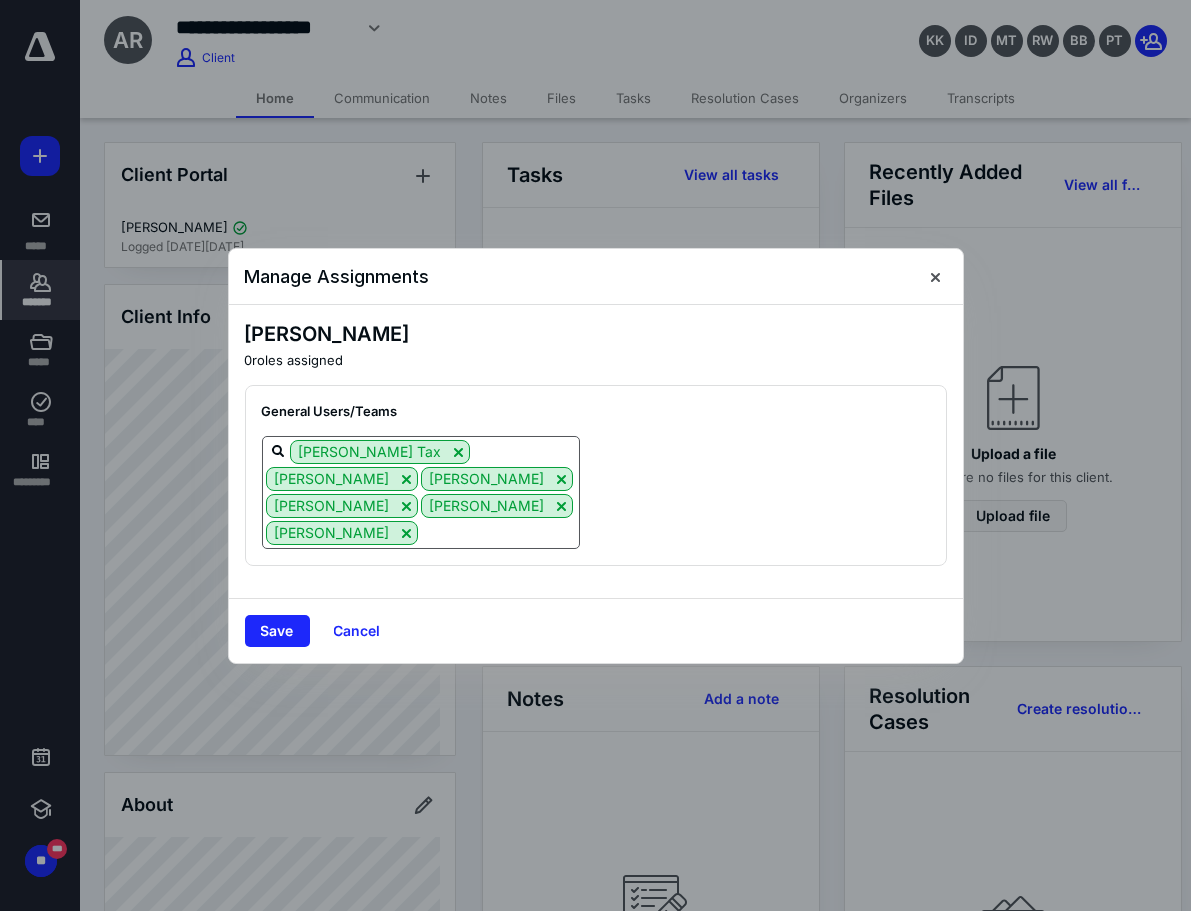 click at bounding box center [498, 532] 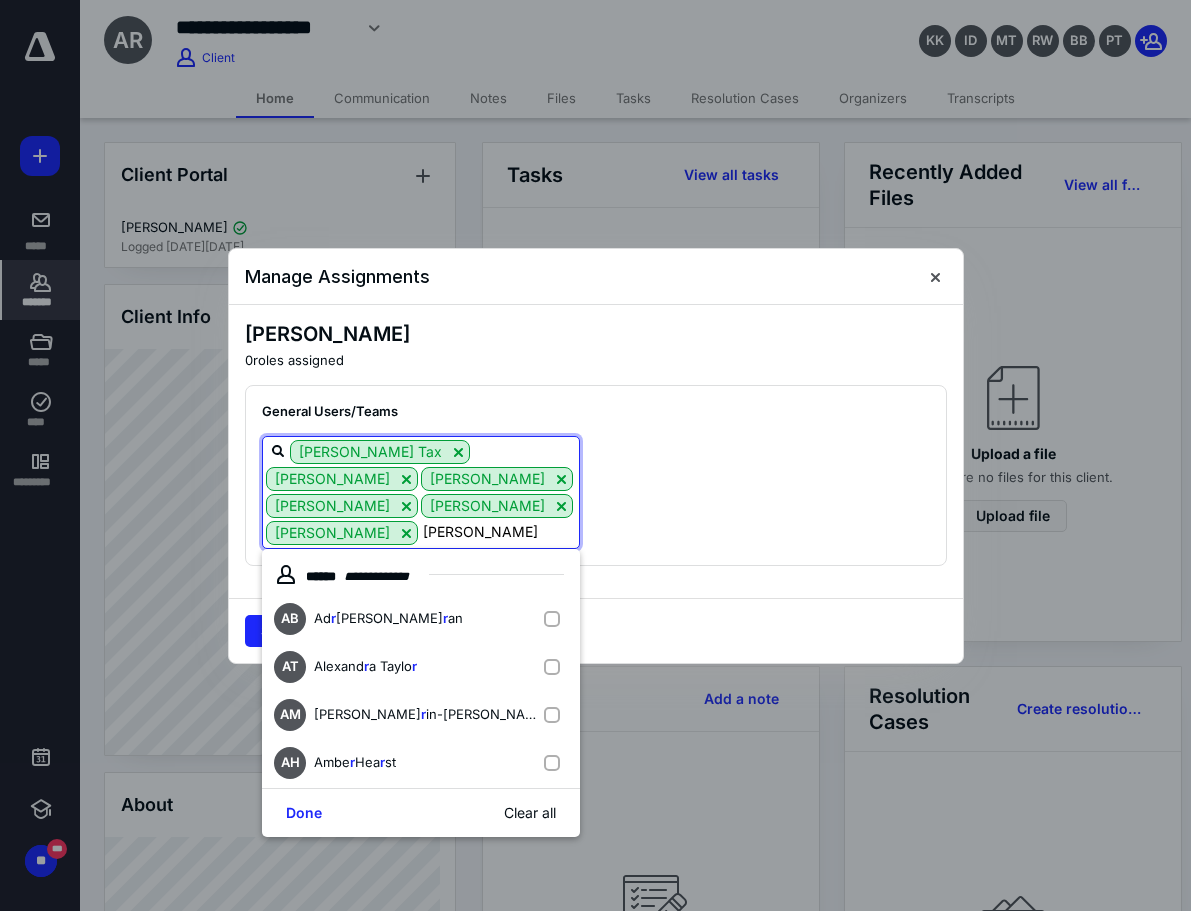 type on "ront" 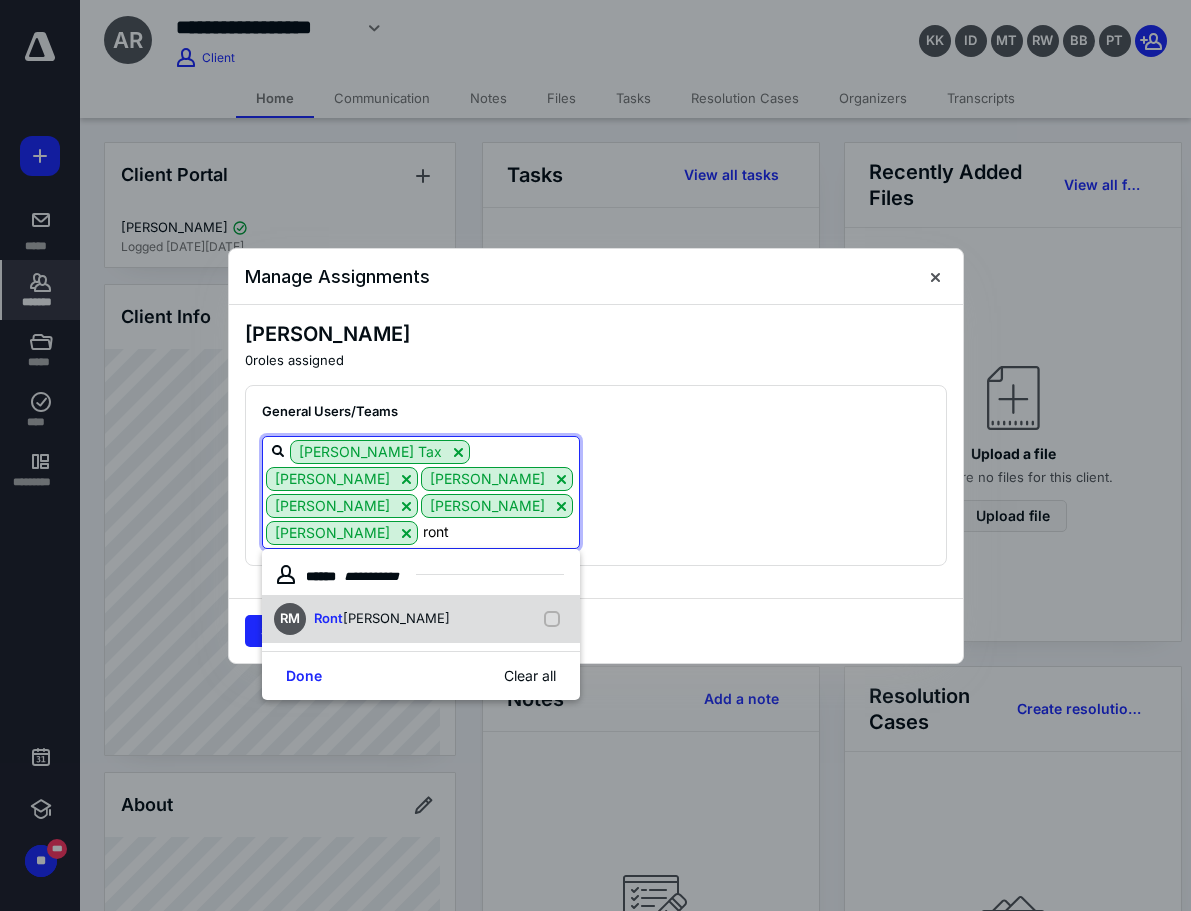 click on "[PERSON_NAME]" at bounding box center [396, 618] 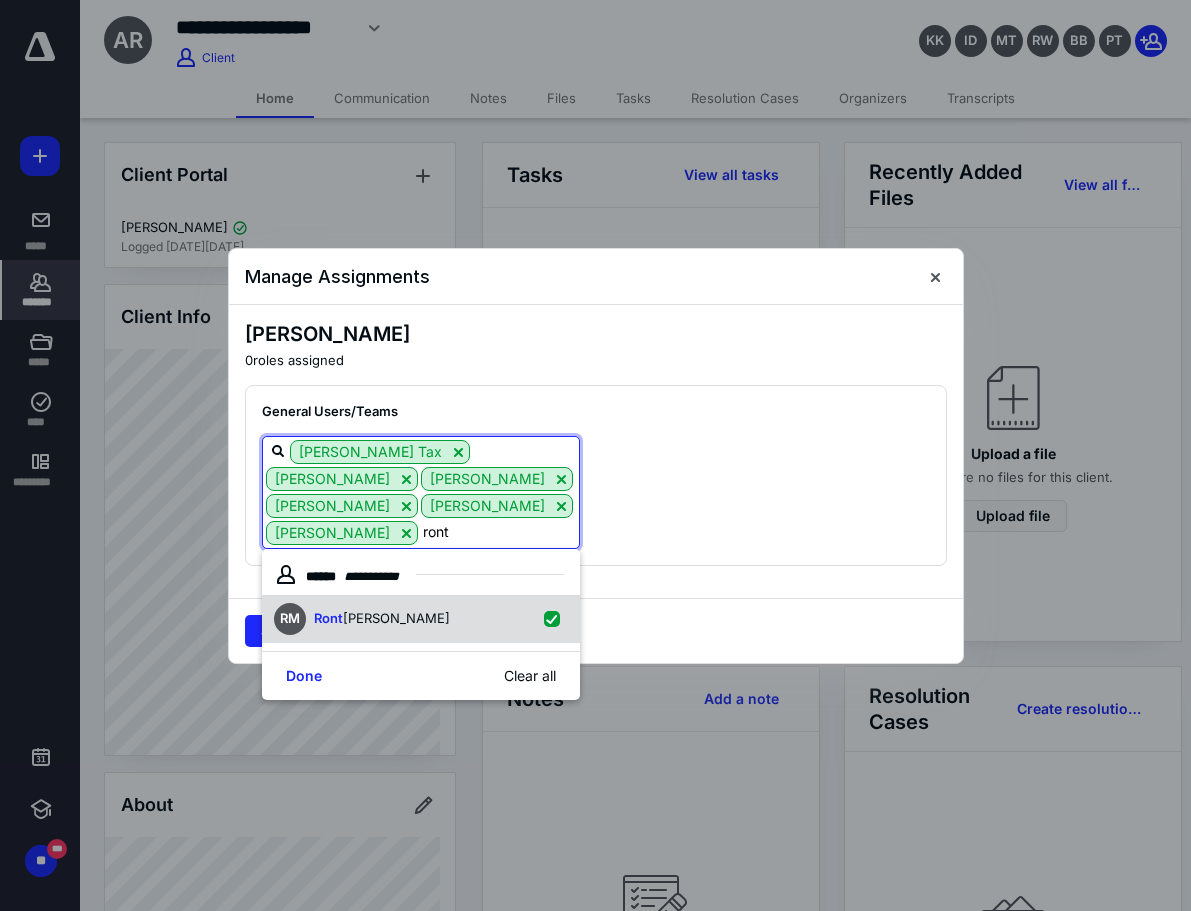 checkbox on "true" 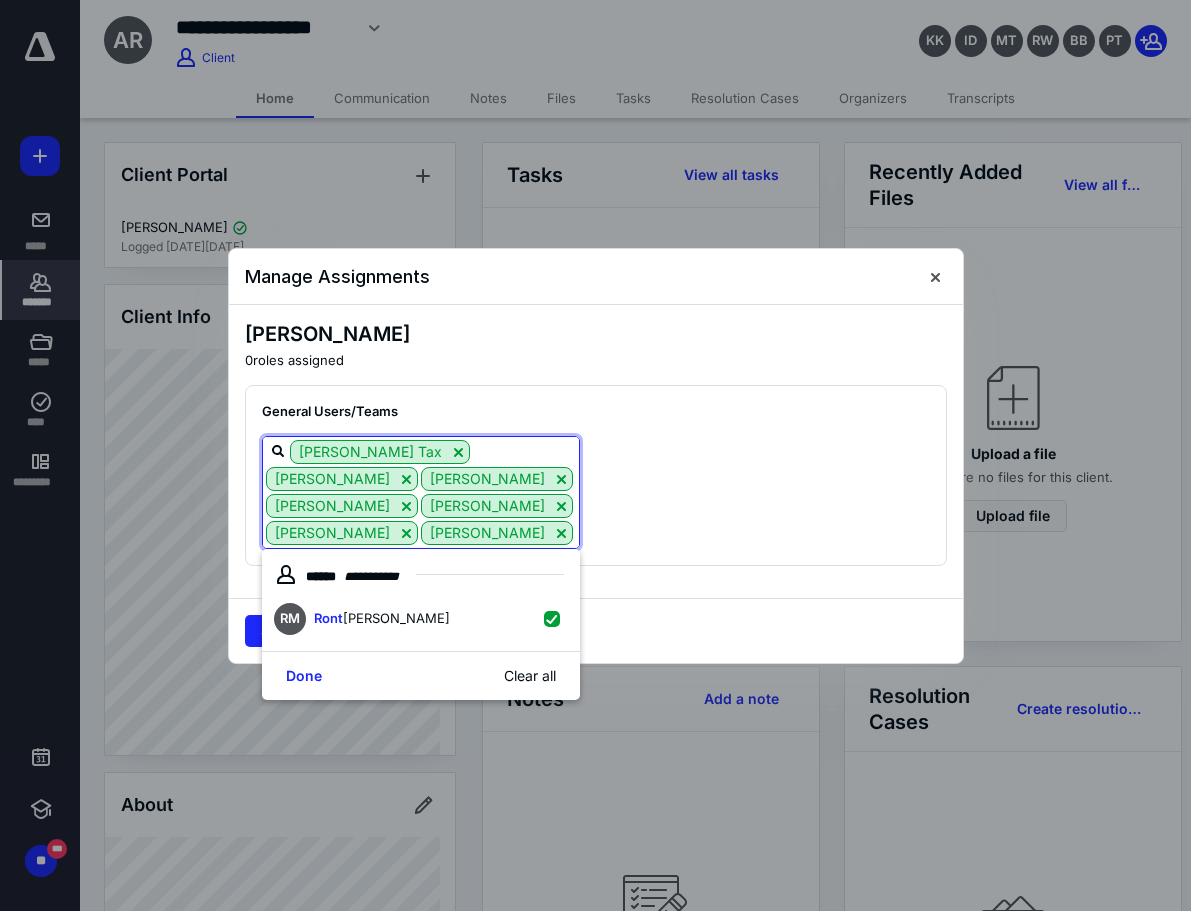 type on "ront" 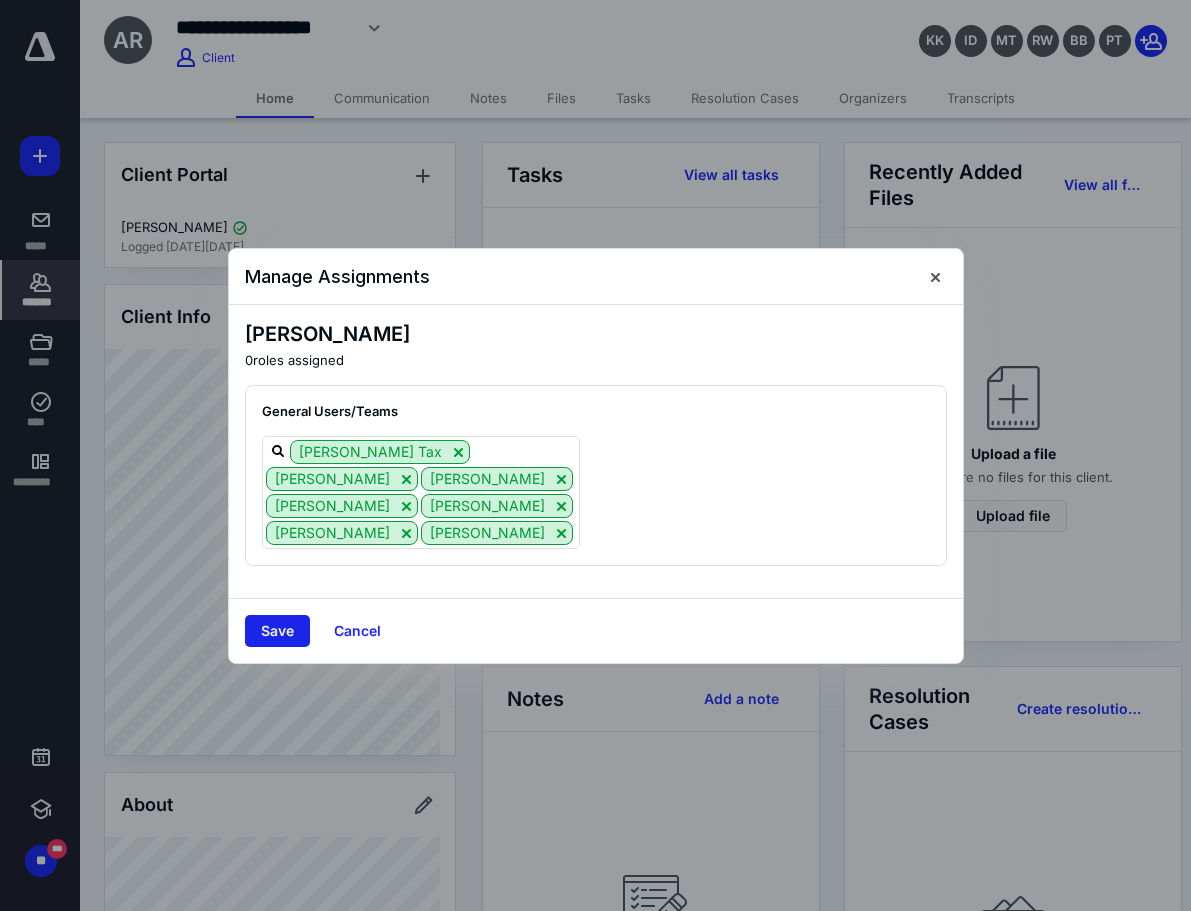 click on "Save" at bounding box center (277, 631) 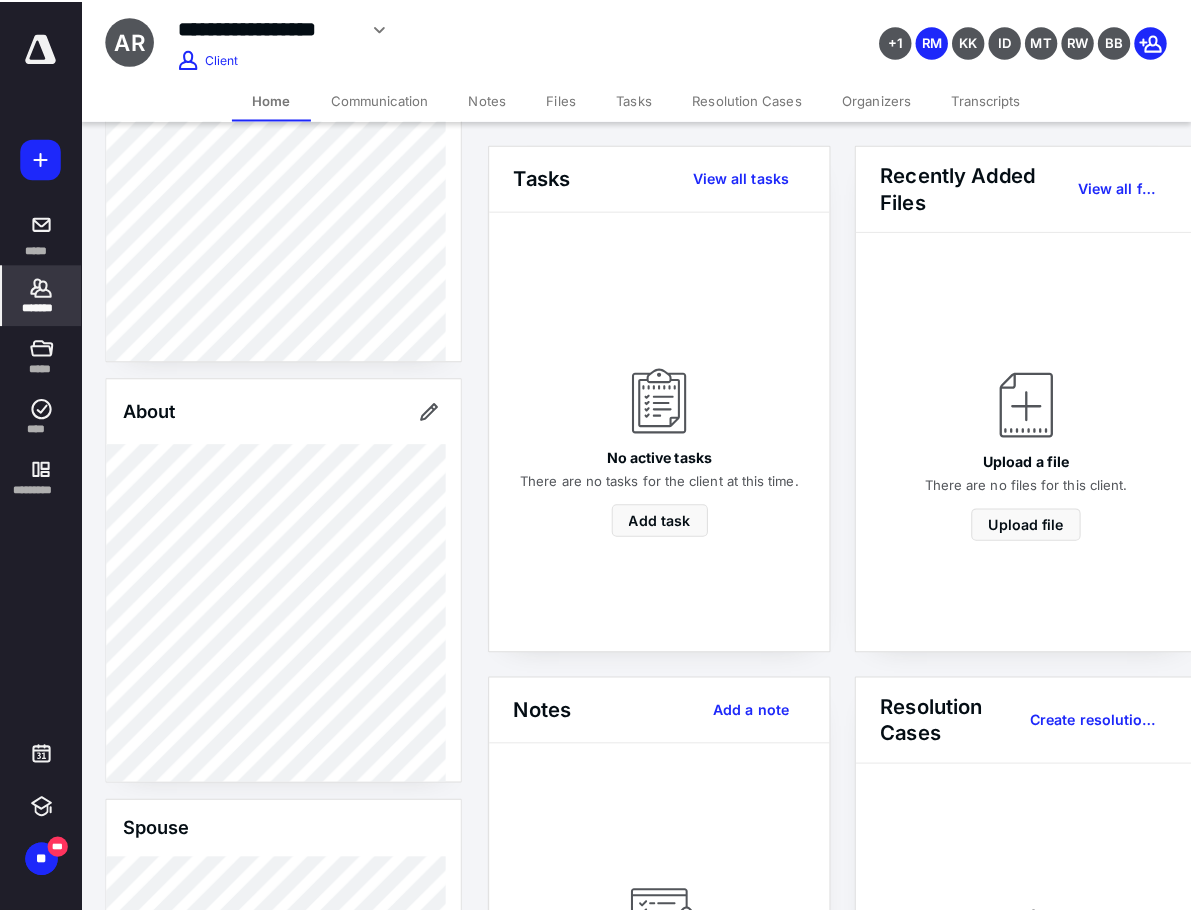 scroll, scrollTop: 700, scrollLeft: 0, axis: vertical 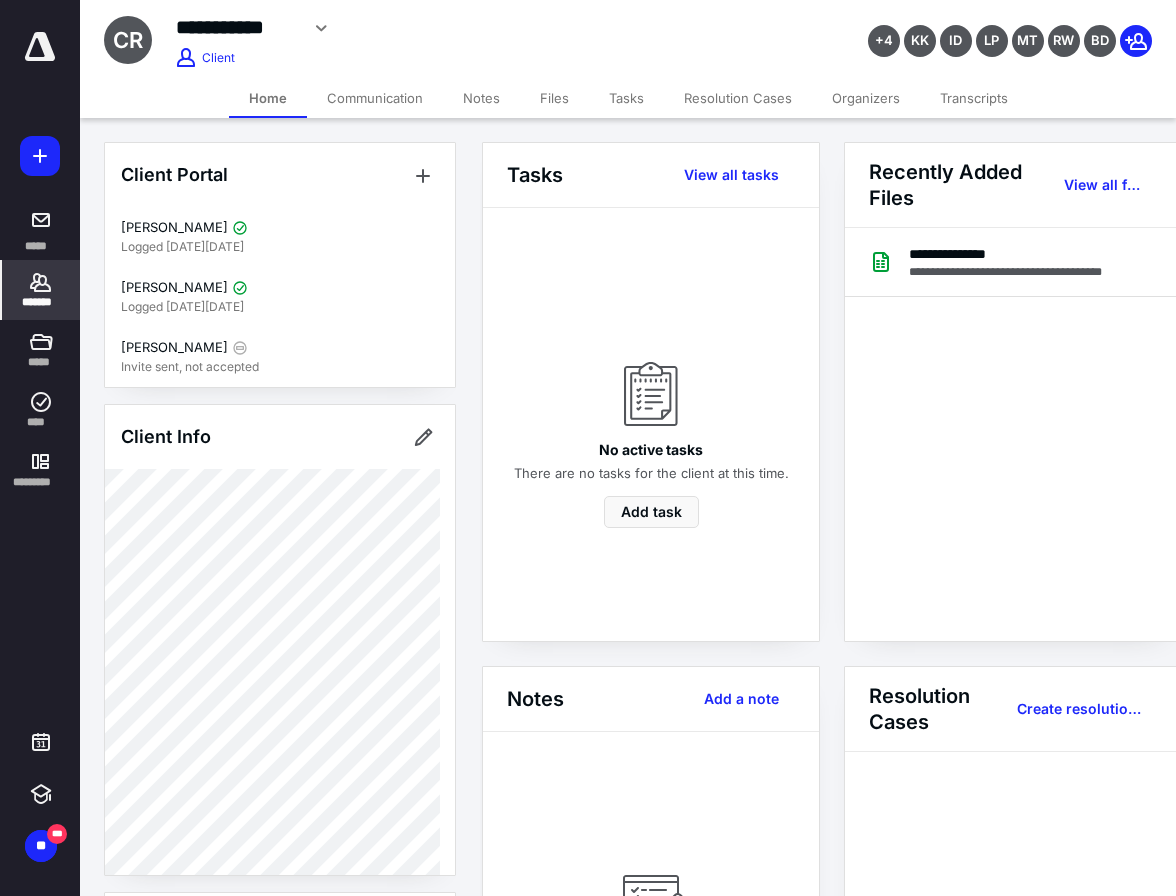click 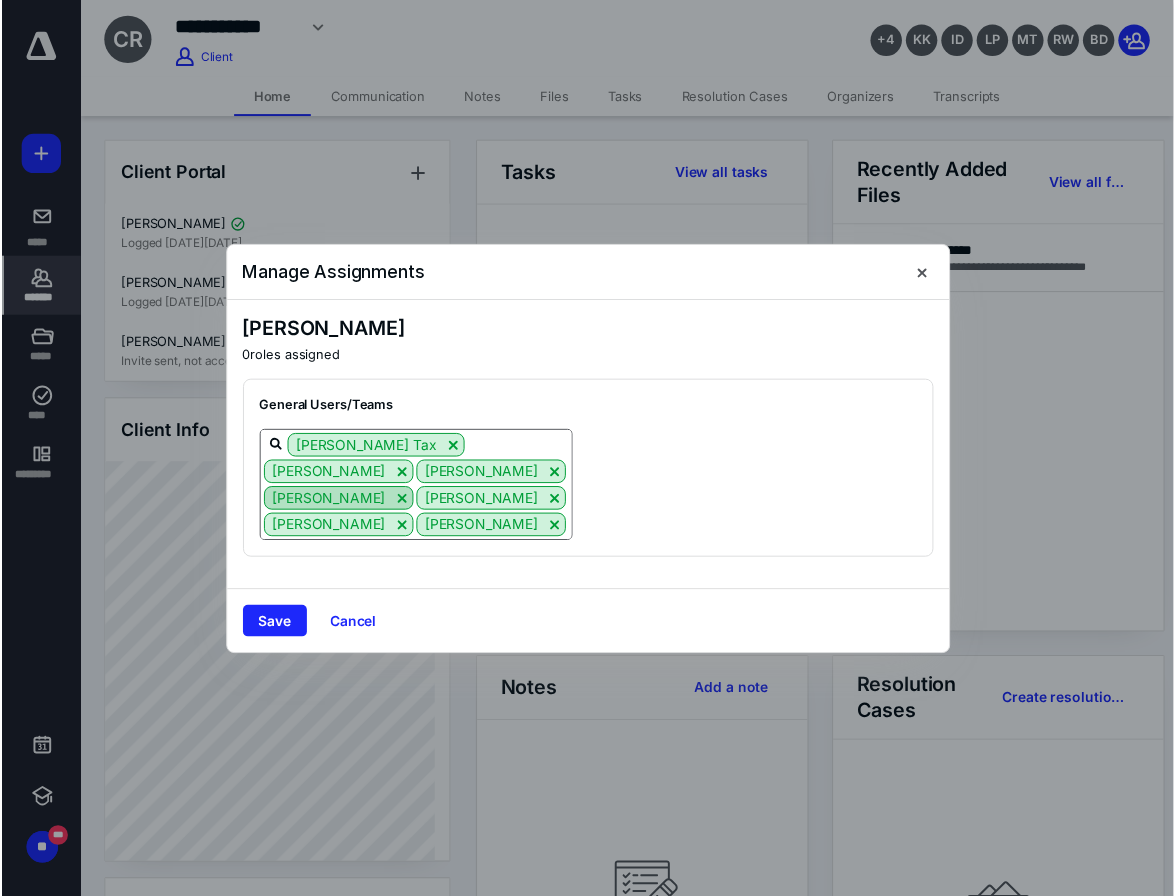 scroll, scrollTop: 81, scrollLeft: 0, axis: vertical 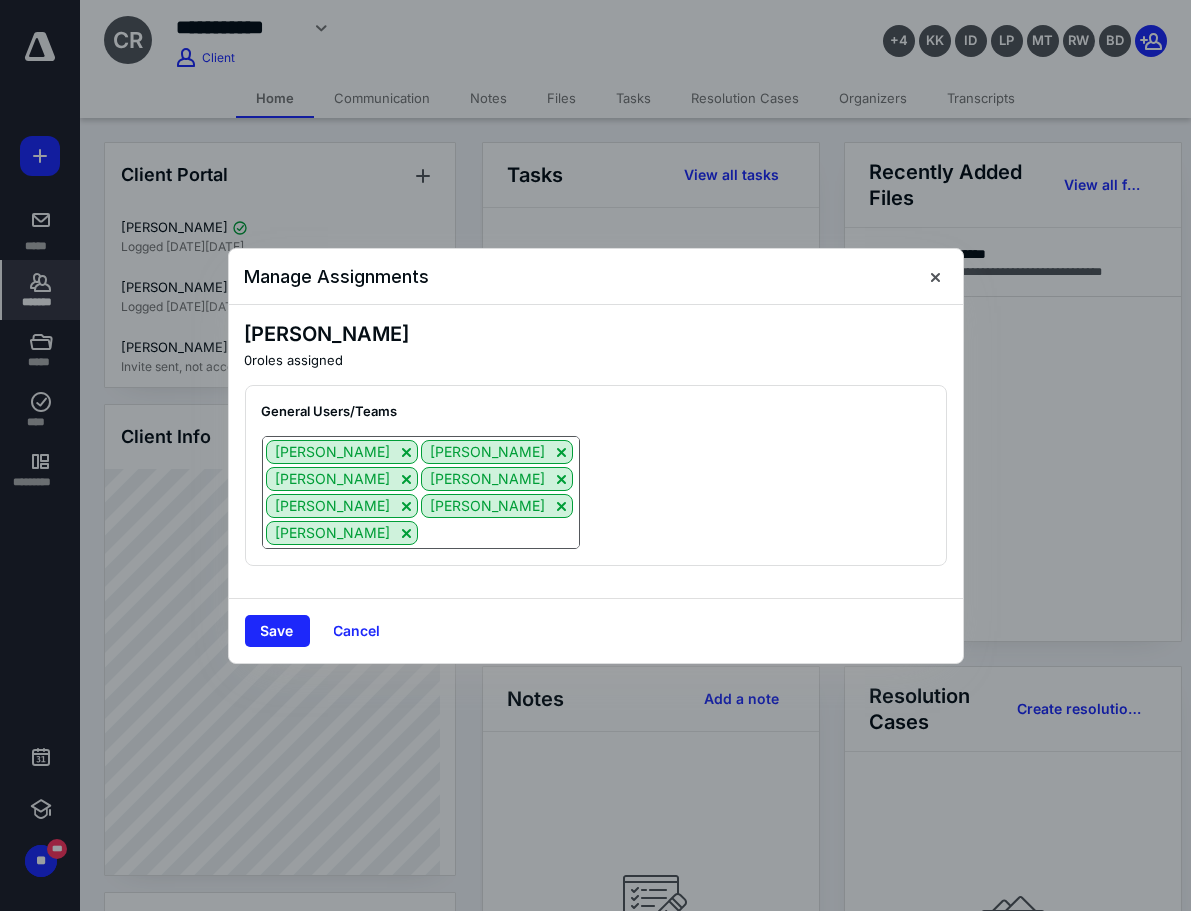 click at bounding box center (498, 532) 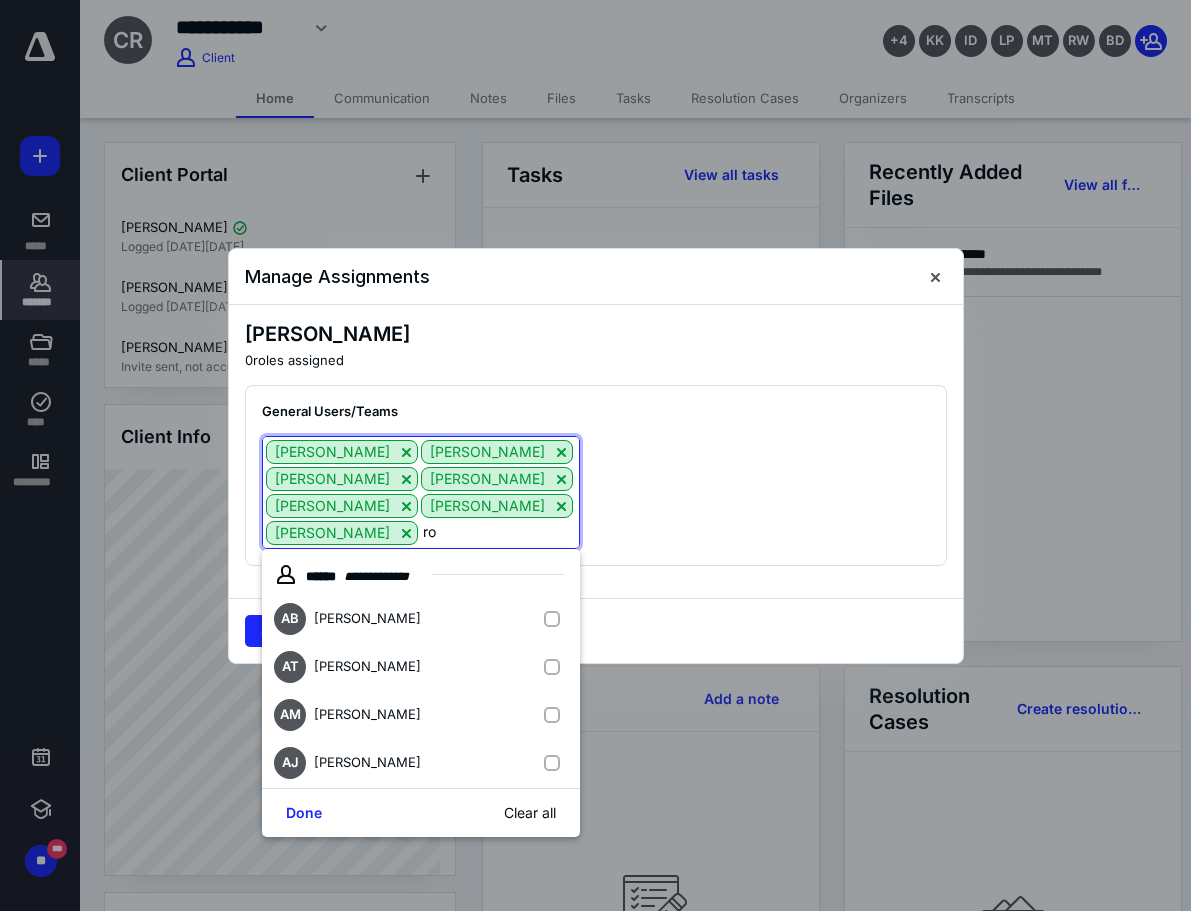 type on "[PERSON_NAME]" 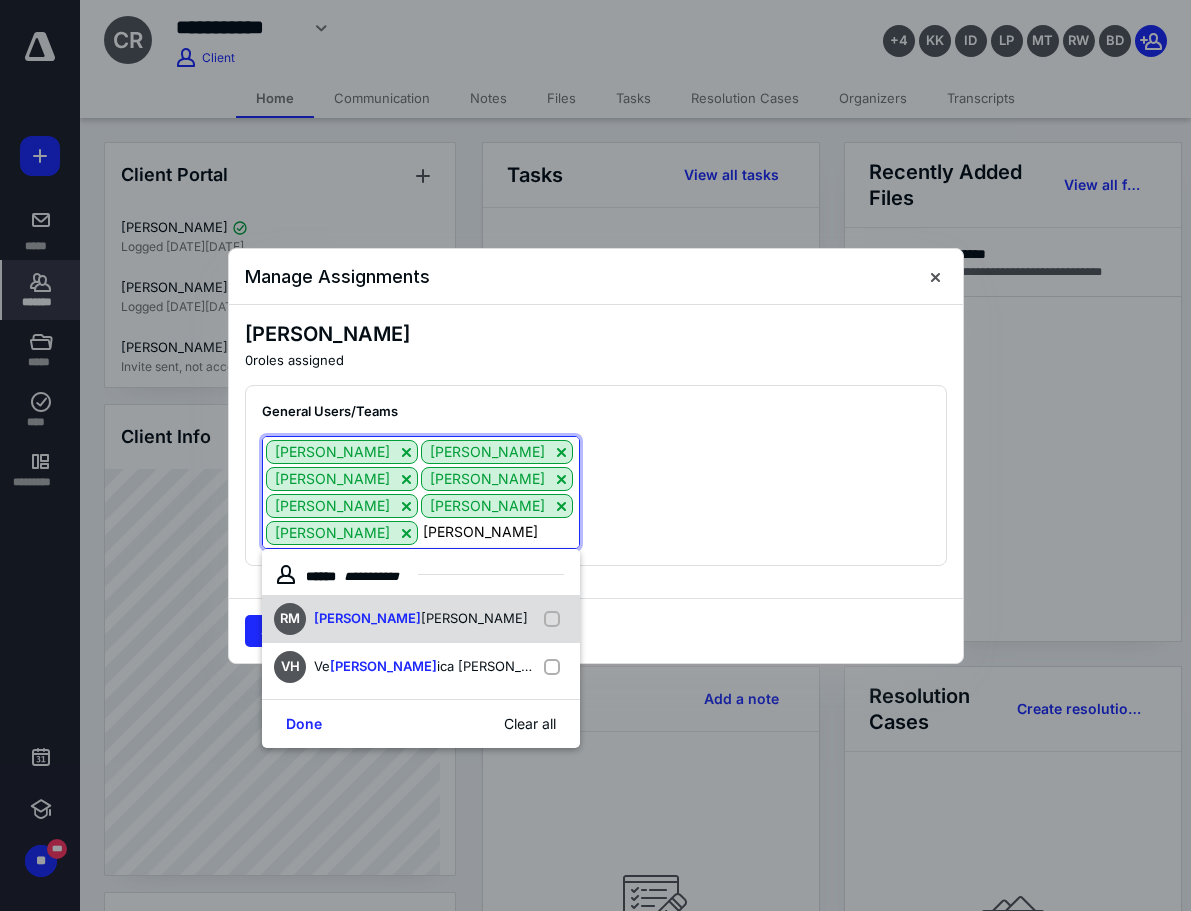 click on "[PERSON_NAME]" at bounding box center (474, 618) 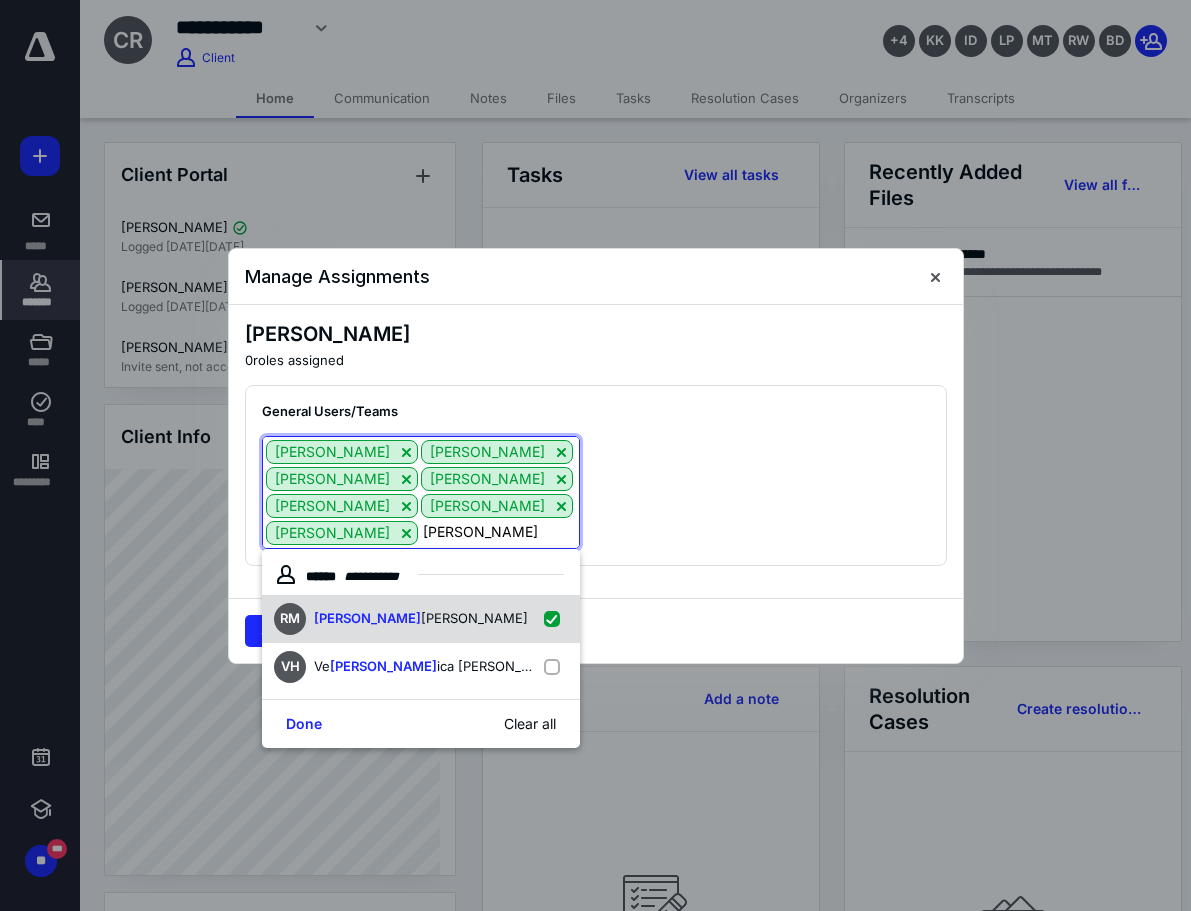 checkbox on "true" 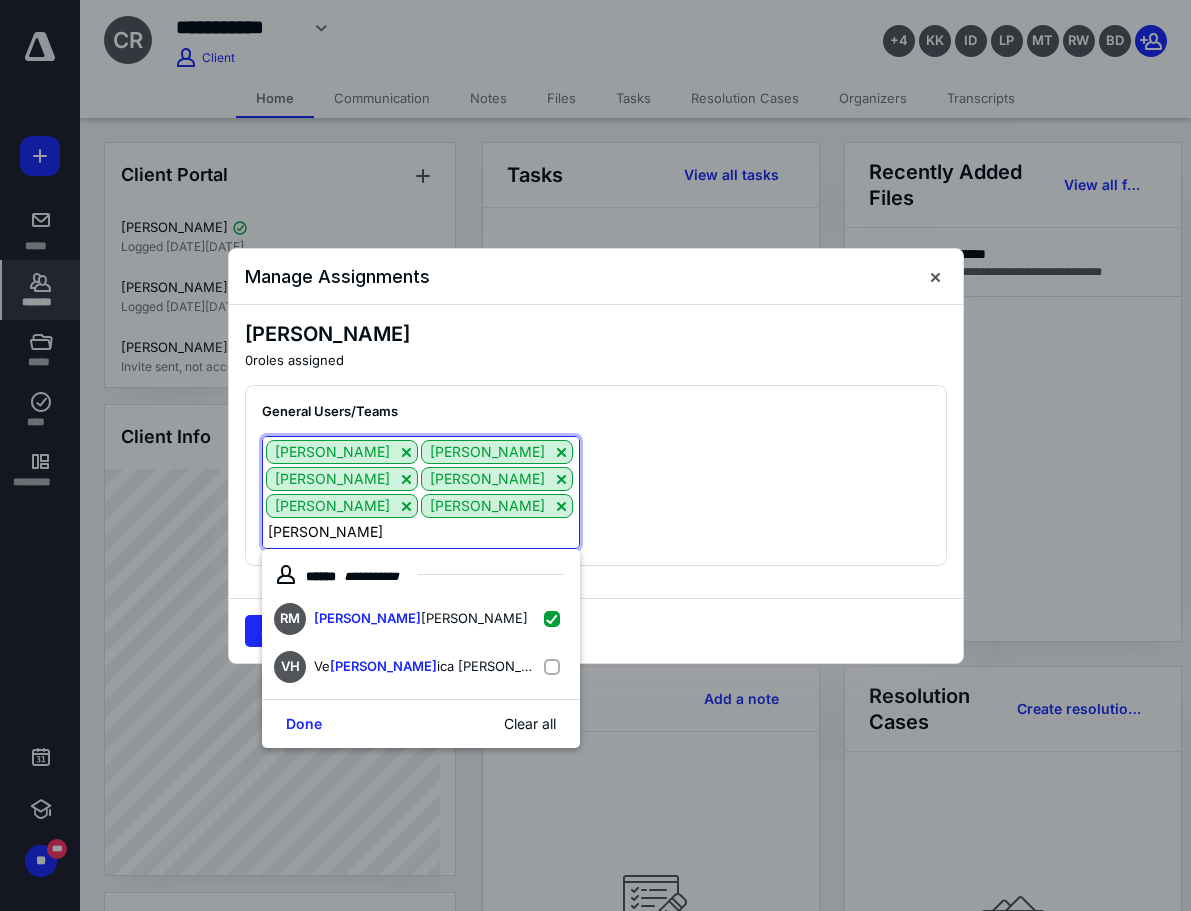 type on "[PERSON_NAME]" 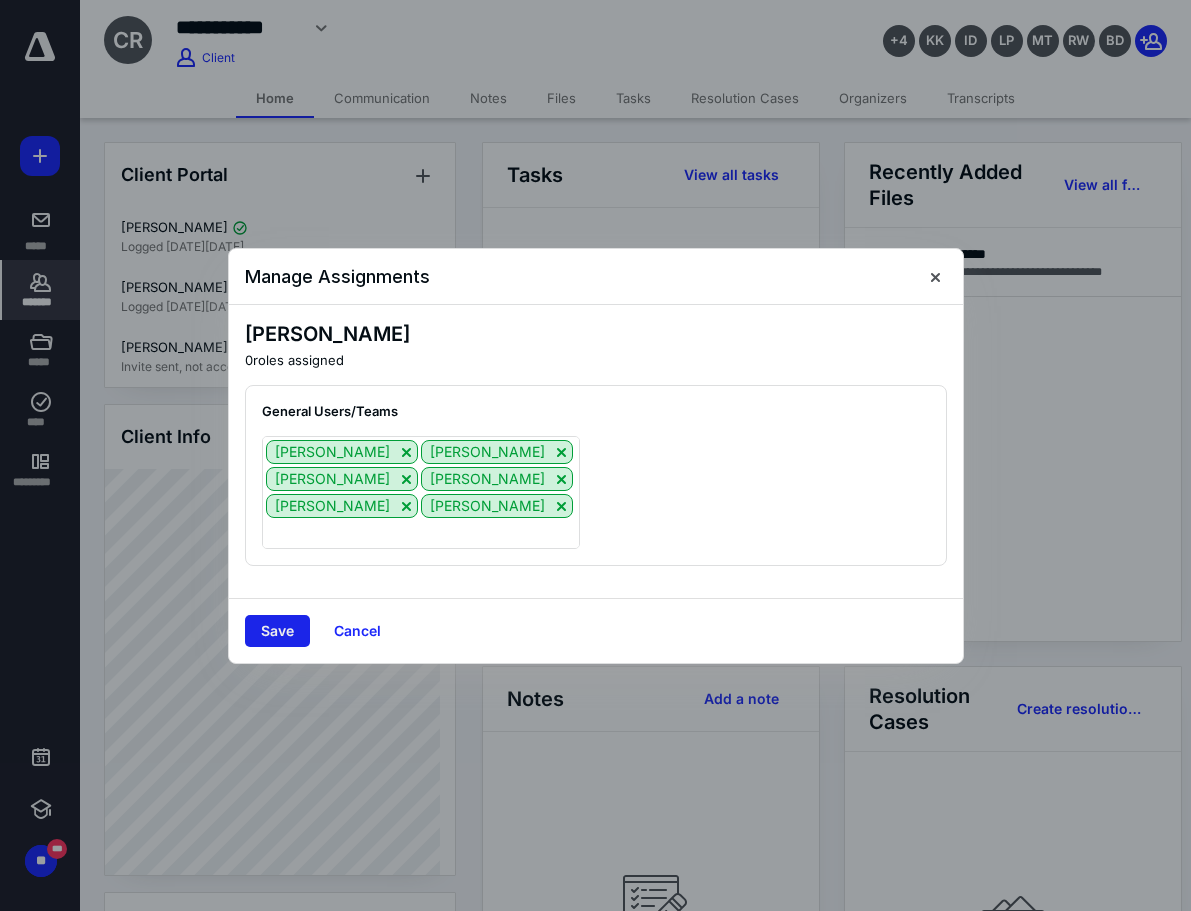 click on "Save" at bounding box center (277, 631) 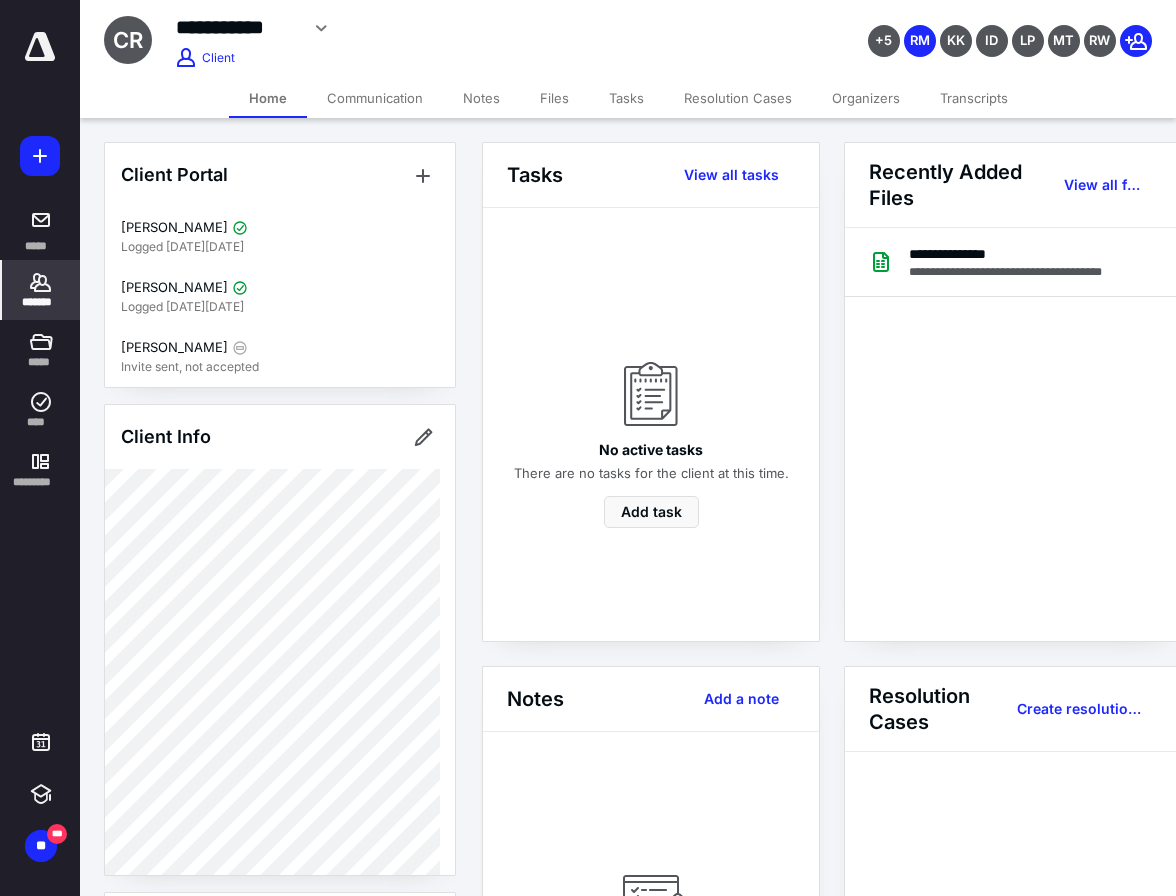 click on "*******" at bounding box center (41, 302) 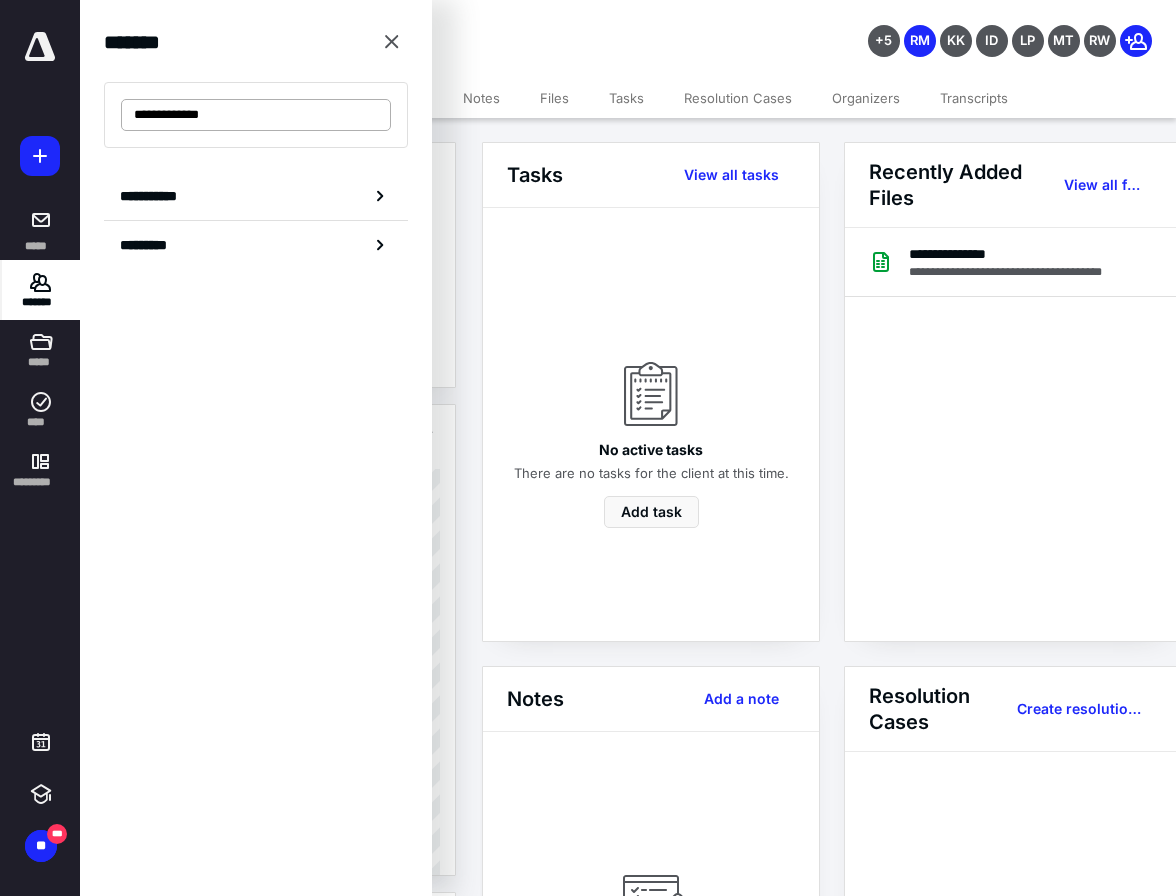 click on "**********" at bounding box center [256, 115] 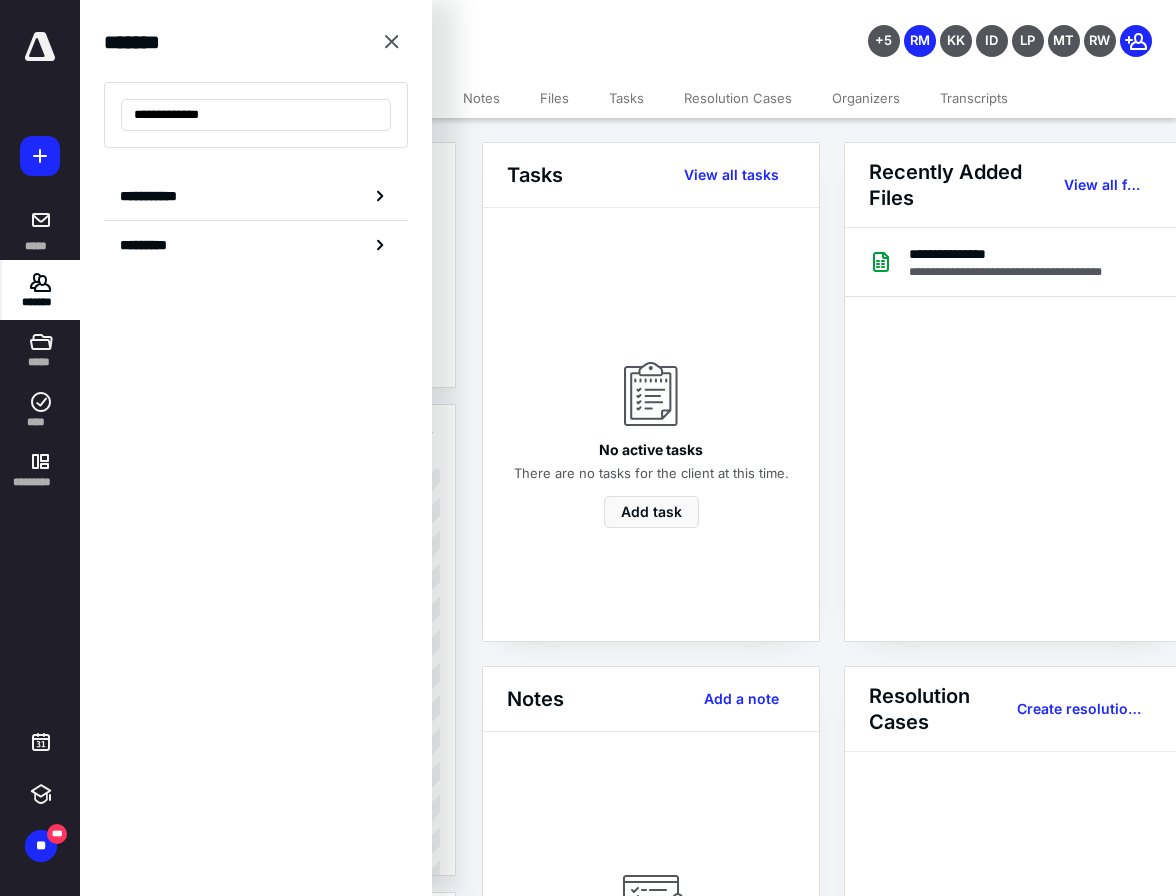 drag, startPoint x: 152, startPoint y: 115, endPoint x: 119, endPoint y: 112, distance: 33.13608 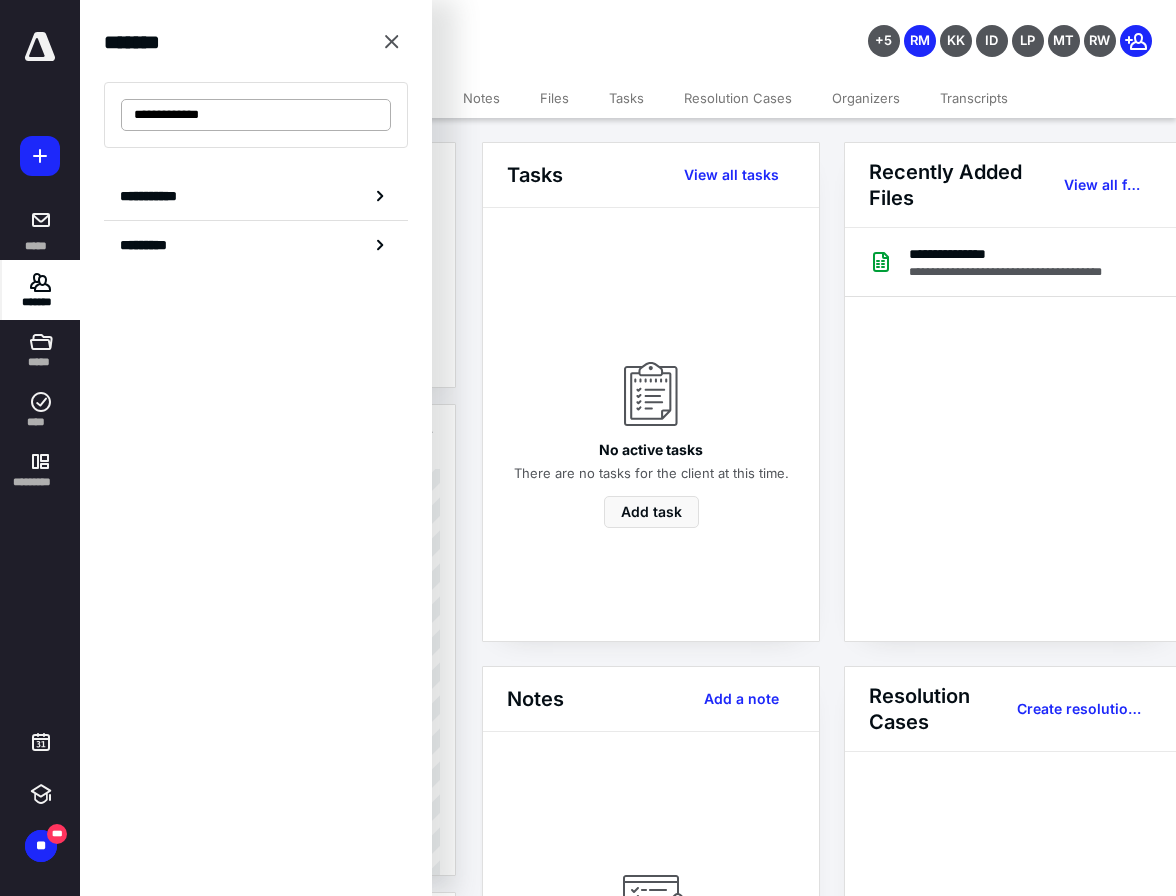 click on "**********" at bounding box center (256, 115) 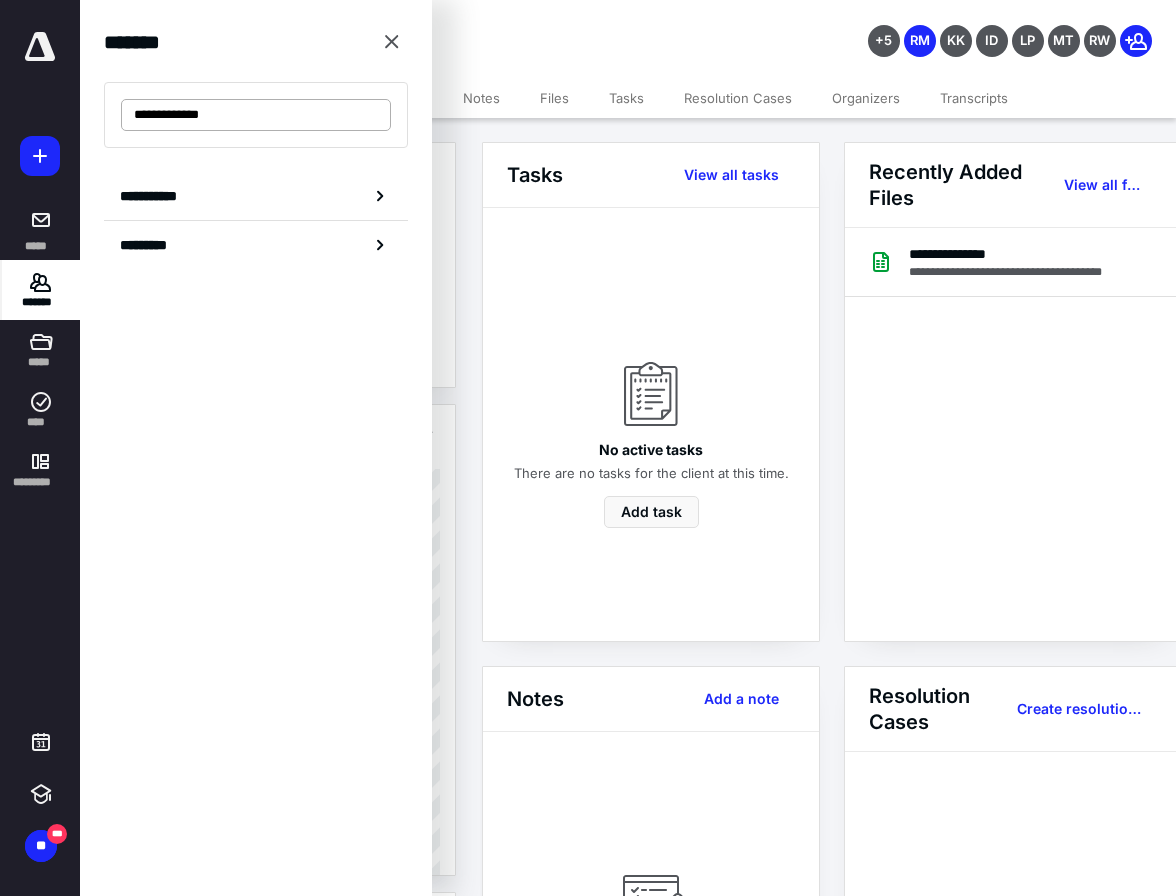 drag, startPoint x: 234, startPoint y: 111, endPoint x: 150, endPoint y: 99, distance: 84.85281 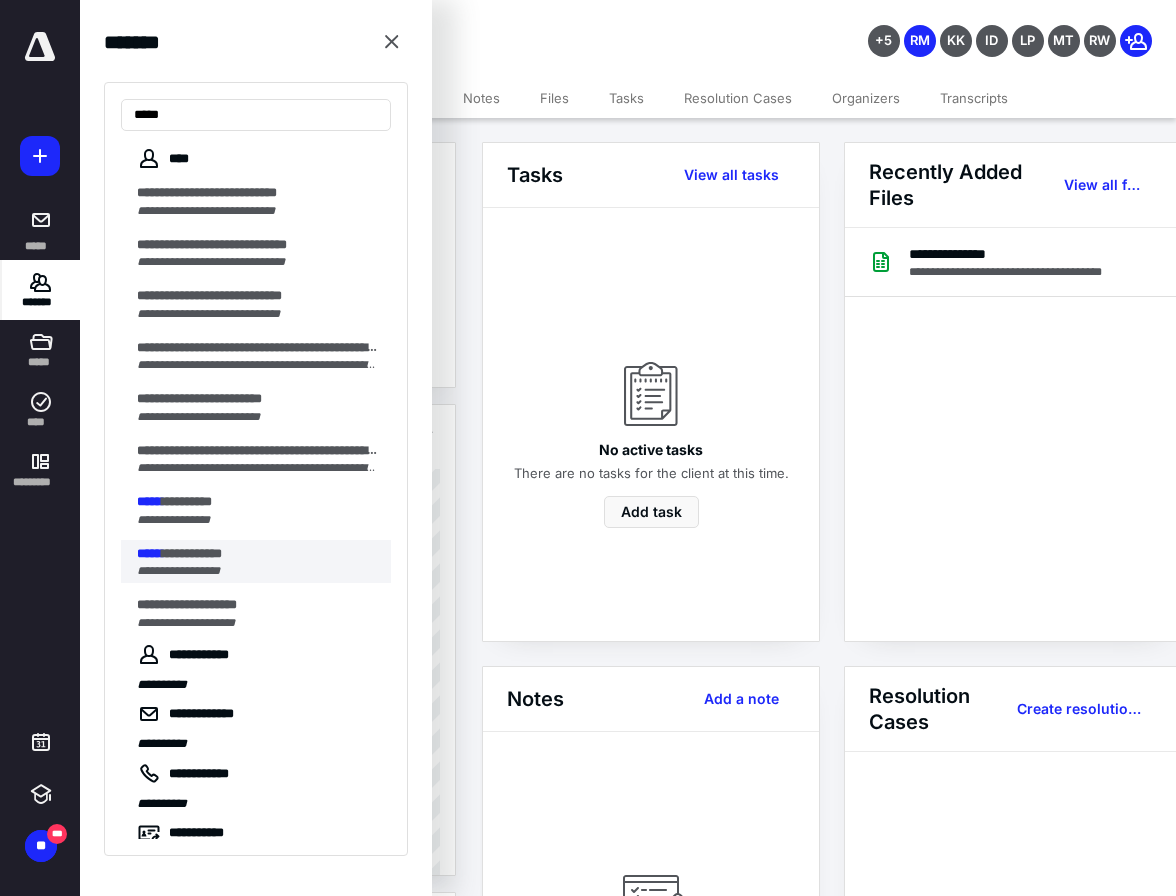 type on "*****" 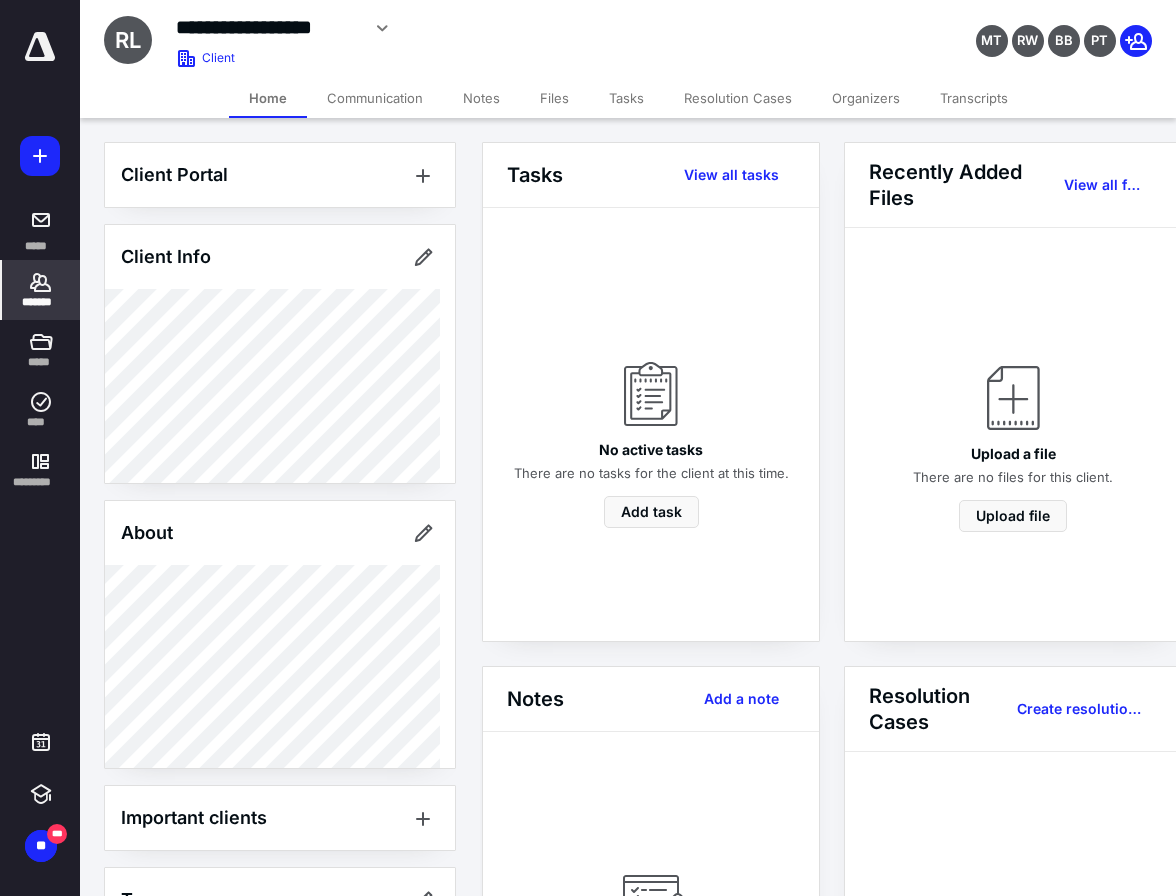 click 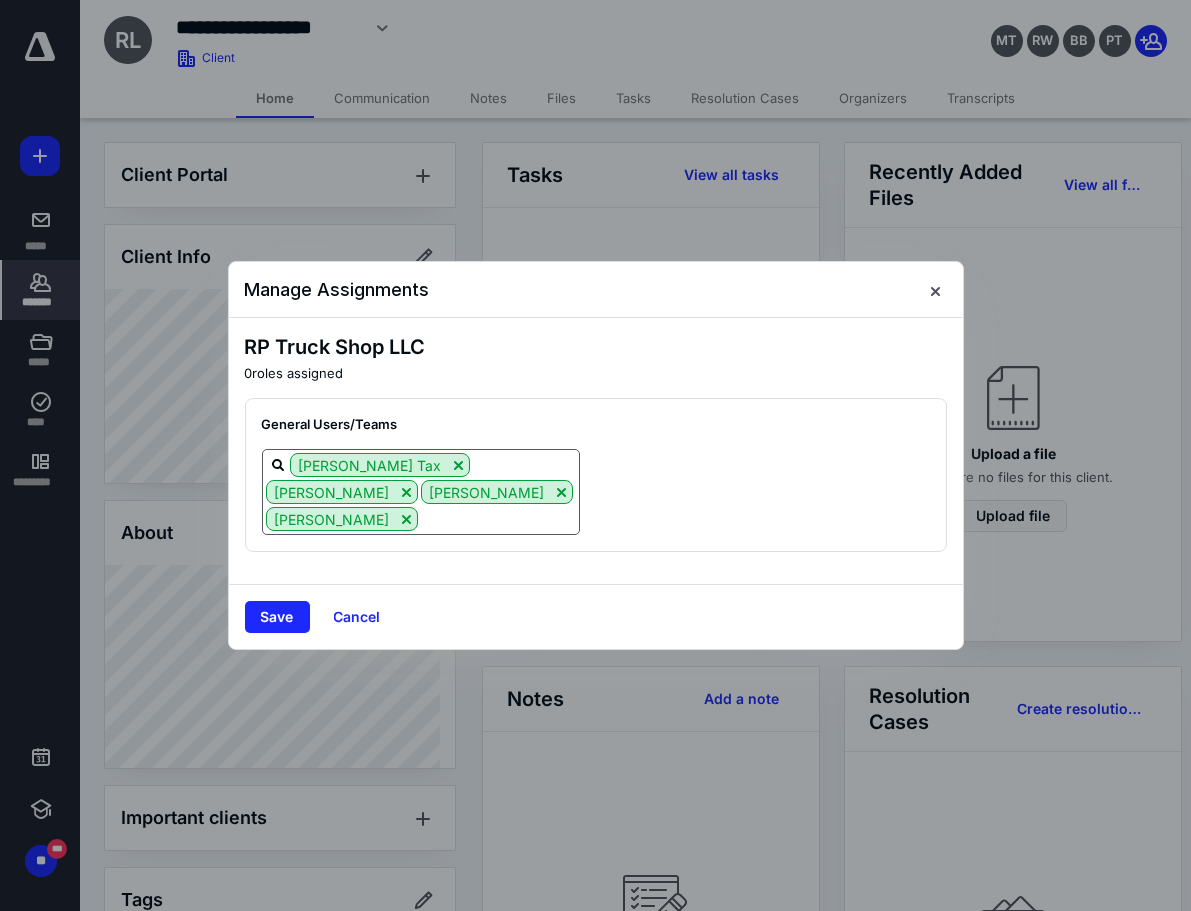 click on "[PERSON_NAME] Tax [PERSON_NAME] [PERSON_NAME] [PERSON_NAME]" at bounding box center (421, 492) 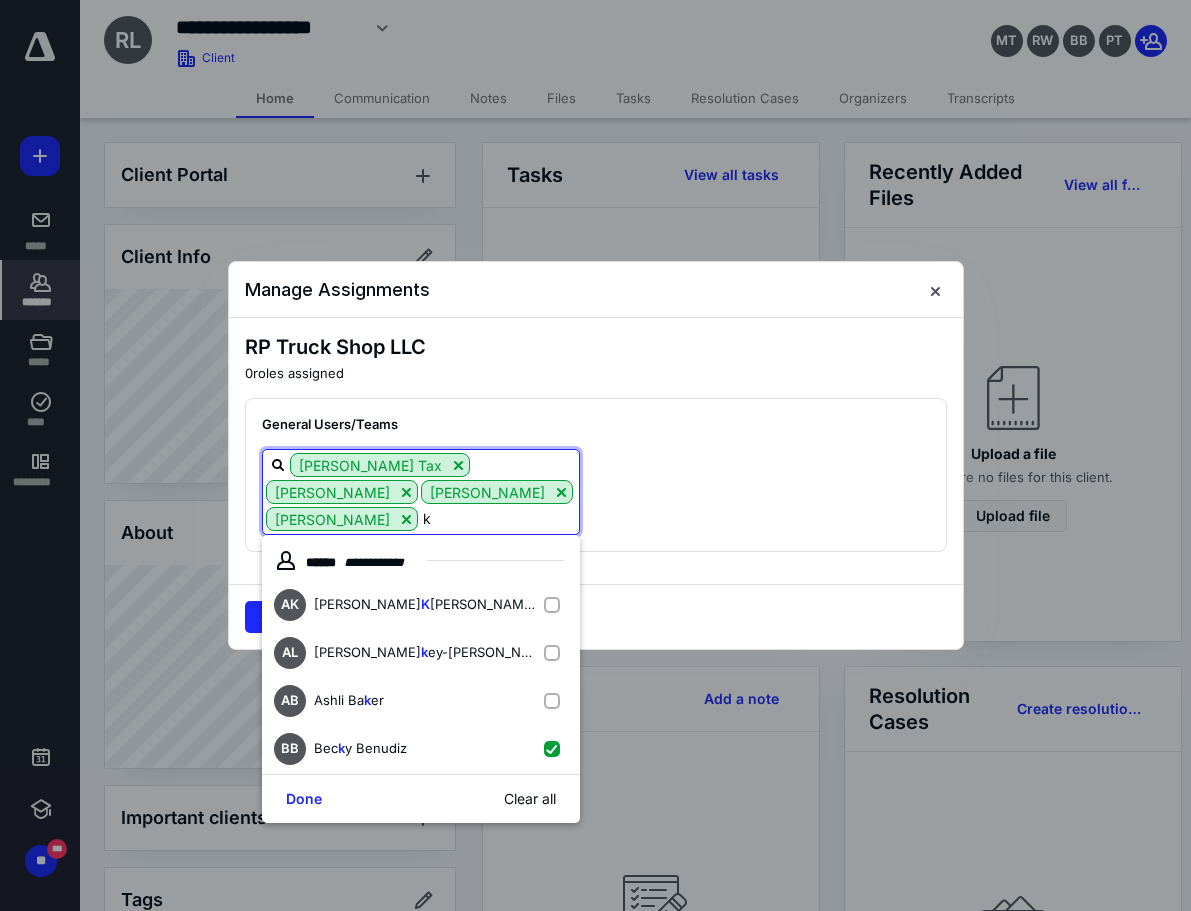 type on "kr" 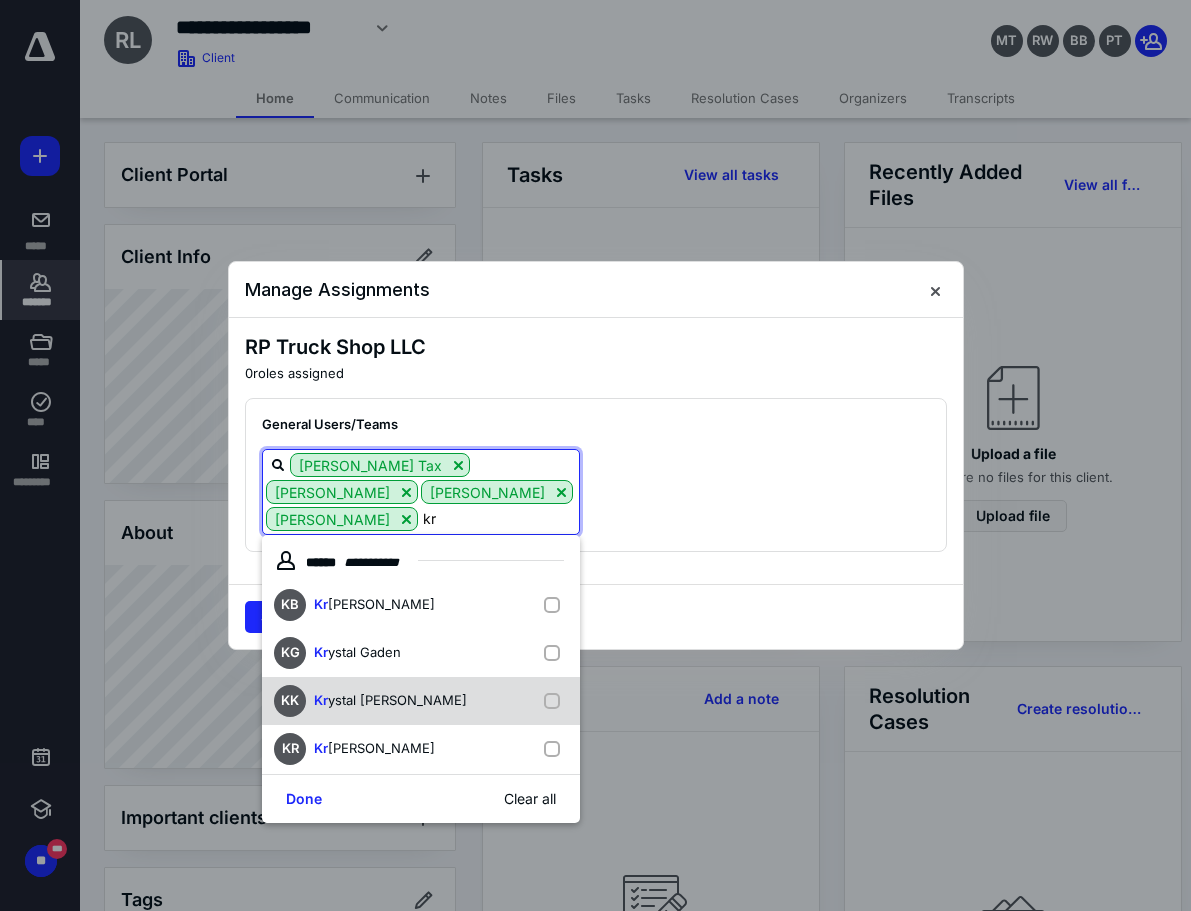 click on "KK Kr ystal [PERSON_NAME]" at bounding box center [421, 701] 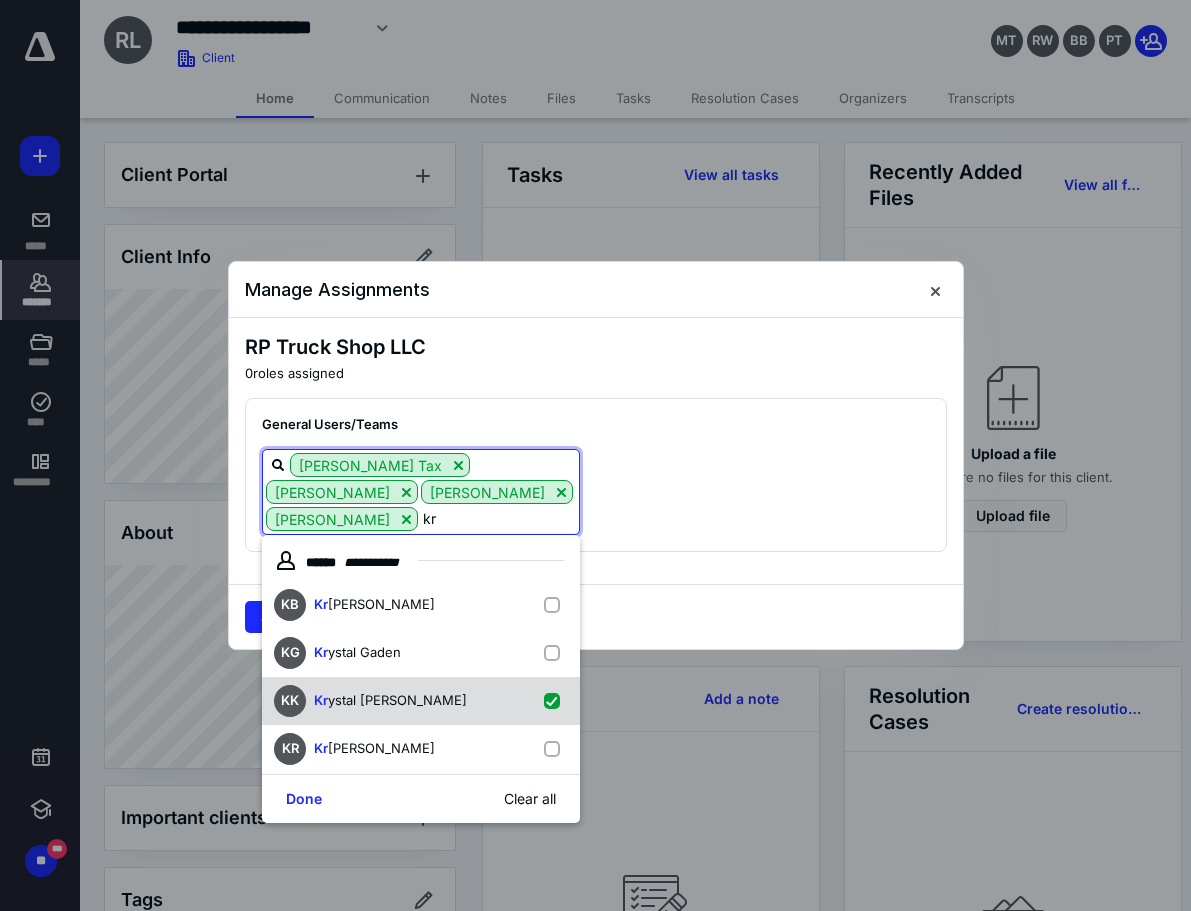 checkbox on "true" 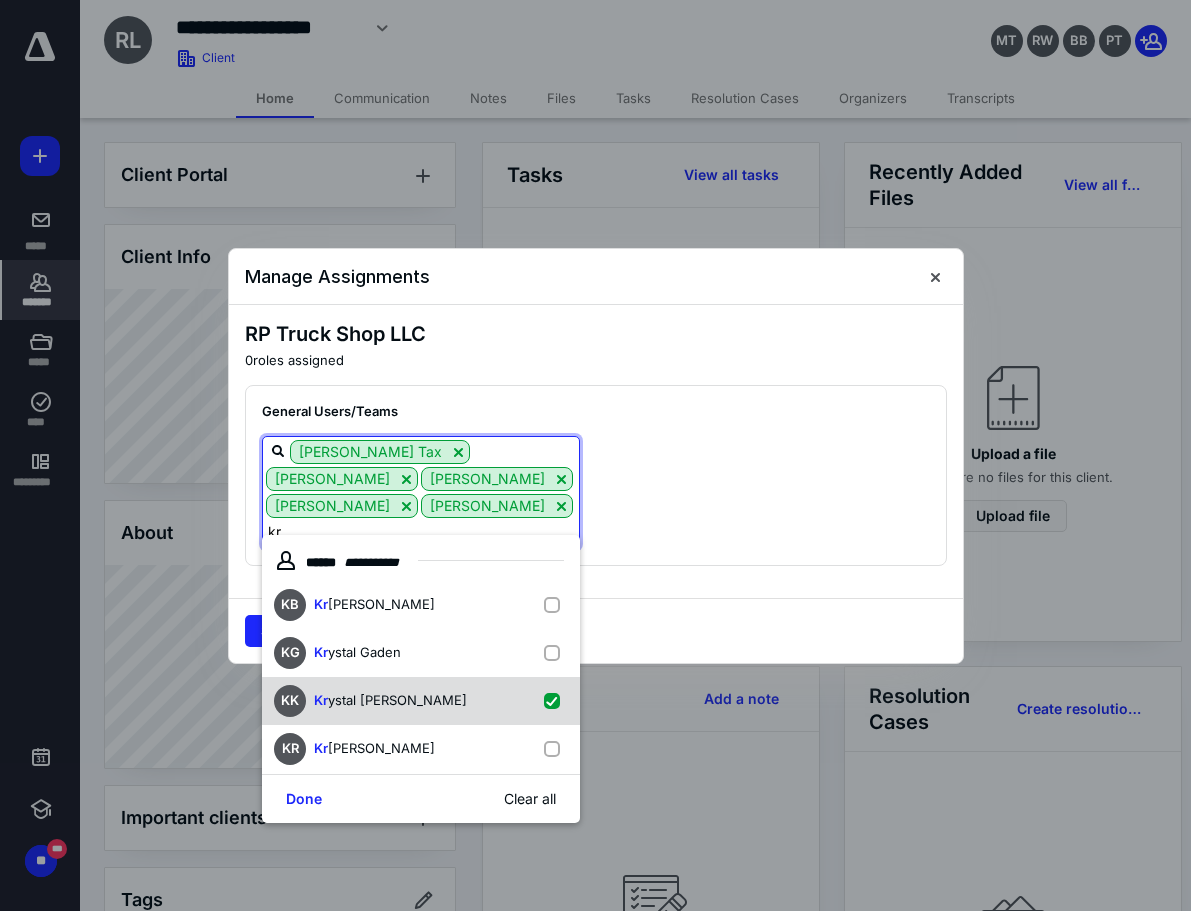 type on "k" 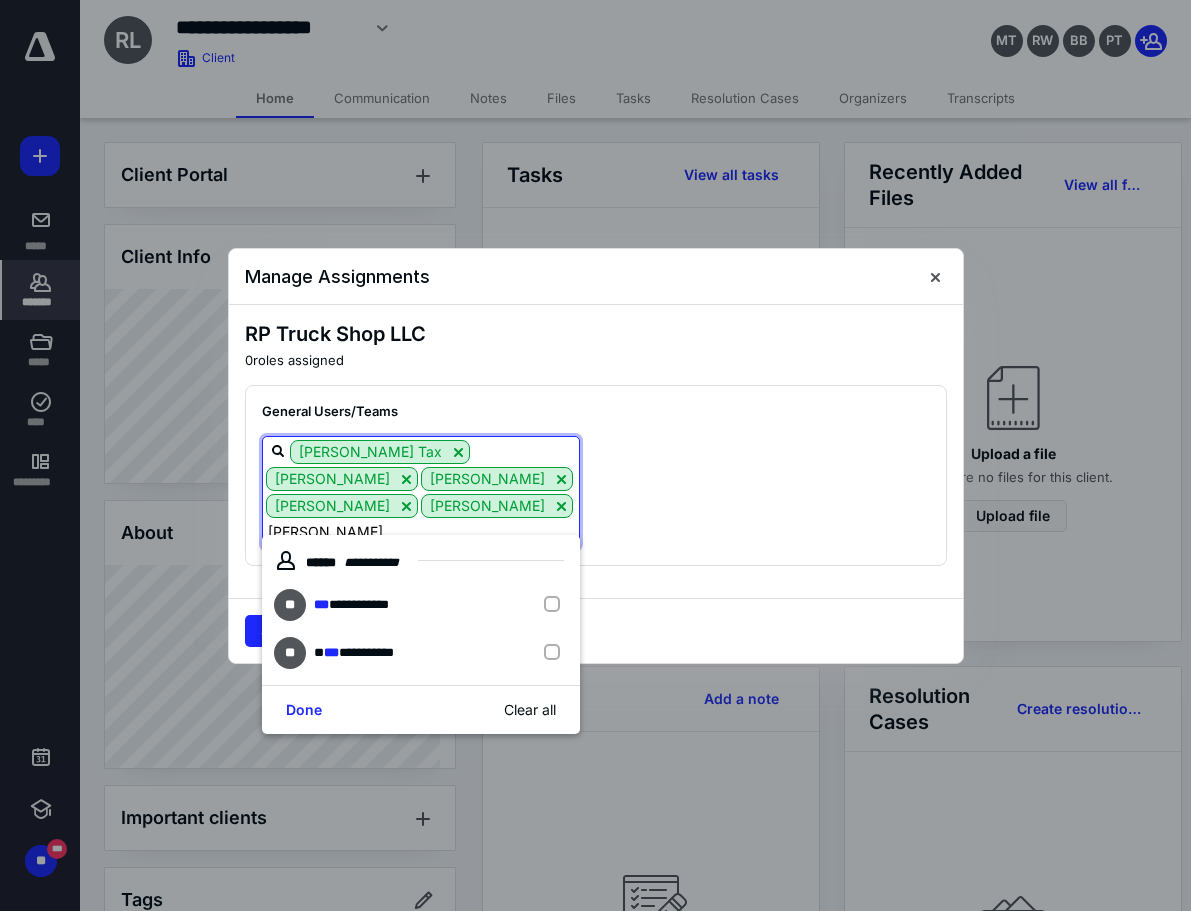 type on "ront" 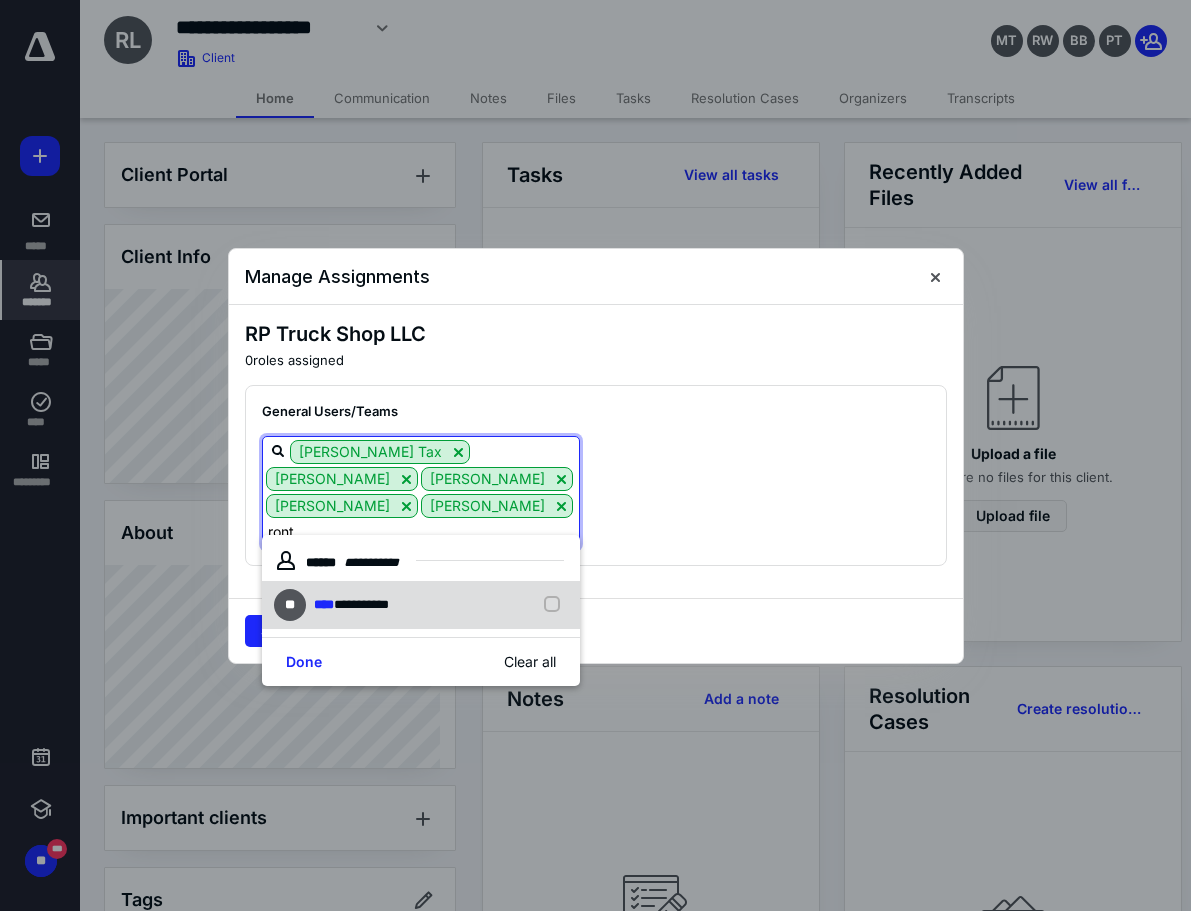 click on "**********" at bounding box center (361, 604) 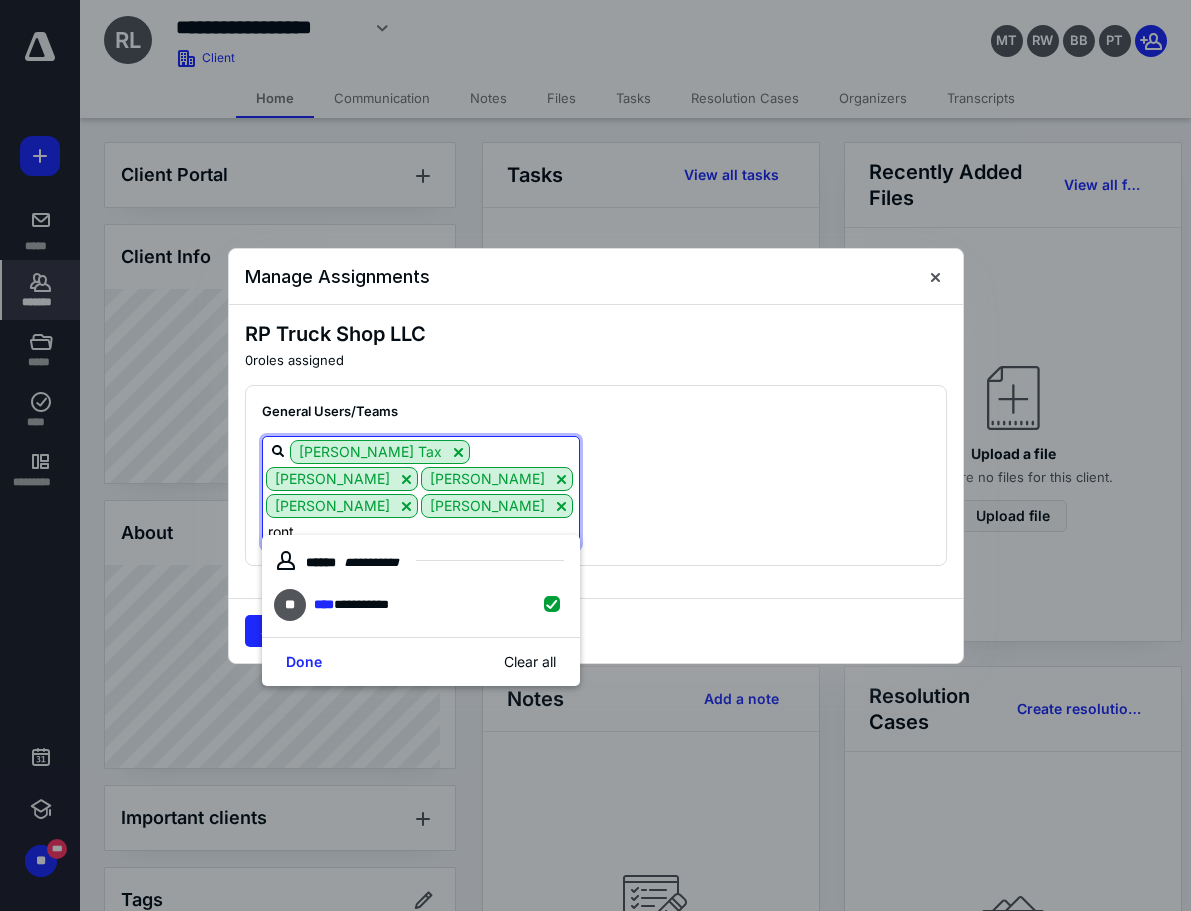 checkbox on "true" 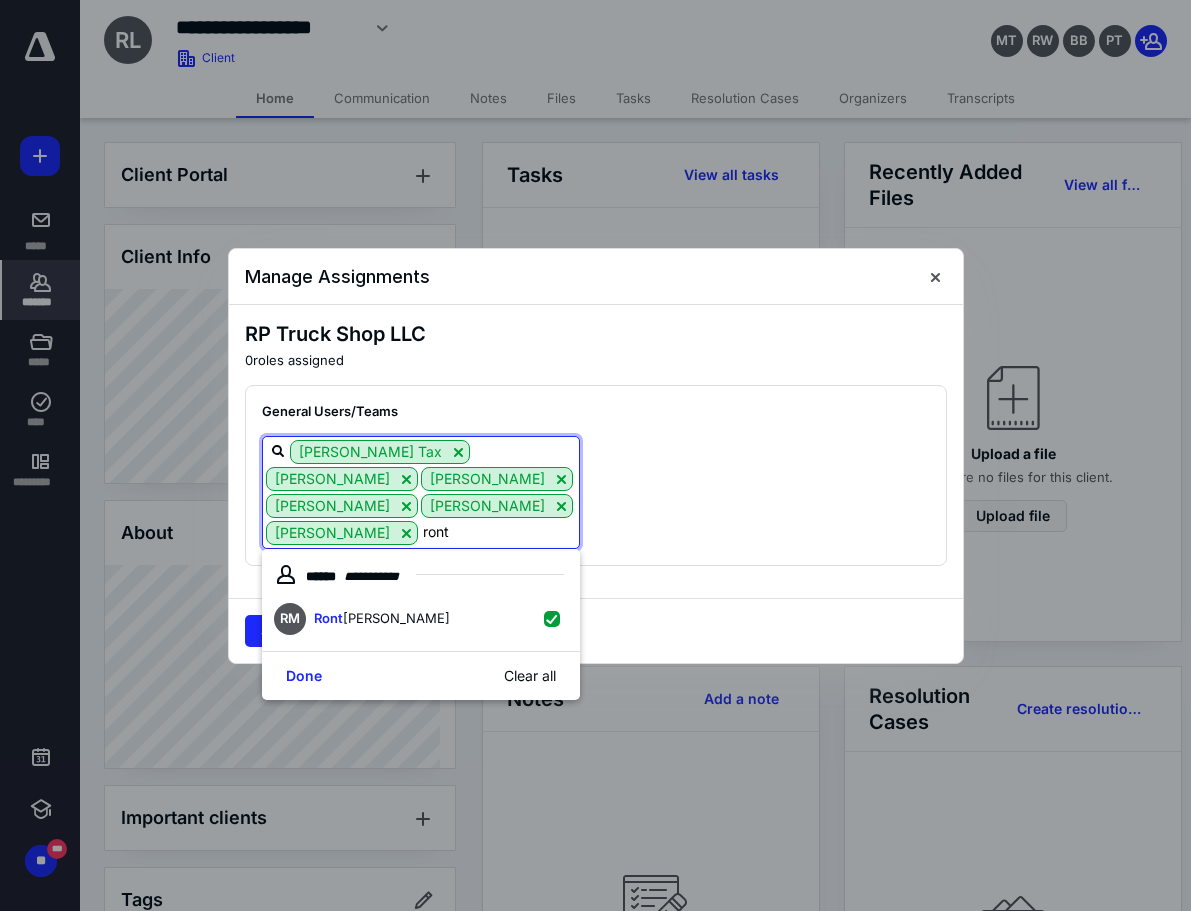 type on "ront" 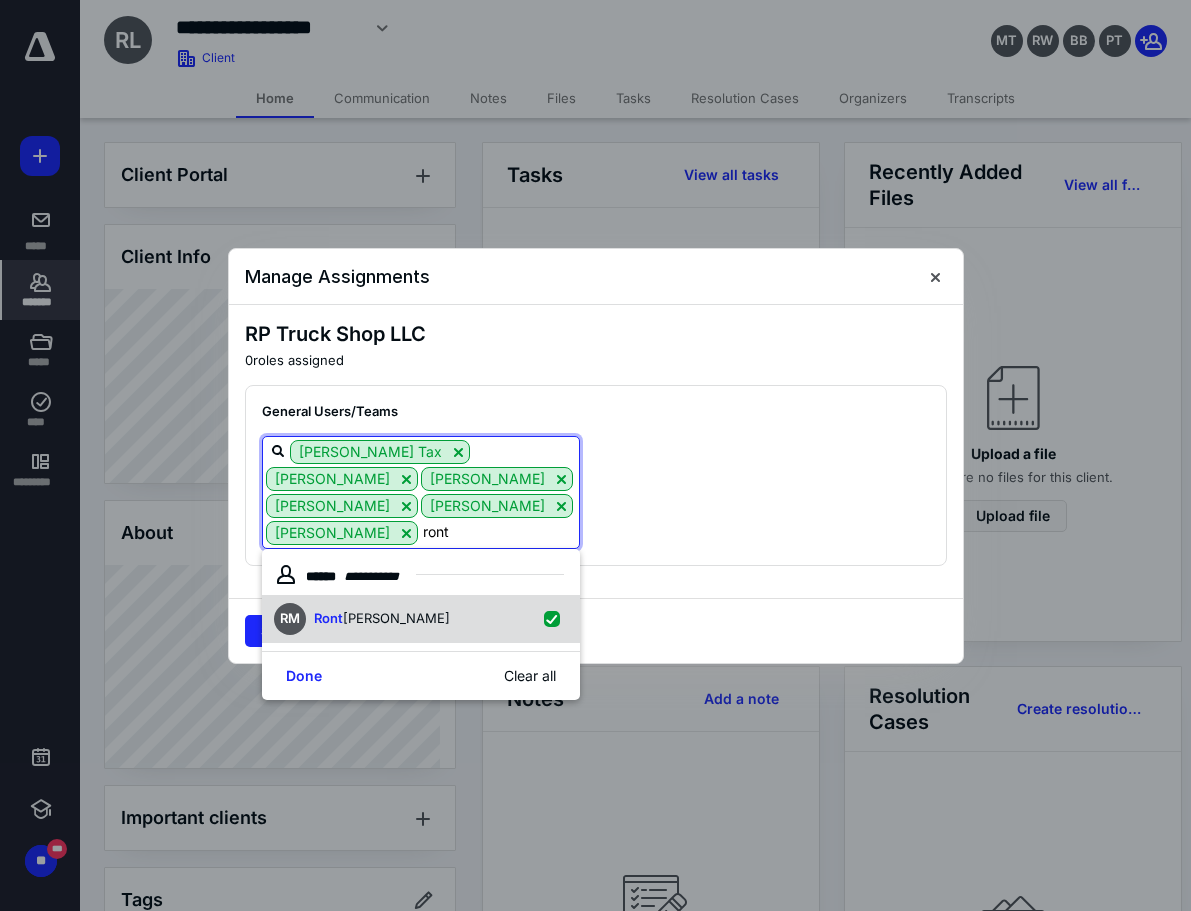 type 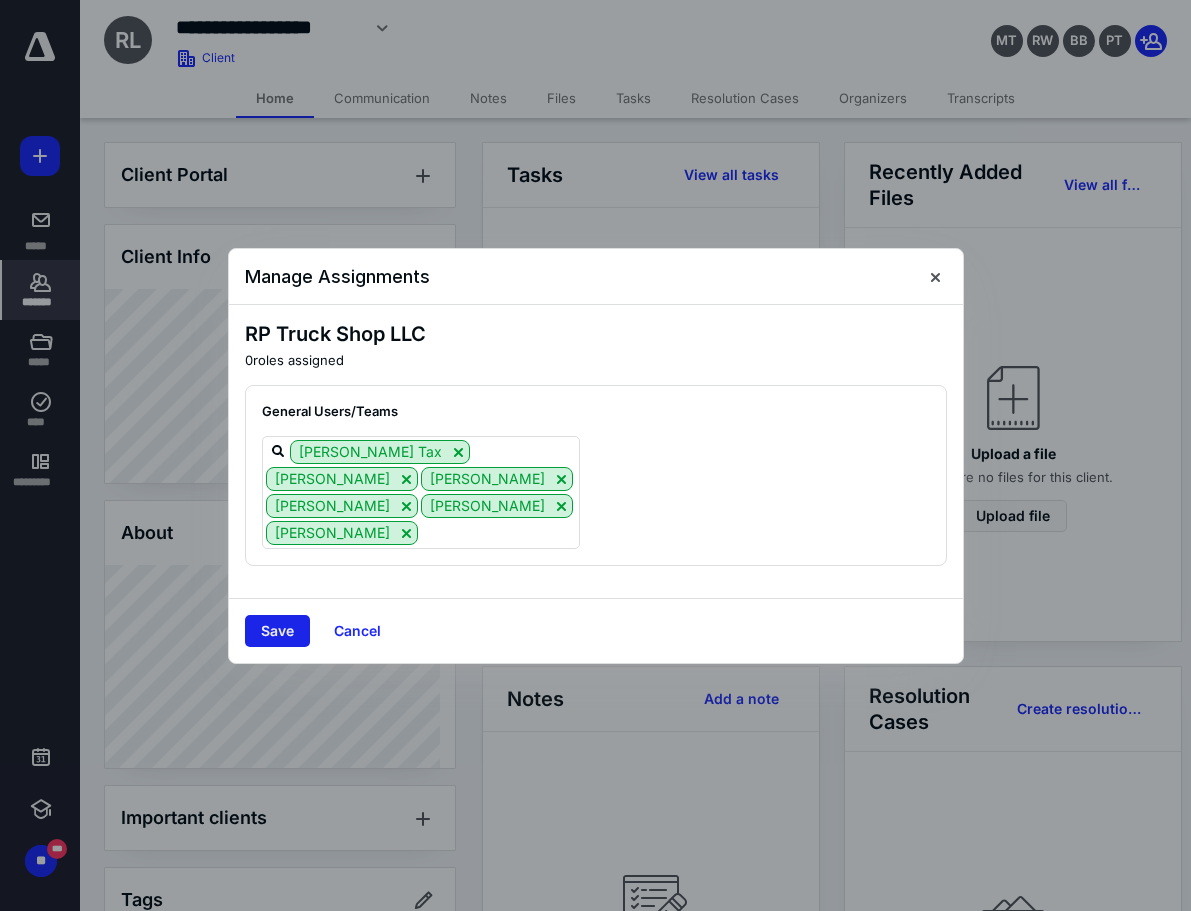 click on "Save" at bounding box center [277, 631] 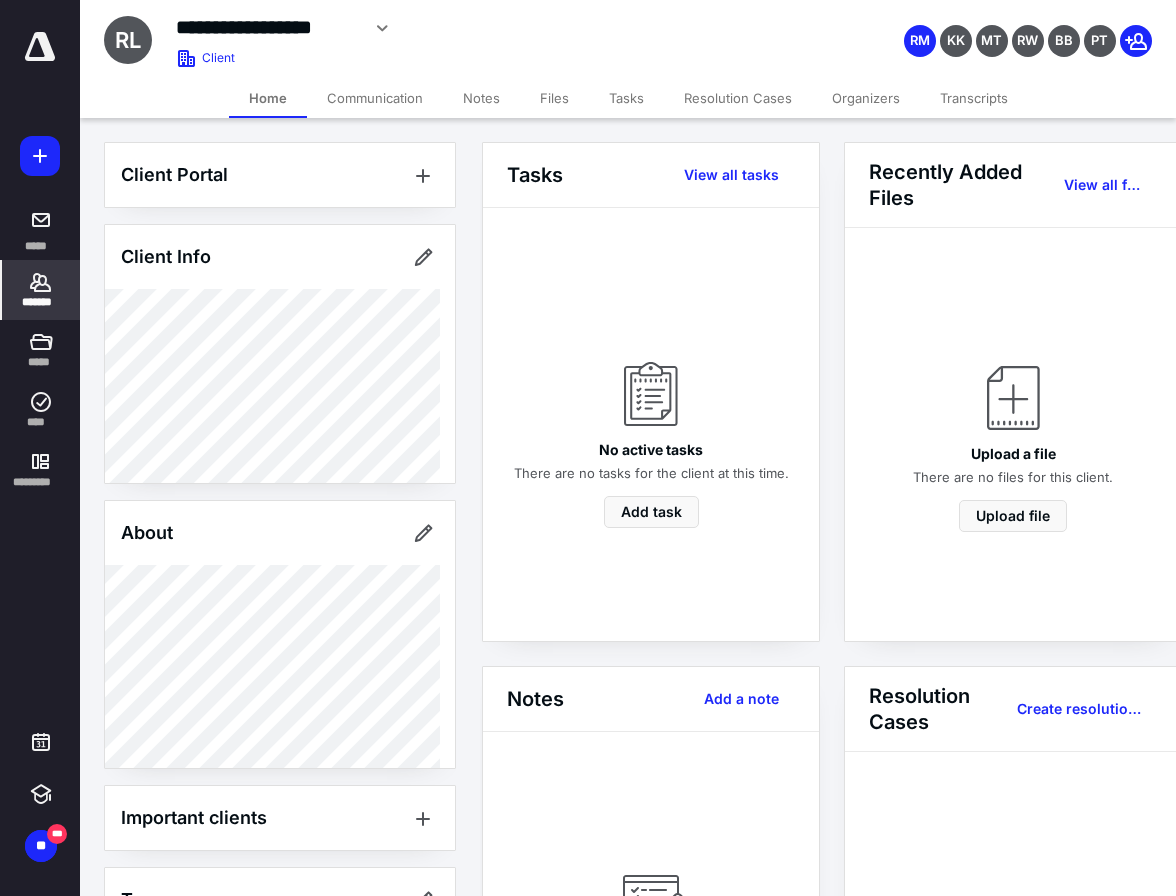 click on "*******" at bounding box center [41, 302] 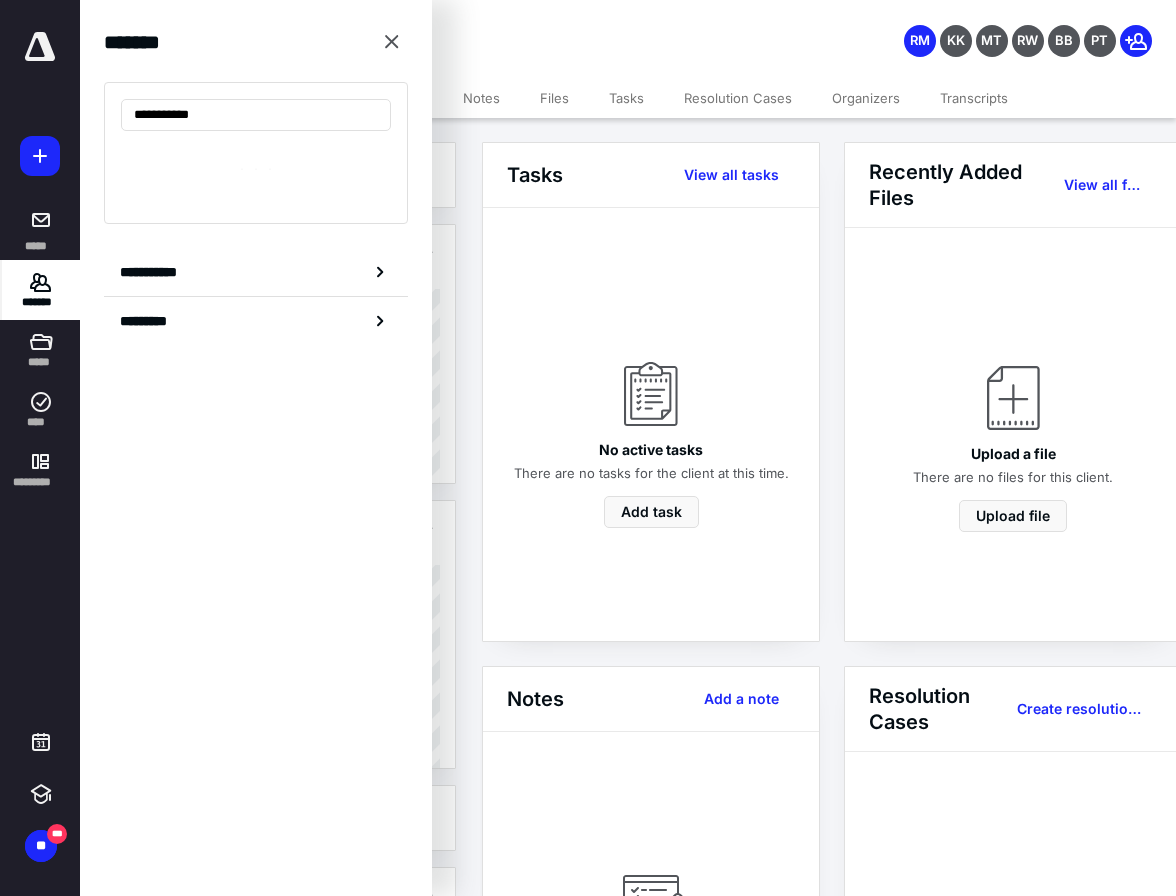 type on "**********" 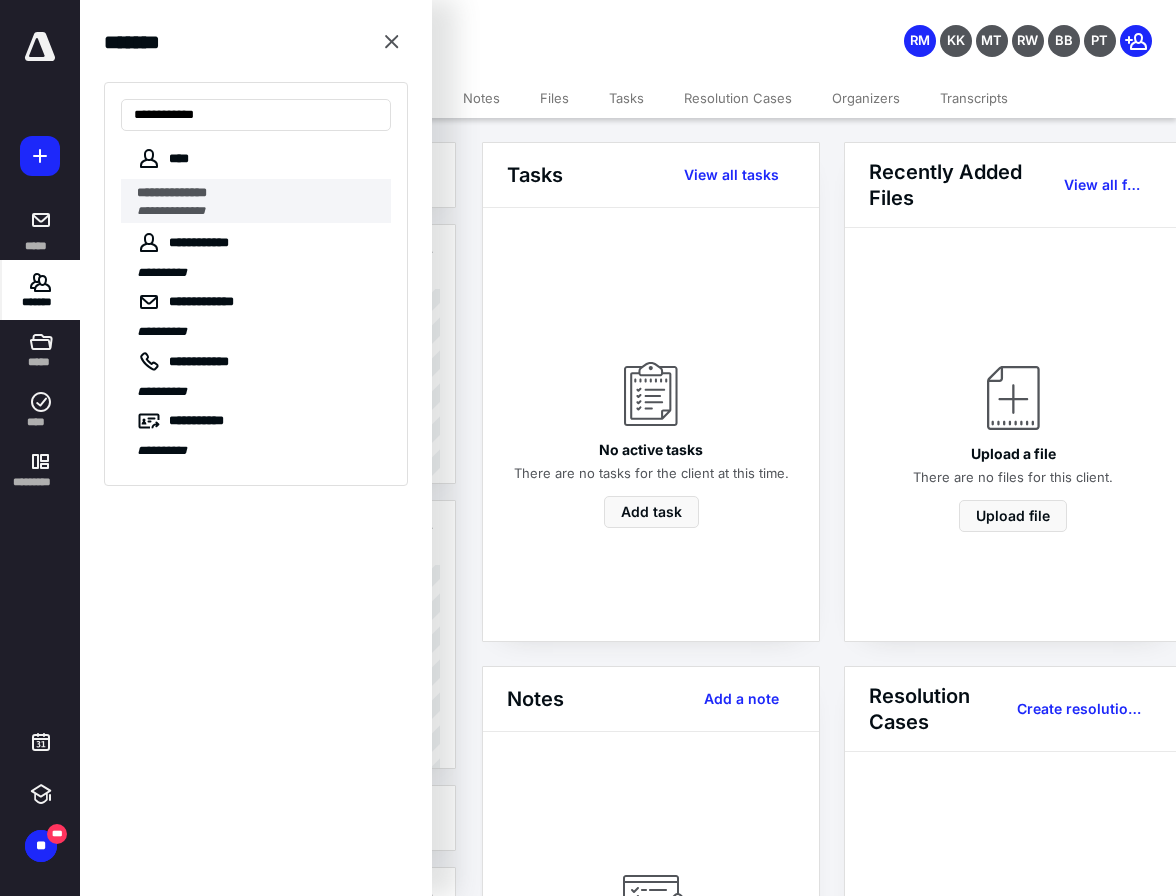 click on "**********" at bounding box center [258, 193] 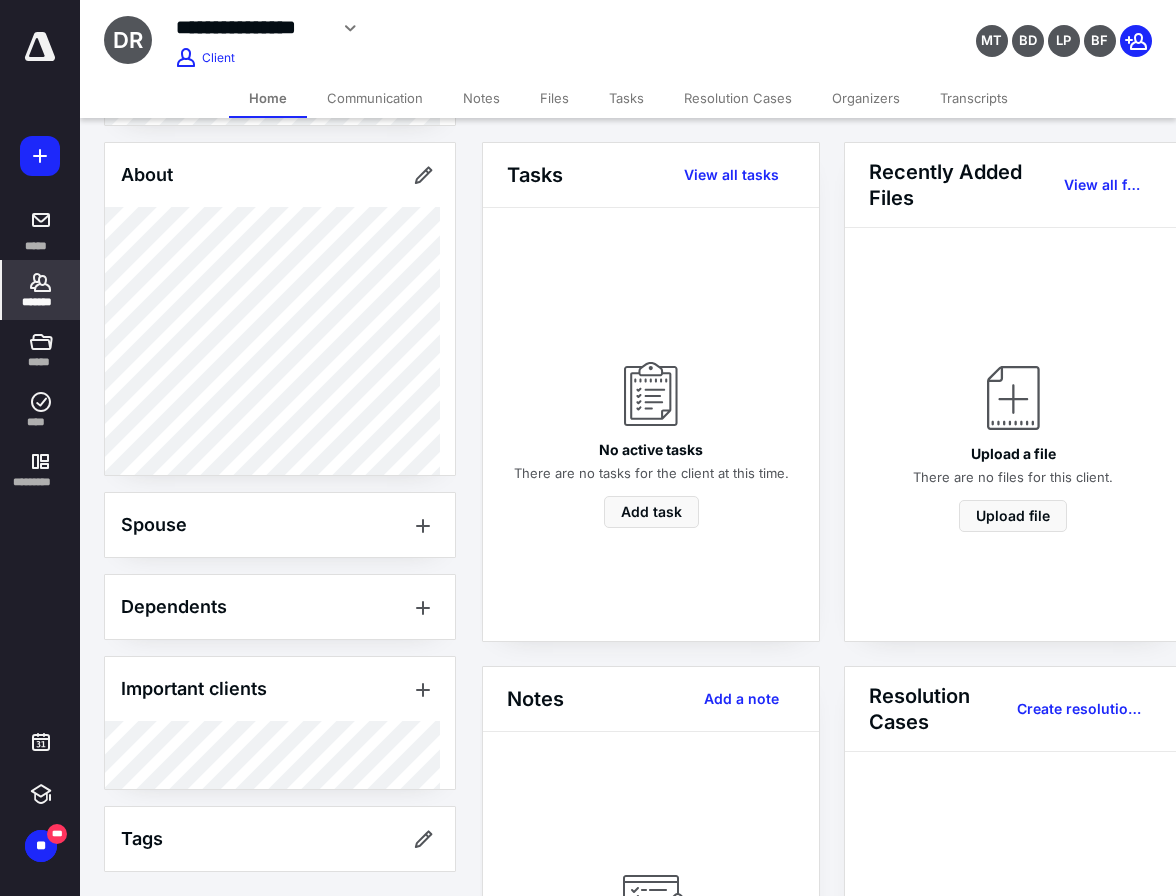 scroll, scrollTop: 33, scrollLeft: 0, axis: vertical 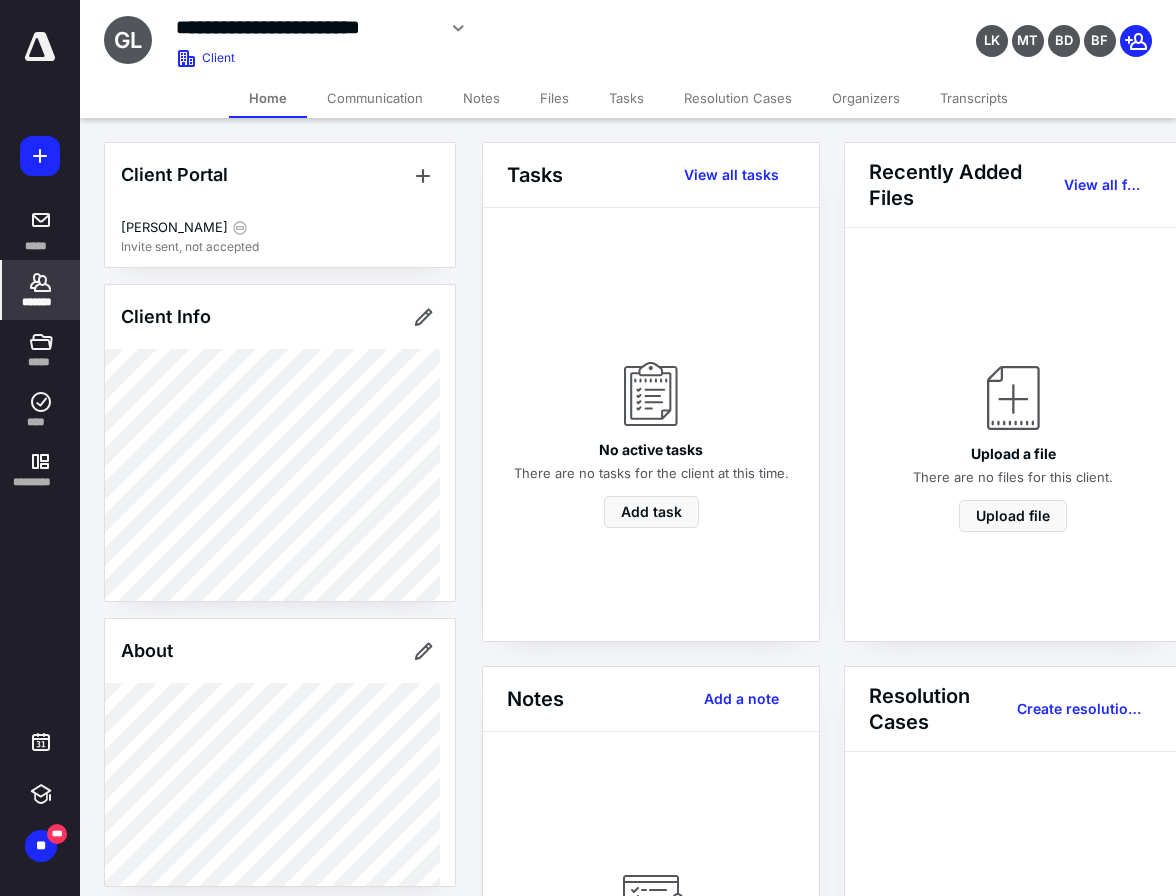 click 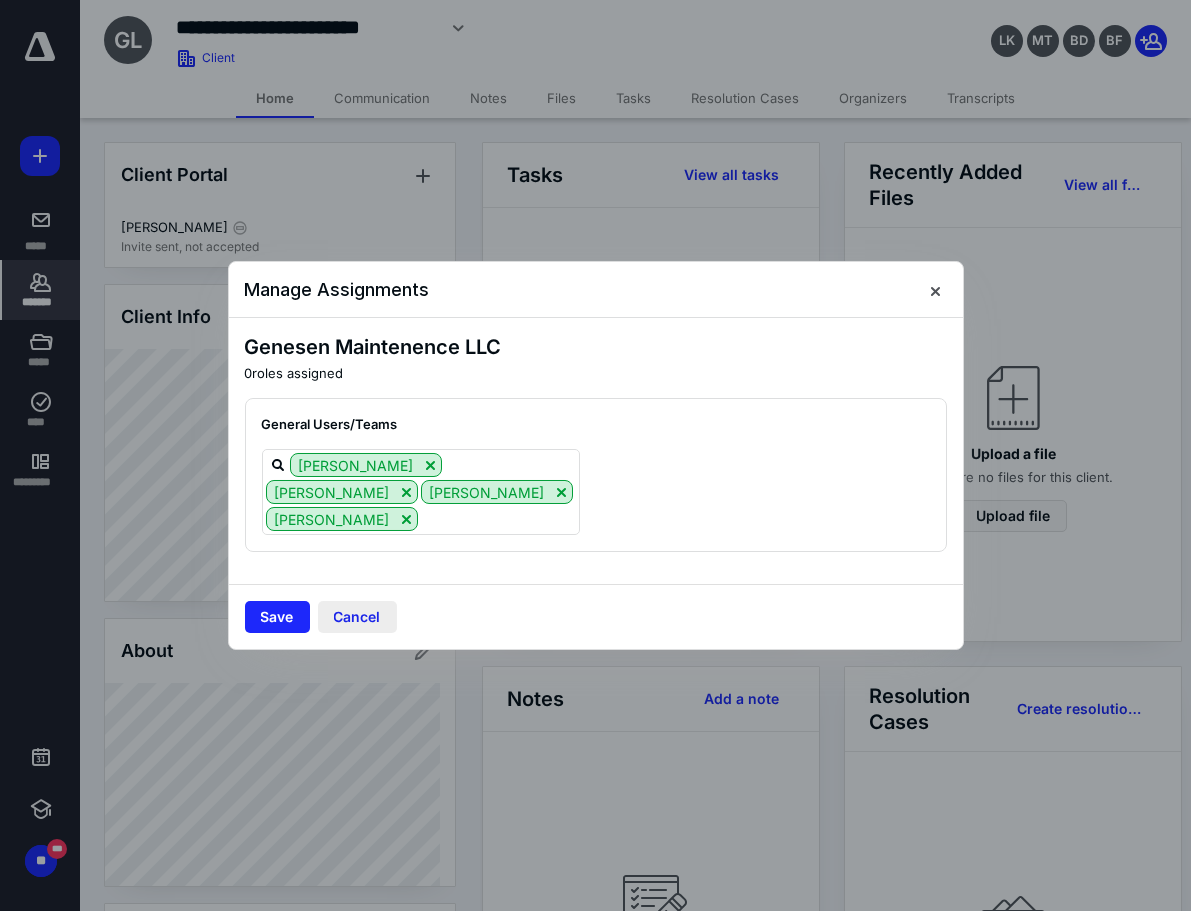 click on "Cancel" at bounding box center [357, 617] 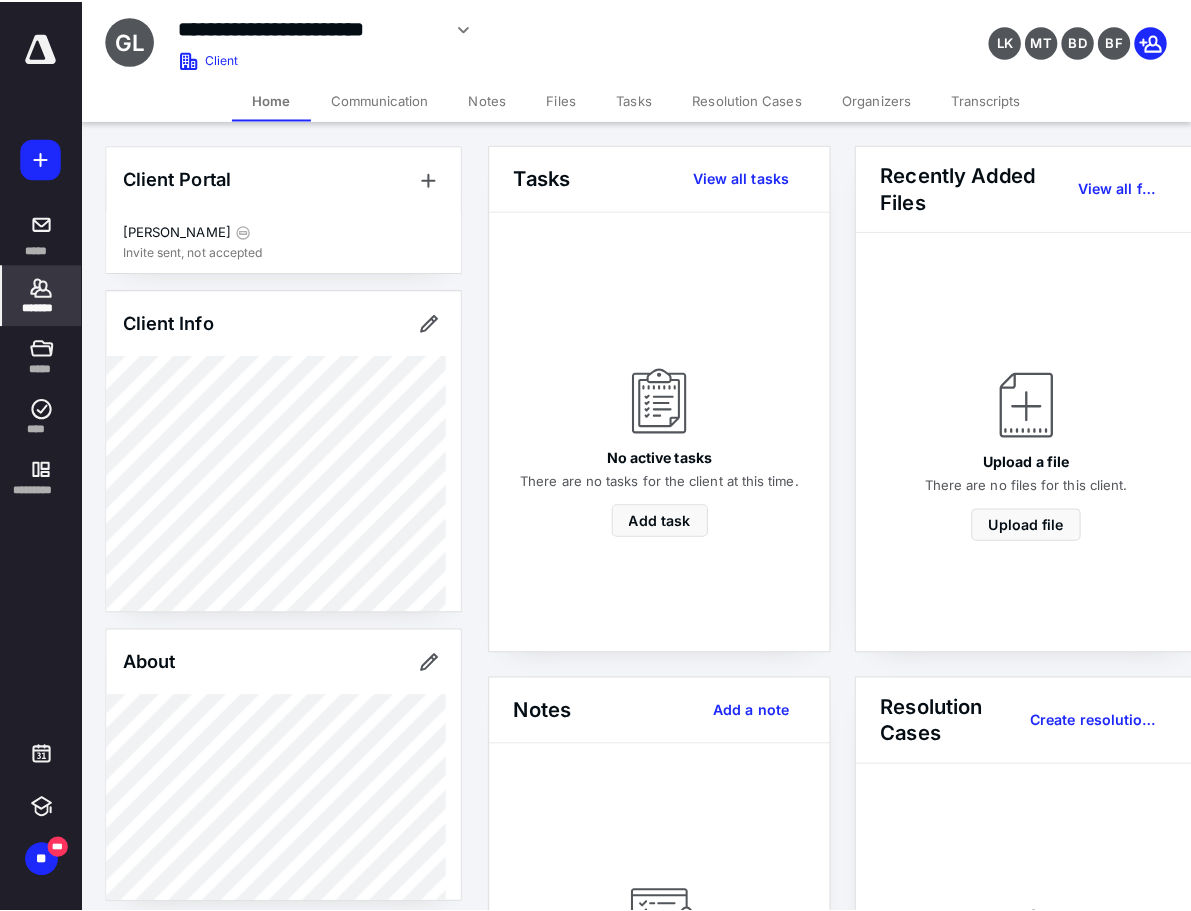 scroll, scrollTop: 321, scrollLeft: 0, axis: vertical 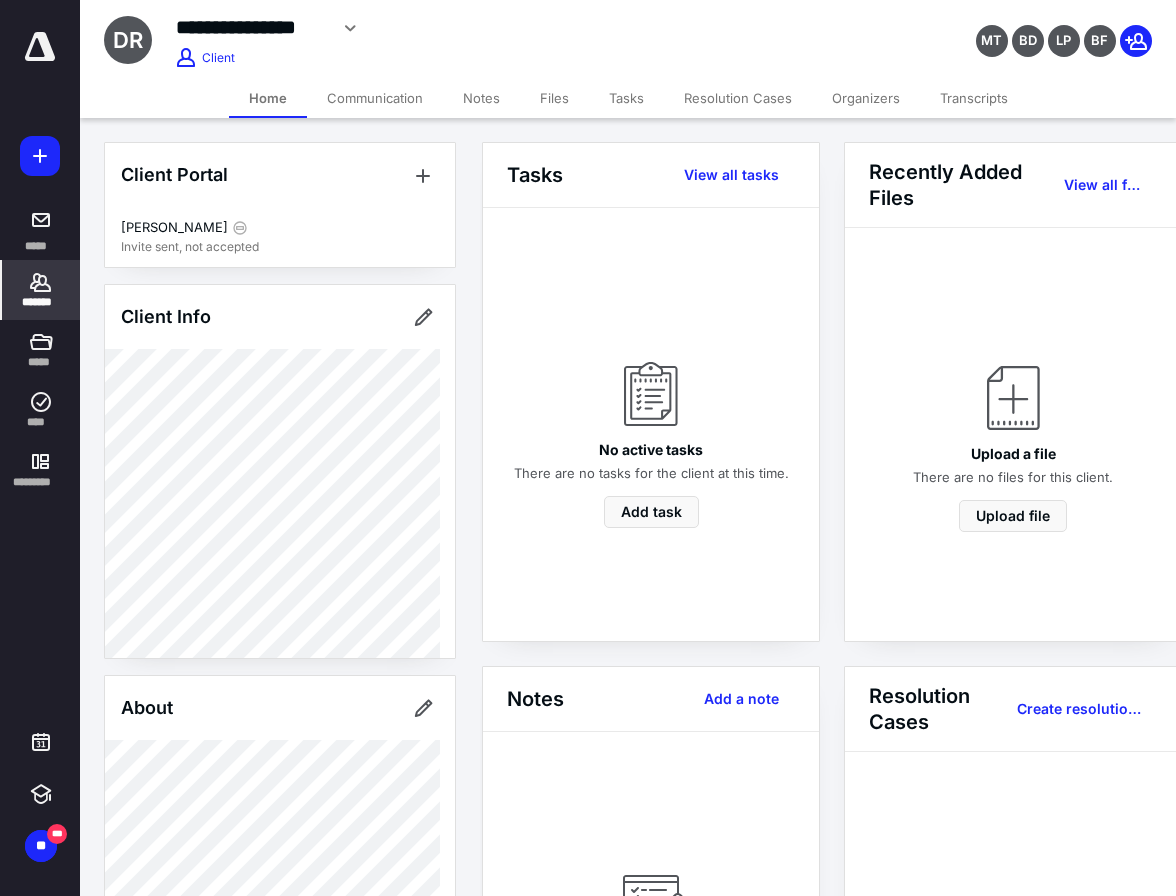 click 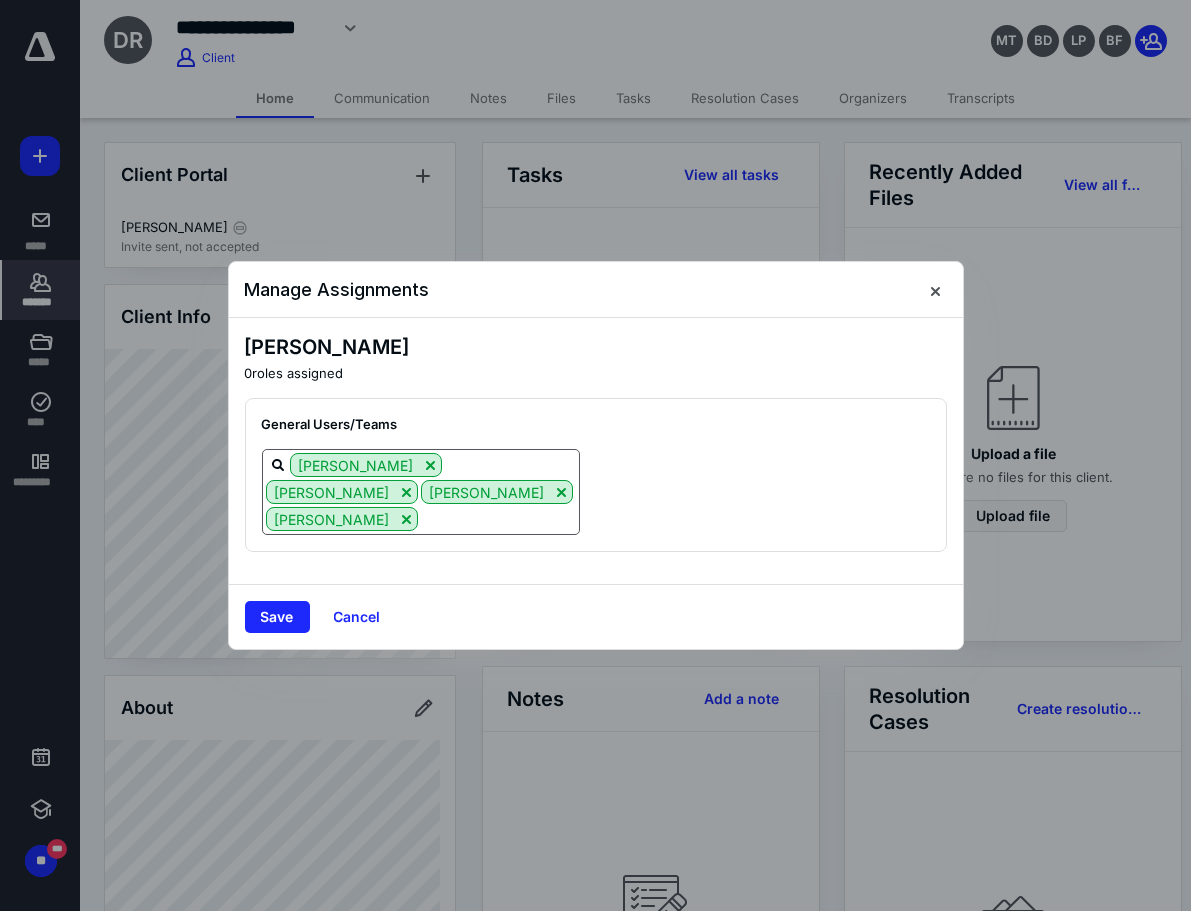 click at bounding box center [498, 518] 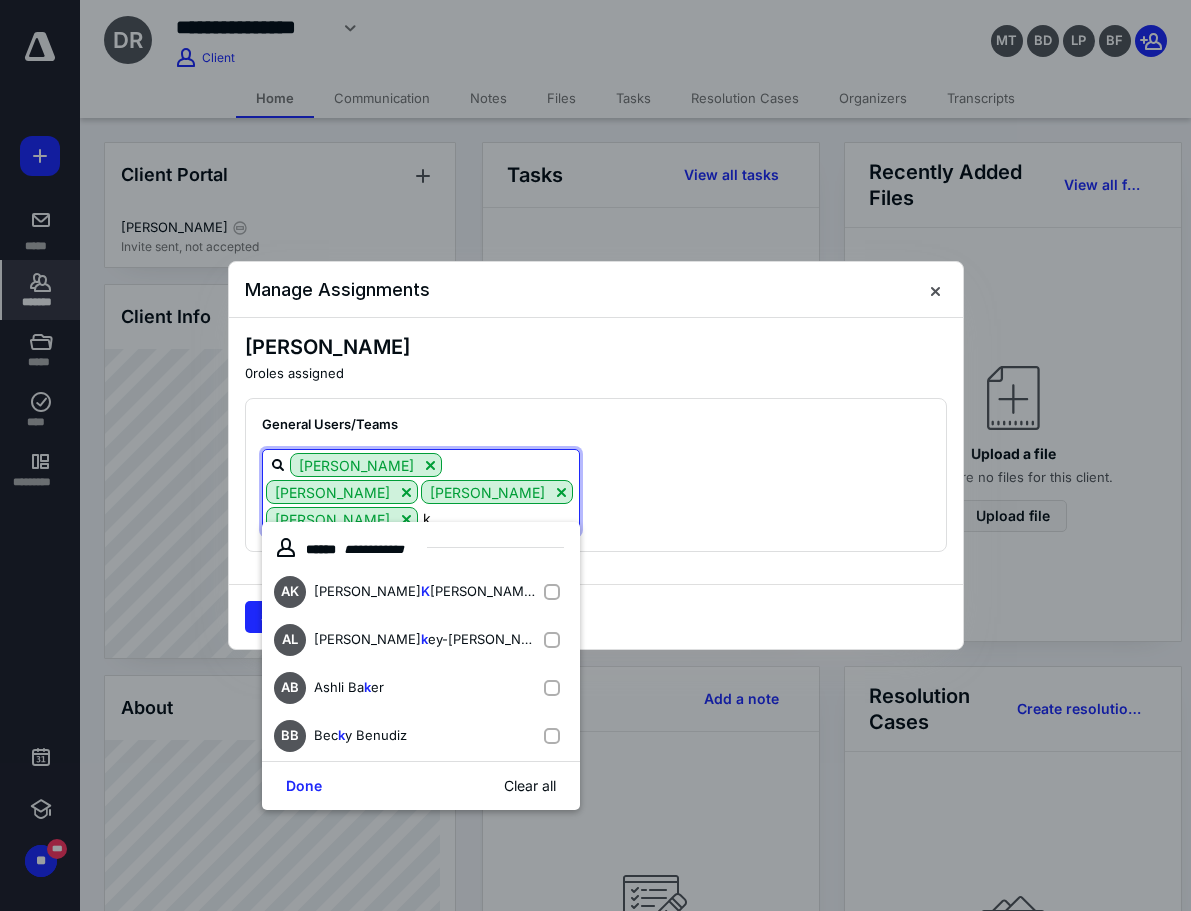 type on "kr" 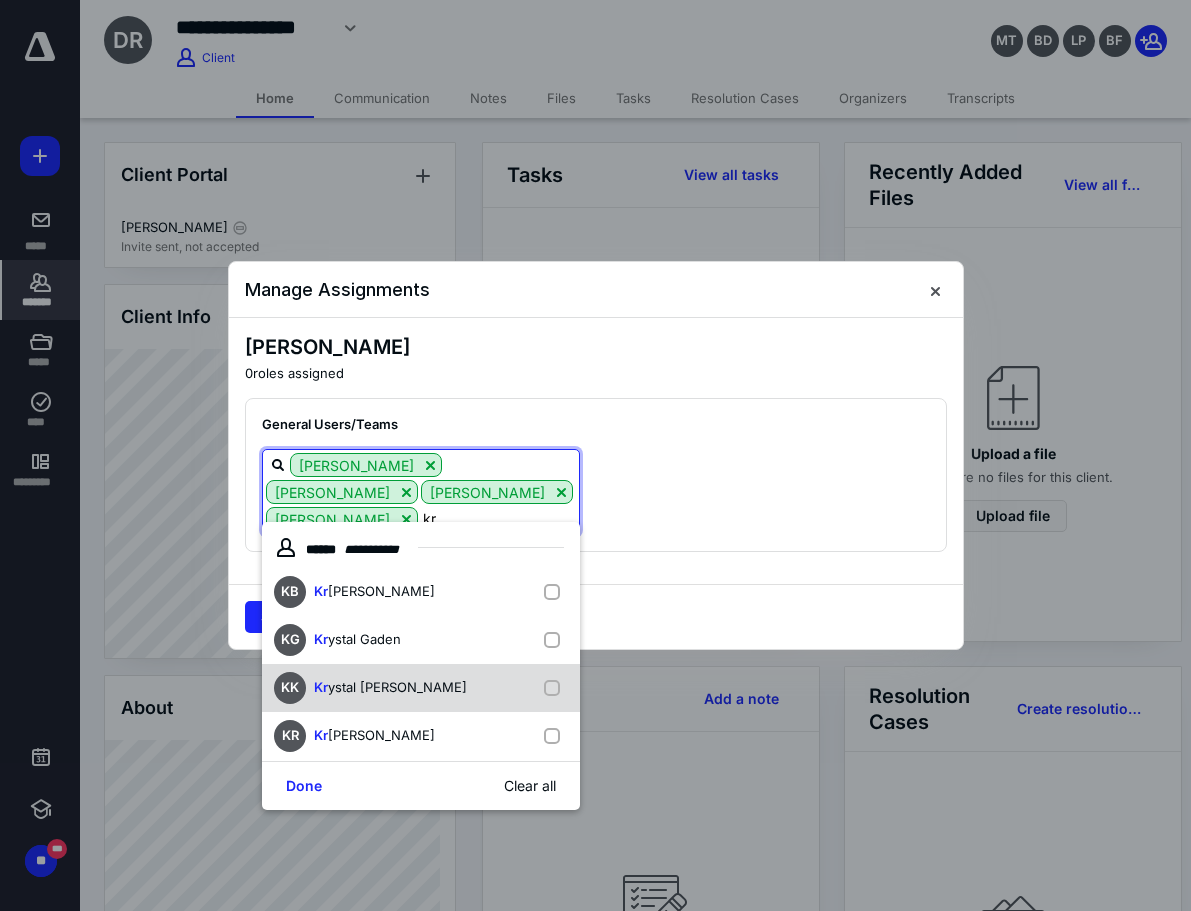 click on "KK Kr ystal [PERSON_NAME]" at bounding box center (421, 688) 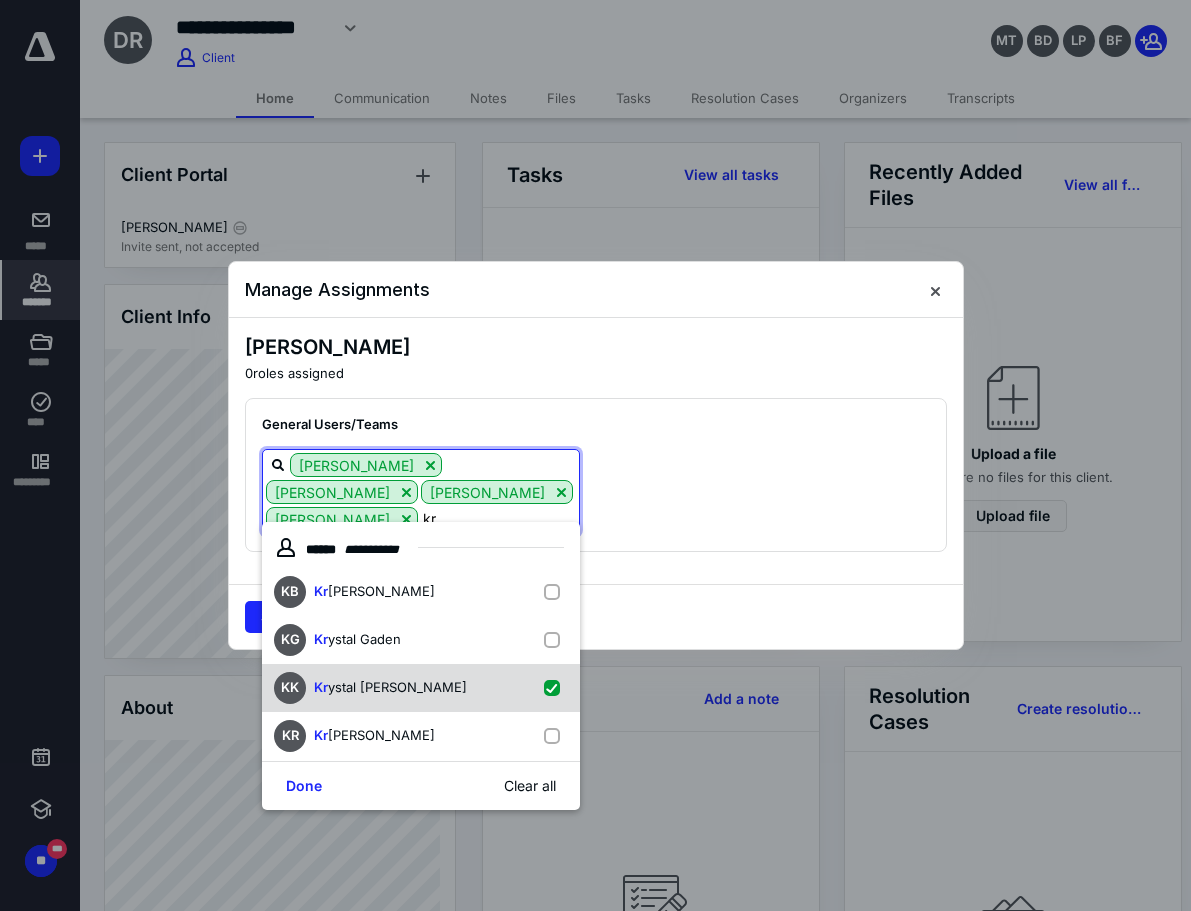 checkbox on "true" 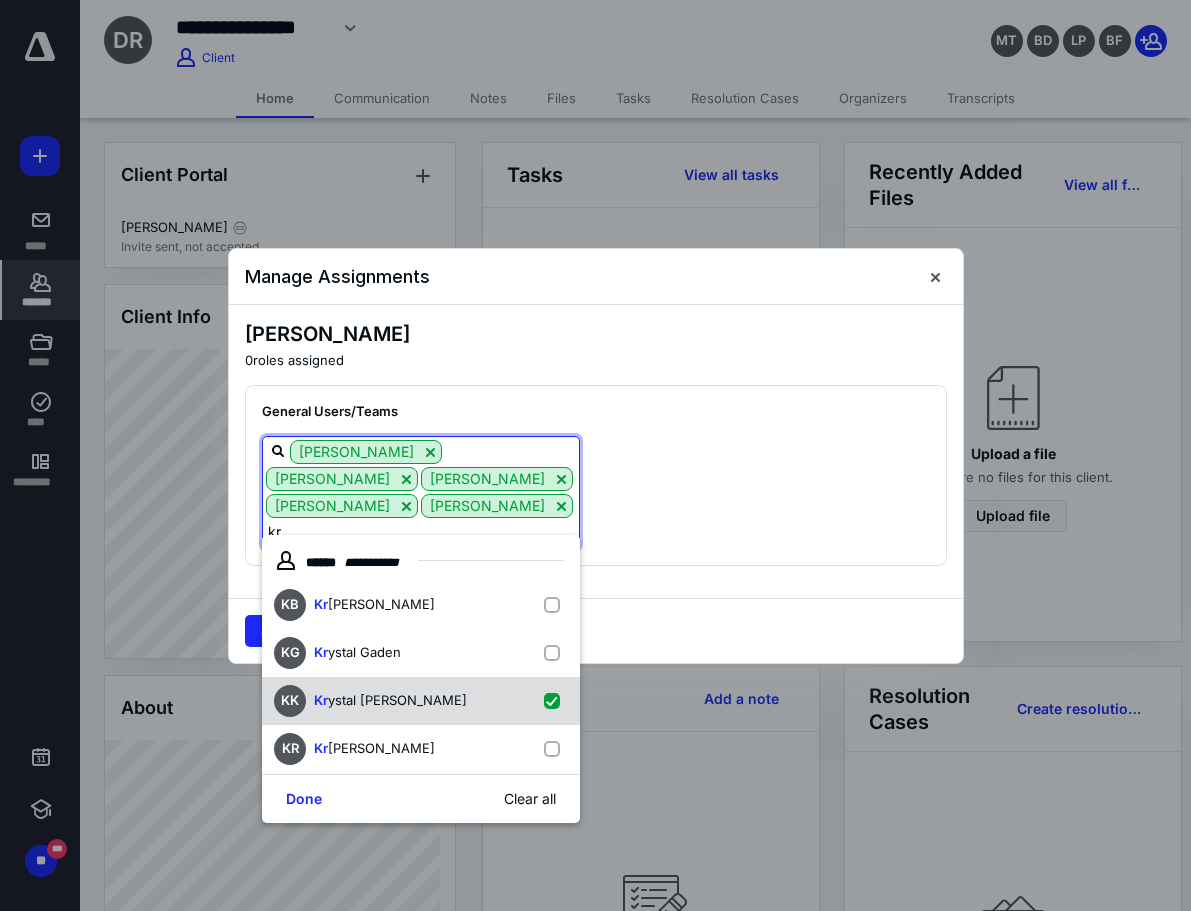 type on "k" 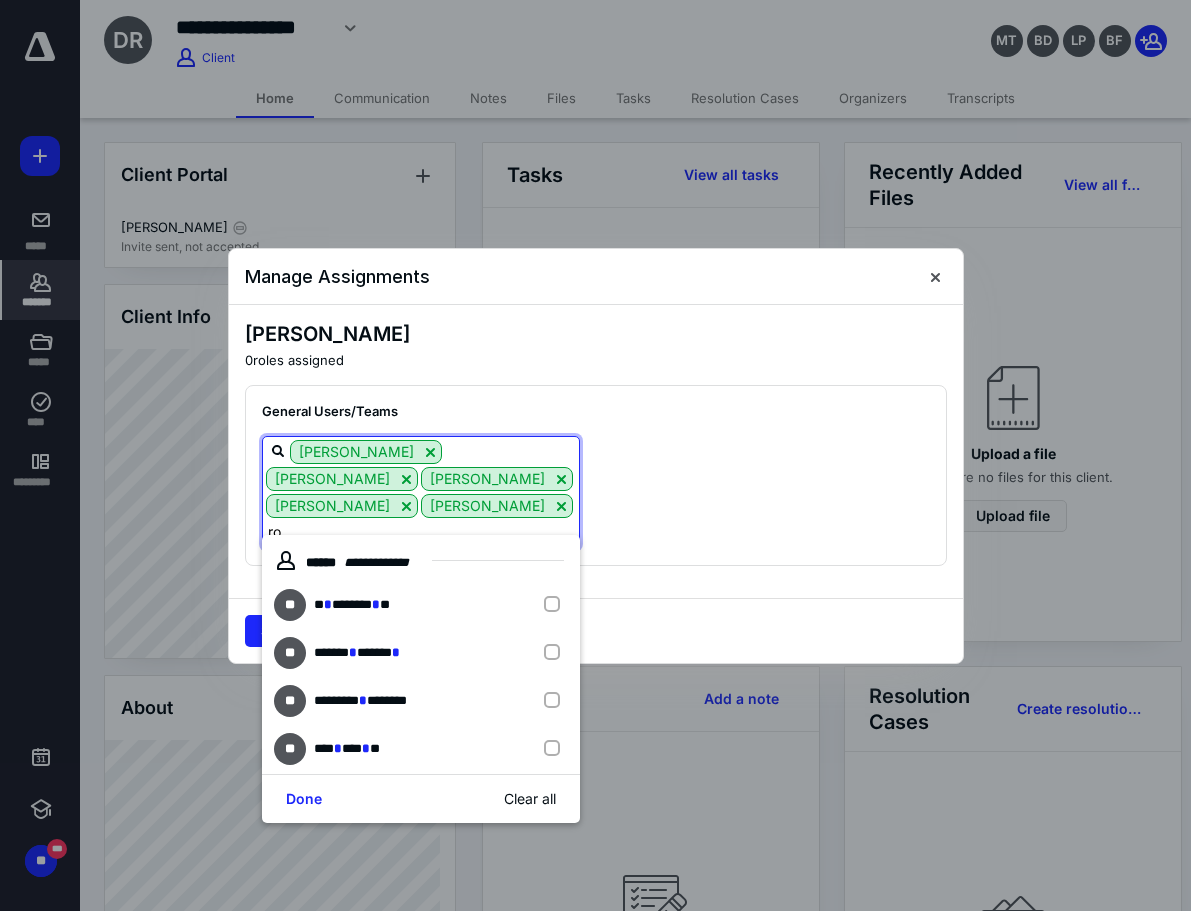 type on "[PERSON_NAME]" 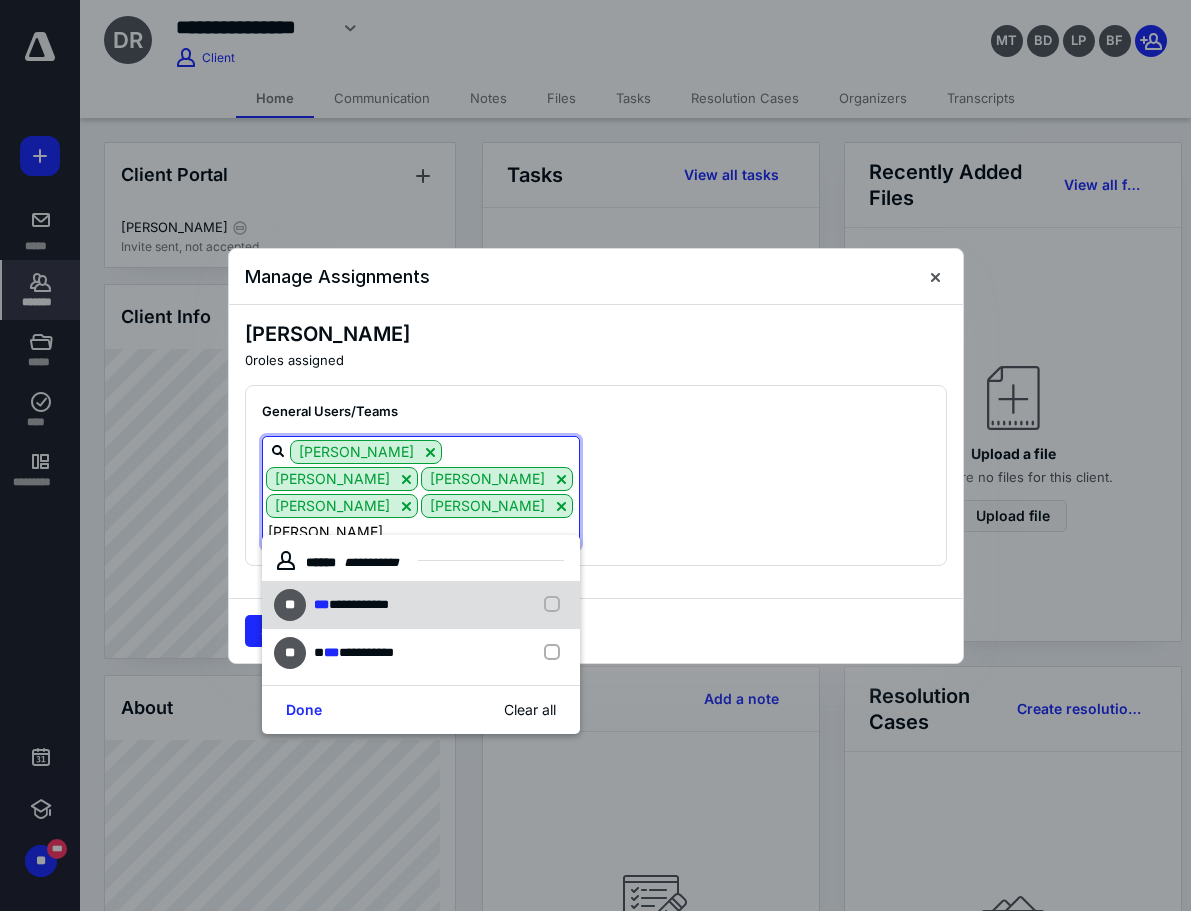 click on "**********" at bounding box center (421, 605) 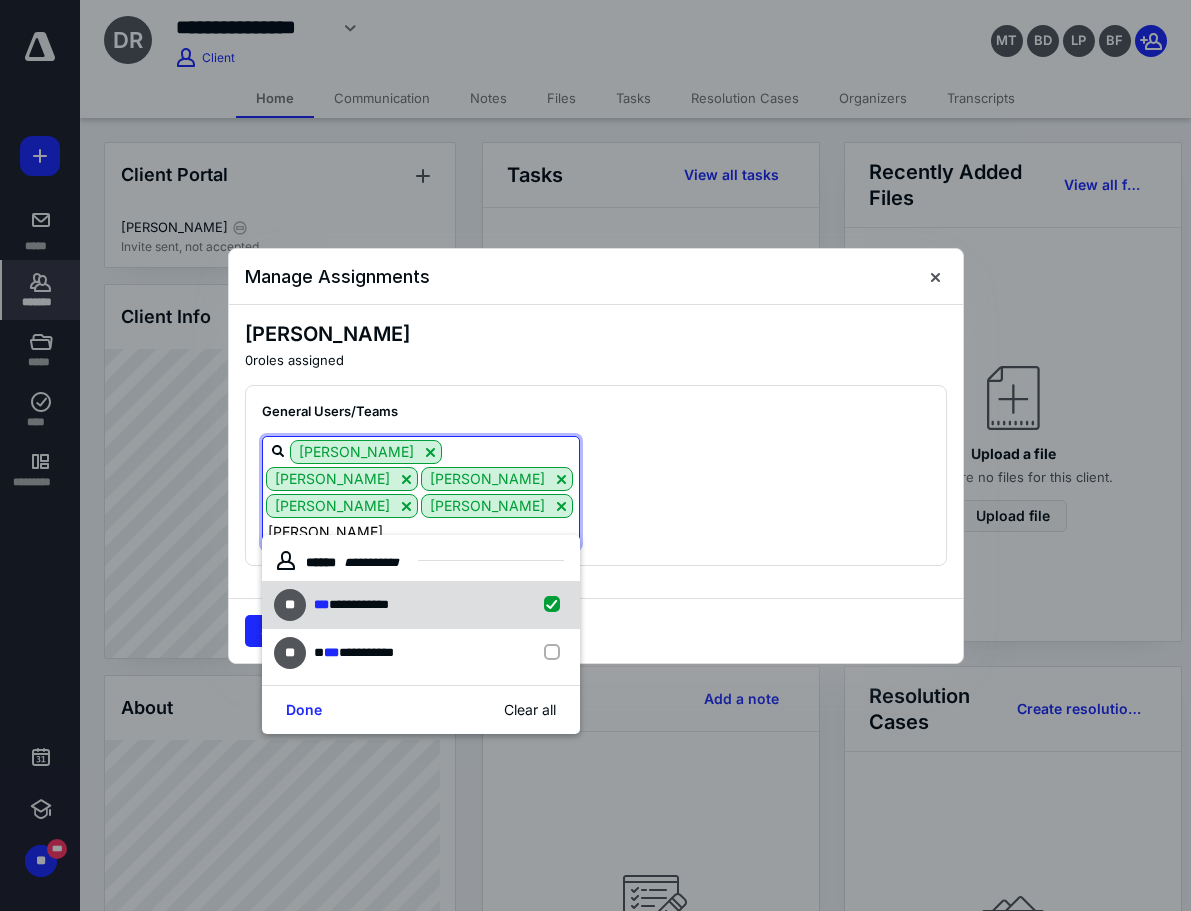 checkbox on "true" 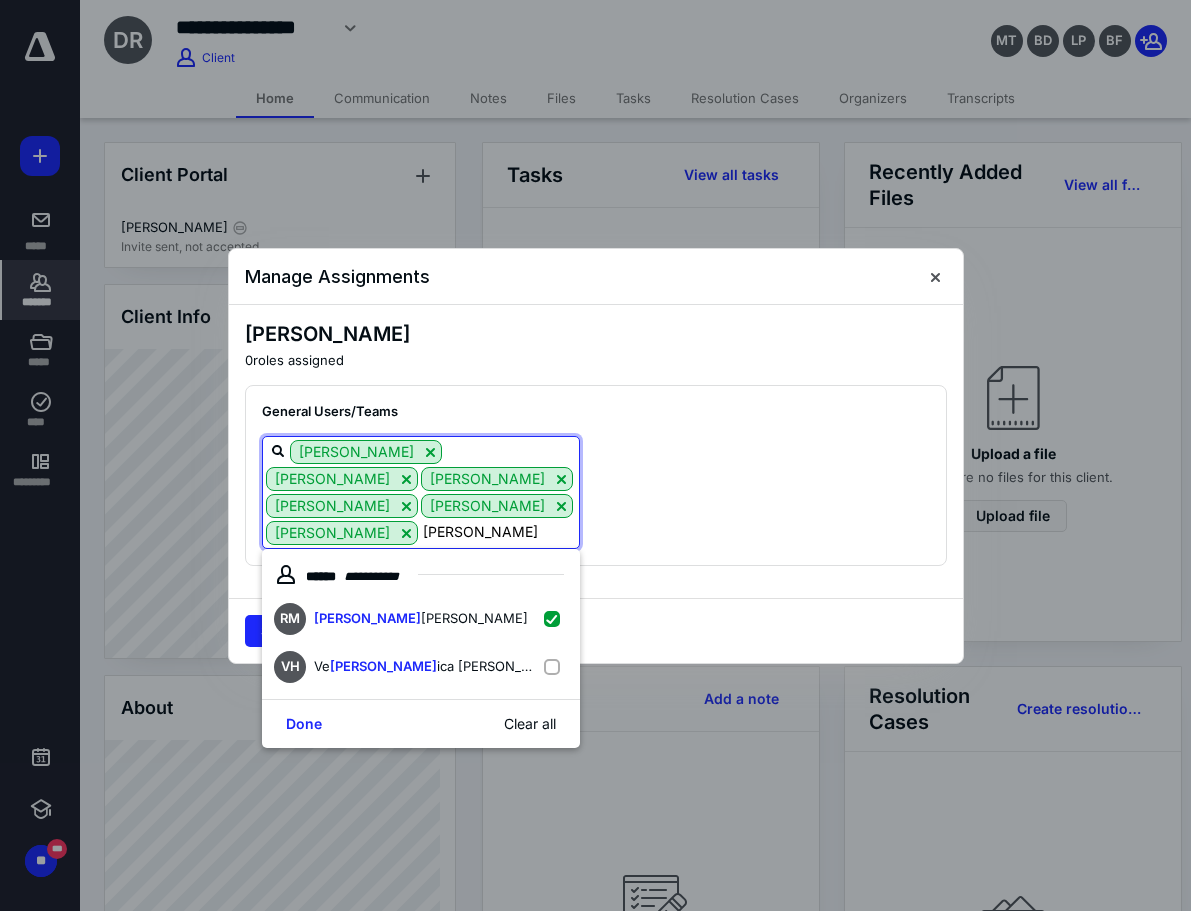 type on "[PERSON_NAME]" 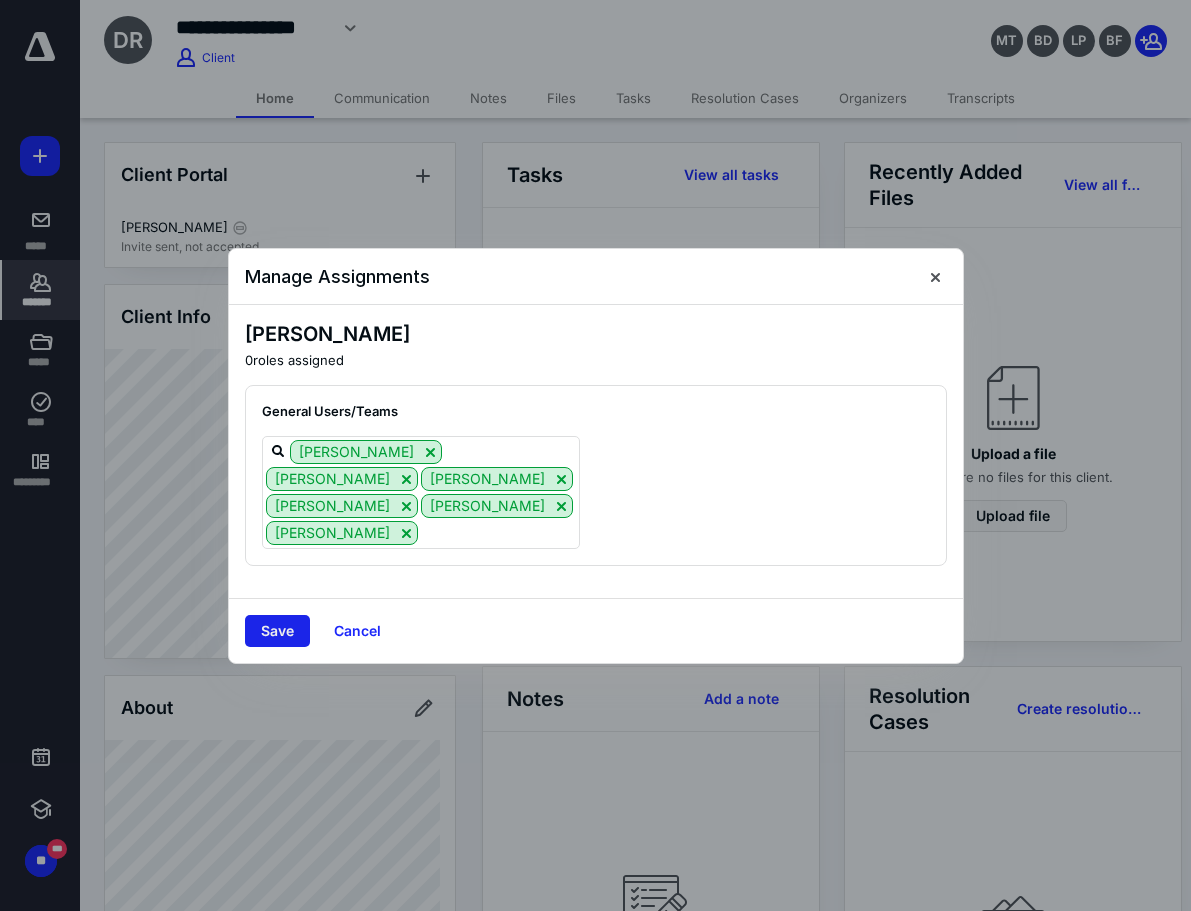 click on "Save" at bounding box center (277, 631) 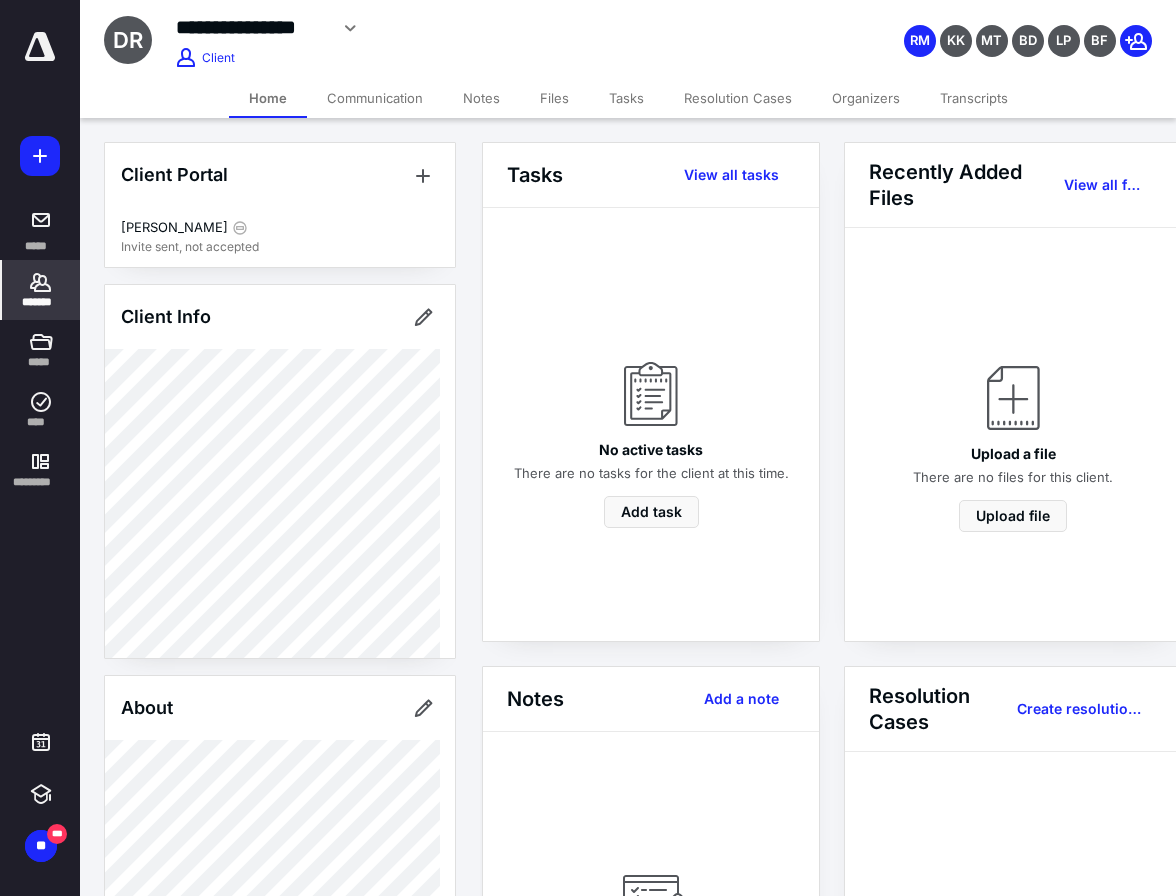 click on "*******" at bounding box center [41, 302] 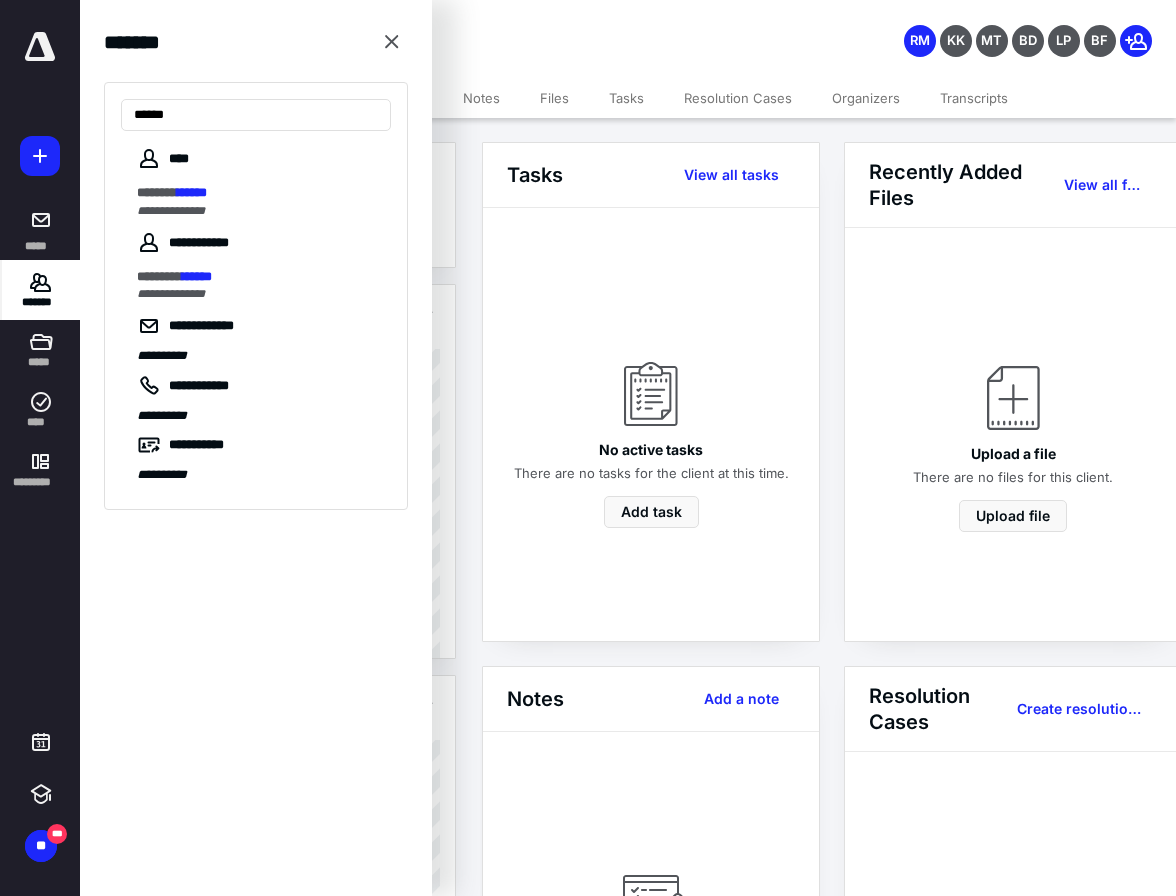 type on "******" 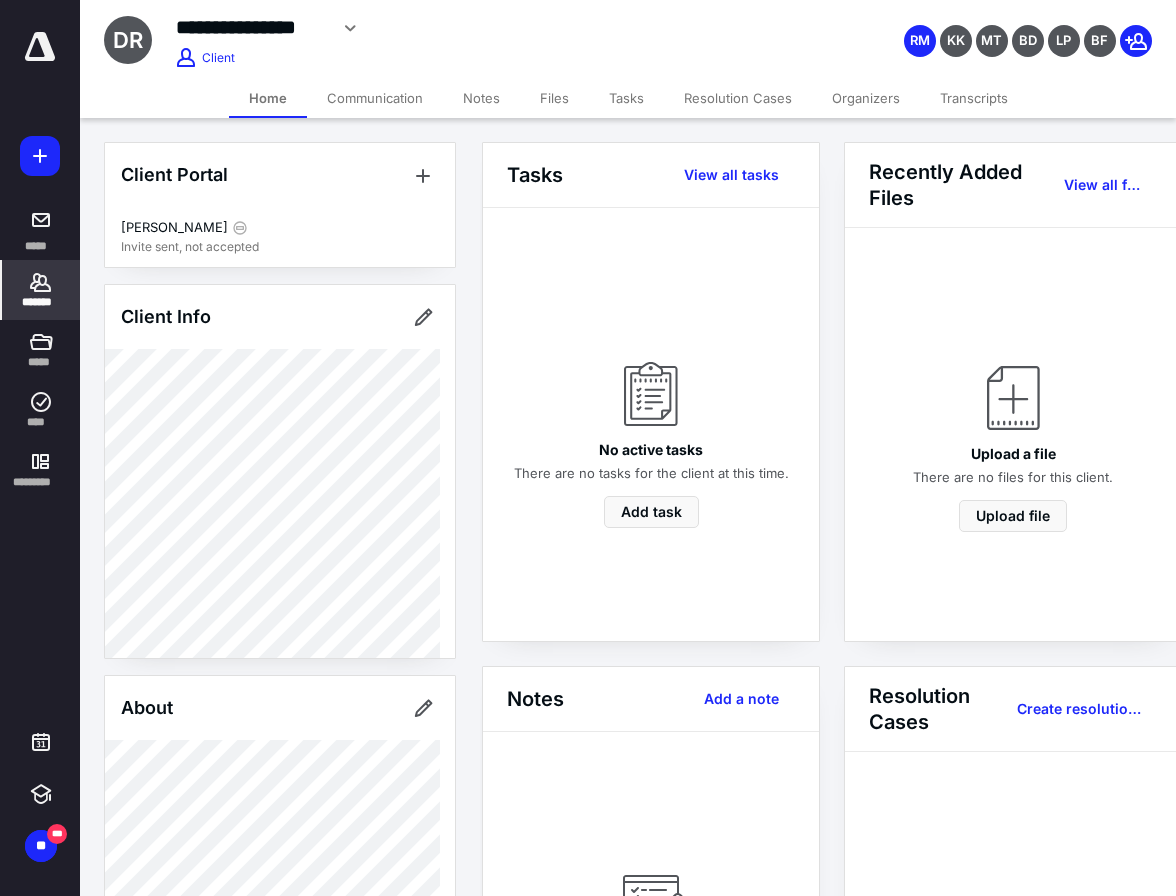 click on "*******" at bounding box center [41, 302] 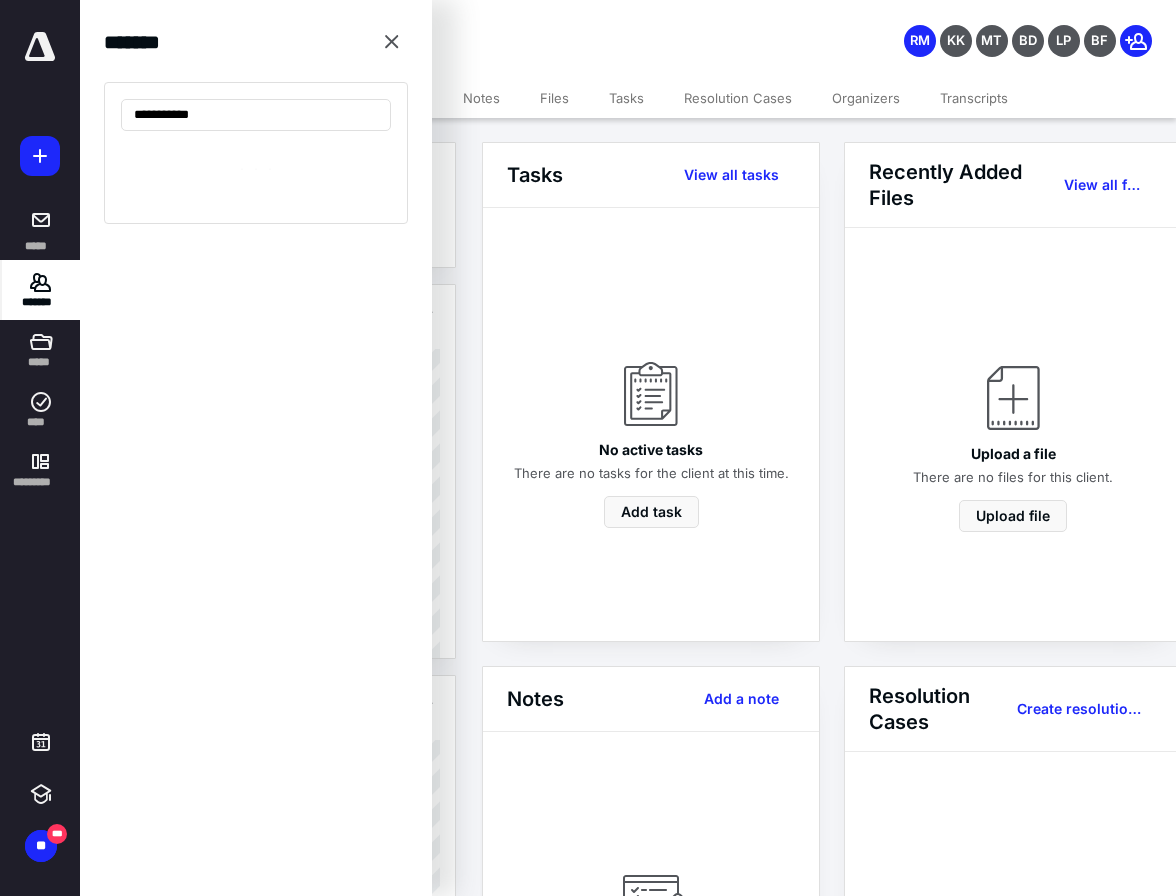 type on "**********" 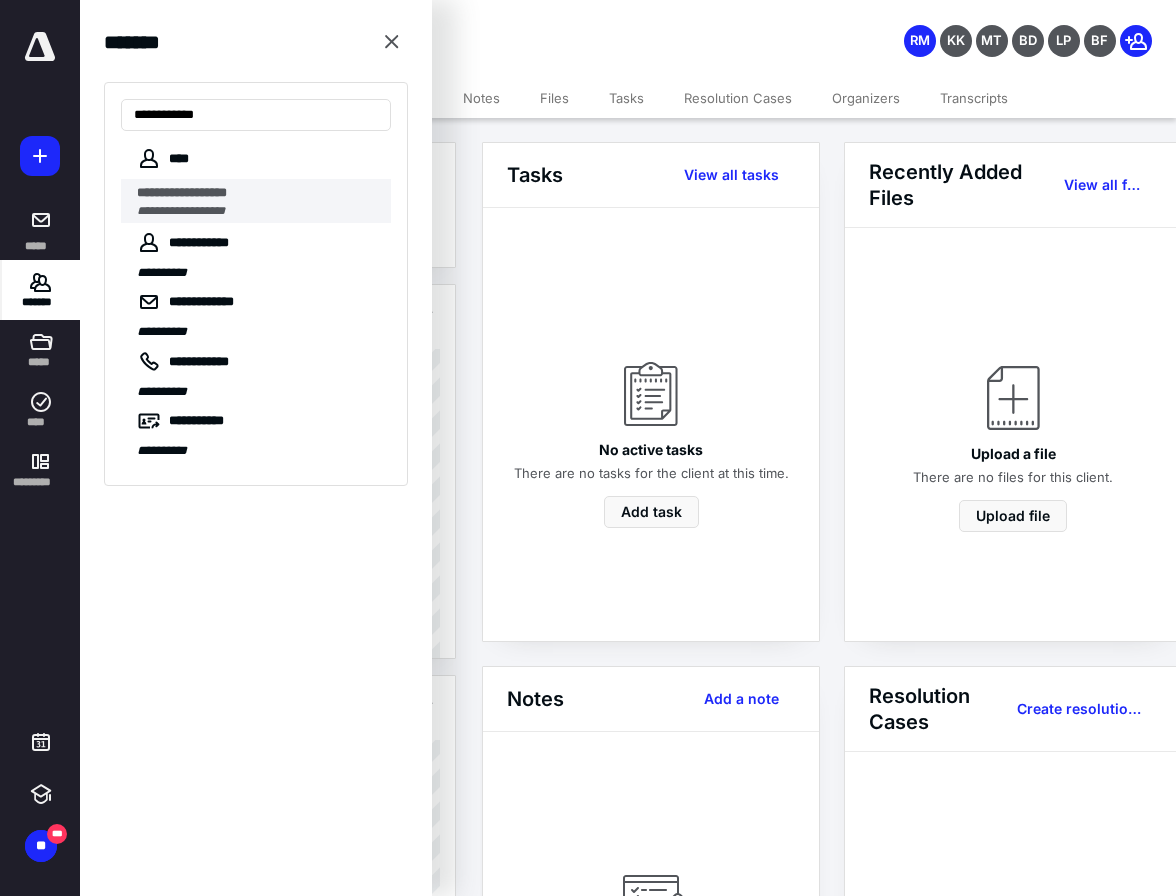 click on "**********" at bounding box center (181, 211) 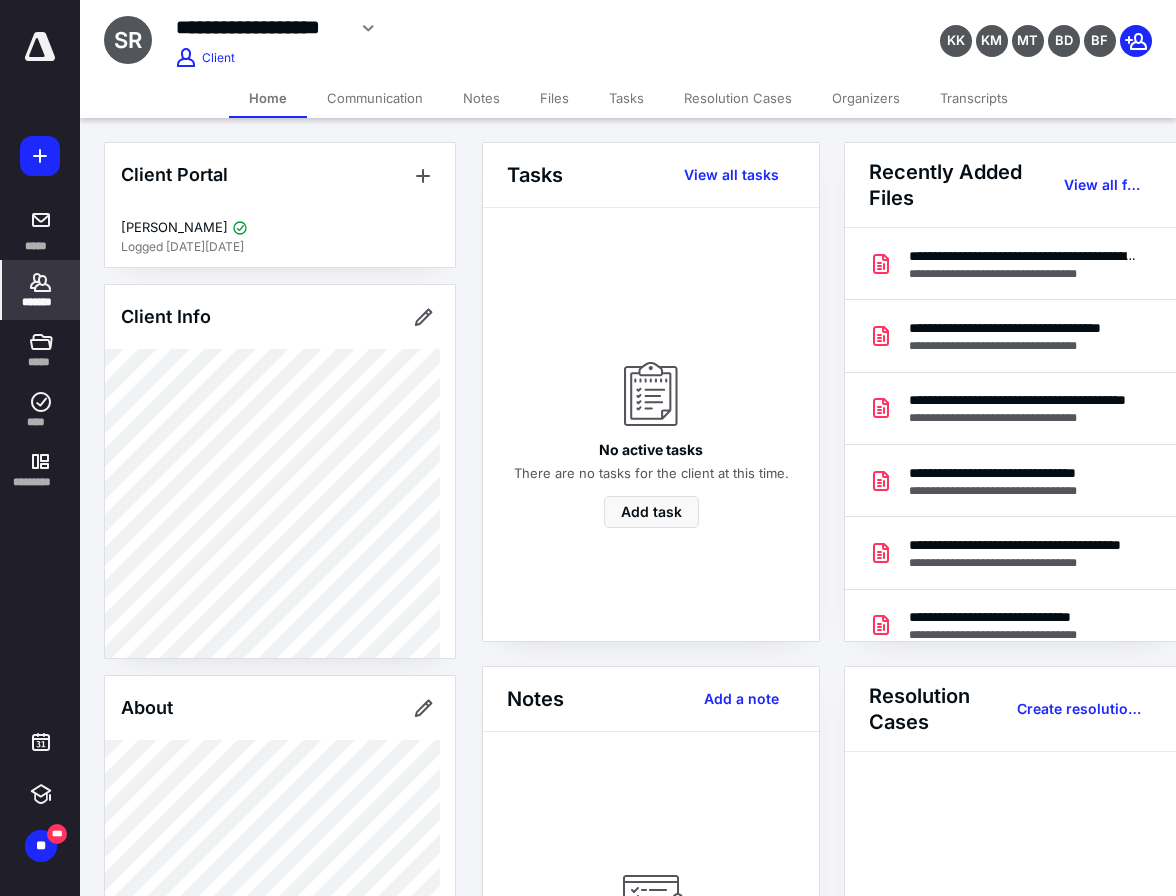 click 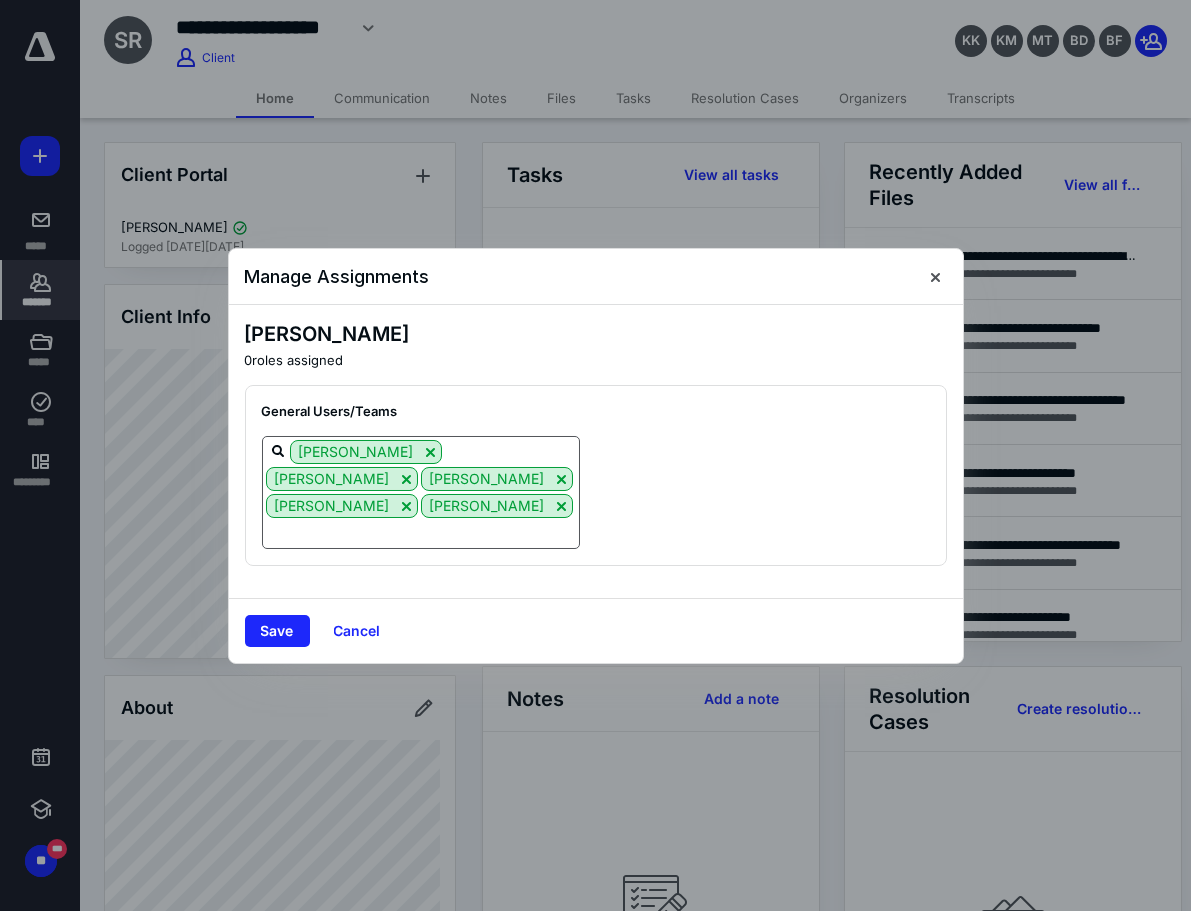 click at bounding box center [421, 532] 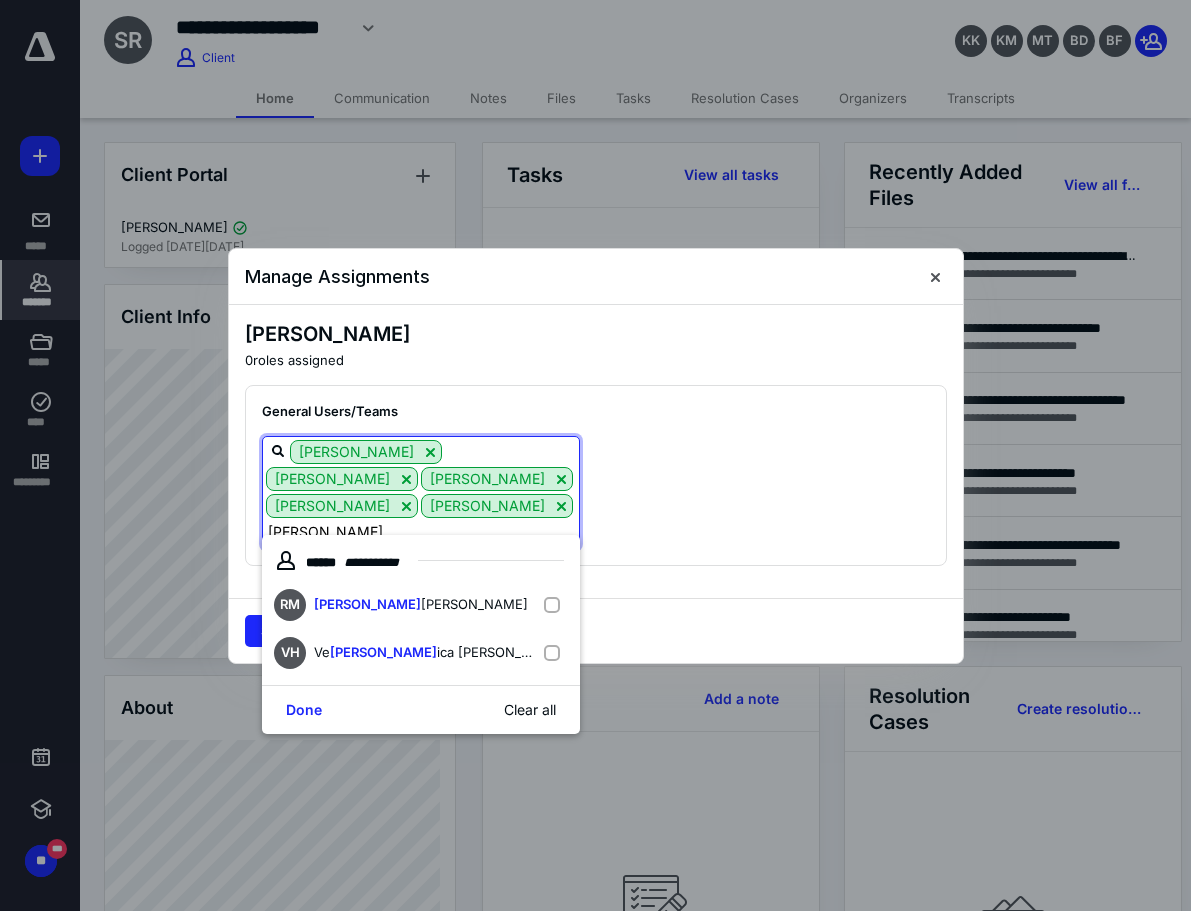 type on "ront" 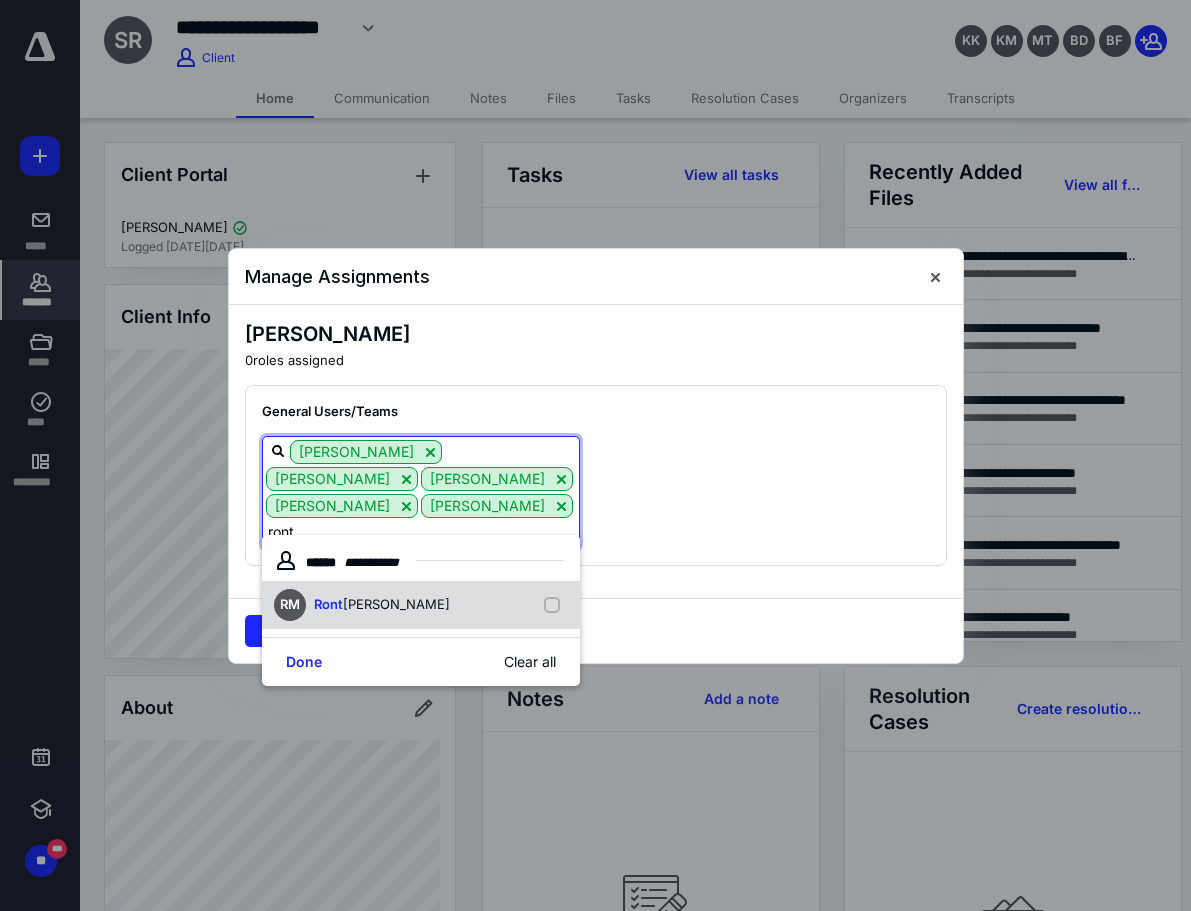 click on "RM Ront [PERSON_NAME]" at bounding box center (421, 605) 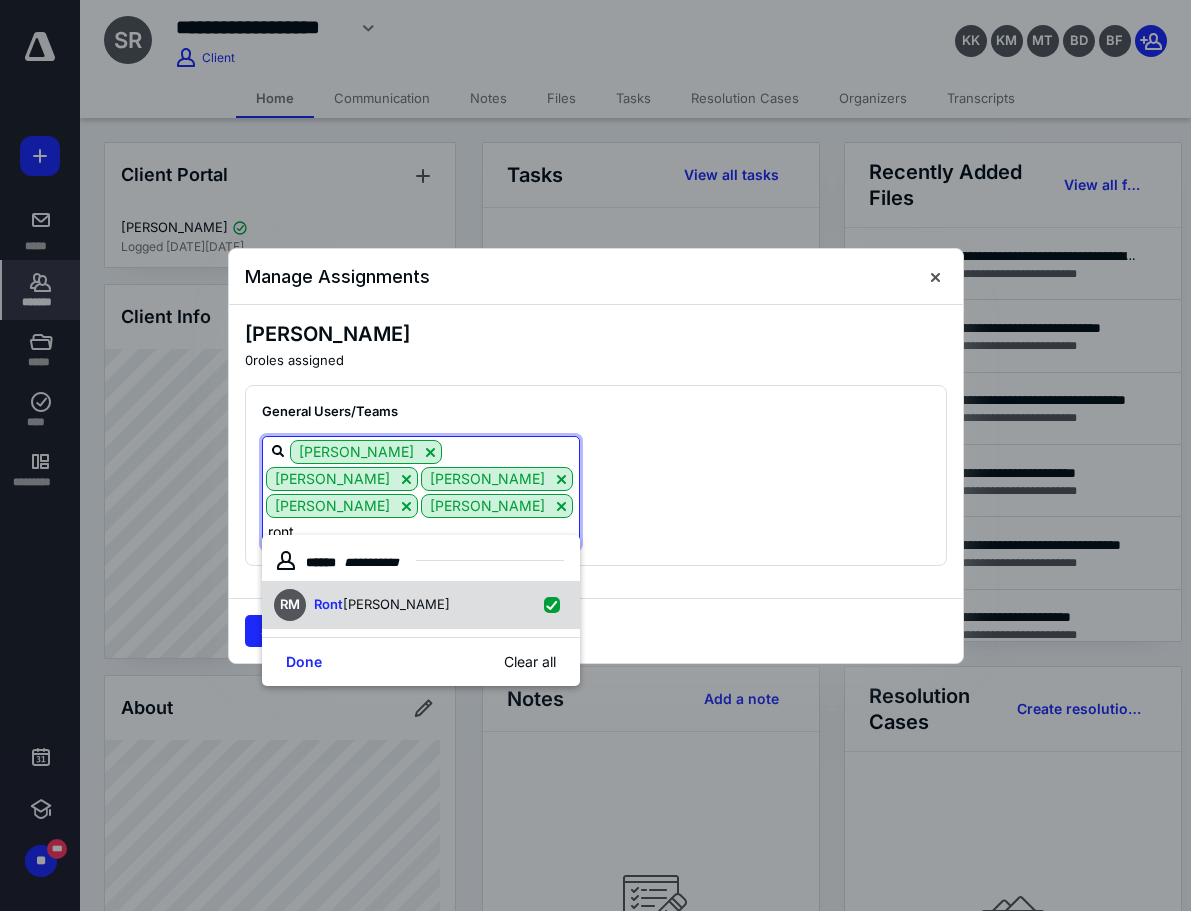 checkbox on "true" 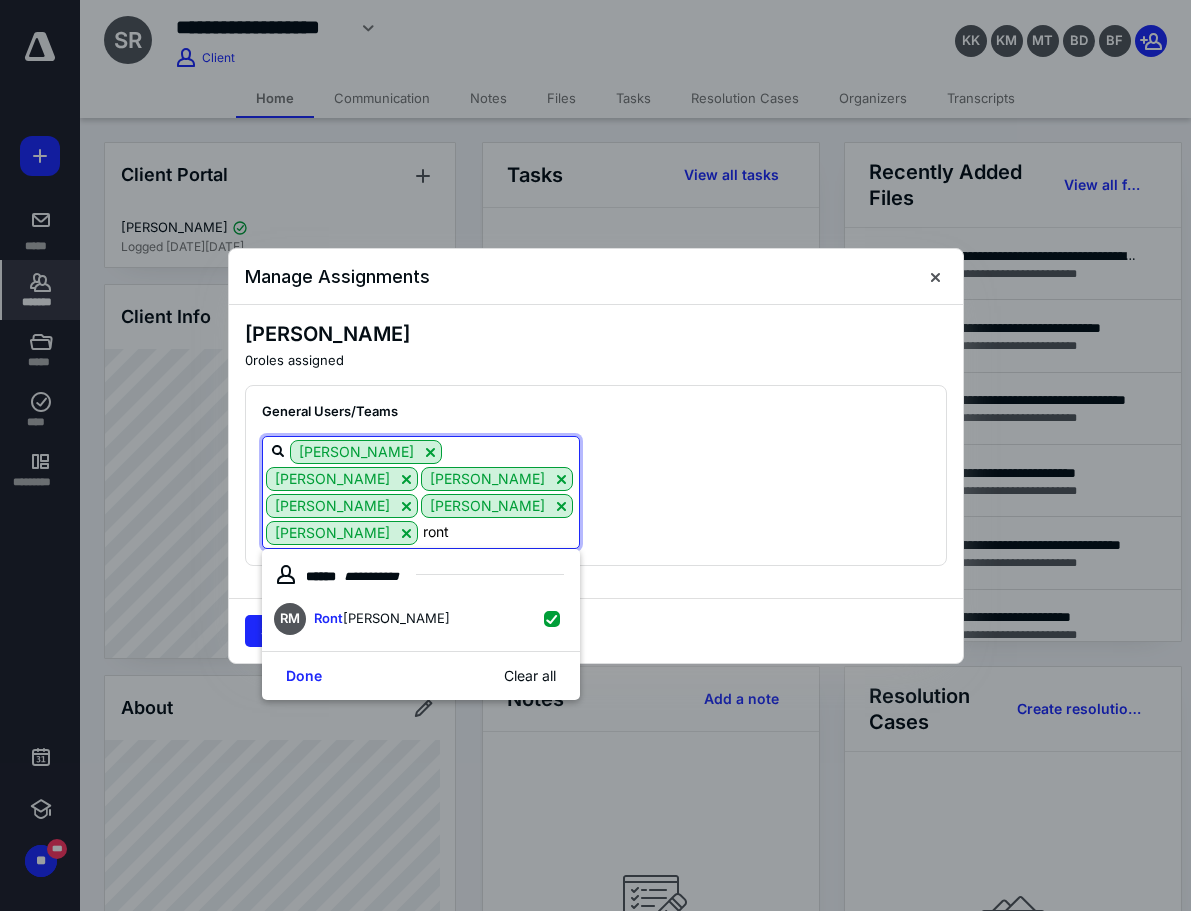 type on "ront" 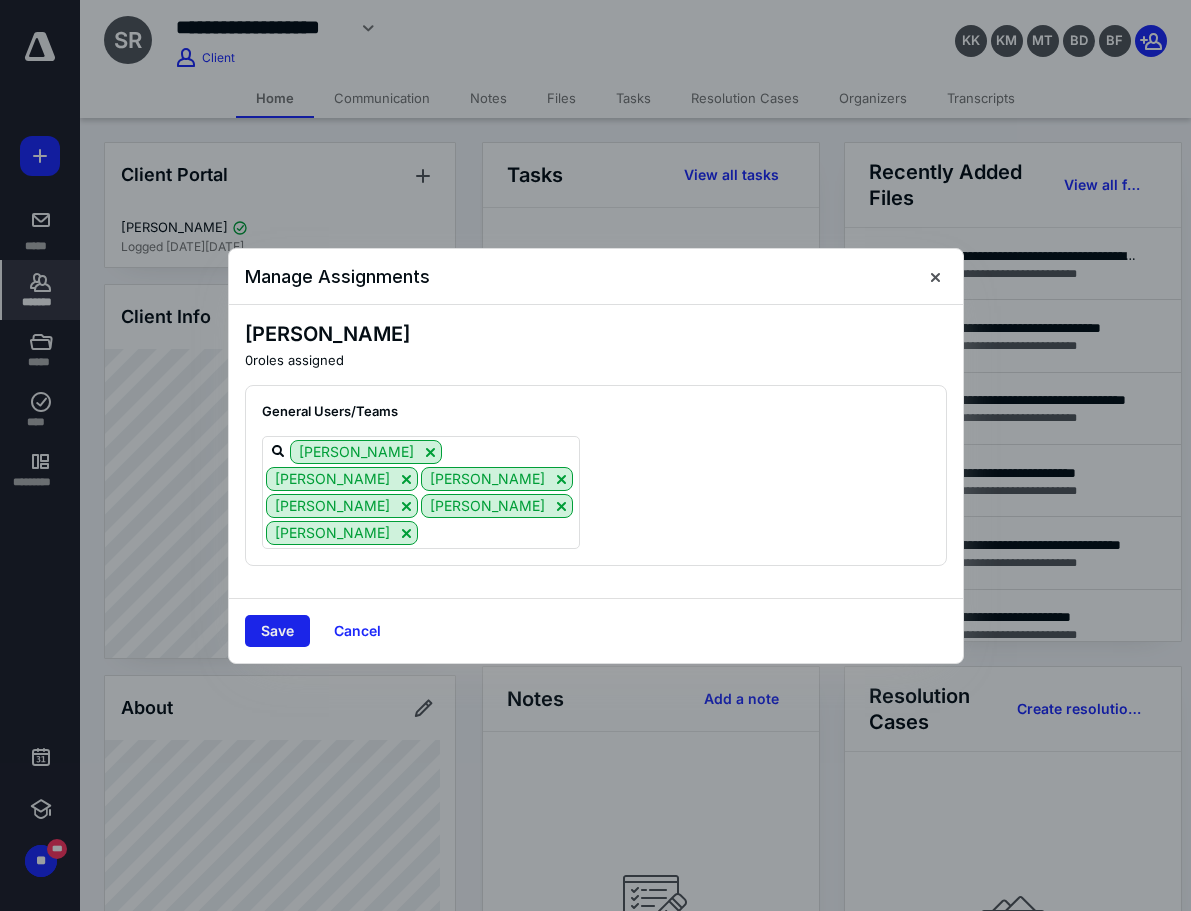 click on "Save" at bounding box center (277, 631) 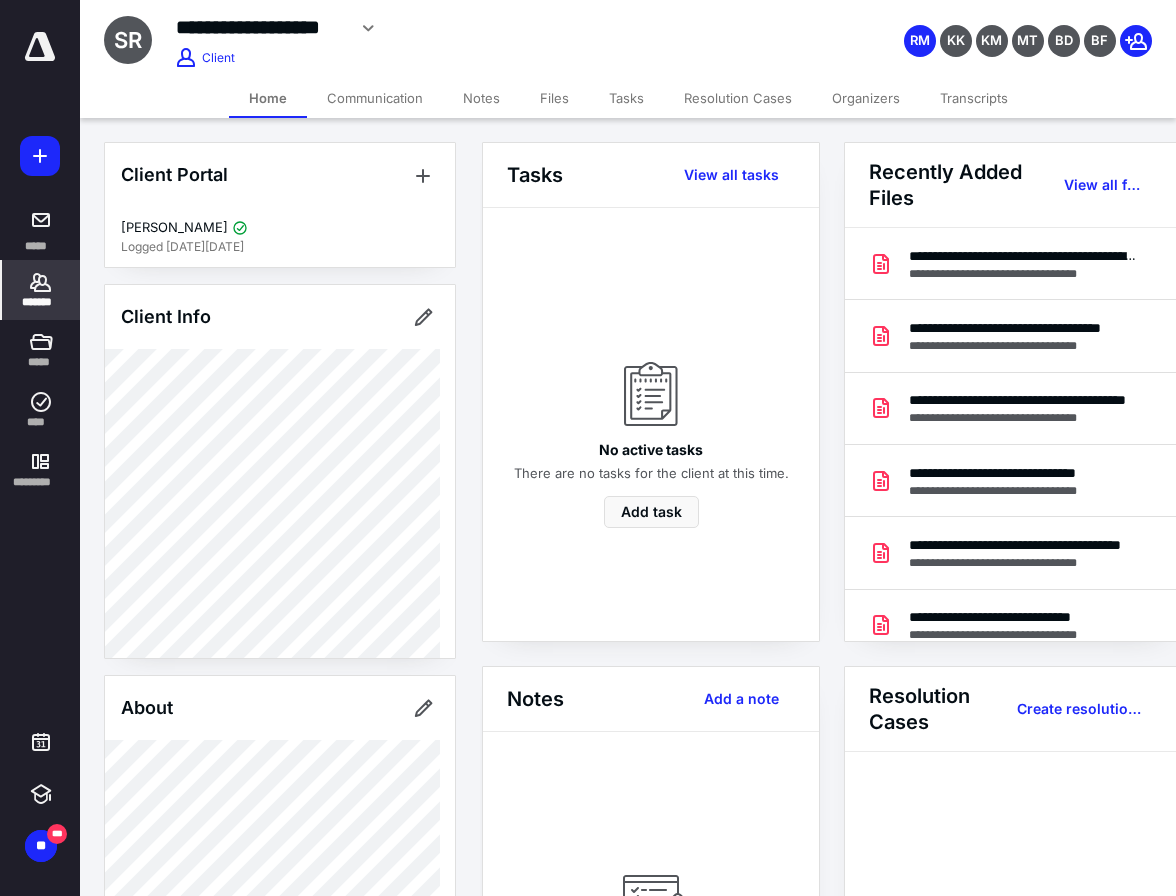 click on "*******" at bounding box center [41, 302] 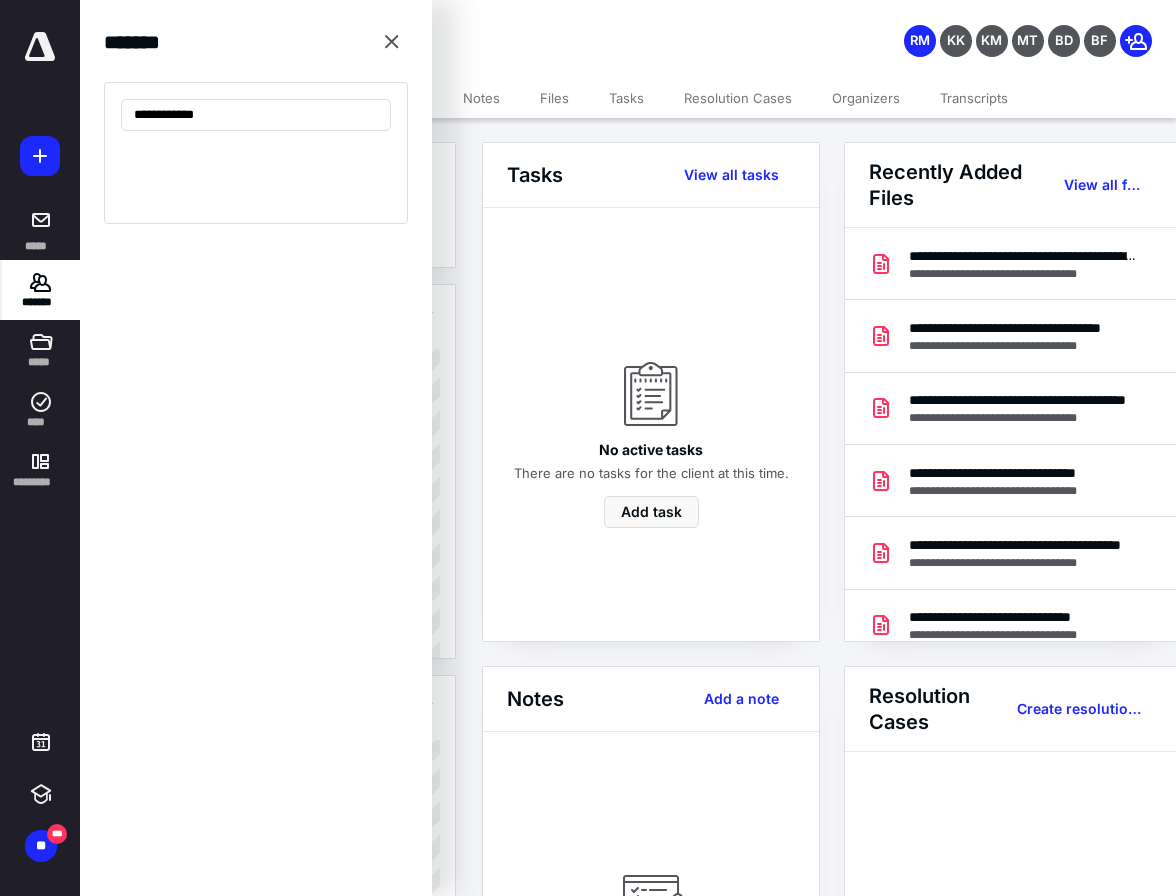 type on "**********" 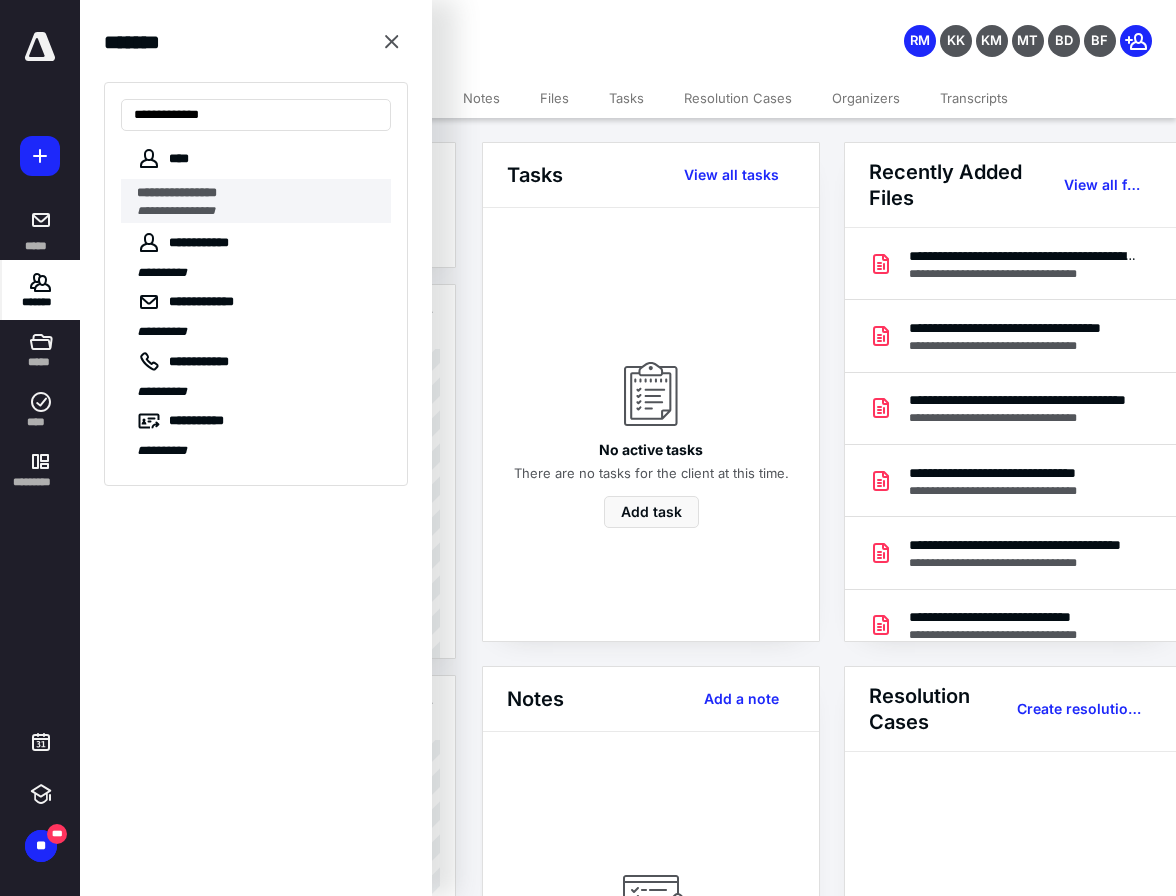 click on "**********" at bounding box center (258, 211) 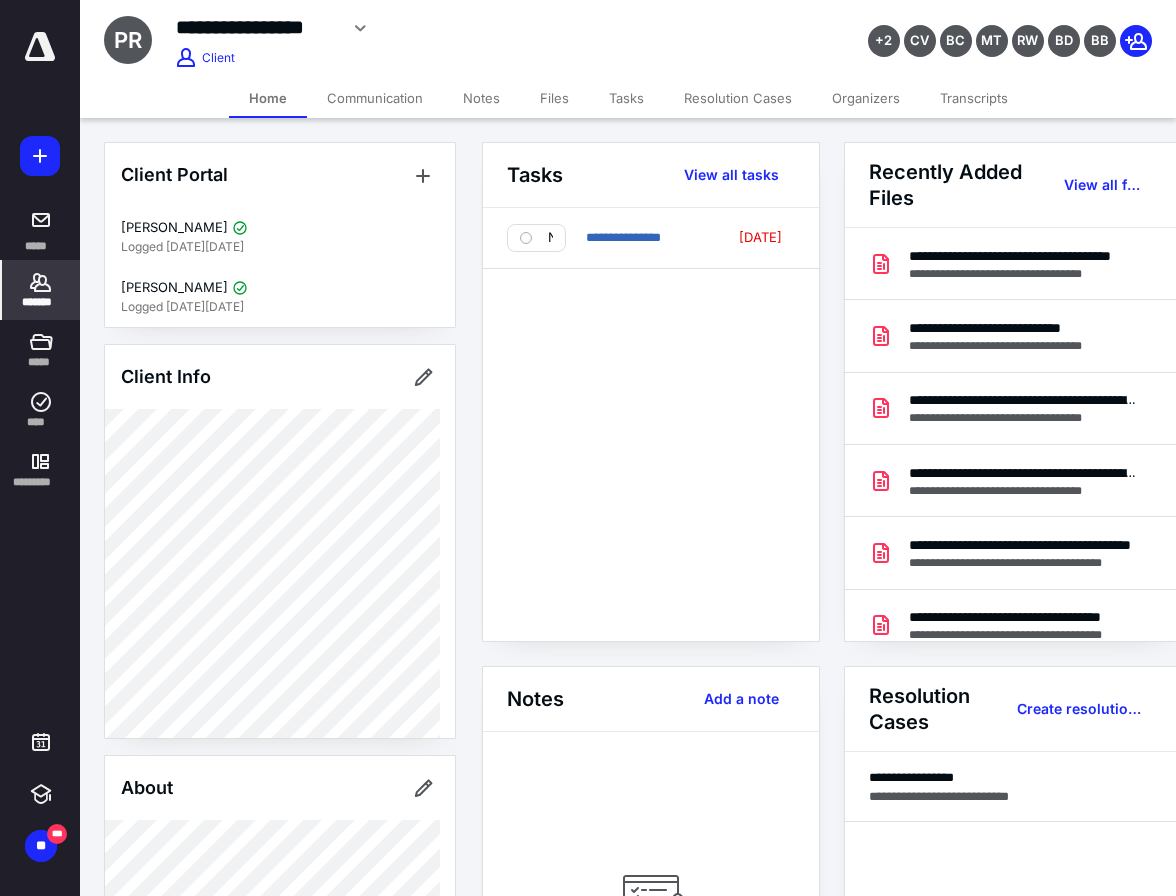 click 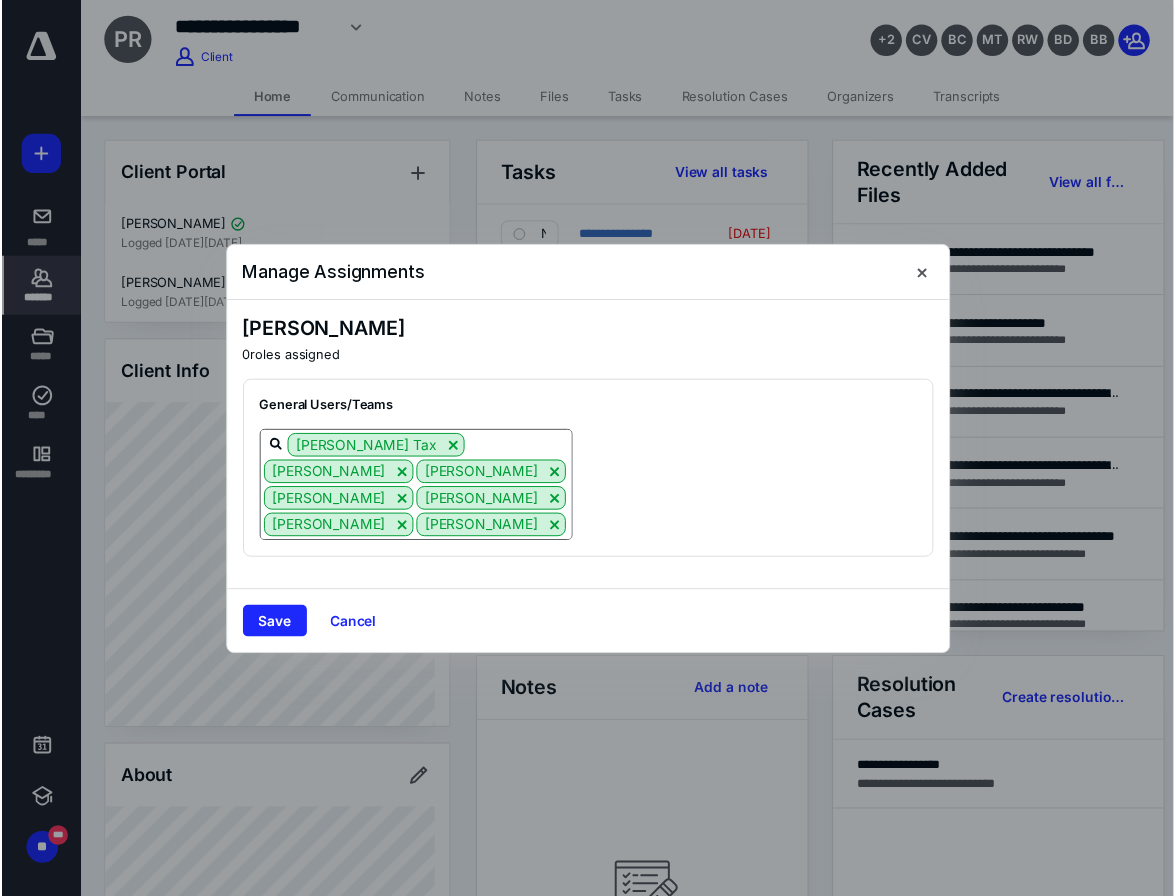scroll, scrollTop: 27, scrollLeft: 0, axis: vertical 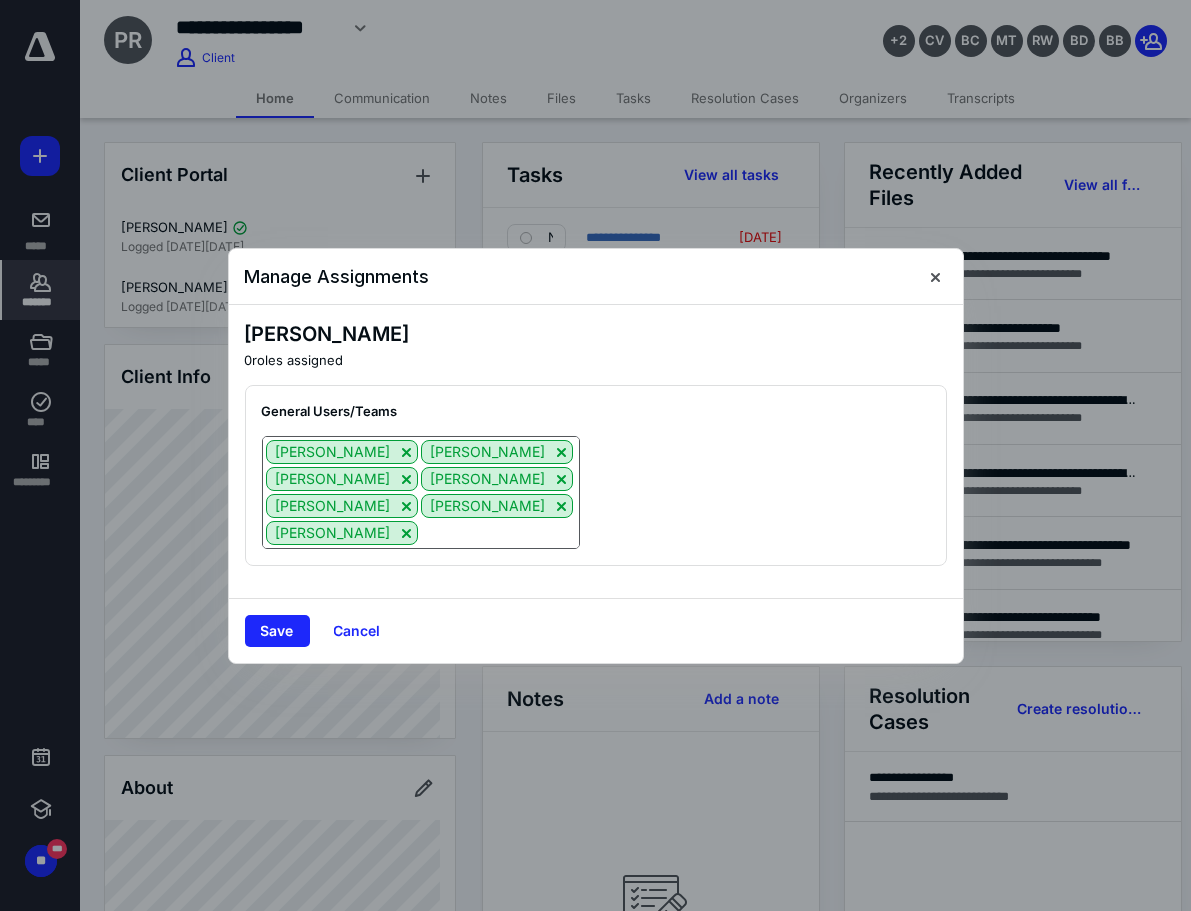 click at bounding box center (498, 532) 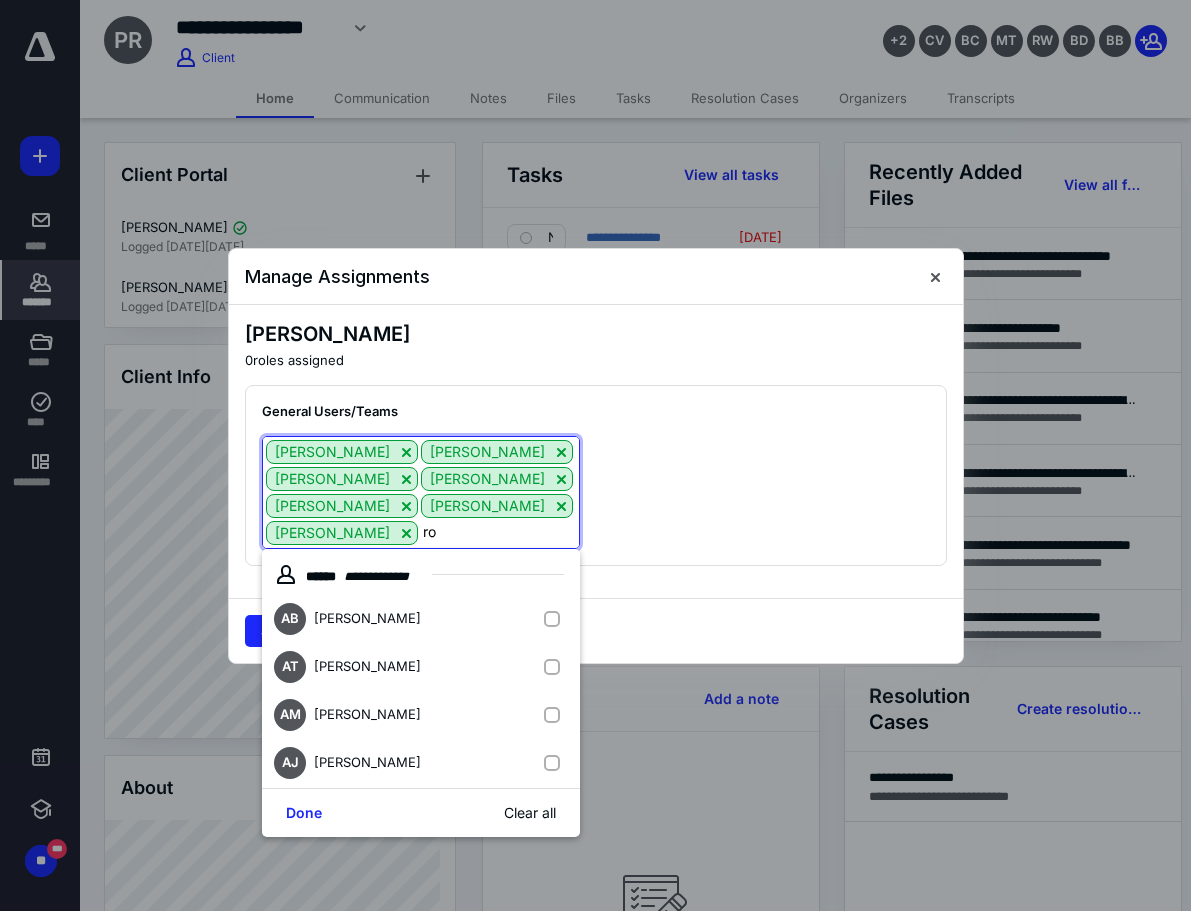 type on "[PERSON_NAME]" 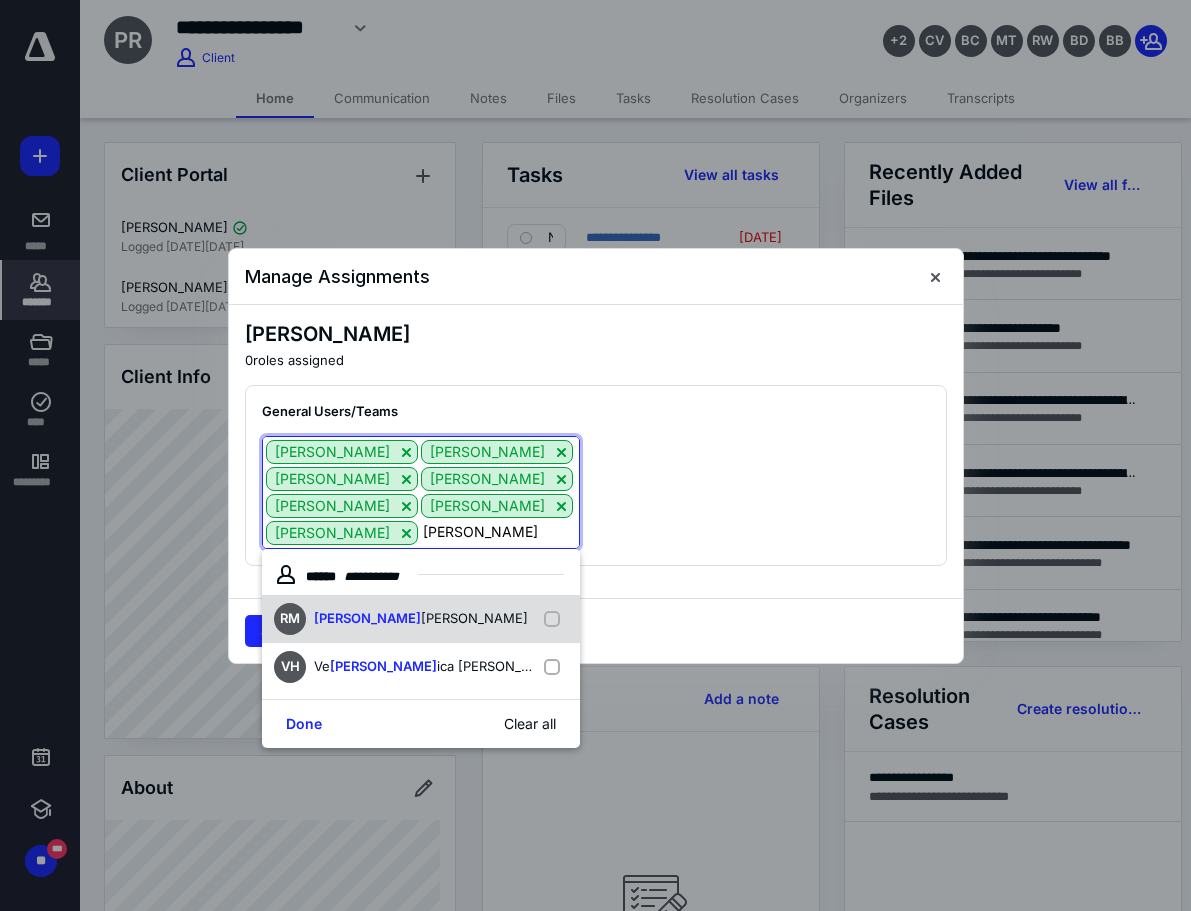 click on "RM [PERSON_NAME] [PERSON_NAME]" at bounding box center [421, 619] 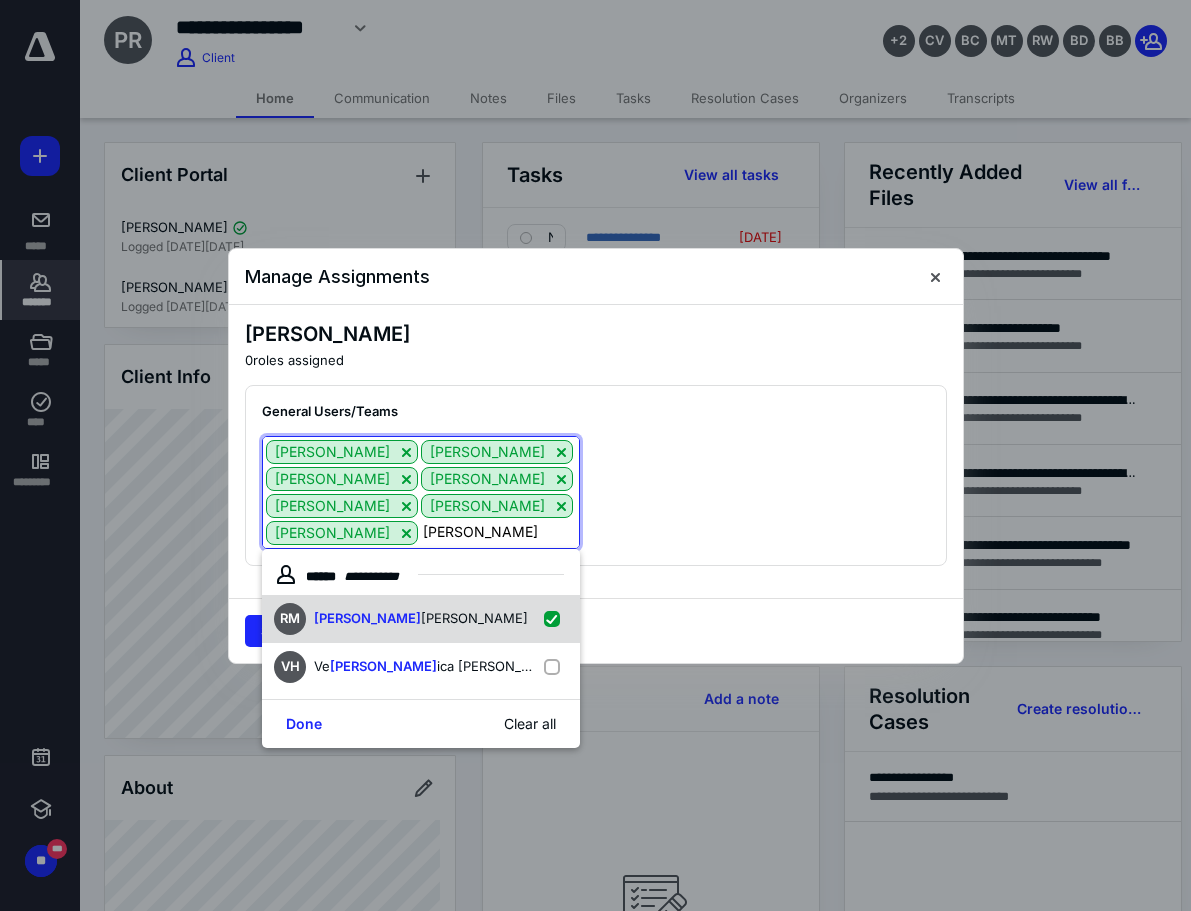 checkbox on "true" 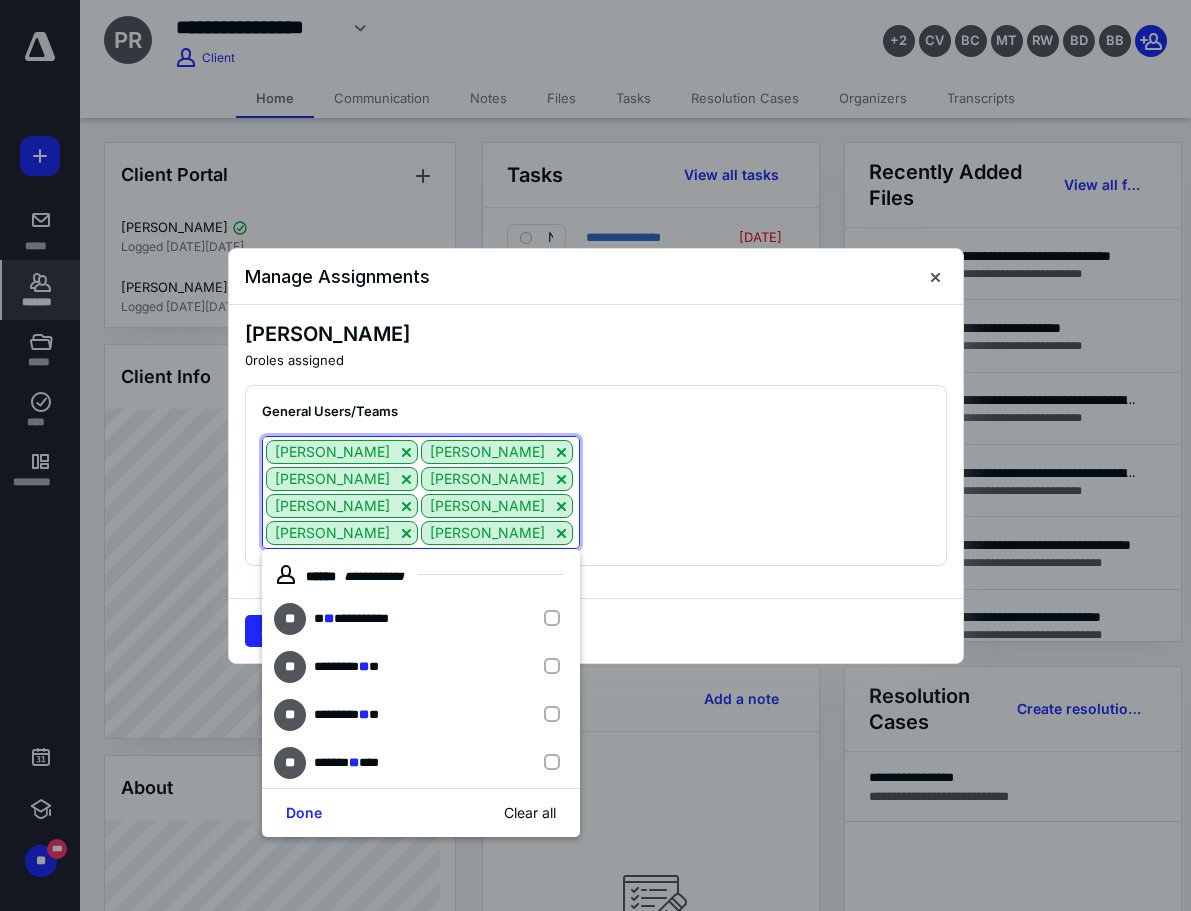 type on "r" 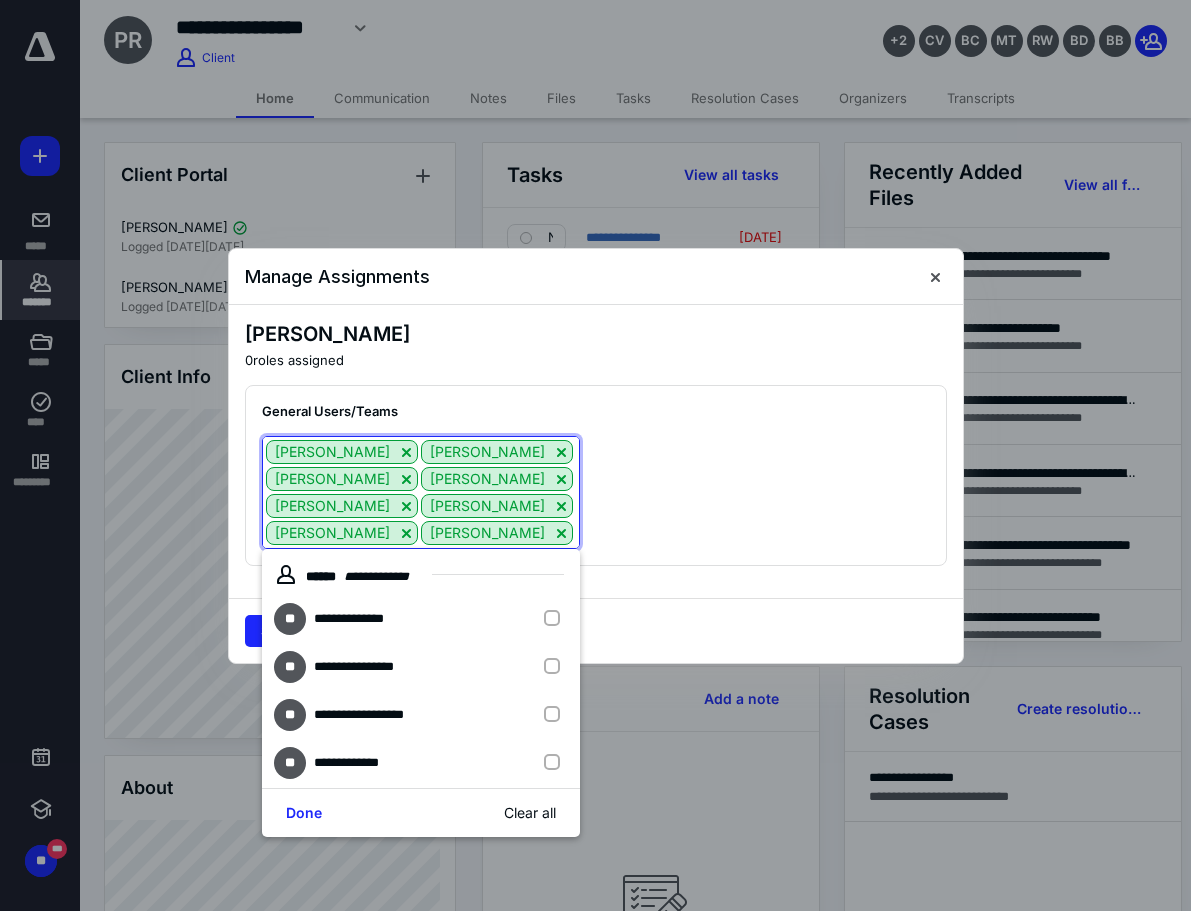 type on "kr" 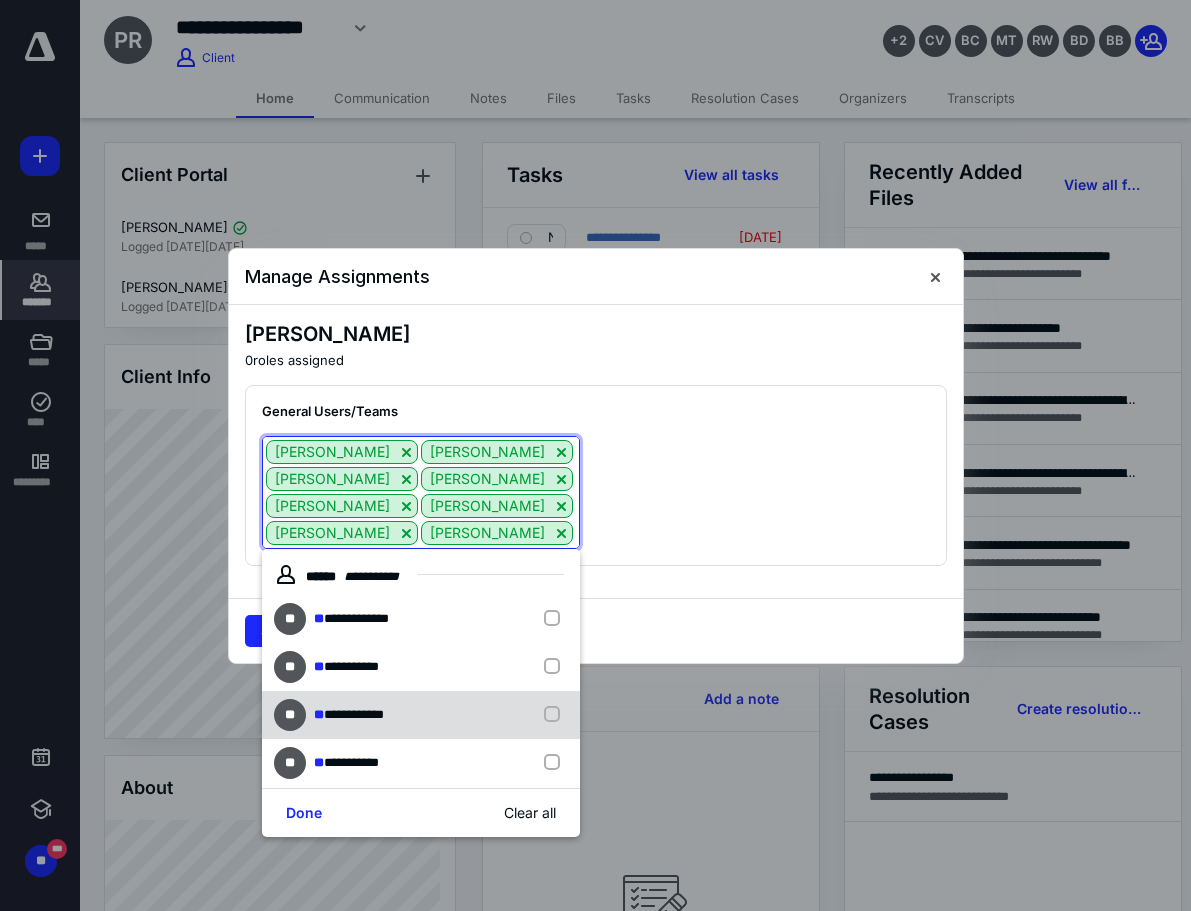 click on "**********" at bounding box center (353, 715) 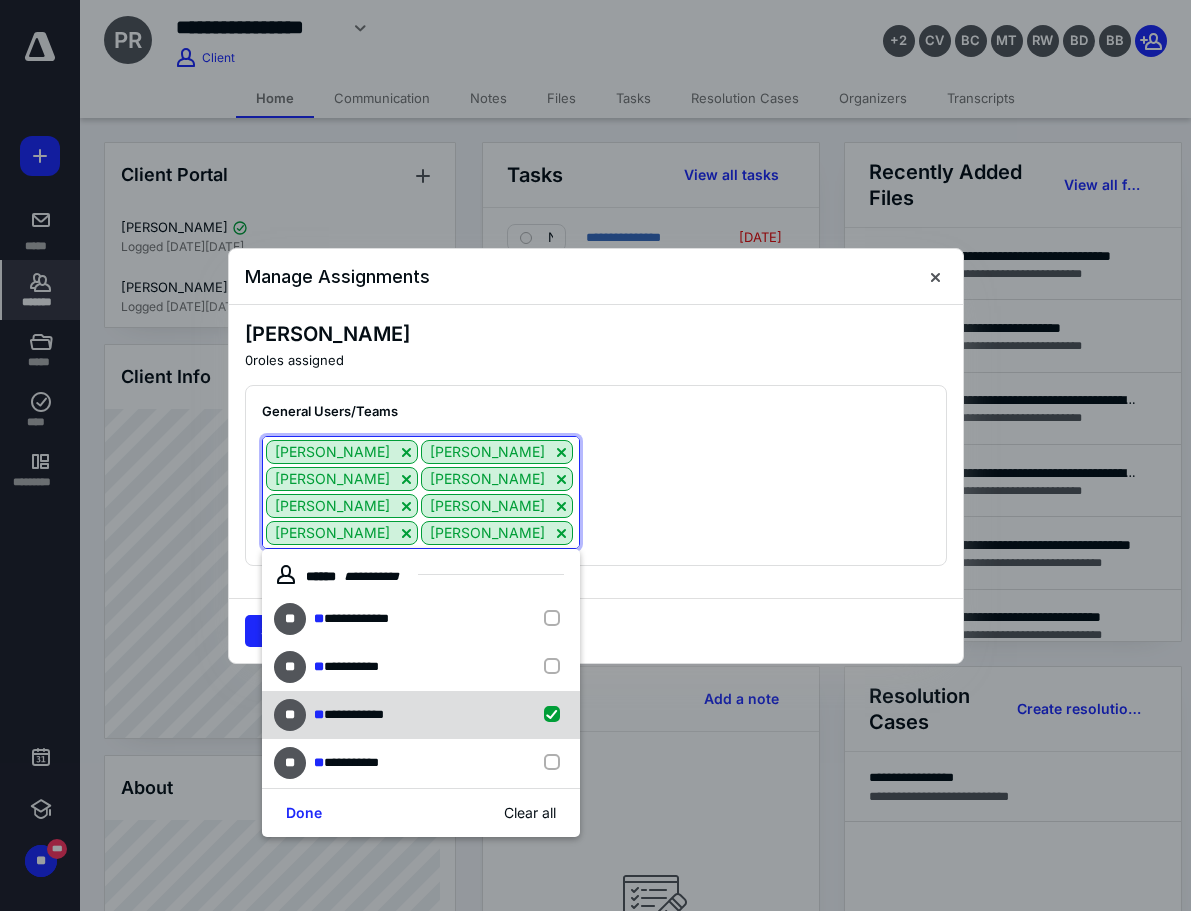 checkbox on "true" 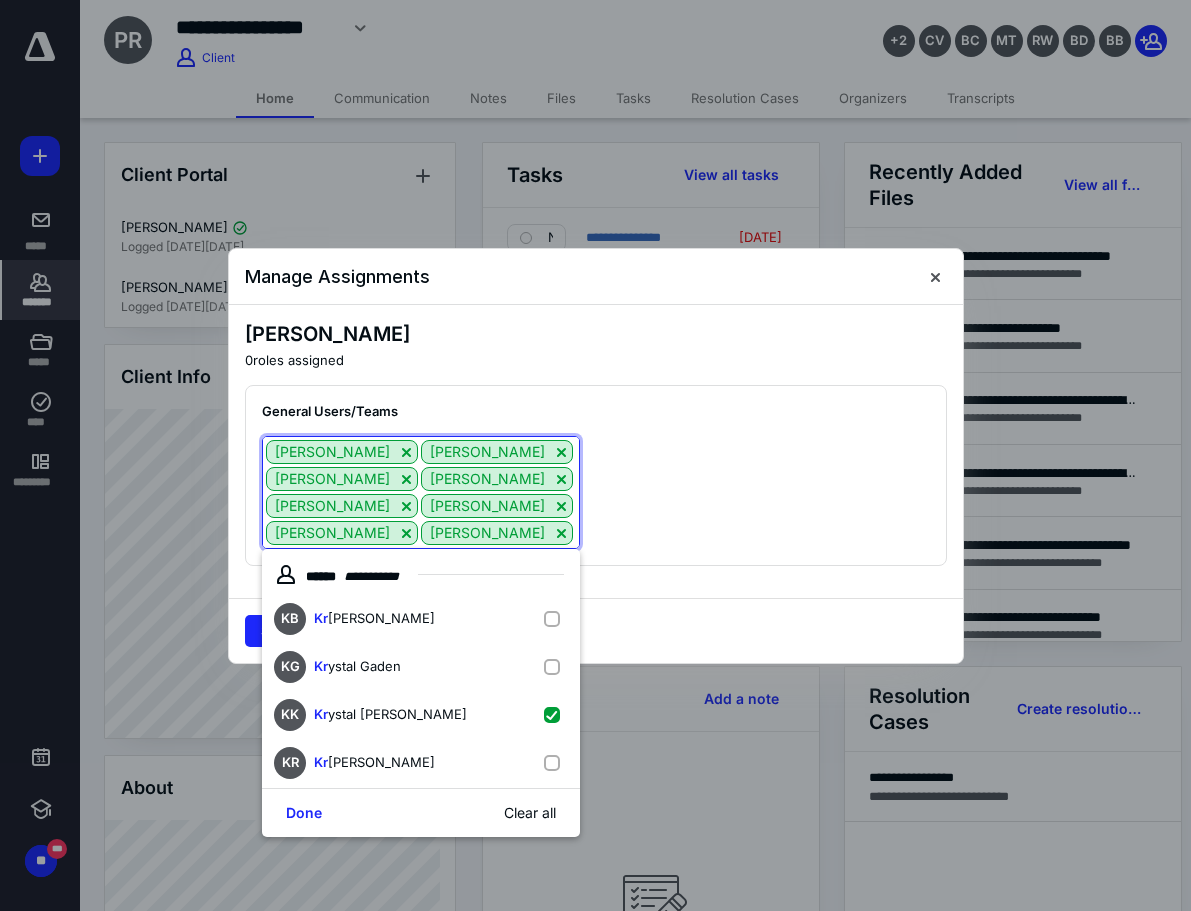type on "kr" 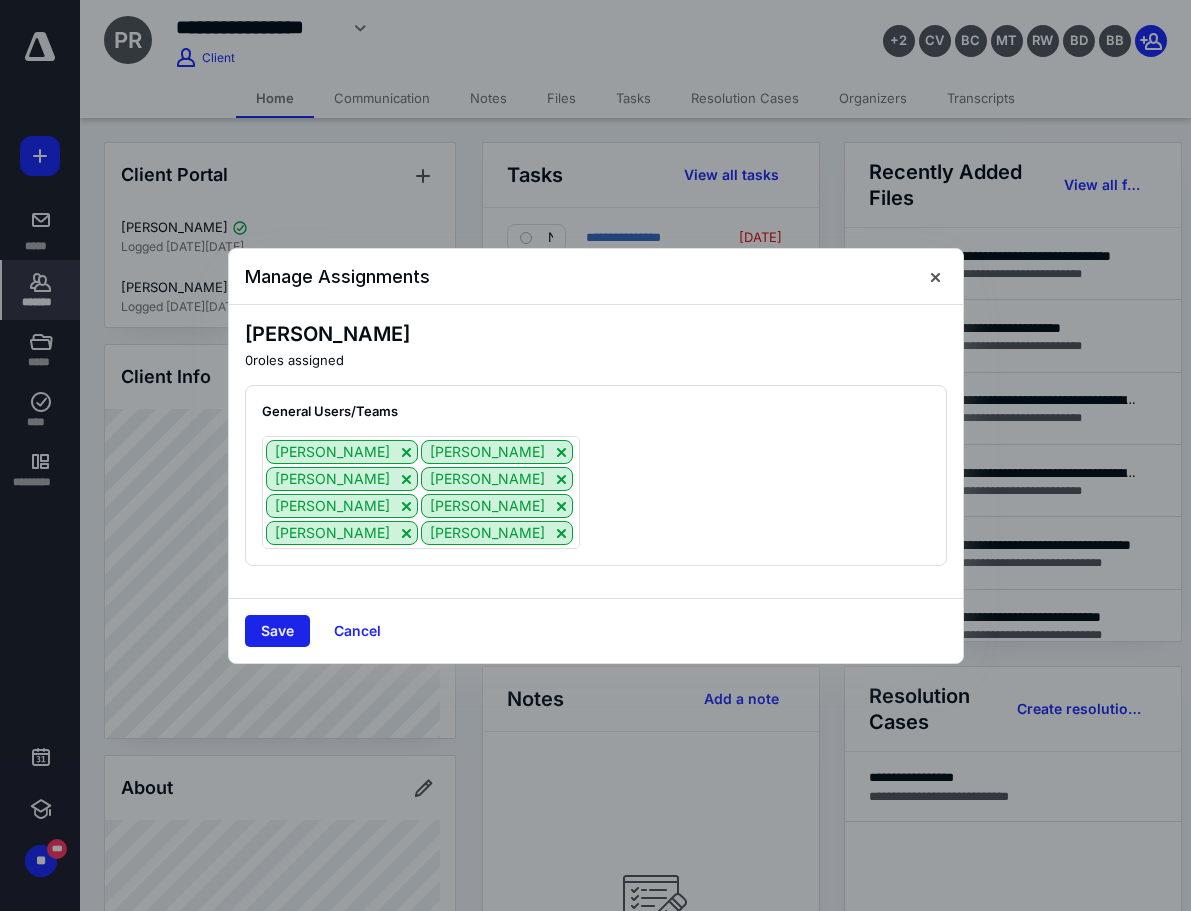 click on "Save" at bounding box center [277, 631] 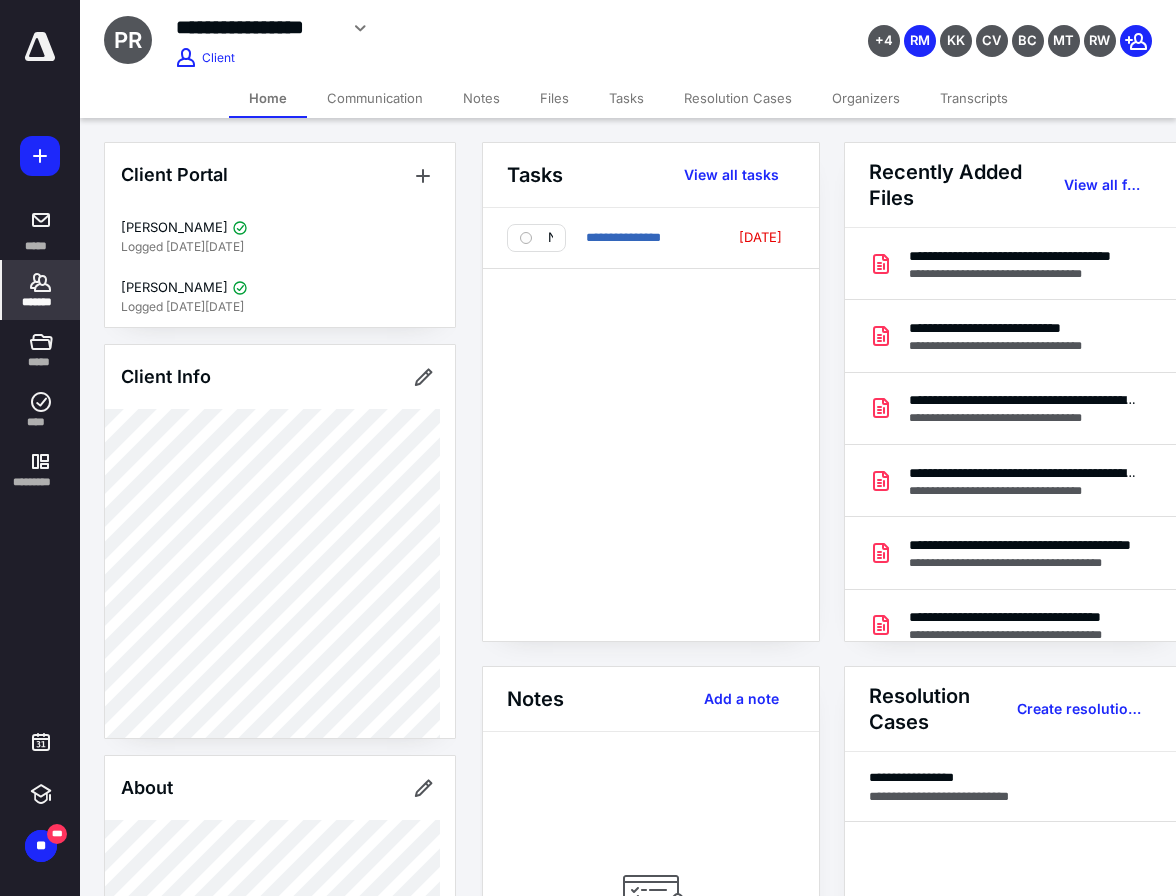 click on "*******" at bounding box center (41, 302) 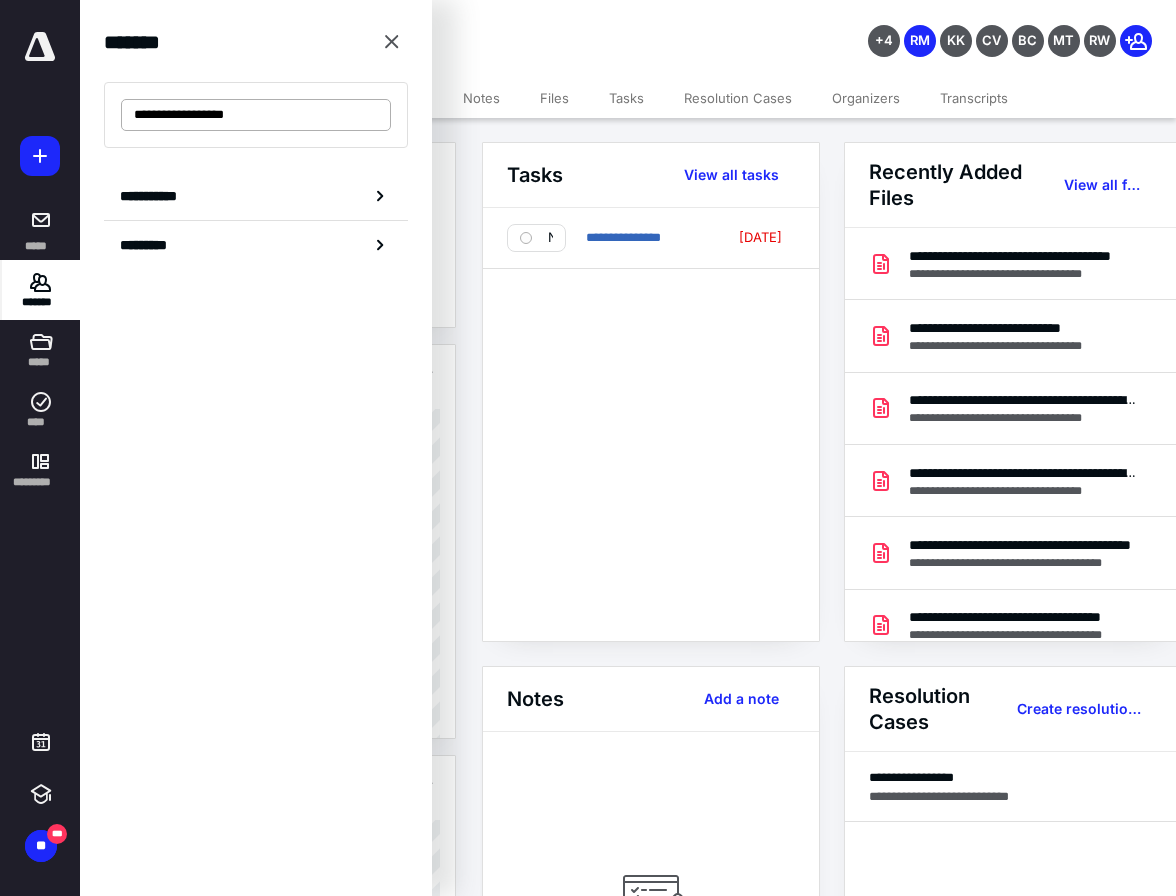 click on "**********" at bounding box center [256, 115] 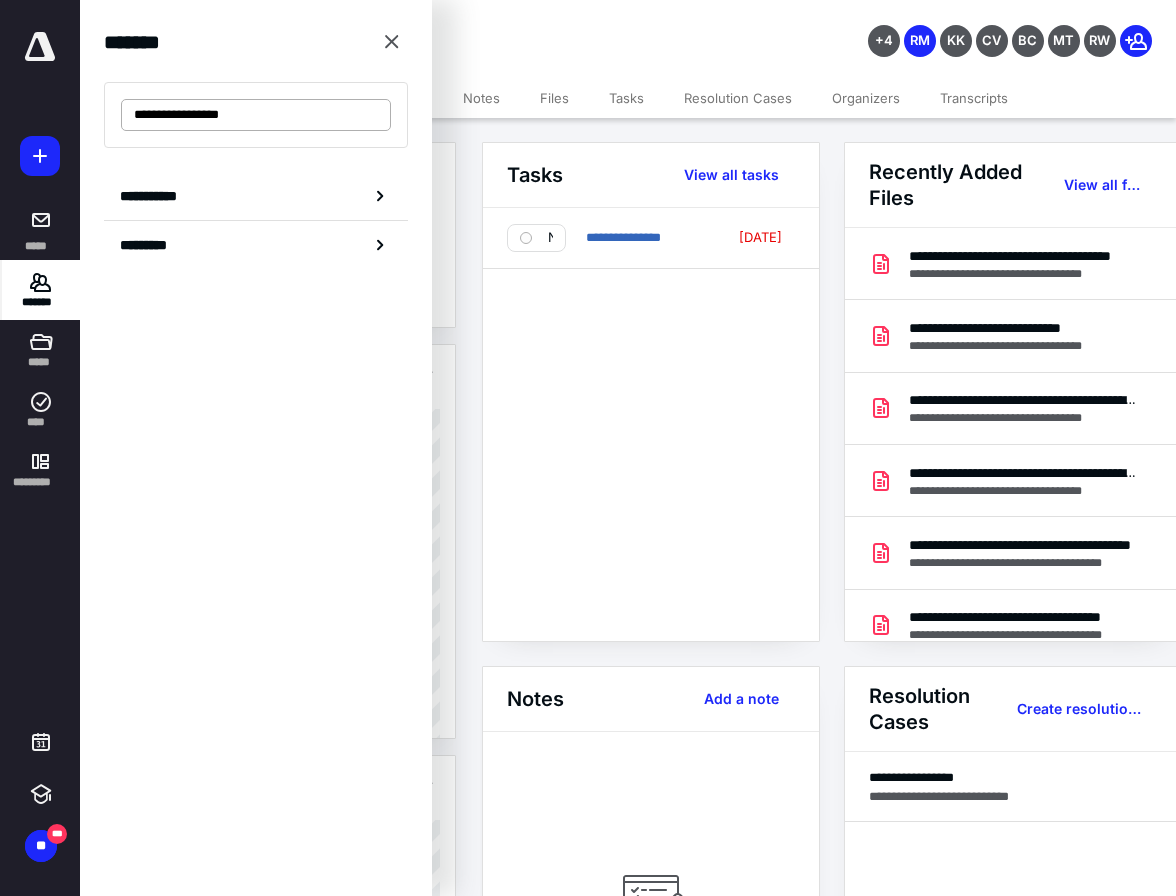 drag, startPoint x: 193, startPoint y: 112, endPoint x: 123, endPoint y: 115, distance: 70.064255 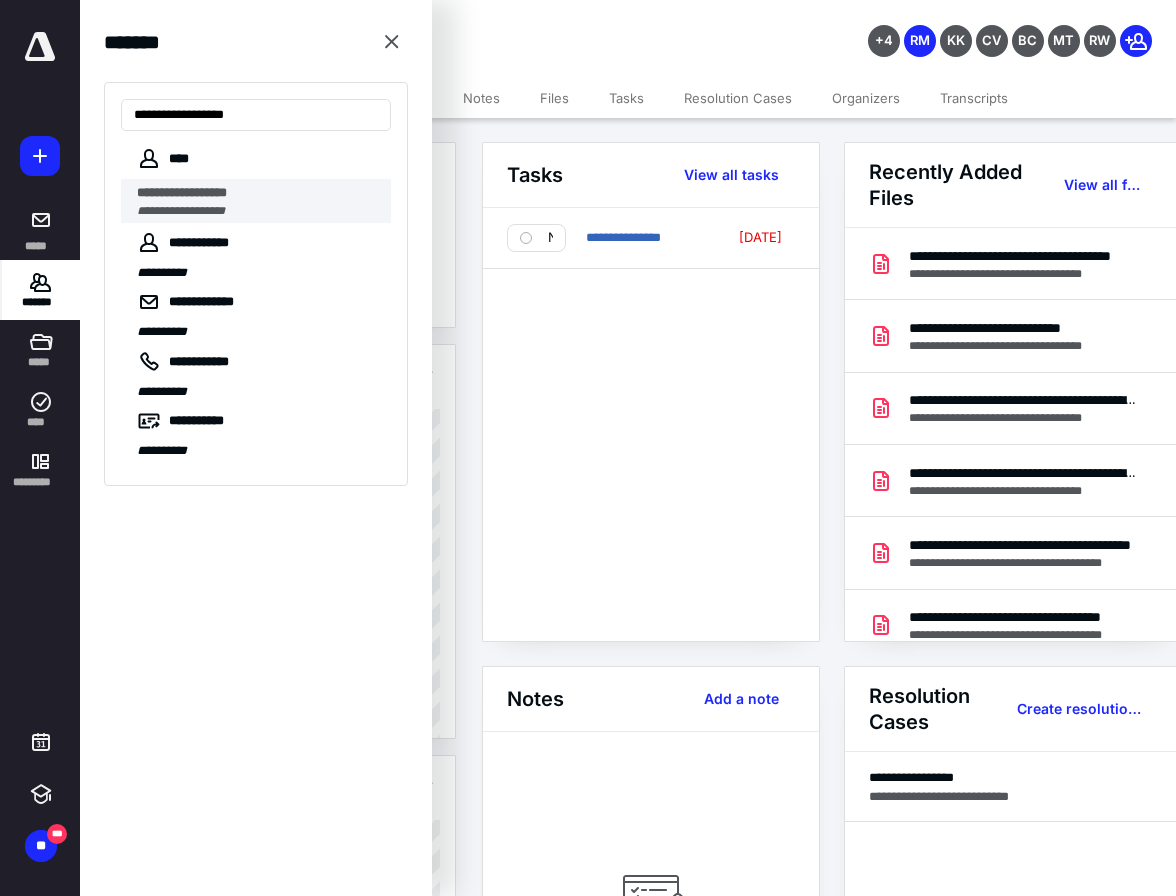 click on "**********" at bounding box center [258, 193] 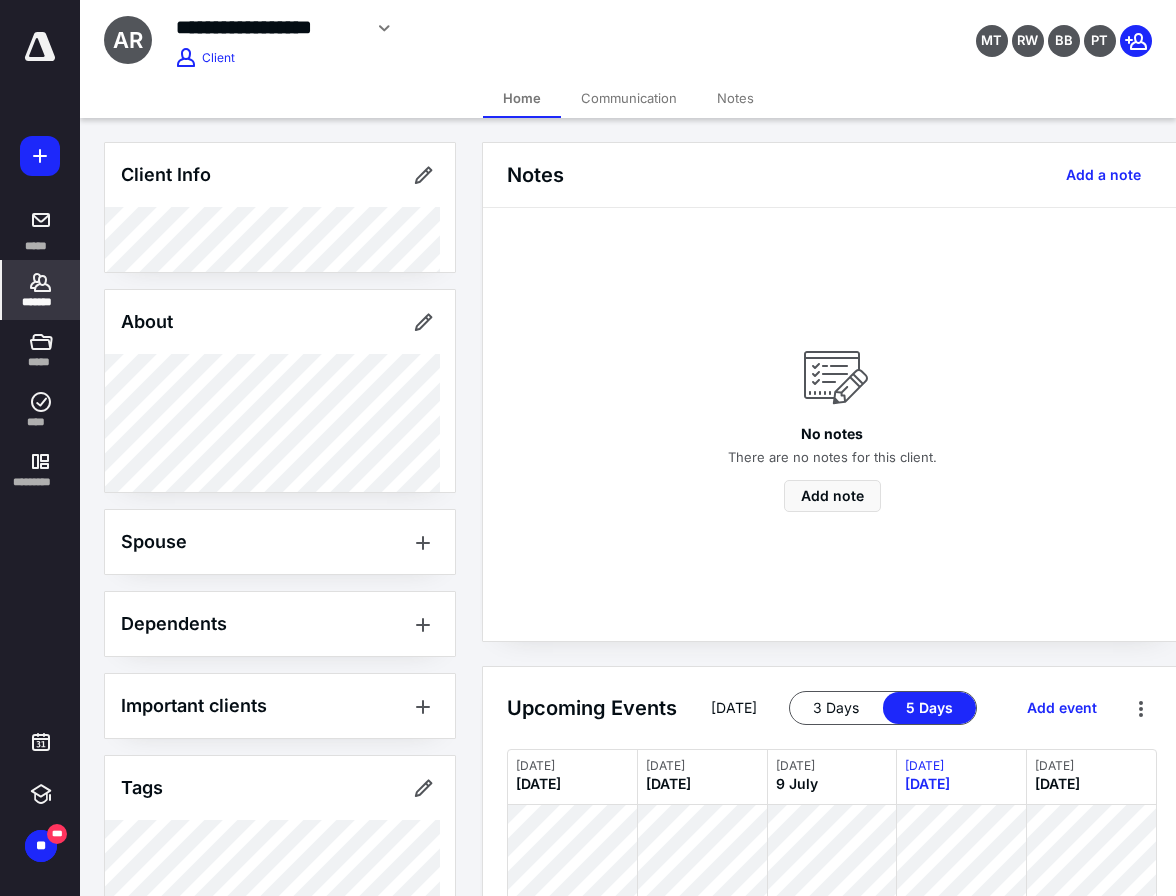 scroll, scrollTop: 230, scrollLeft: 0, axis: vertical 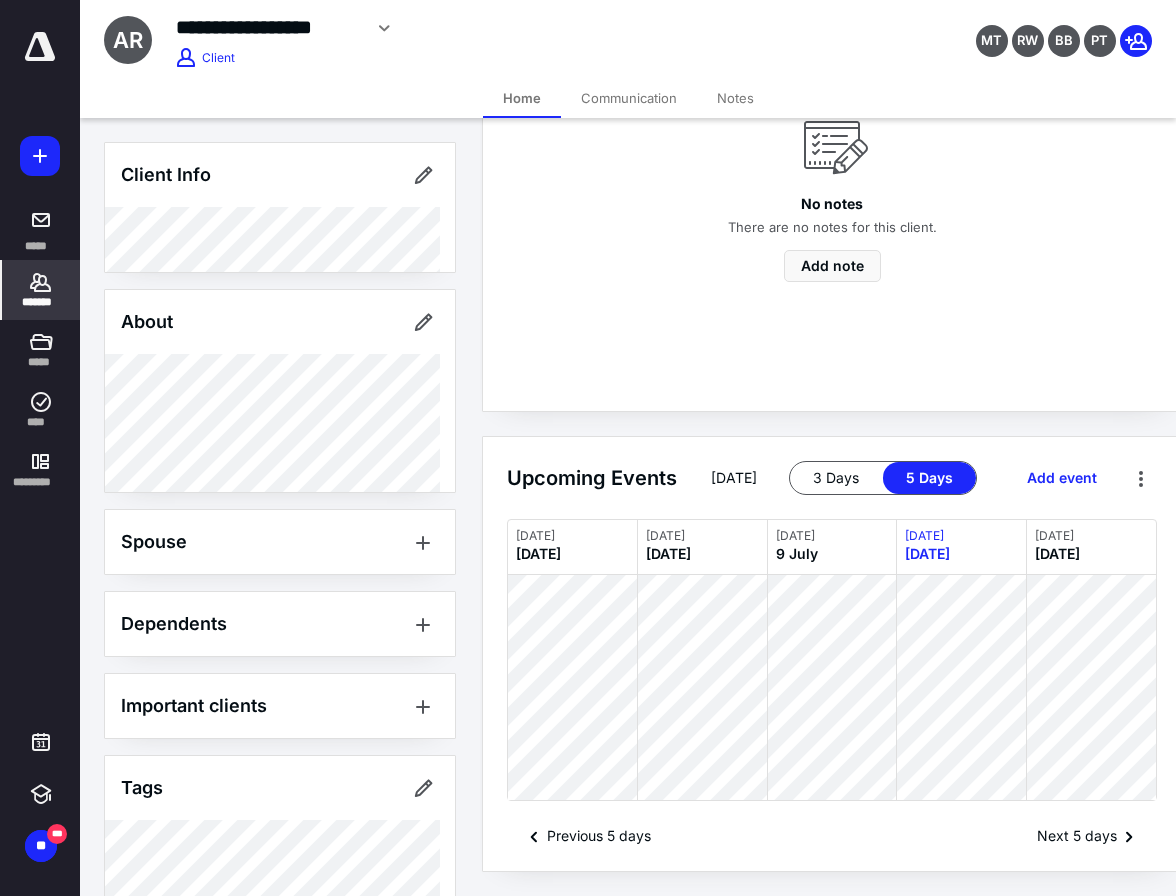 click on "*******" at bounding box center (41, 302) 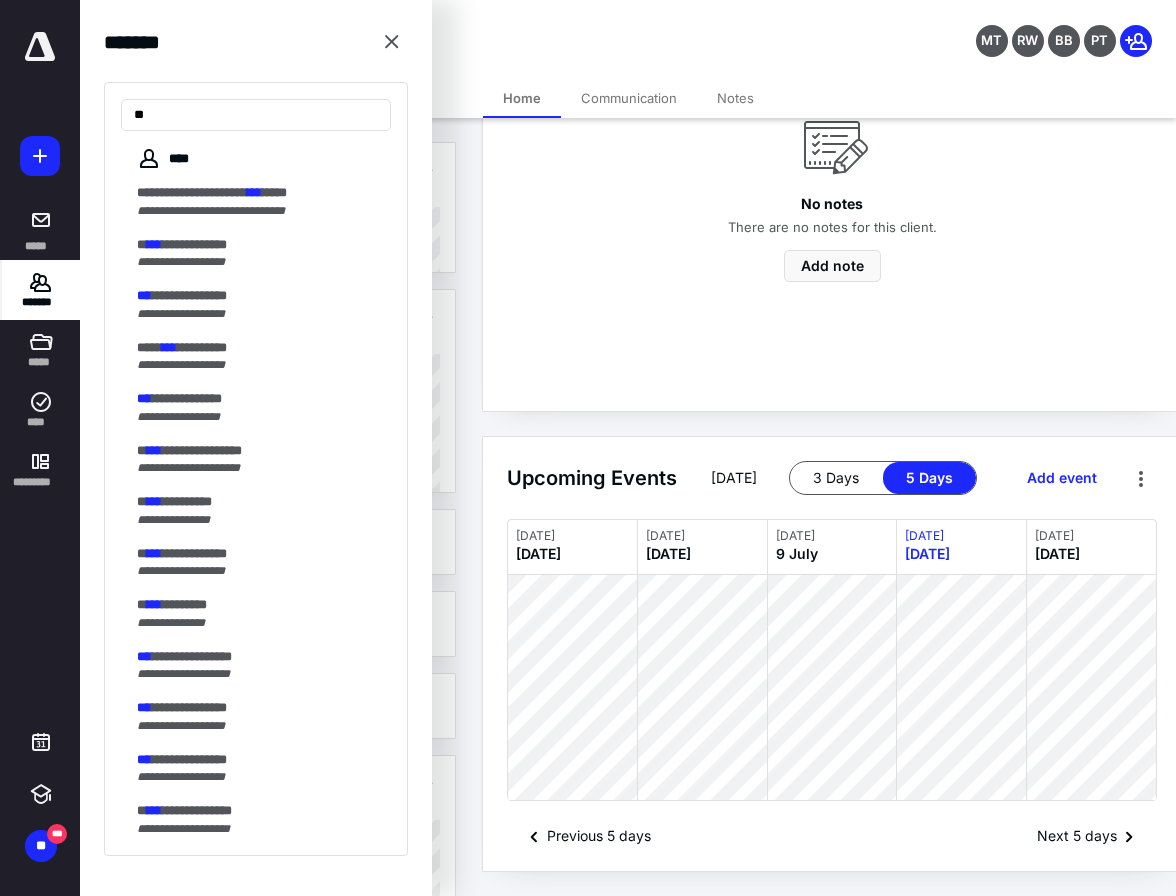 type on "*" 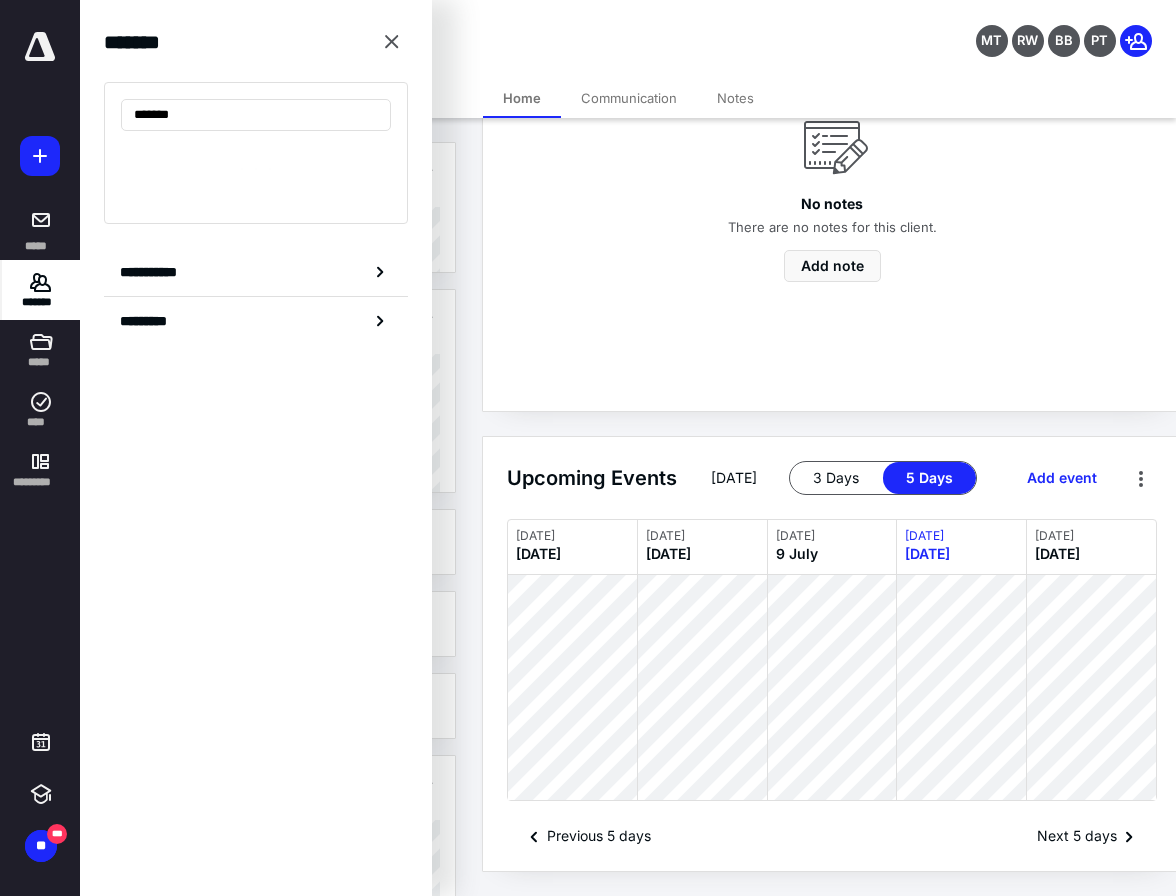 type on "********" 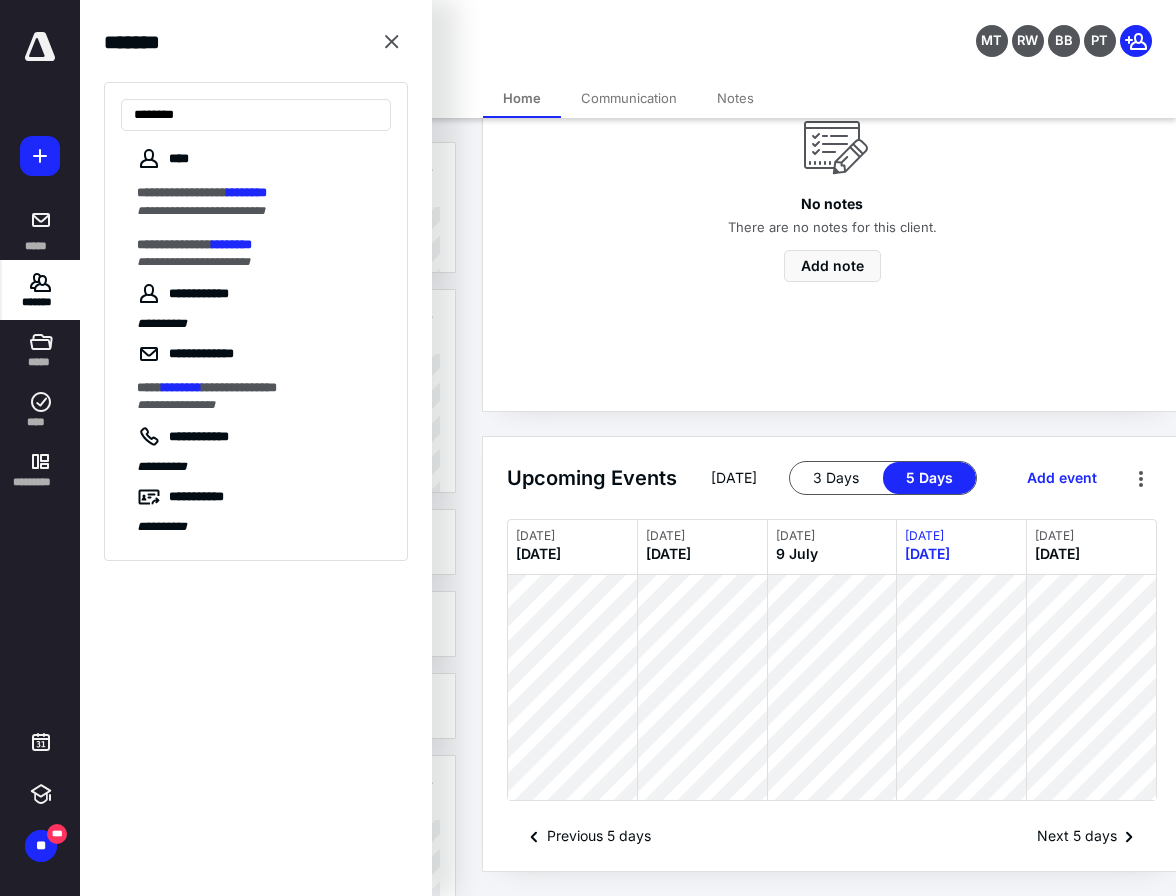 click on "**********" at bounding box center (182, 192) 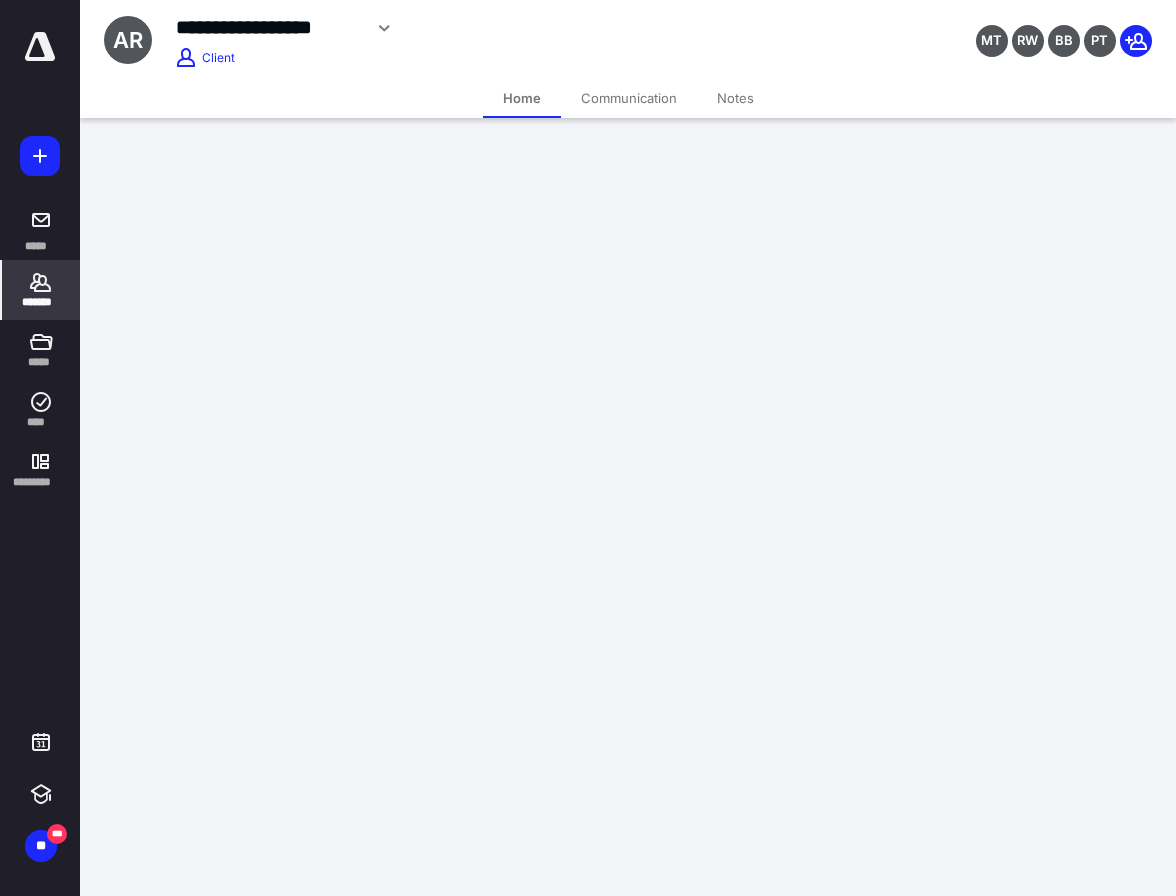 scroll, scrollTop: 0, scrollLeft: 0, axis: both 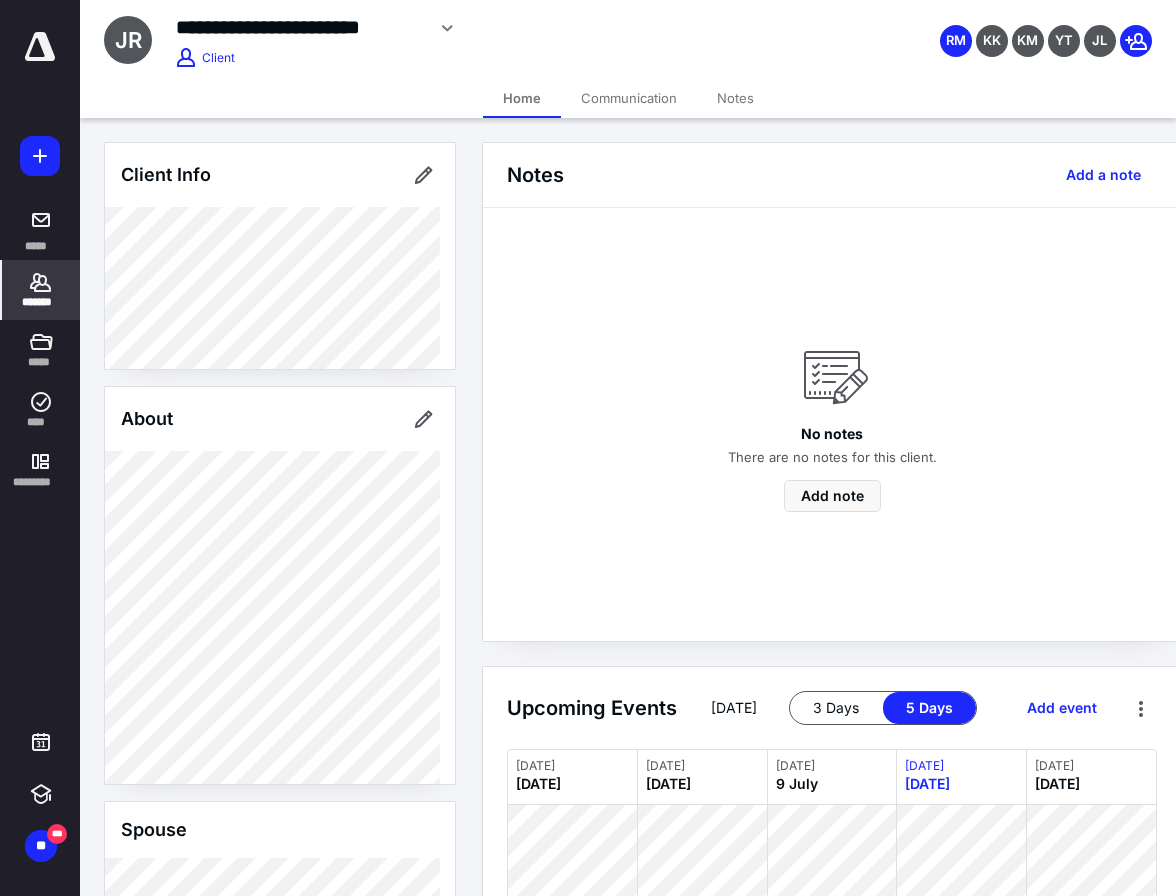 click 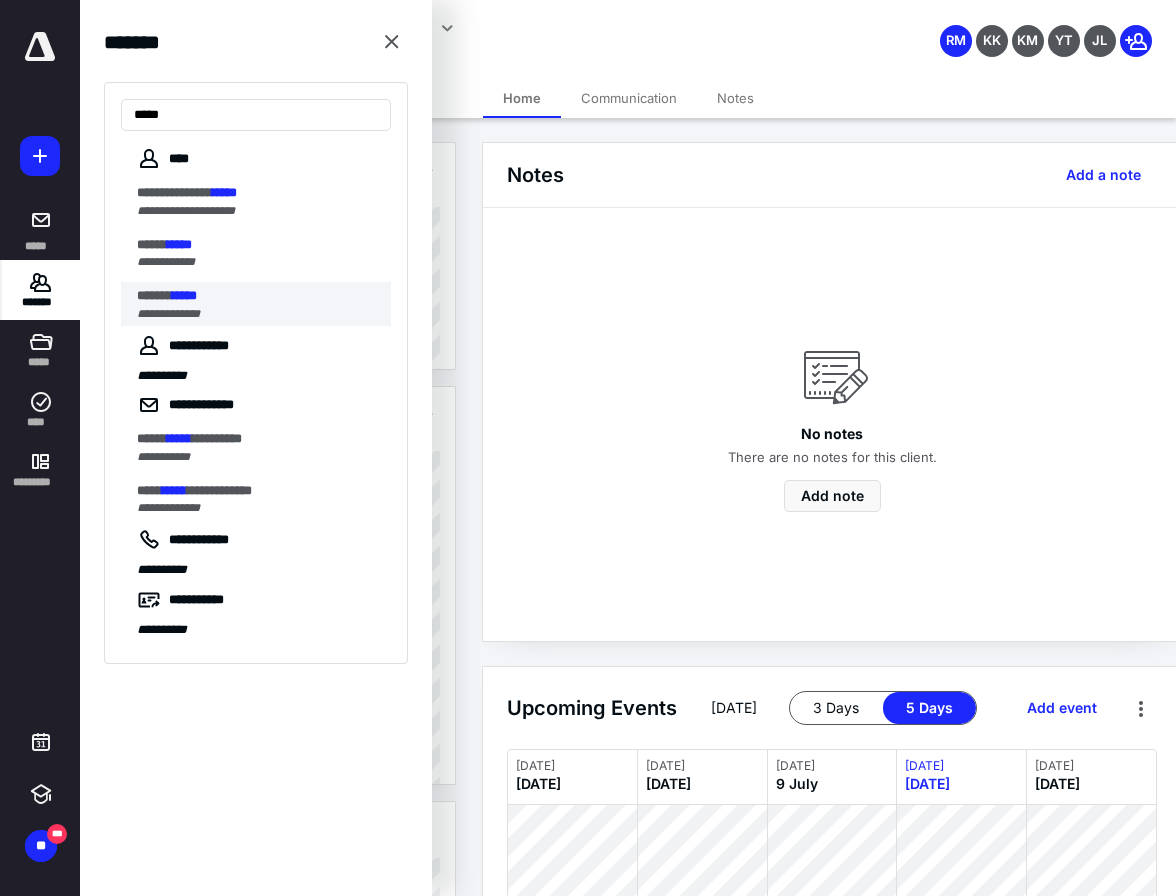 type on "*****" 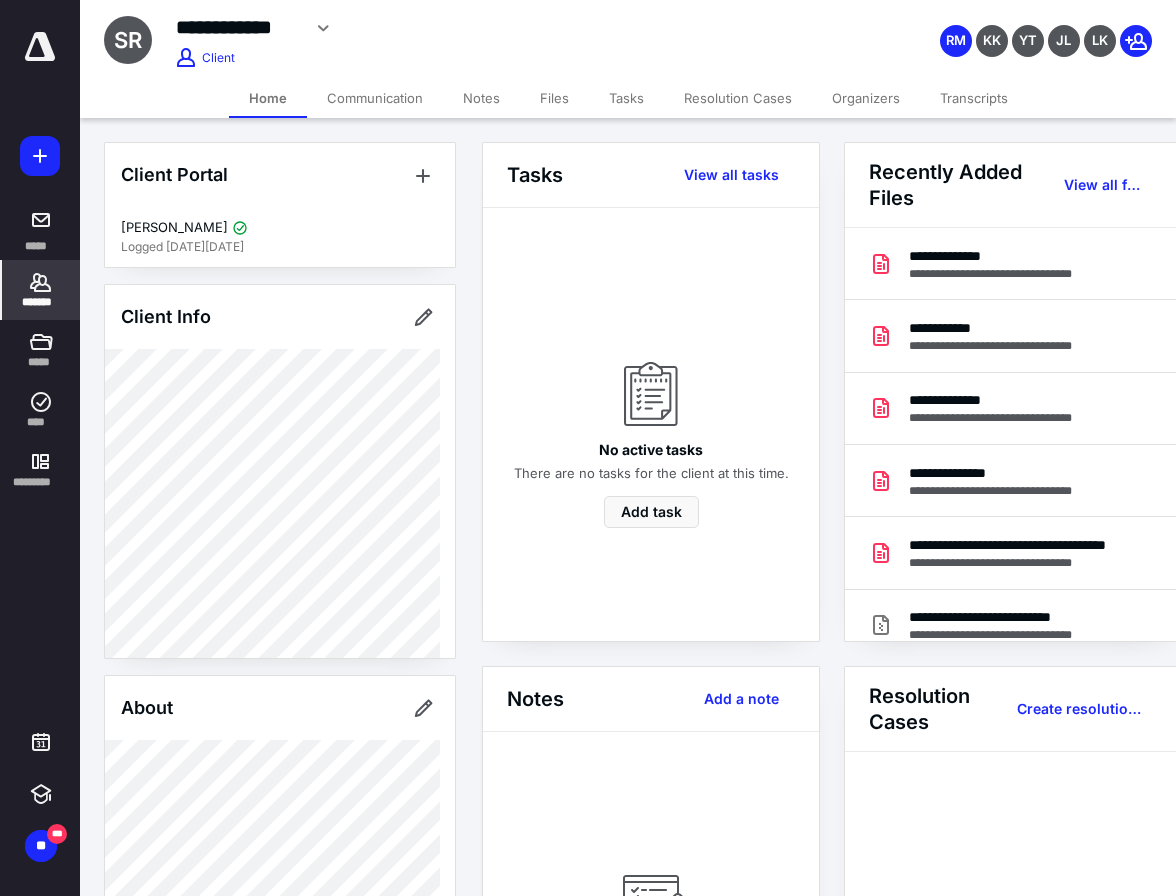 click on "*******" at bounding box center [41, 302] 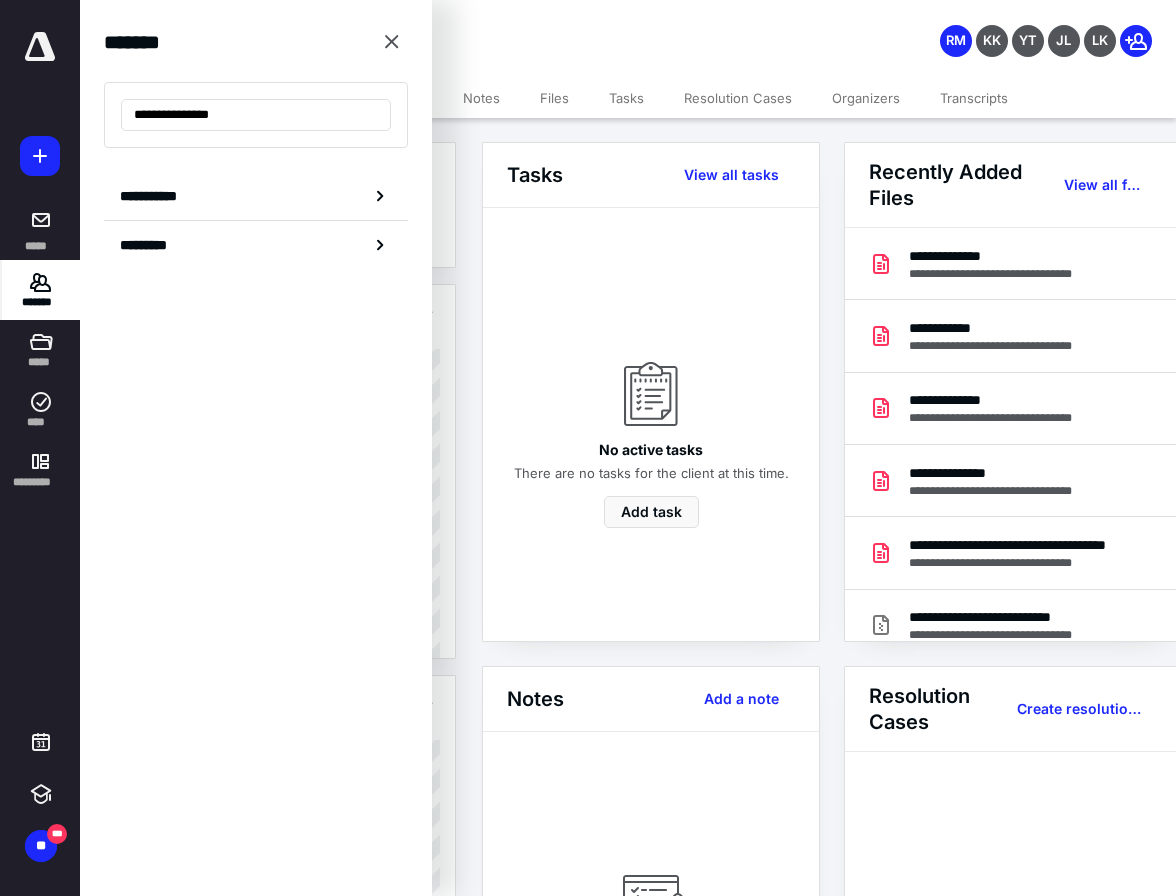 drag, startPoint x: 189, startPoint y: 113, endPoint x: 91, endPoint y: 112, distance: 98.005104 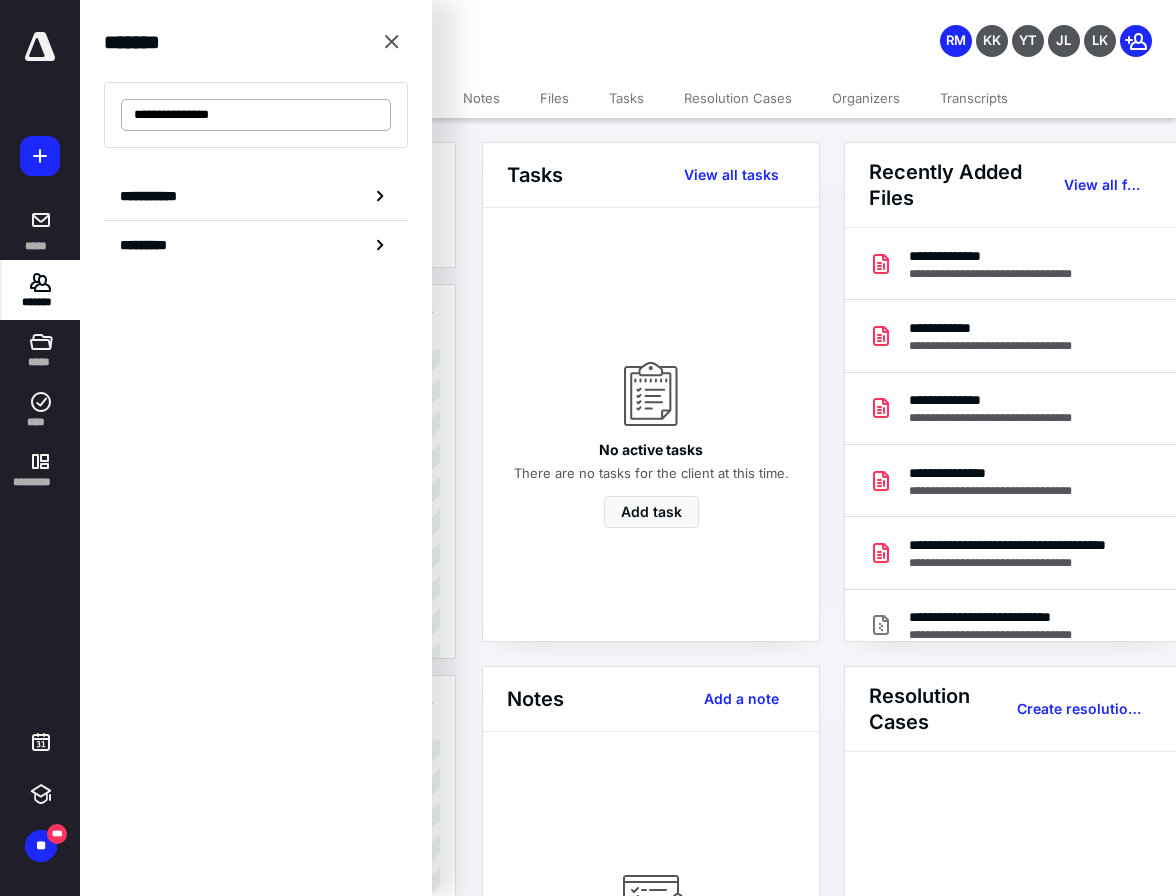 type on "**********" 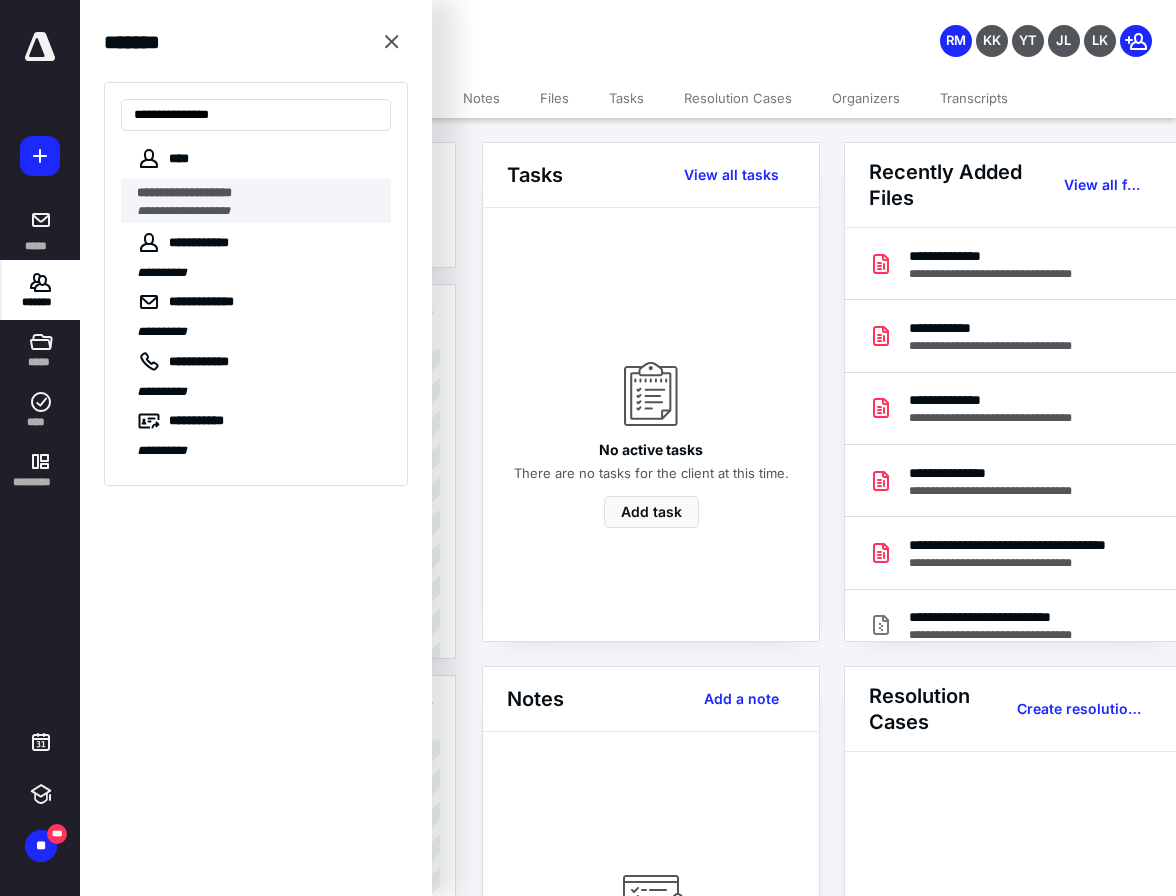 click on "**********" at bounding box center [184, 192] 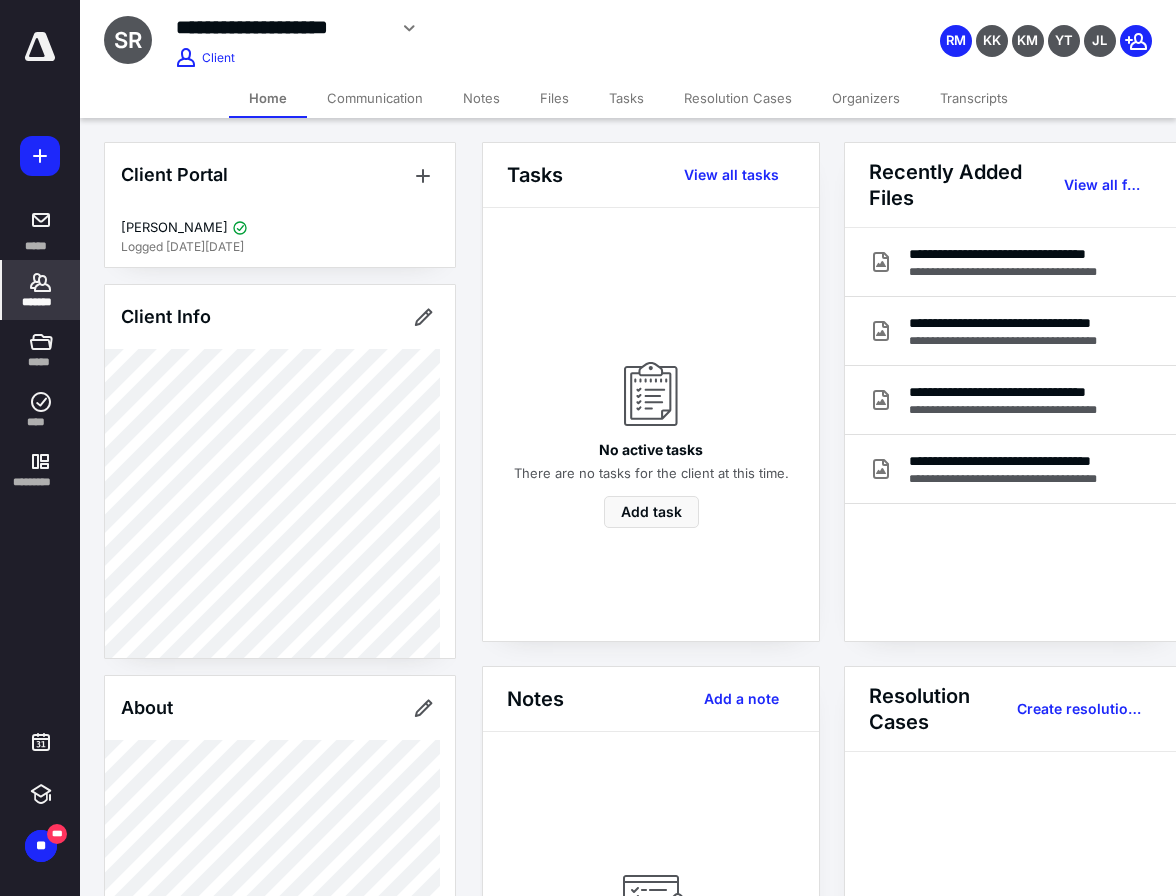 click on "*******" at bounding box center (41, 302) 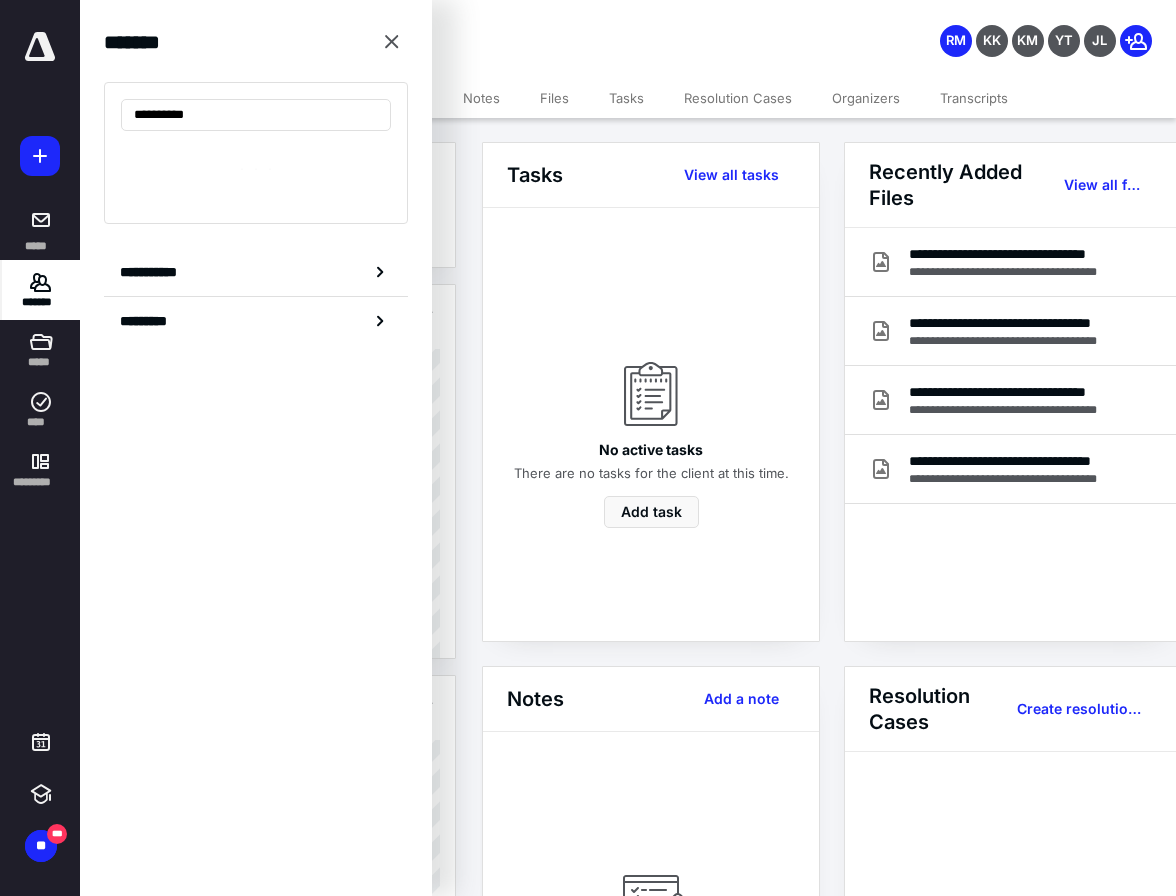 type on "**********" 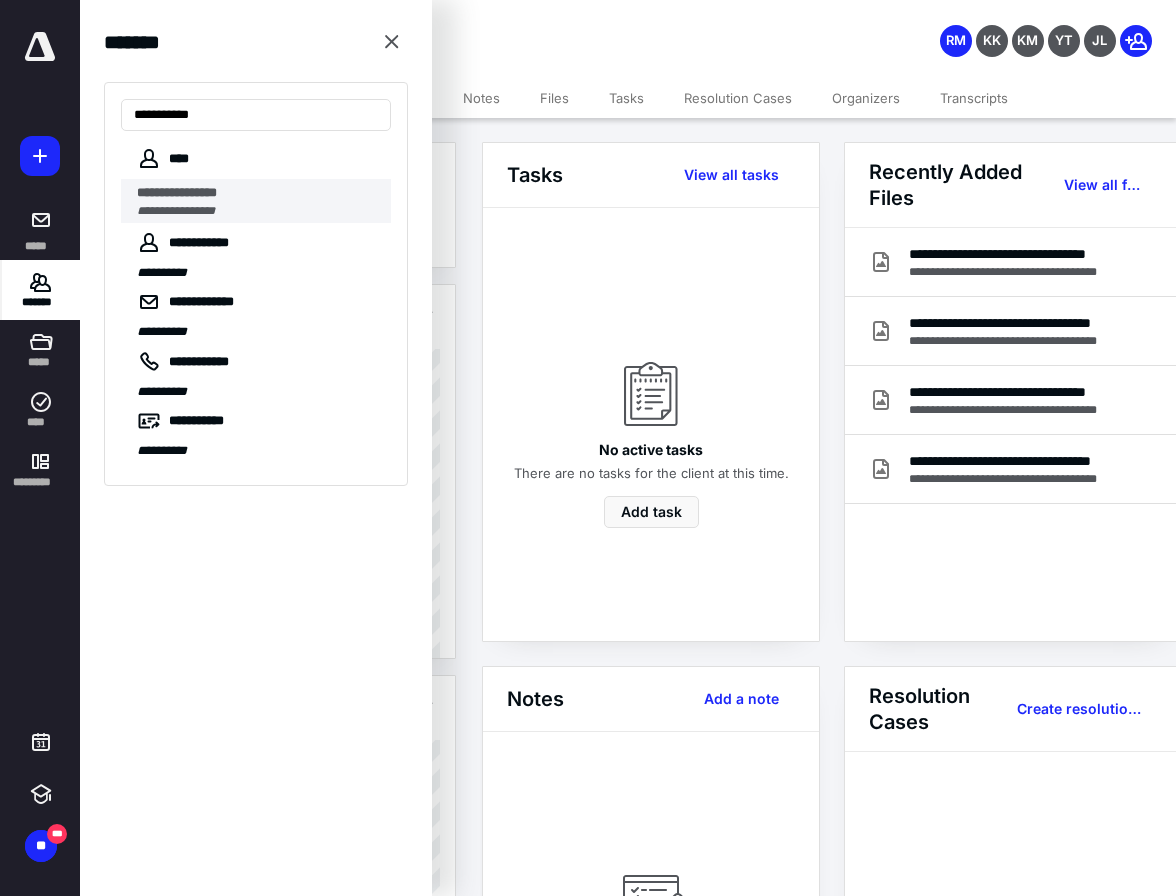 click on "**********" at bounding box center (176, 211) 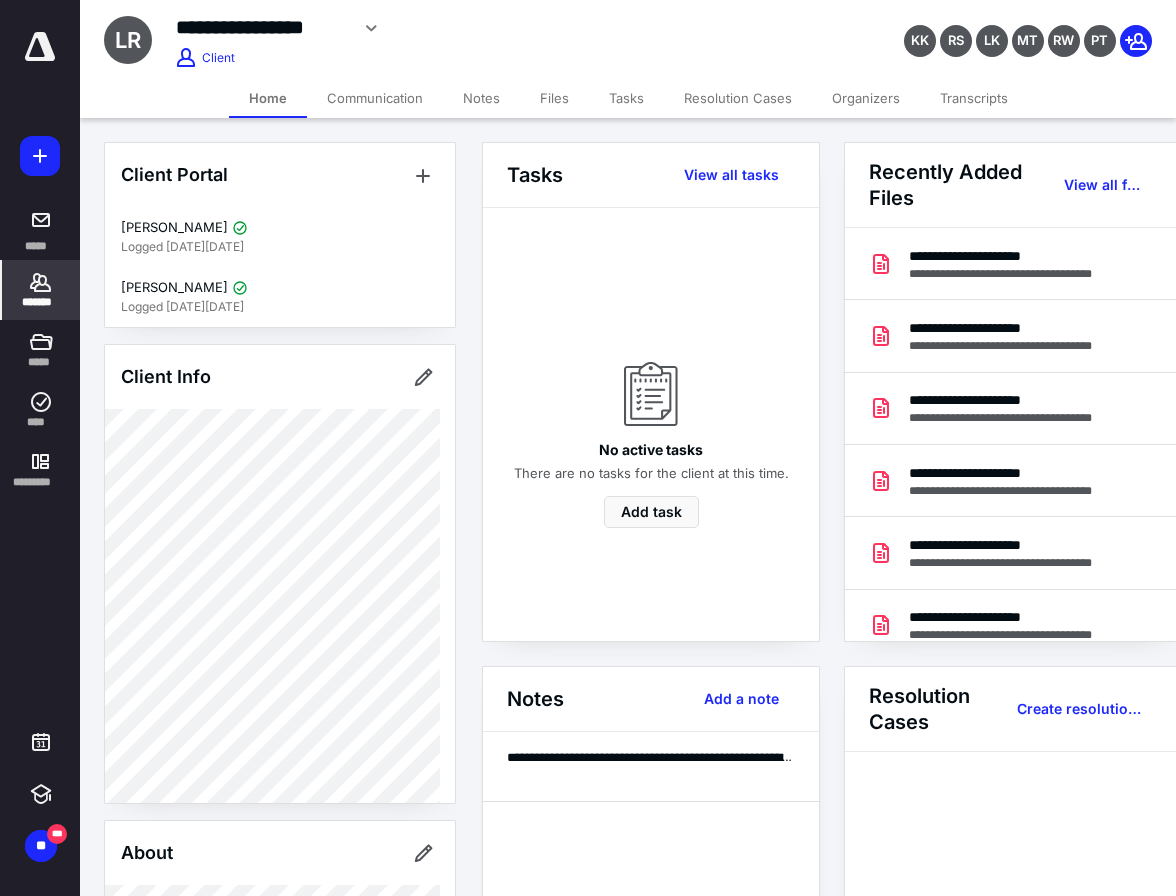 click 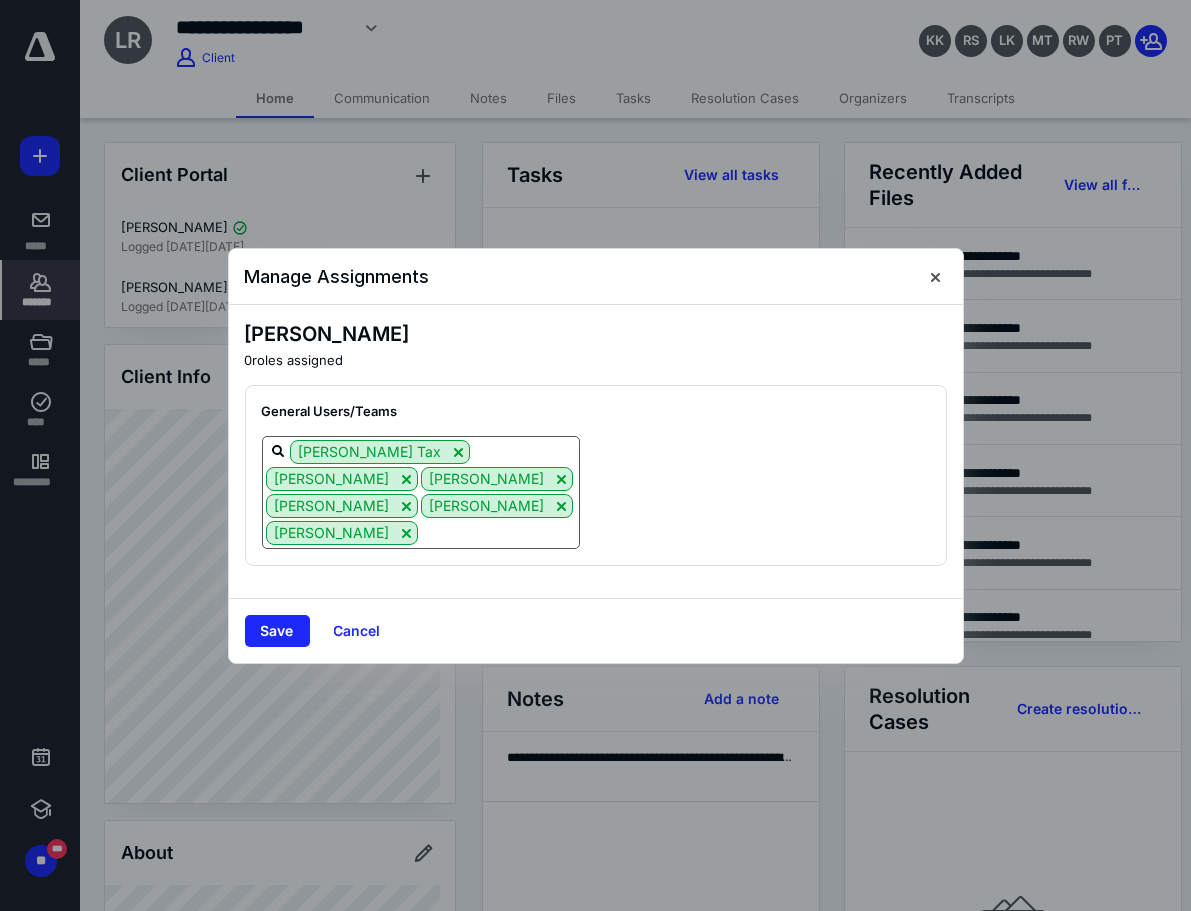 click at bounding box center [498, 532] 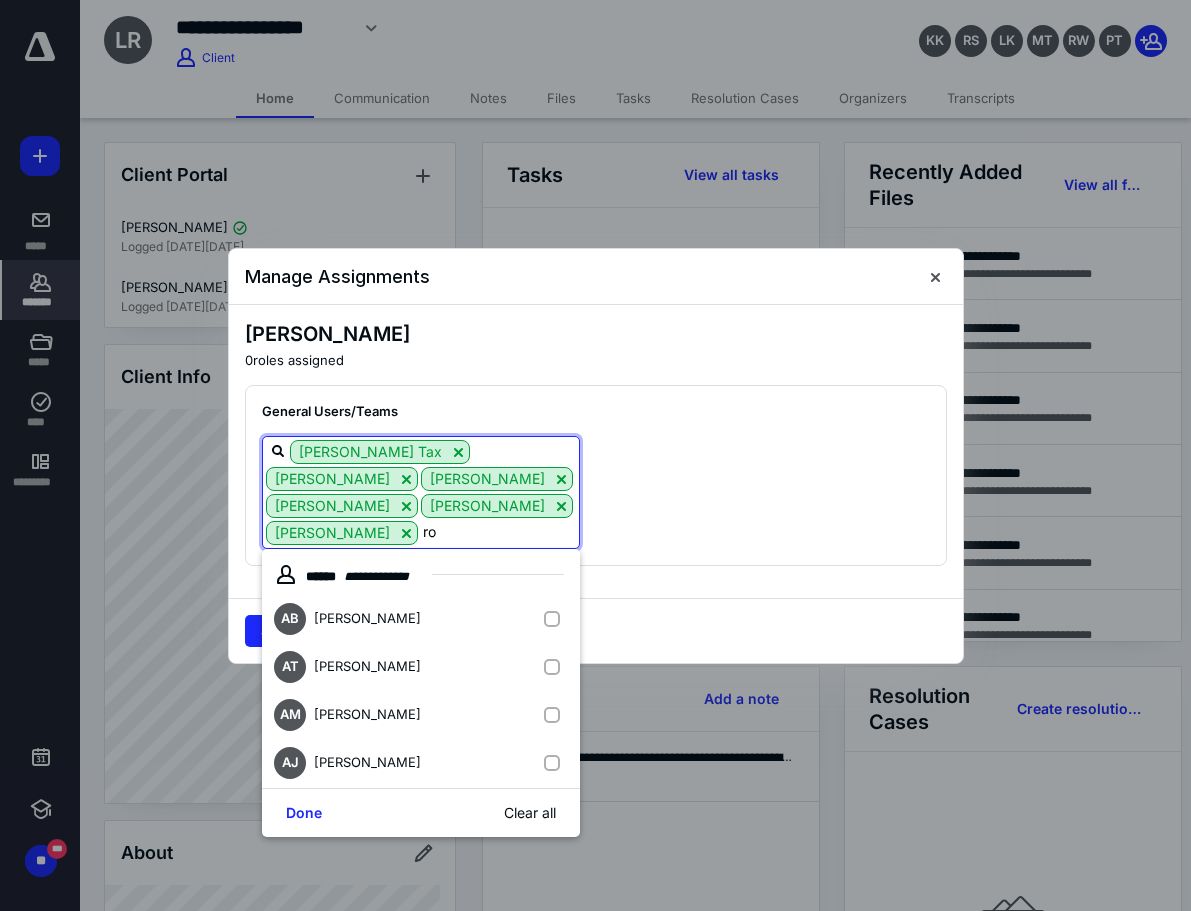 type on "[PERSON_NAME]" 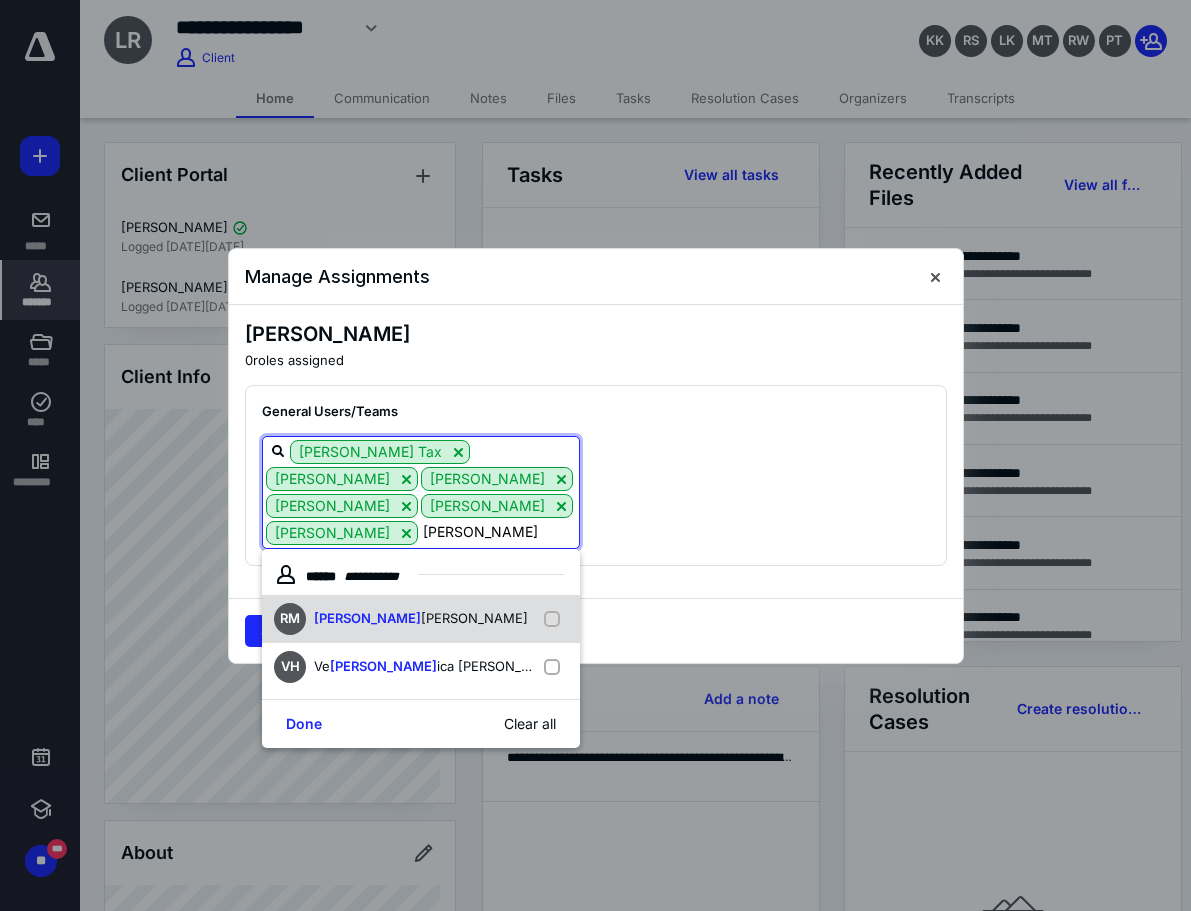 click on "RM [PERSON_NAME] [PERSON_NAME]" at bounding box center (421, 619) 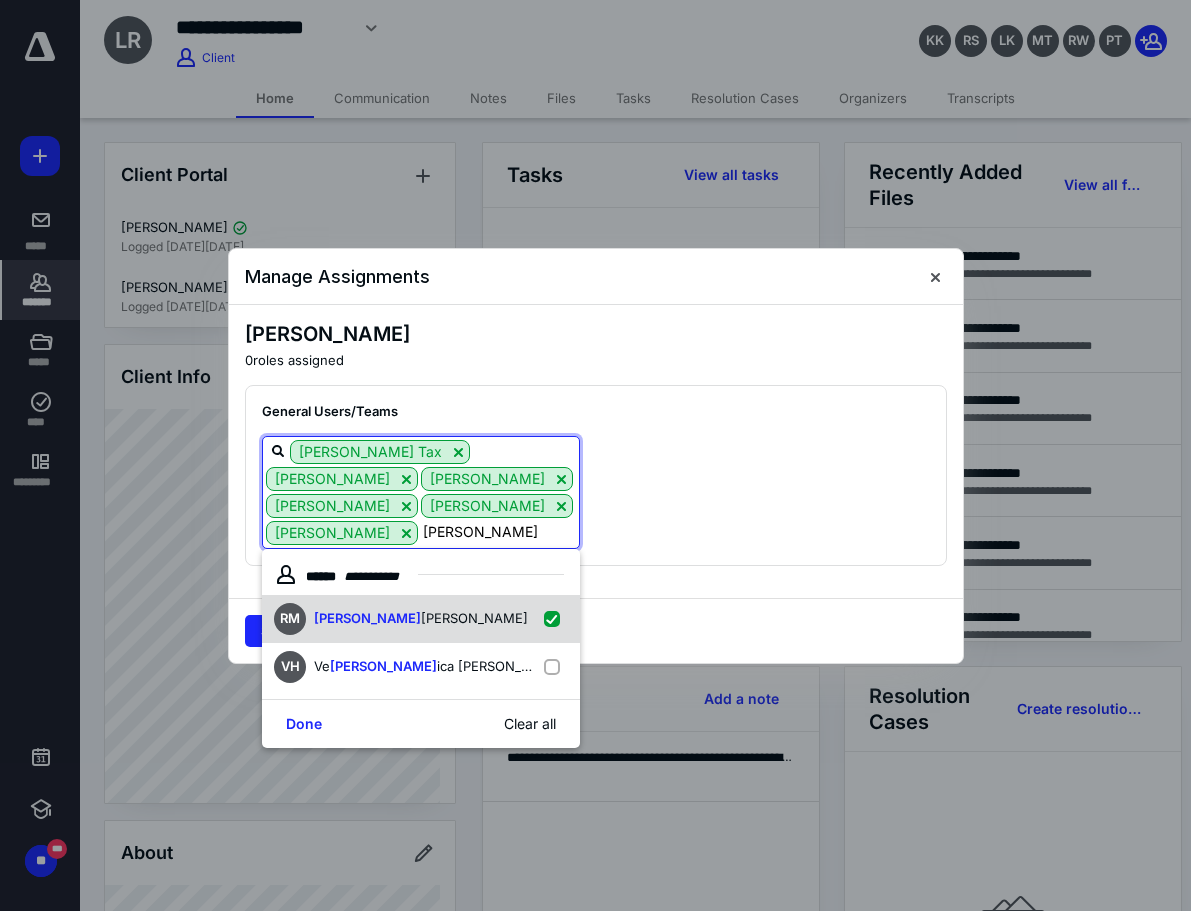 checkbox on "true" 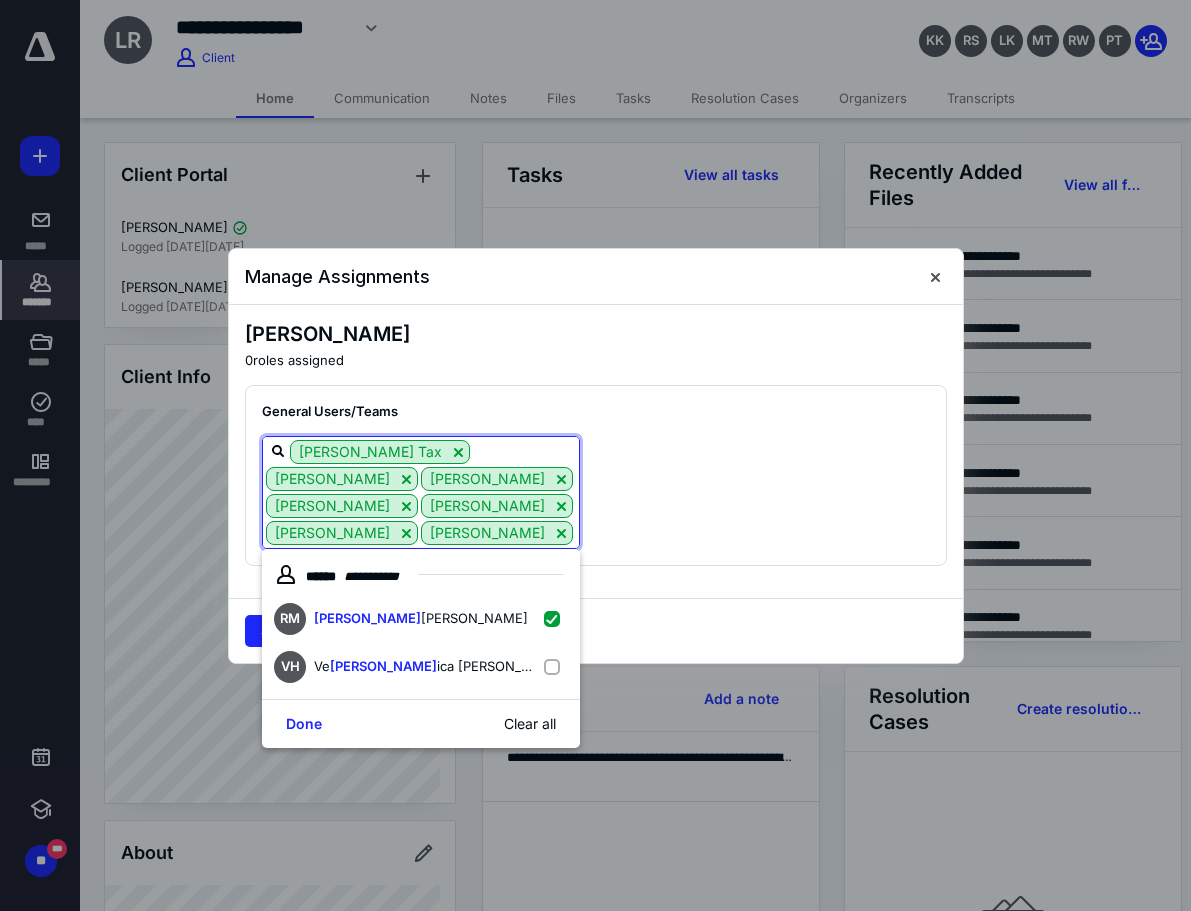 type on "[PERSON_NAME]" 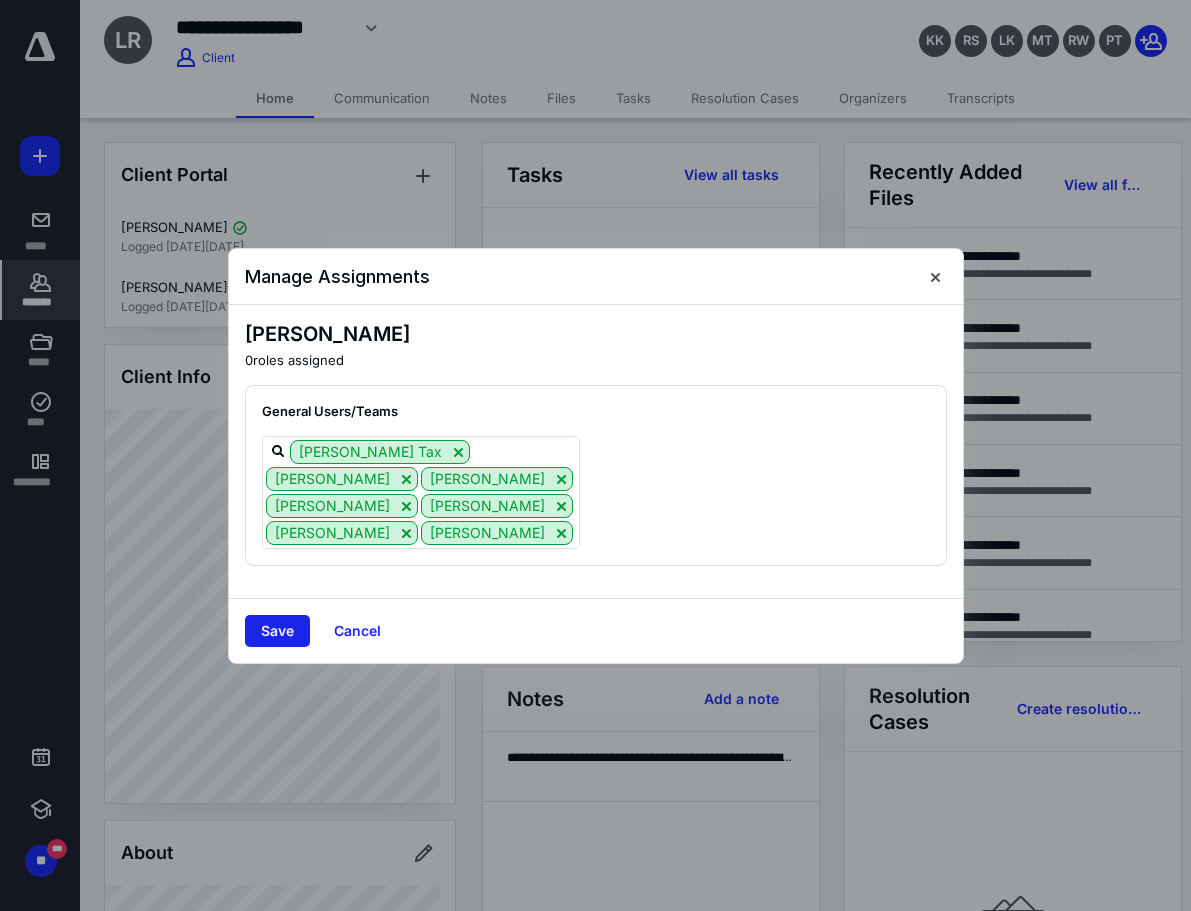 click on "Save" at bounding box center (277, 631) 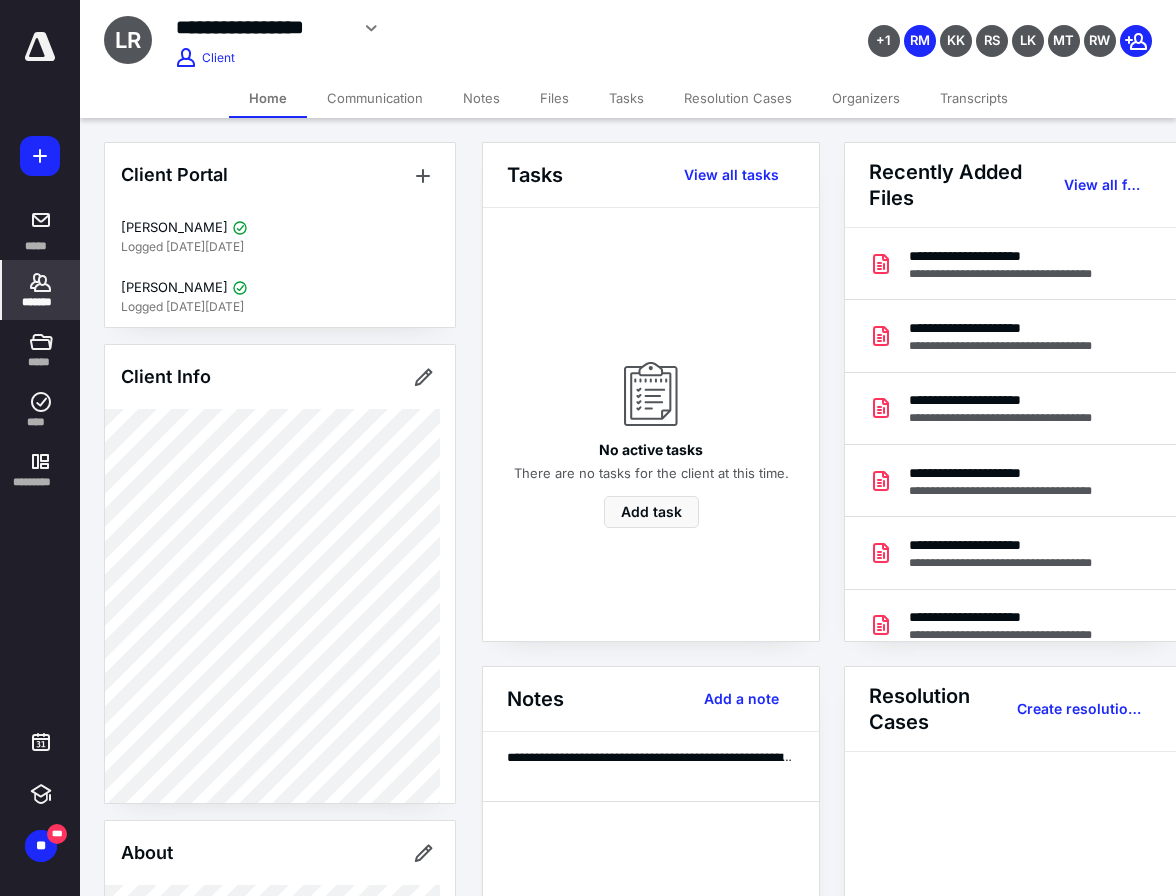 click on "*******" at bounding box center (41, 302) 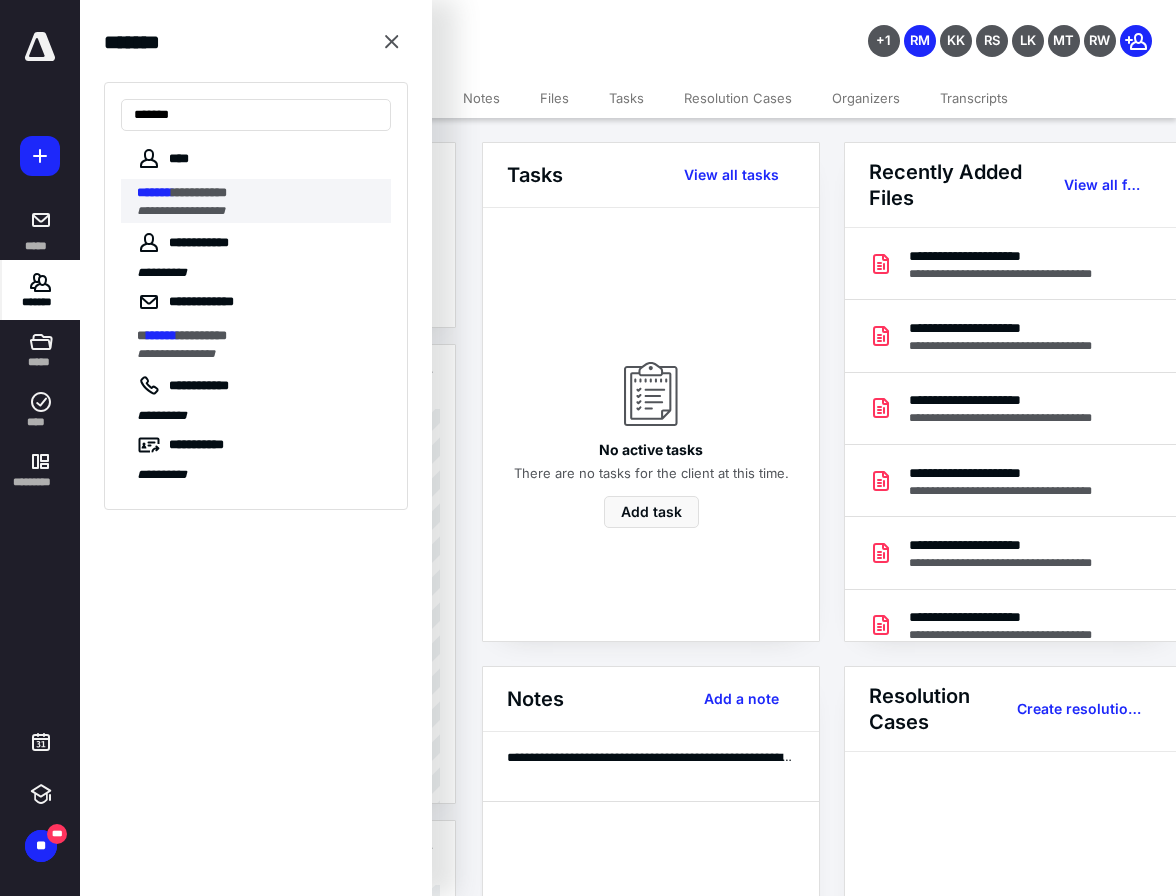 type on "*******" 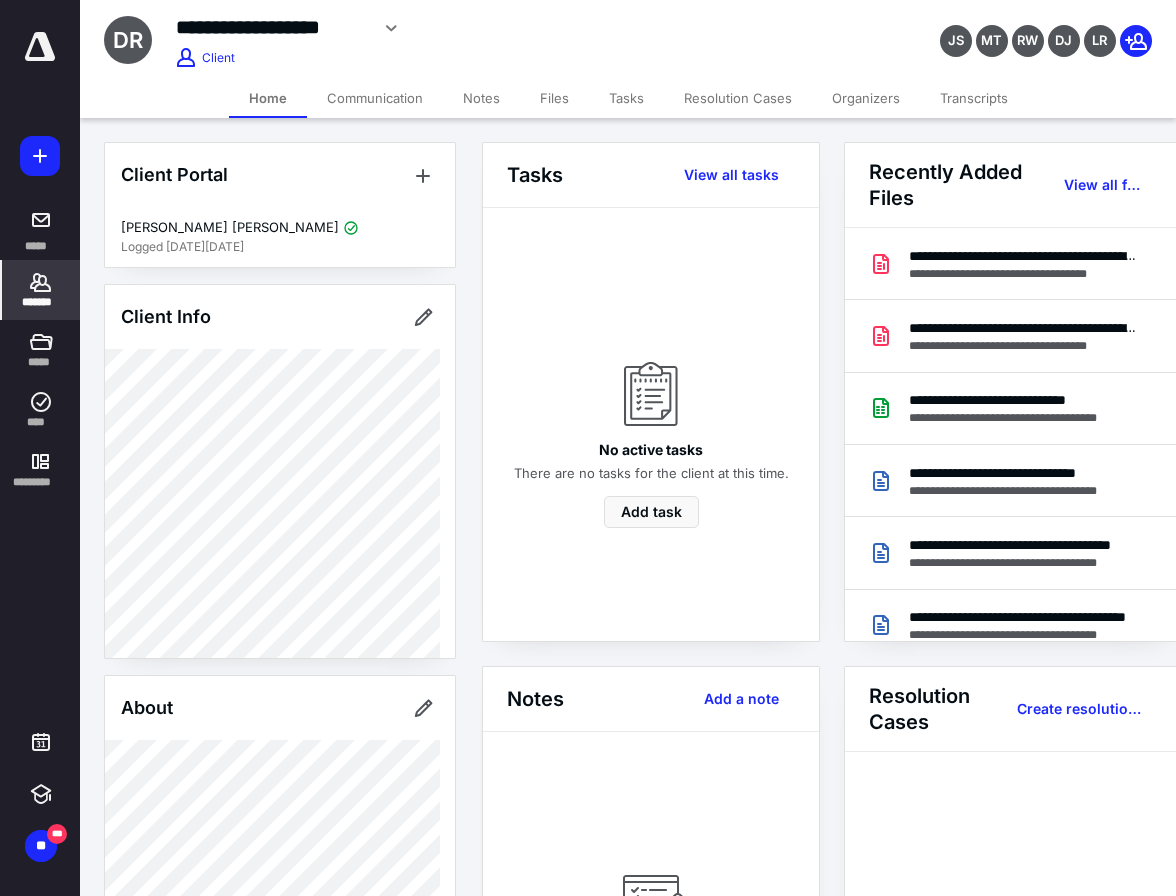 click 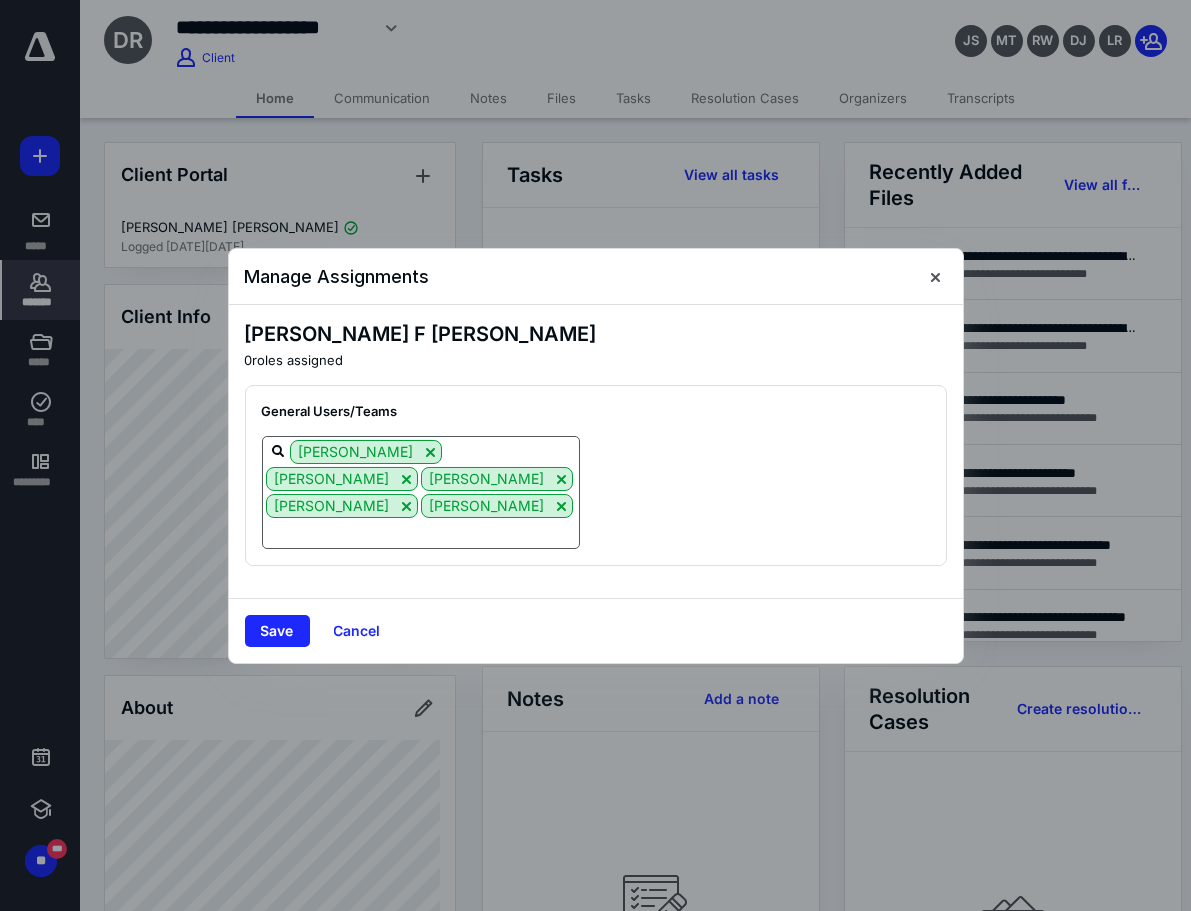 click at bounding box center (421, 532) 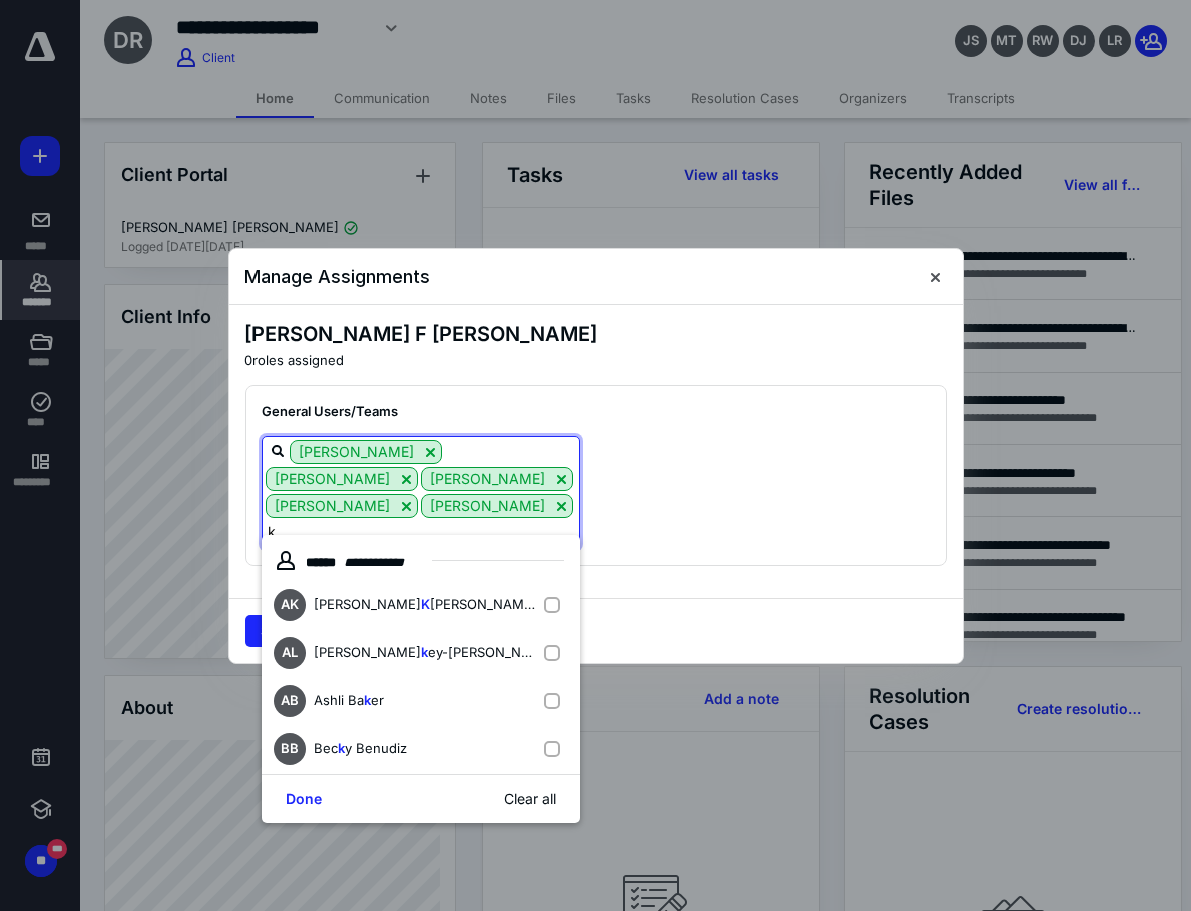 type on "kr" 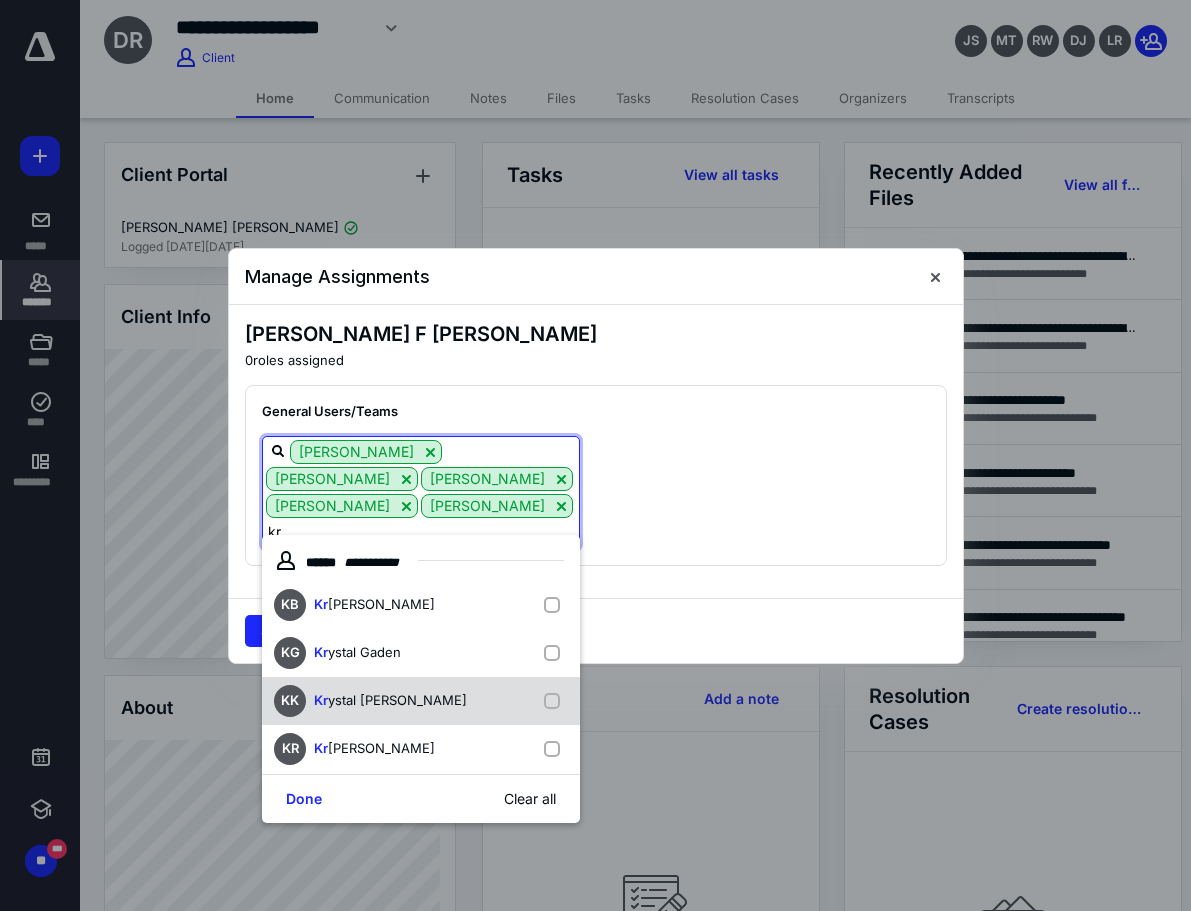 click on "KK Kr ystal [PERSON_NAME]" at bounding box center (421, 701) 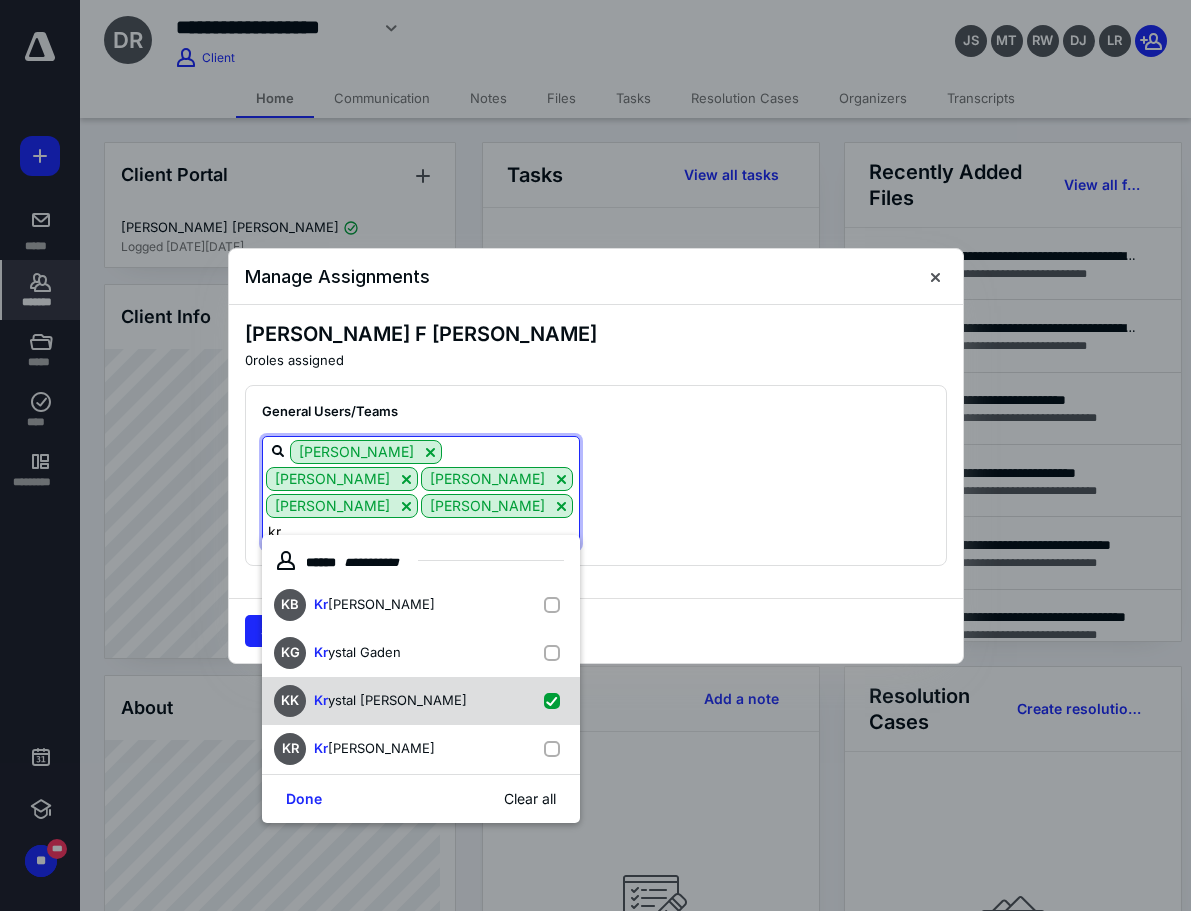 checkbox on "true" 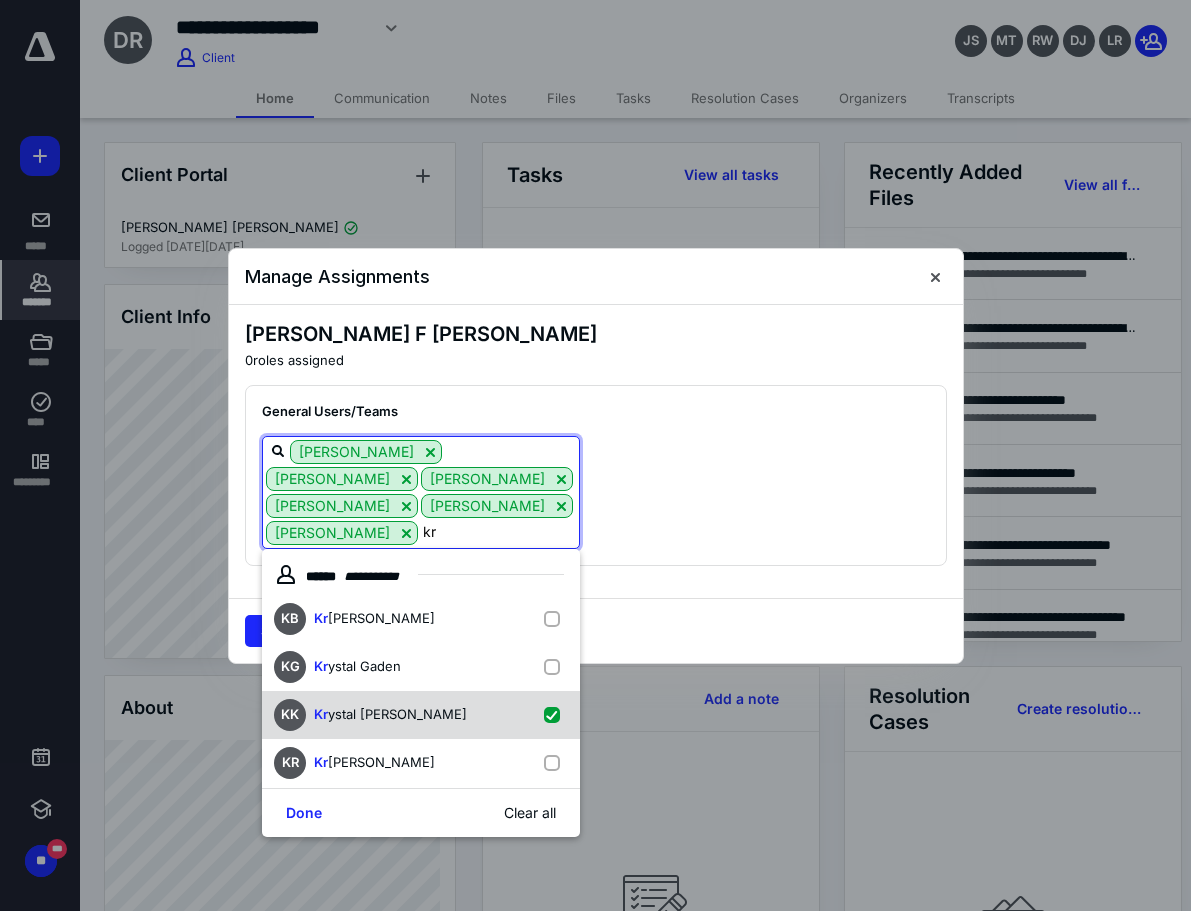 type on "k" 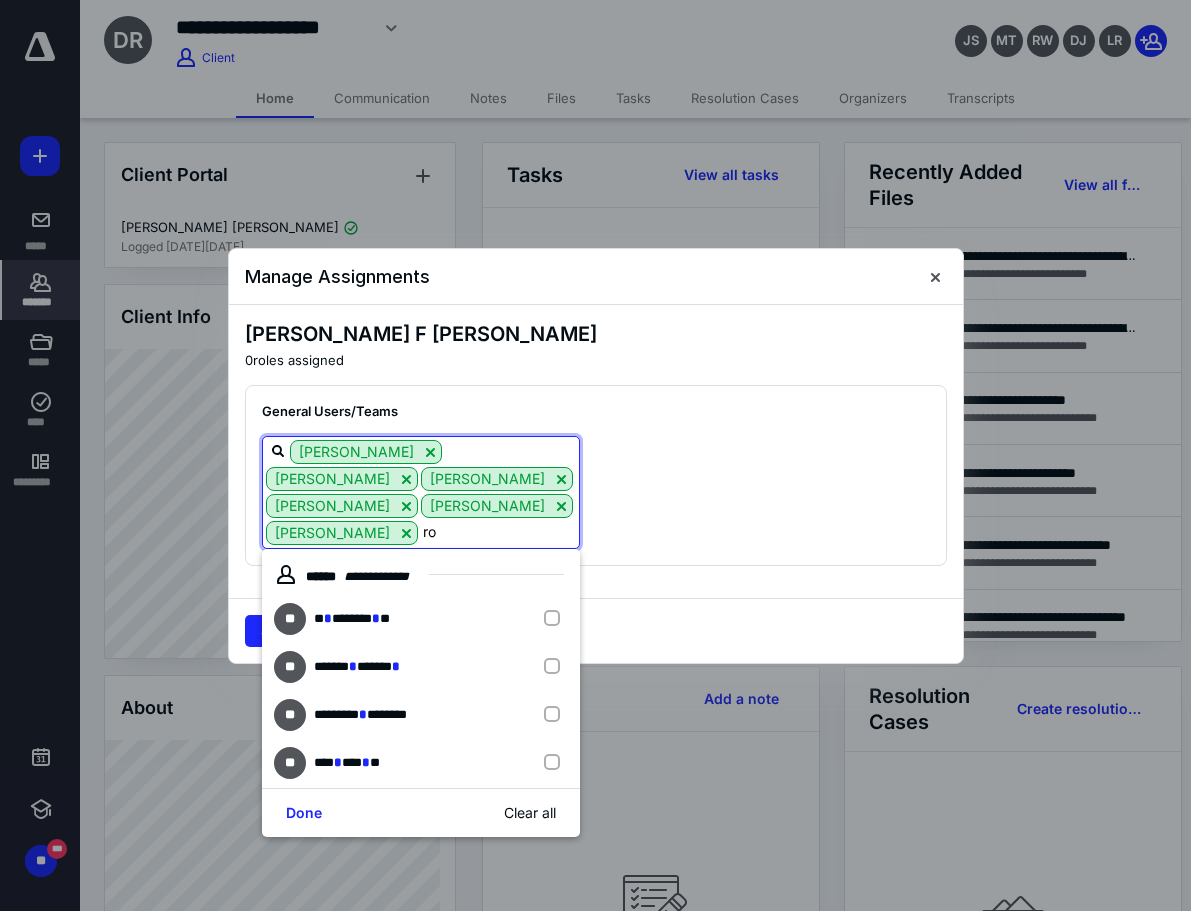 type on "[PERSON_NAME]" 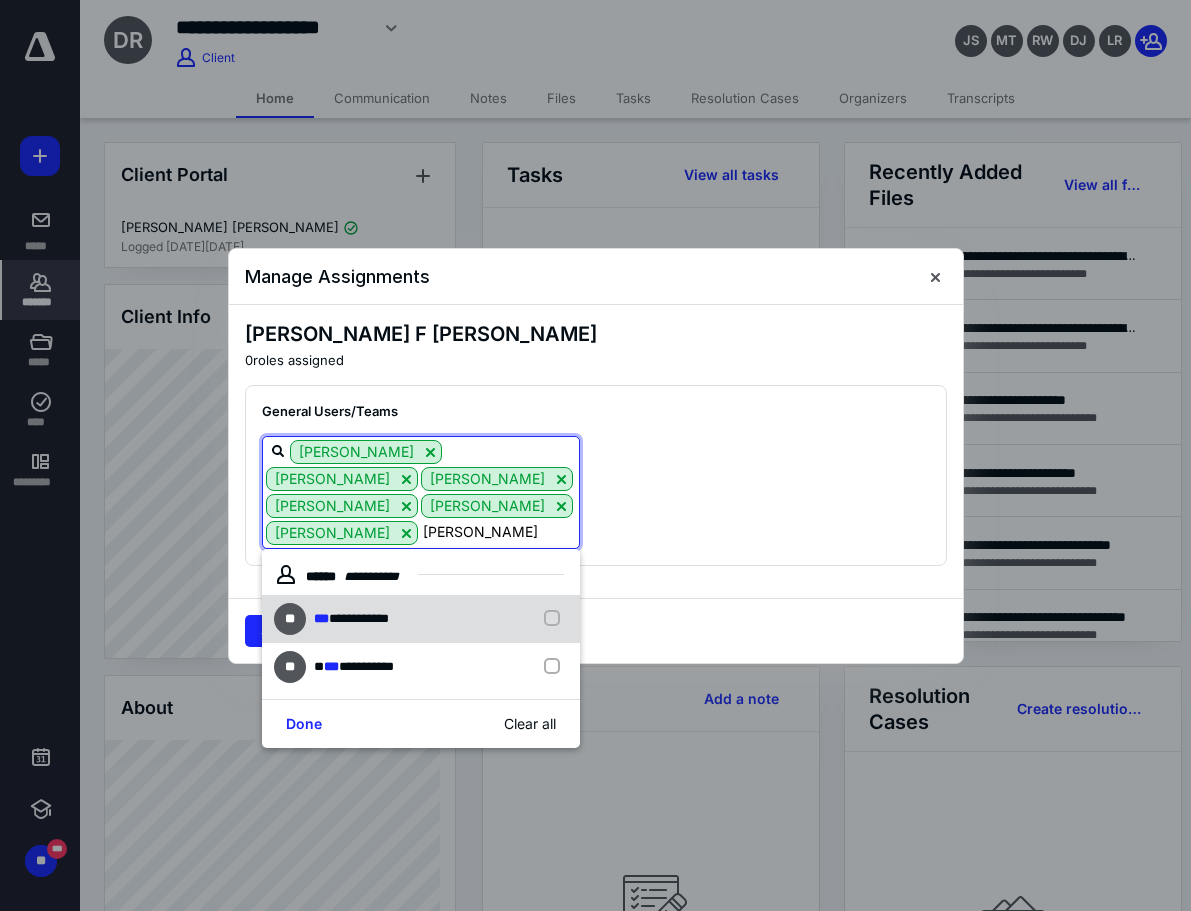 click on "**********" at bounding box center [359, 618] 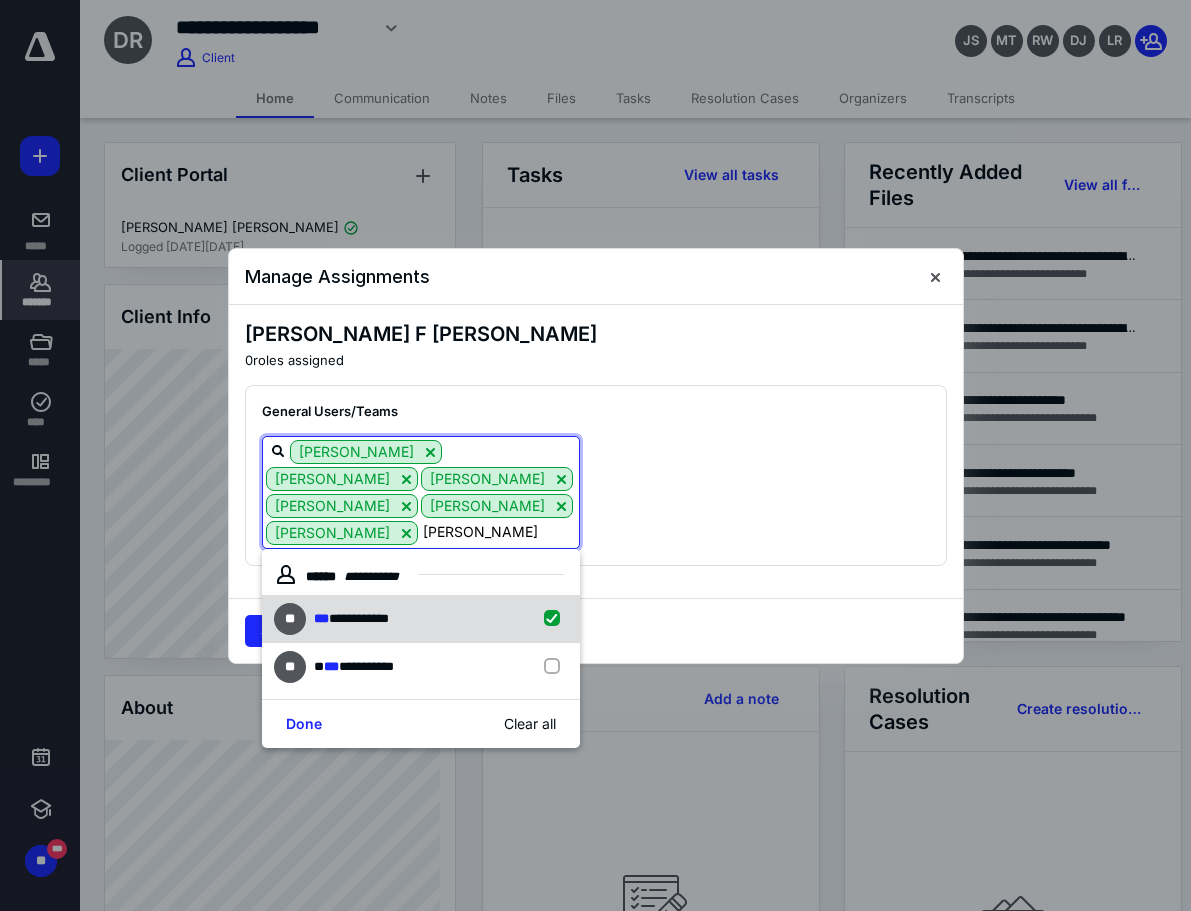 checkbox on "true" 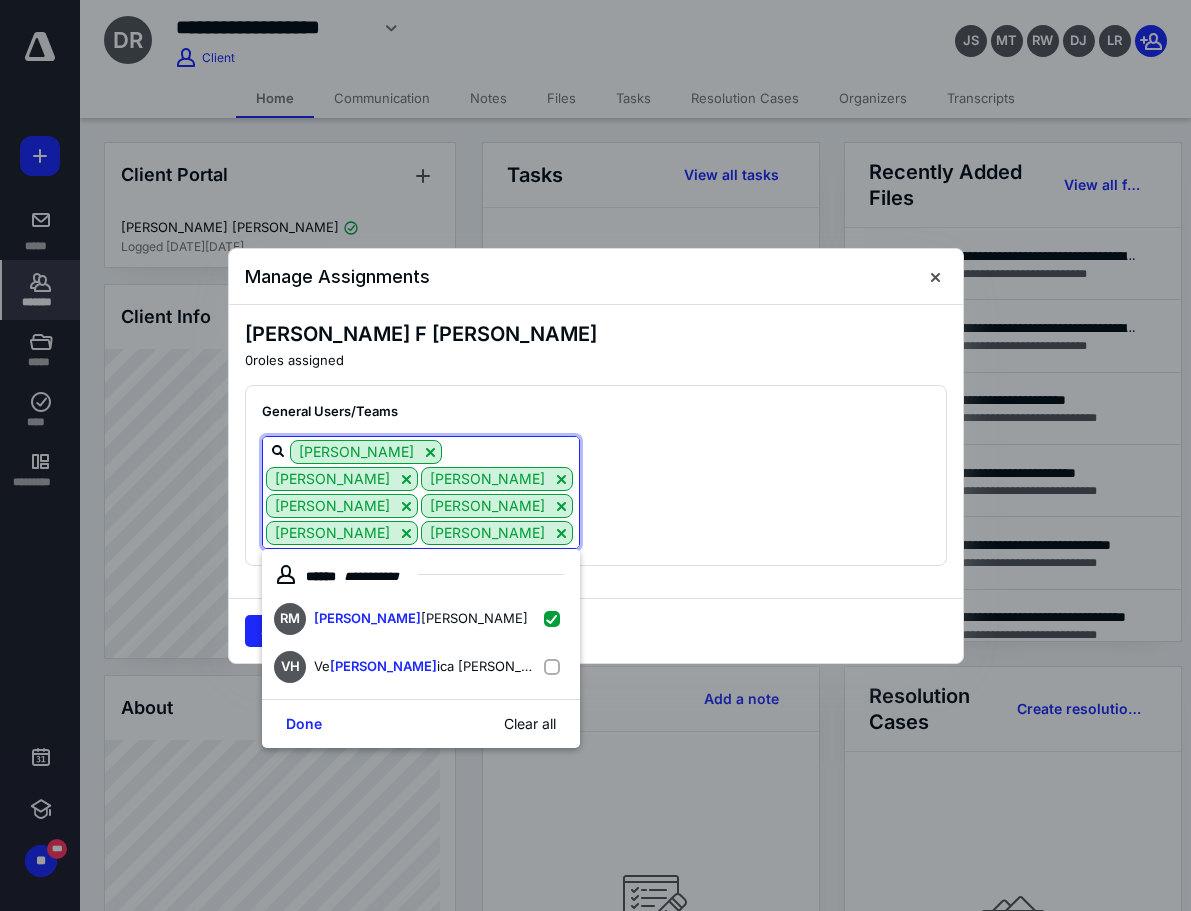 type on "[PERSON_NAME]" 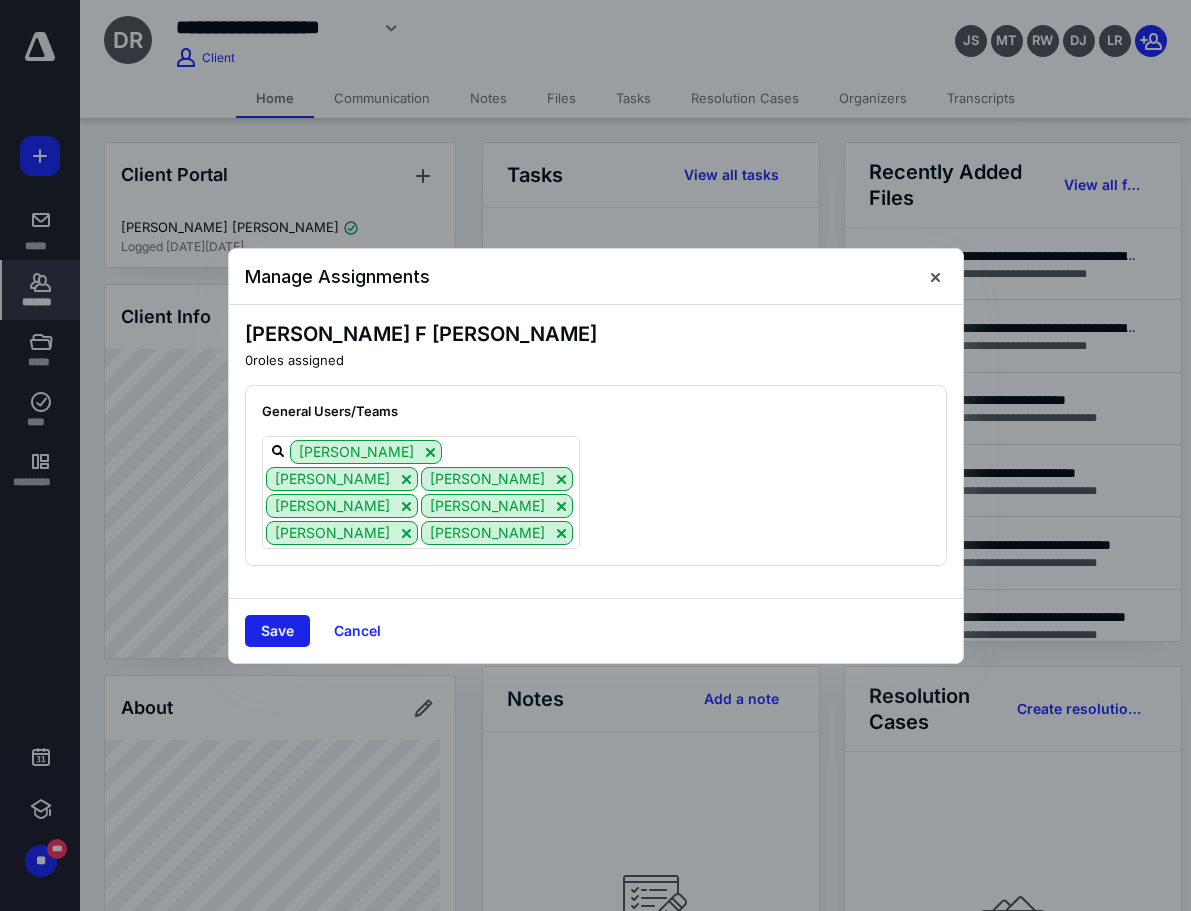 click on "Save" at bounding box center (277, 631) 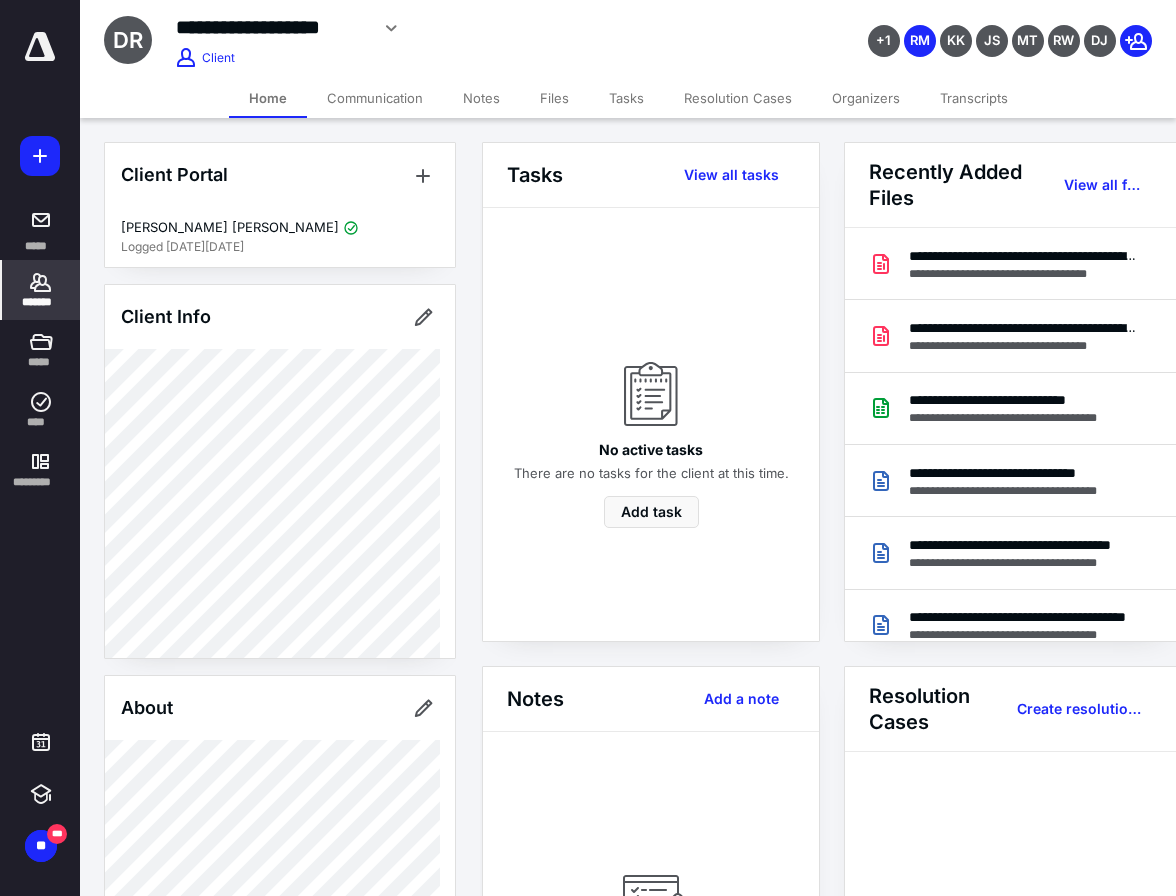 click 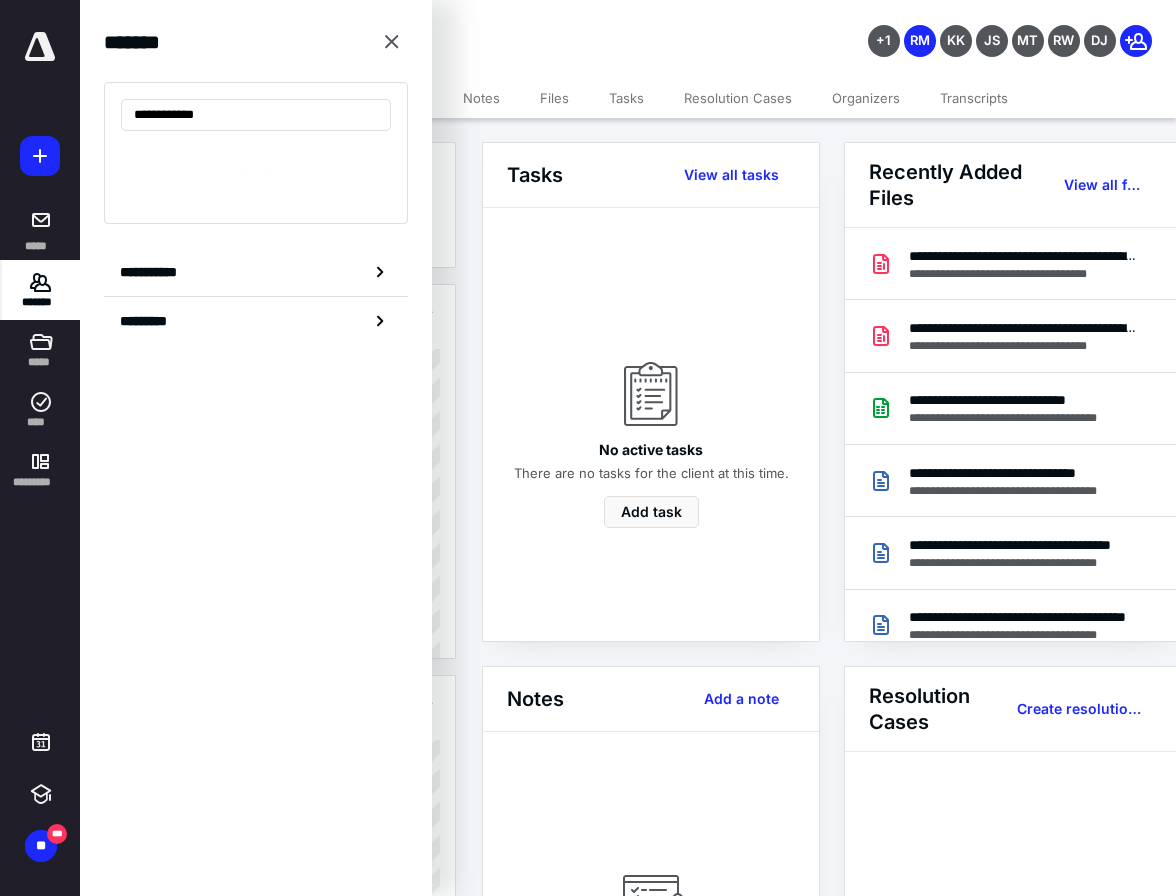 type on "**********" 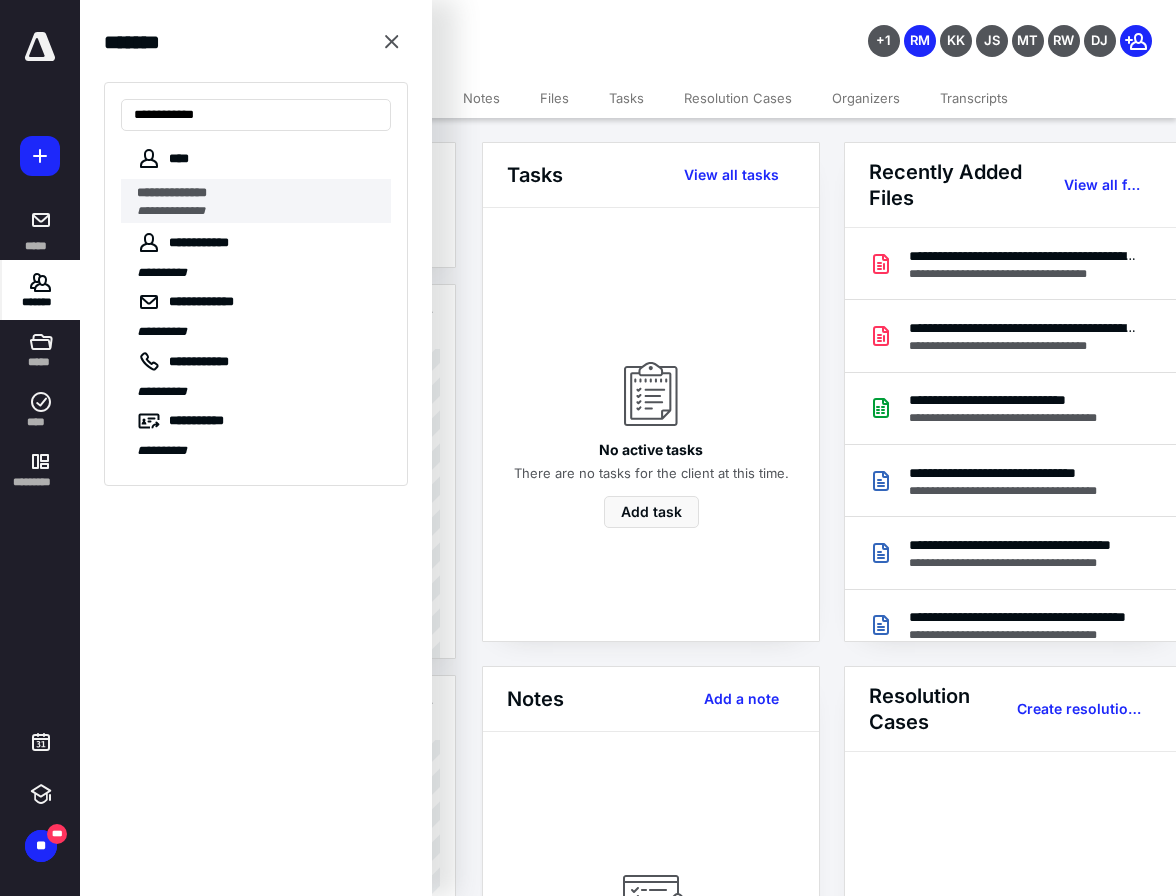 click on "**********" at bounding box center [171, 211] 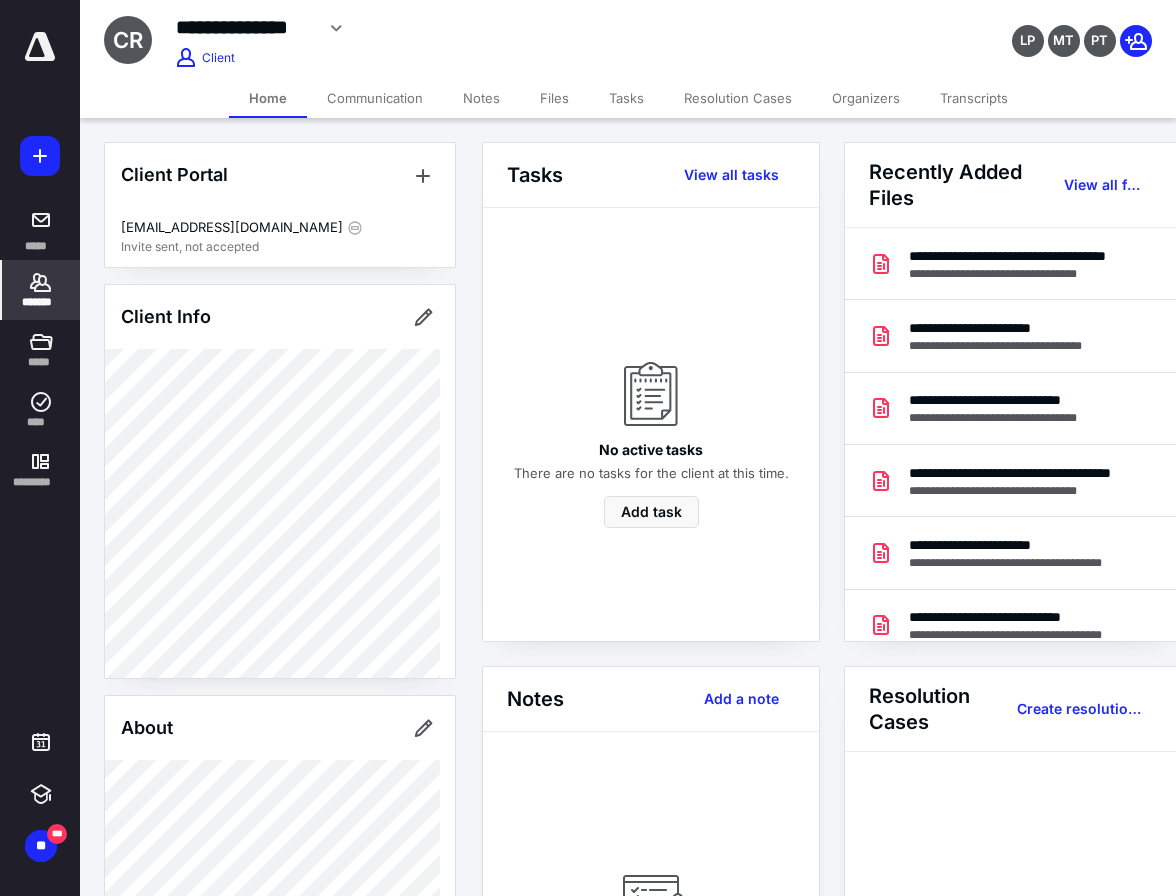 click 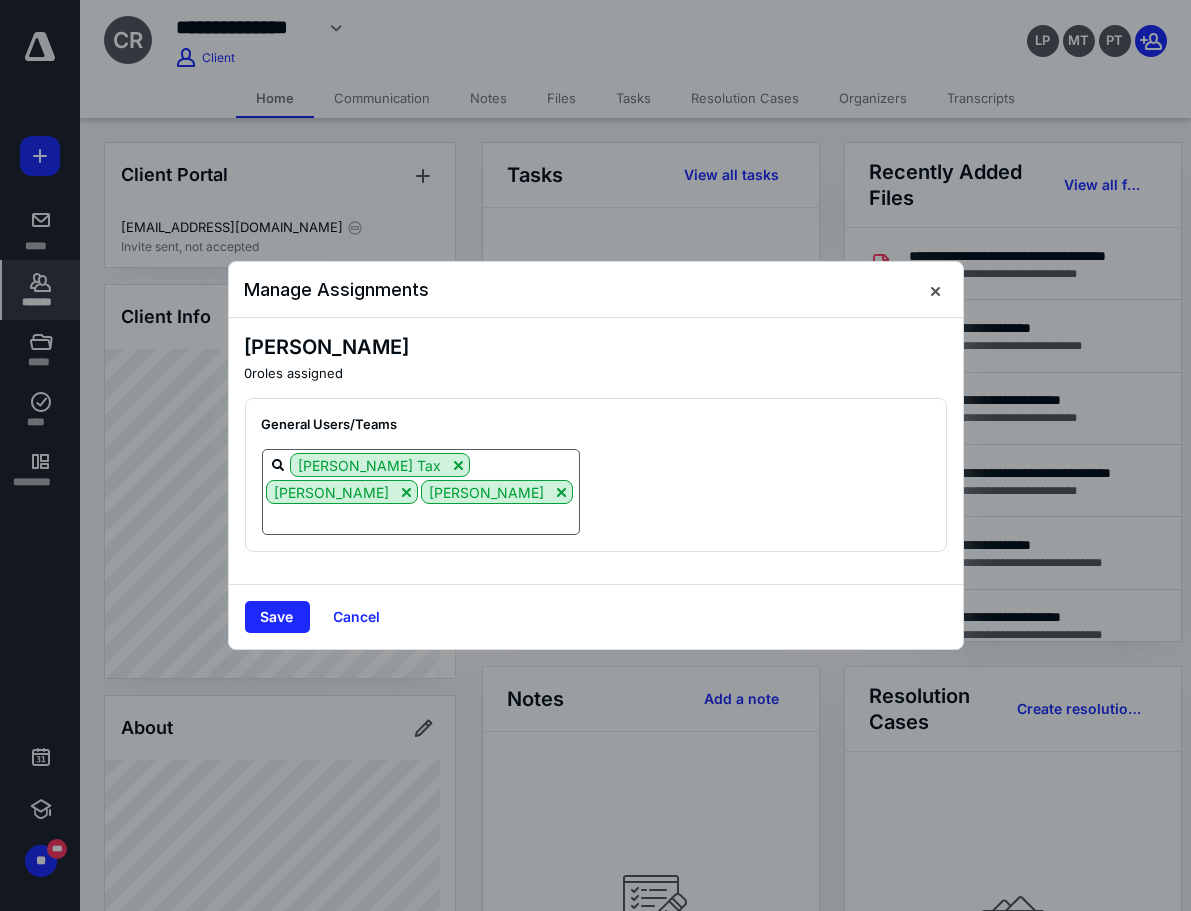 click at bounding box center (421, 518) 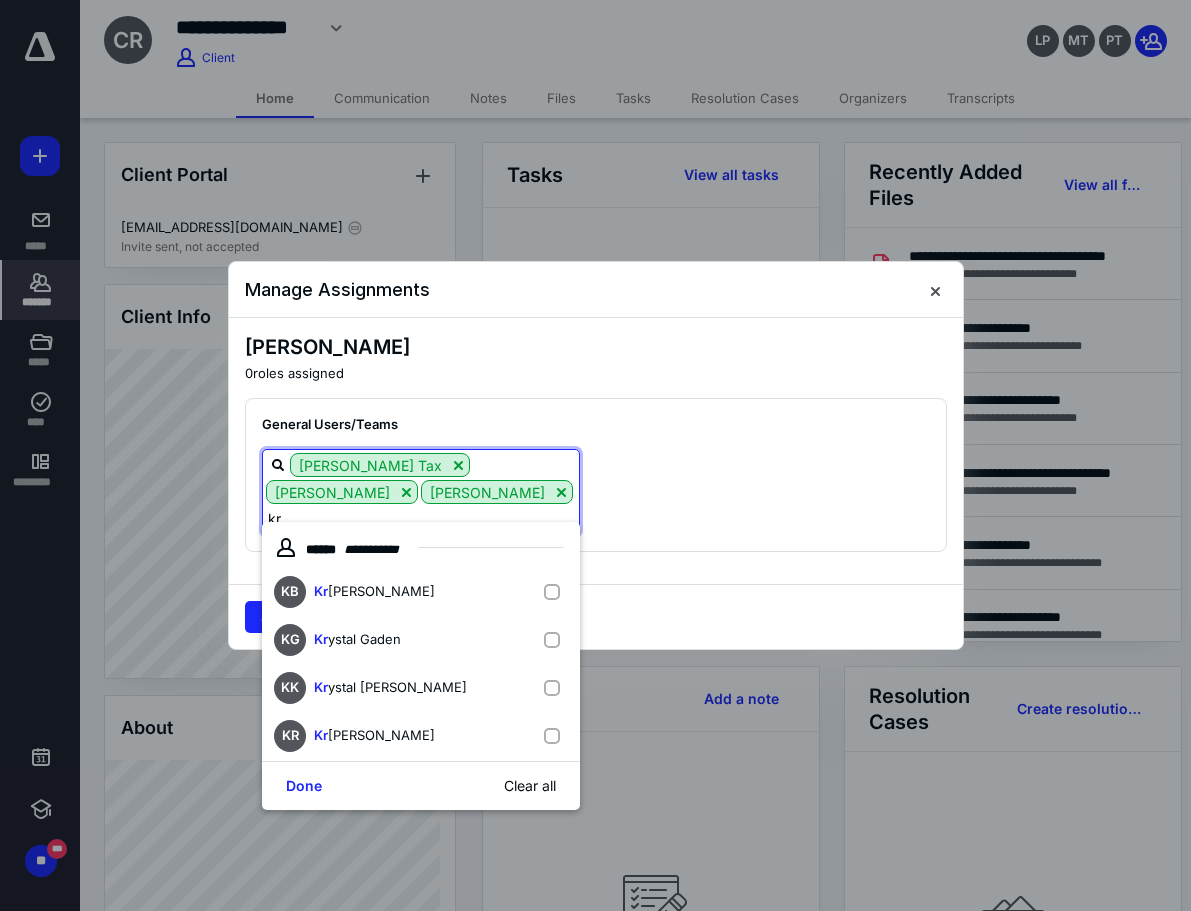 type on "kry" 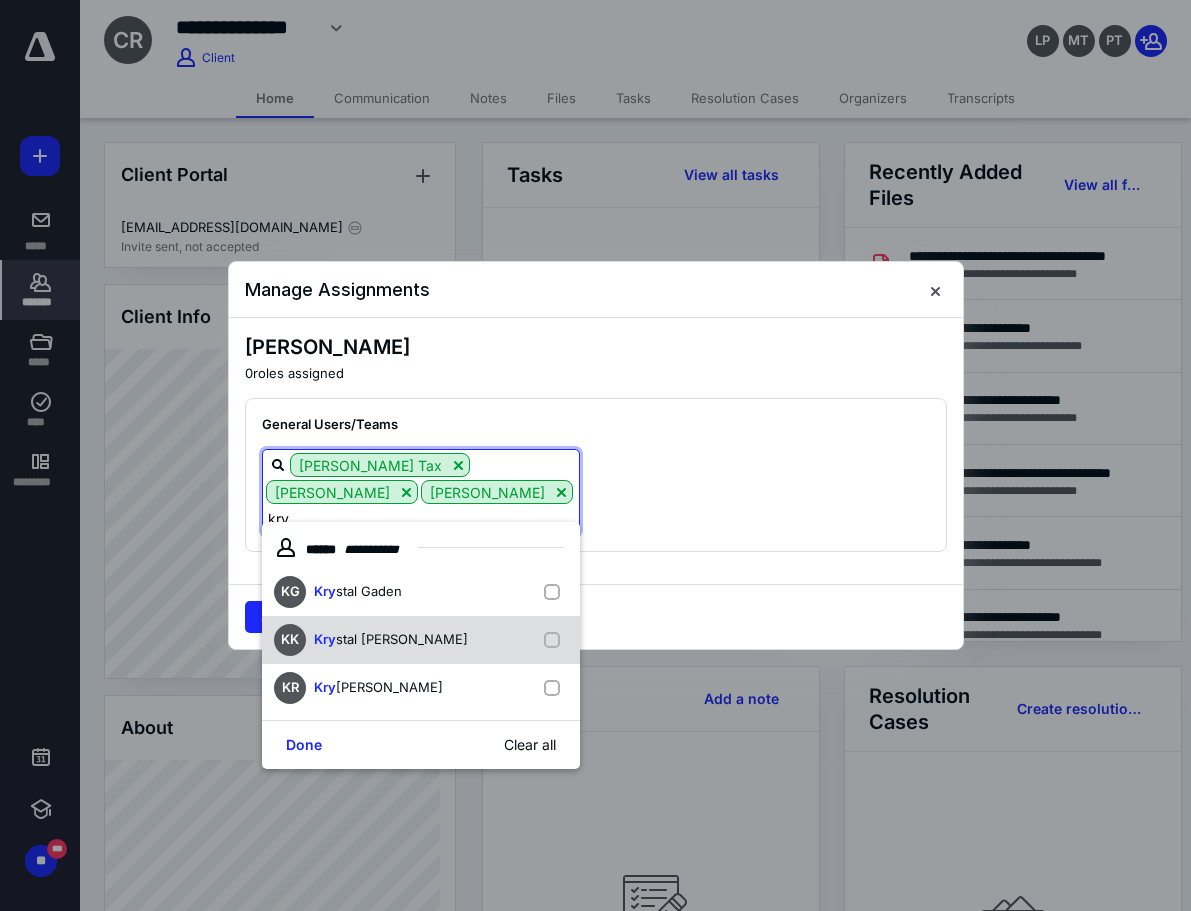click on "[PERSON_NAME] stal [PERSON_NAME]" at bounding box center (421, 640) 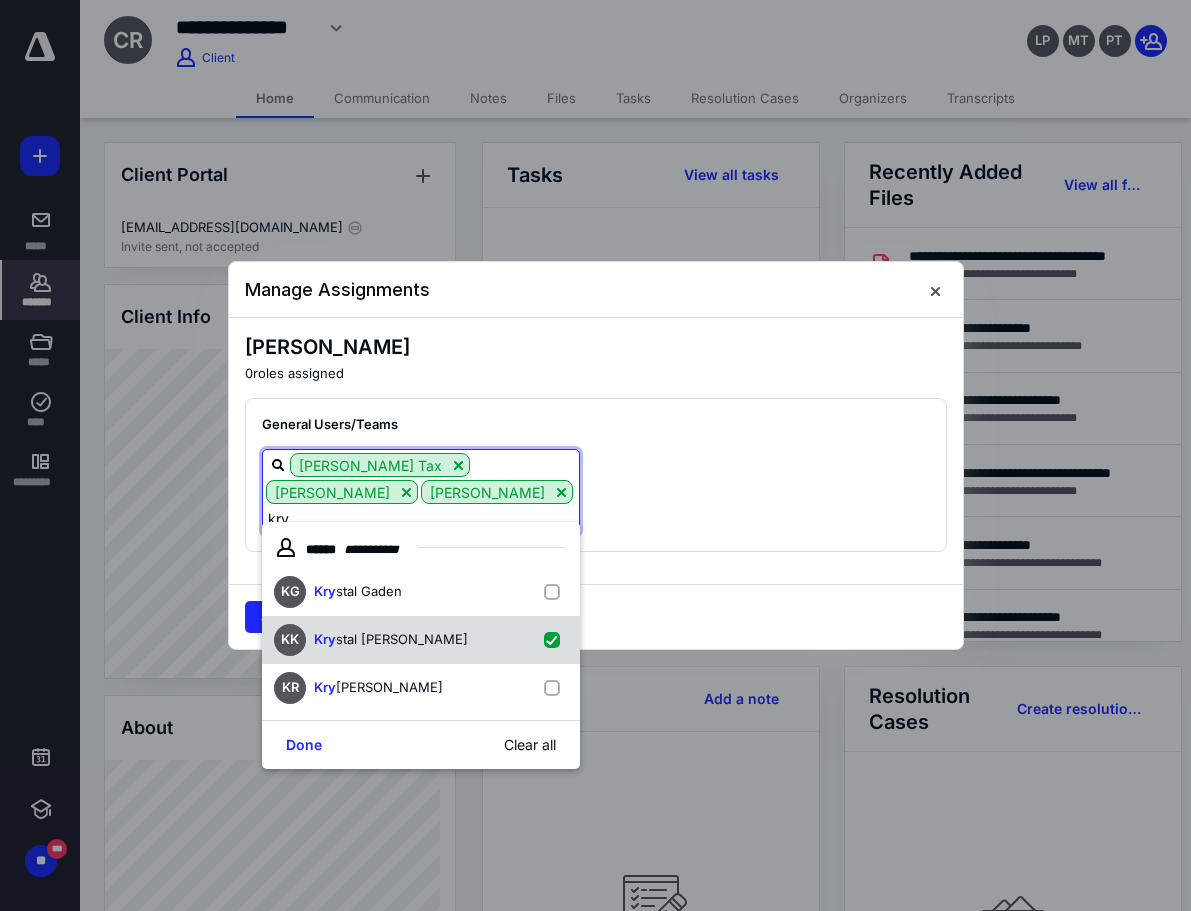 checkbox on "true" 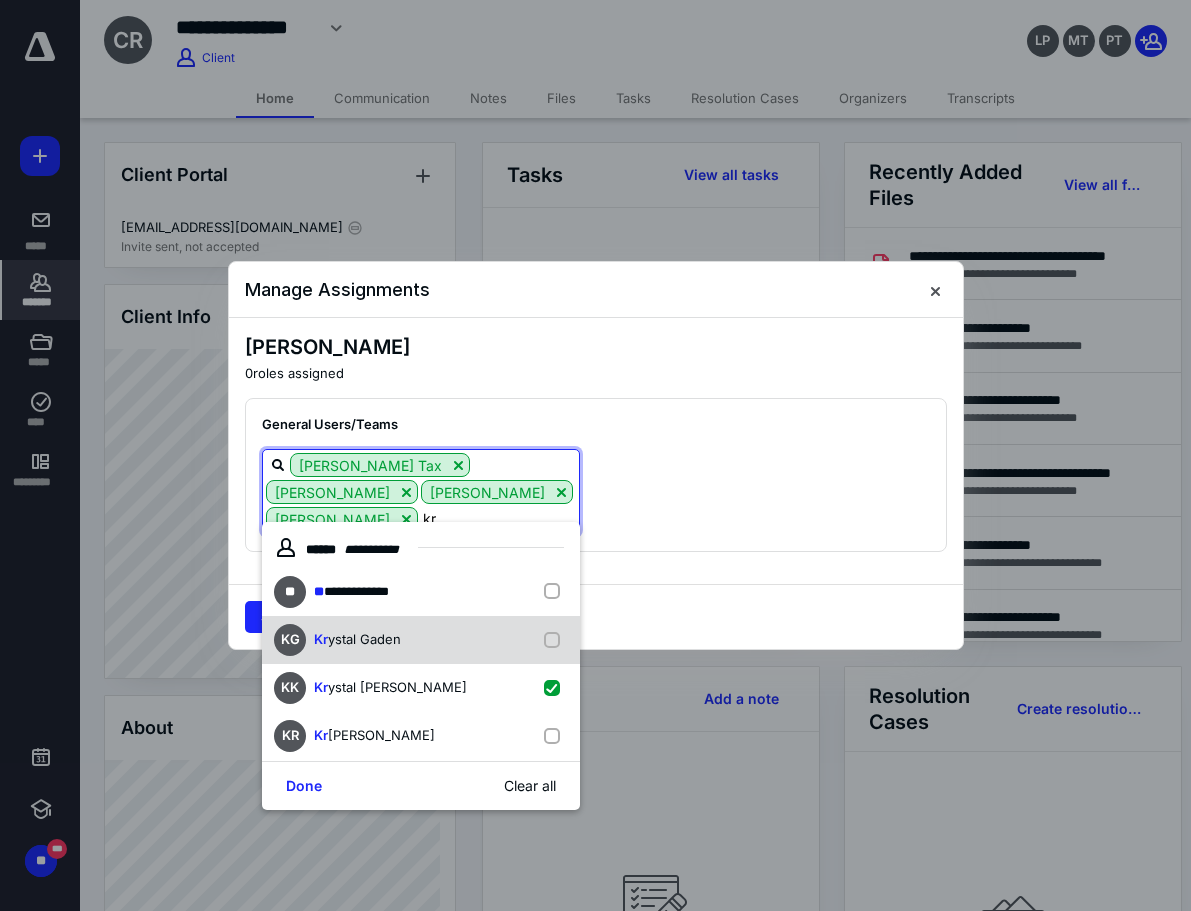 type on "k" 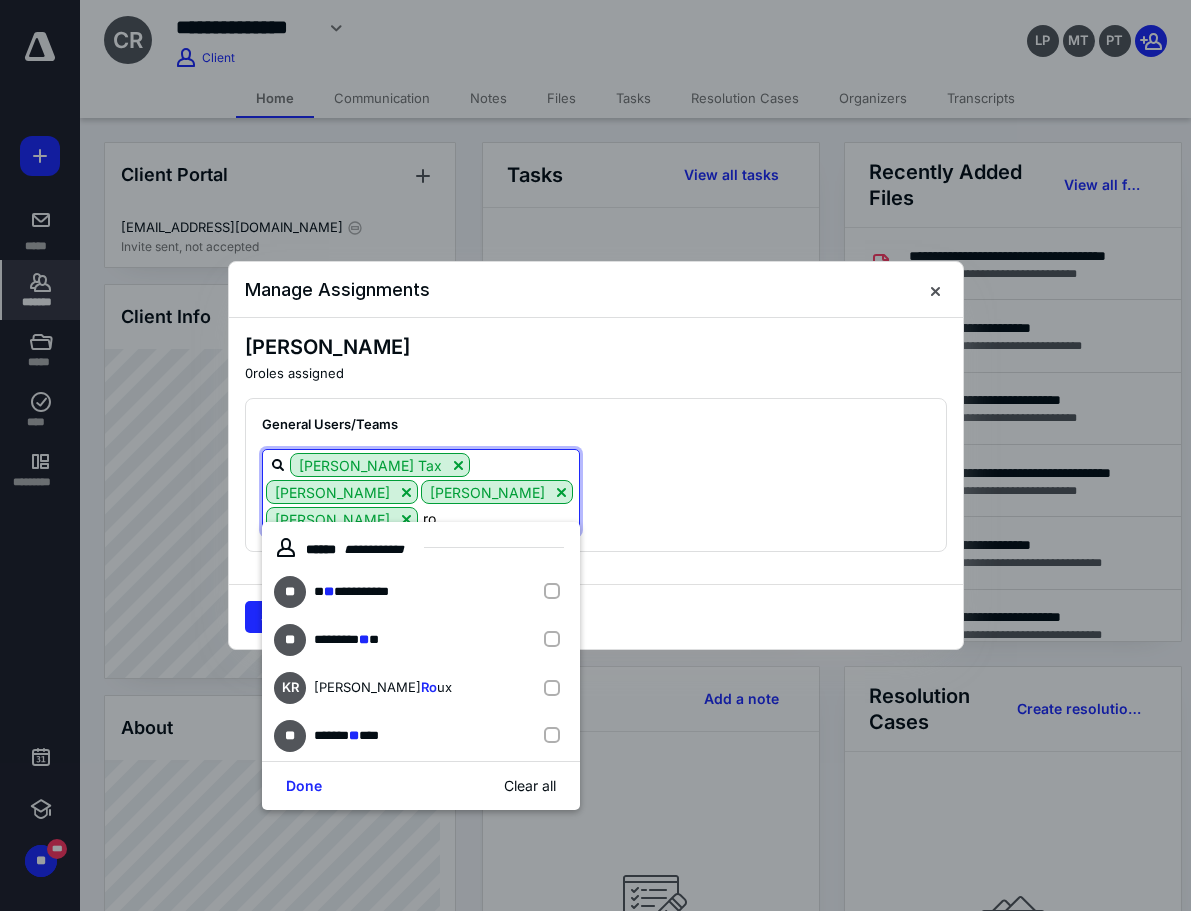 type on "[PERSON_NAME]" 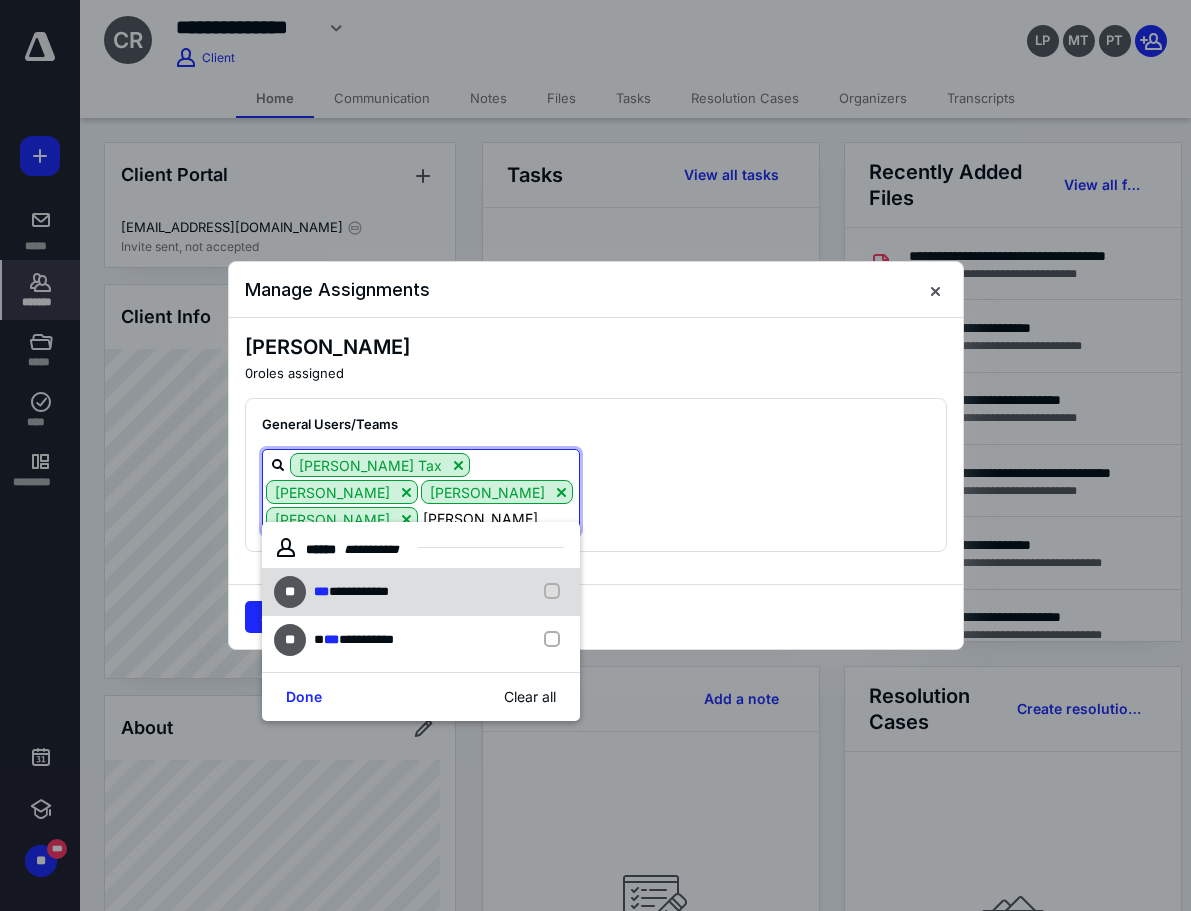 click on "**********" at bounding box center (359, 591) 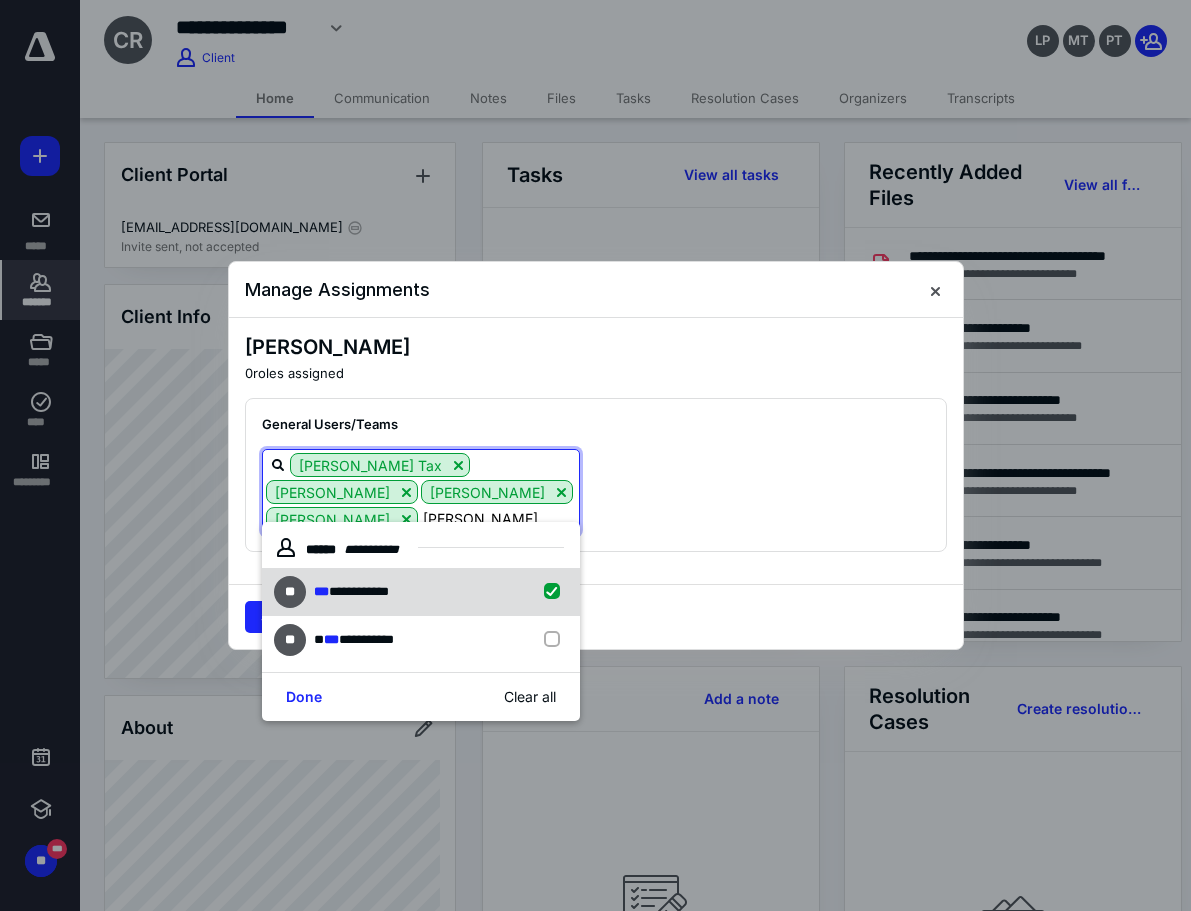 checkbox on "true" 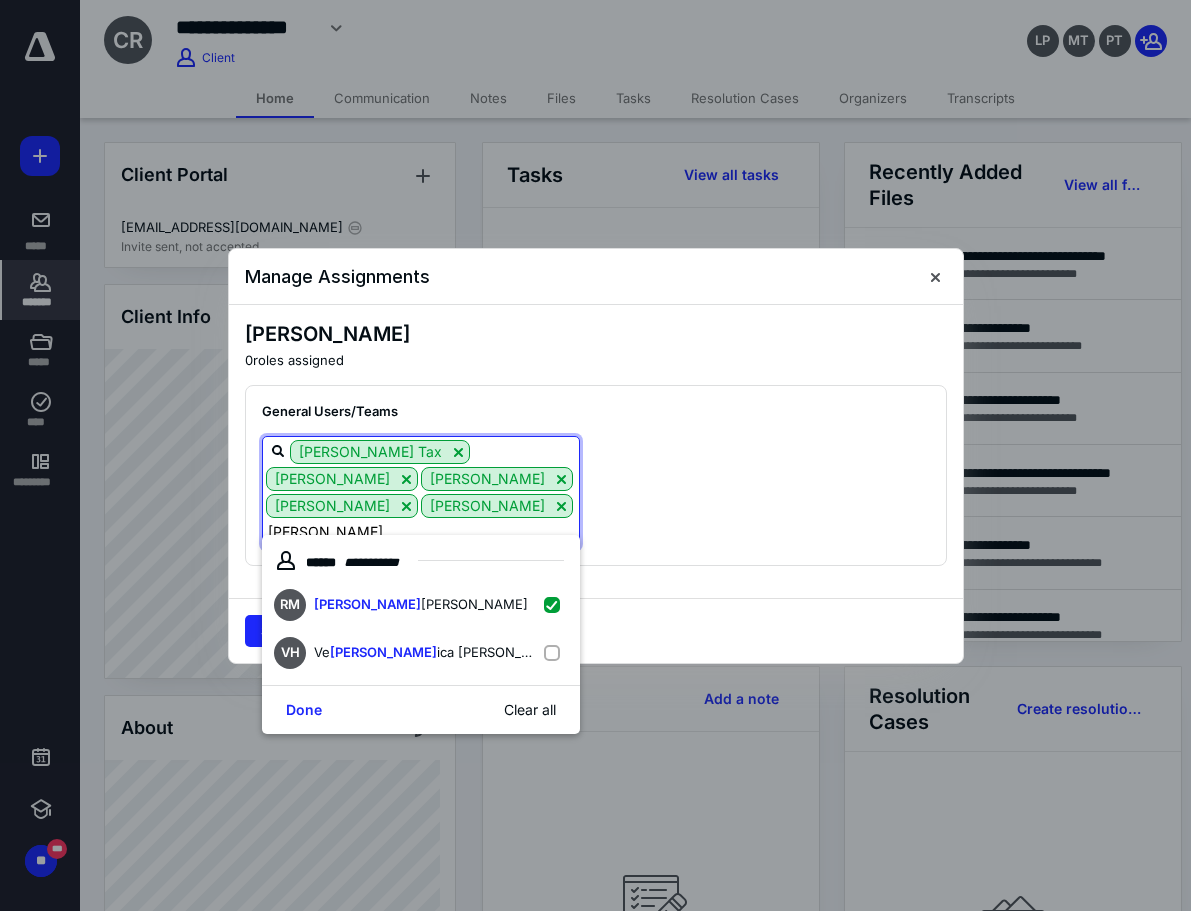 type on "[PERSON_NAME]" 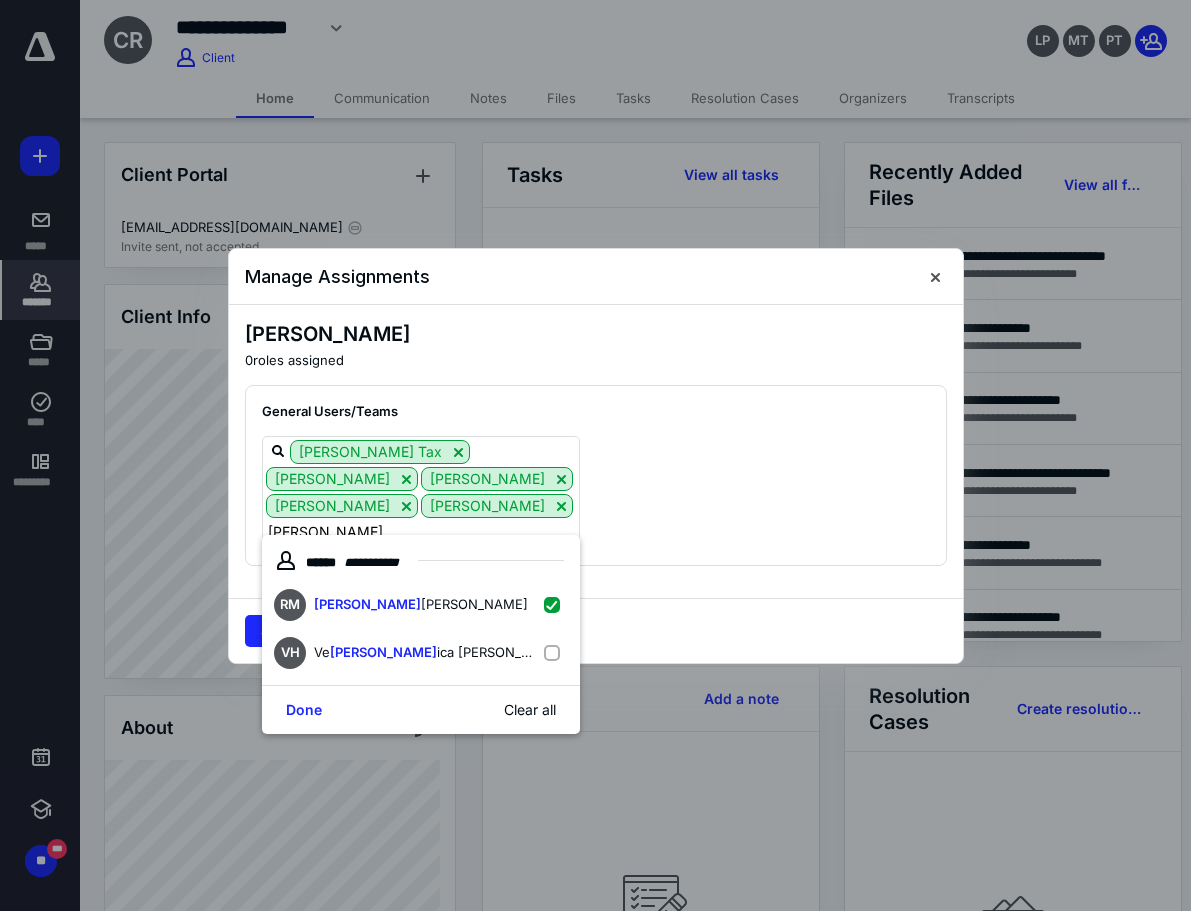 drag, startPoint x: 694, startPoint y: 569, endPoint x: 684, endPoint y: 566, distance: 10.440307 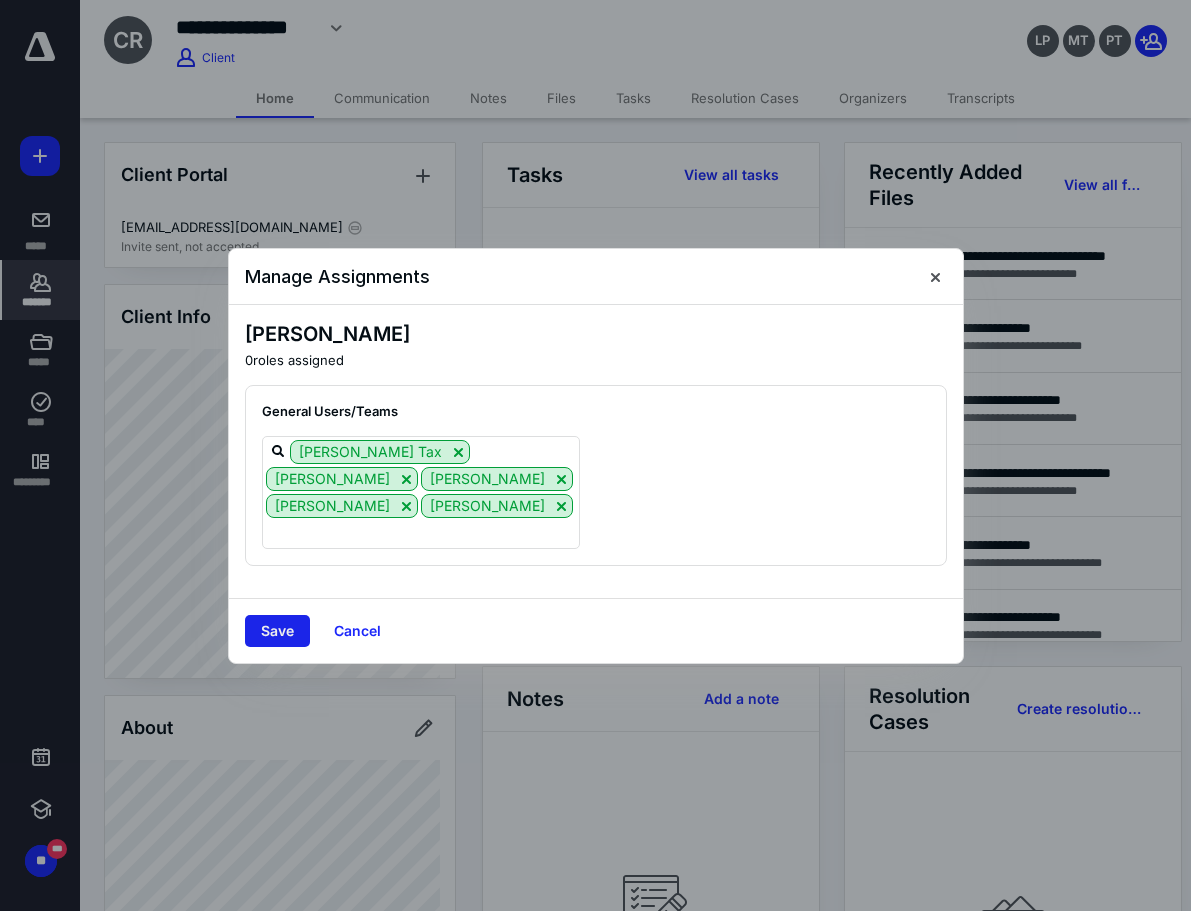 click on "Save" at bounding box center (277, 631) 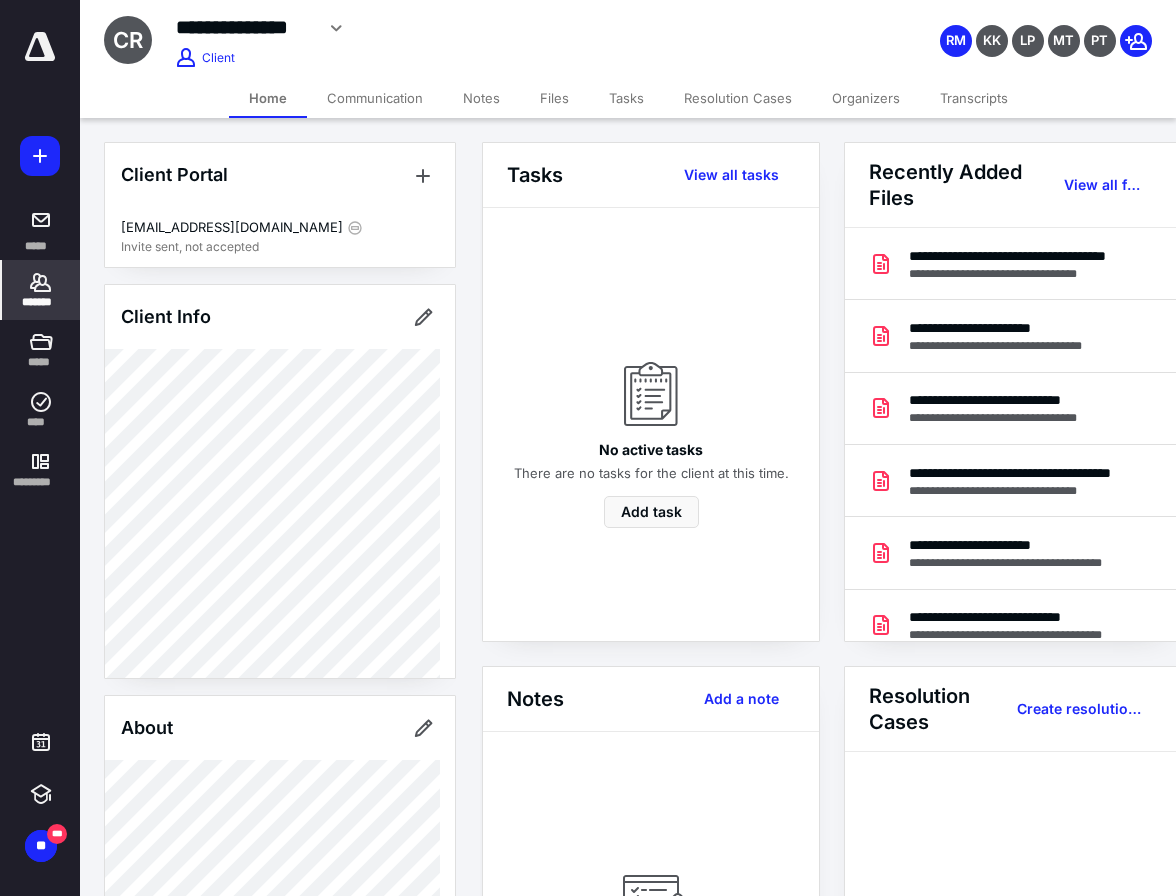 click on "*******" at bounding box center [41, 302] 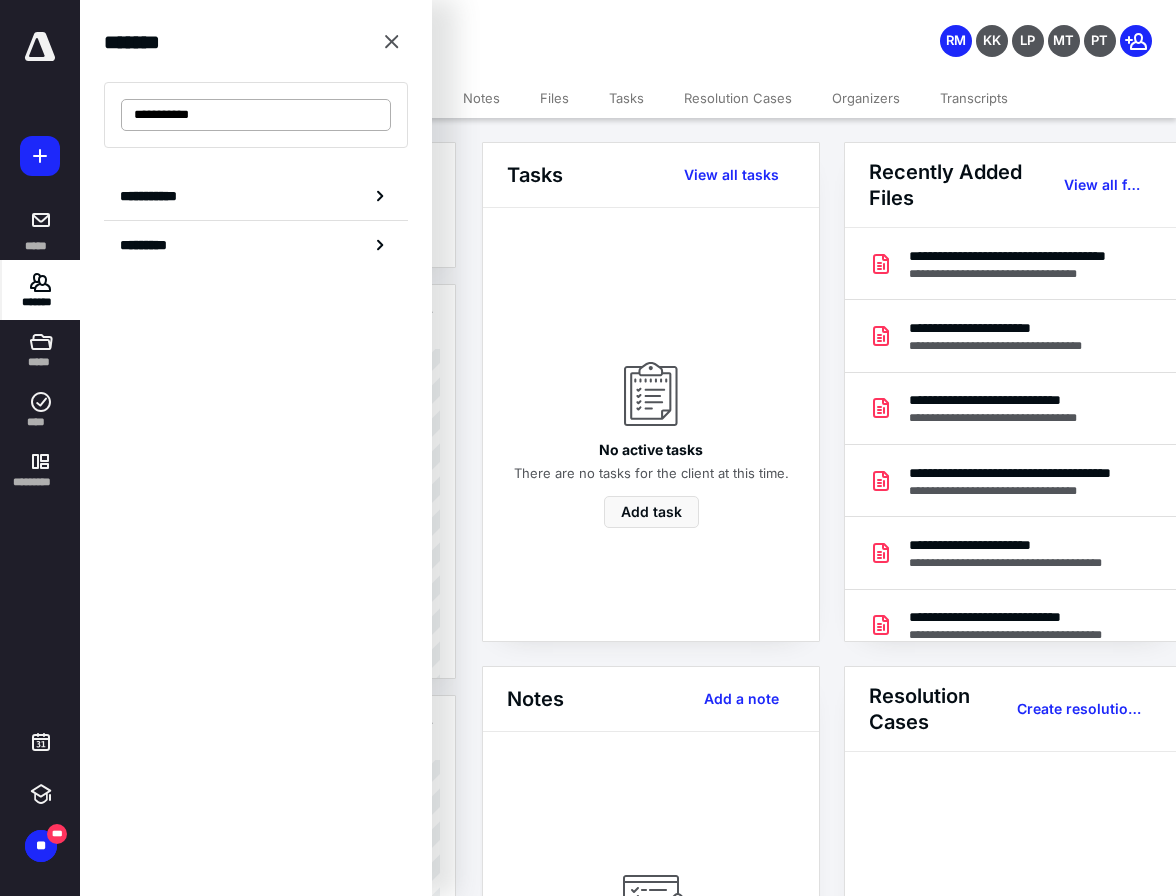drag, startPoint x: 213, startPoint y: 113, endPoint x: 226, endPoint y: 114, distance: 13.038404 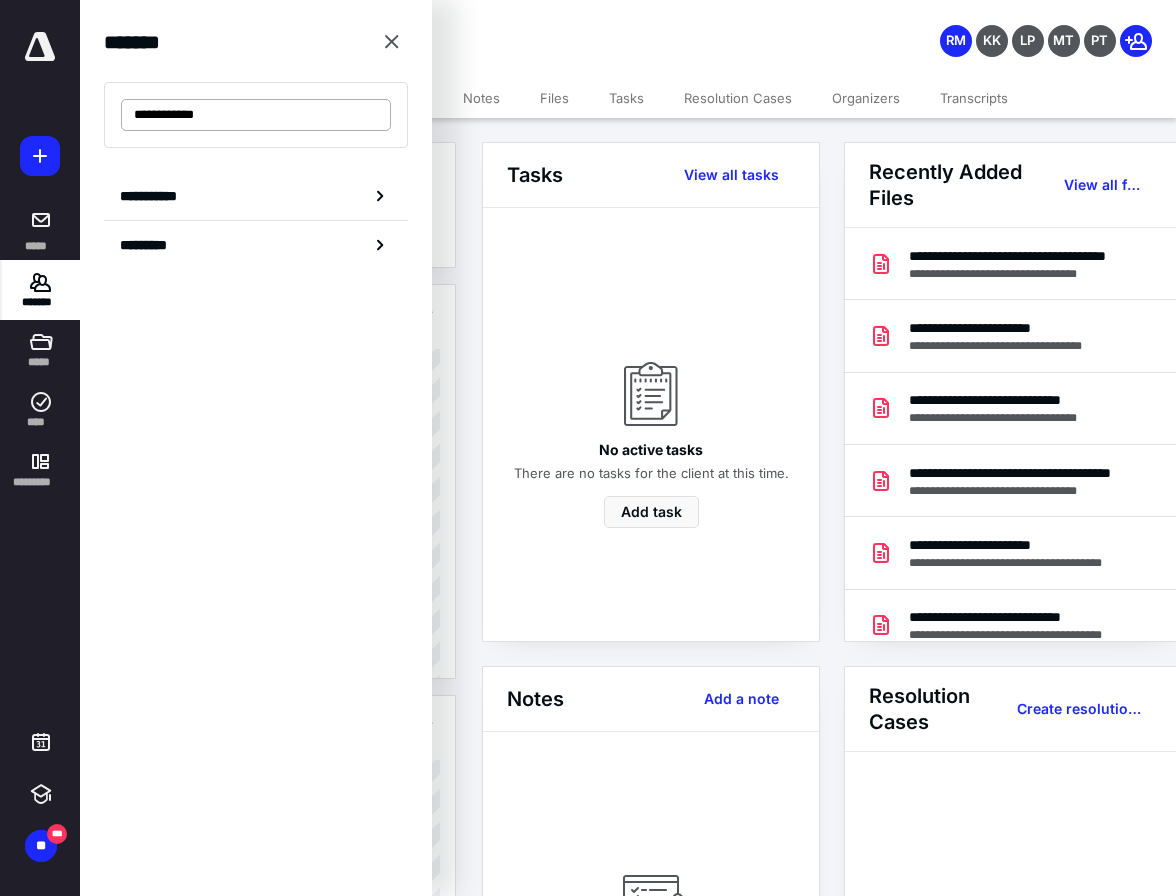 drag, startPoint x: 235, startPoint y: 117, endPoint x: 185, endPoint y: 114, distance: 50.08992 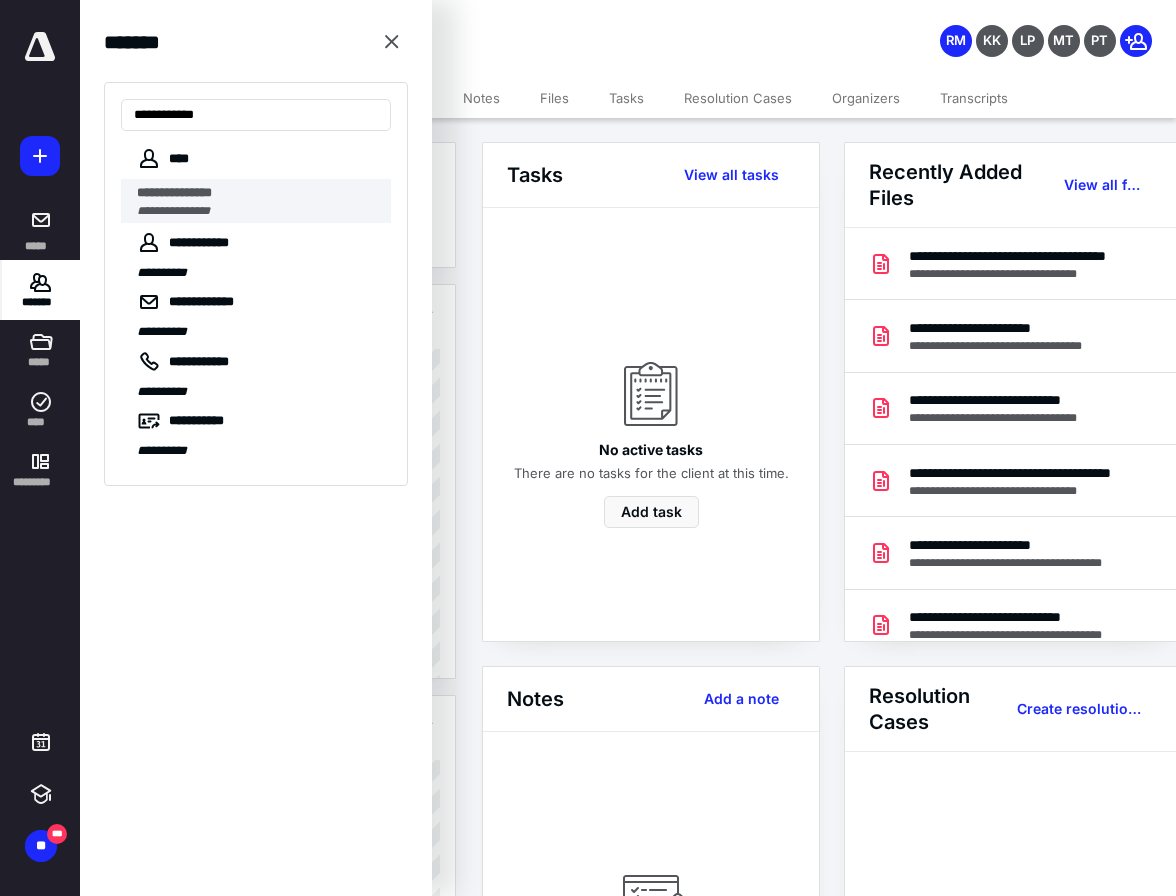 click on "**********" at bounding box center (174, 192) 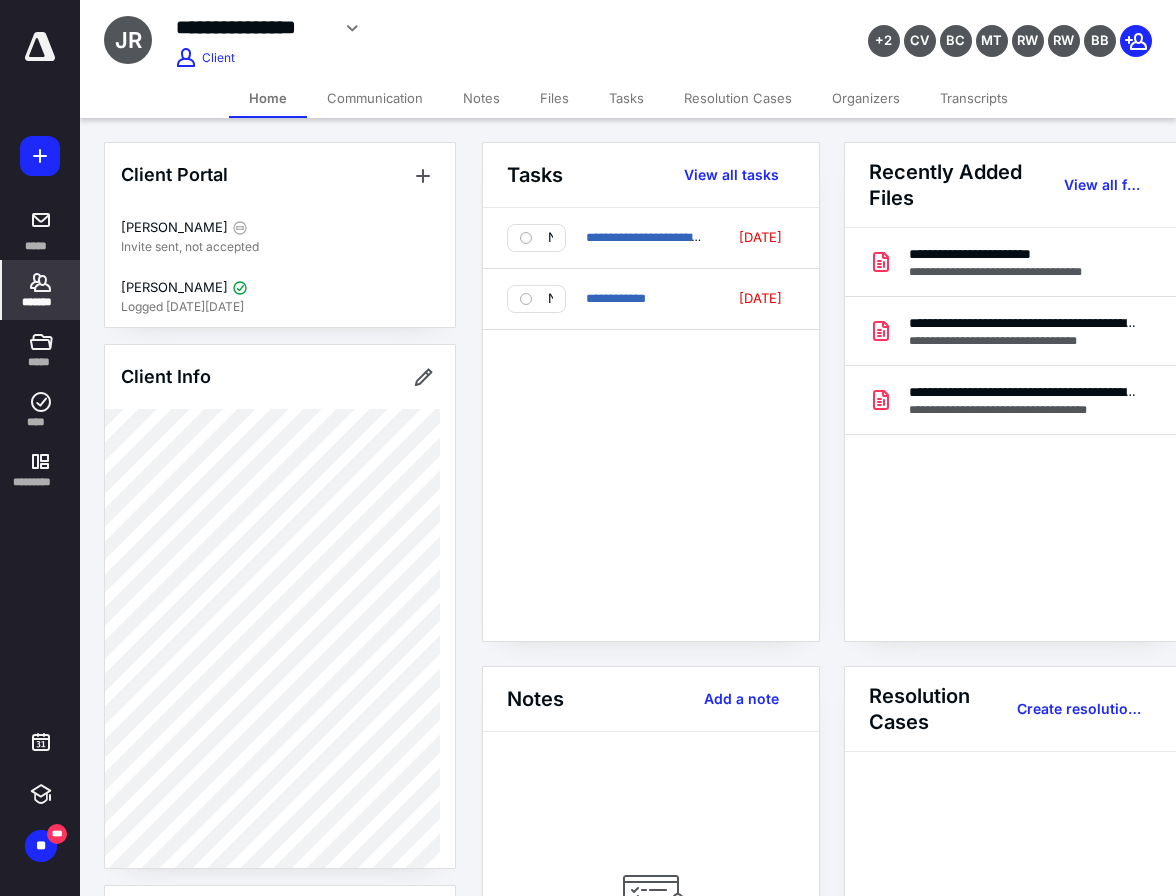 click on "**********" at bounding box center (651, 424) 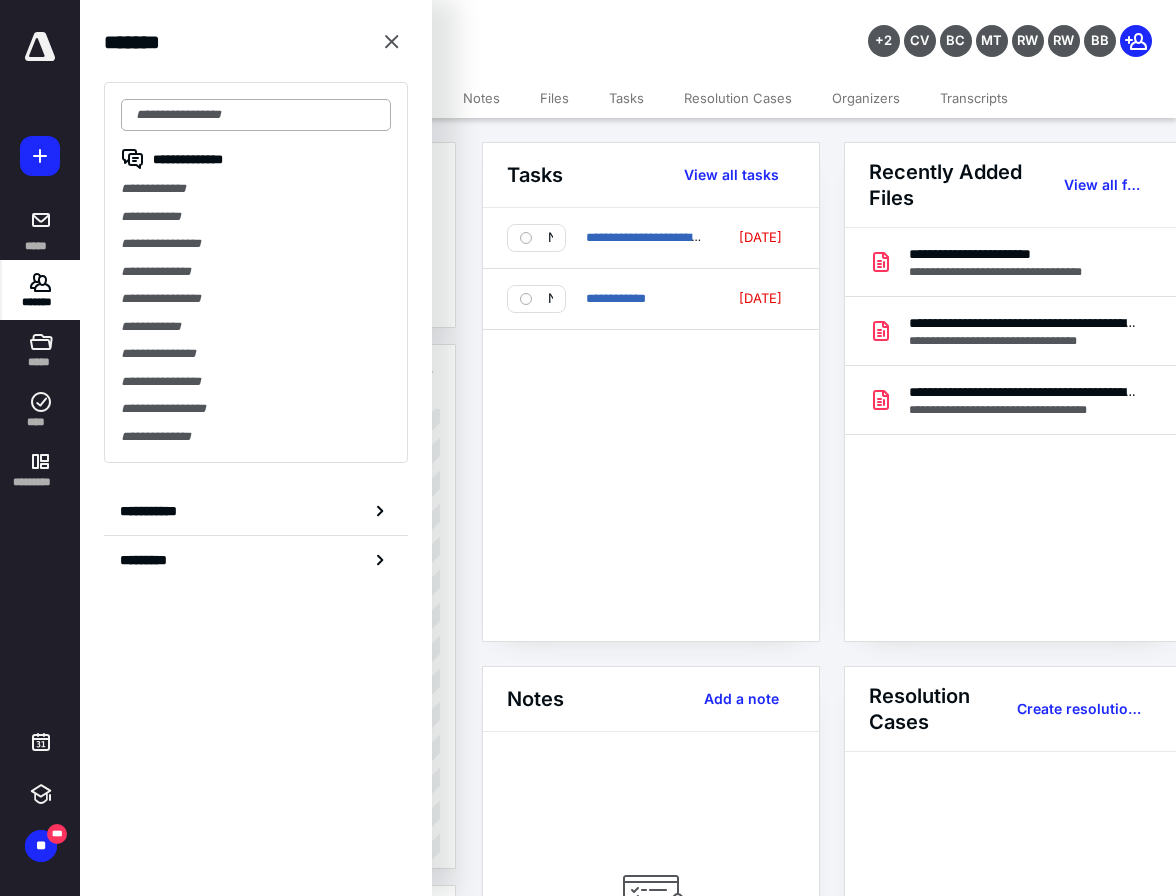 click at bounding box center (256, 115) 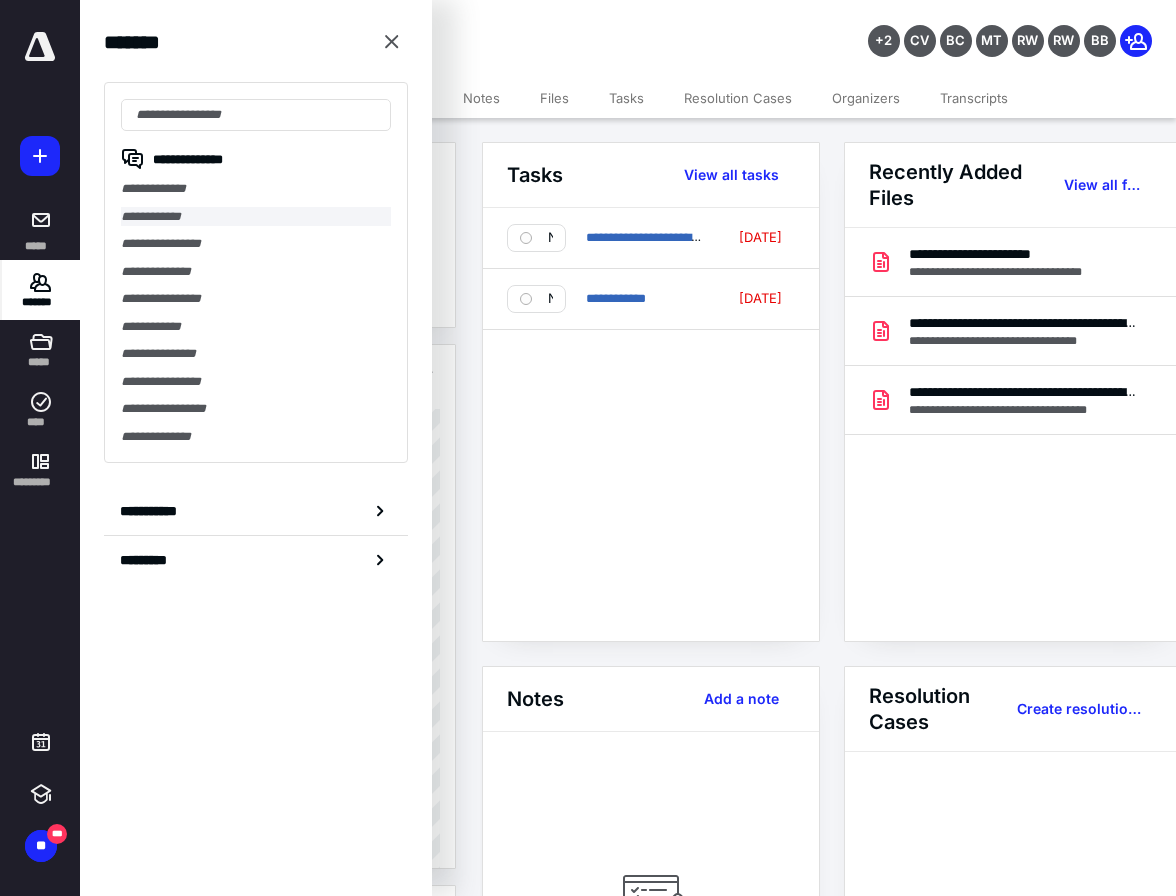 click on "**********" at bounding box center (256, 217) 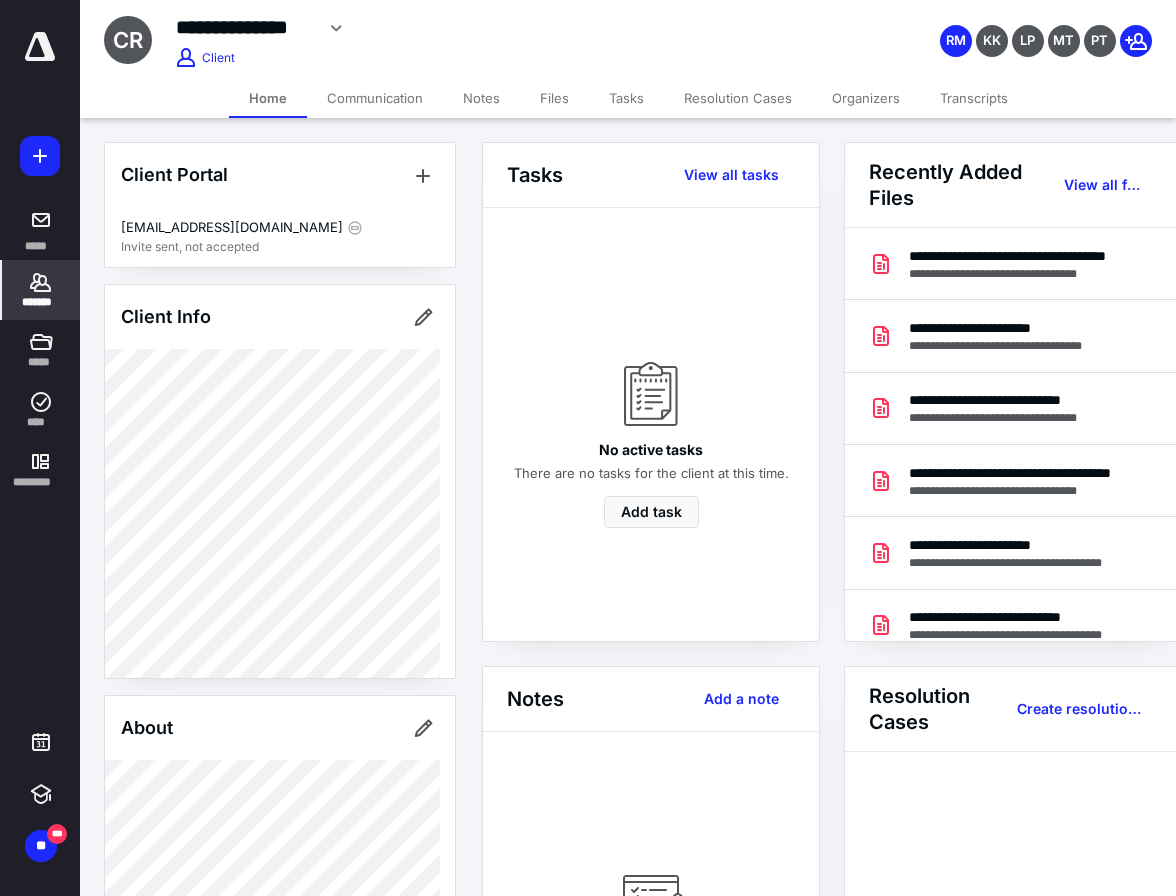 click 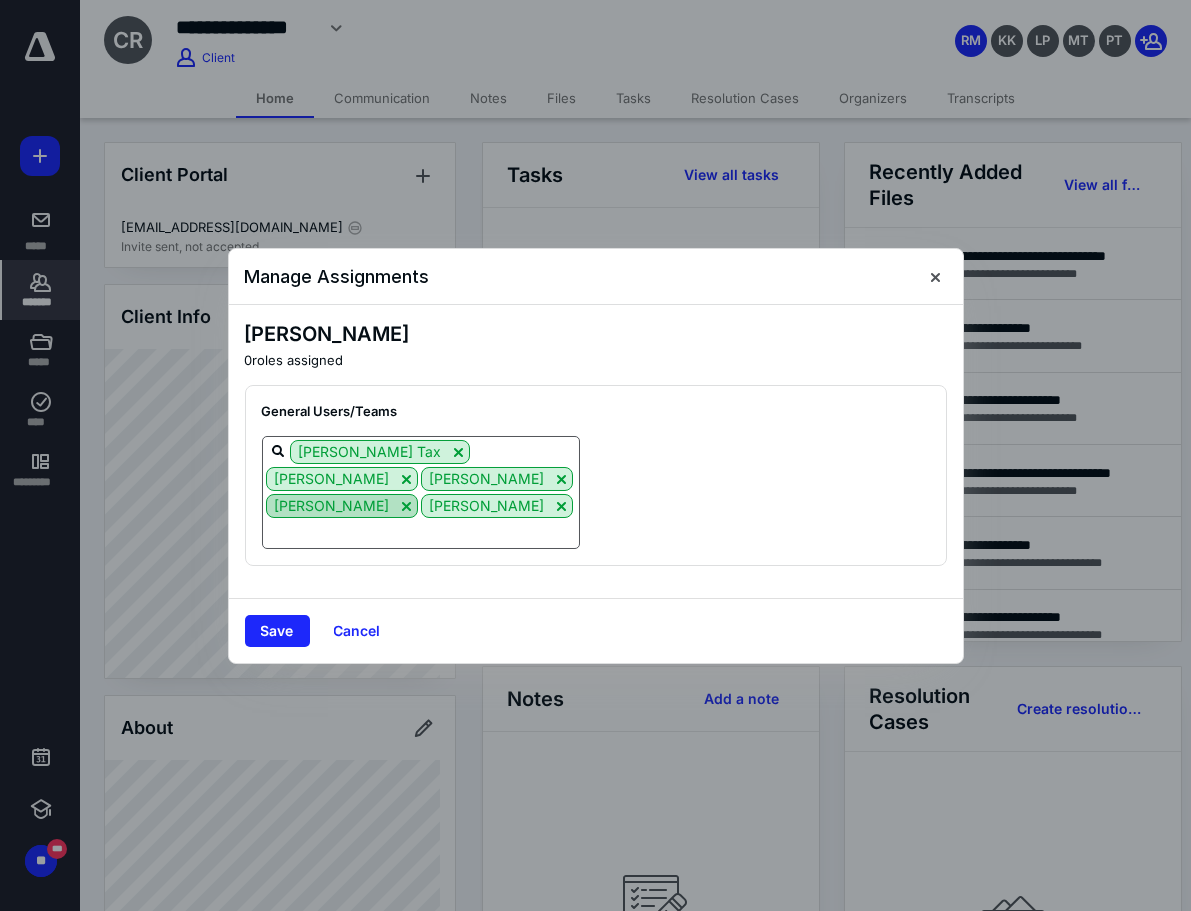 click at bounding box center [406, 506] 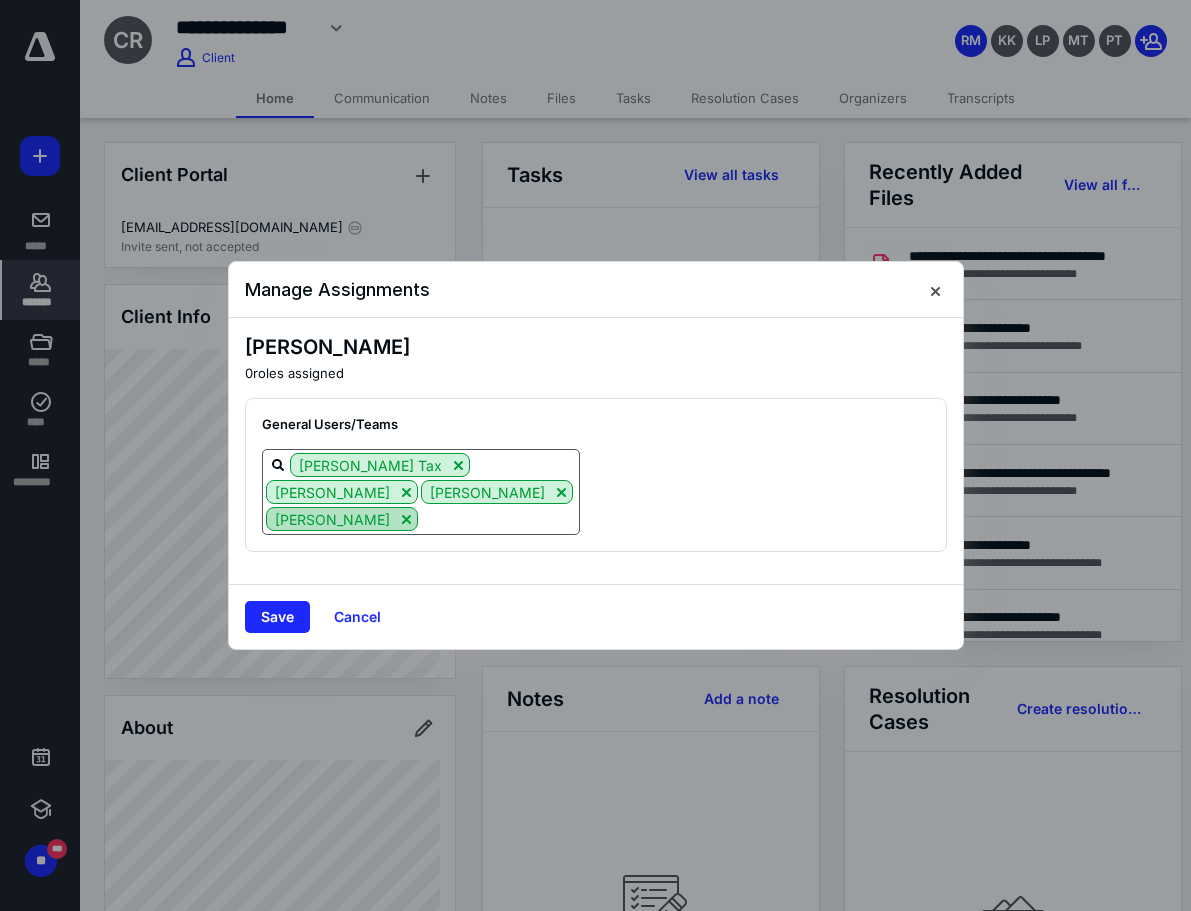 click at bounding box center [406, 519] 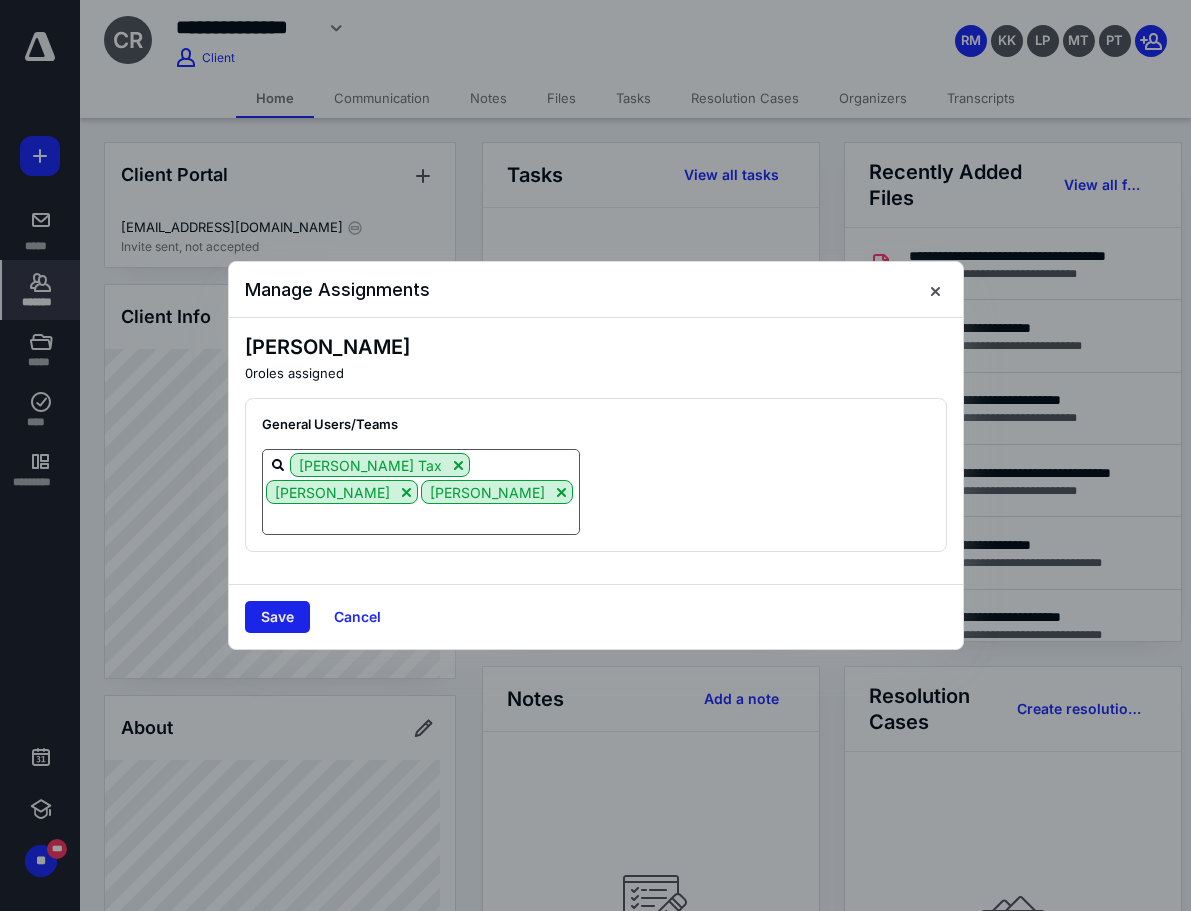 click on "Save" at bounding box center (277, 617) 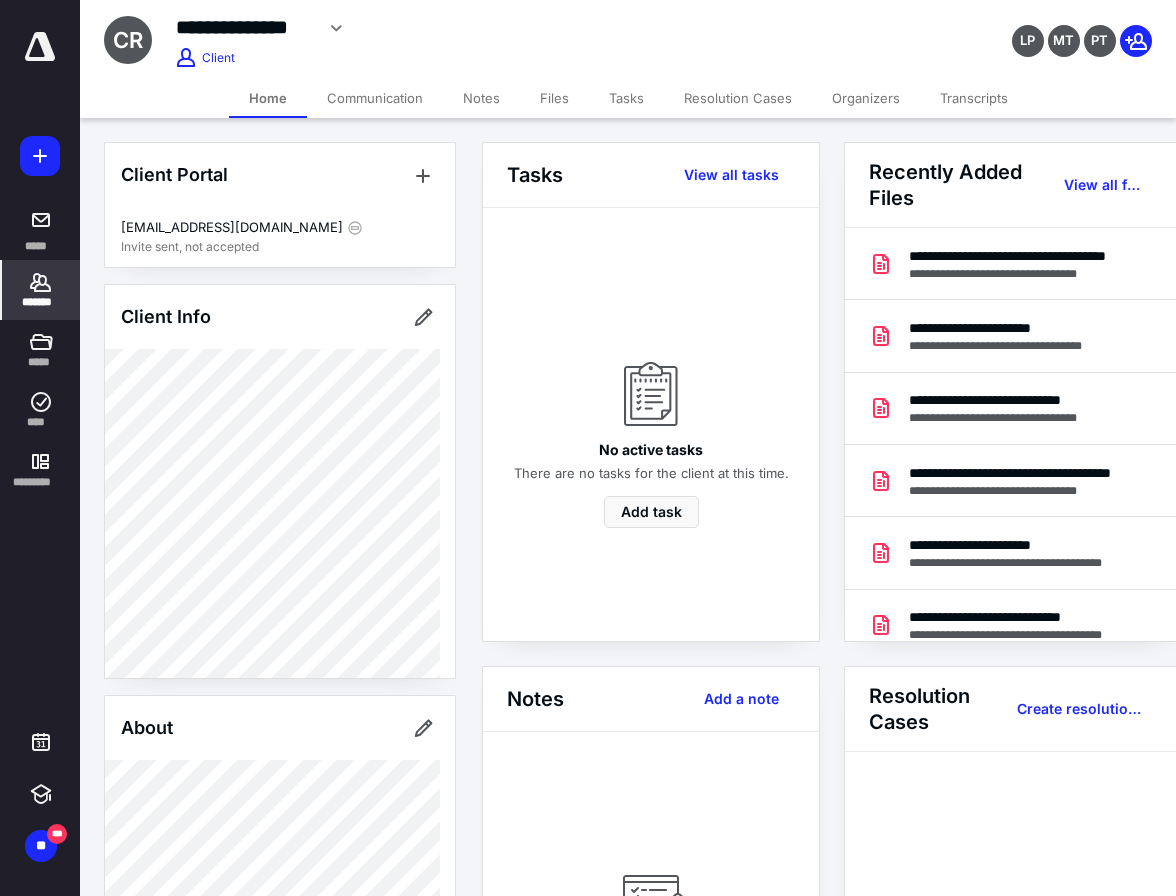 click on "*******" at bounding box center (41, 302) 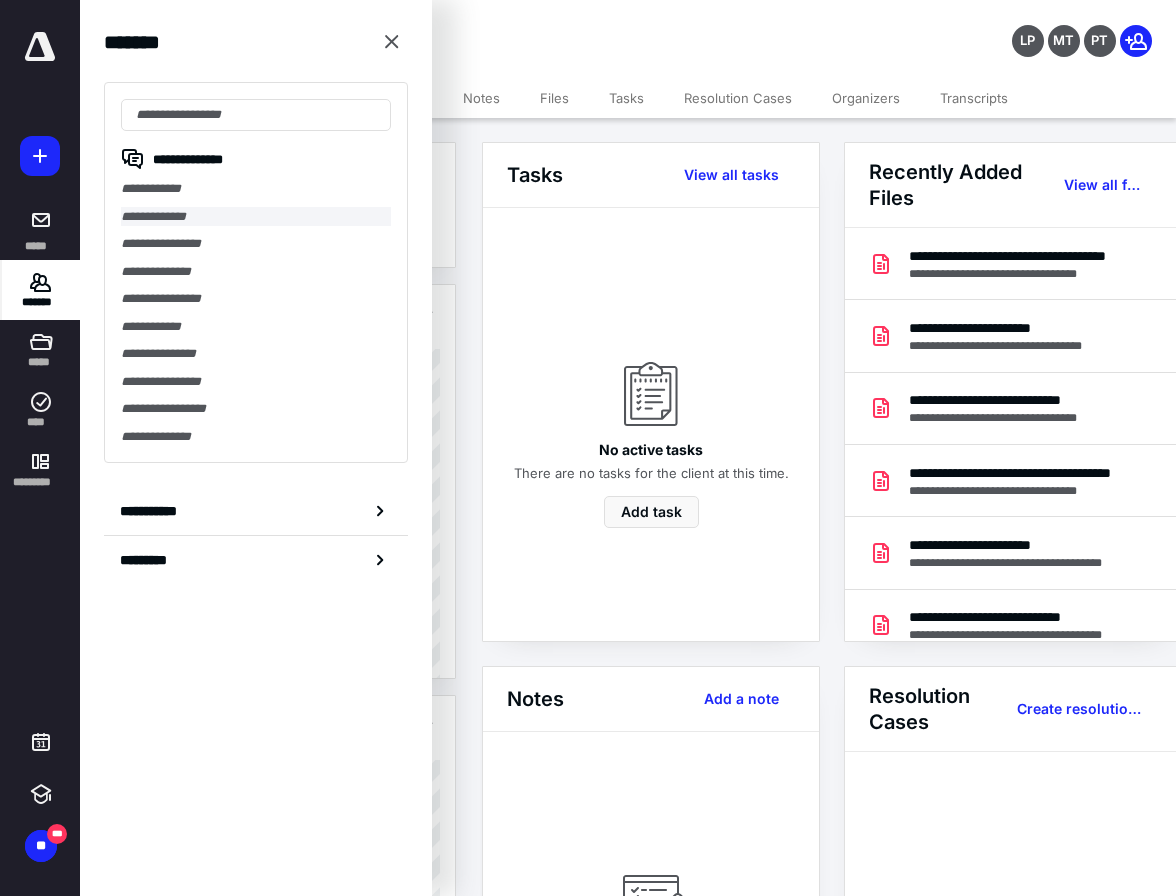 click on "**********" at bounding box center (256, 217) 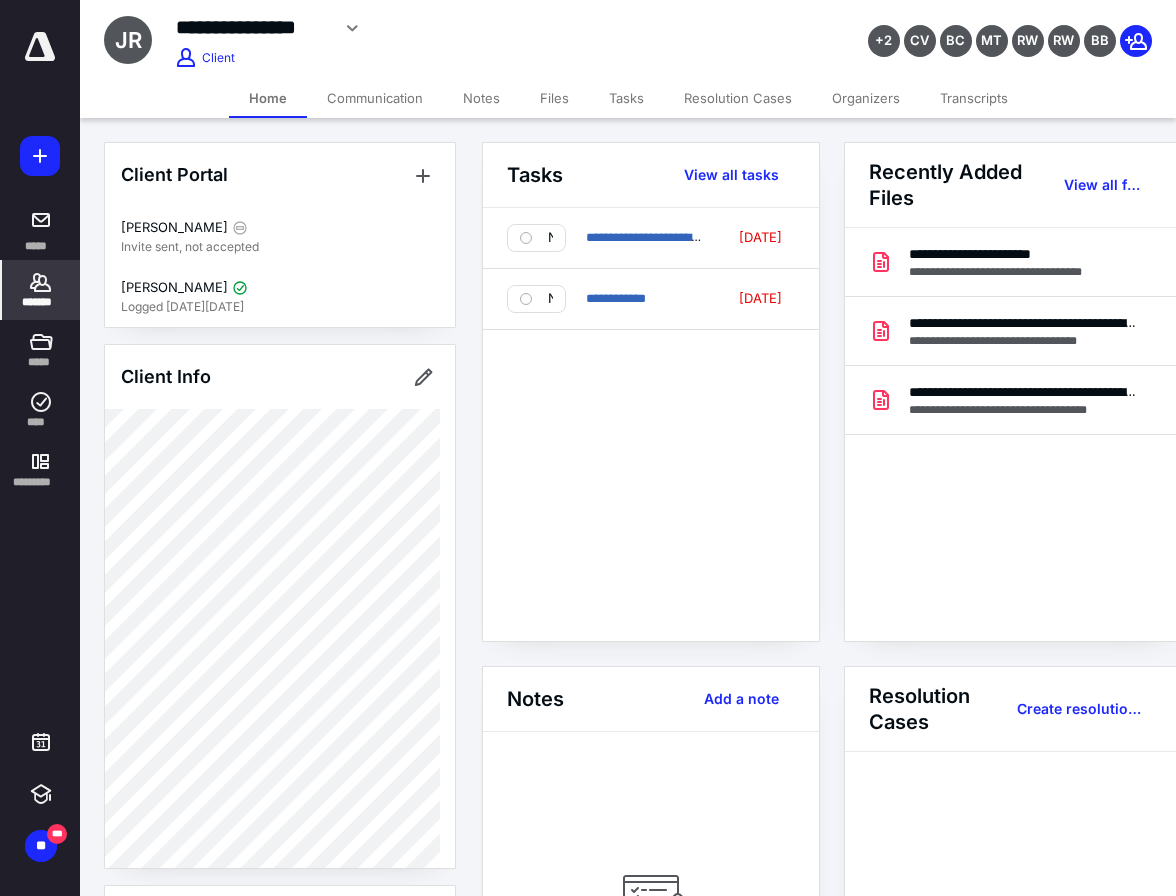 click 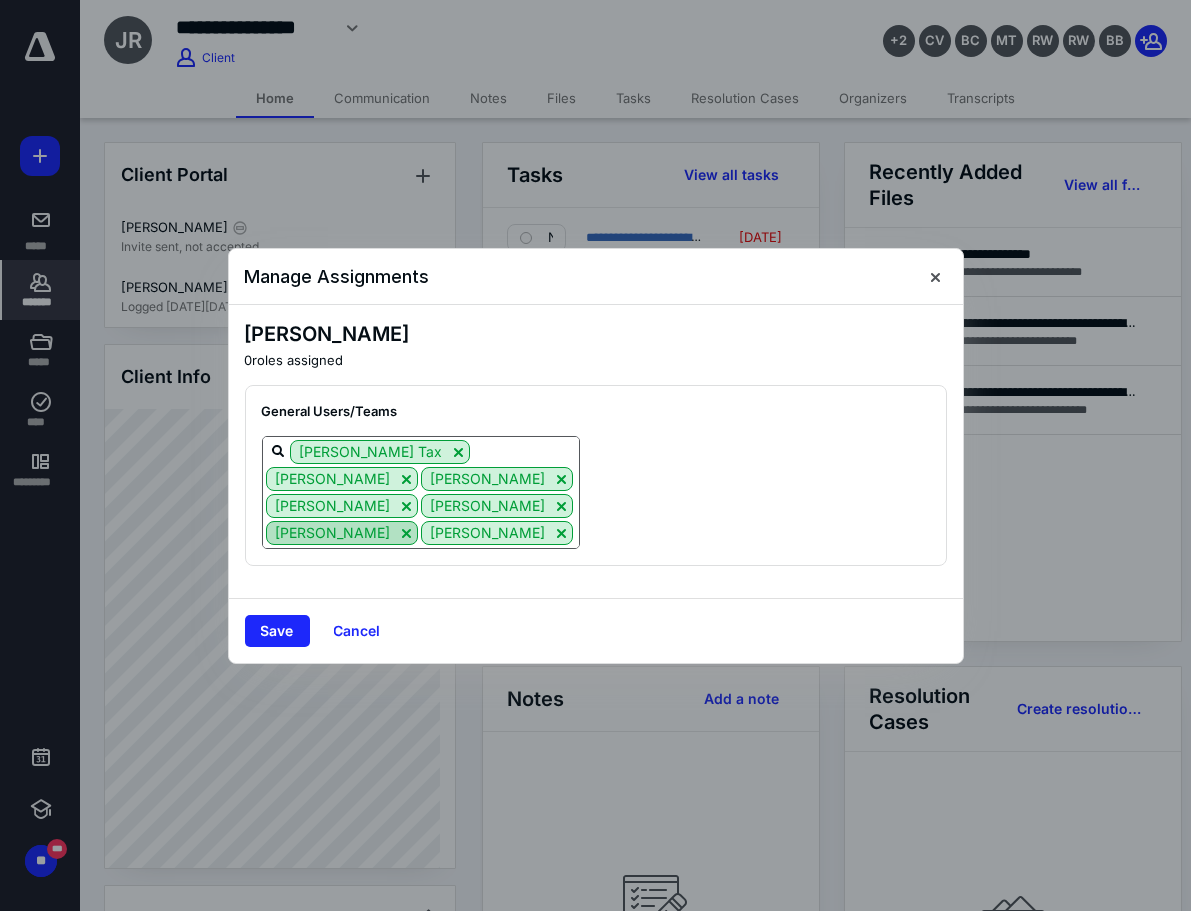scroll, scrollTop: 27, scrollLeft: 0, axis: vertical 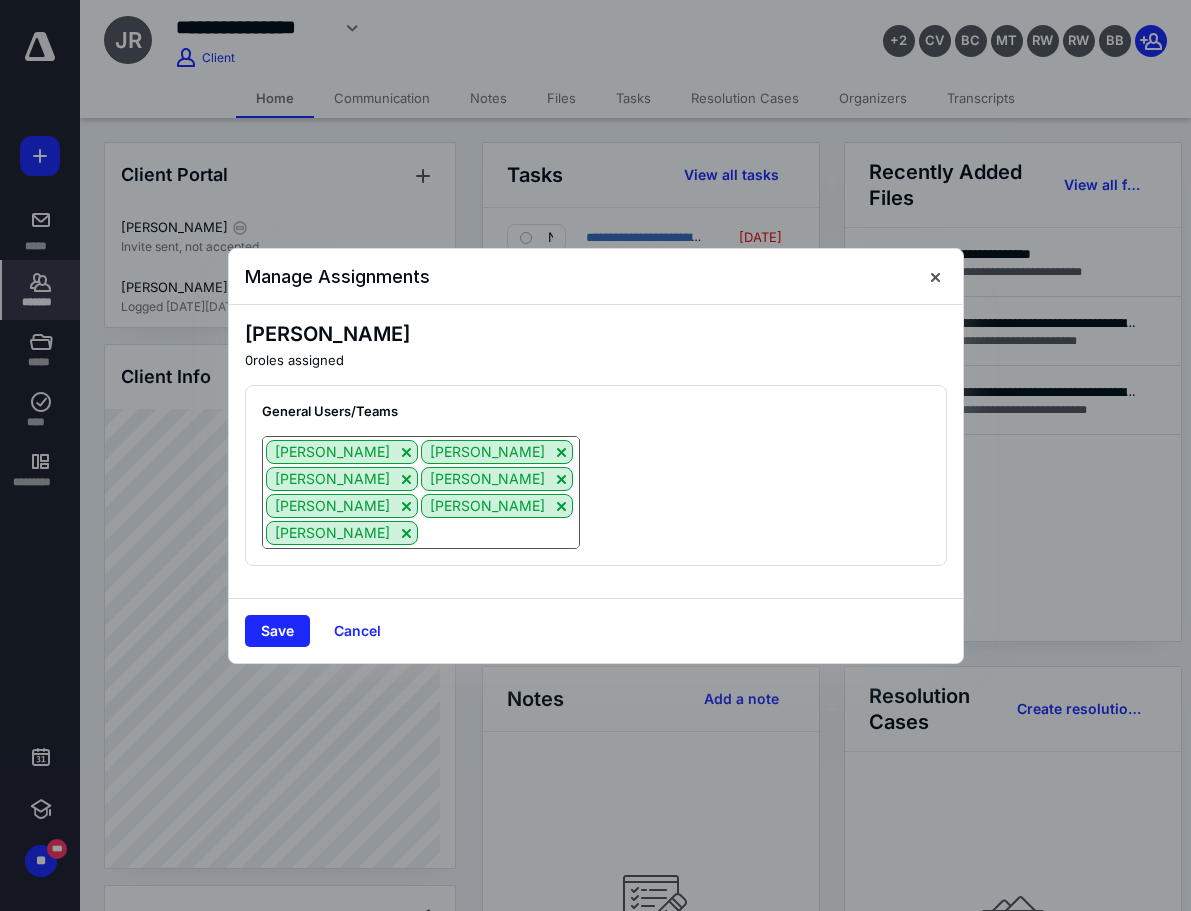 click at bounding box center [498, 532] 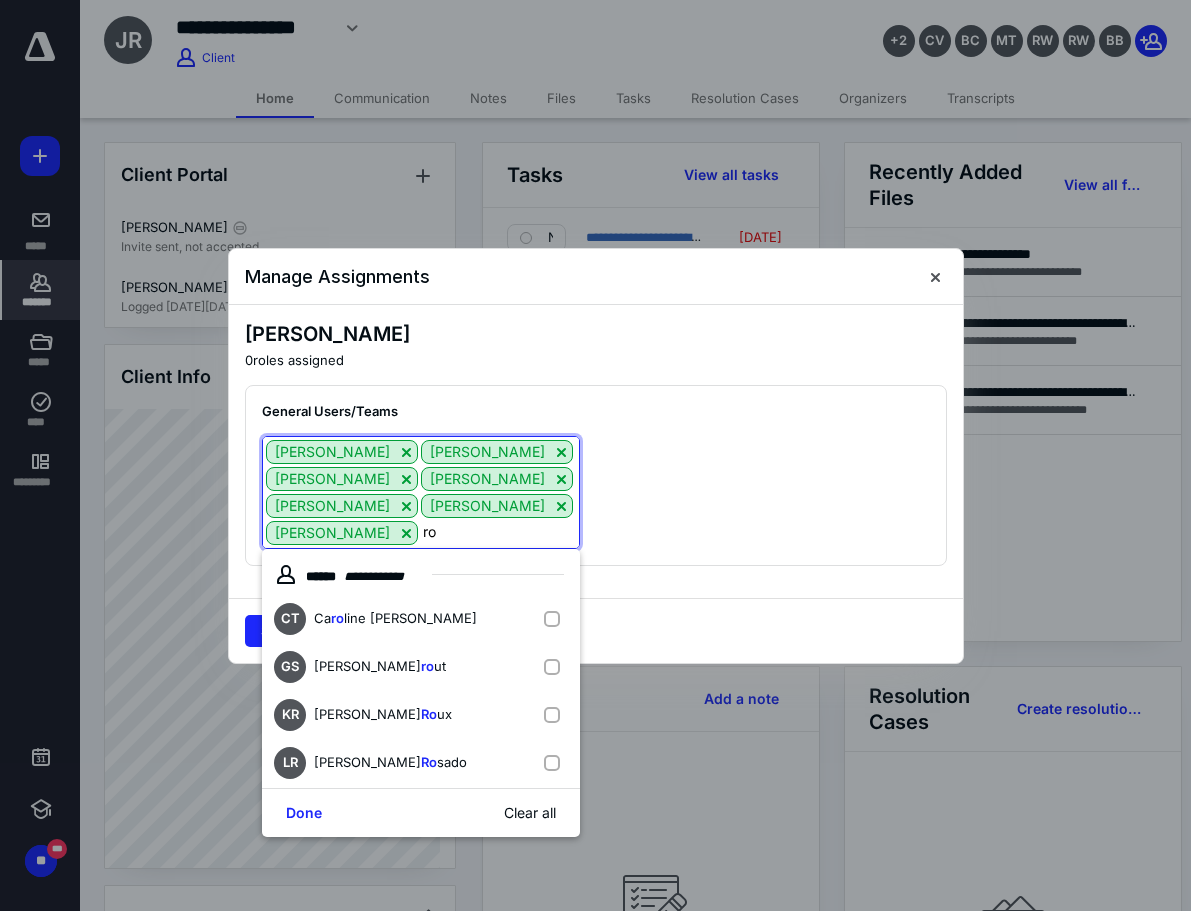 type on "[PERSON_NAME]" 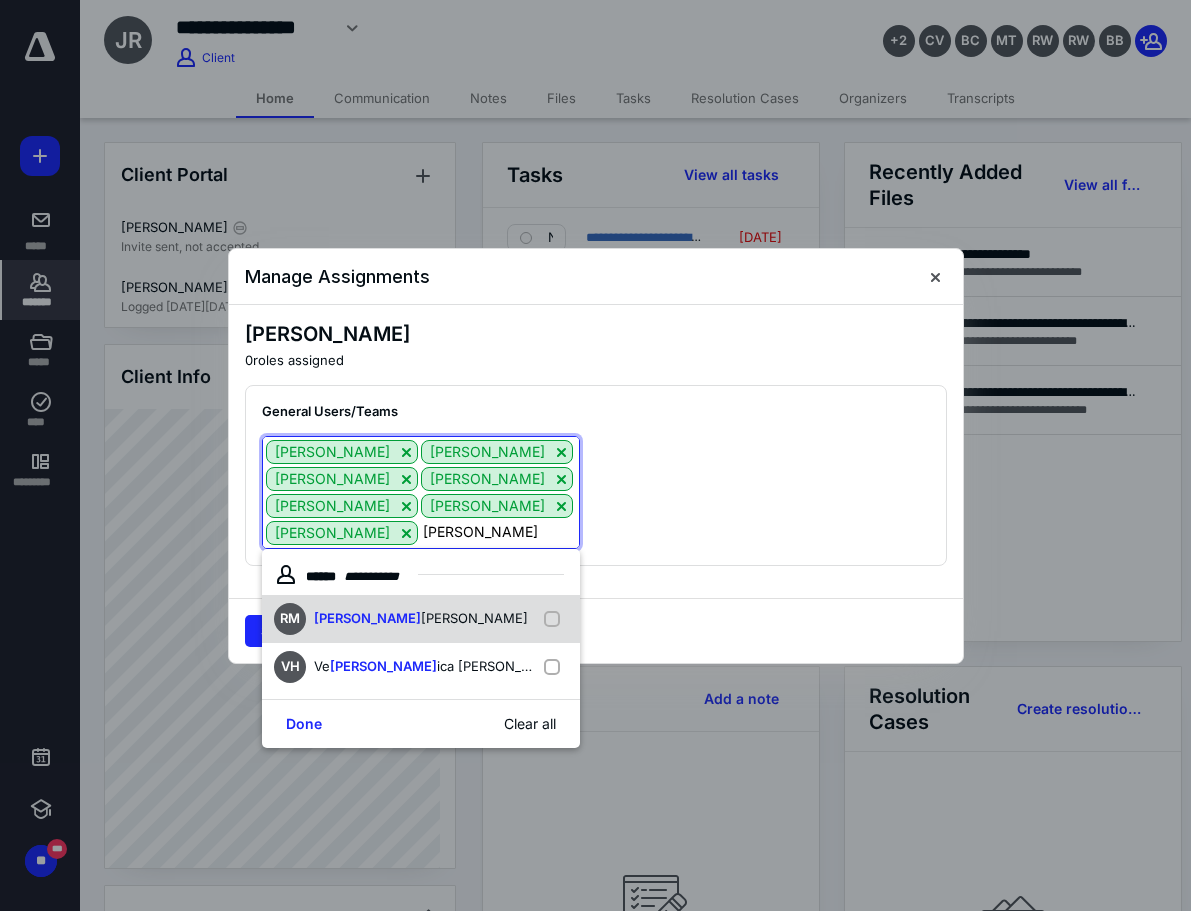 click on "RM [PERSON_NAME] [PERSON_NAME]" at bounding box center [405, 619] 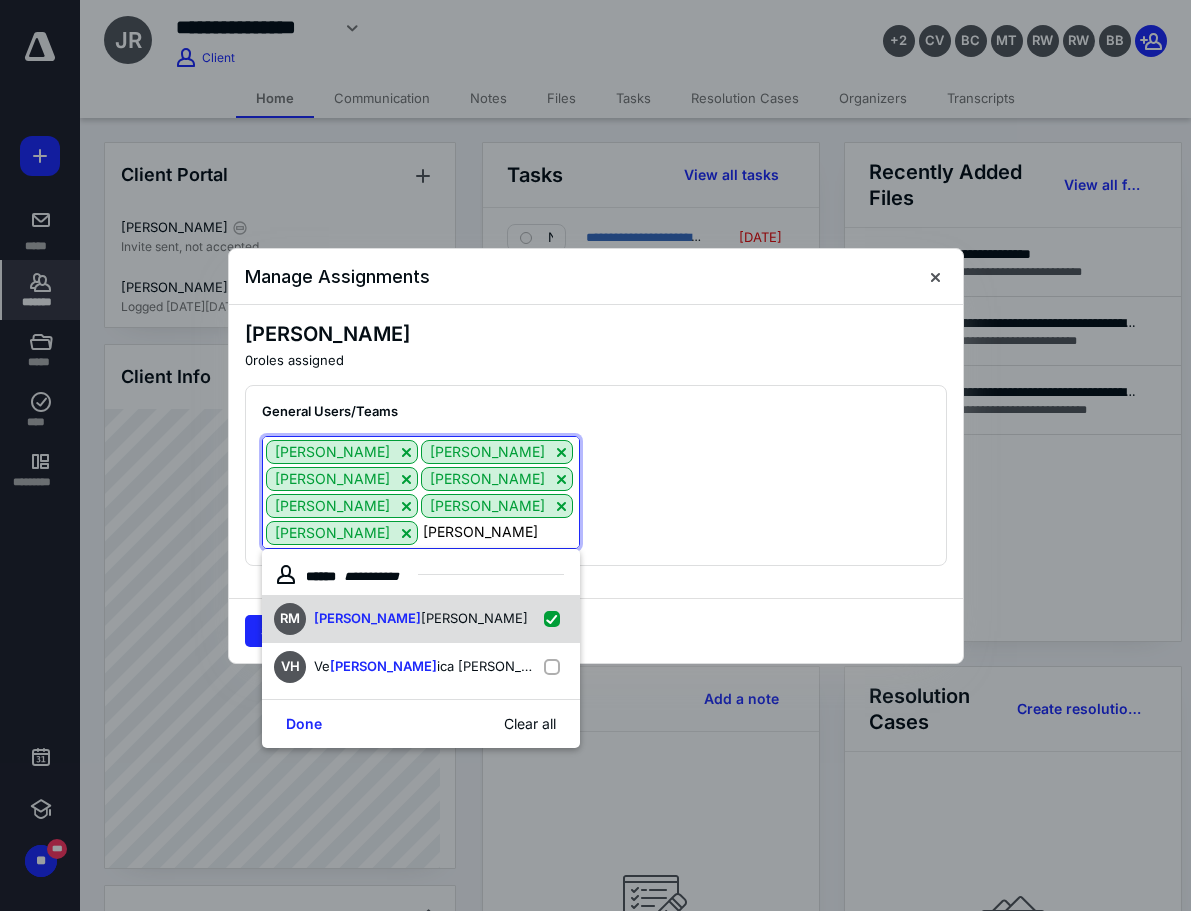 checkbox on "true" 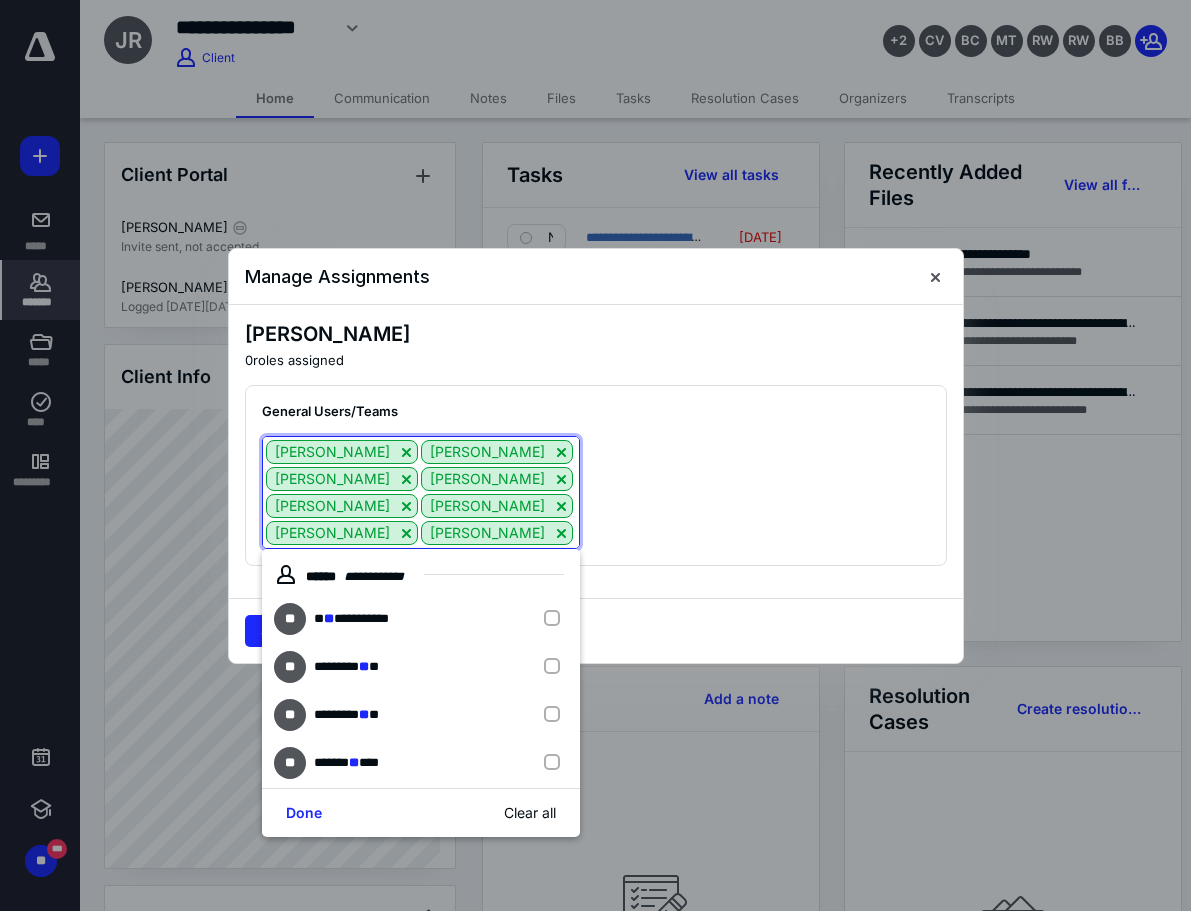 type on "r" 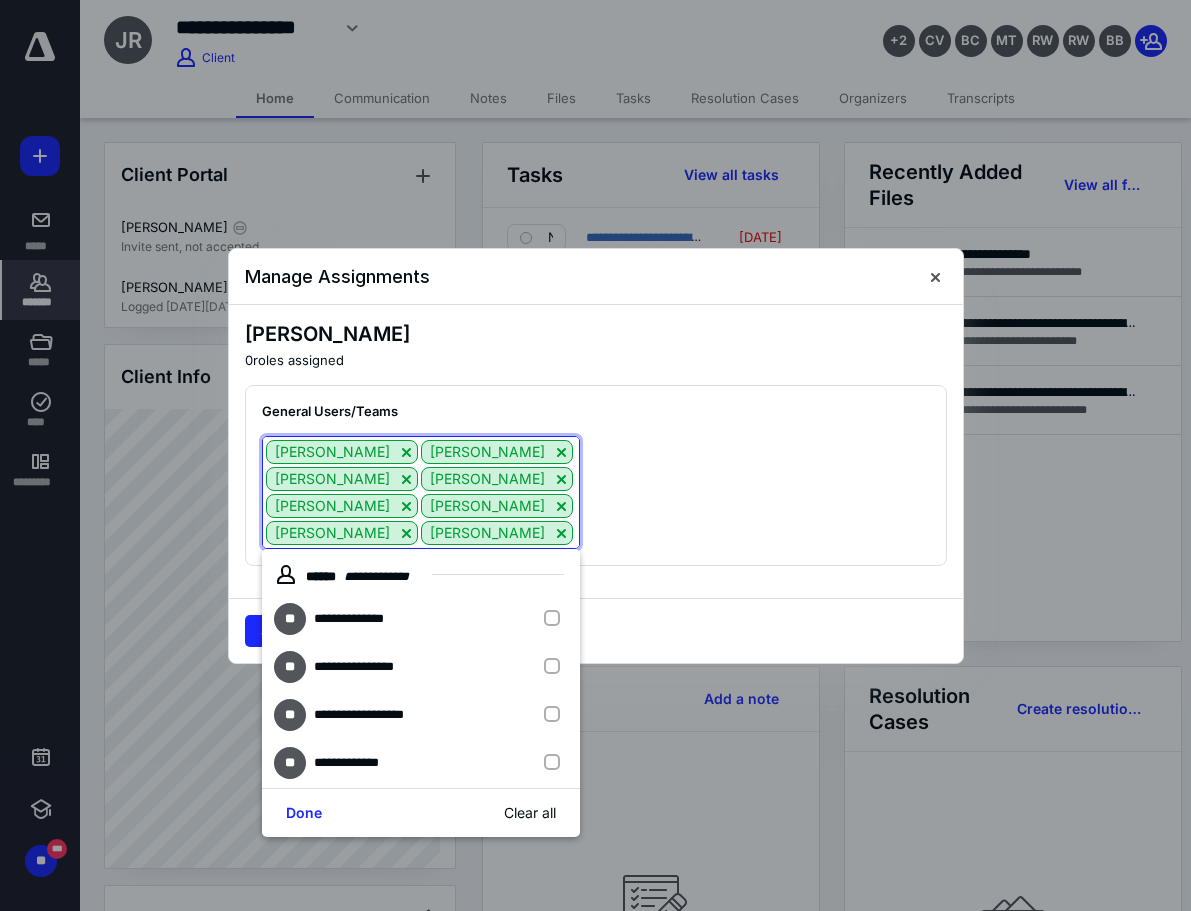 type on "kr" 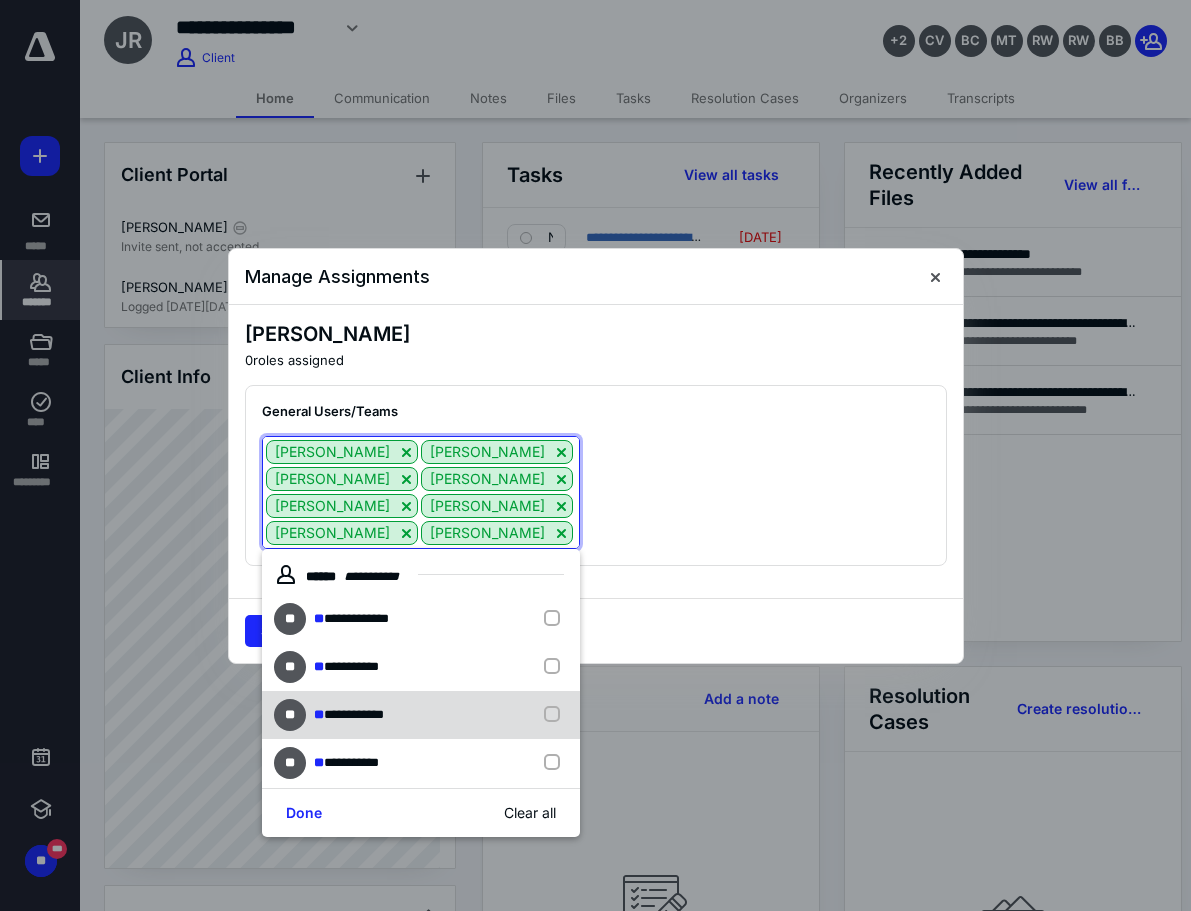 click on "**********" at bounding box center [421, 715] 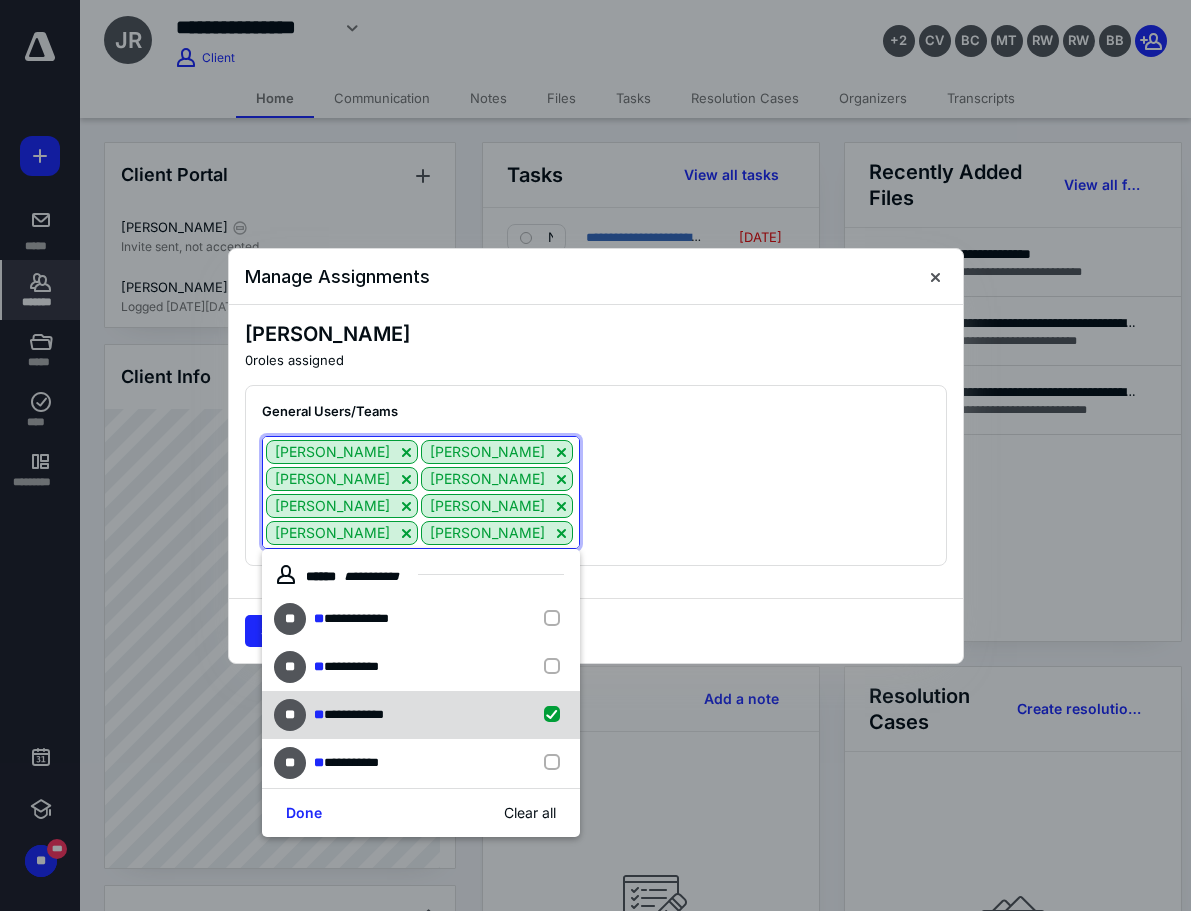 checkbox on "true" 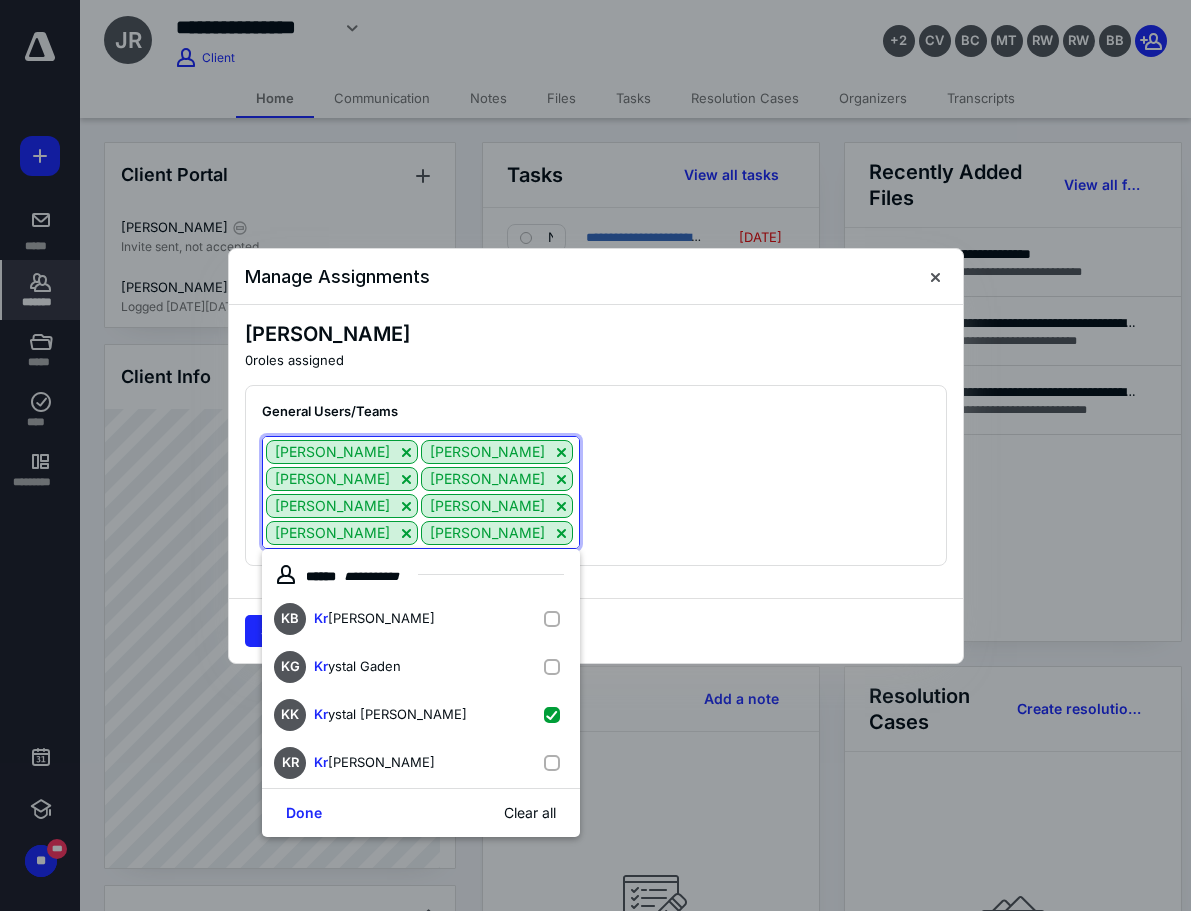 type on "kr" 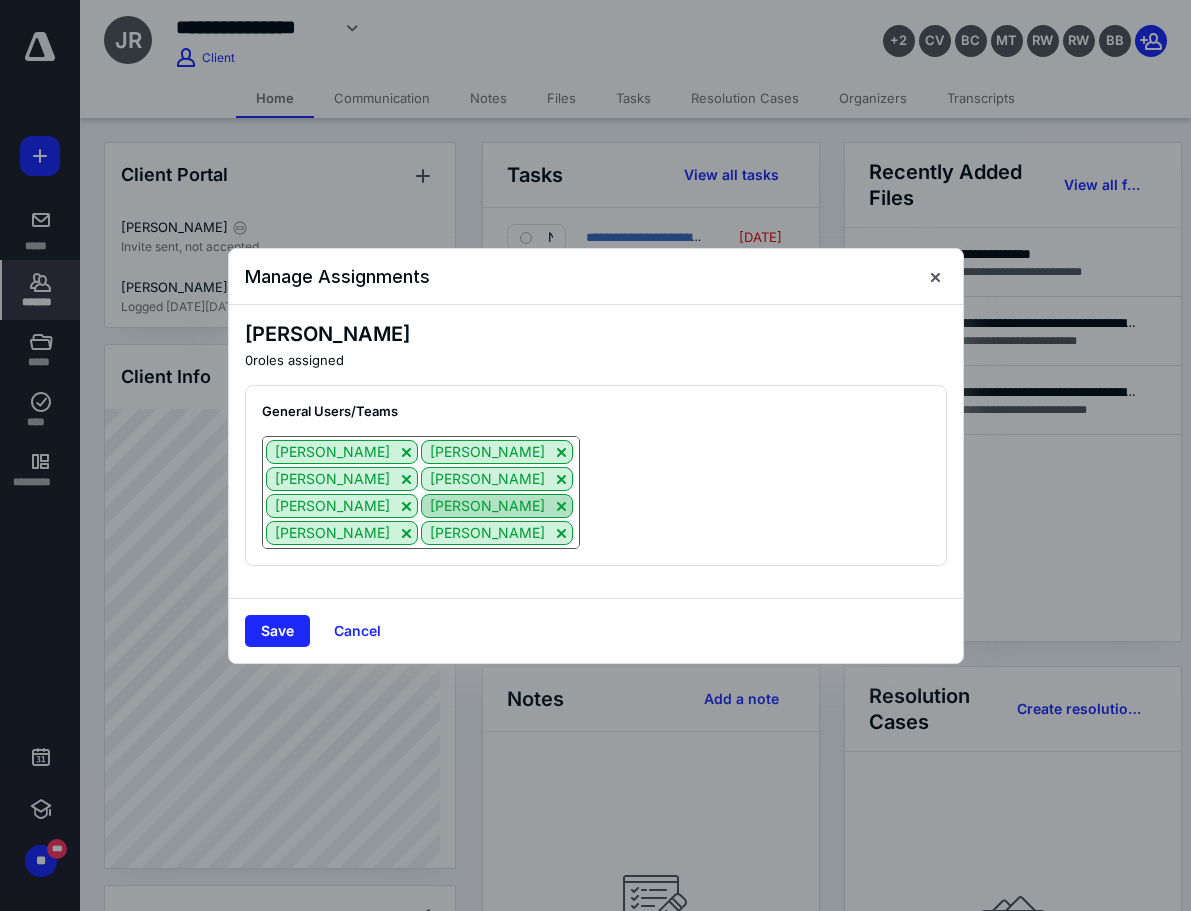 click at bounding box center (561, 506) 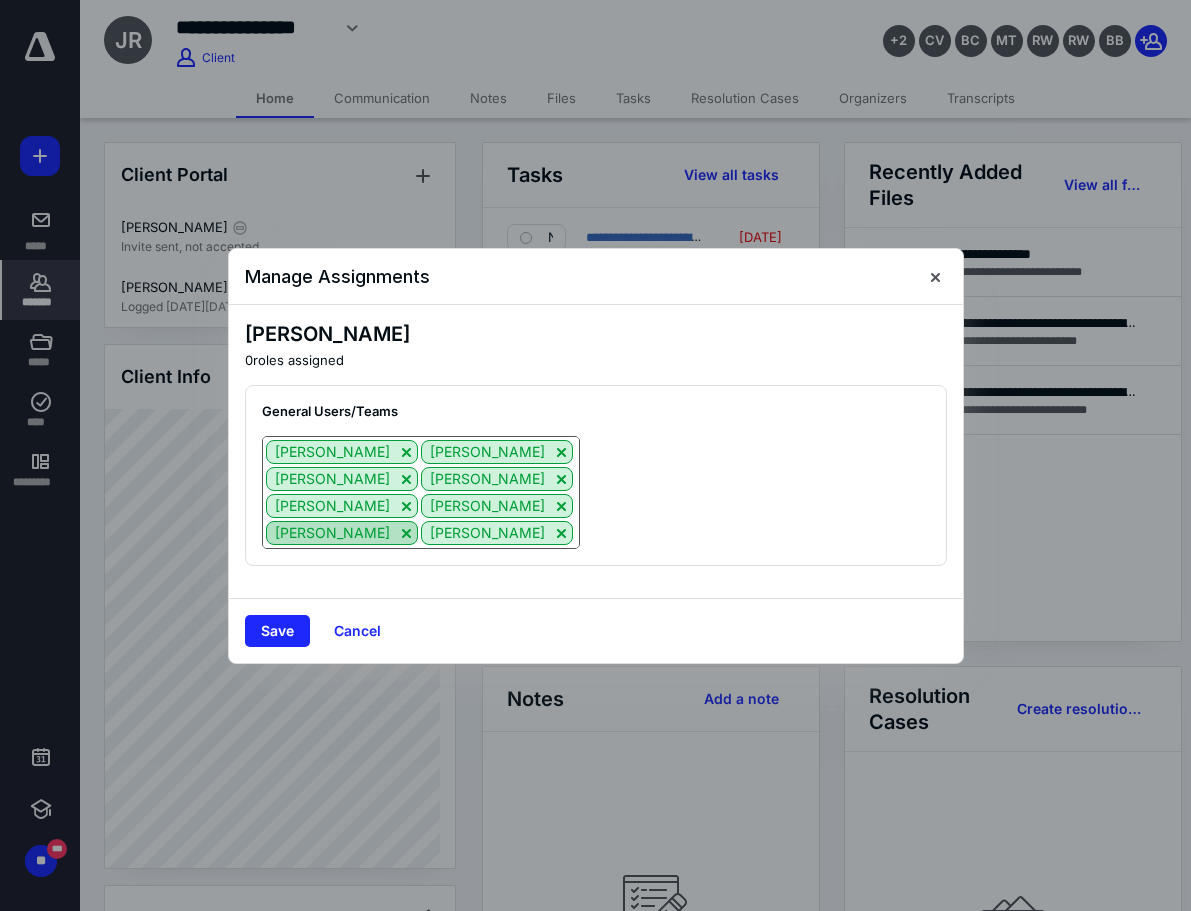 click at bounding box center (561, 506) 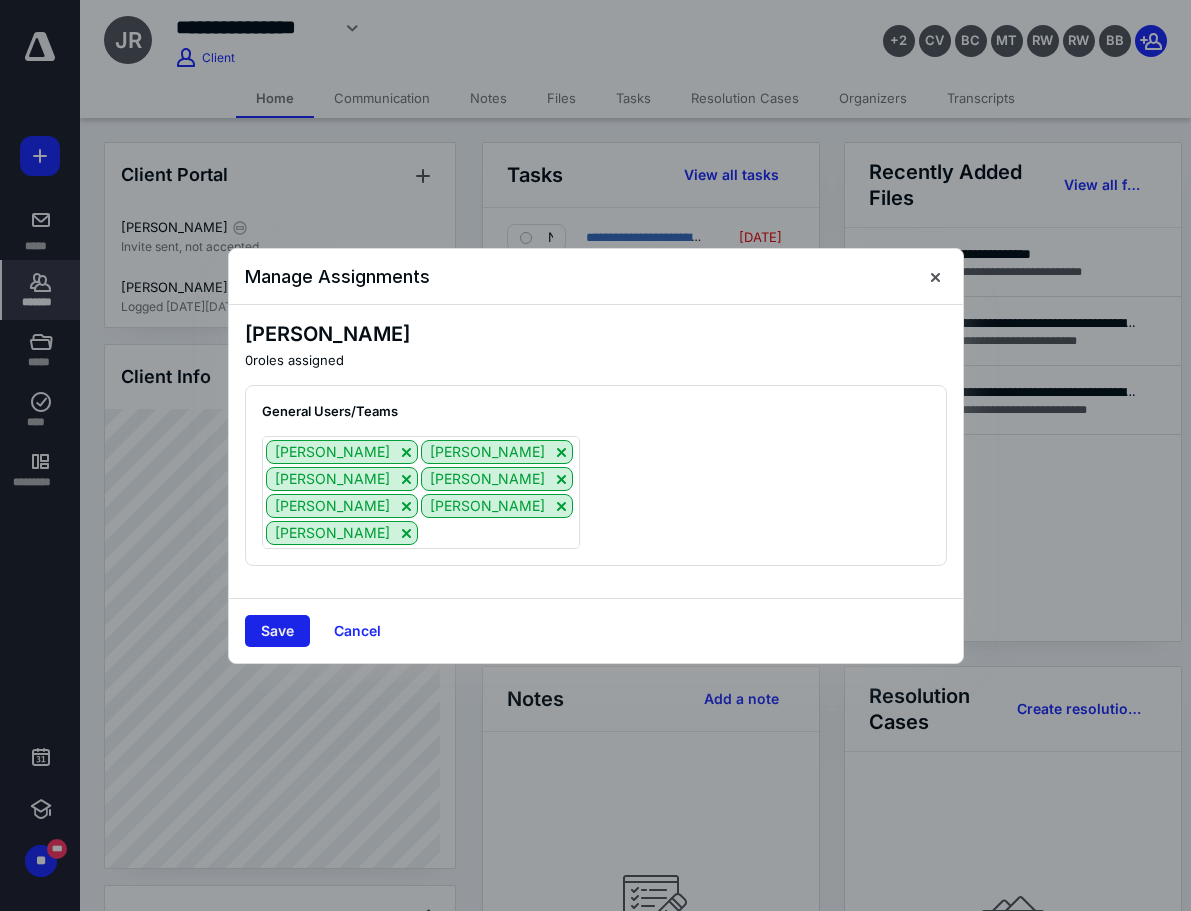 click on "Save" at bounding box center [277, 631] 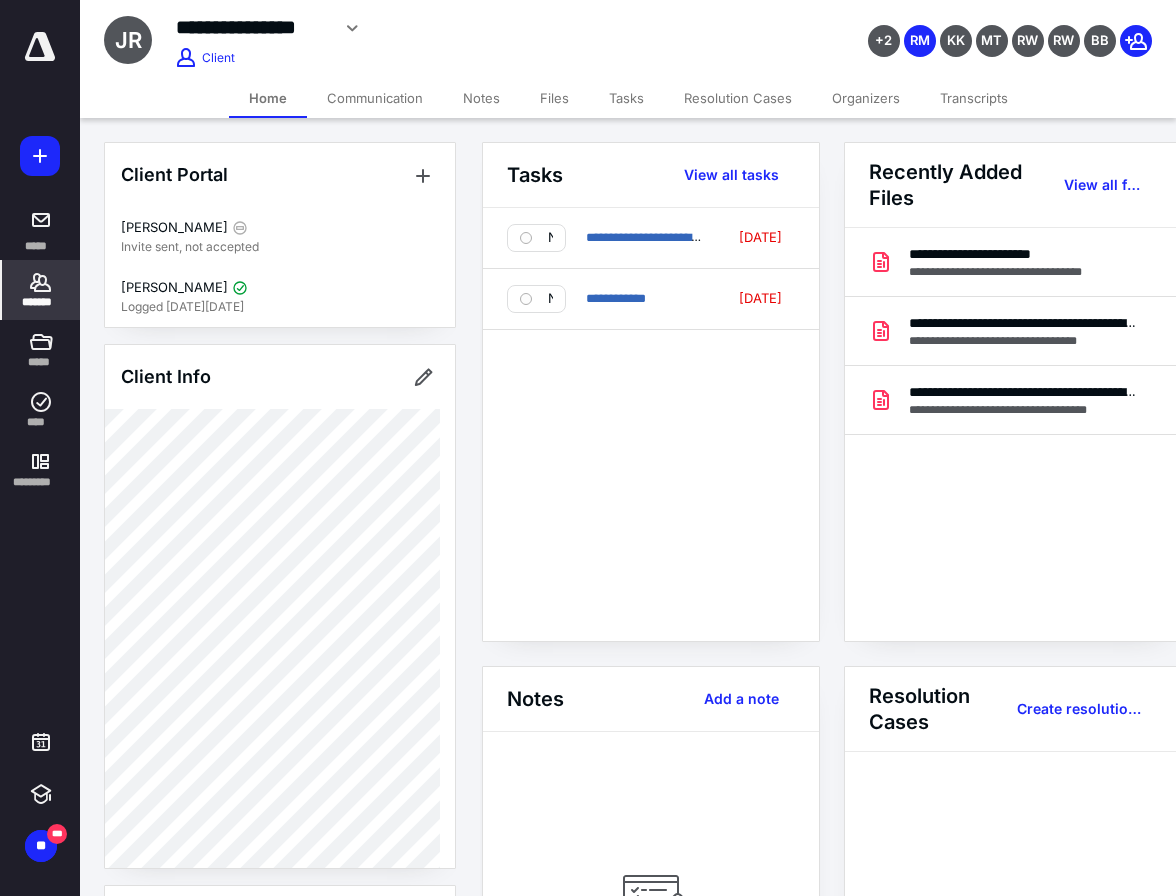 click on "**********" at bounding box center [1013, 444] 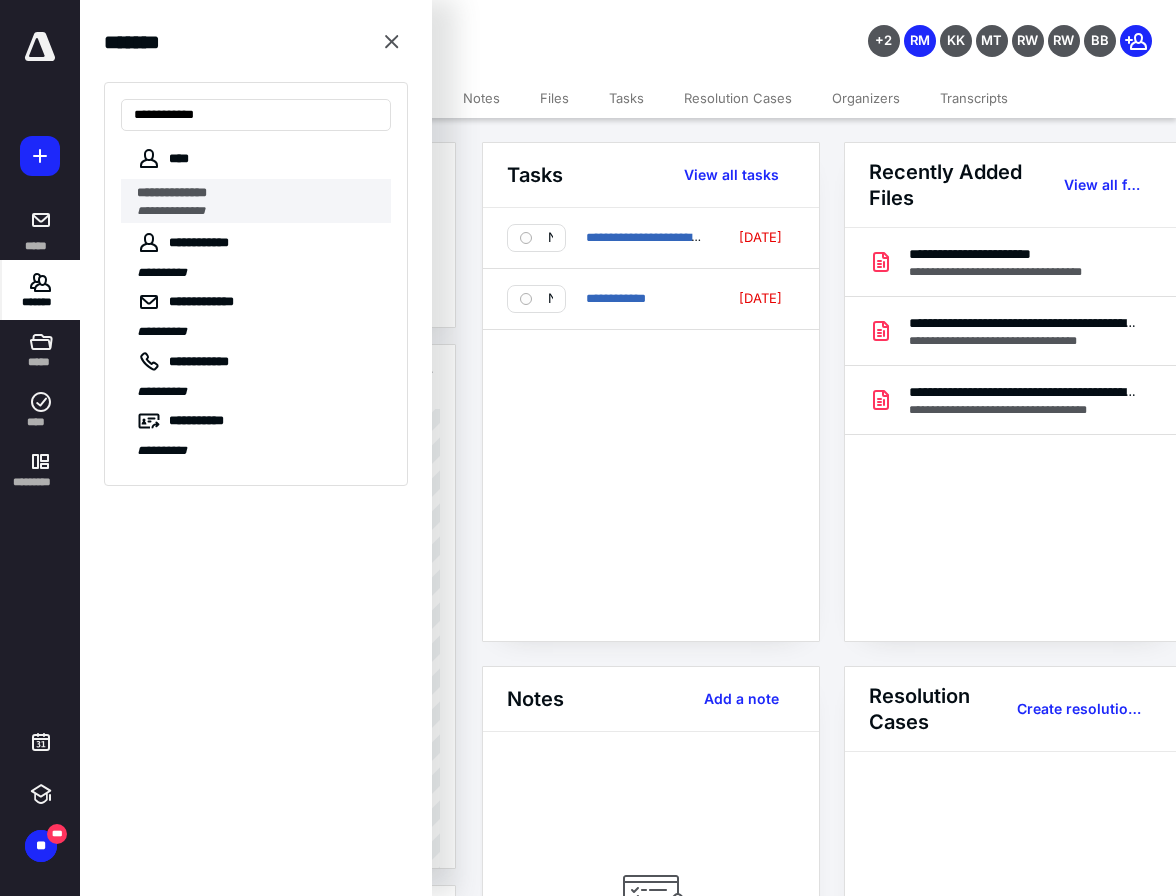 type on "**********" 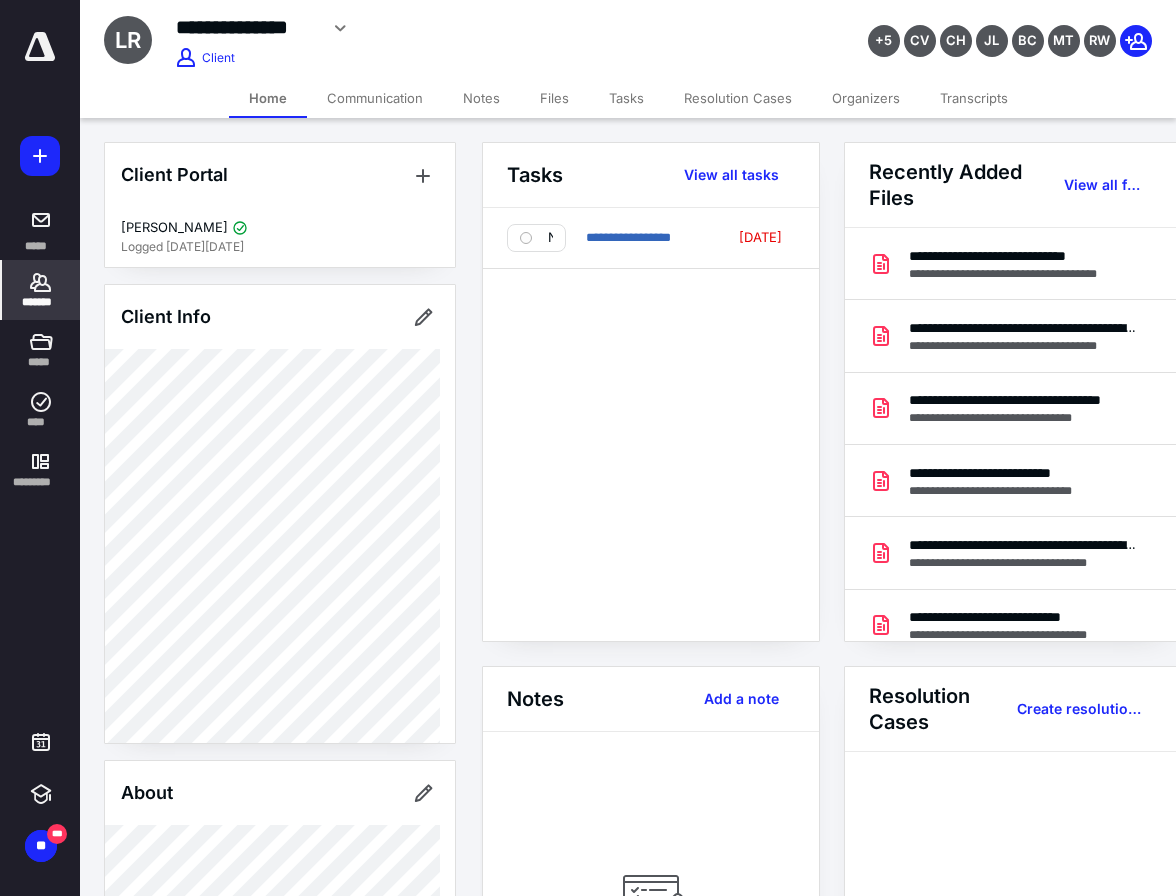 click 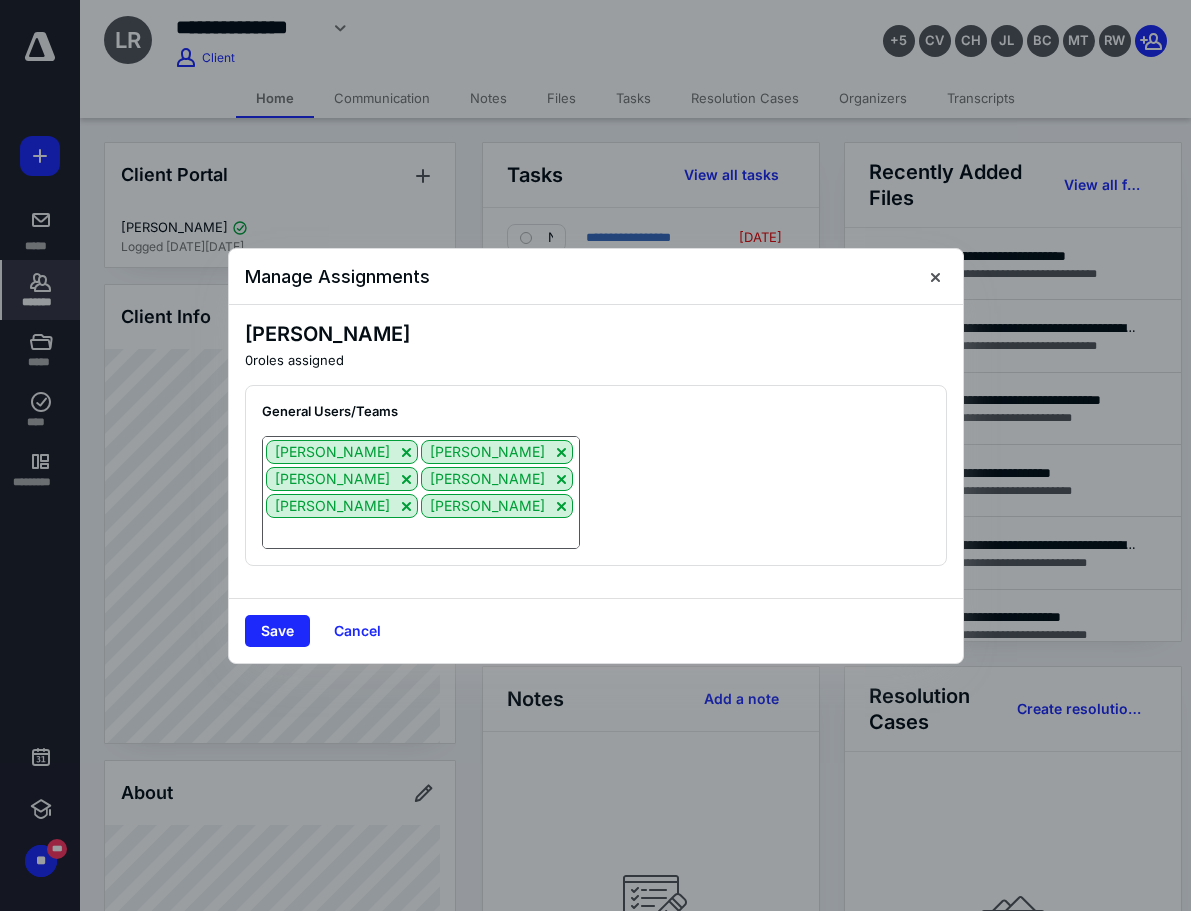 scroll, scrollTop: 102, scrollLeft: 0, axis: vertical 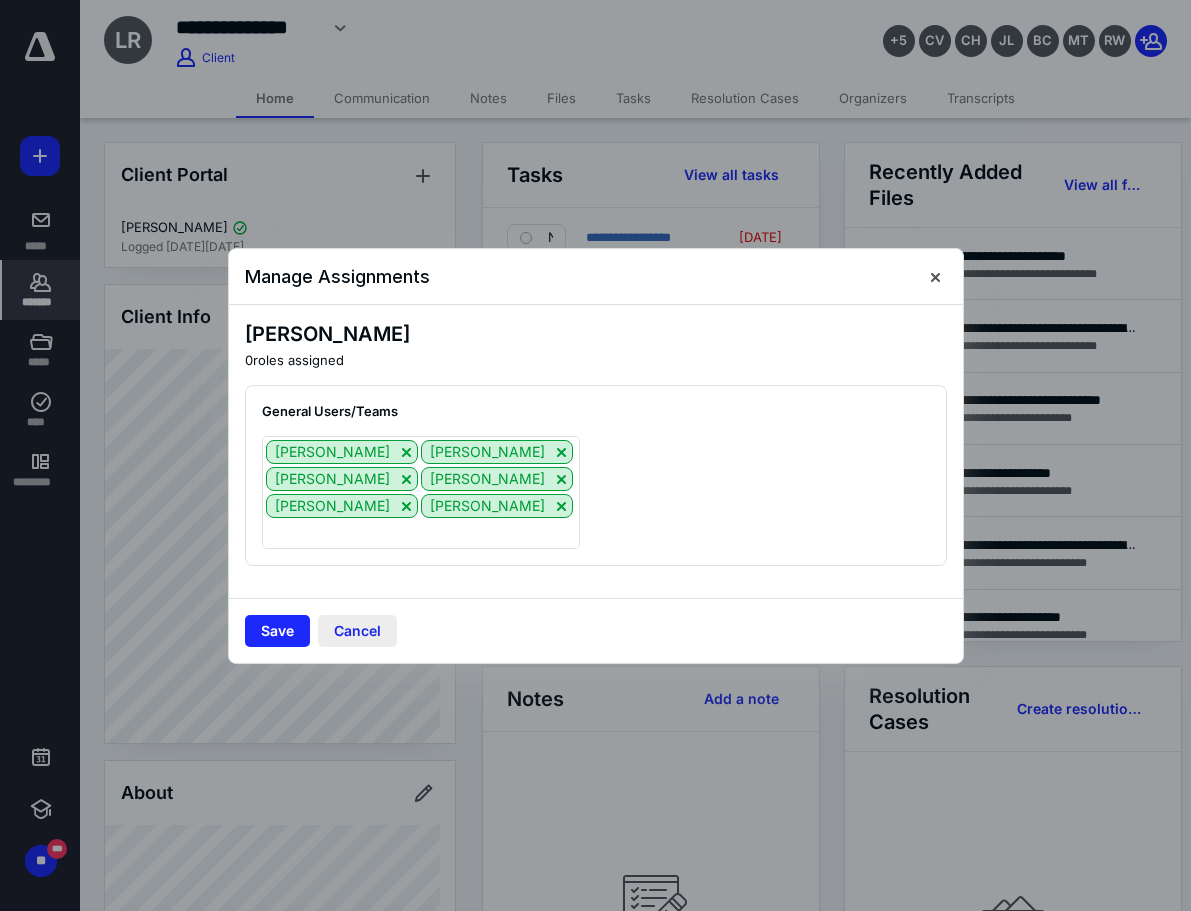click on "Cancel" at bounding box center [357, 631] 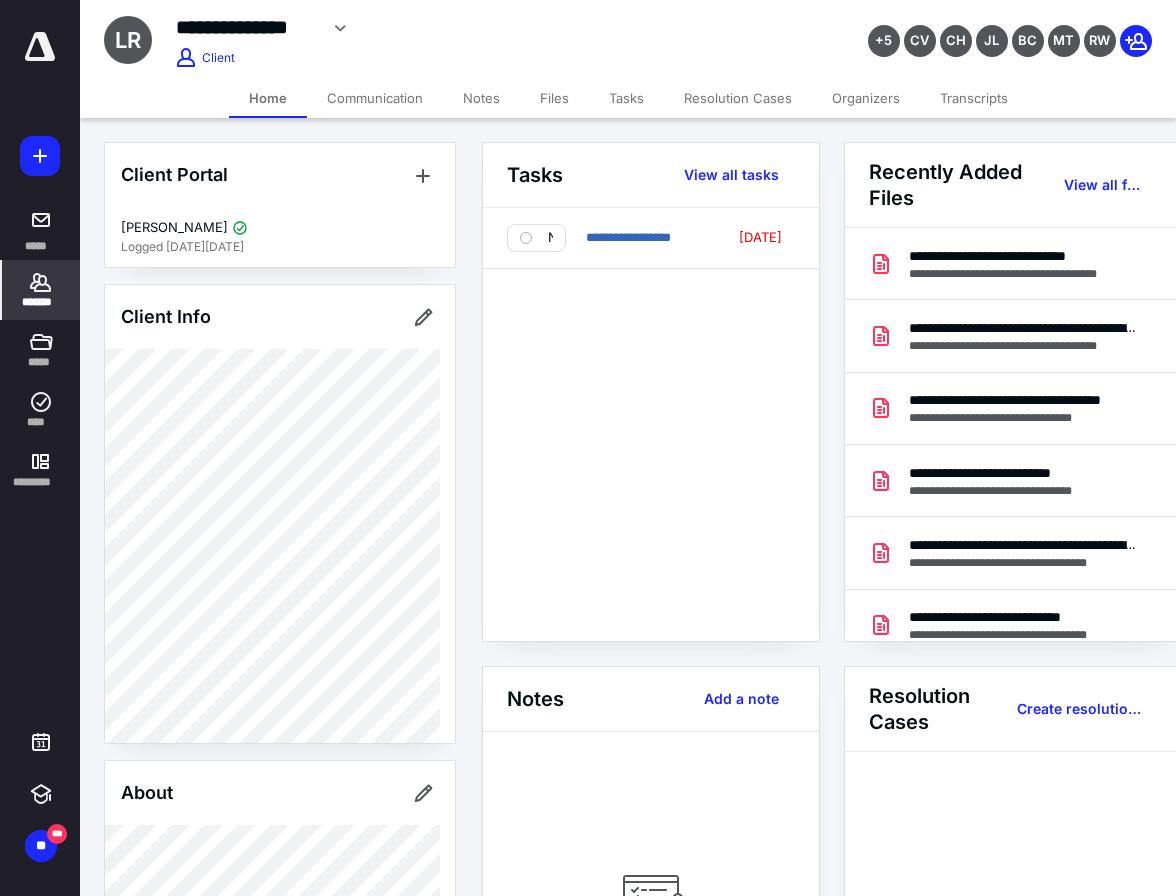 click 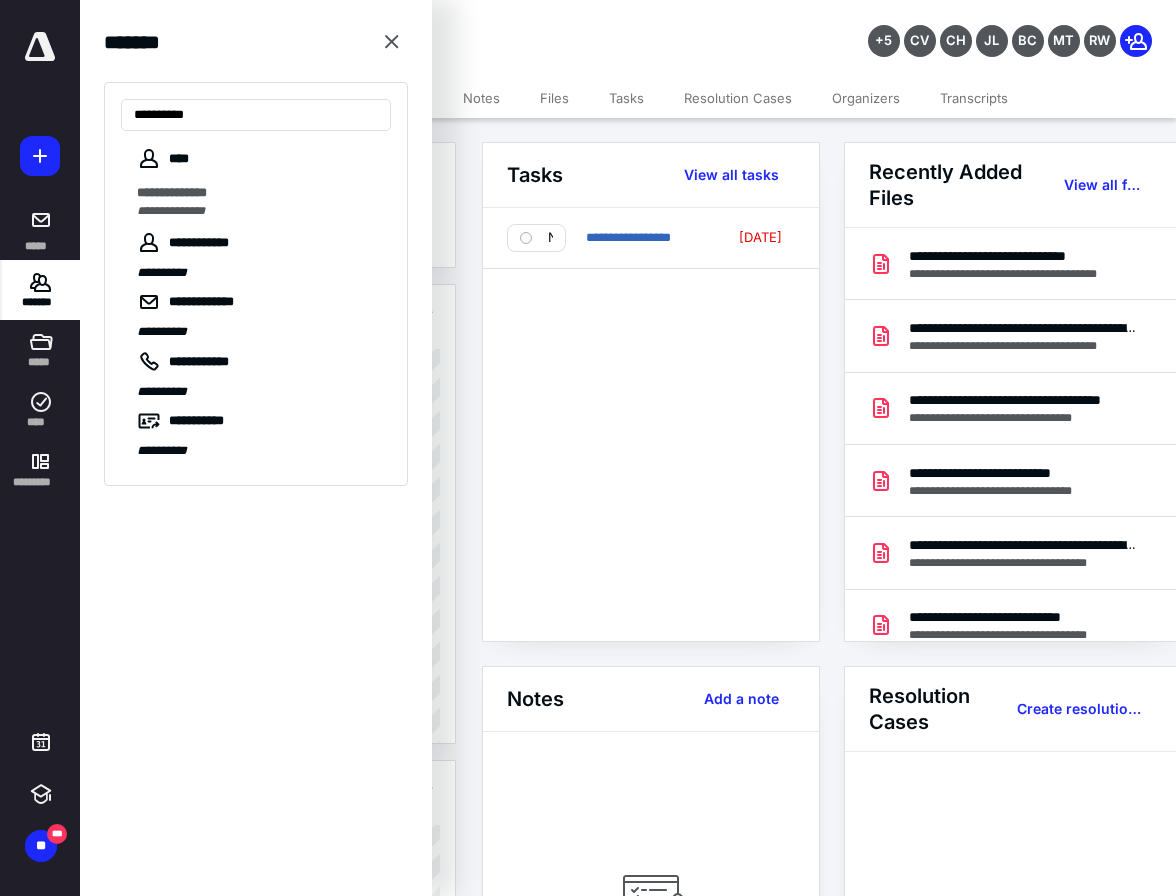 type on "**********" 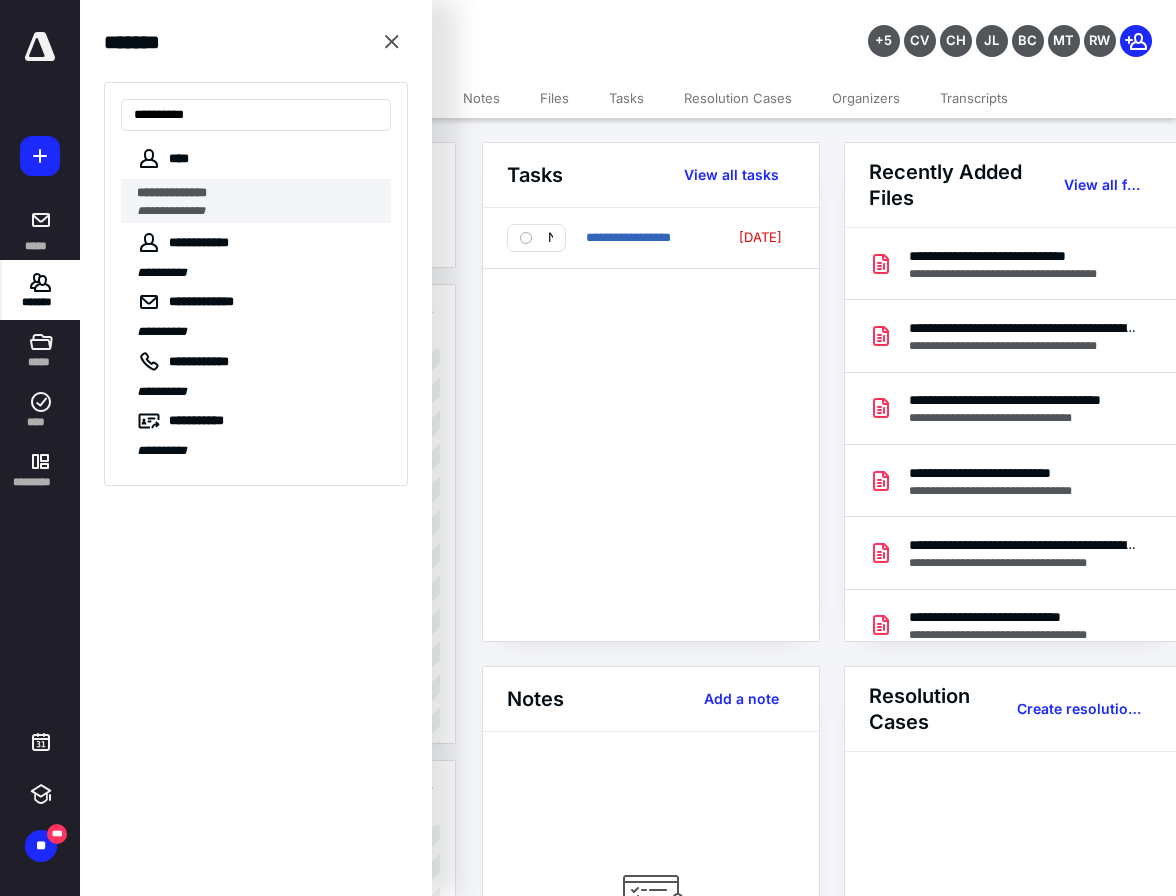 click on "**********" at bounding box center [171, 211] 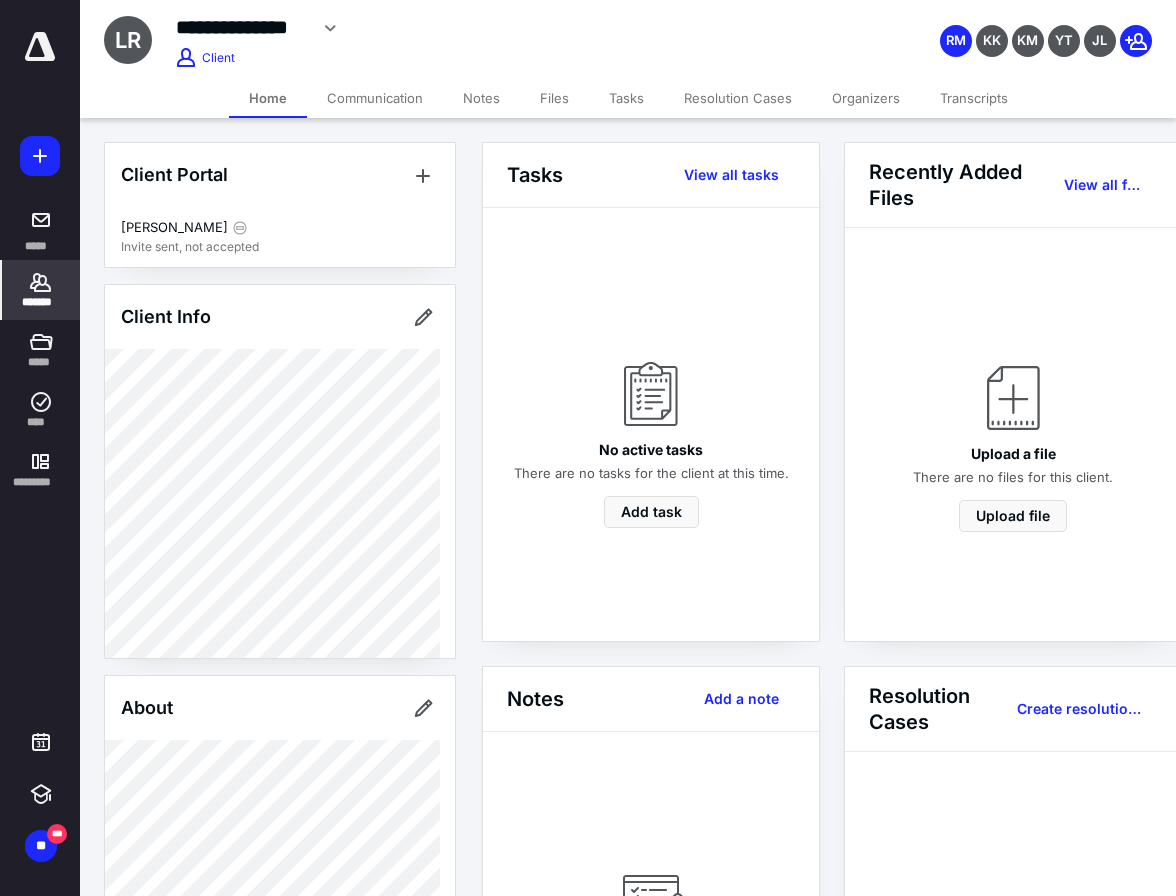 click on "*******" at bounding box center [41, 302] 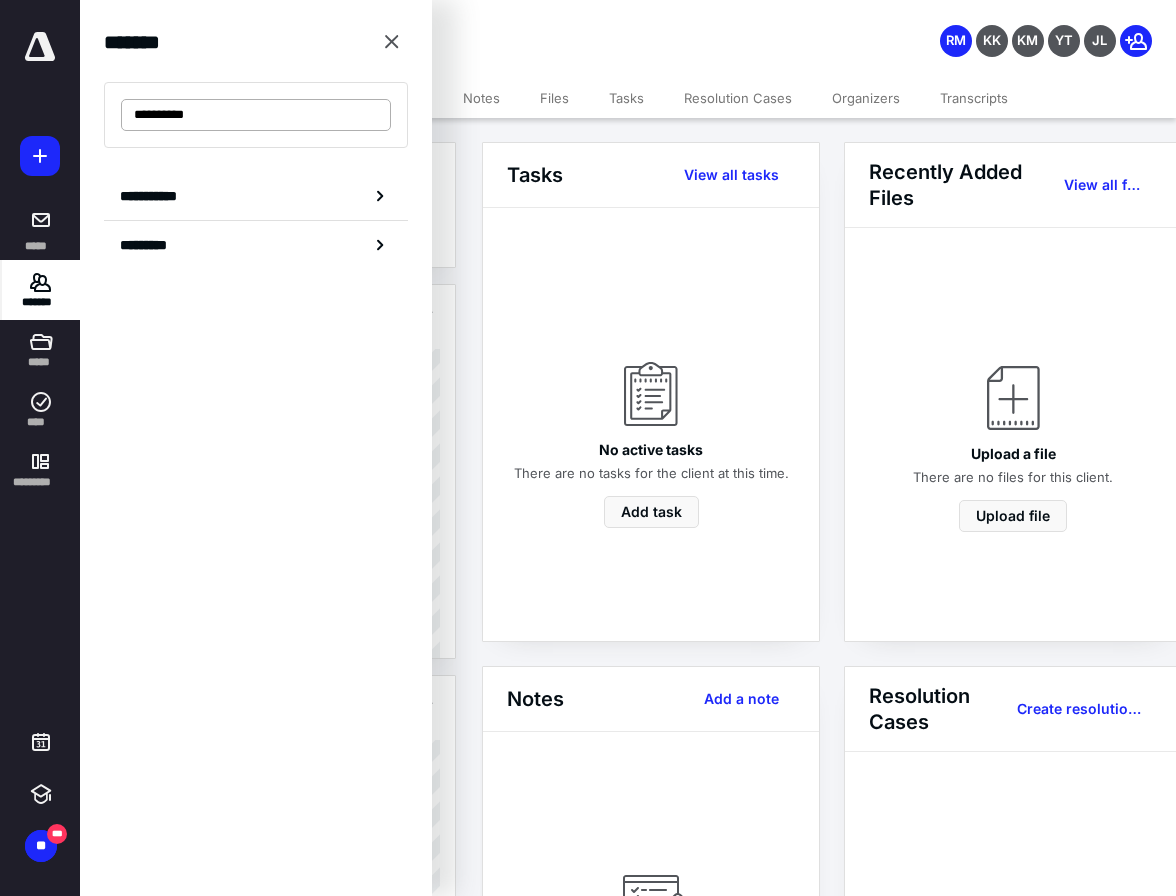 click on "**********" at bounding box center (256, 115) 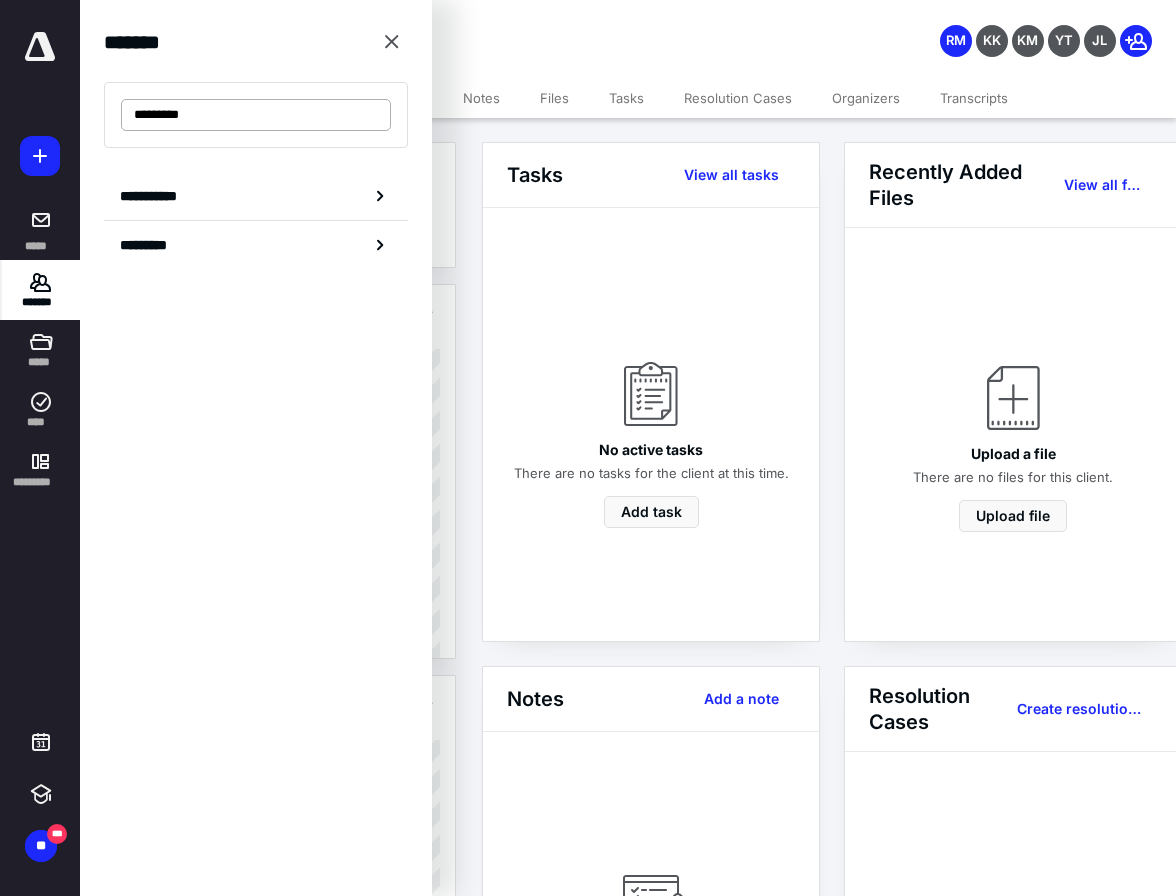 type on "**********" 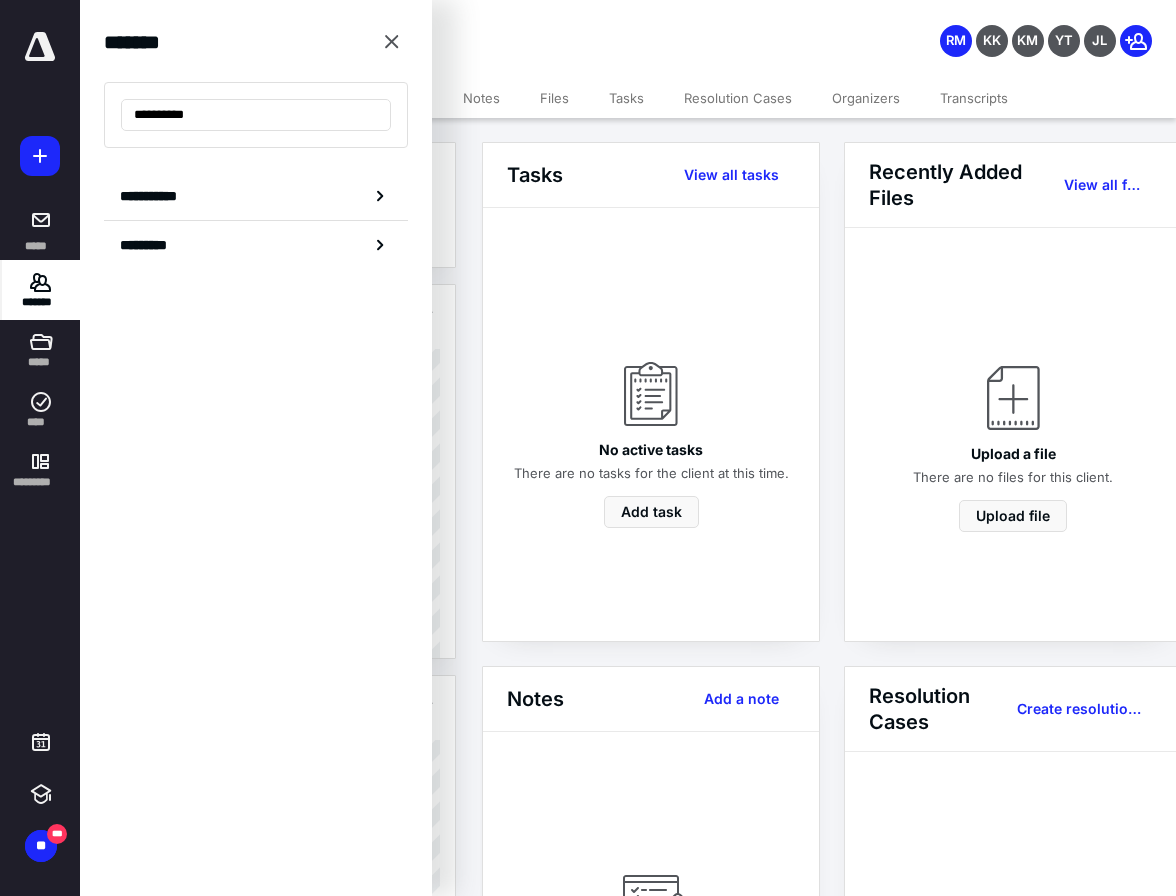 drag, startPoint x: 267, startPoint y: 110, endPoint x: 62, endPoint y: 104, distance: 205.08778 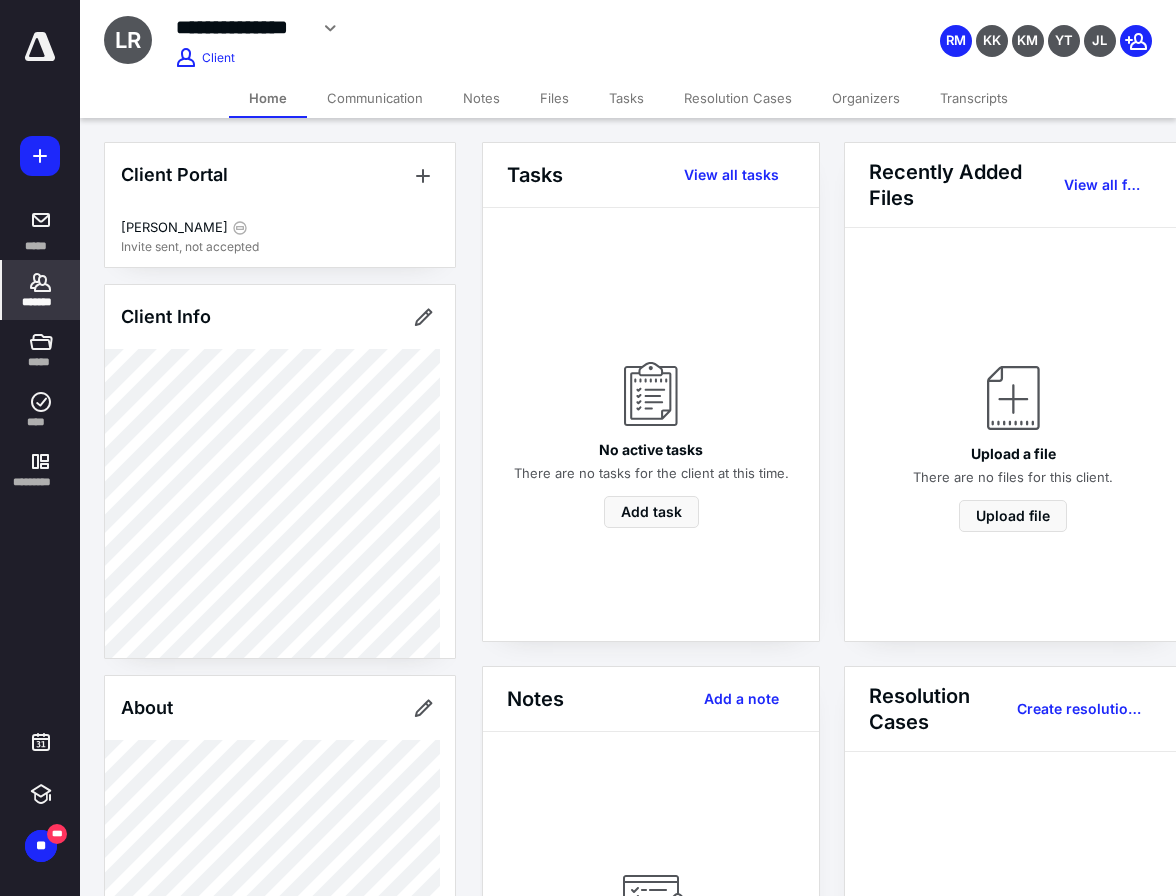 click 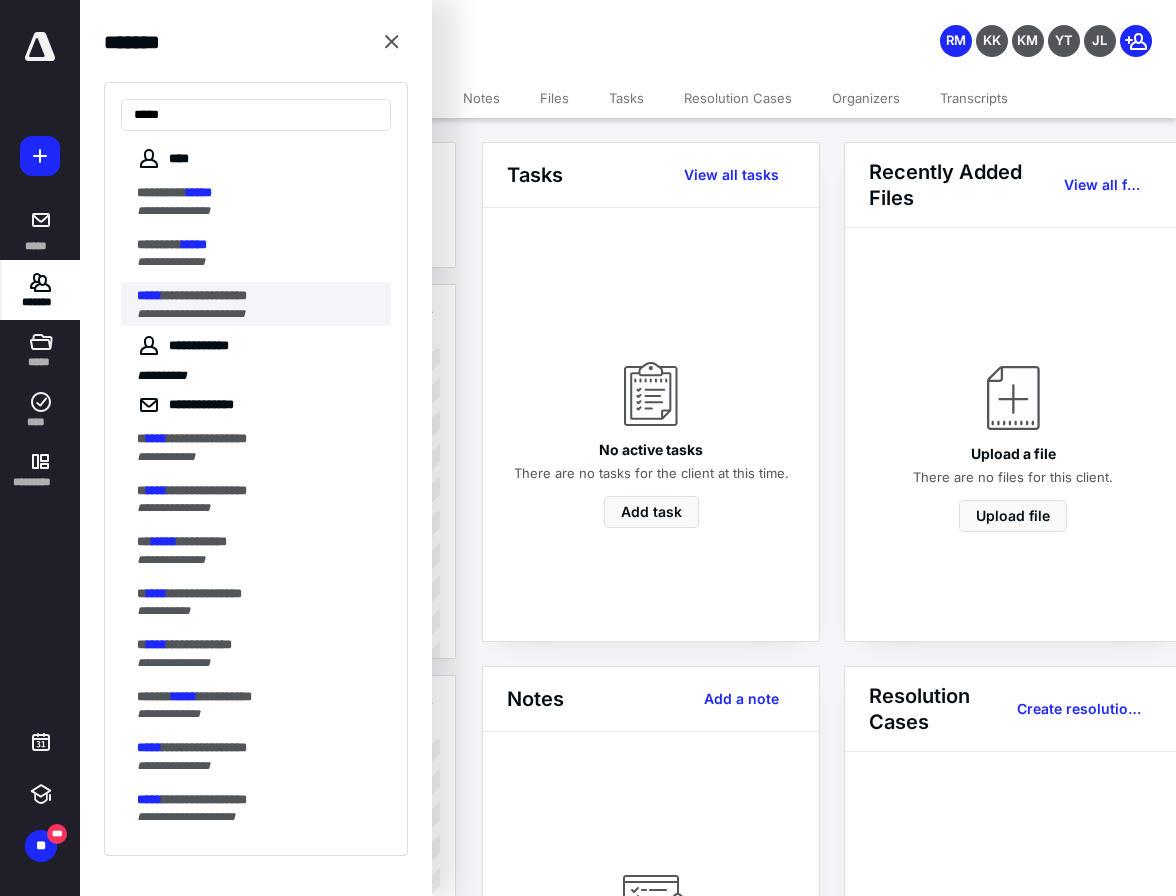 type on "*****" 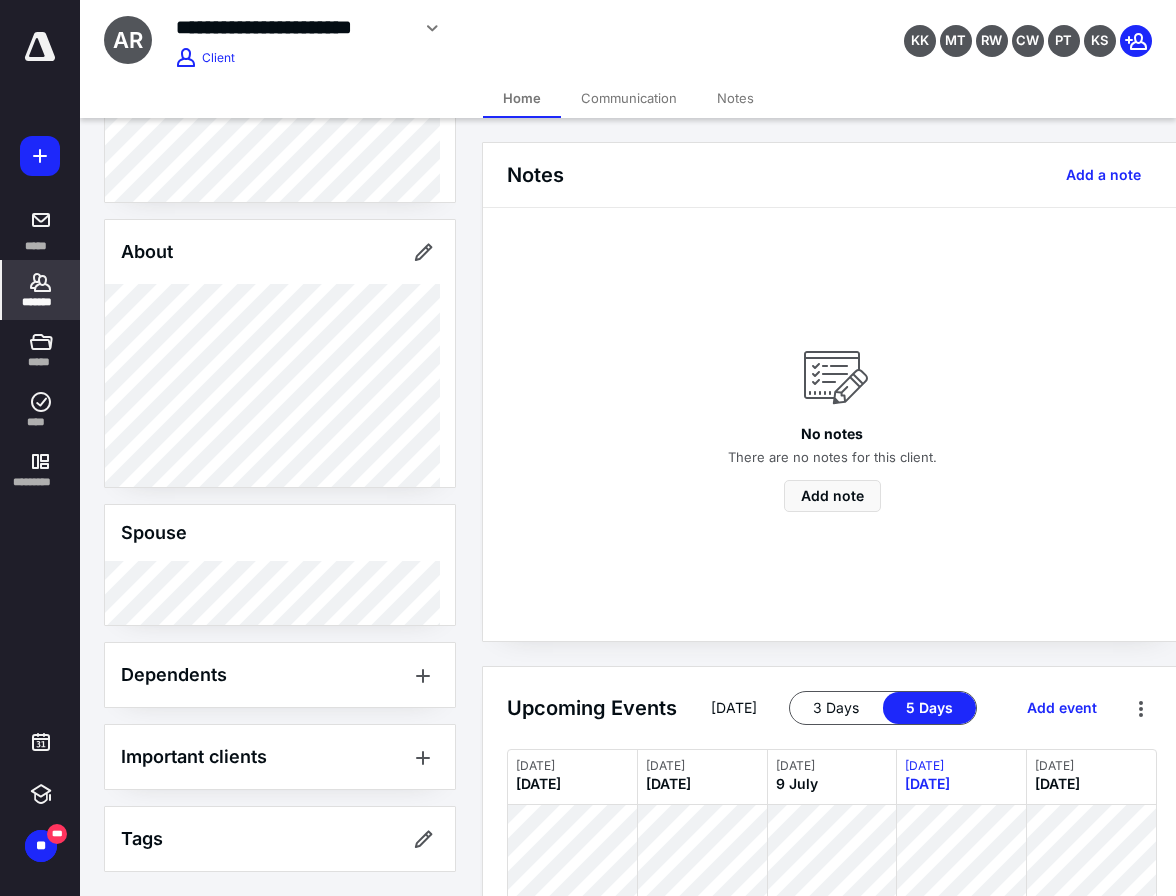 scroll, scrollTop: 0, scrollLeft: 0, axis: both 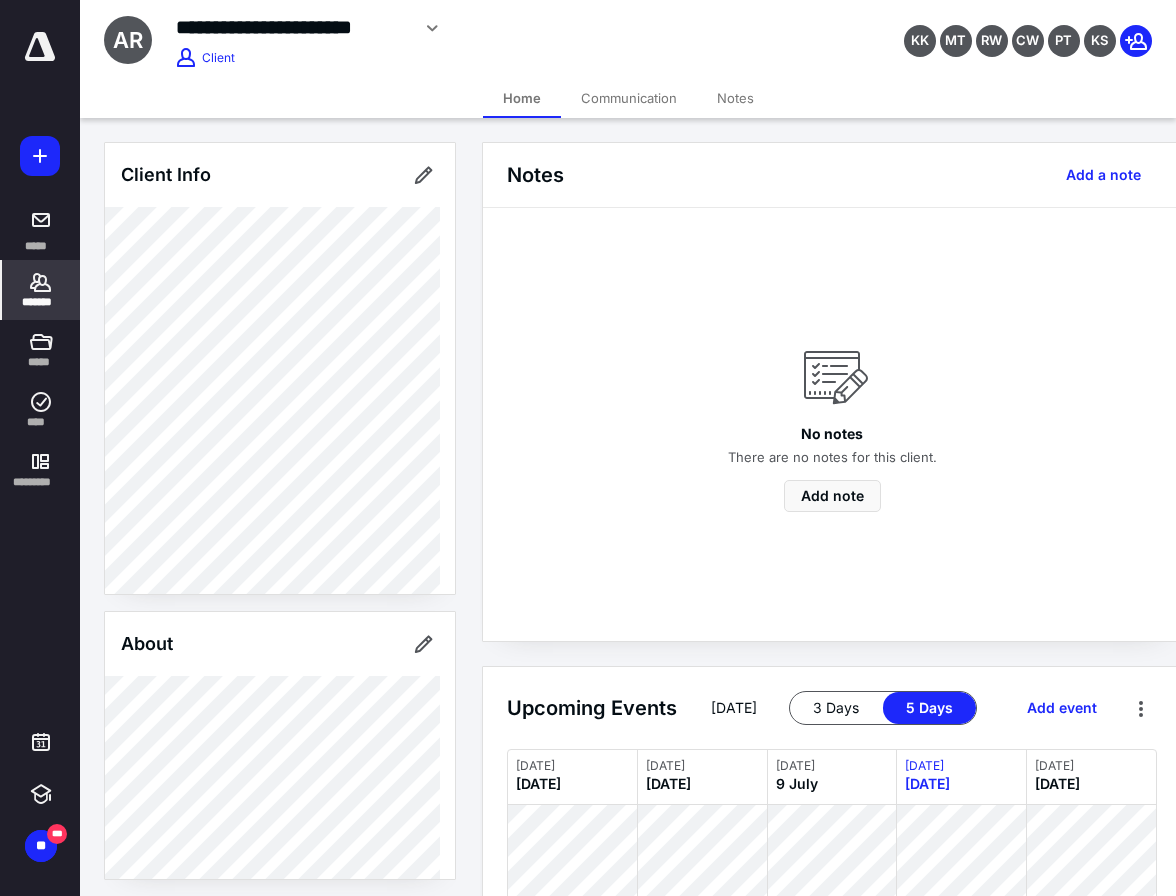 click 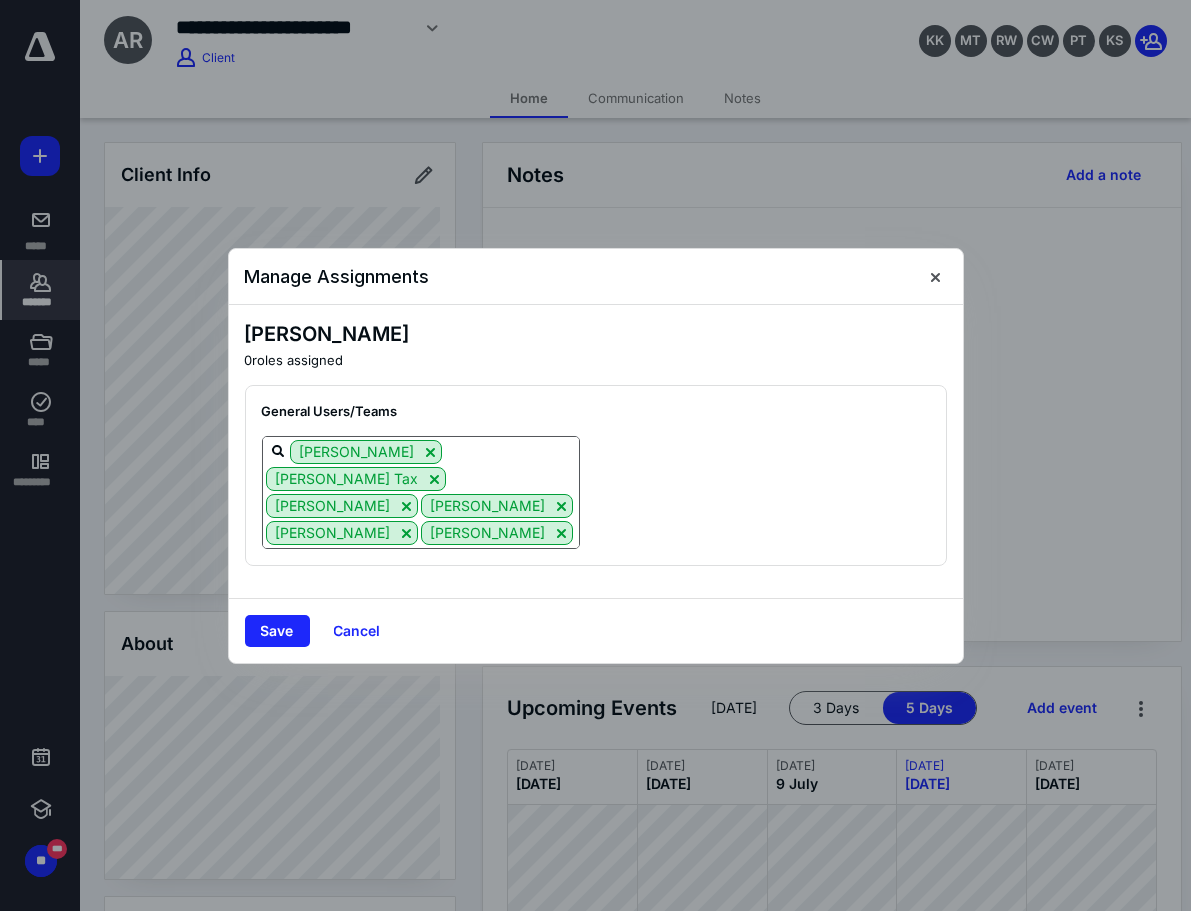 click at bounding box center [421, 559] 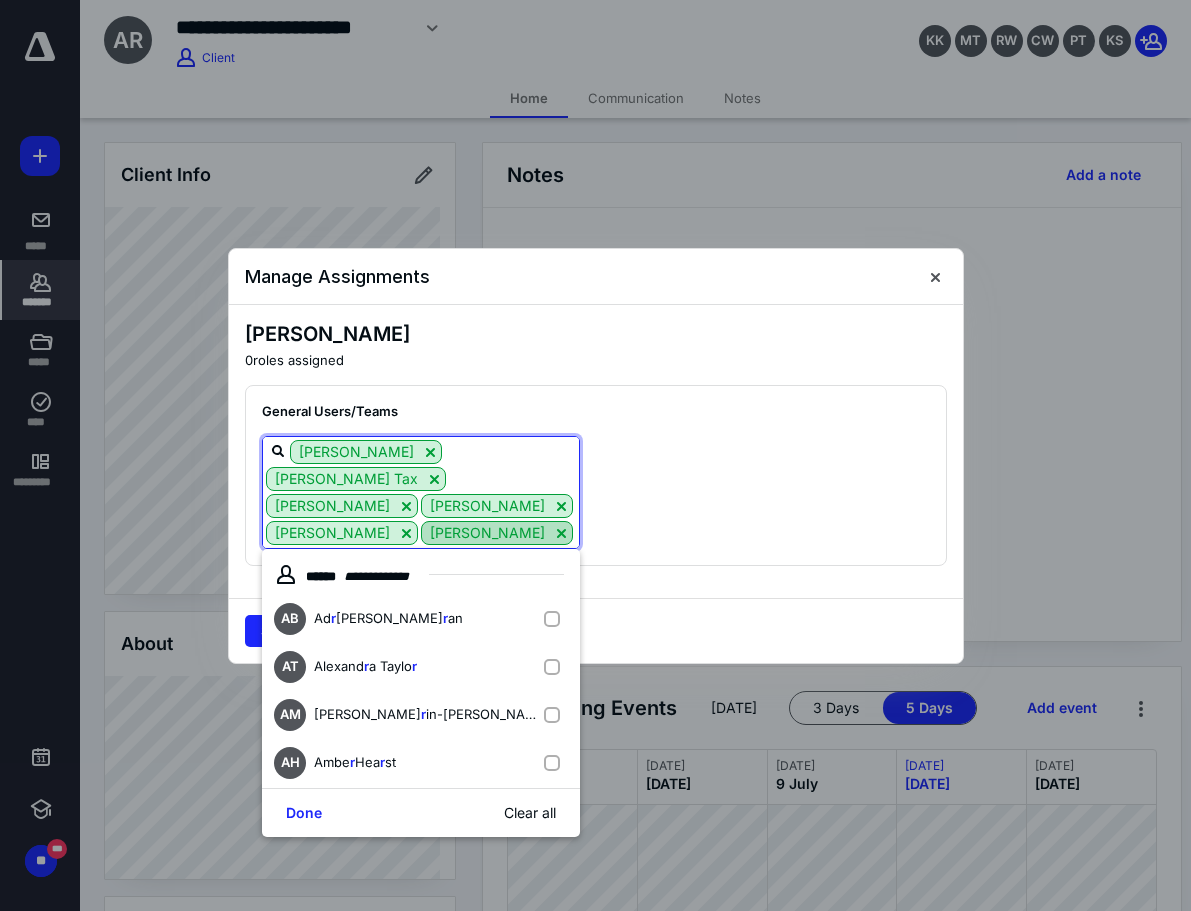 type on "[PERSON_NAME]" 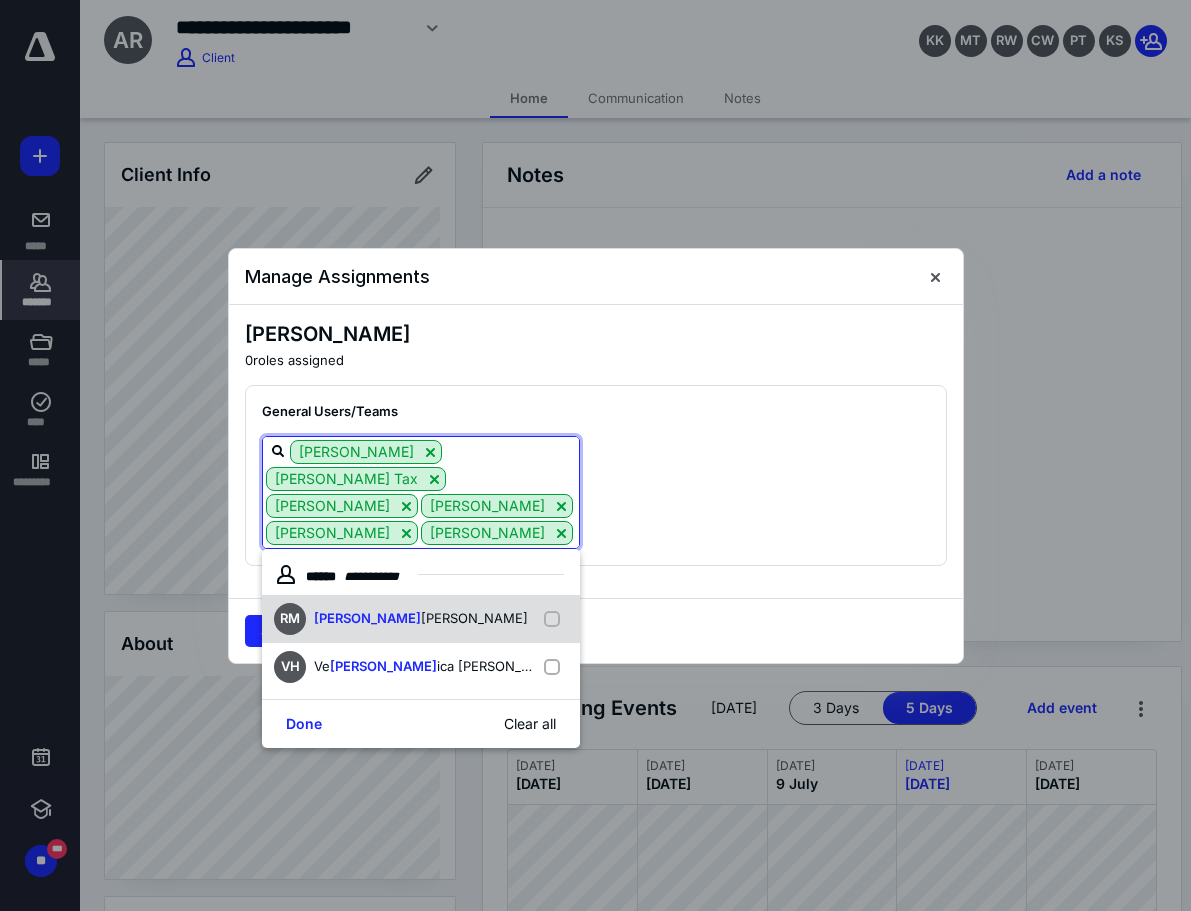 click on "RM [PERSON_NAME] [PERSON_NAME]" at bounding box center [421, 619] 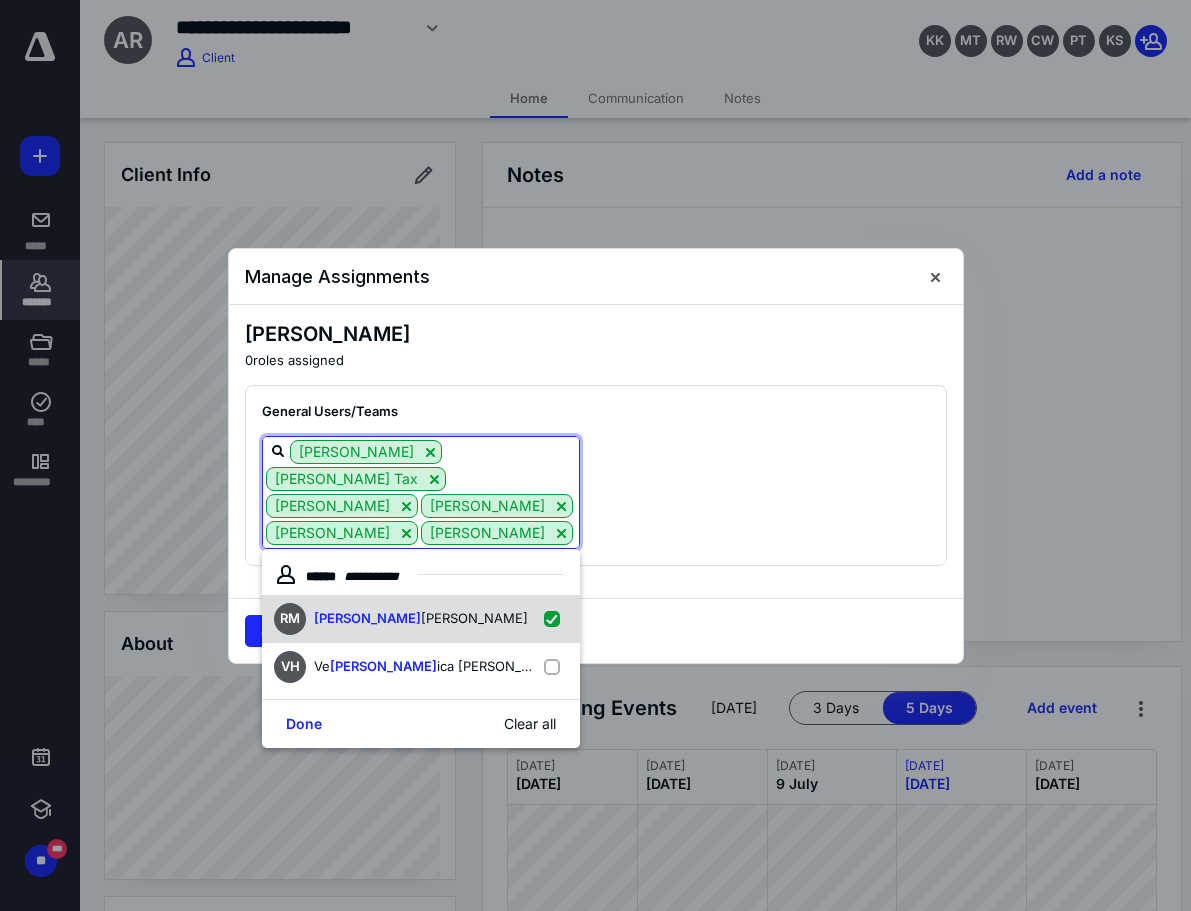 checkbox on "true" 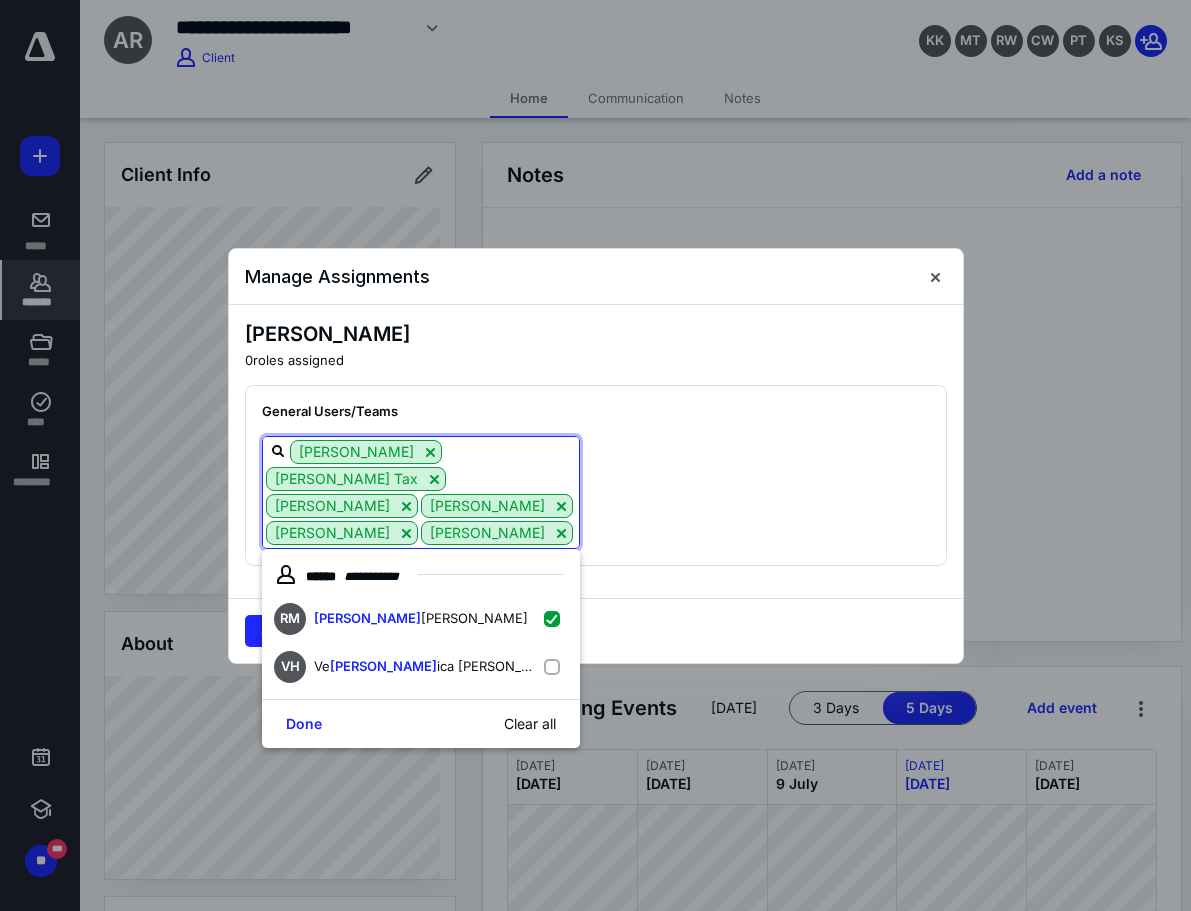 type on "[PERSON_NAME]" 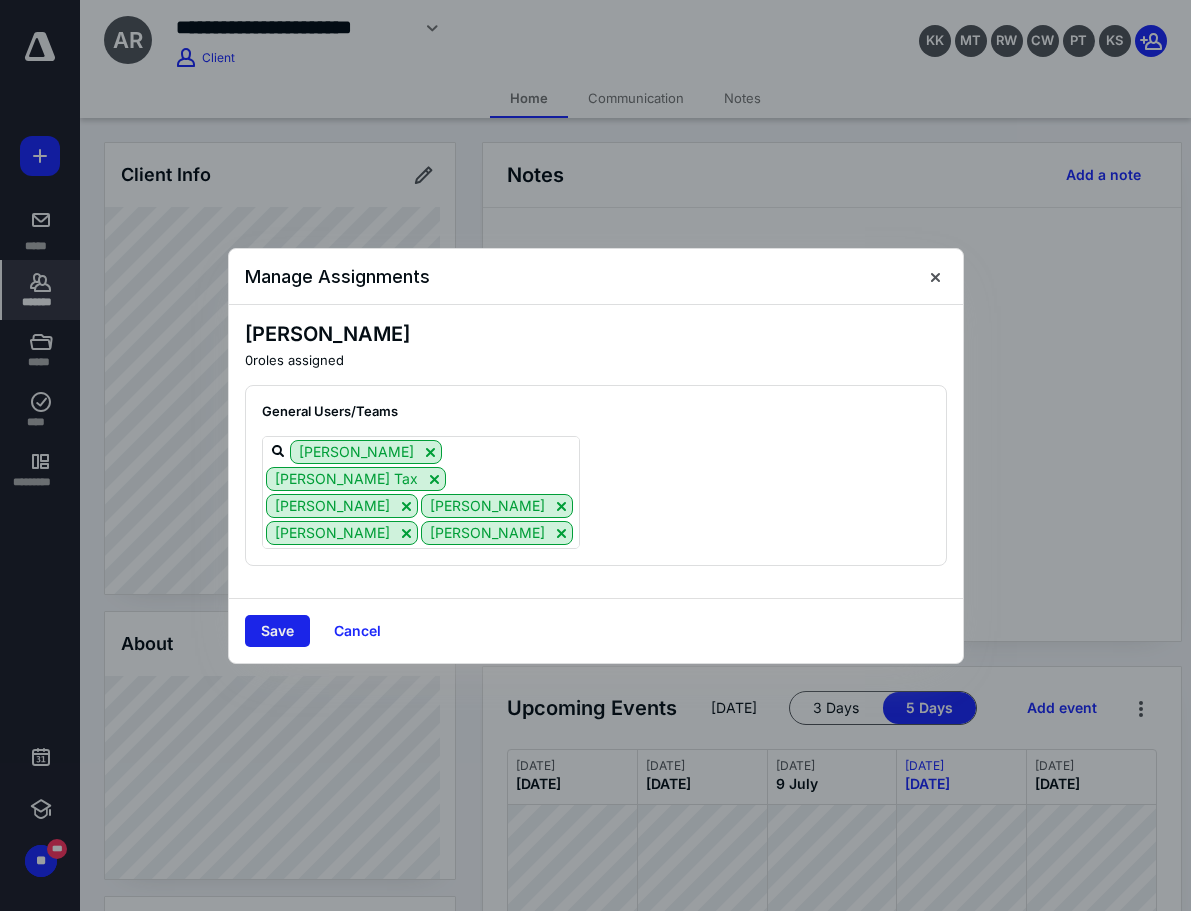 click on "Save" at bounding box center (277, 631) 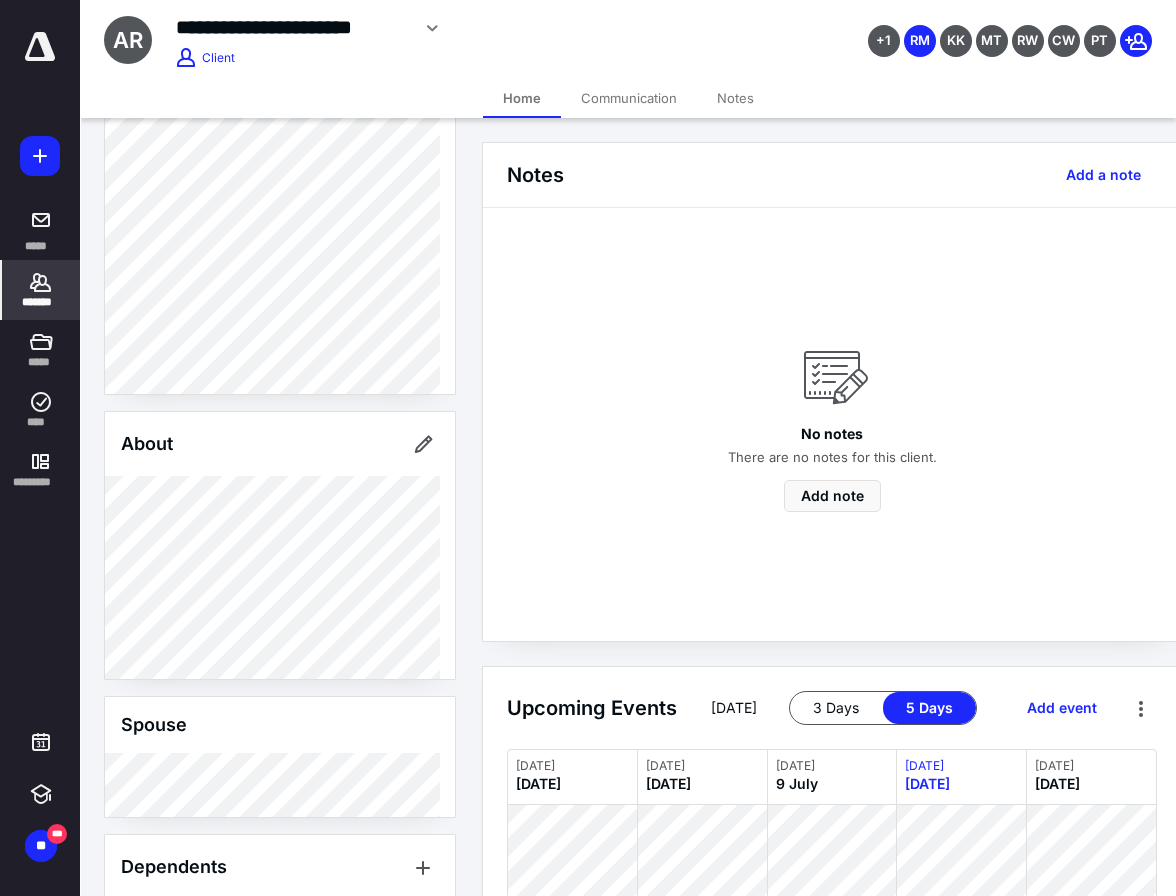 scroll, scrollTop: 300, scrollLeft: 0, axis: vertical 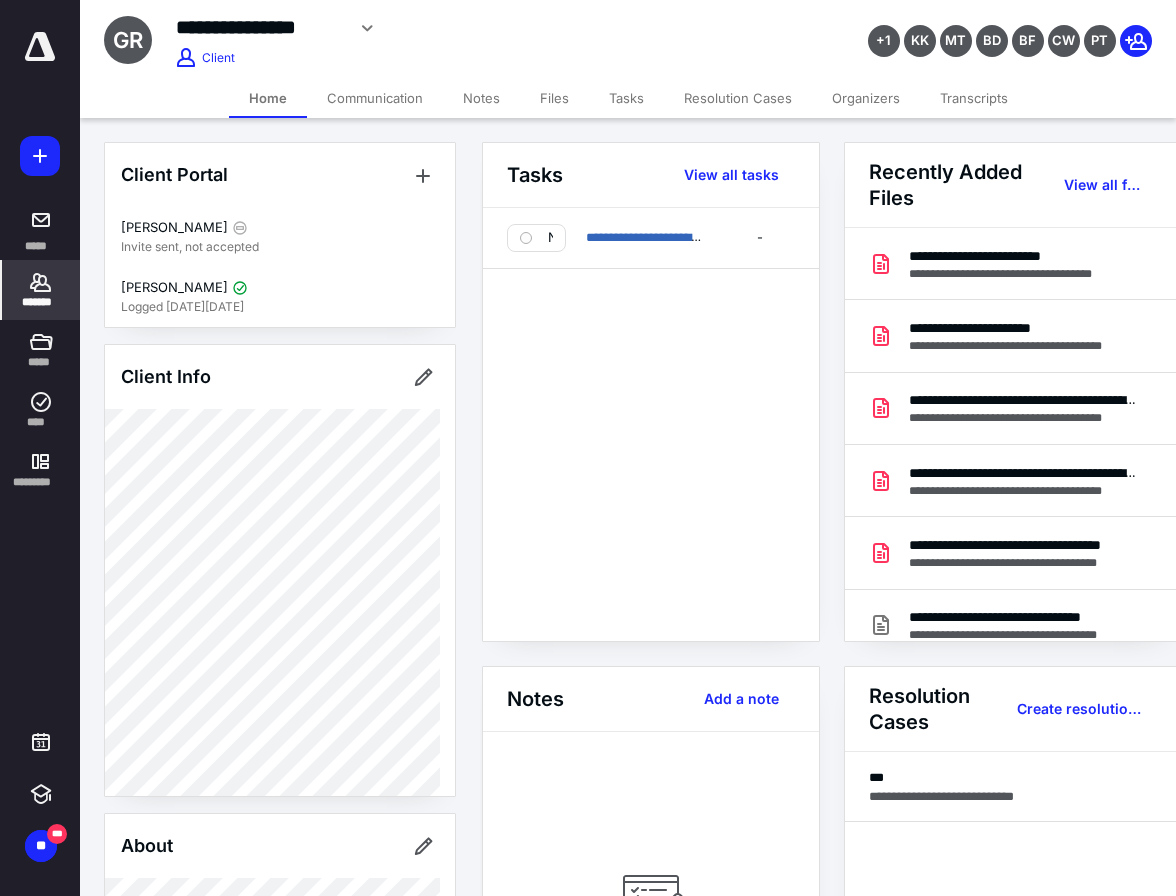 click 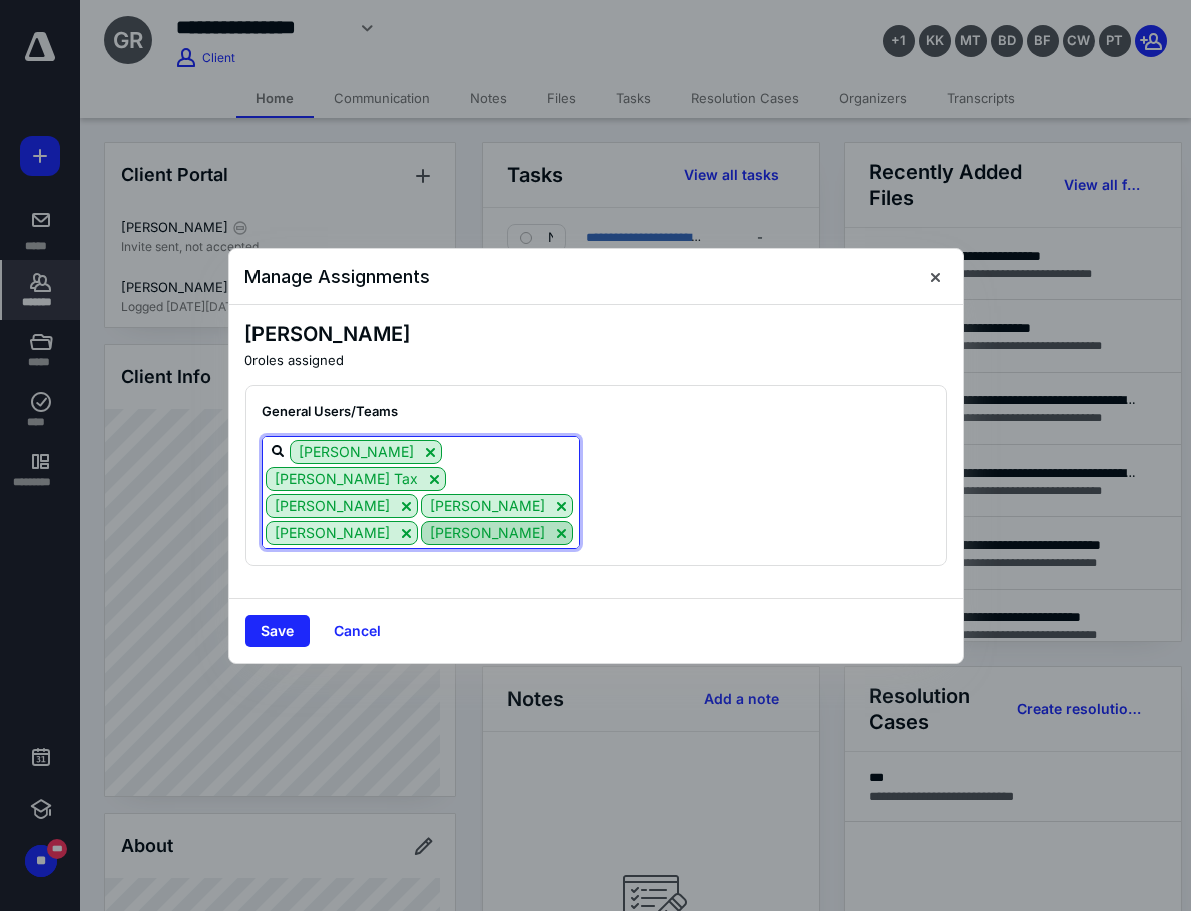 drag, startPoint x: 483, startPoint y: 537, endPoint x: 438, endPoint y: 503, distance: 56.400356 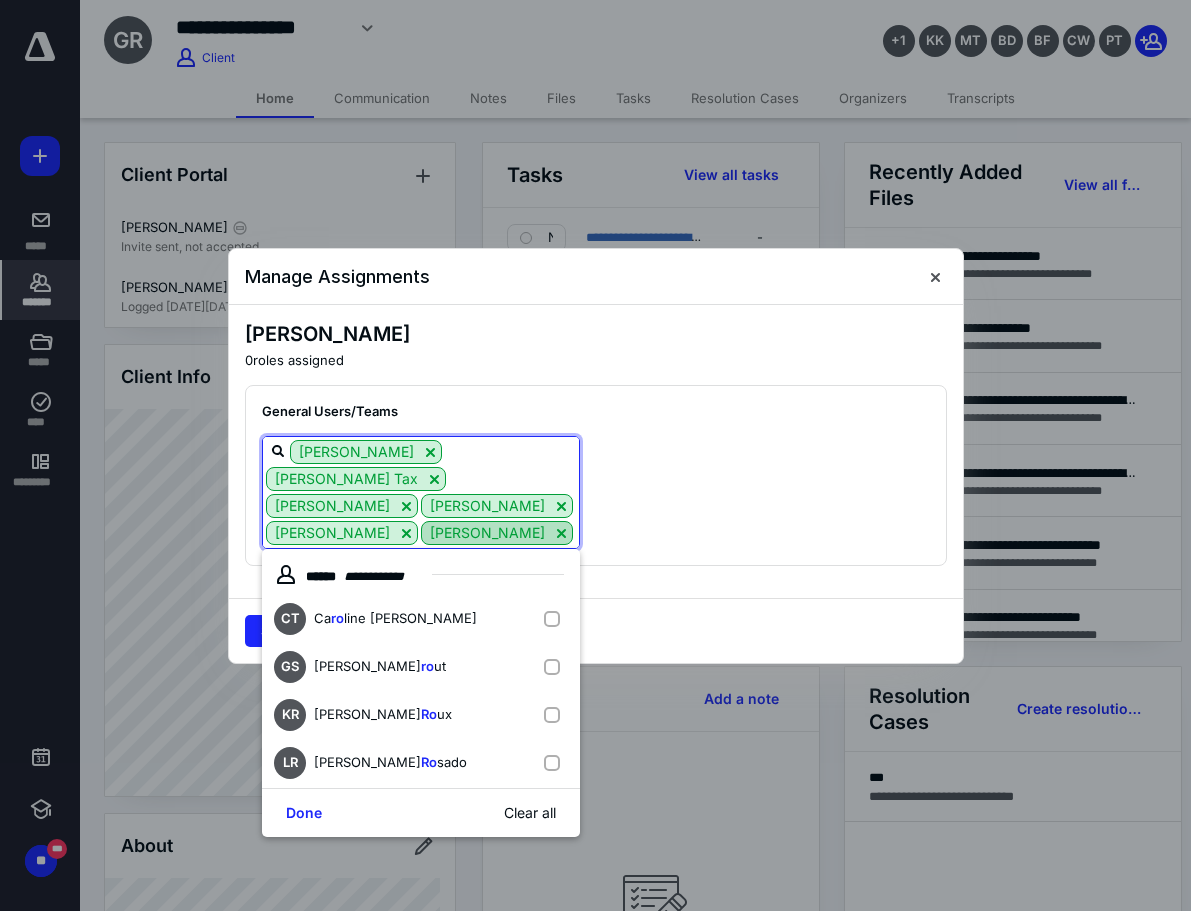 type on "[PERSON_NAME]" 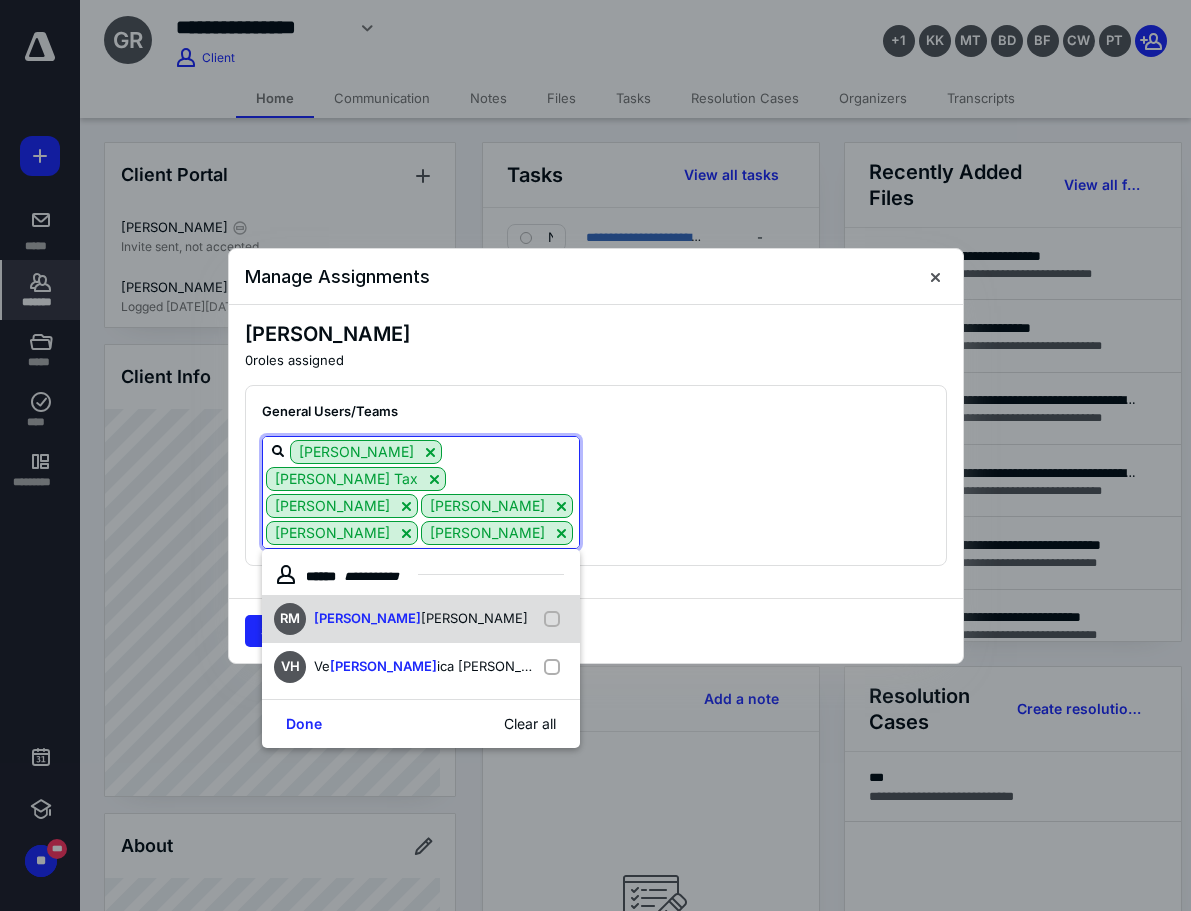 click on "[PERSON_NAME] [PERSON_NAME]" at bounding box center (421, 618) 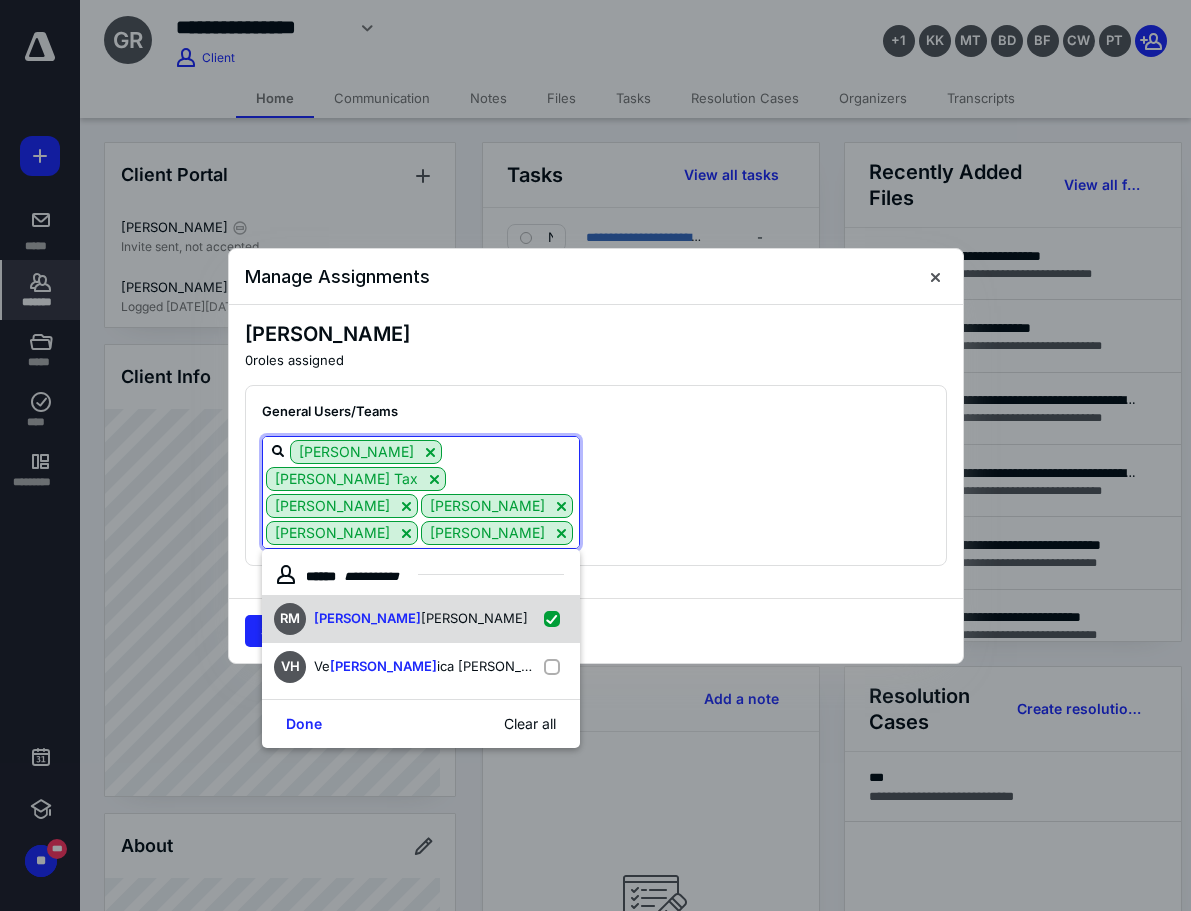 checkbox on "true" 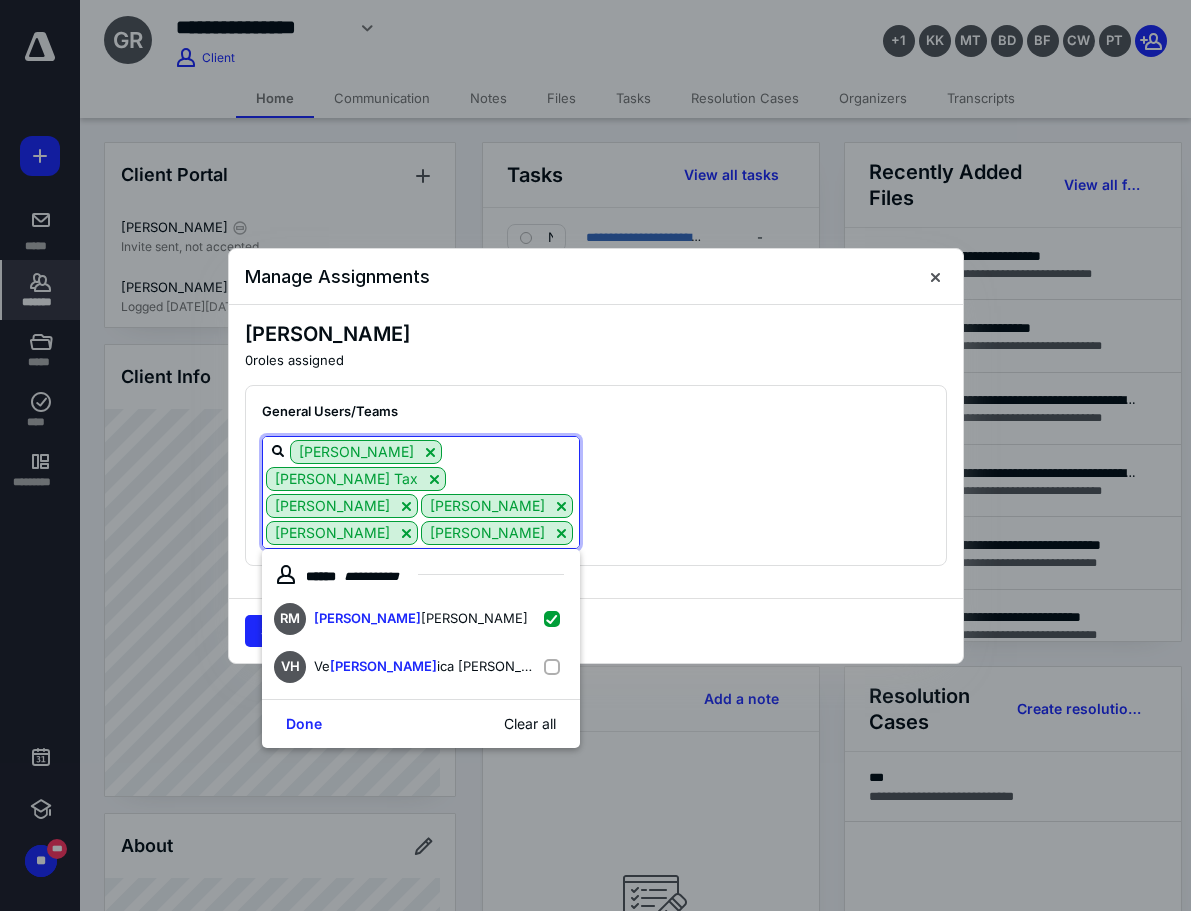 type on "[PERSON_NAME]" 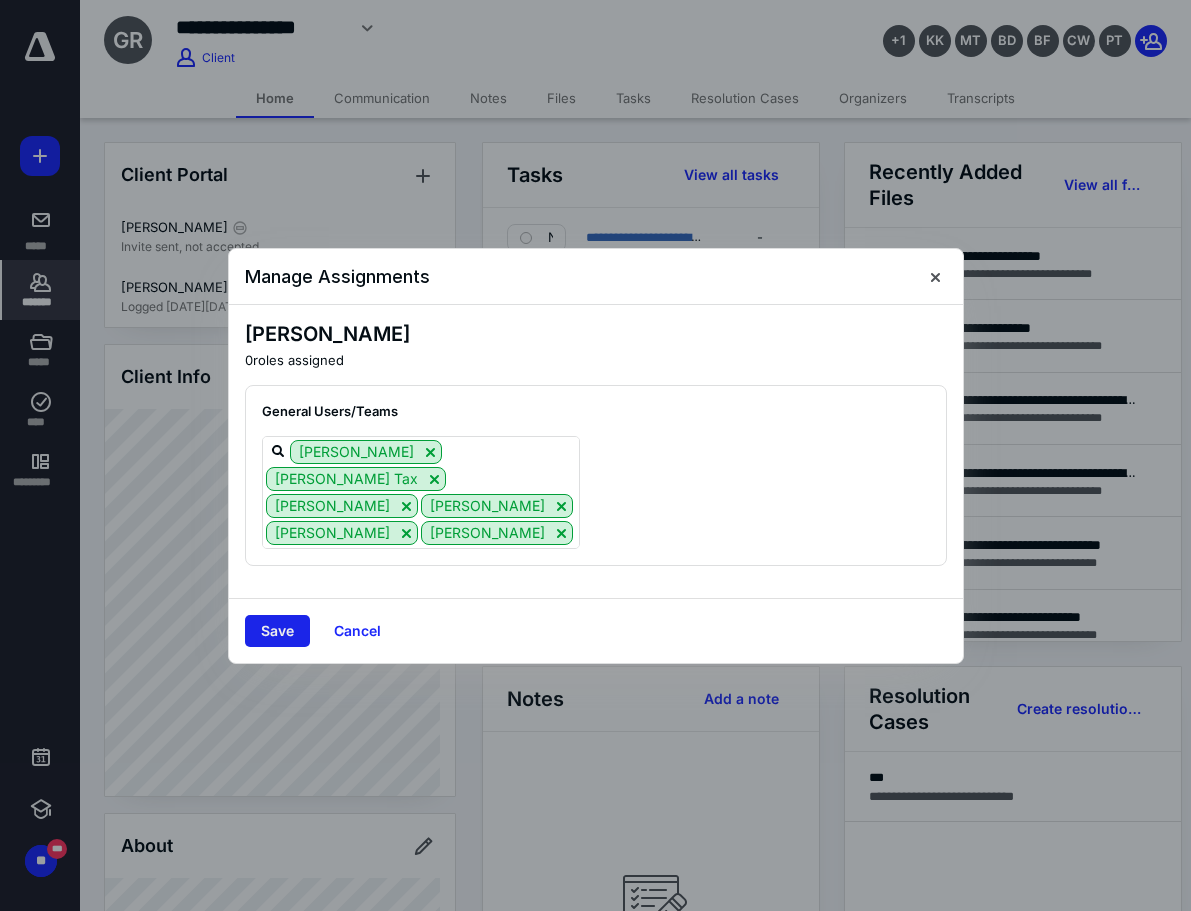 click on "Save" at bounding box center [277, 631] 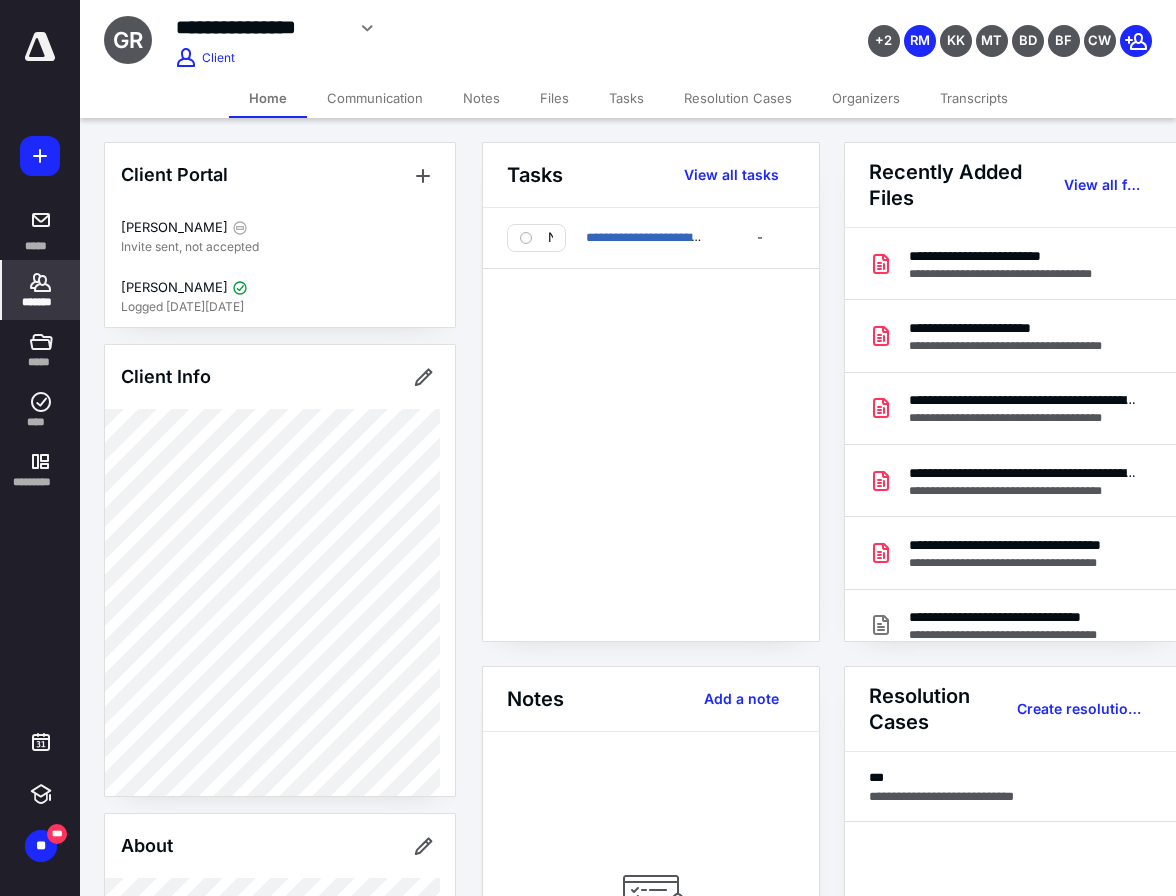 click 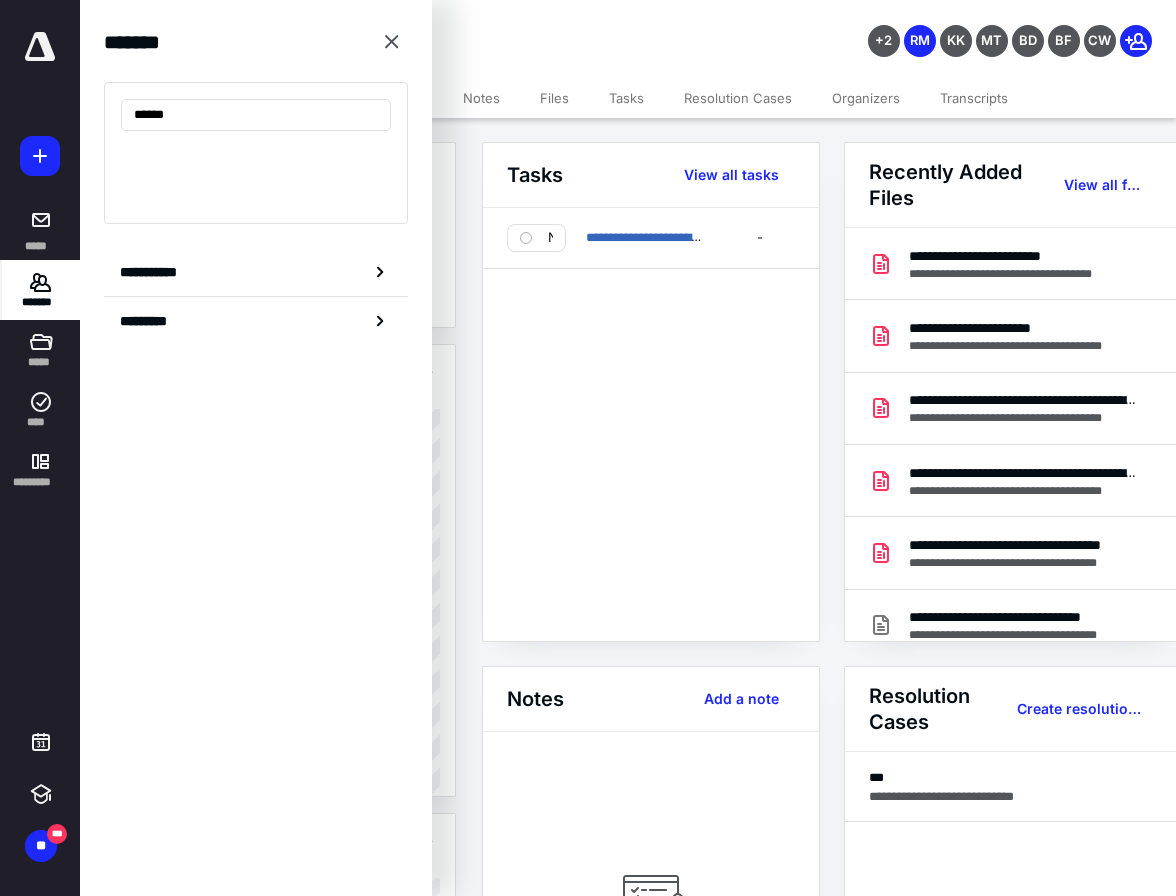 type on "*******" 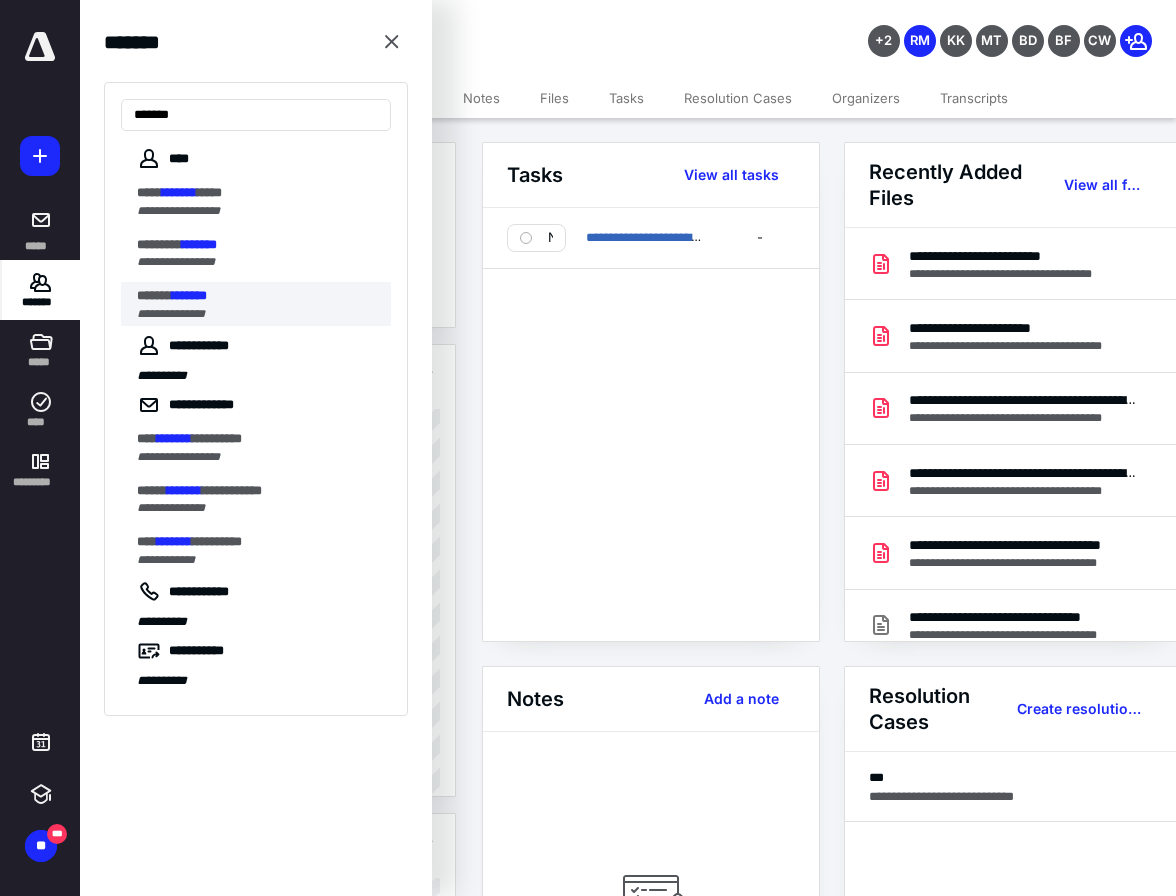 click on "****** *******" at bounding box center [258, 296] 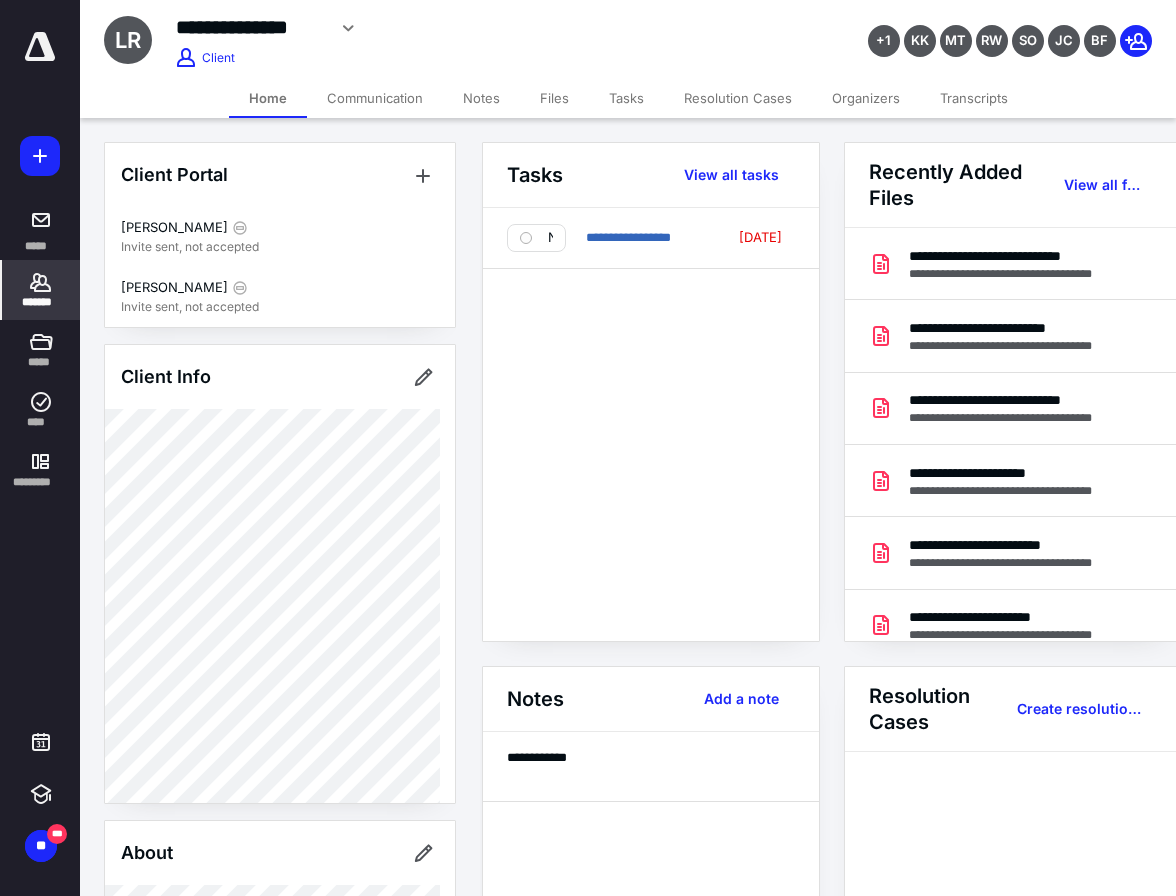 scroll, scrollTop: 600, scrollLeft: 0, axis: vertical 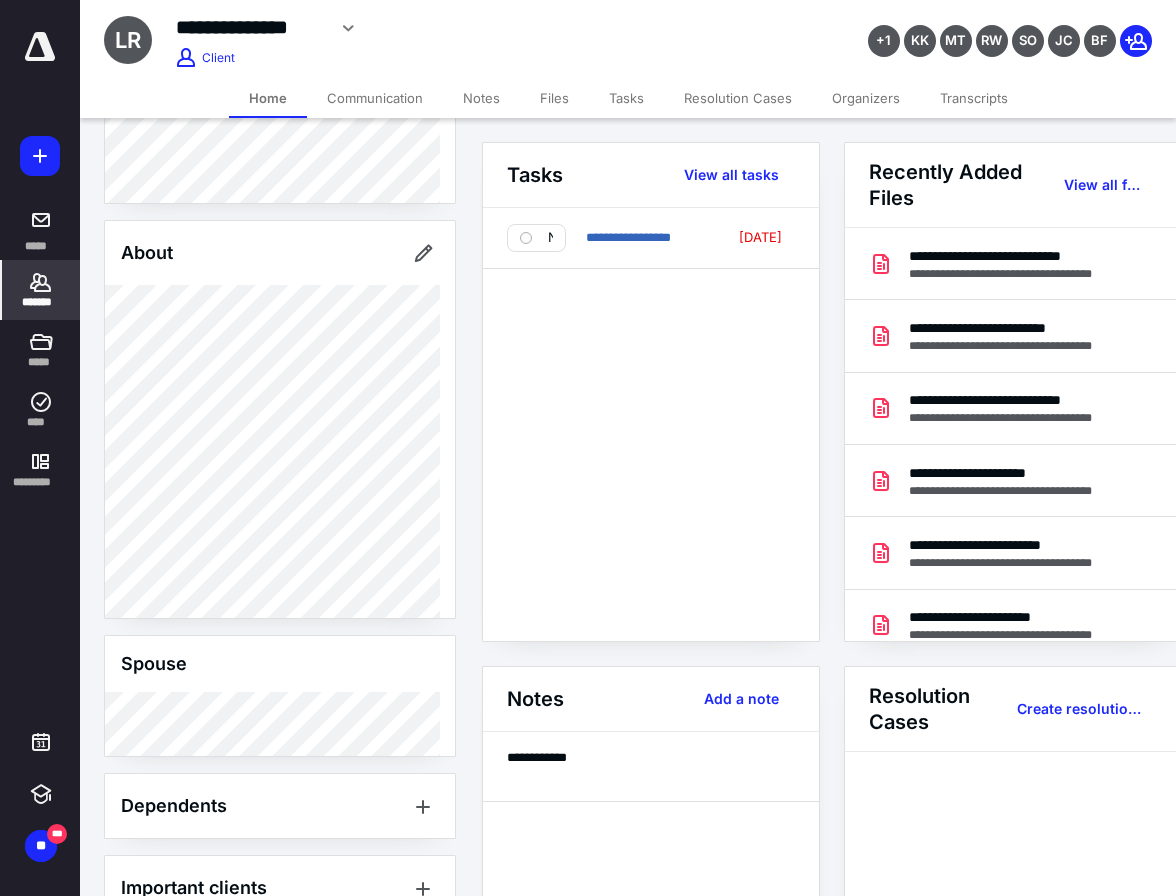 click 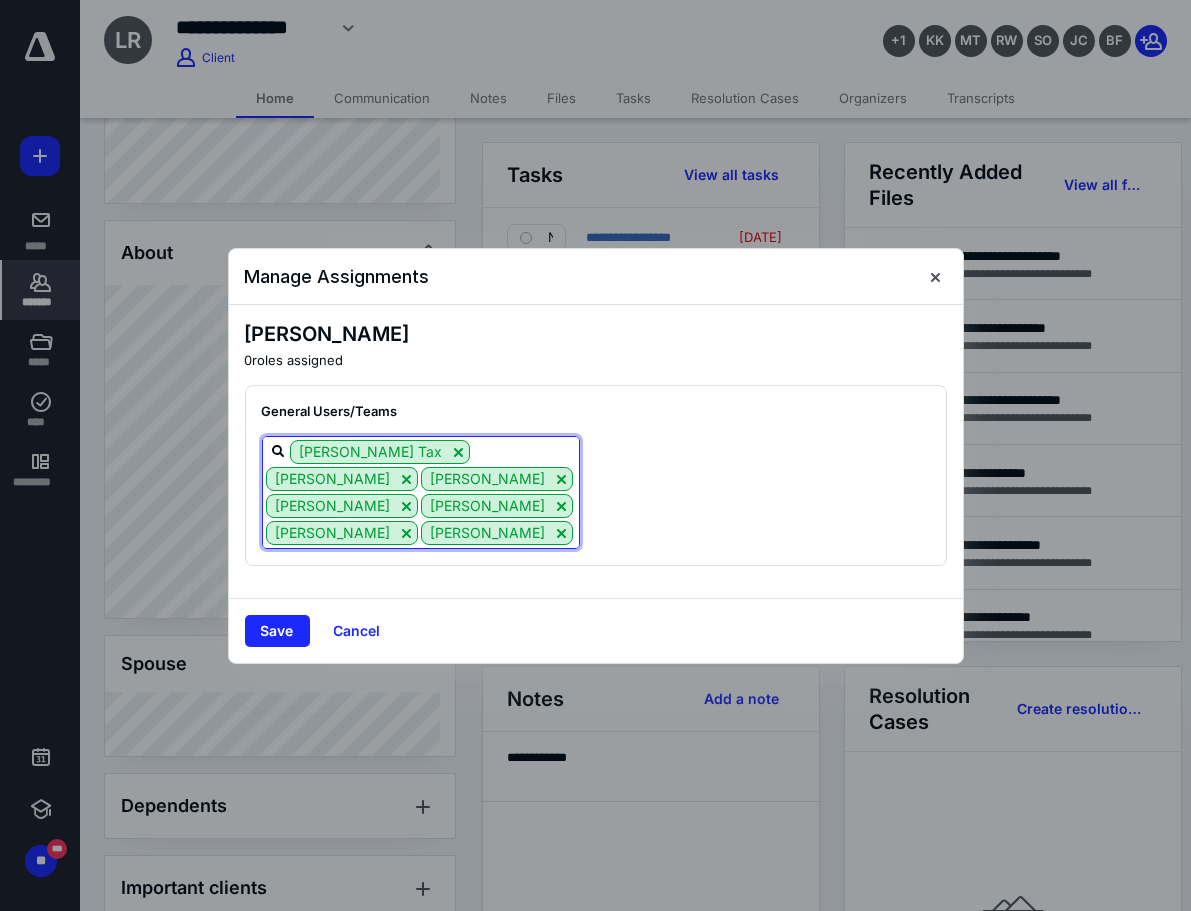click at bounding box center (421, 559) 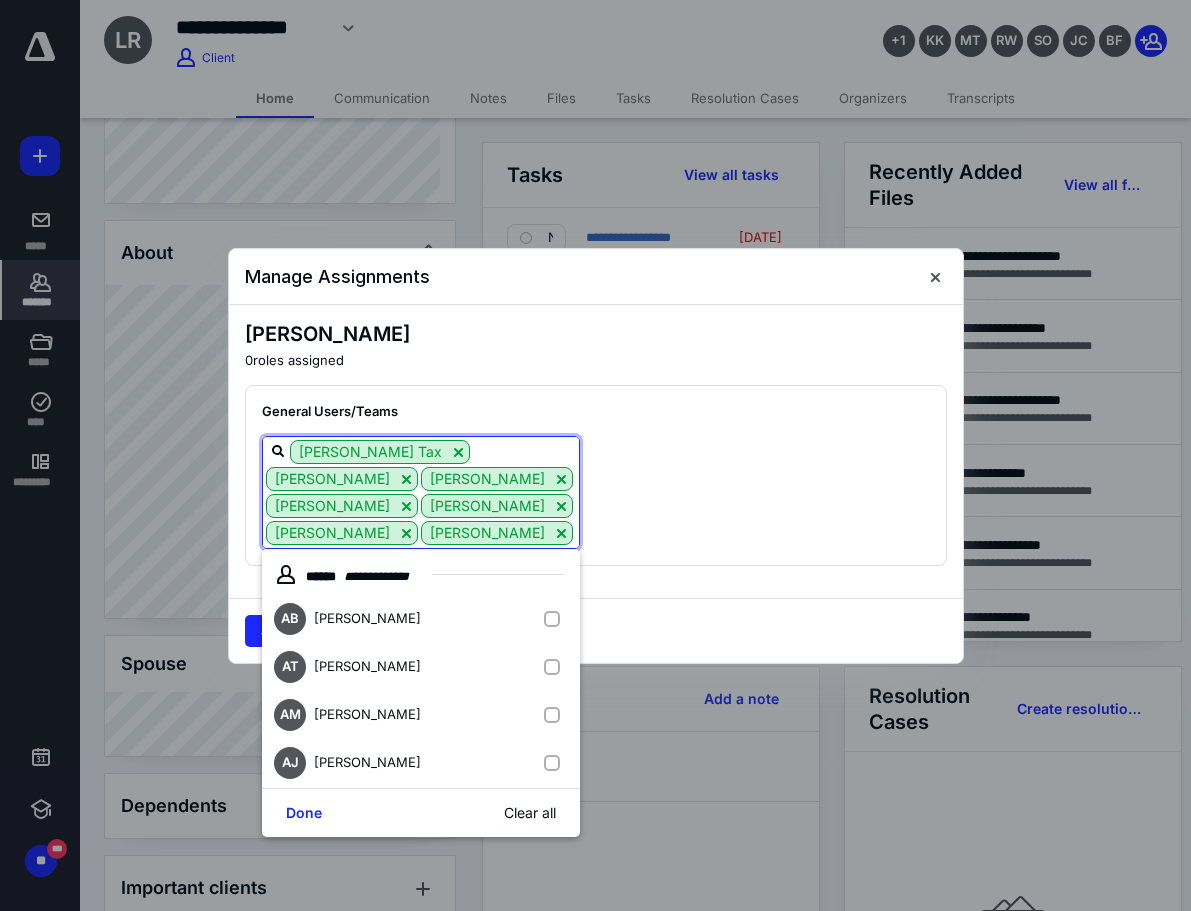 type on "[PERSON_NAME]" 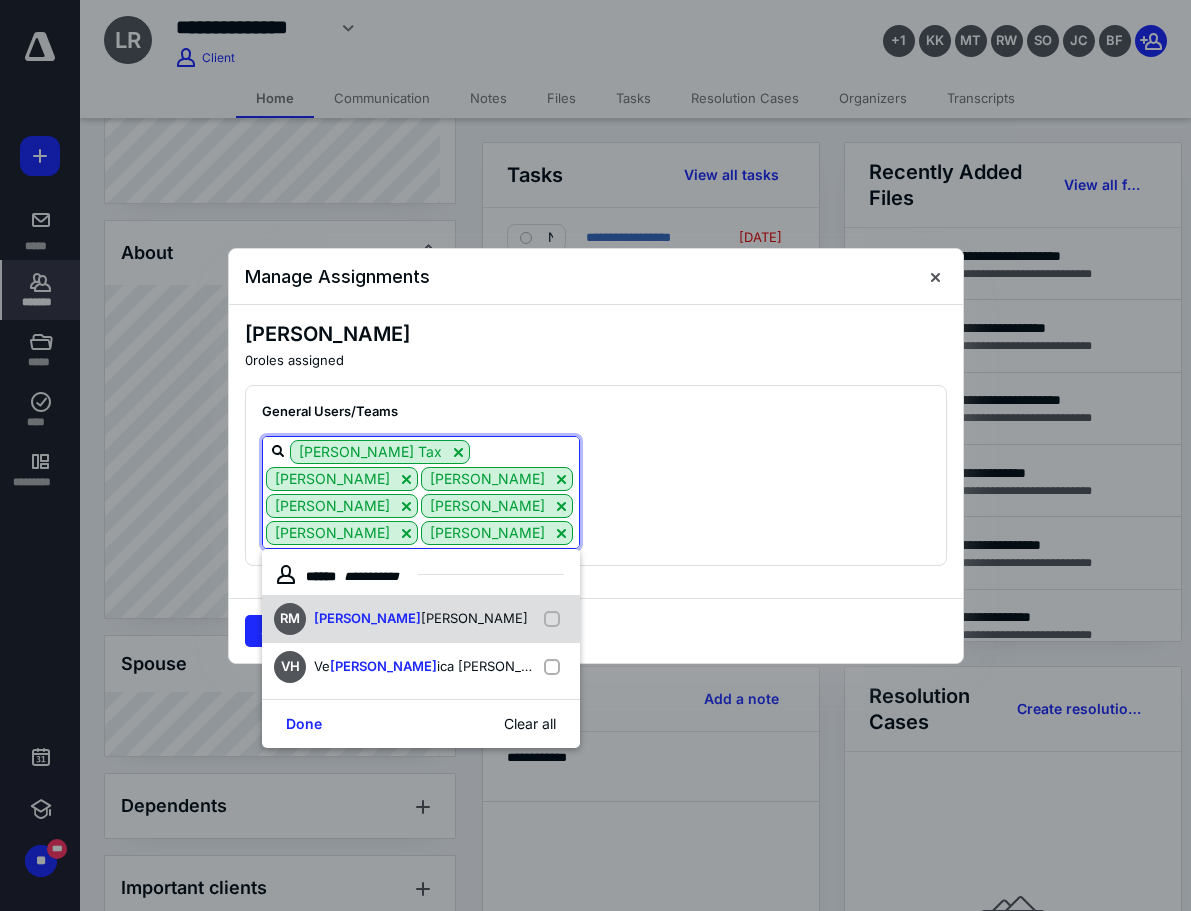 click on "[PERSON_NAME]" at bounding box center (474, 618) 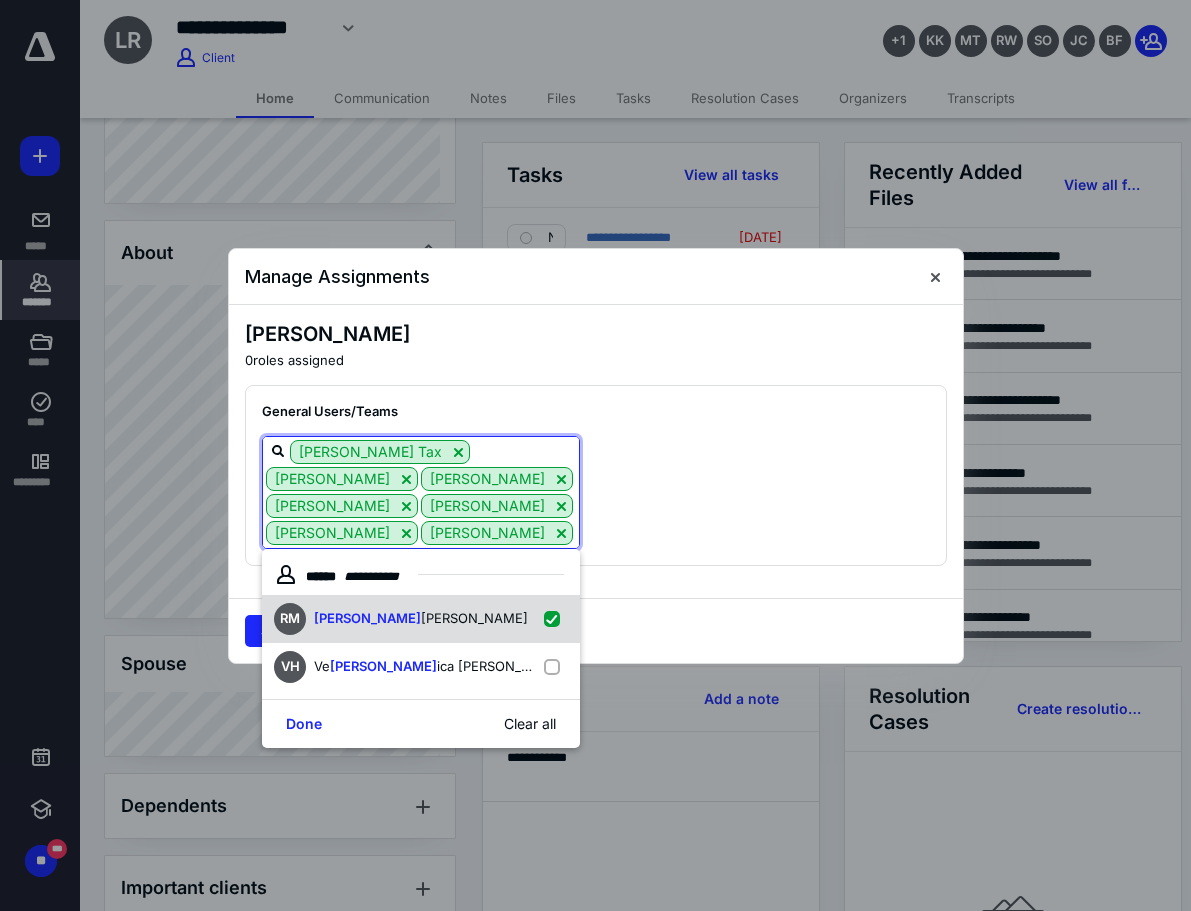 checkbox on "true" 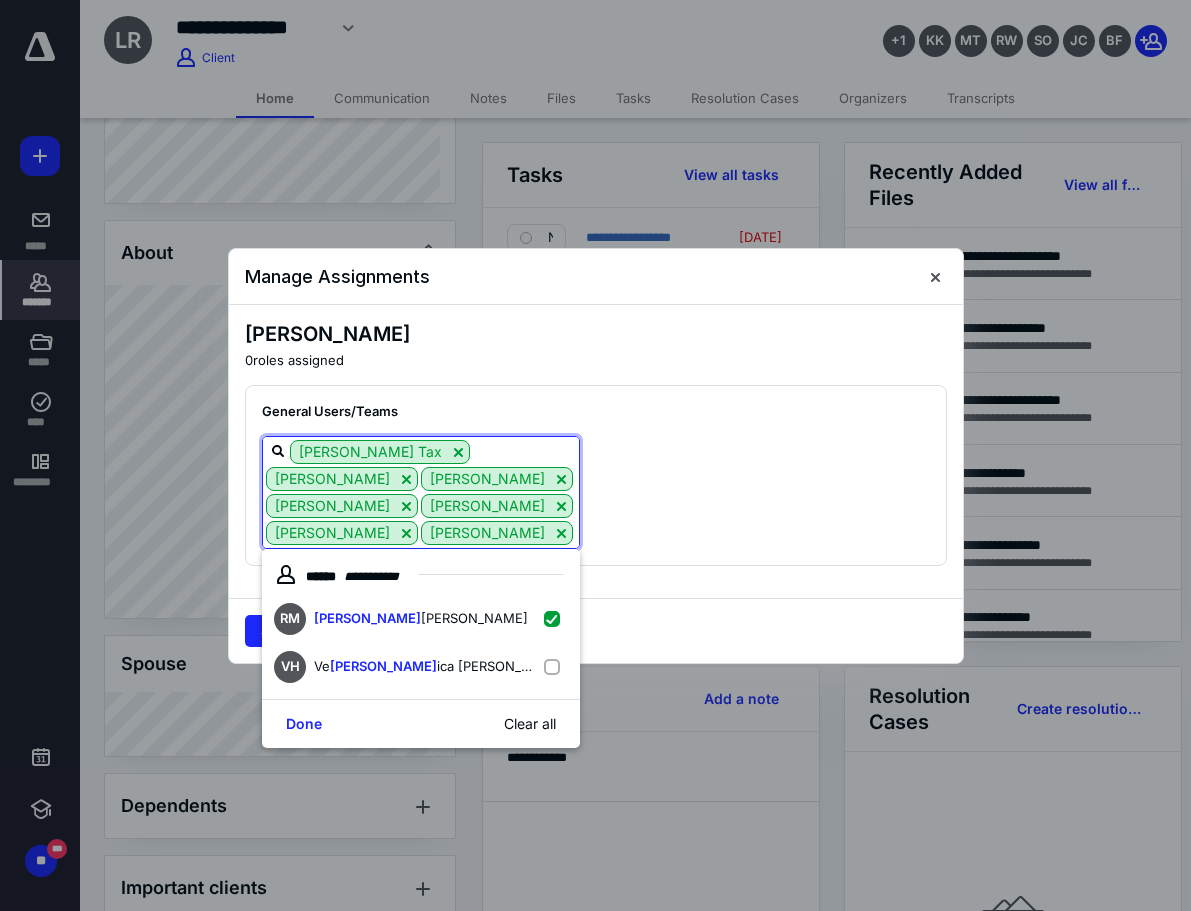 type on "[PERSON_NAME]" 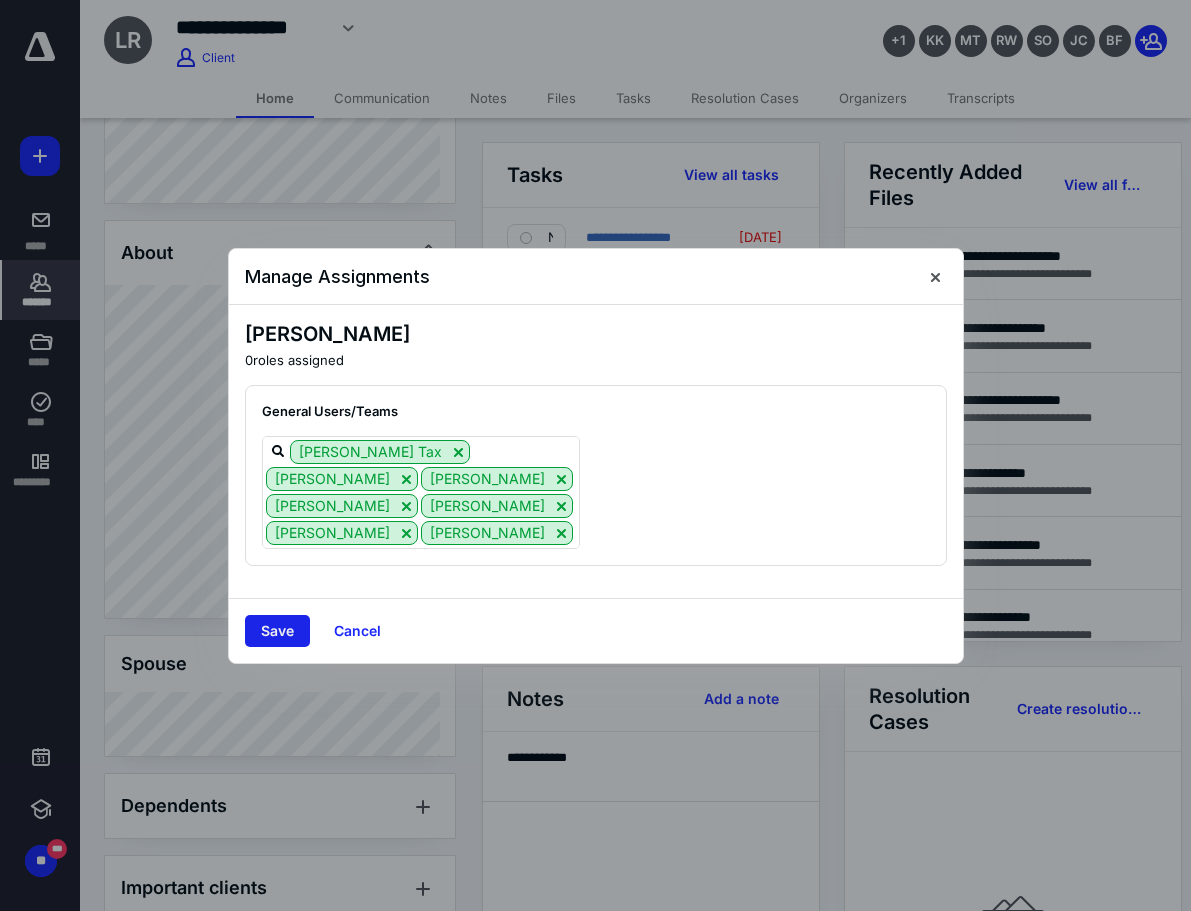 click on "Save" at bounding box center (277, 631) 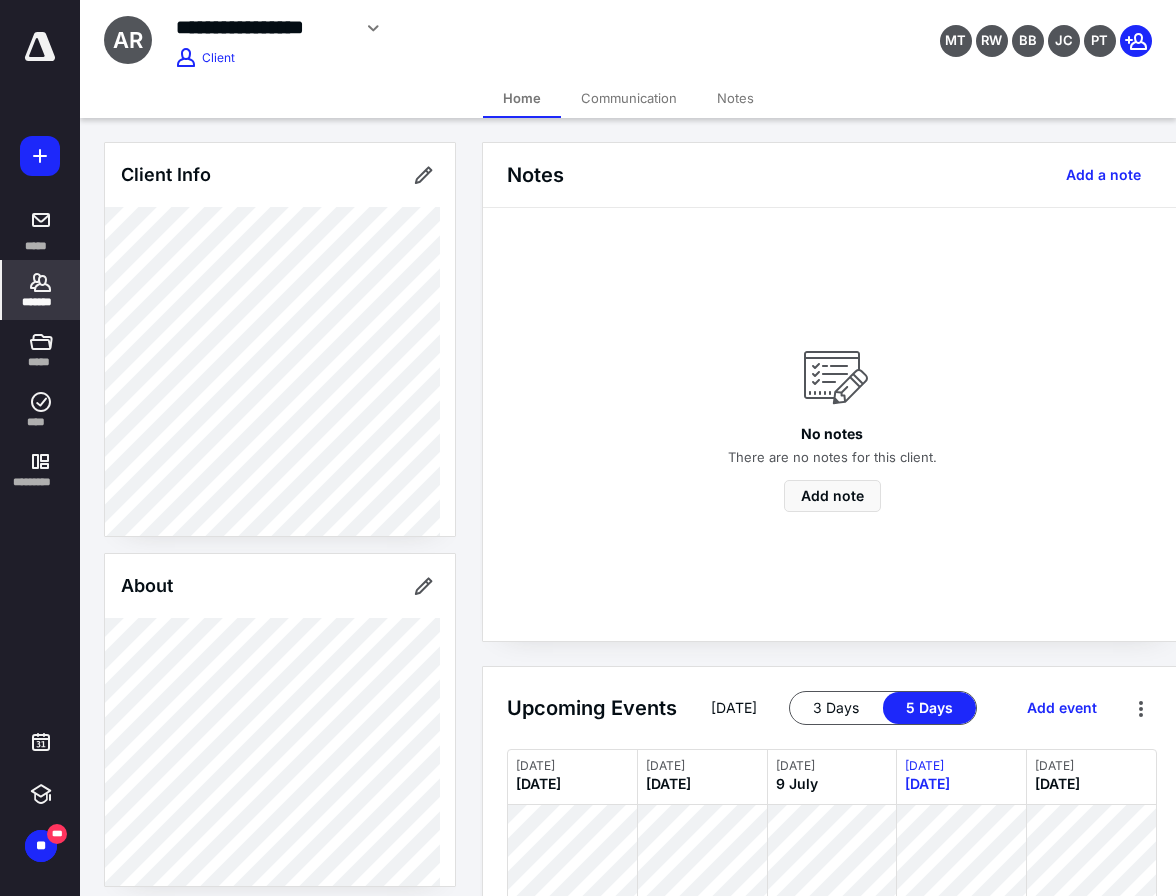 click 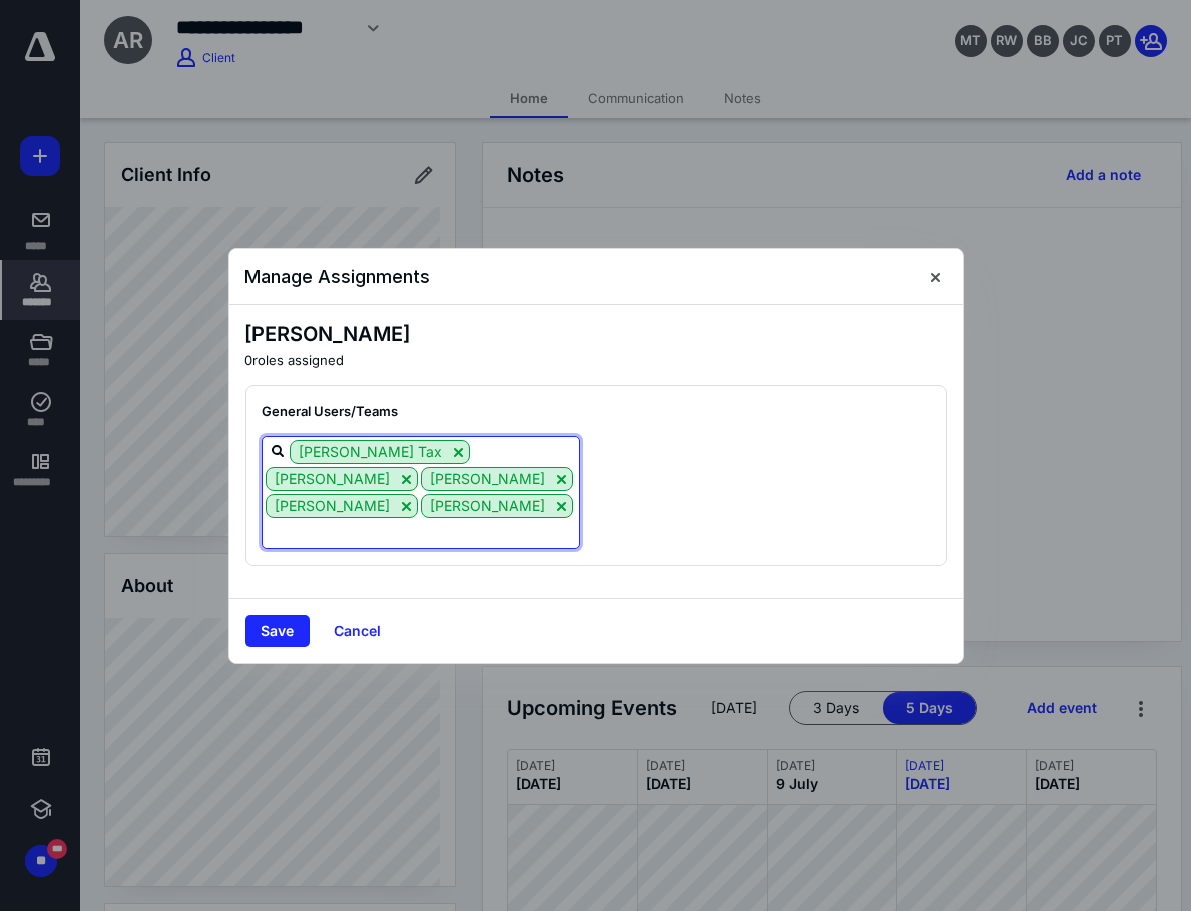 click at bounding box center [421, 532] 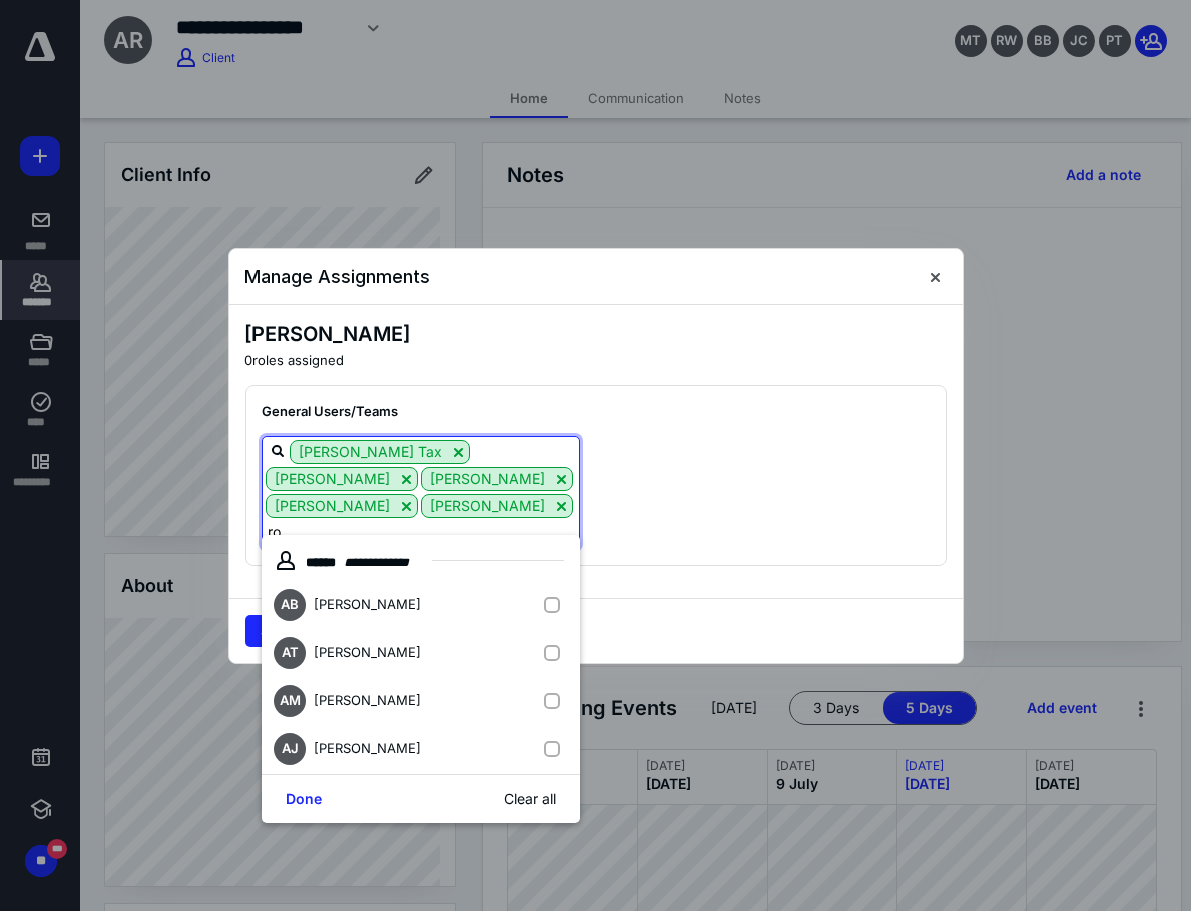 type on "[PERSON_NAME]" 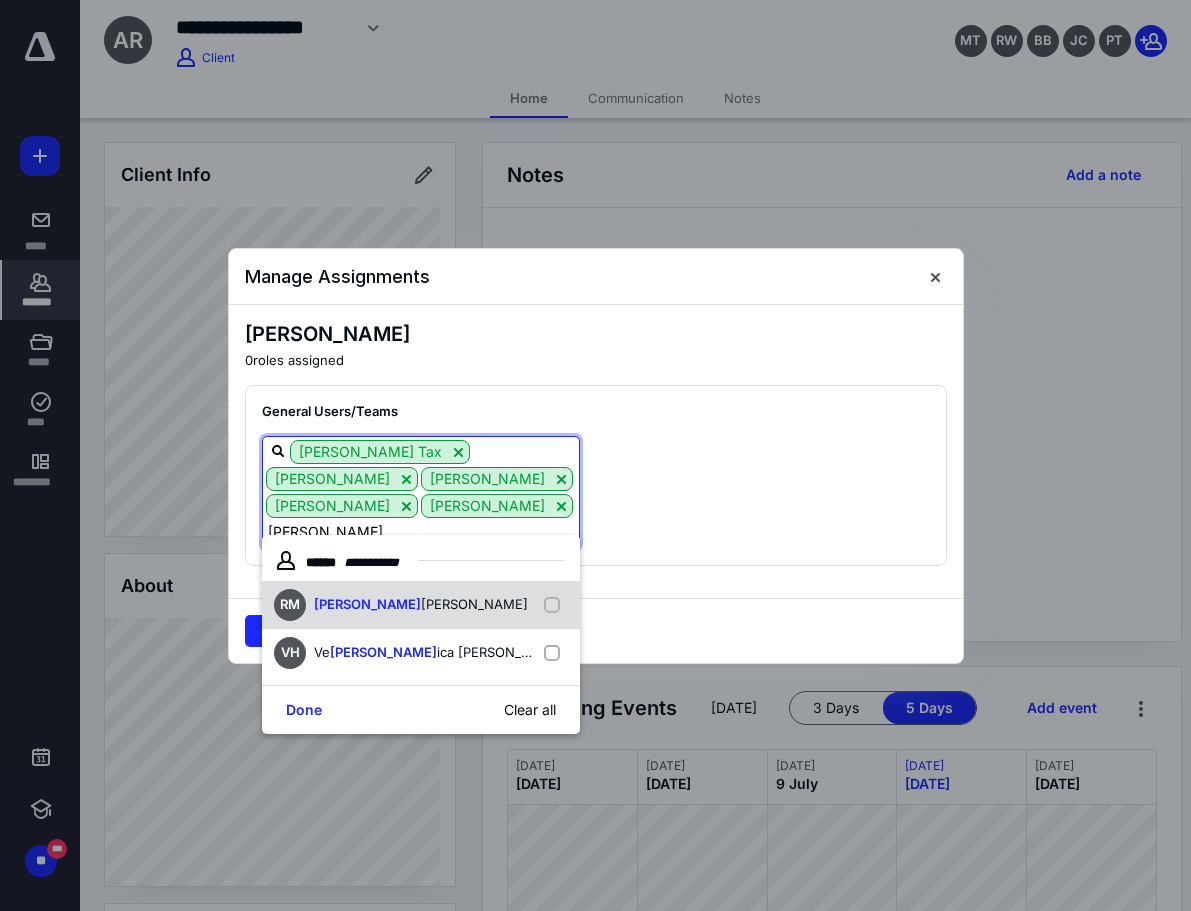 click on "RM [PERSON_NAME] [PERSON_NAME]" at bounding box center (421, 605) 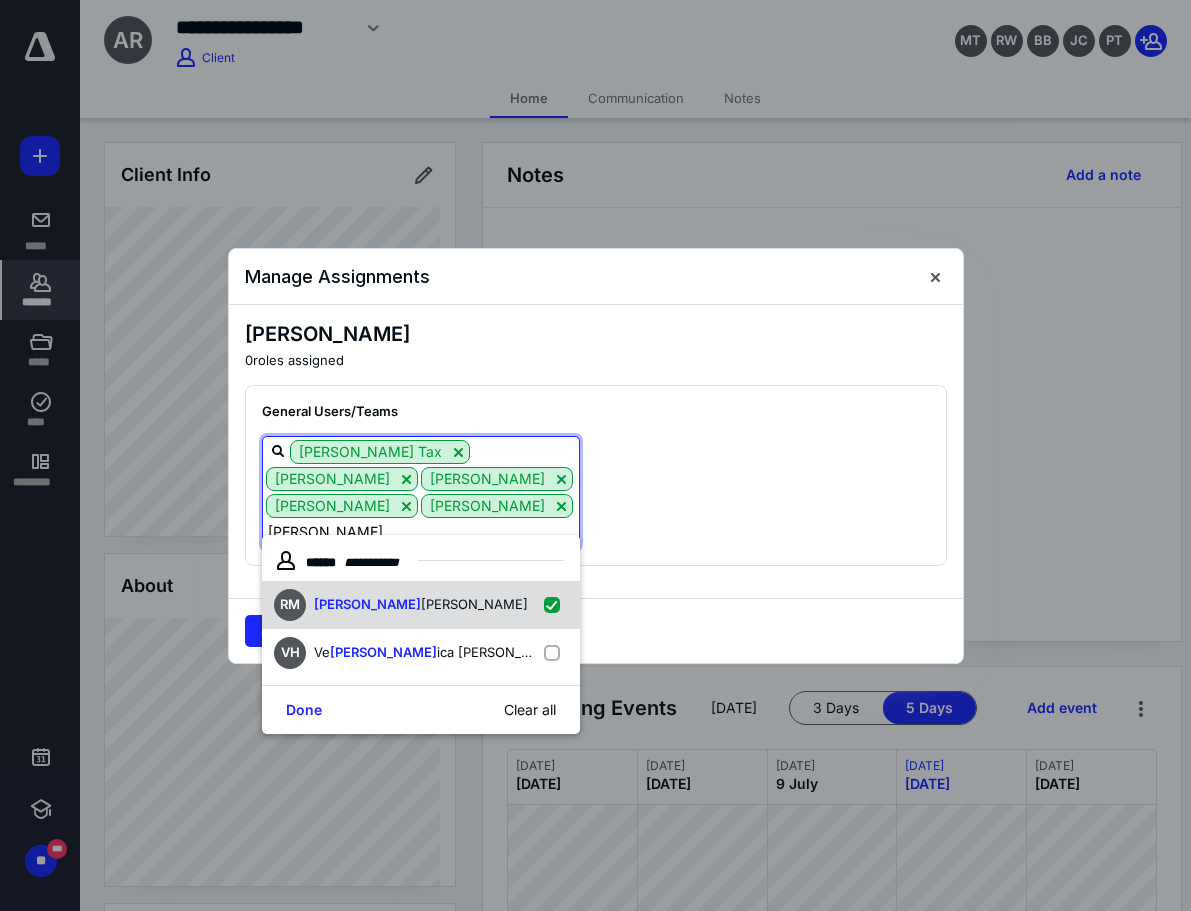 checkbox on "true" 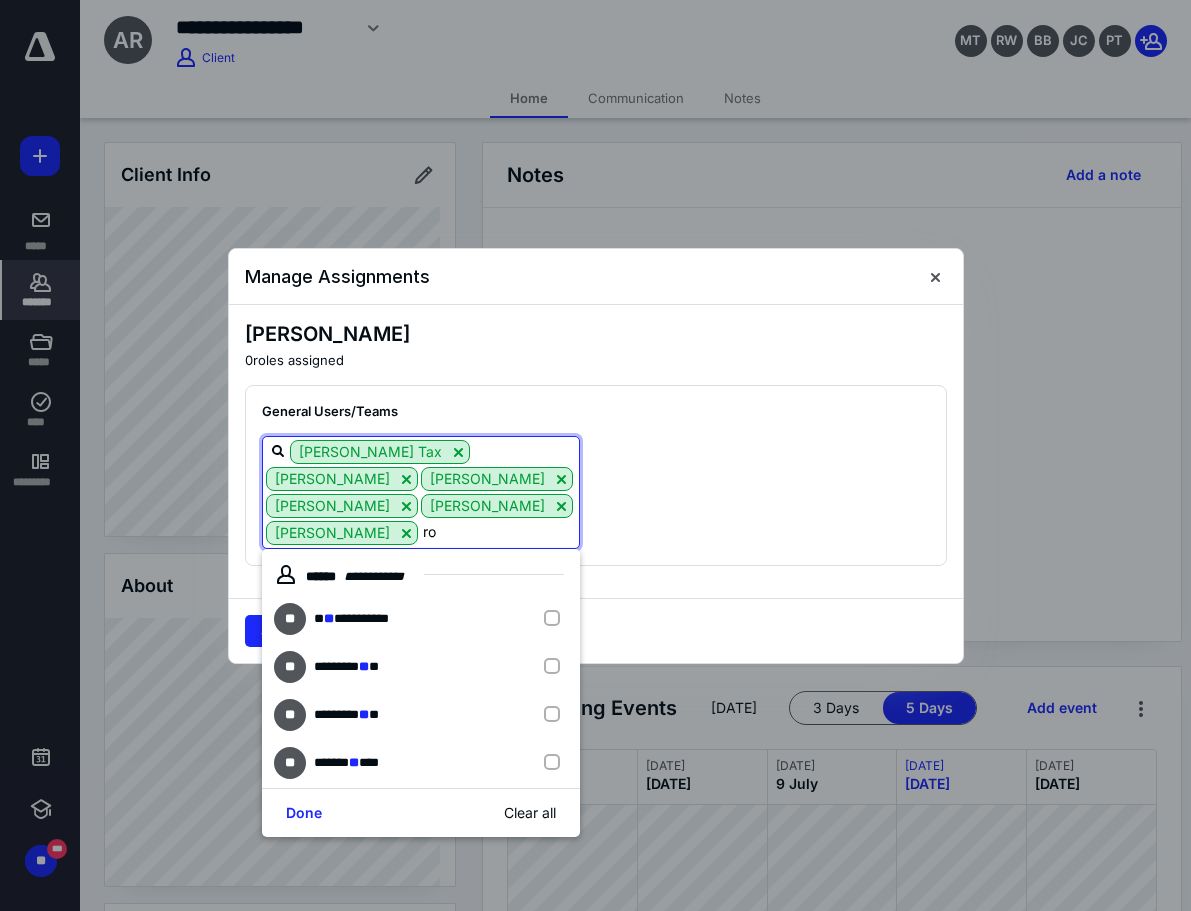 type on "r" 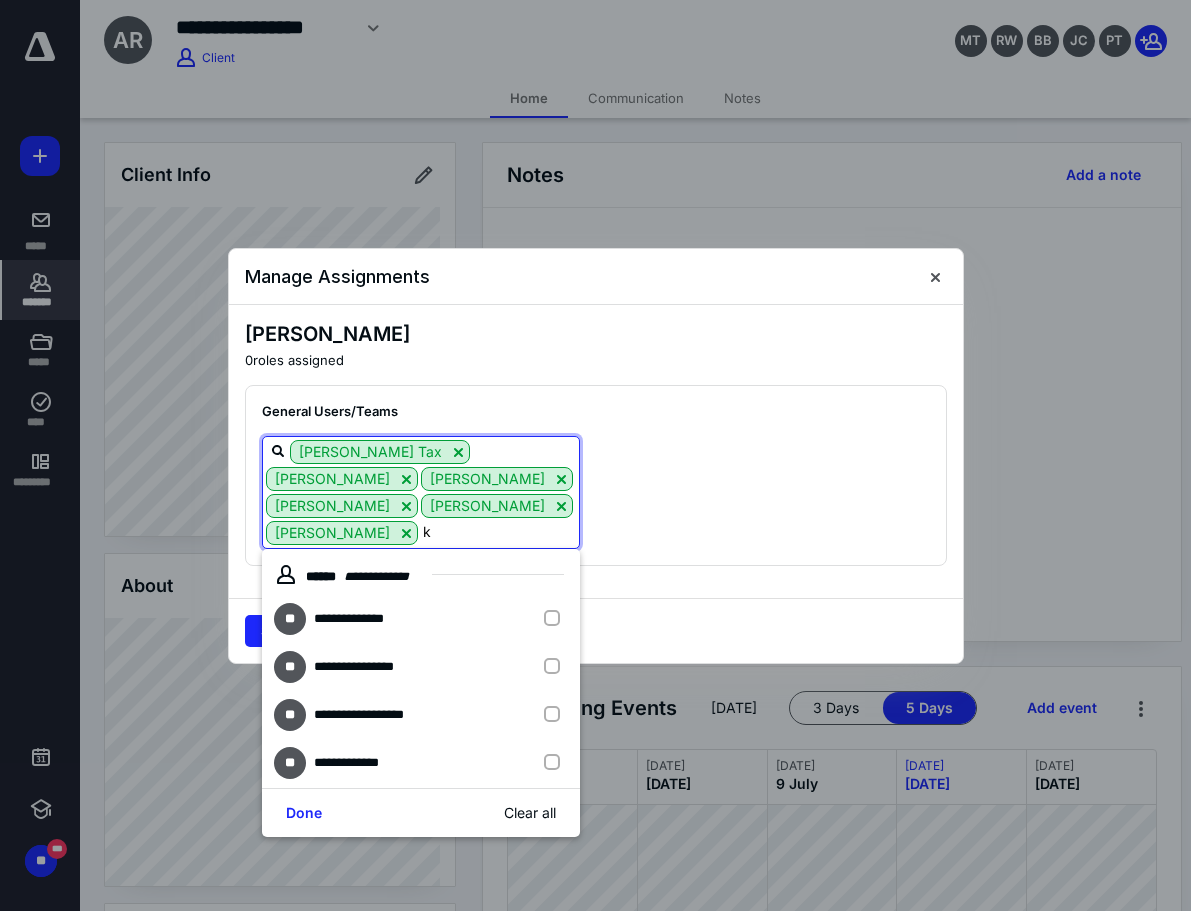 type on "kr" 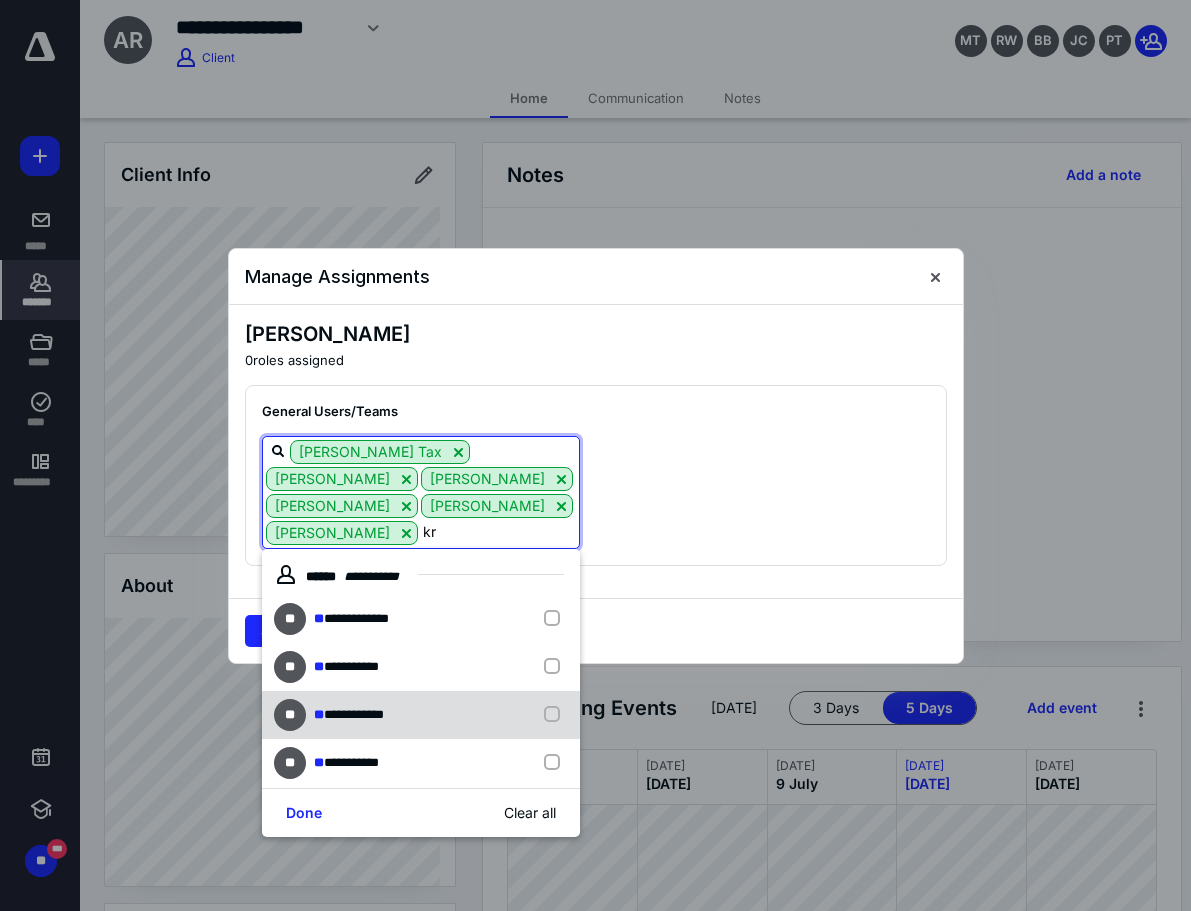 click on "**********" at bounding box center [421, 715] 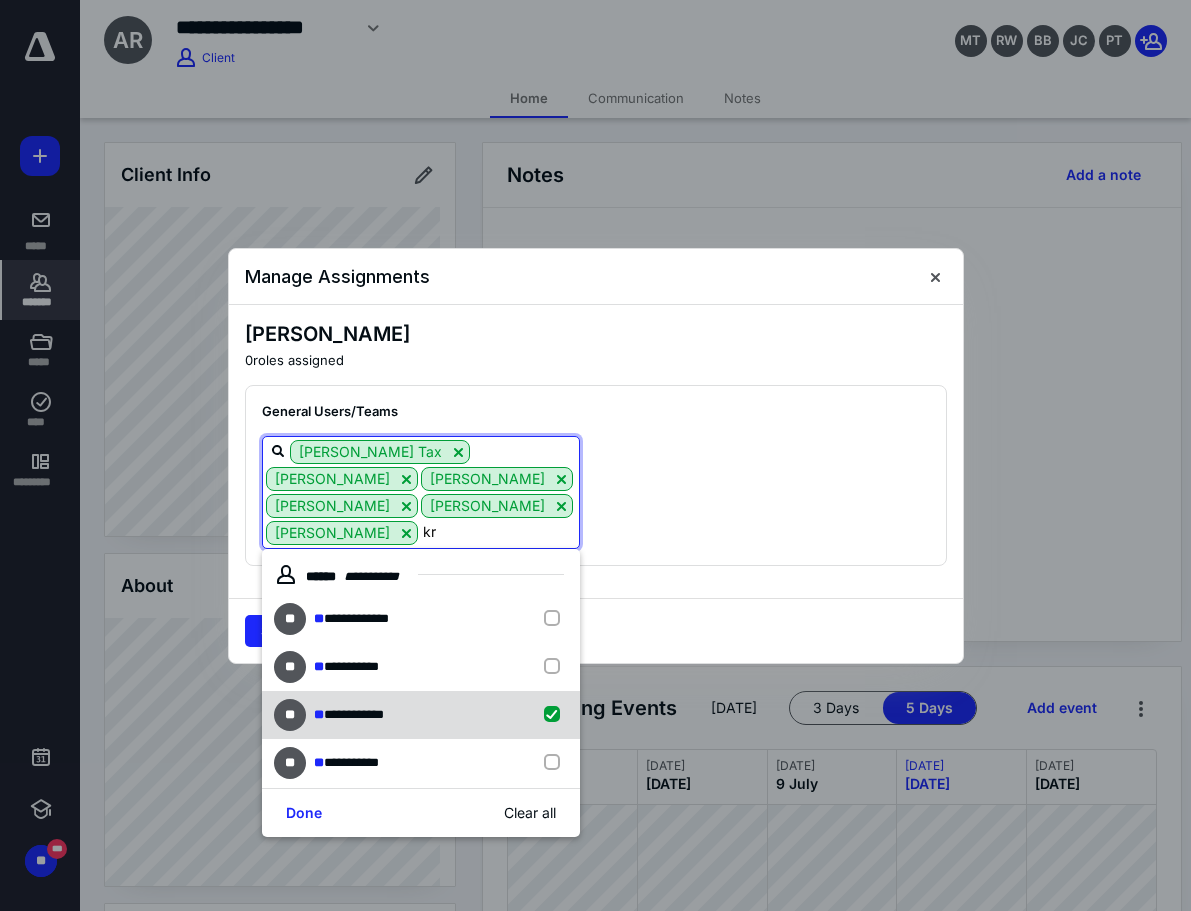 checkbox on "true" 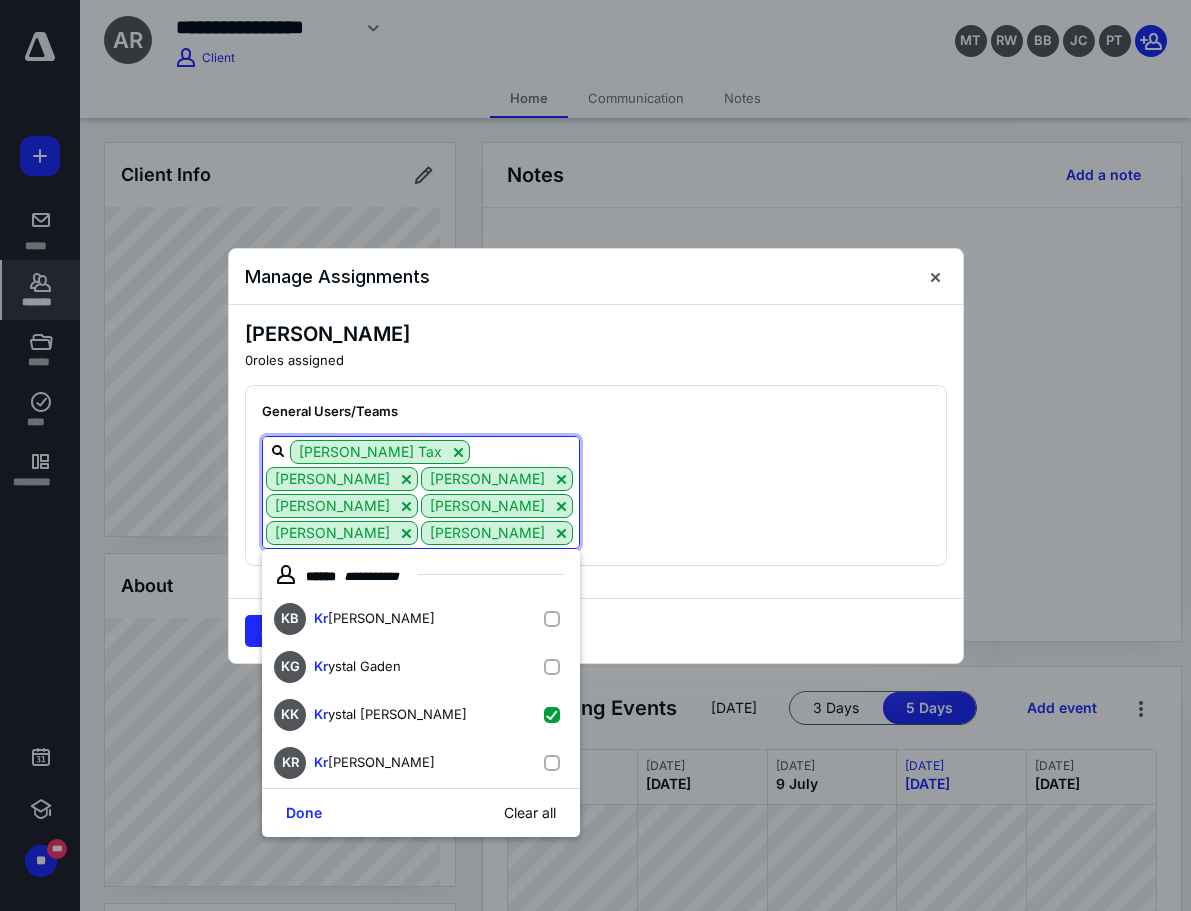 type on "kr" 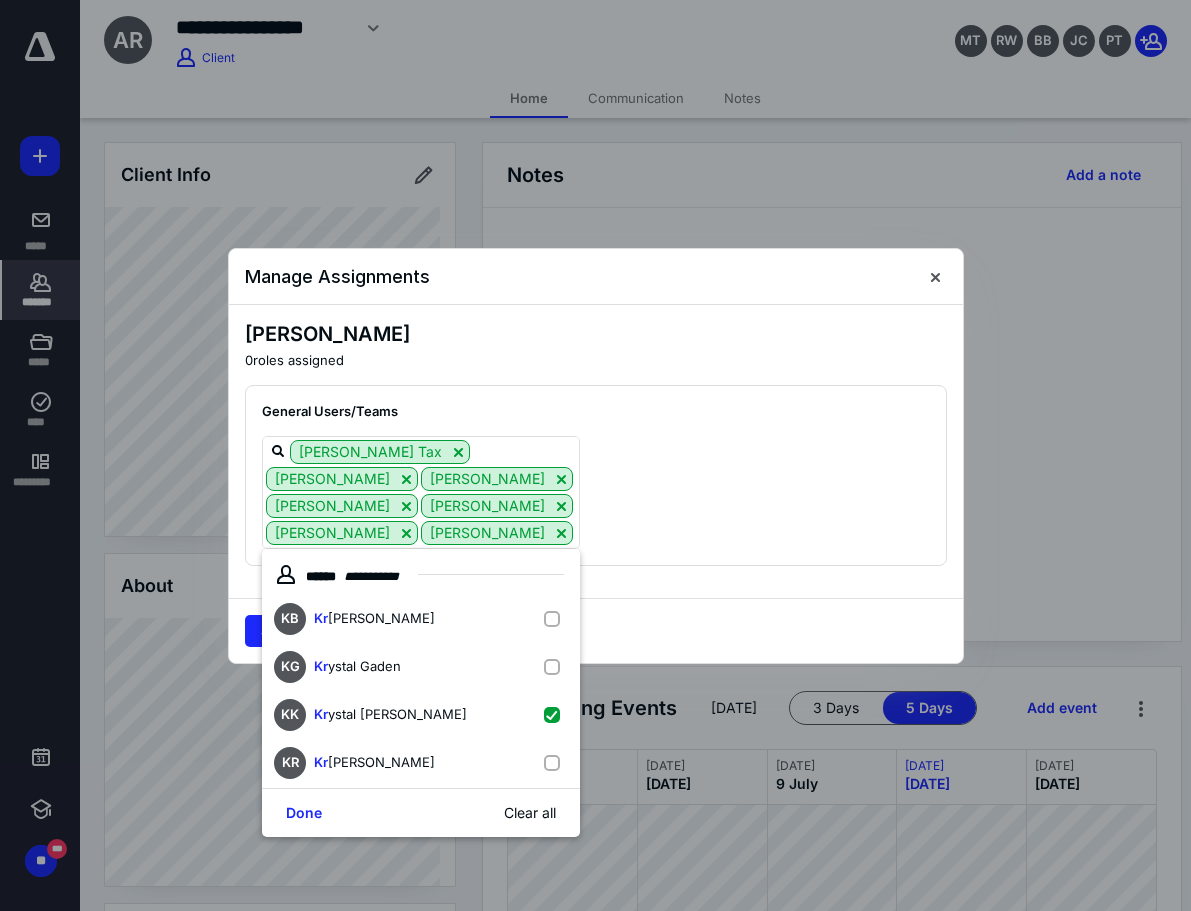 drag, startPoint x: 710, startPoint y: 597, endPoint x: 338, endPoint y: 634, distance: 373.8355 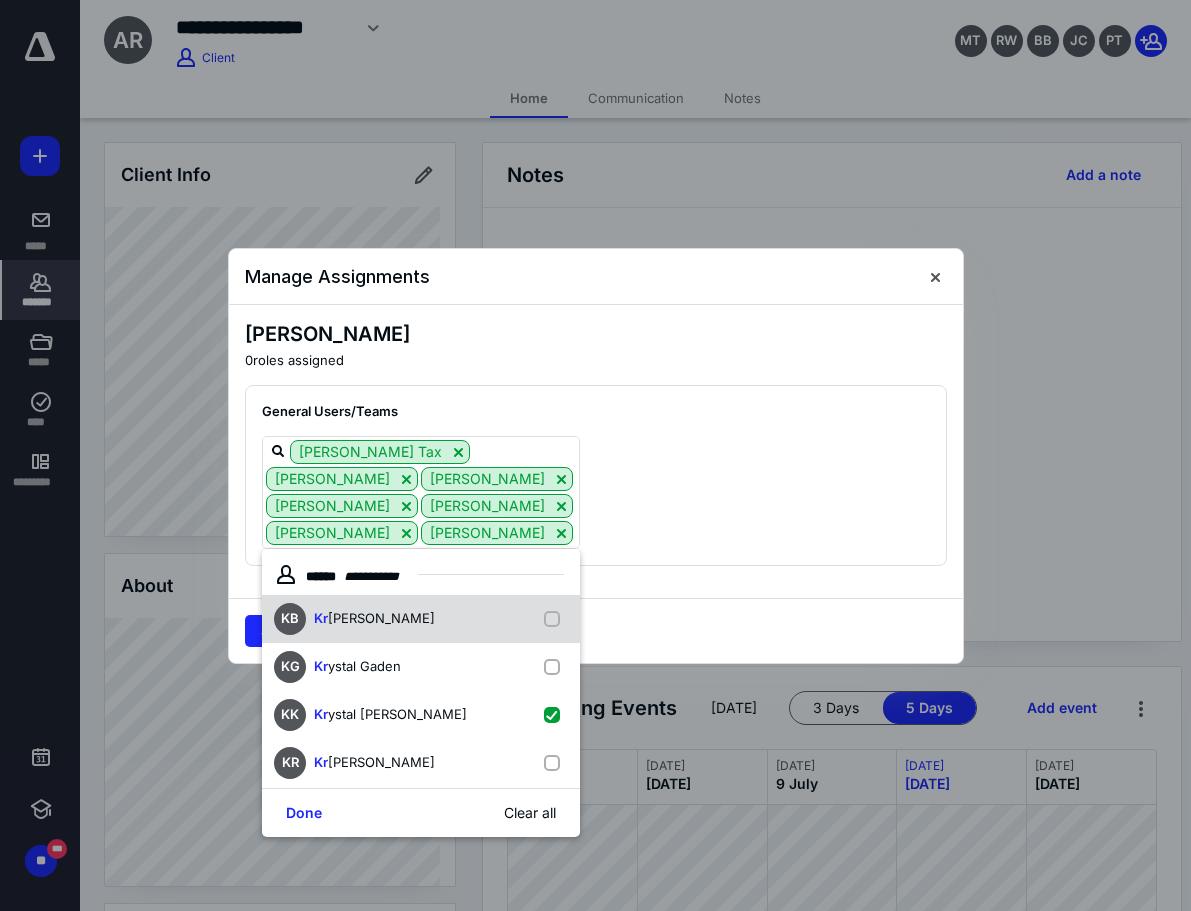 click on "Save Cancel" at bounding box center [596, 630] 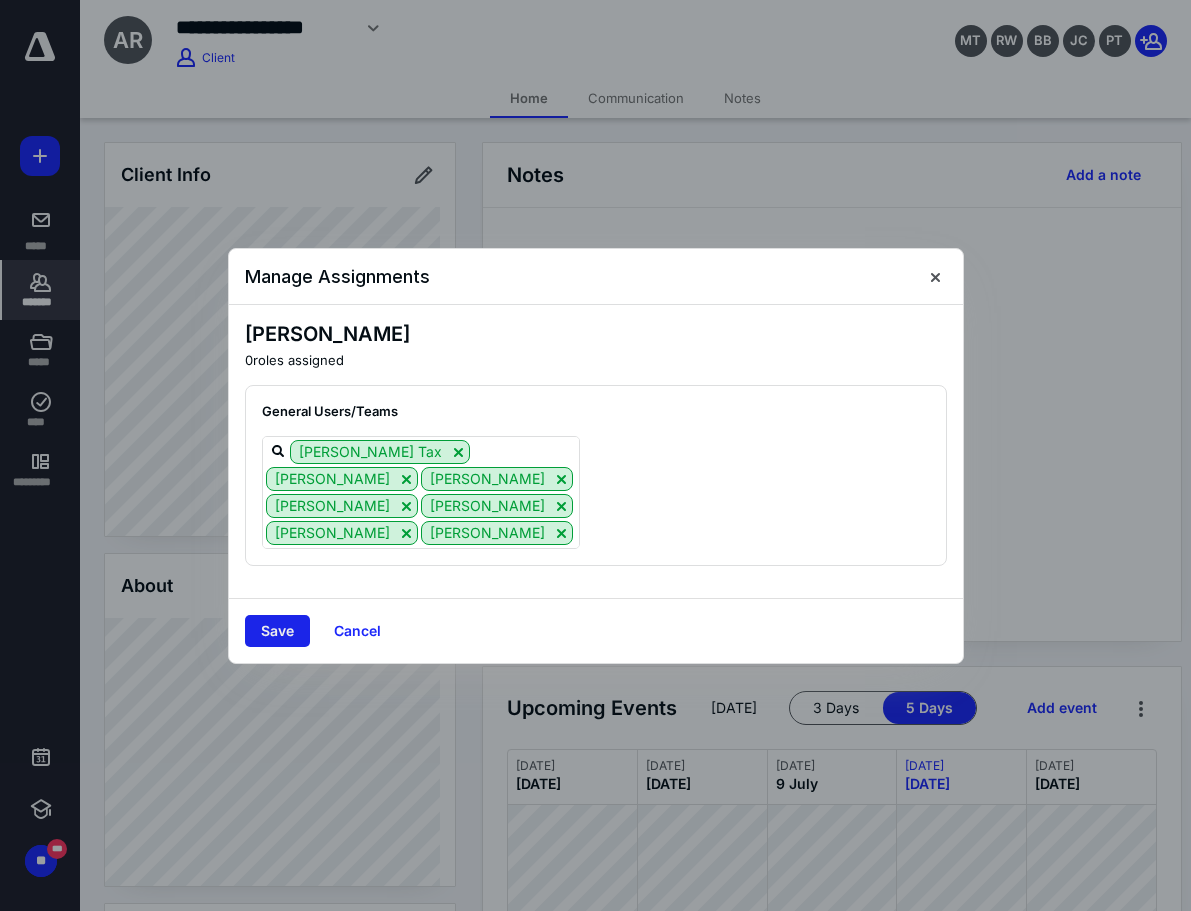click on "Save" at bounding box center [277, 631] 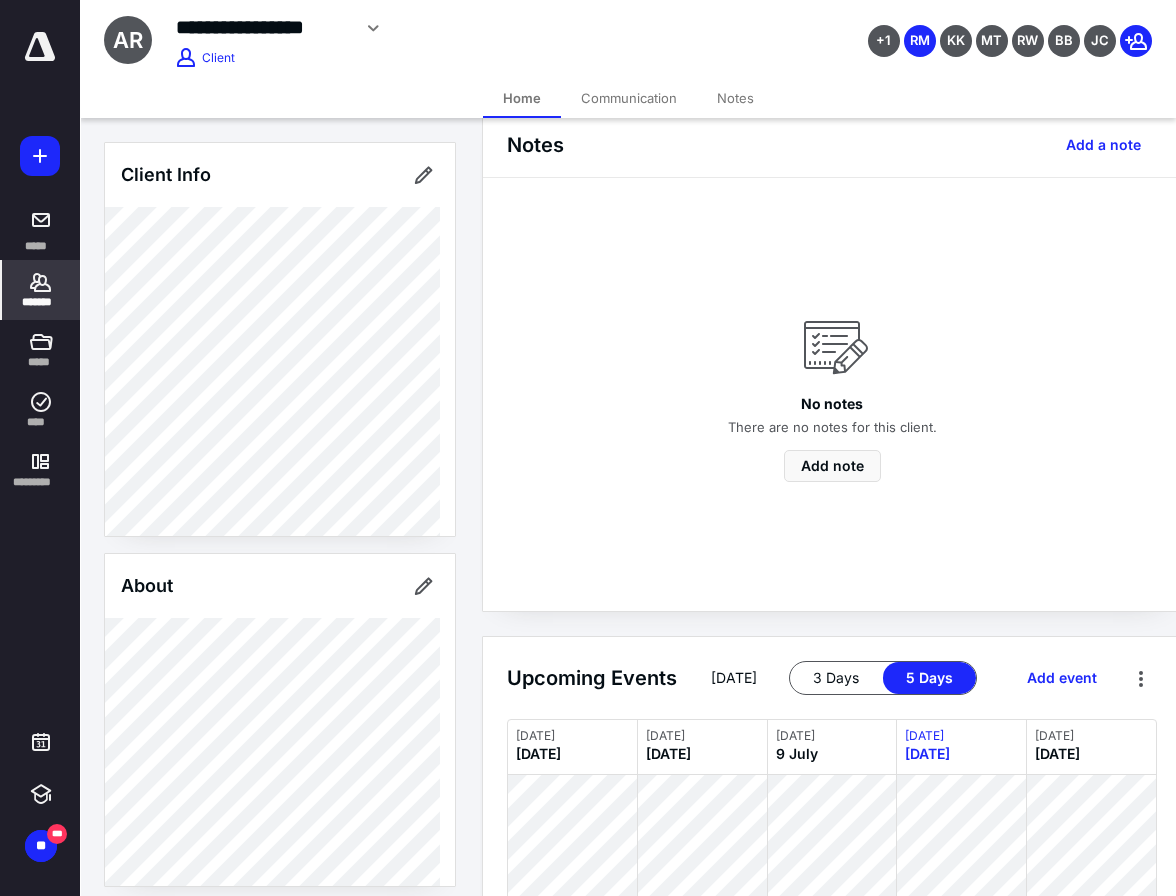 scroll, scrollTop: 0, scrollLeft: 0, axis: both 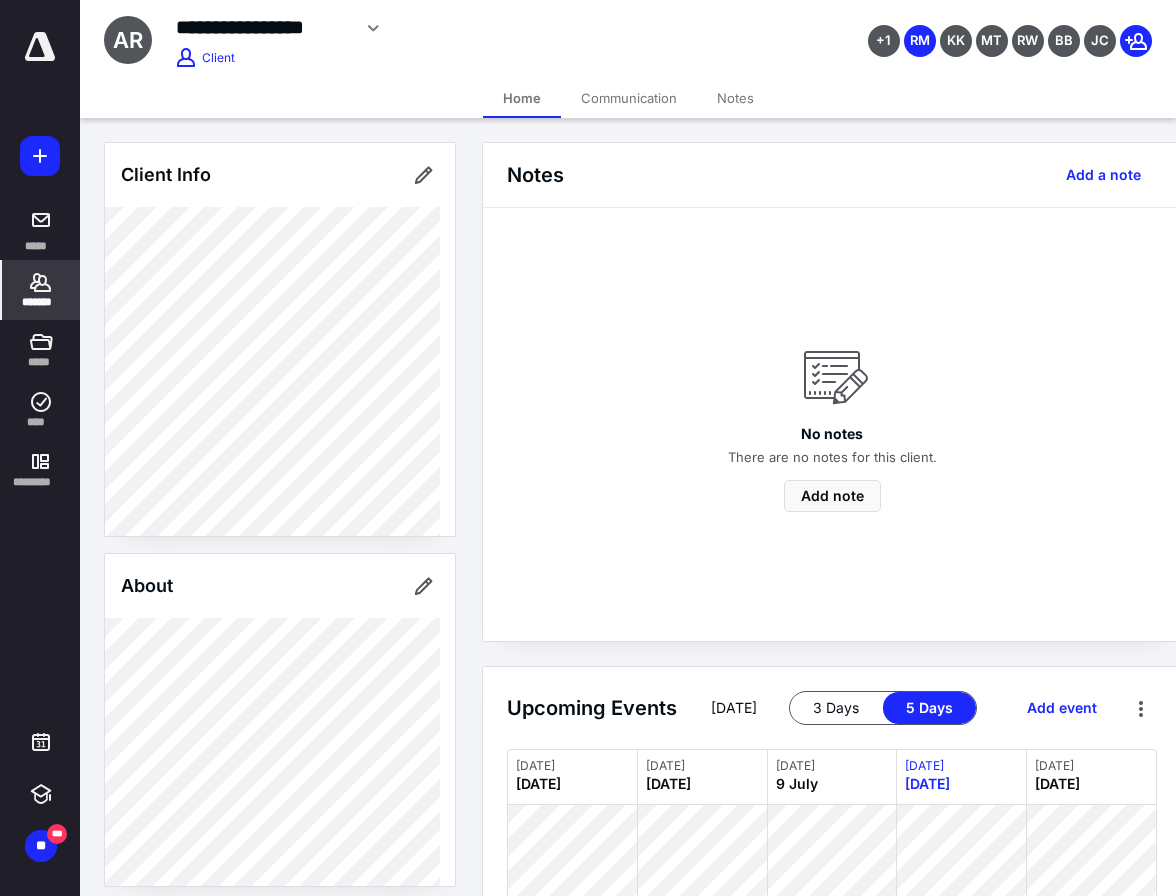 click on "About" at bounding box center [280, 586] 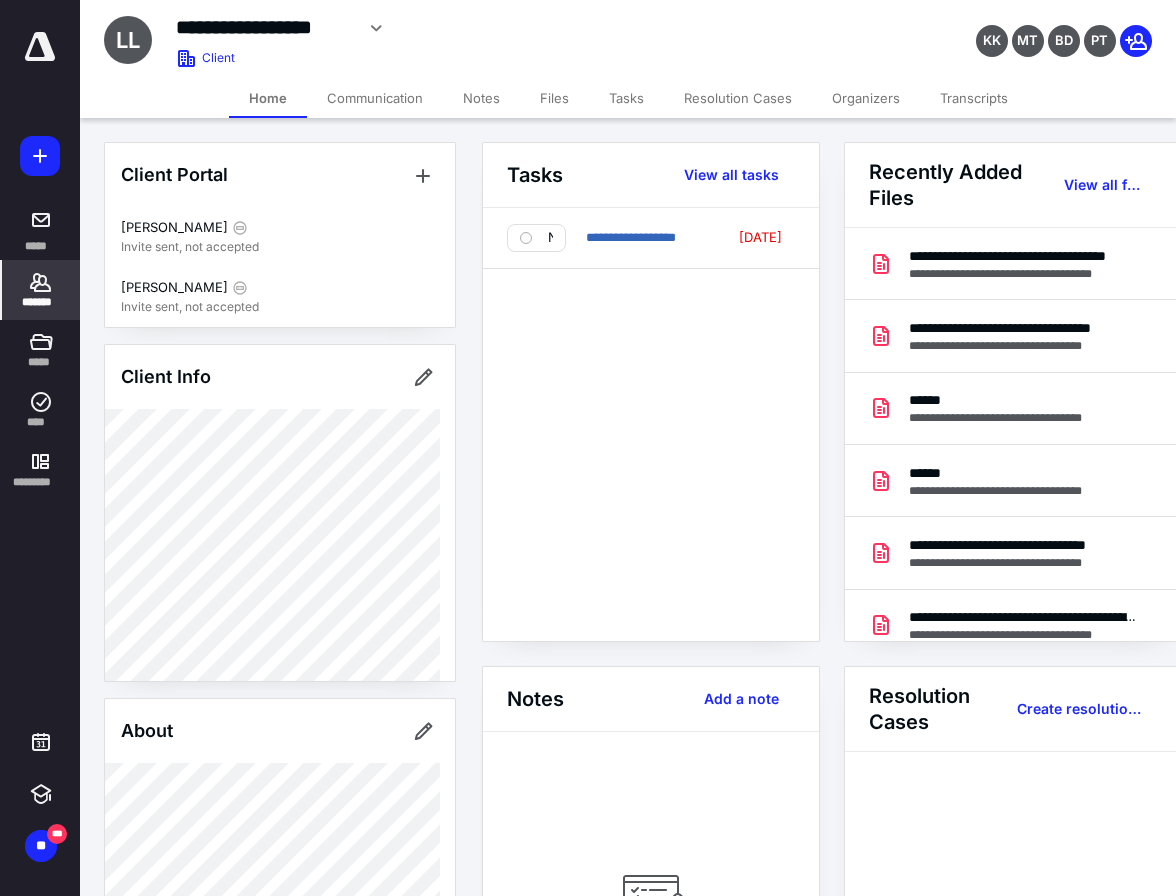 click 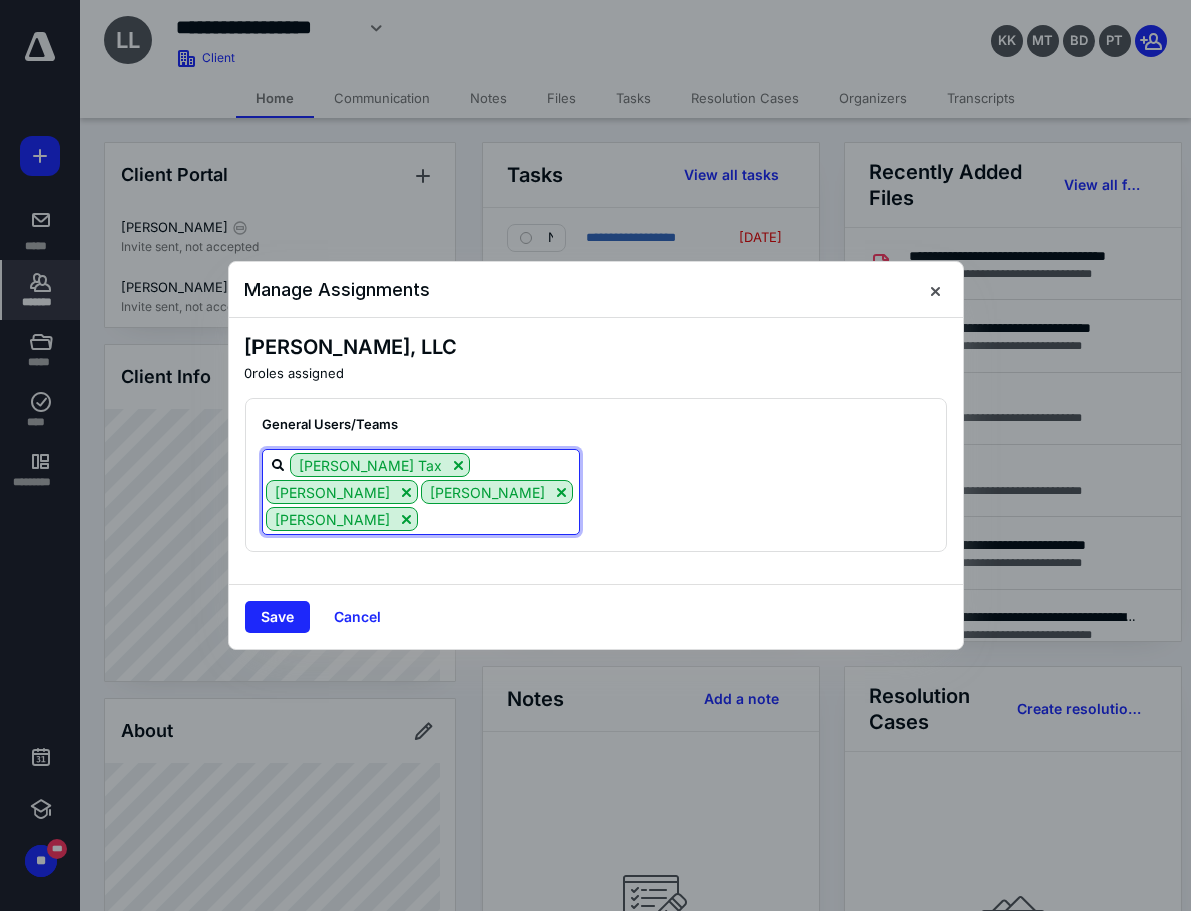 click at bounding box center (498, 518) 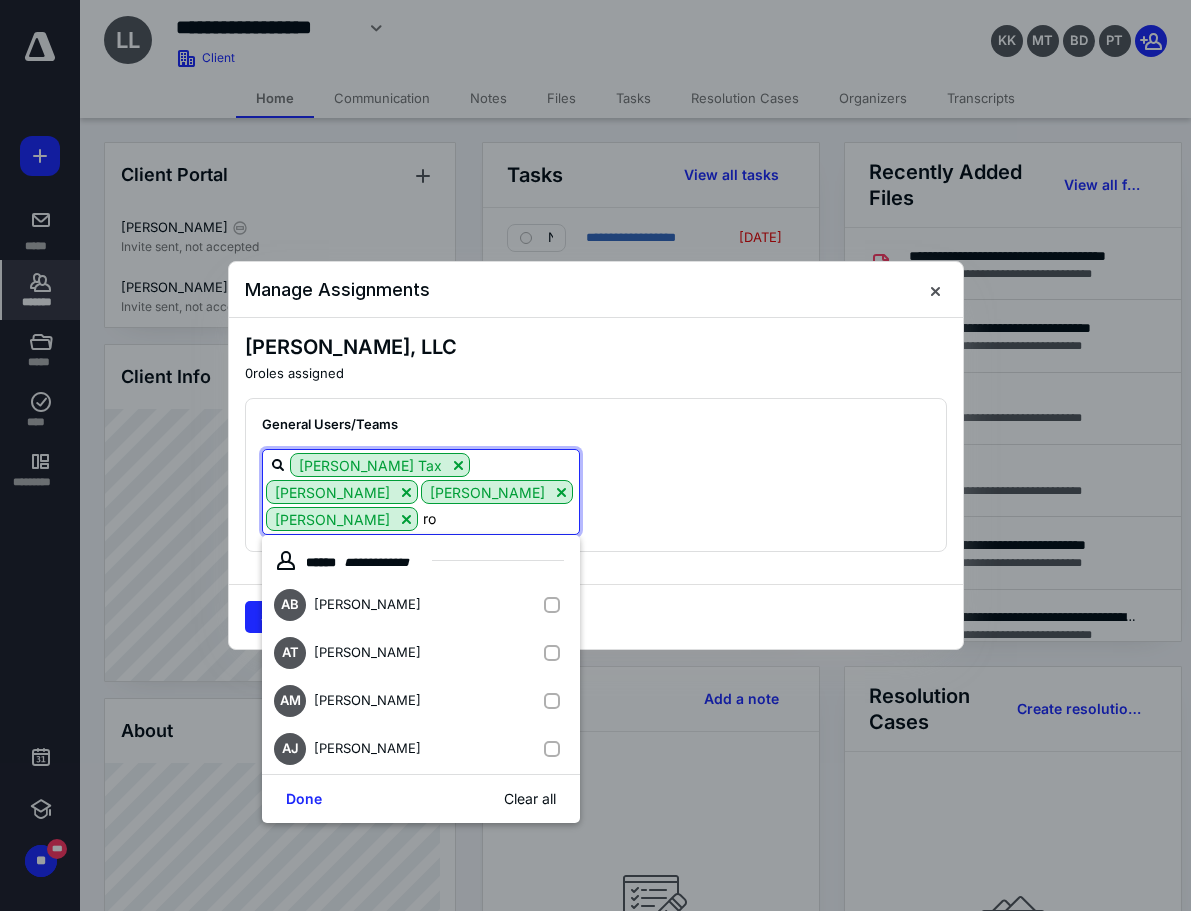 type on "[PERSON_NAME]" 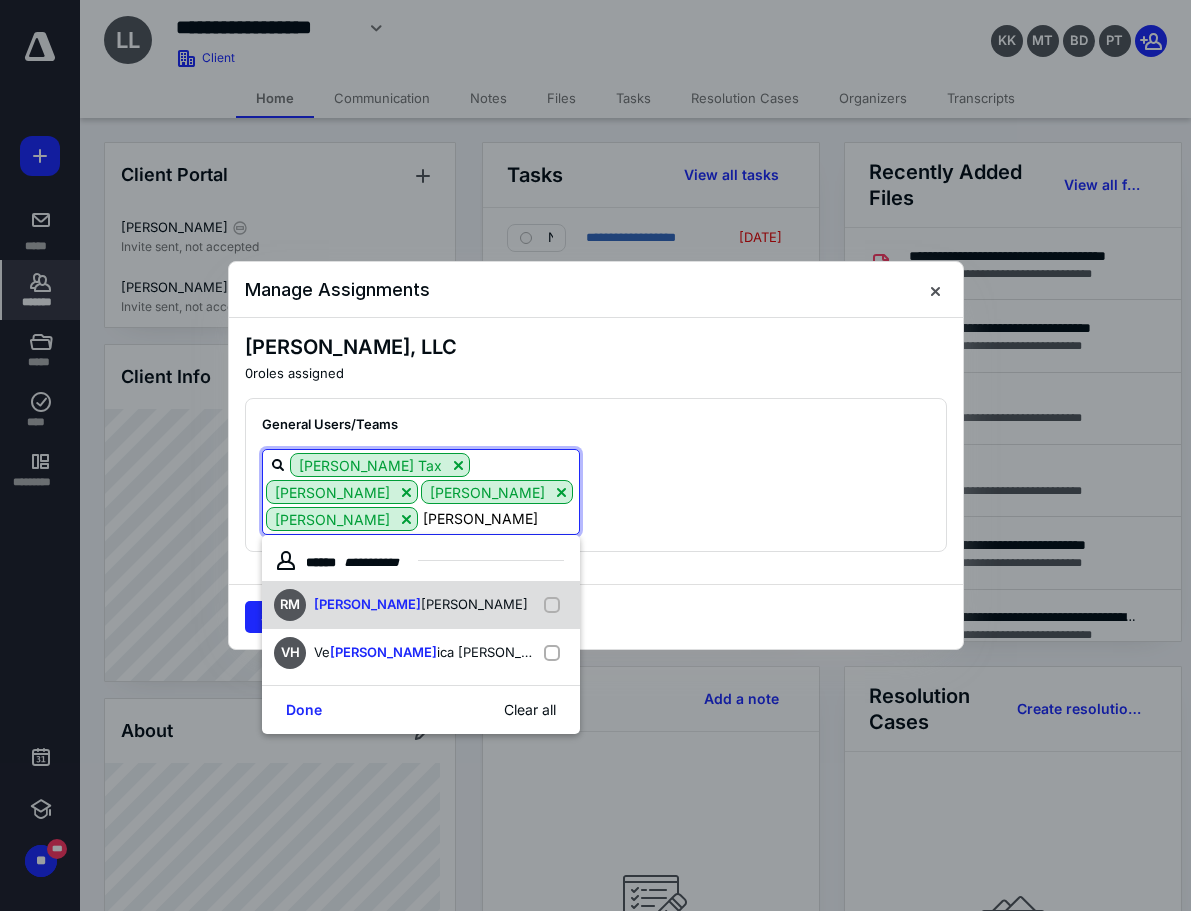 click on "RM [PERSON_NAME] [PERSON_NAME]" at bounding box center (405, 605) 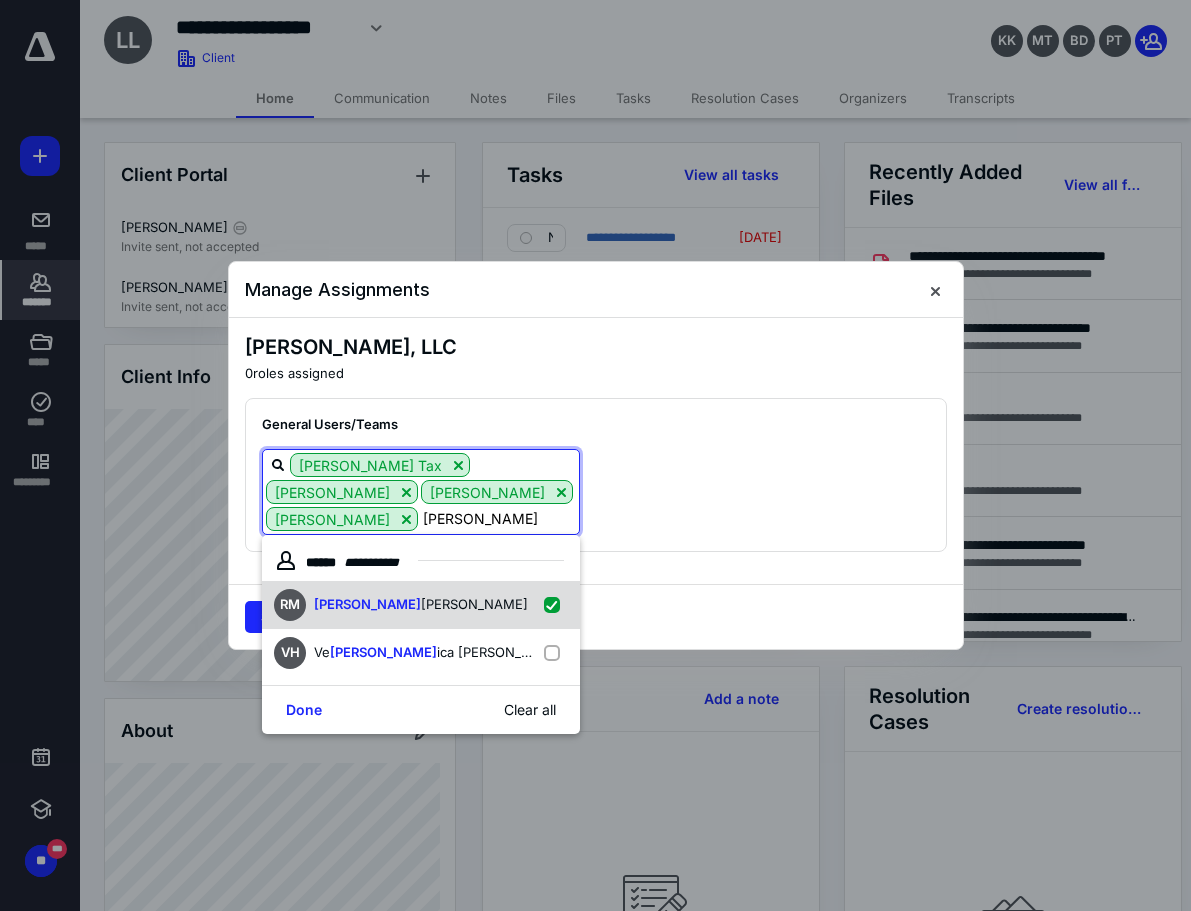checkbox on "true" 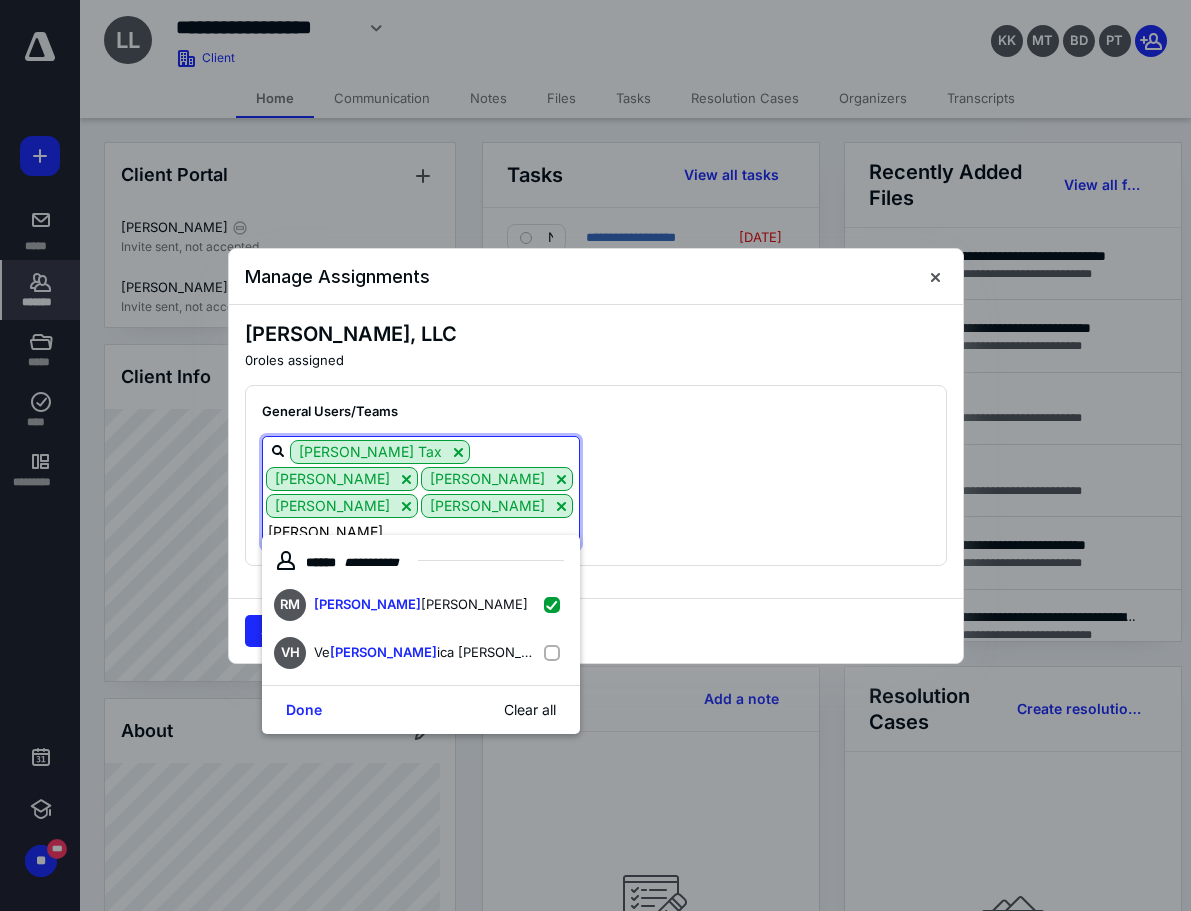 type on "[PERSON_NAME]" 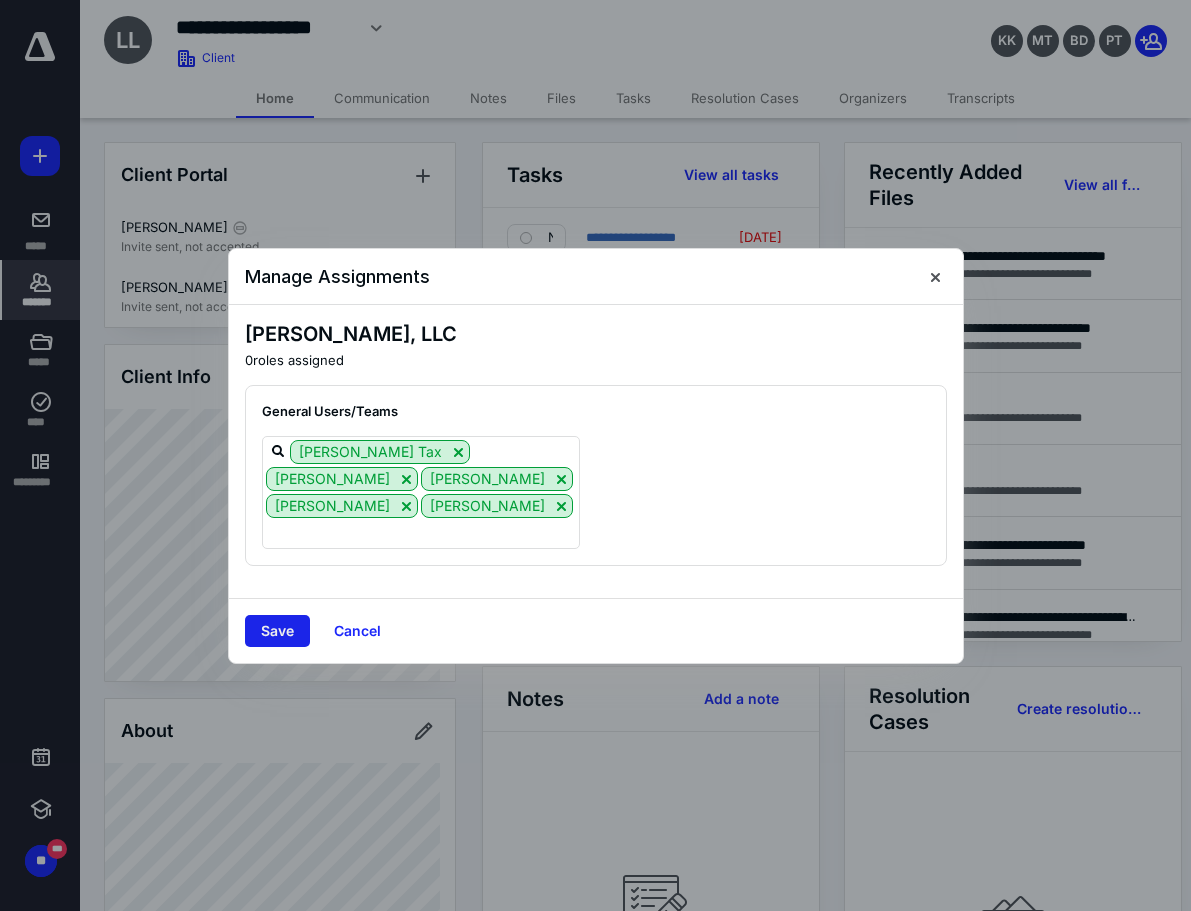 click on "Save" at bounding box center (277, 631) 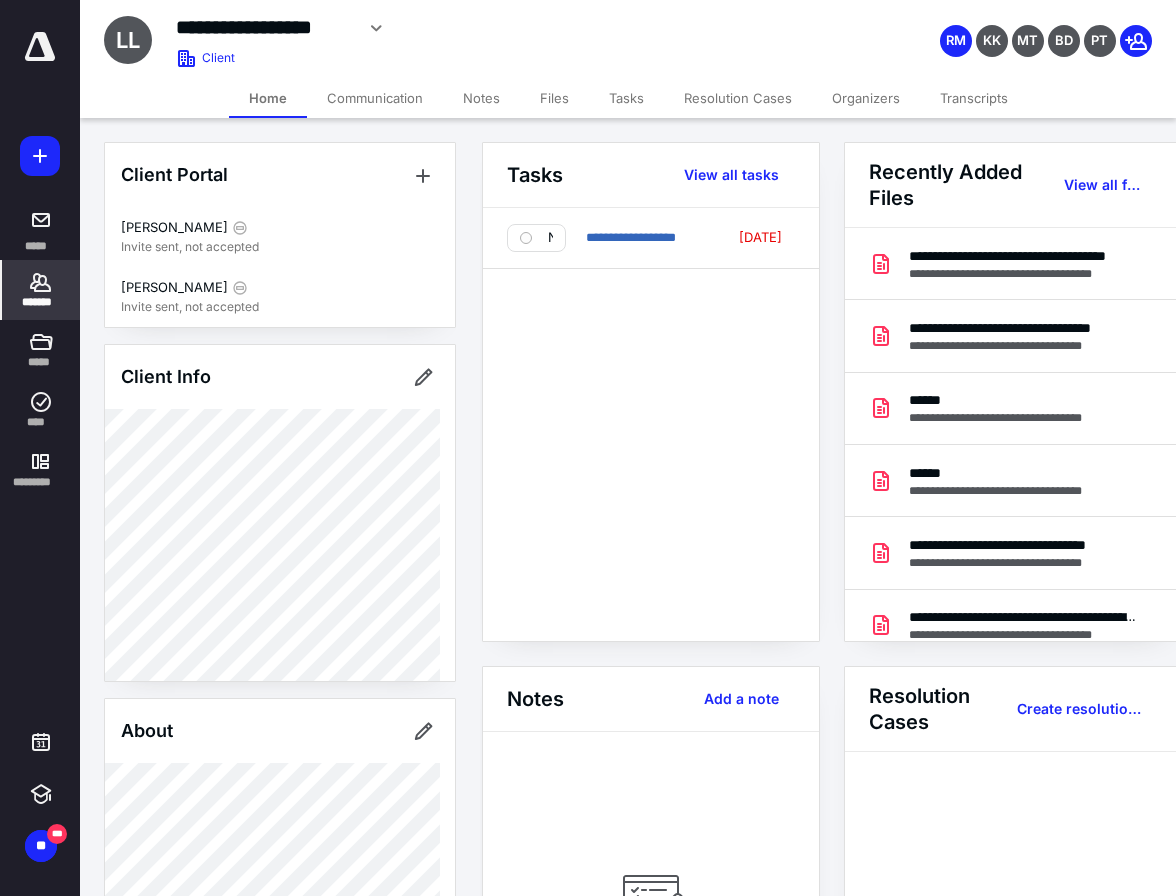click on "*******" at bounding box center (41, 302) 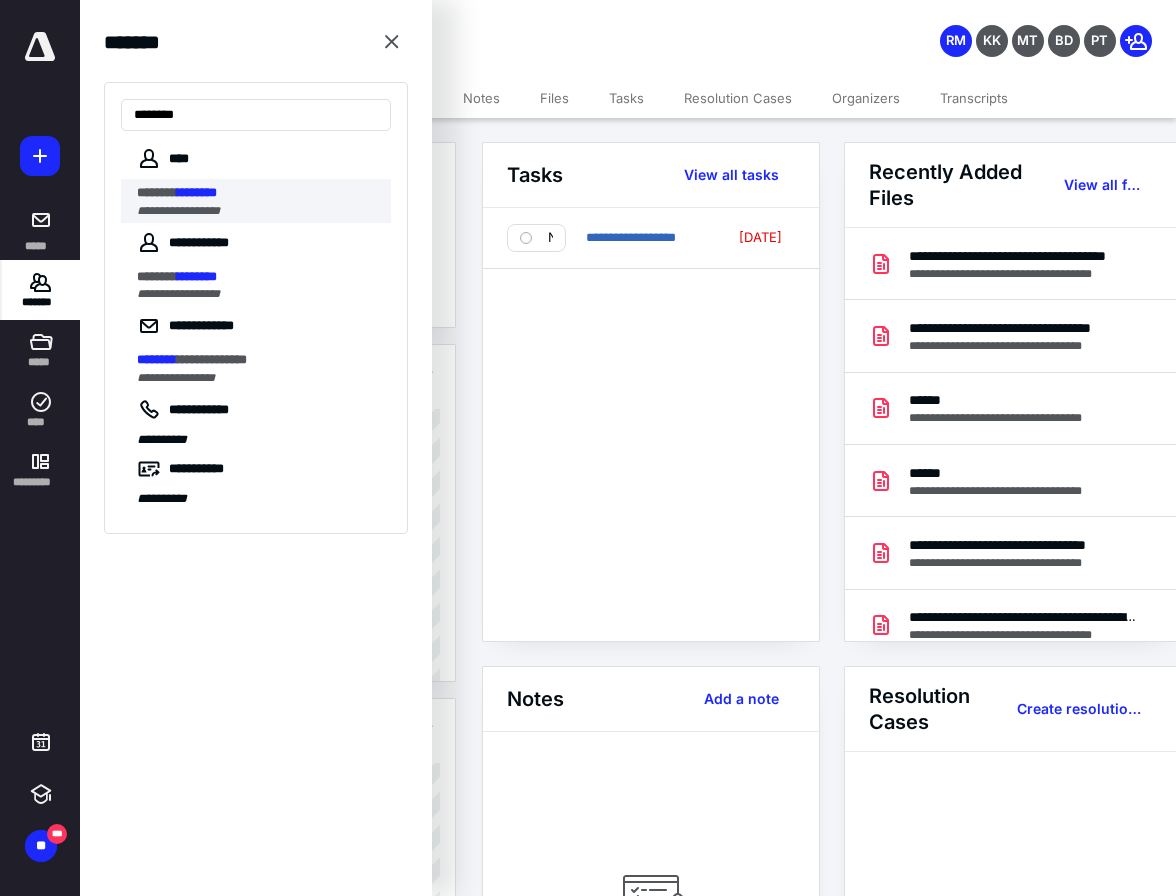type on "********" 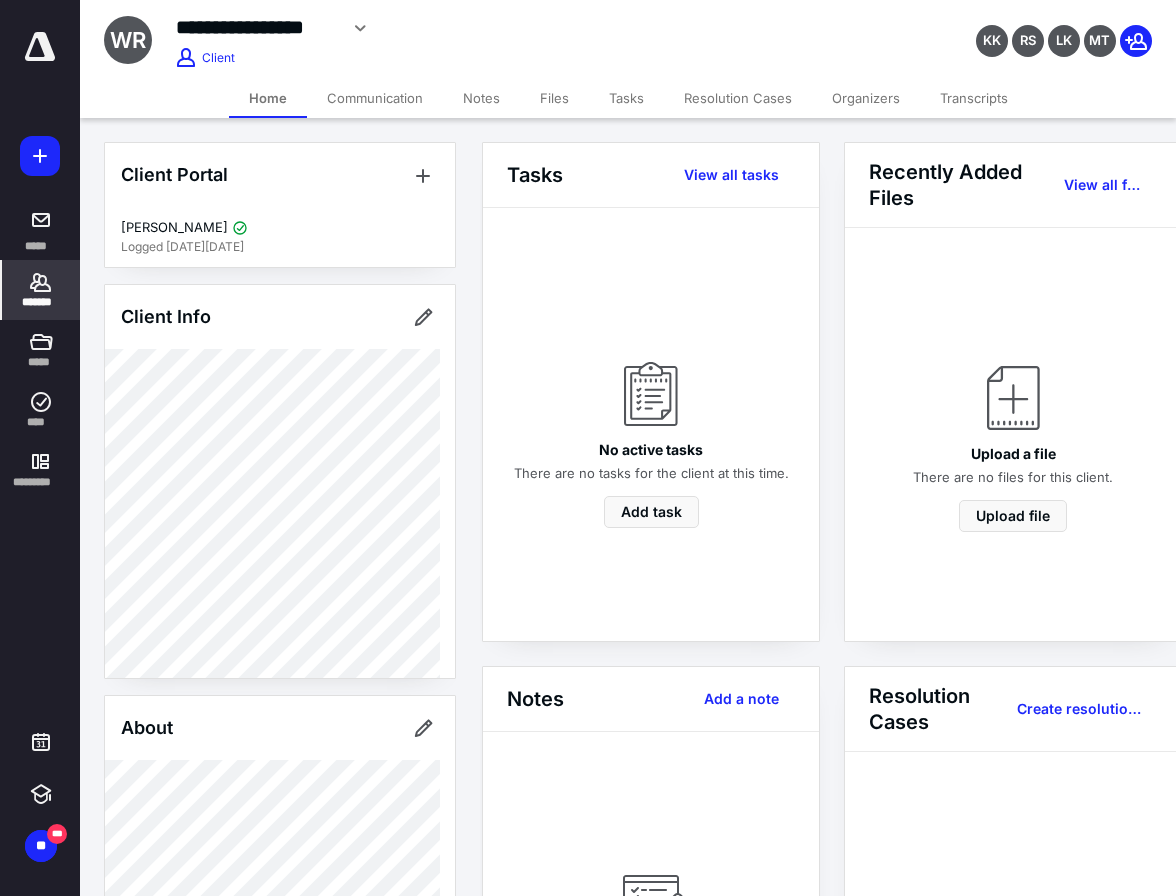 click 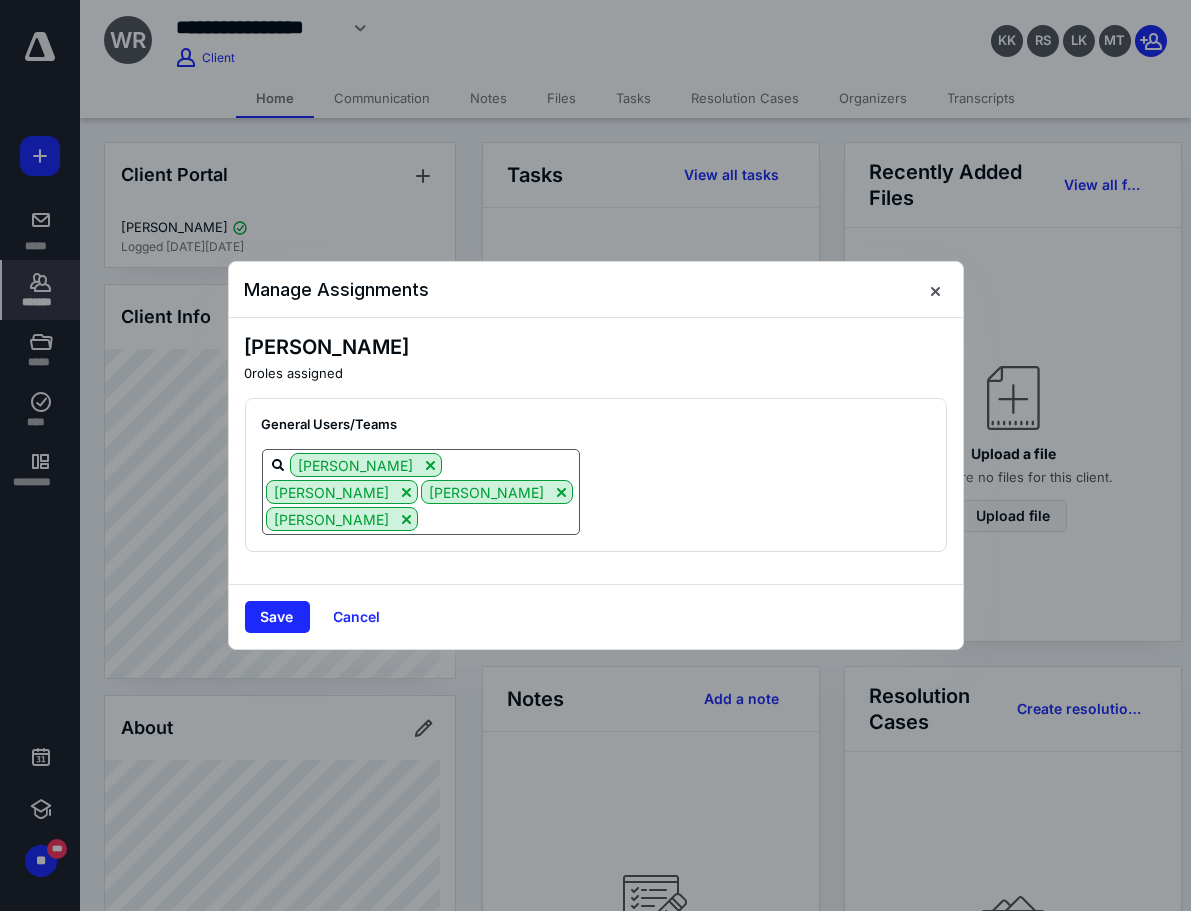 click at bounding box center (498, 518) 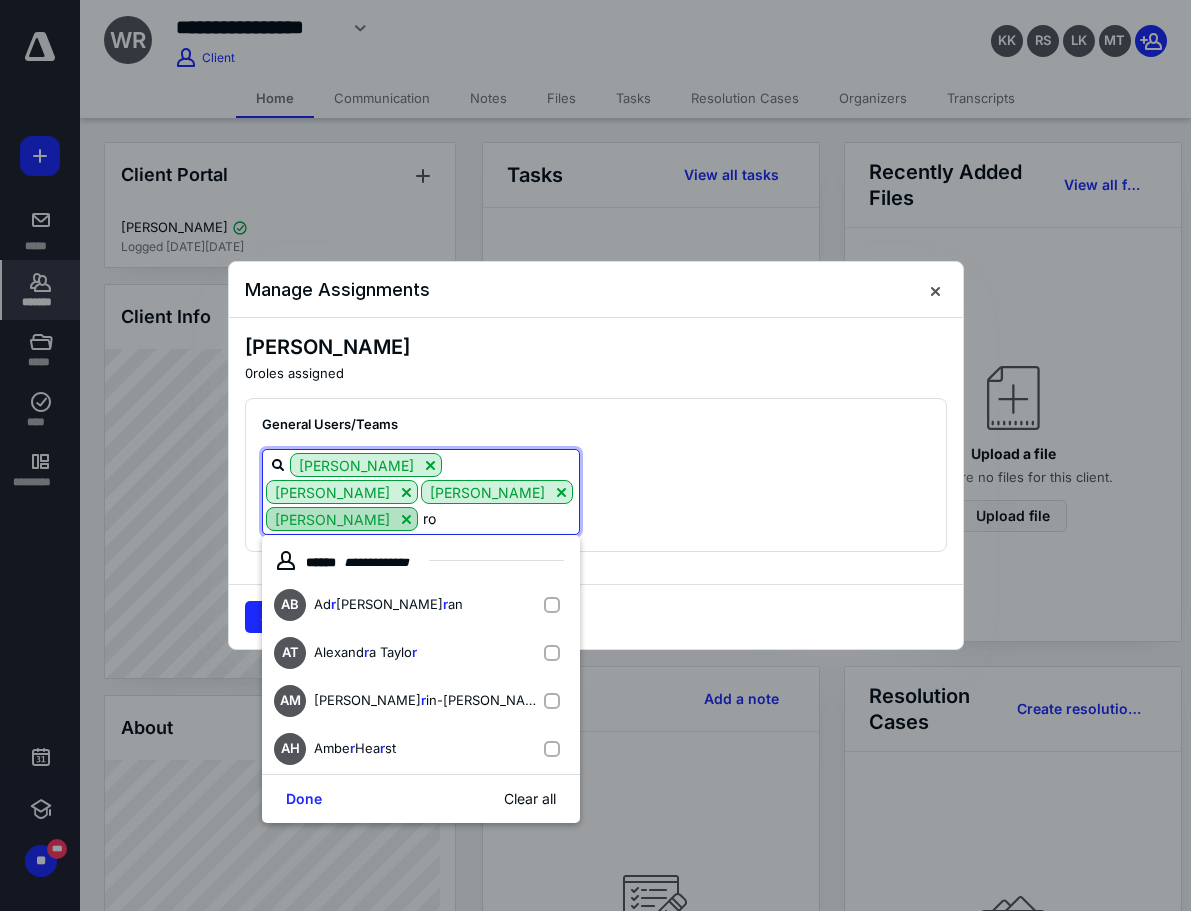 type on "[PERSON_NAME]" 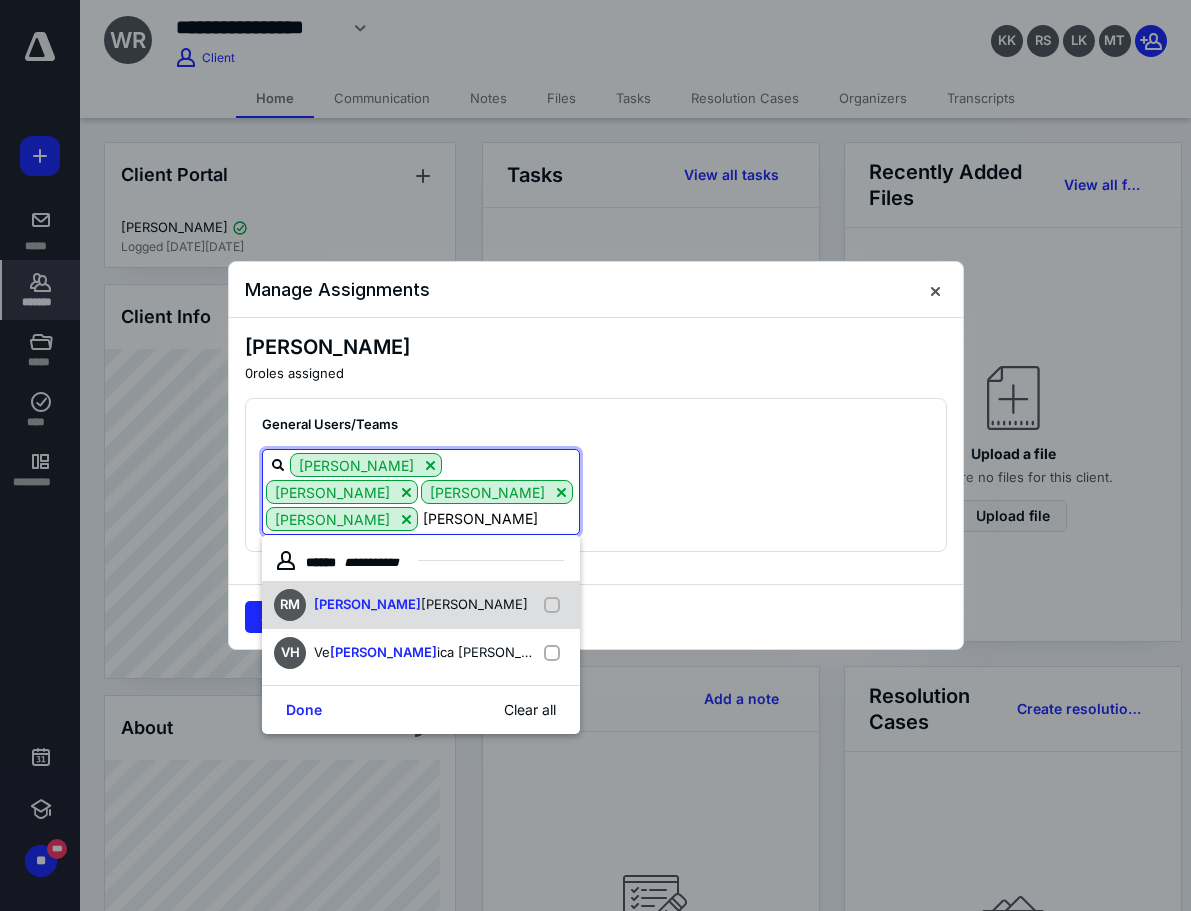 click on "[PERSON_NAME] [PERSON_NAME]" at bounding box center [425, 605] 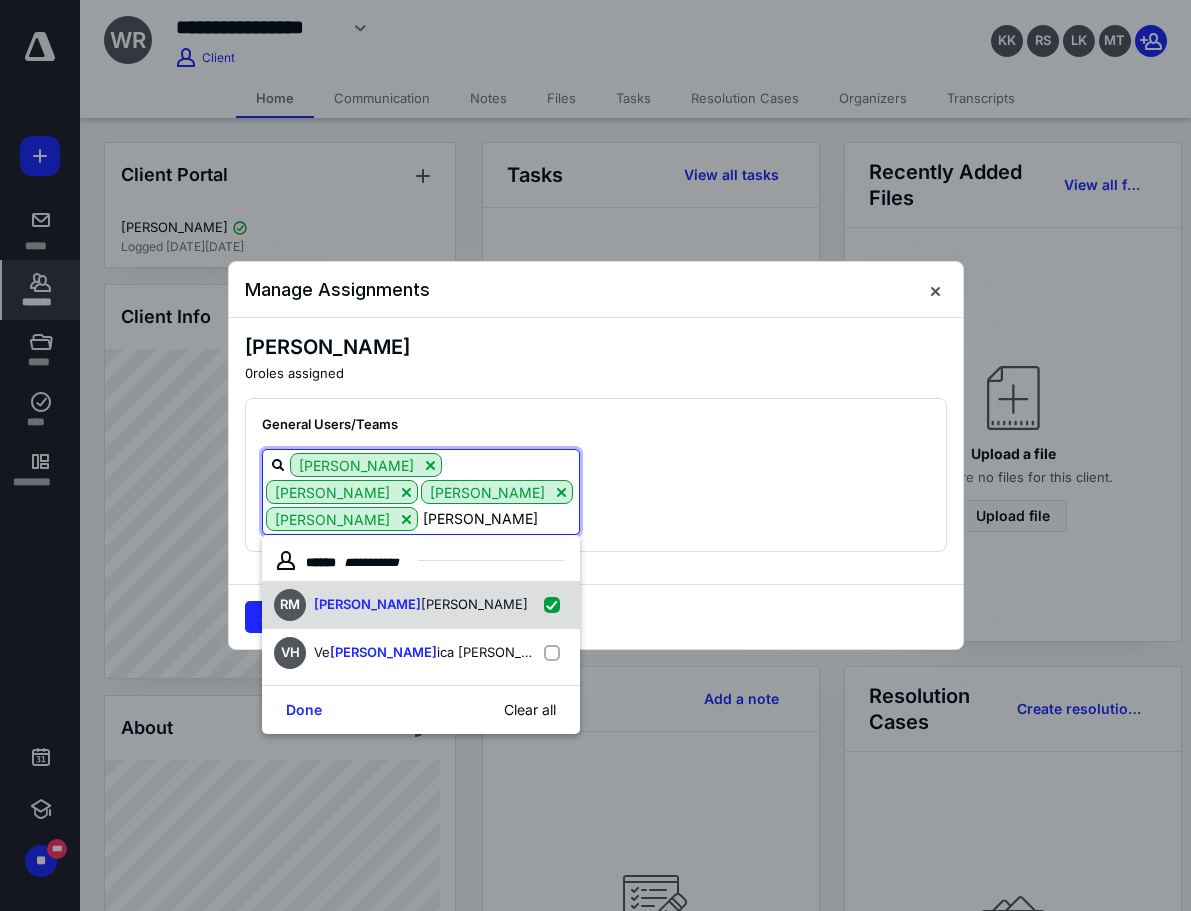 checkbox on "true" 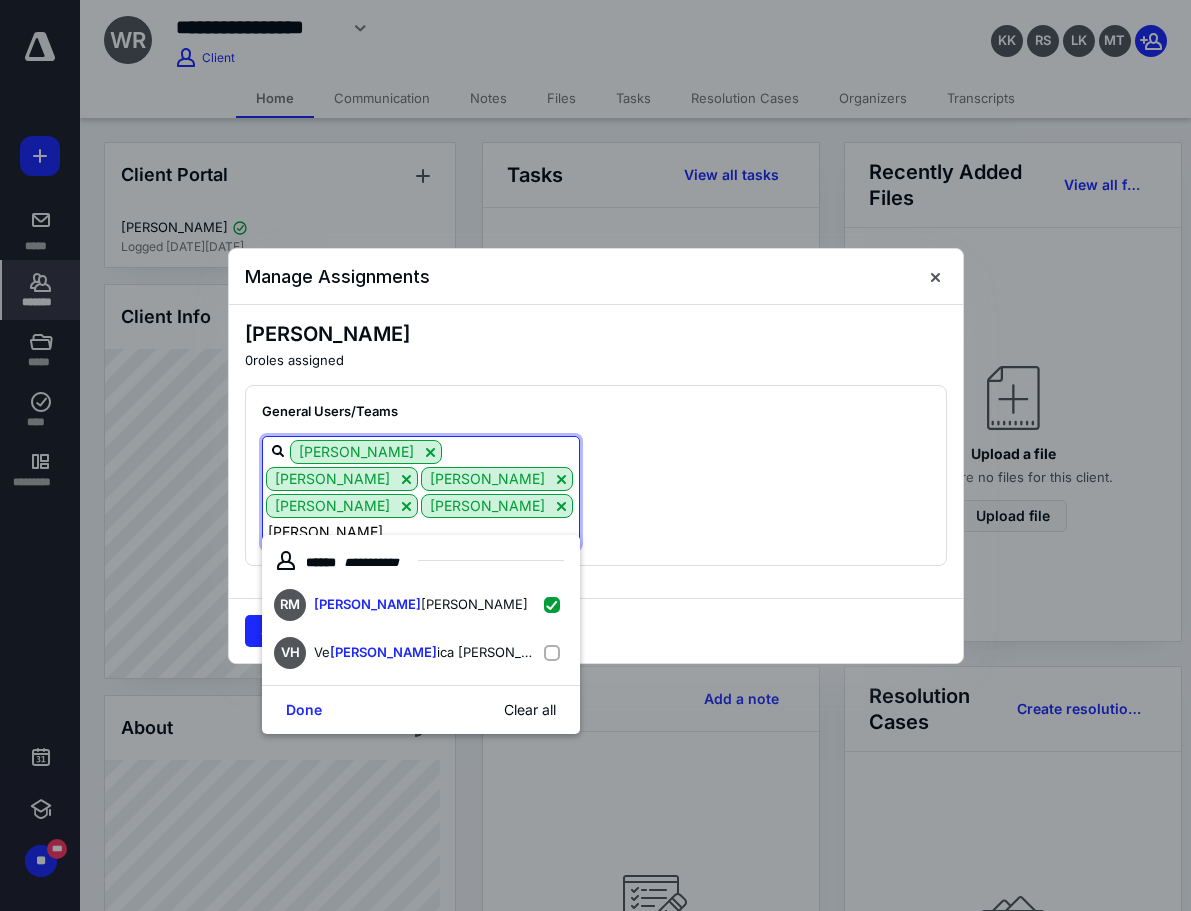 type on "[PERSON_NAME]" 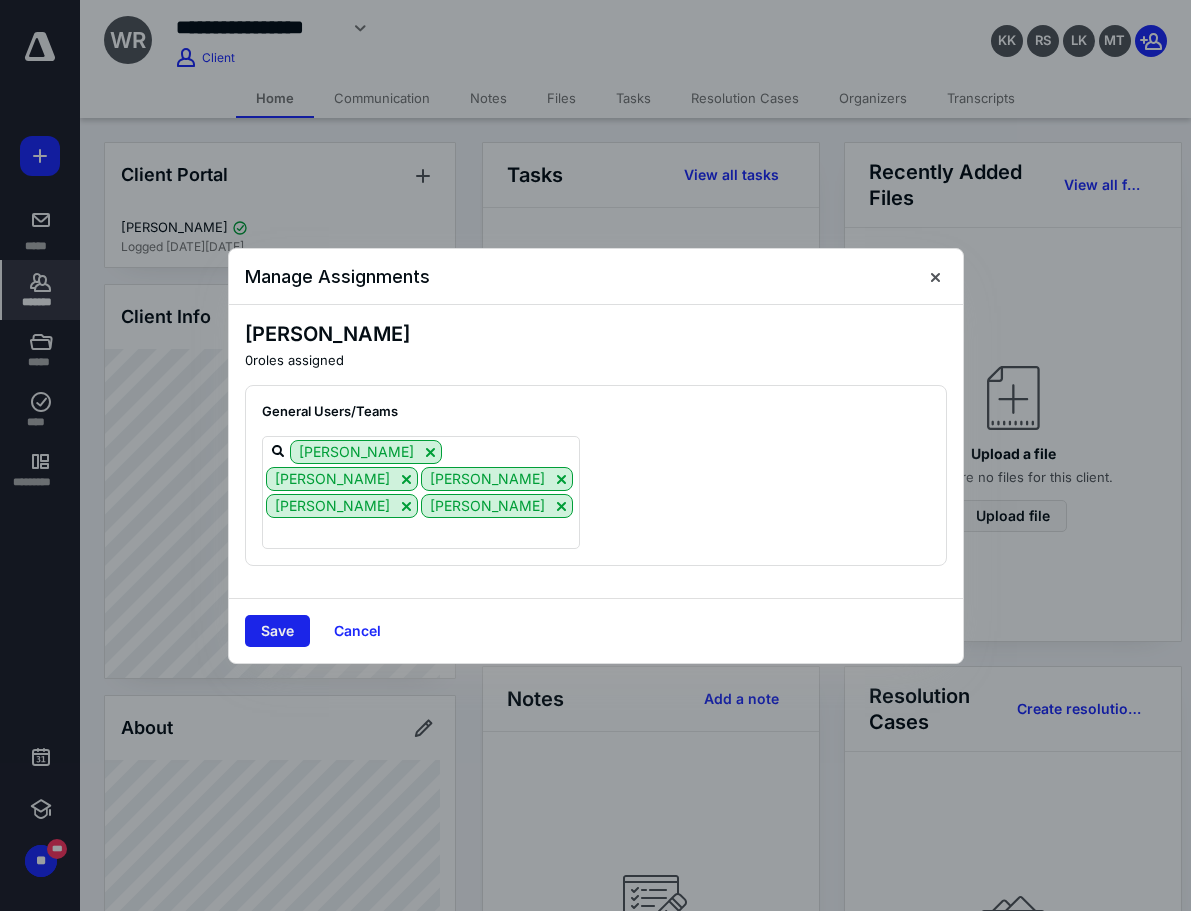 click on "Save" at bounding box center [277, 631] 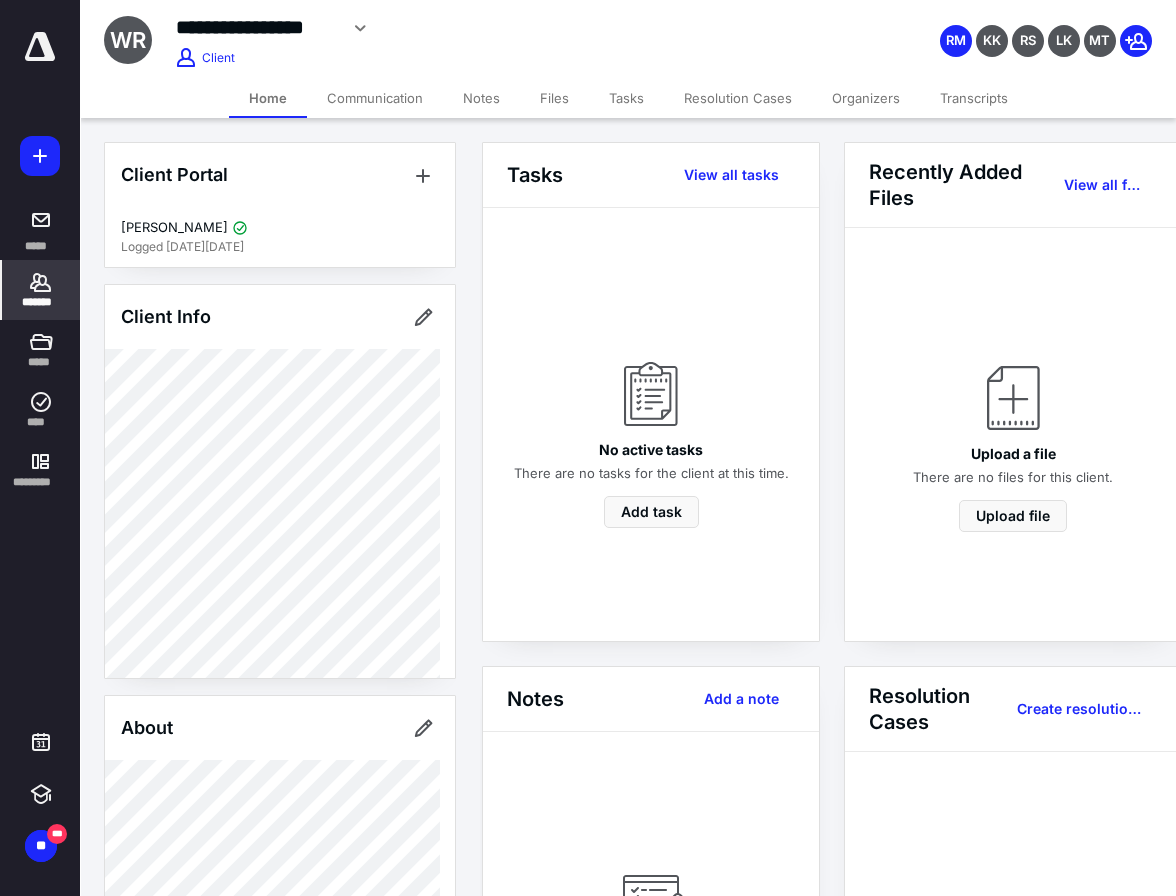 scroll, scrollTop: 485, scrollLeft: 0, axis: vertical 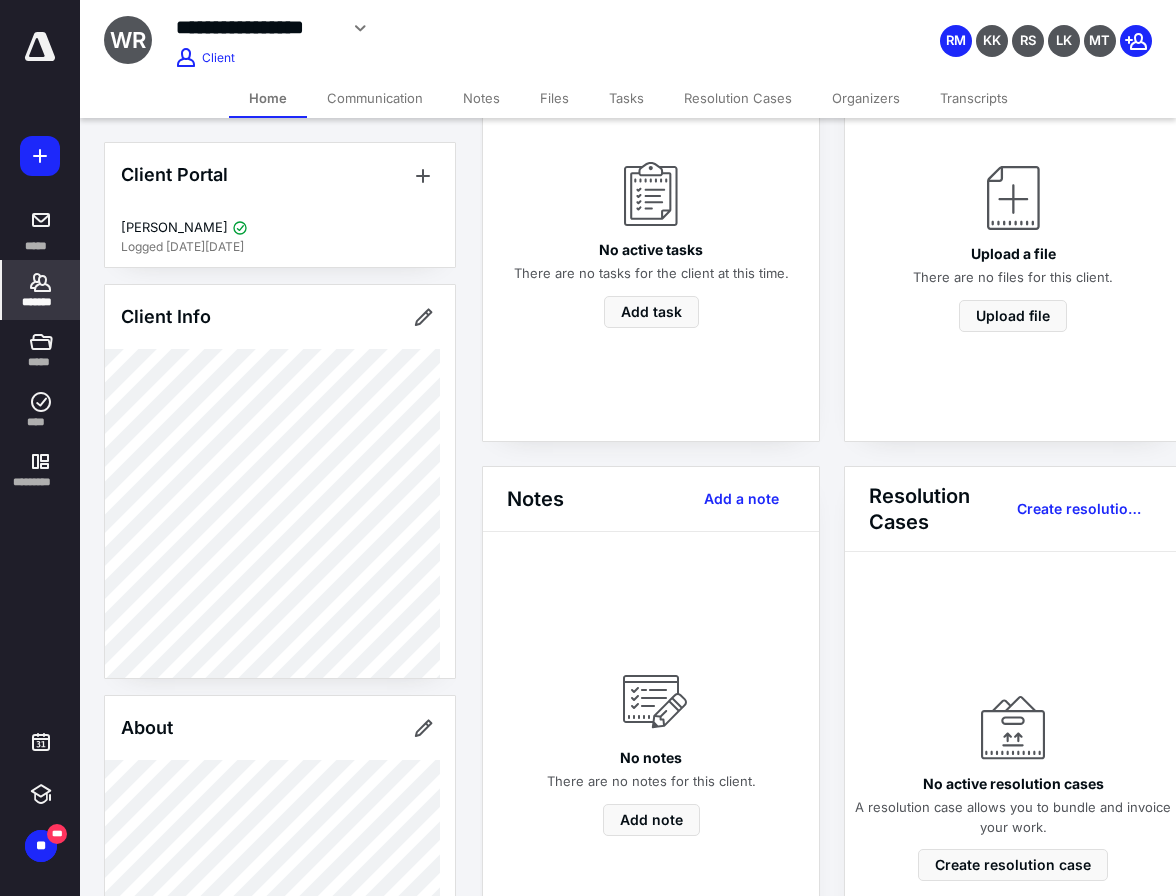 click 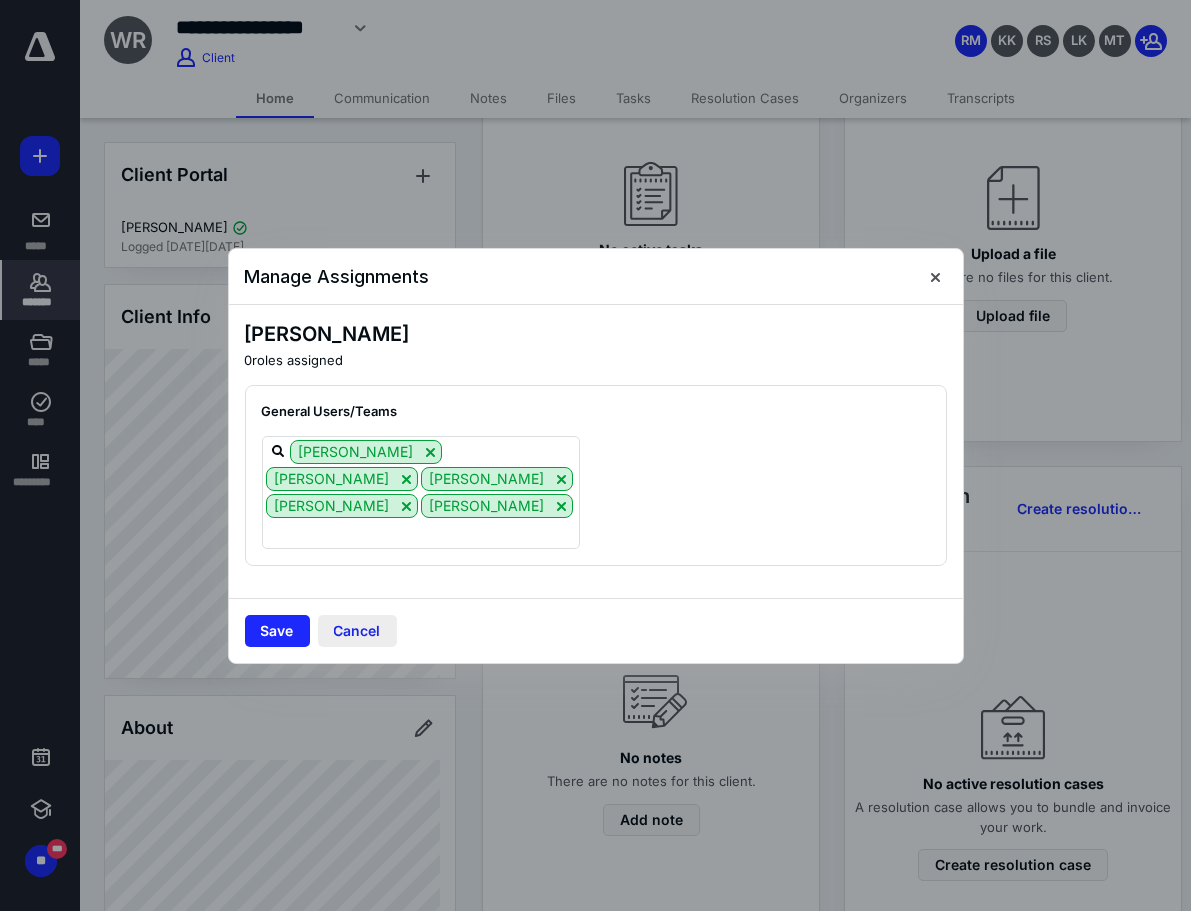 click on "Cancel" at bounding box center (357, 631) 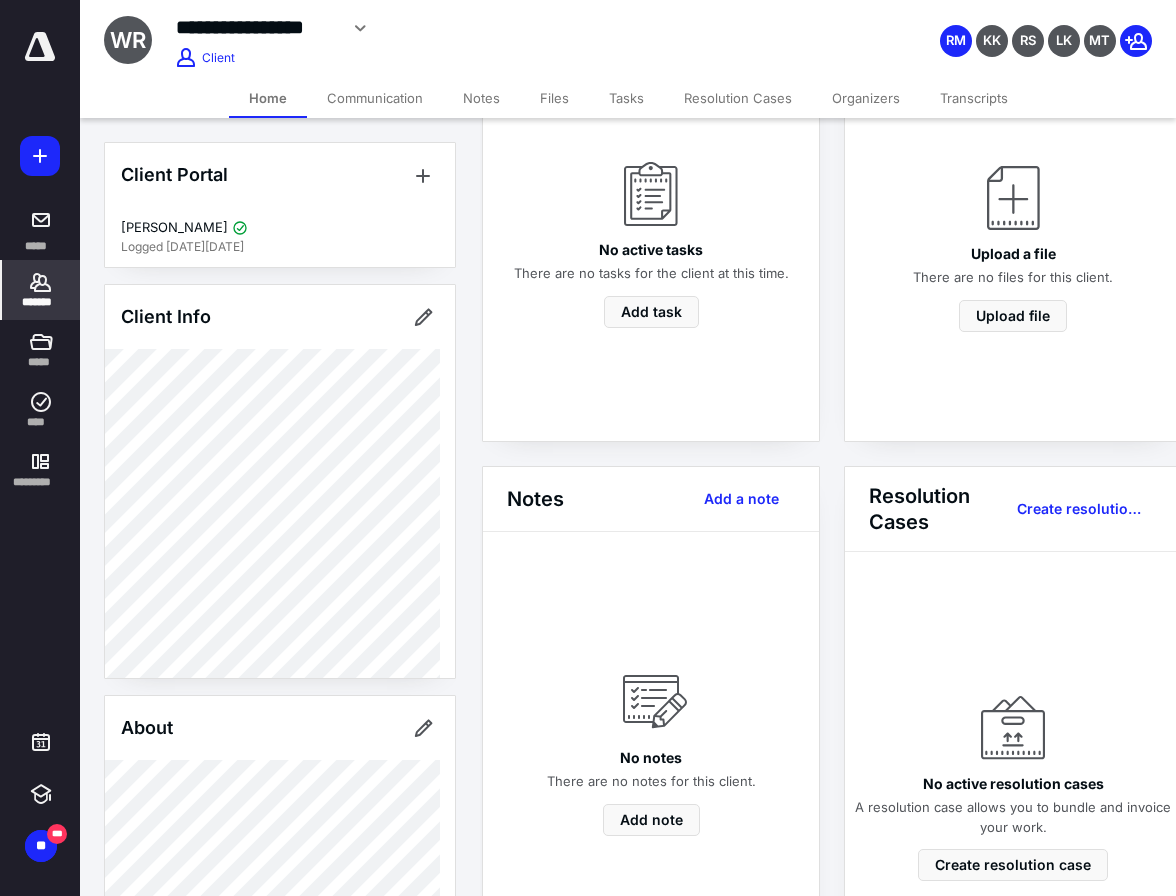 click on "*******" at bounding box center [41, 302] 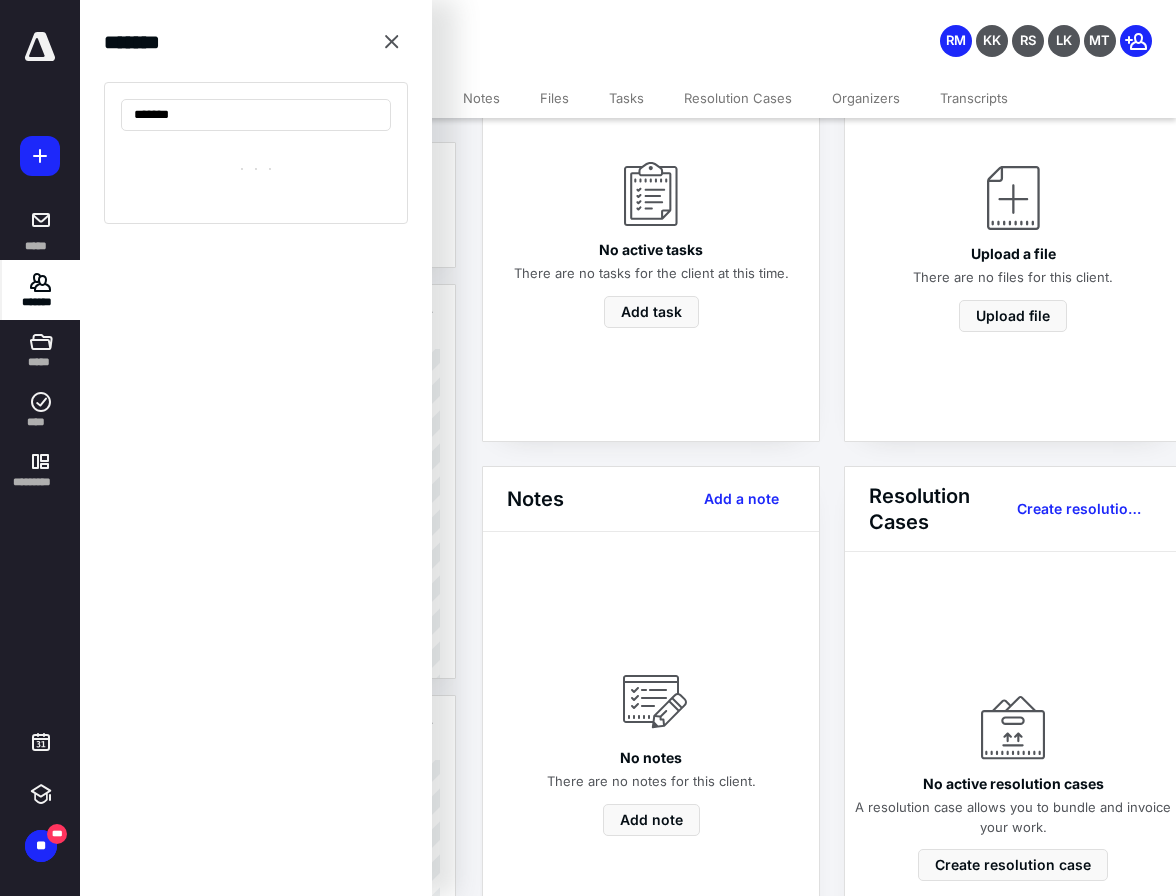 type on "********" 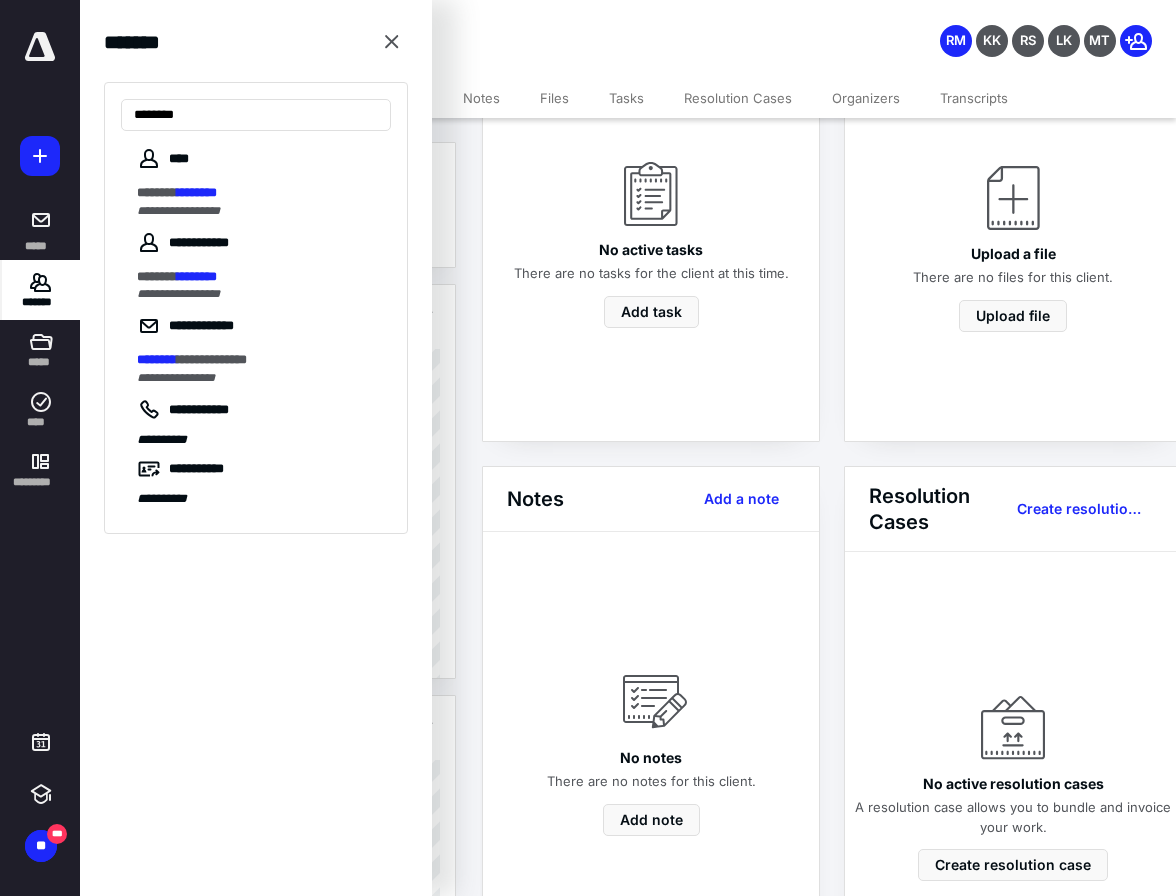 click on "Tasks View all tasks No active tasks There are no tasks for the client at this time. Add task Recently Added Files View all files Upload a file There are no files for this client. Upload file Notes Add a note No notes There are no notes for this client. Add note Resolution Cases Create resolution case No active resolution cases A resolution case allows you to bundle and invoice your work. Create resolution case" at bounding box center (832, 466) 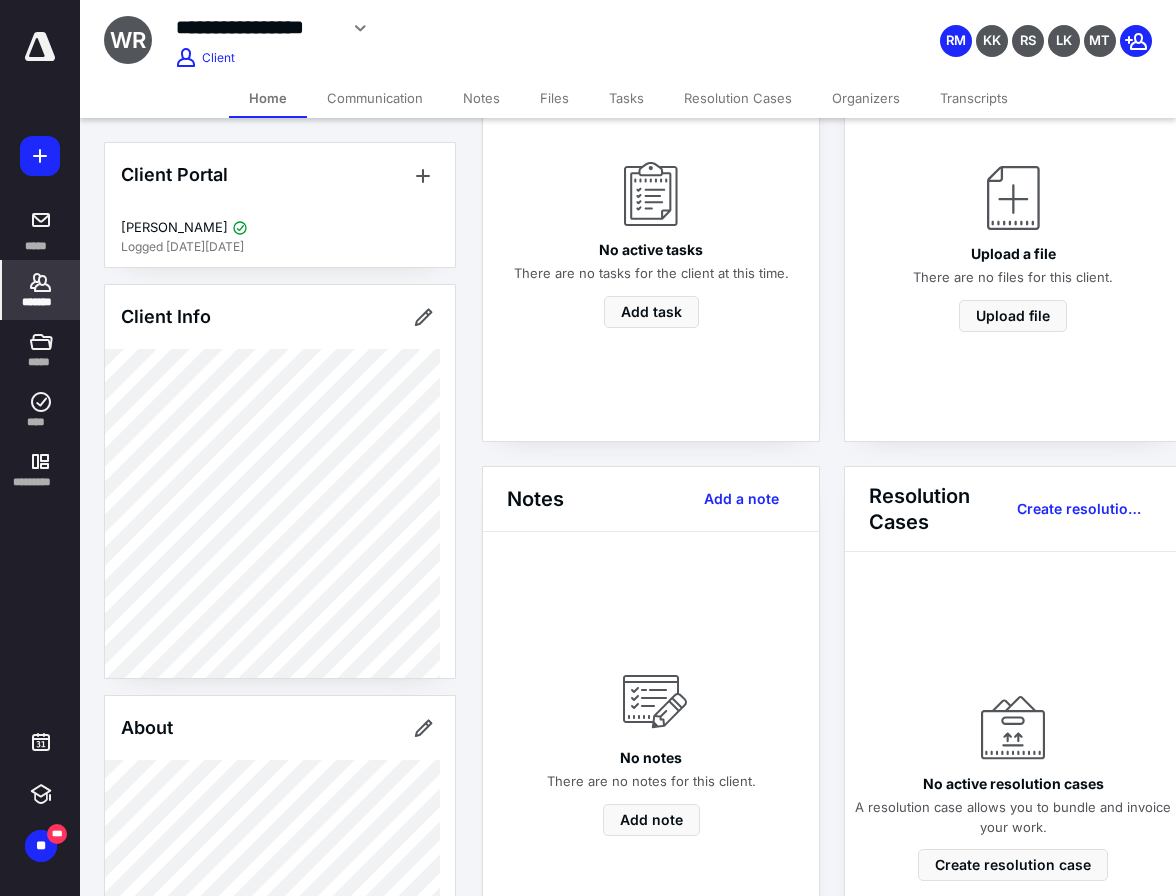 click 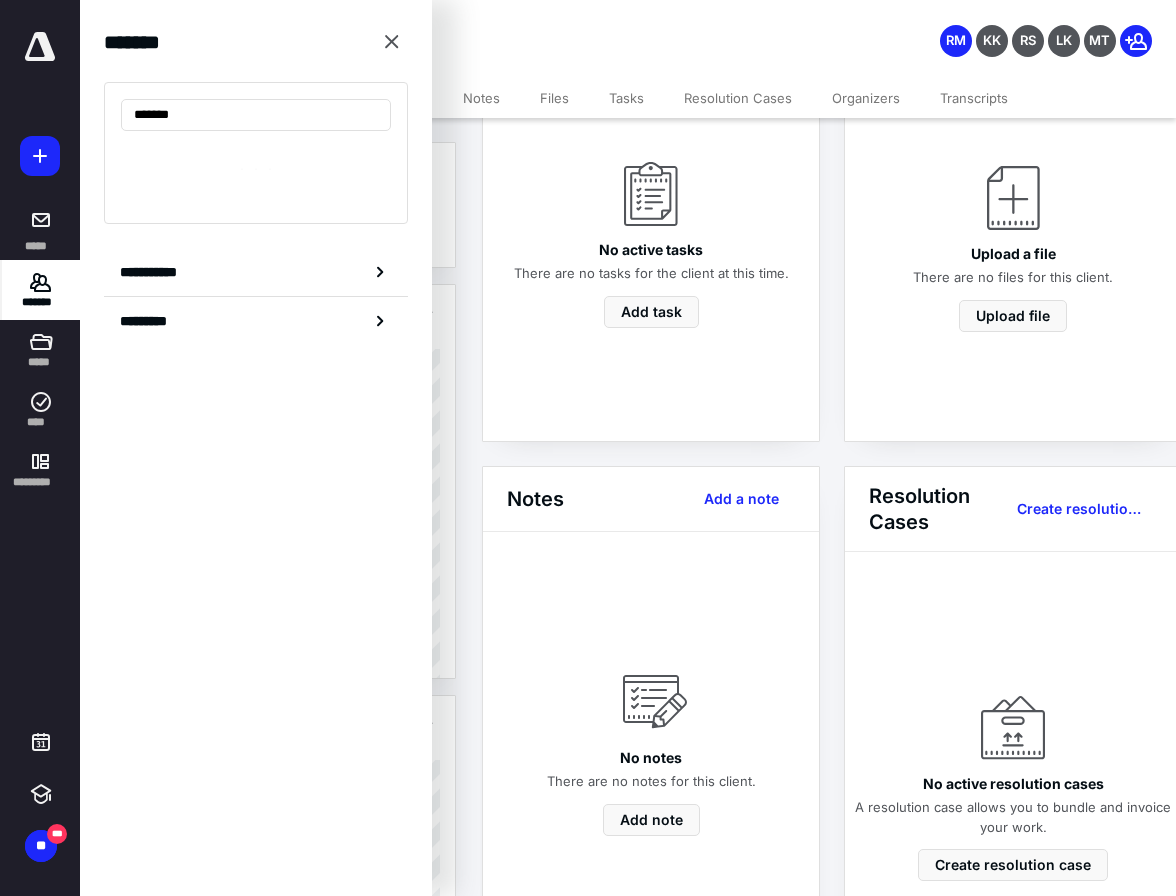 type on "********" 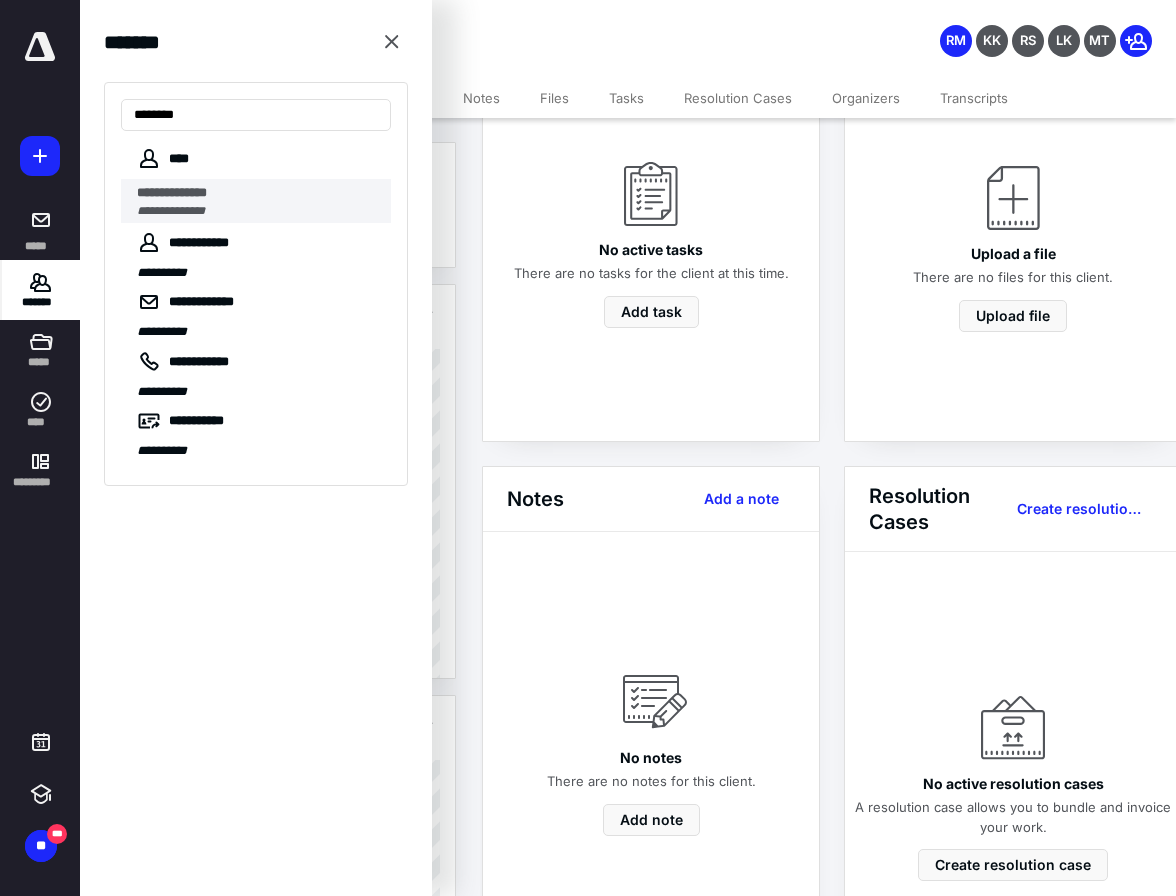 click on "**********" at bounding box center [172, 192] 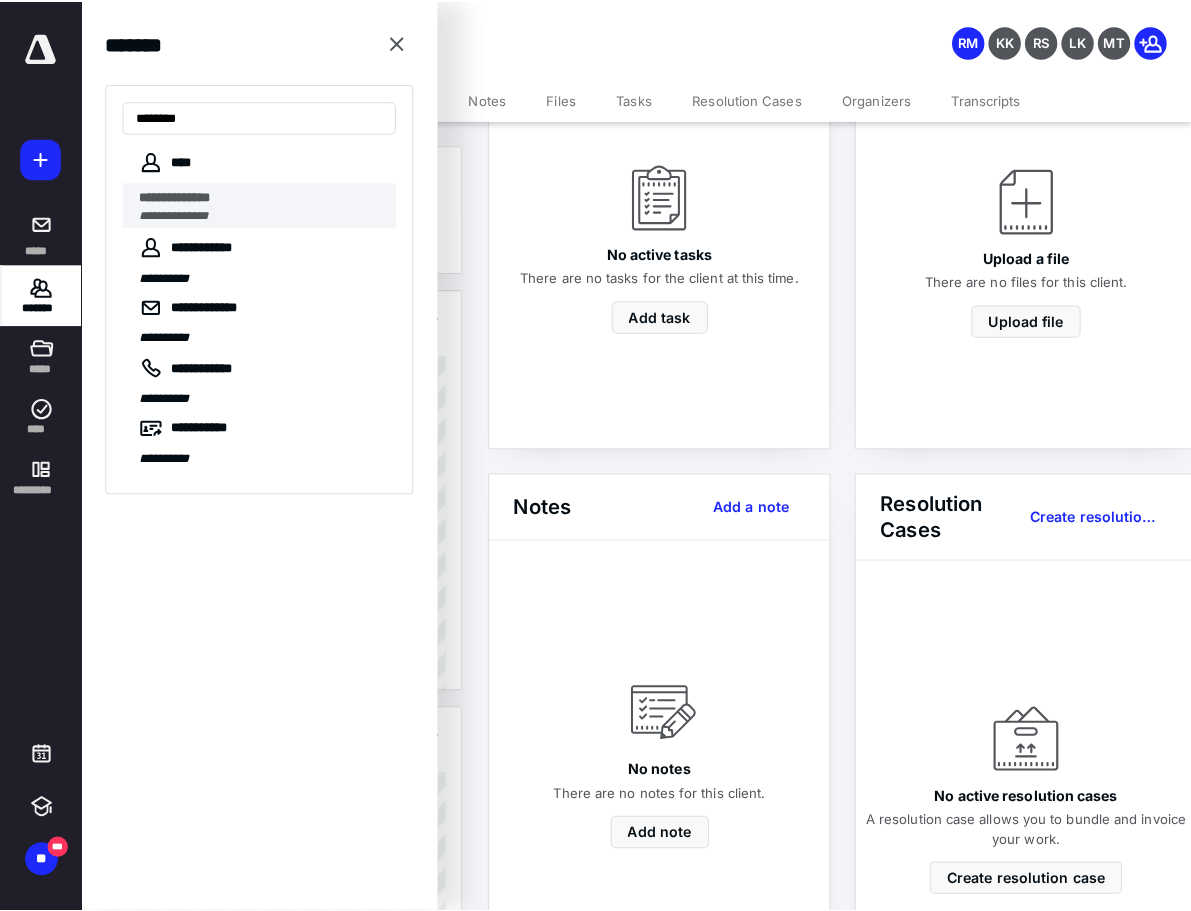 scroll, scrollTop: 0, scrollLeft: 0, axis: both 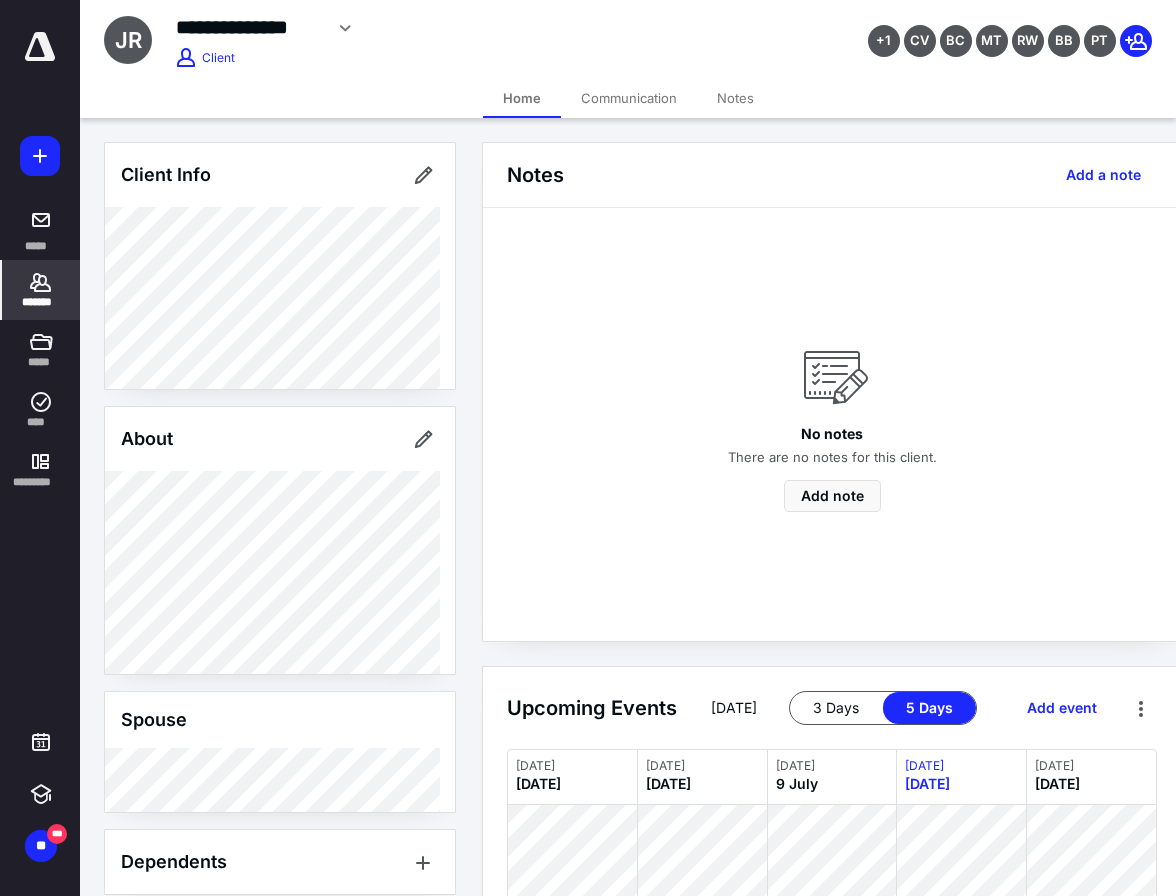 click 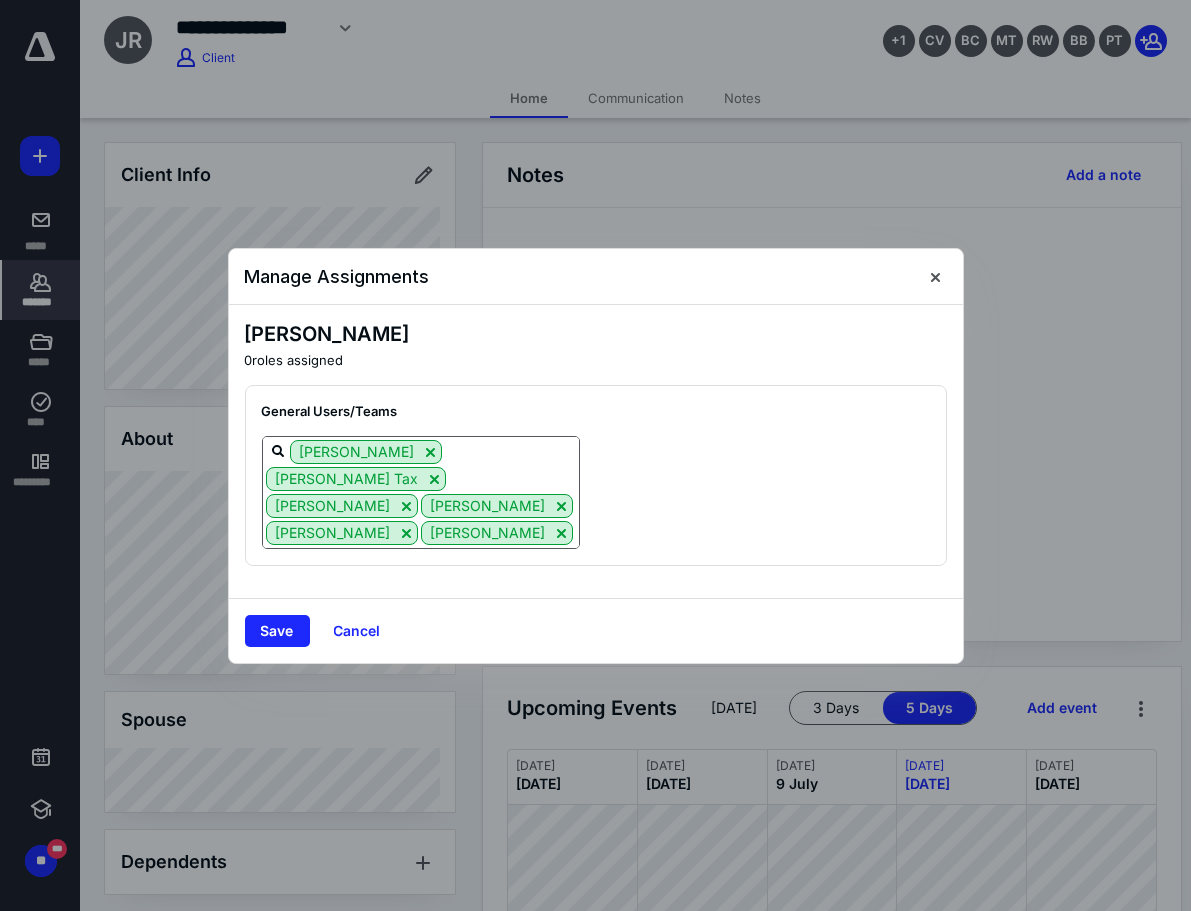click at bounding box center (406, 560) 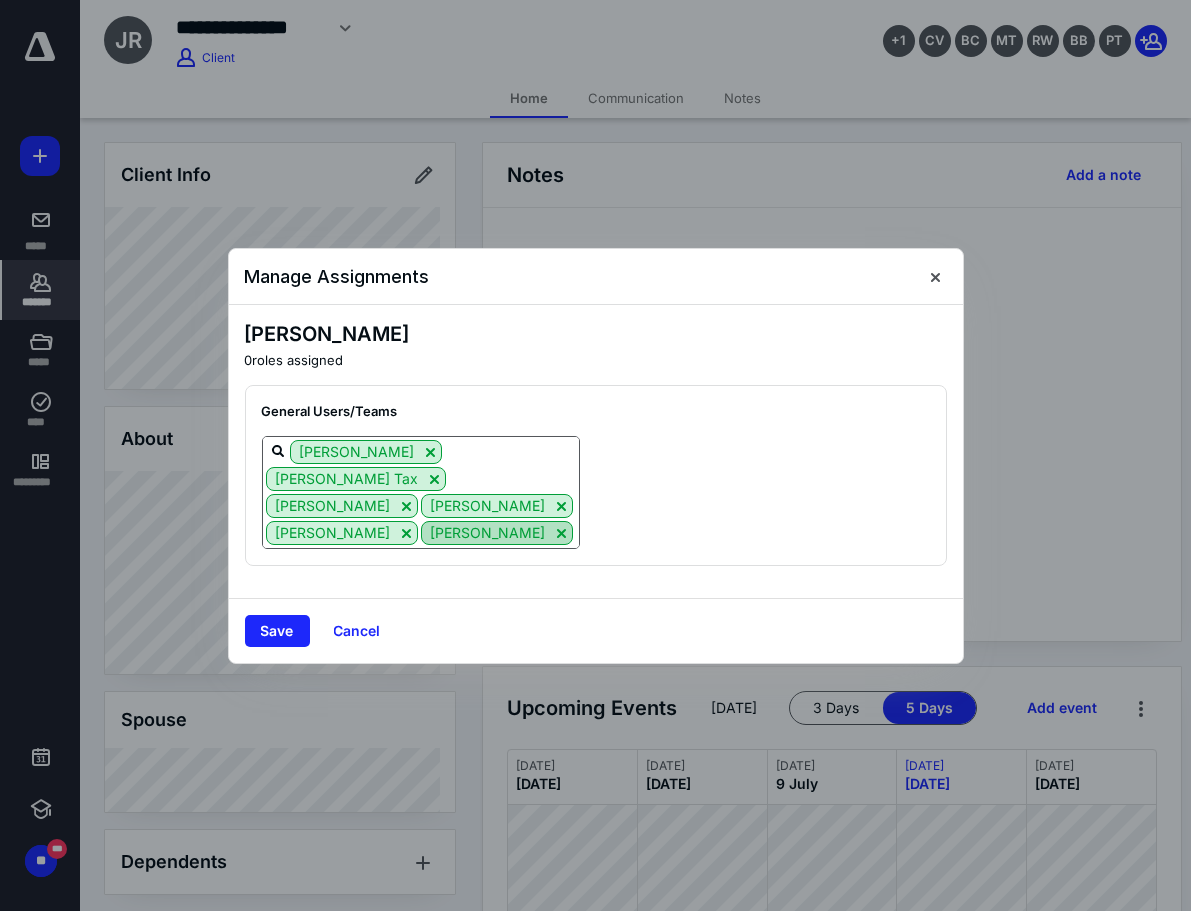 click at bounding box center (561, 533) 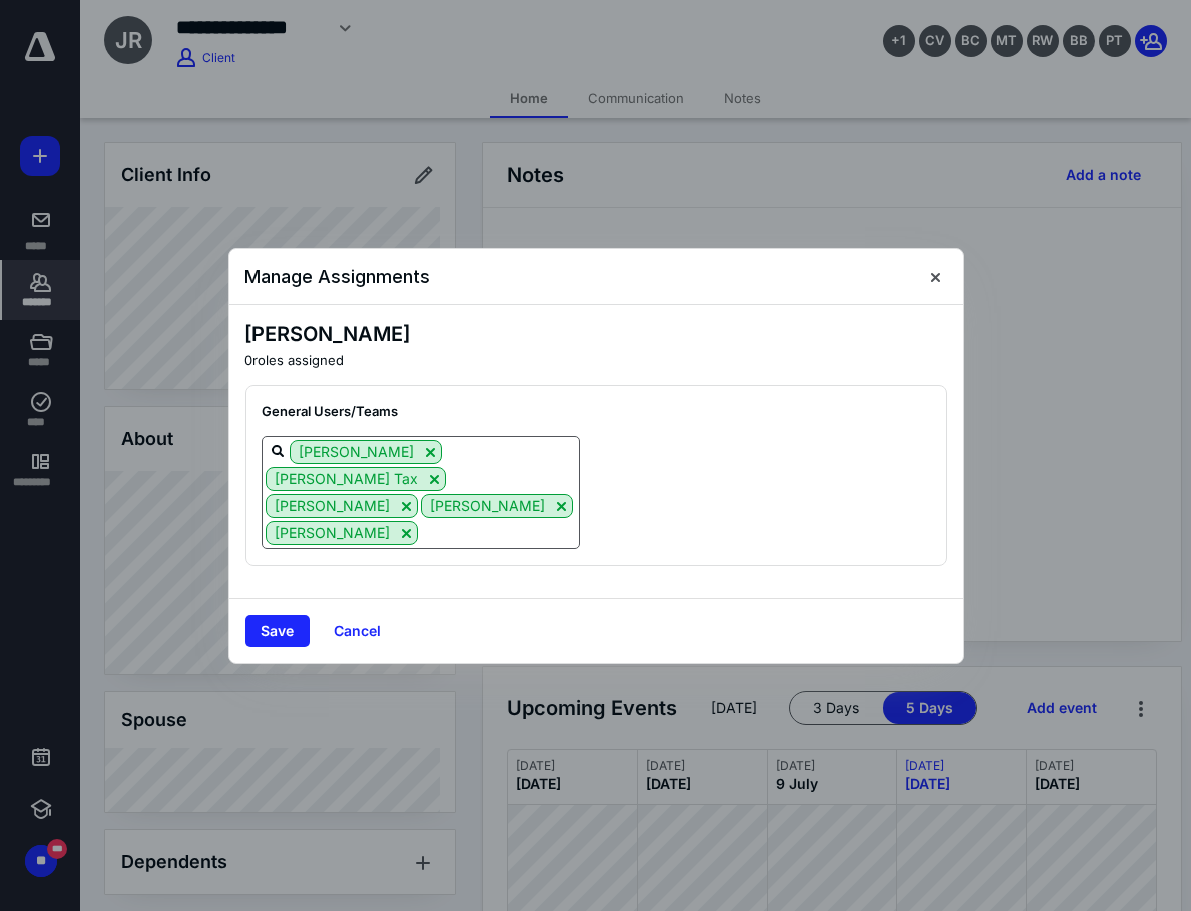 click at bounding box center (498, 532) 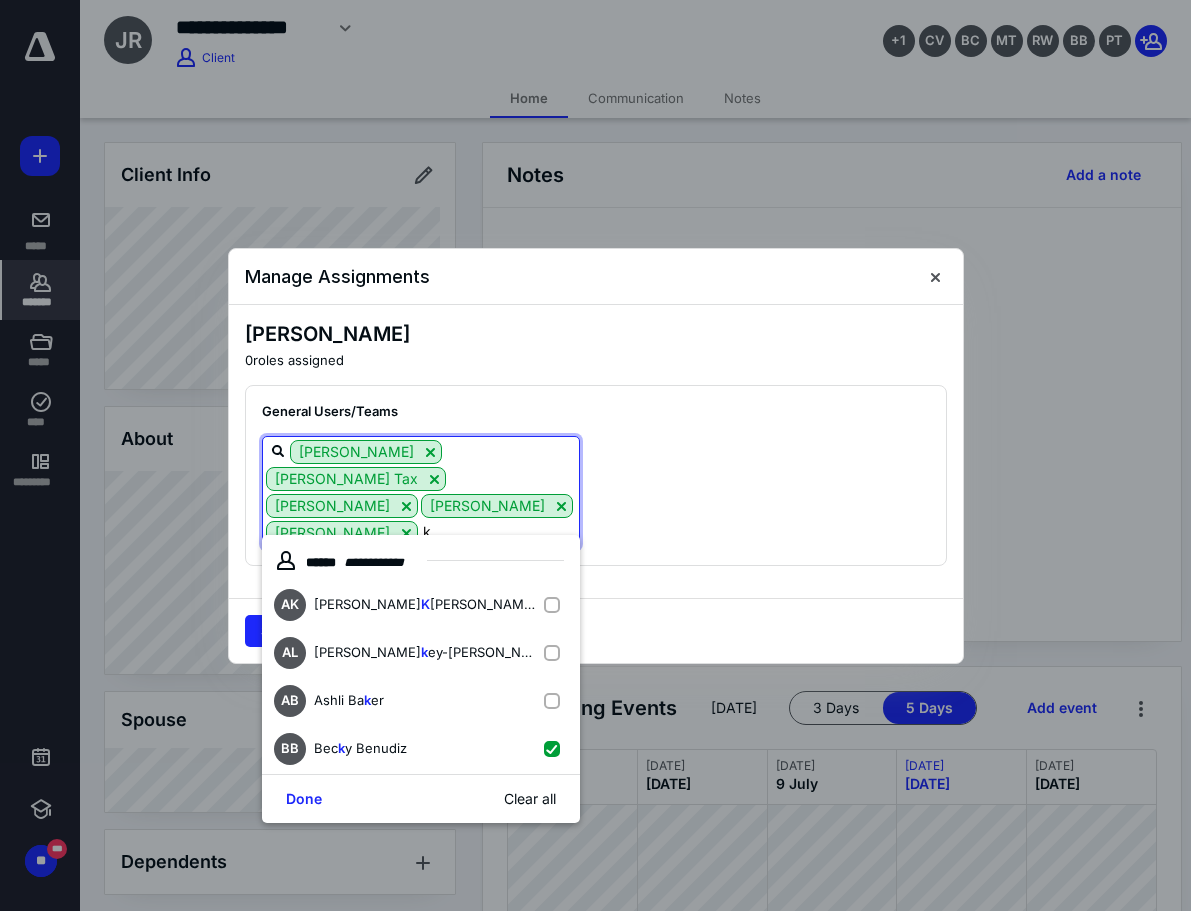 type on "kr" 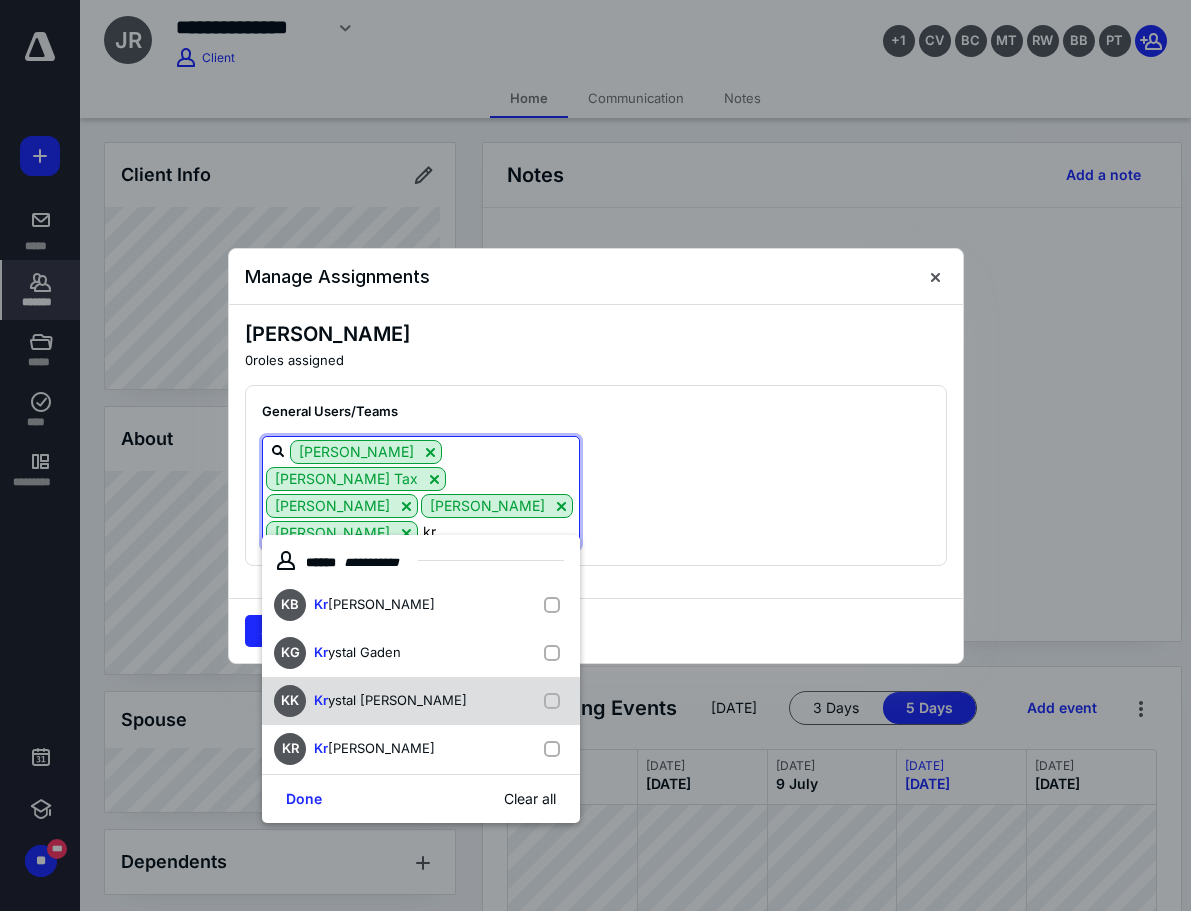 click on "KK Kr ystal [PERSON_NAME]" at bounding box center (421, 701) 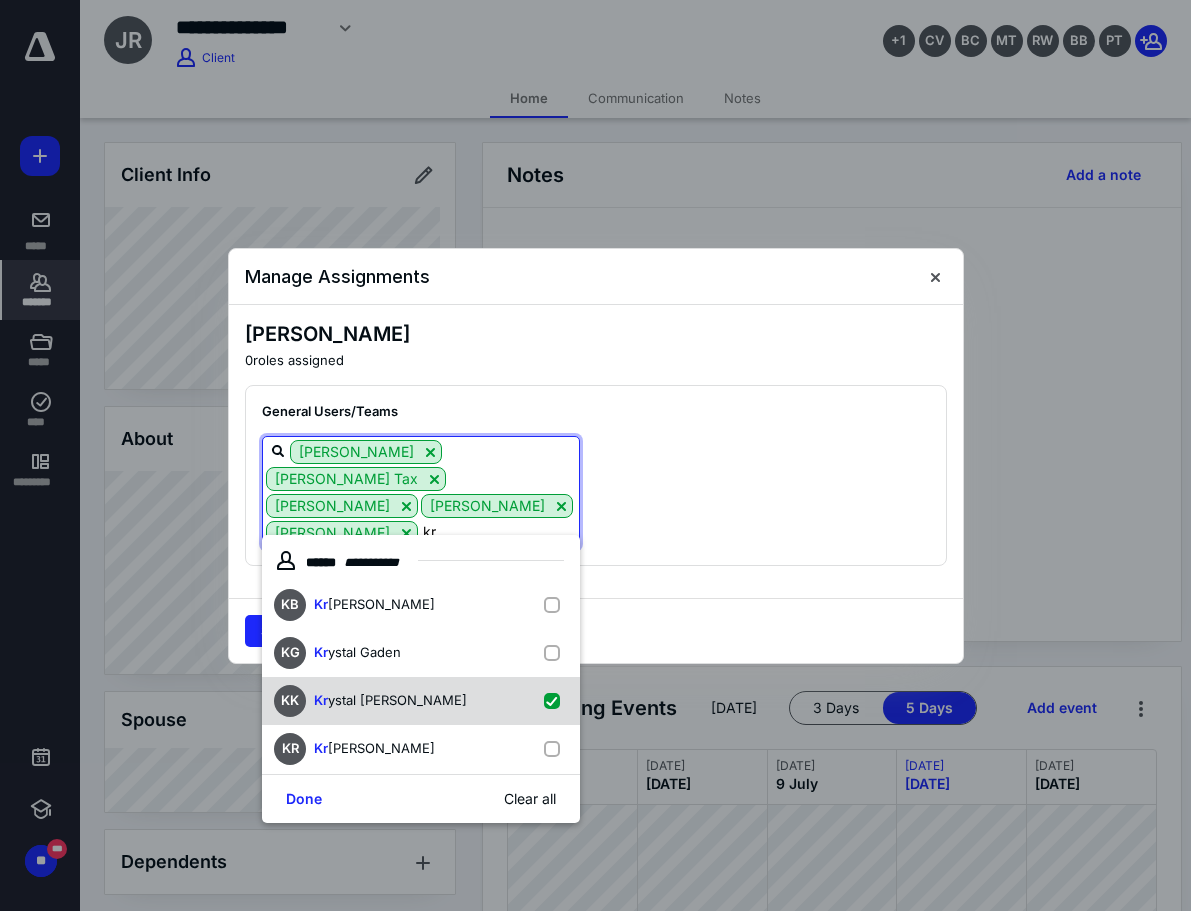 checkbox on "true" 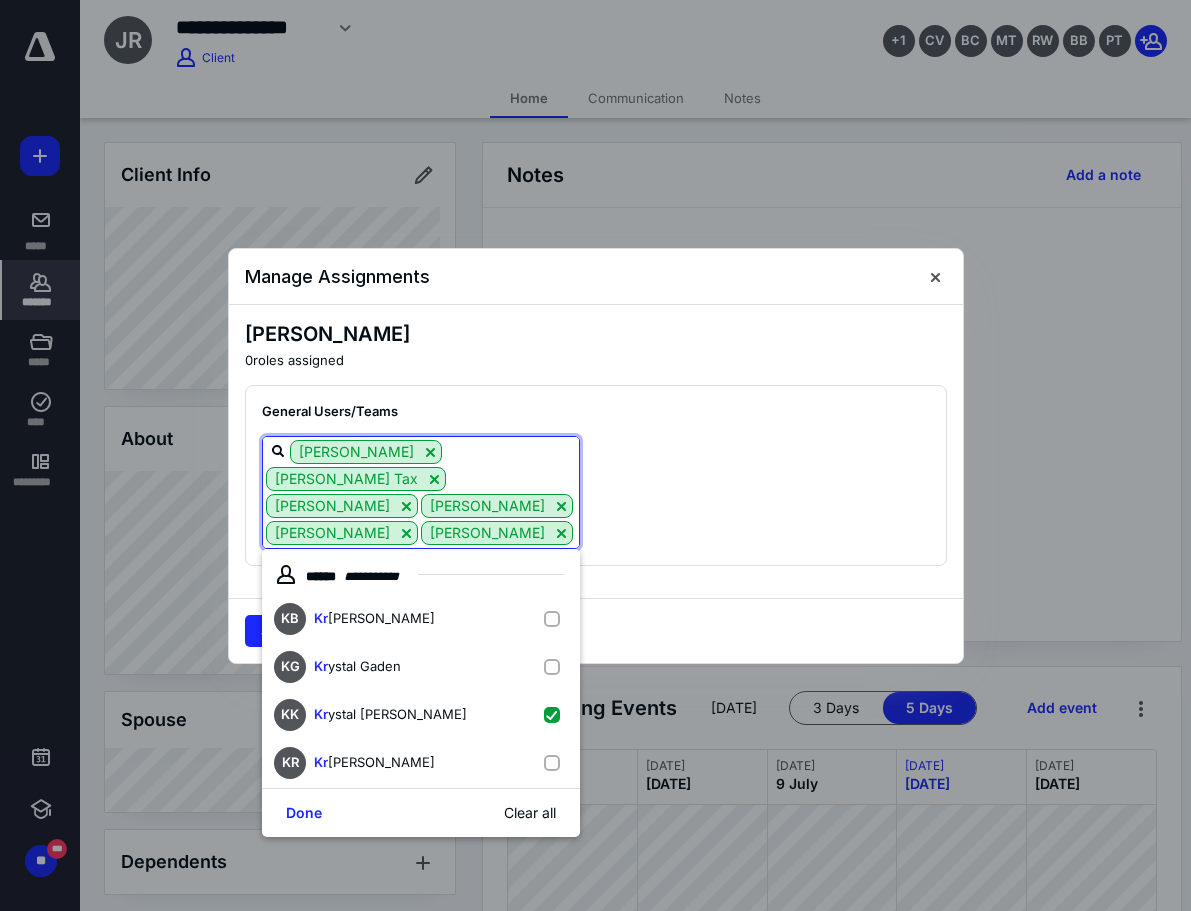 type on "k" 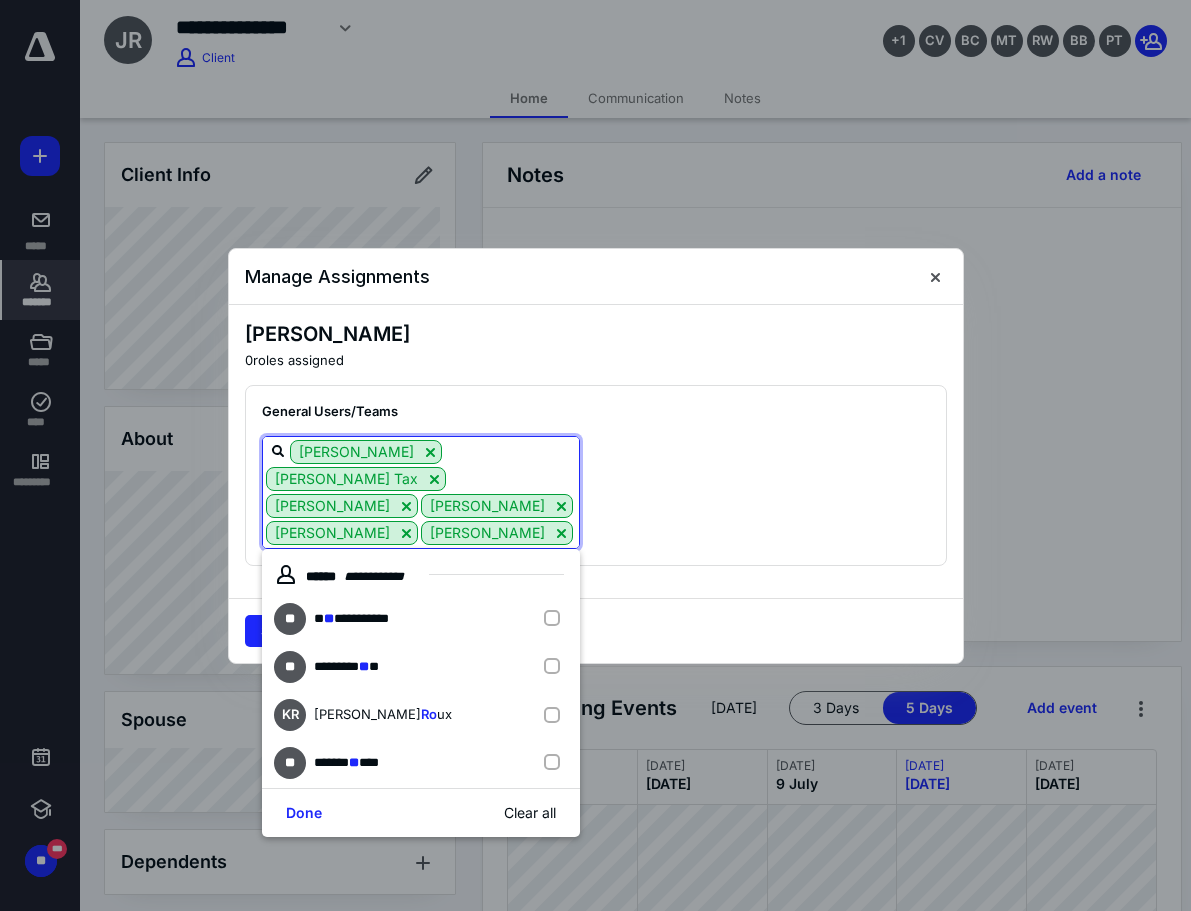 type on "[PERSON_NAME]" 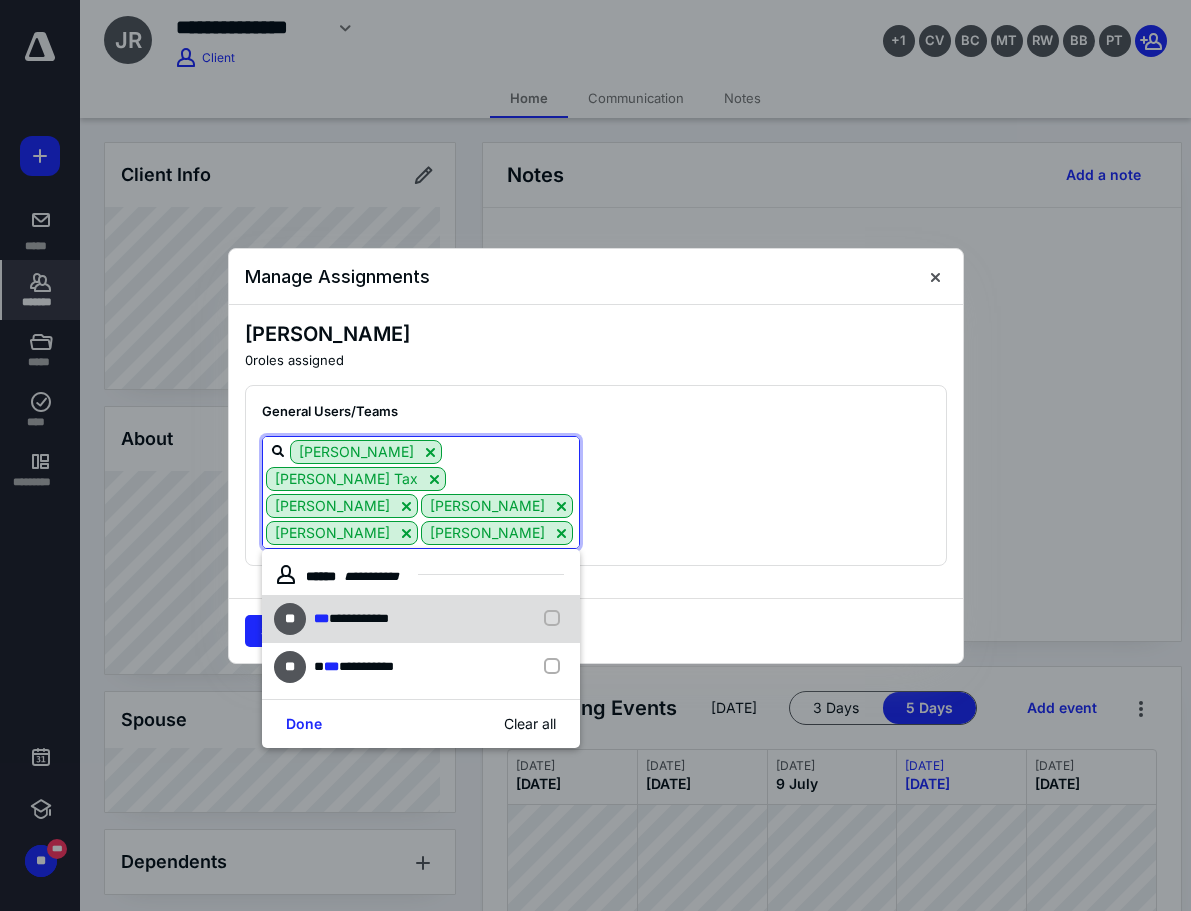 drag, startPoint x: 429, startPoint y: 614, endPoint x: 471, endPoint y: 614, distance: 42 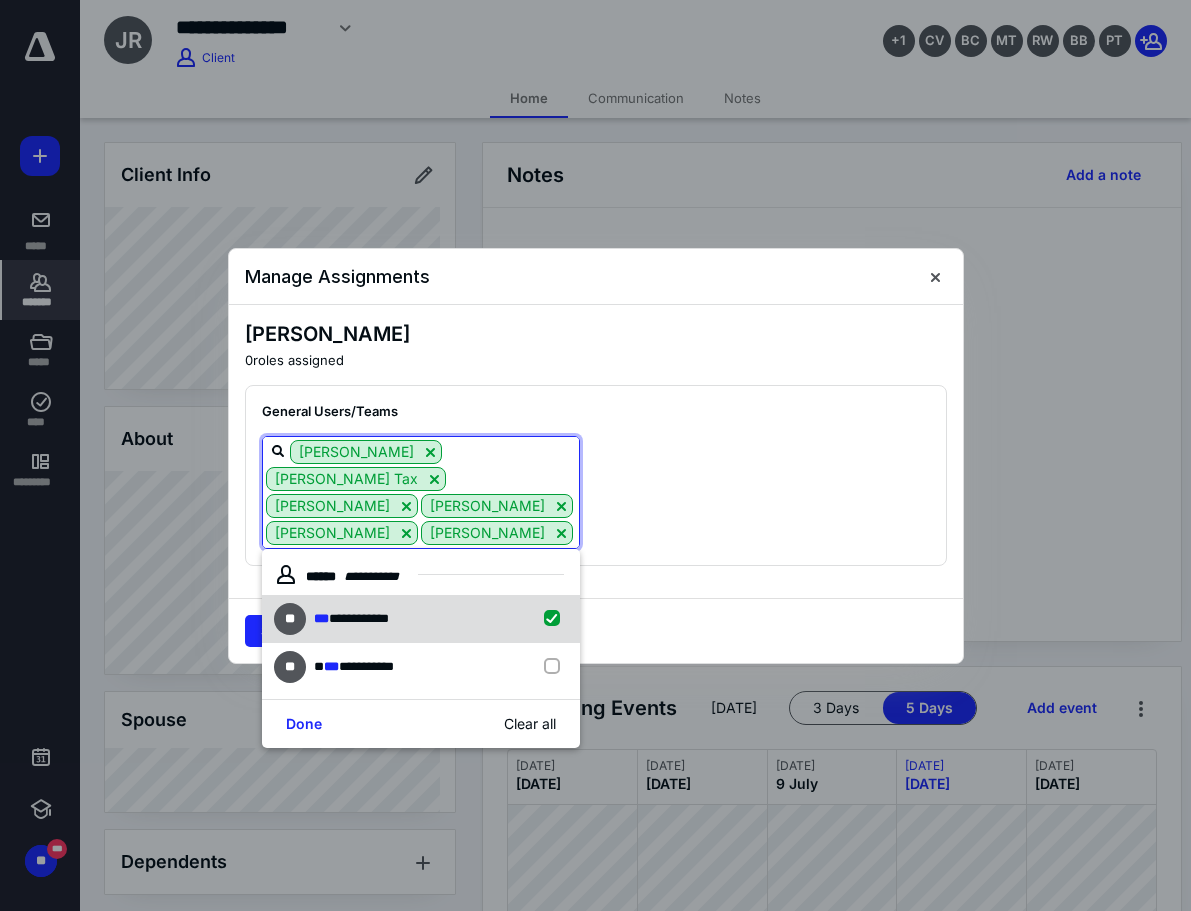 checkbox on "true" 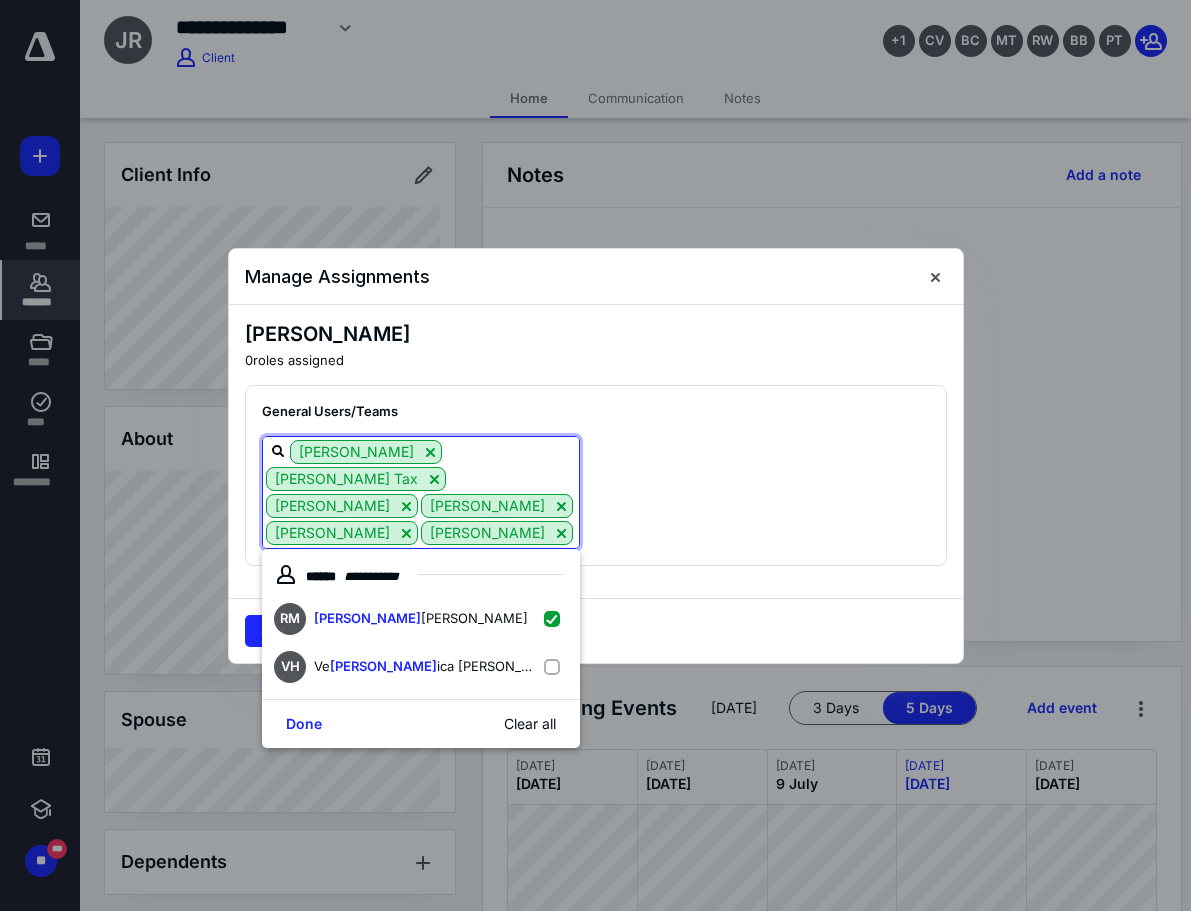 type on "[PERSON_NAME]" 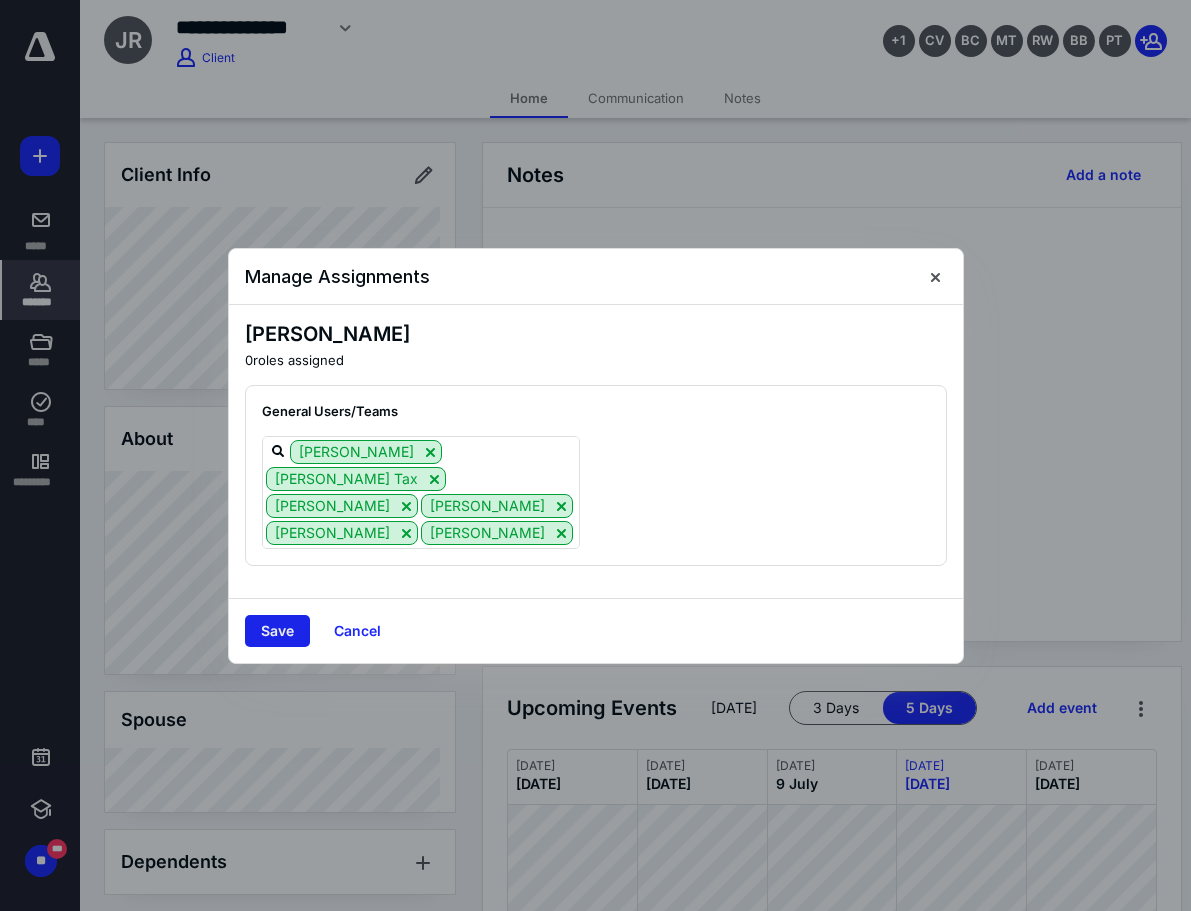 click on "Save" at bounding box center (277, 631) 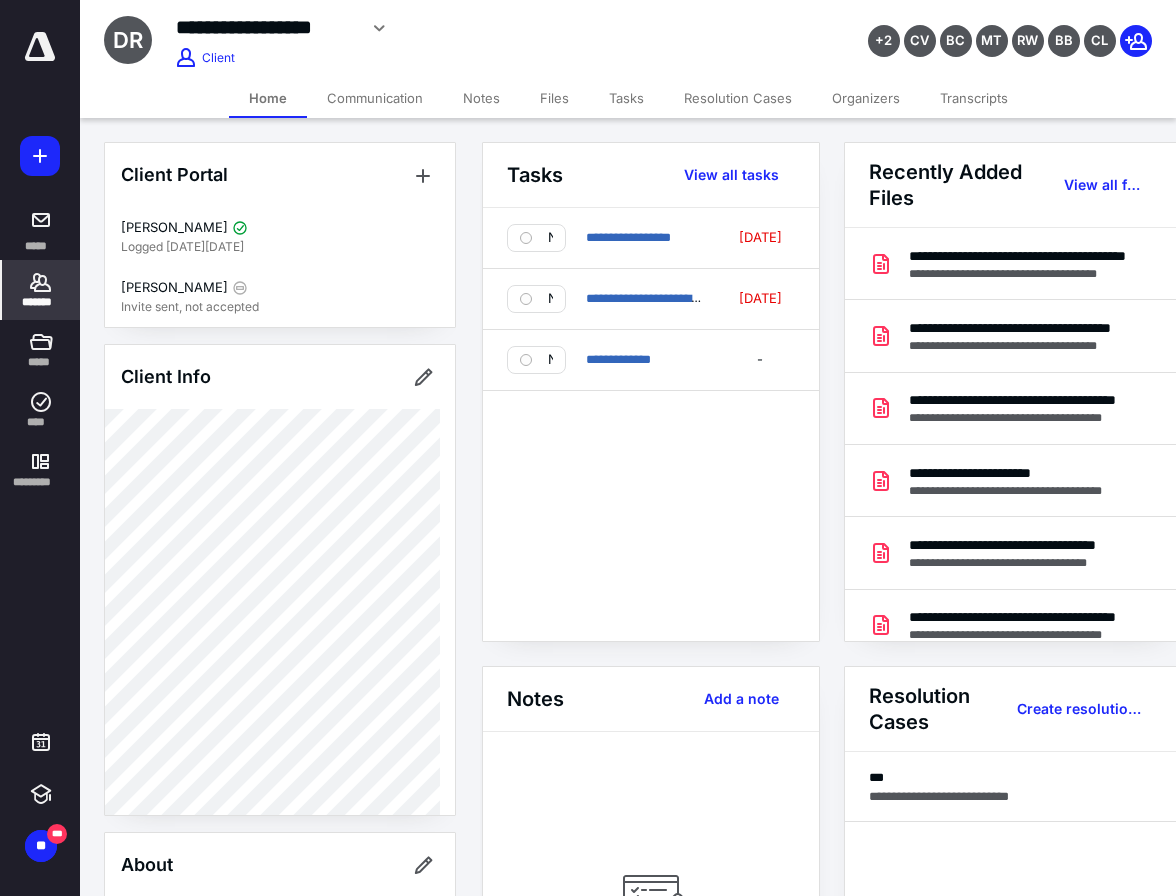click 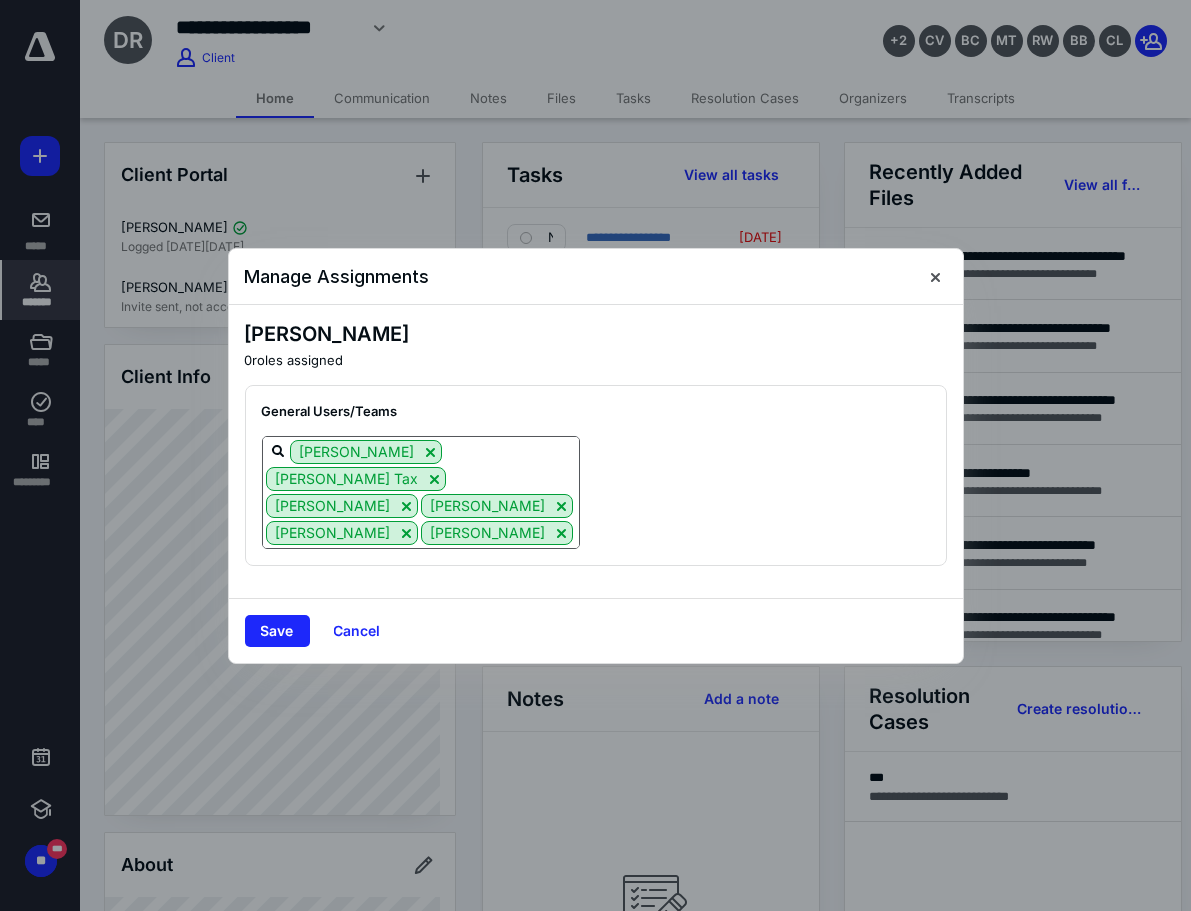 click at bounding box center (561, 560) 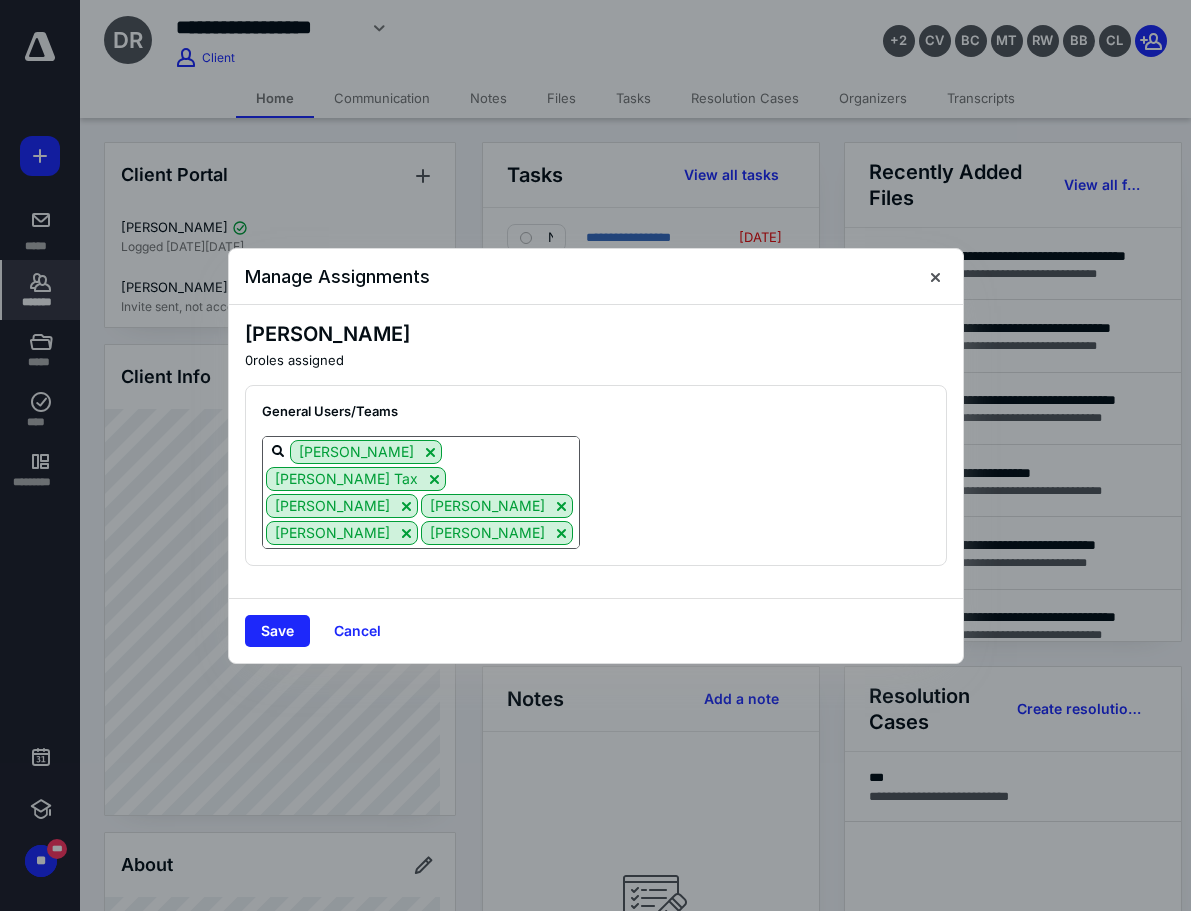 click at bounding box center (421, 559) 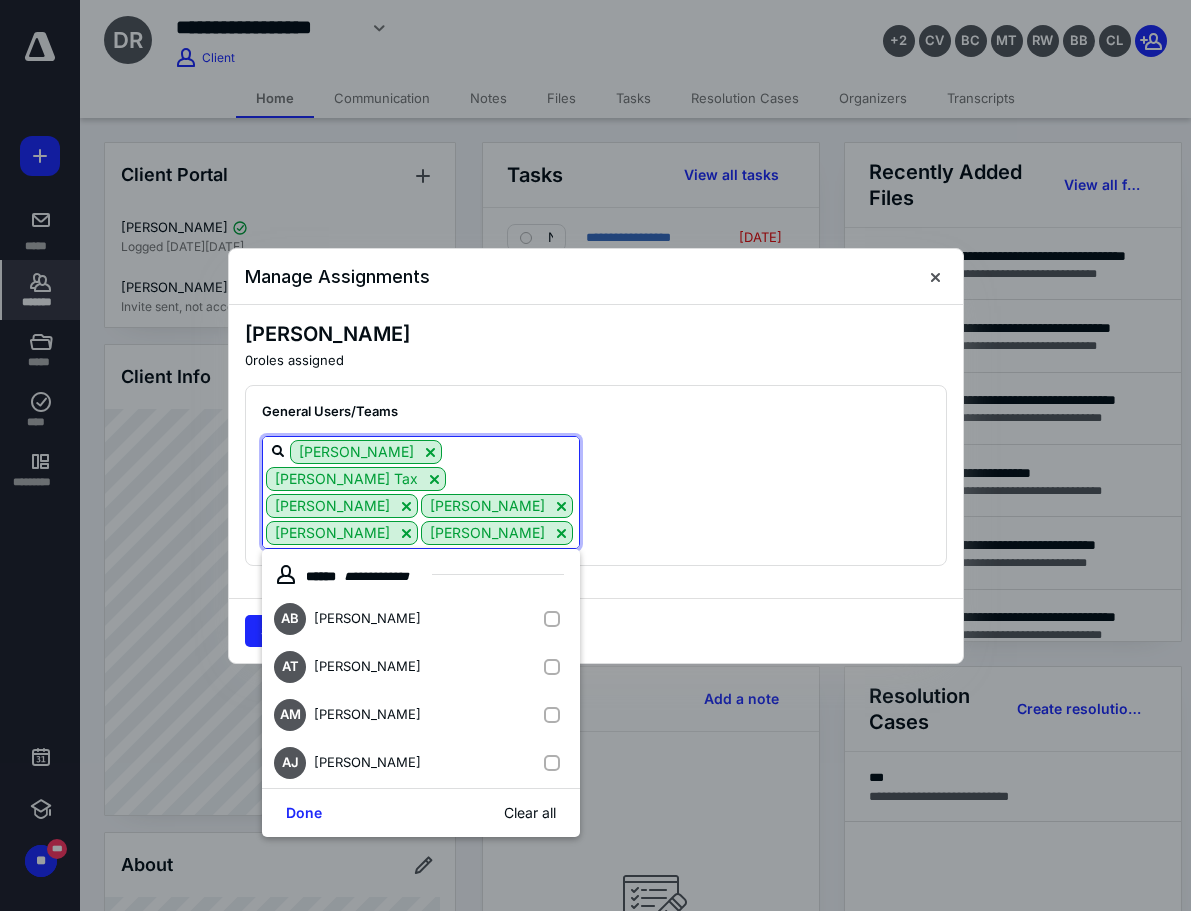 type on "kr" 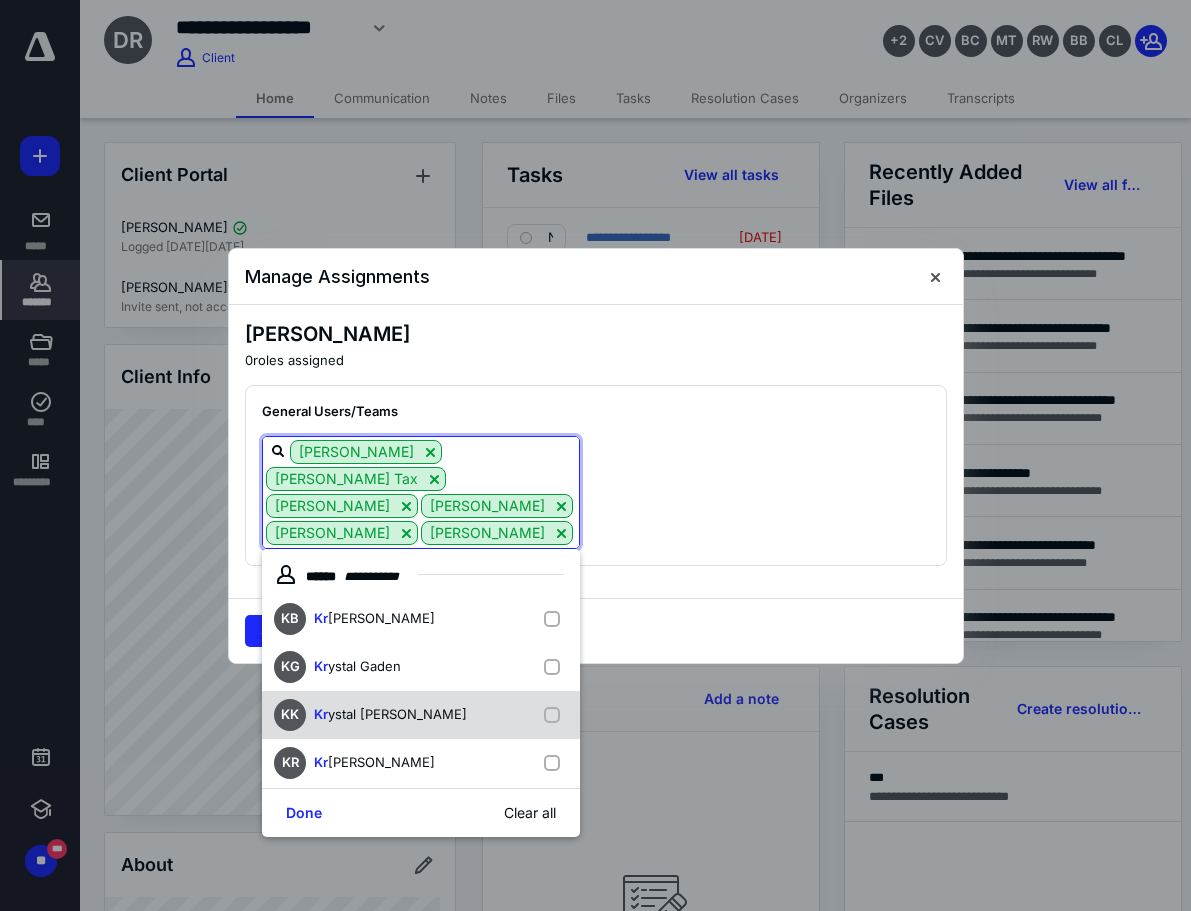 click on "KK Kr ystal [PERSON_NAME]" at bounding box center [421, 715] 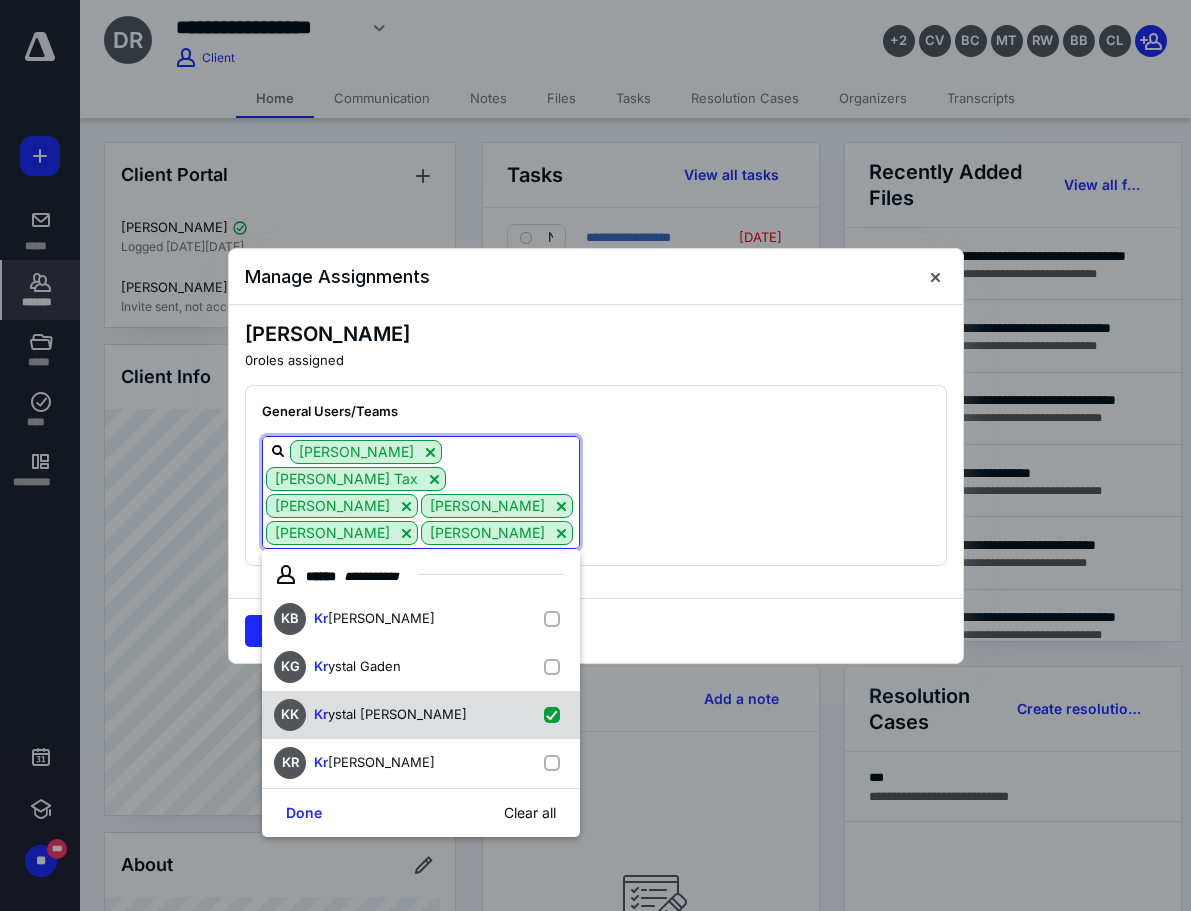 checkbox on "true" 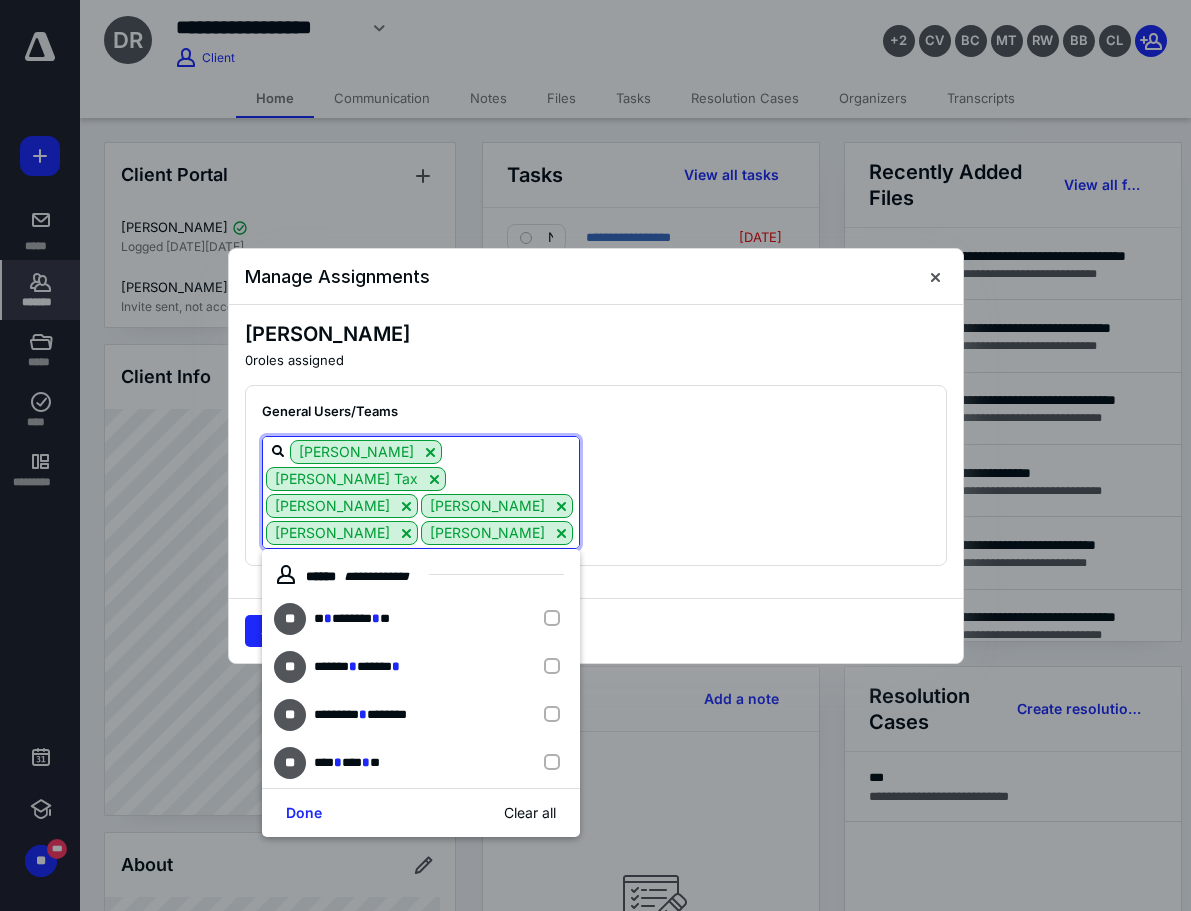 type on "[PERSON_NAME]" 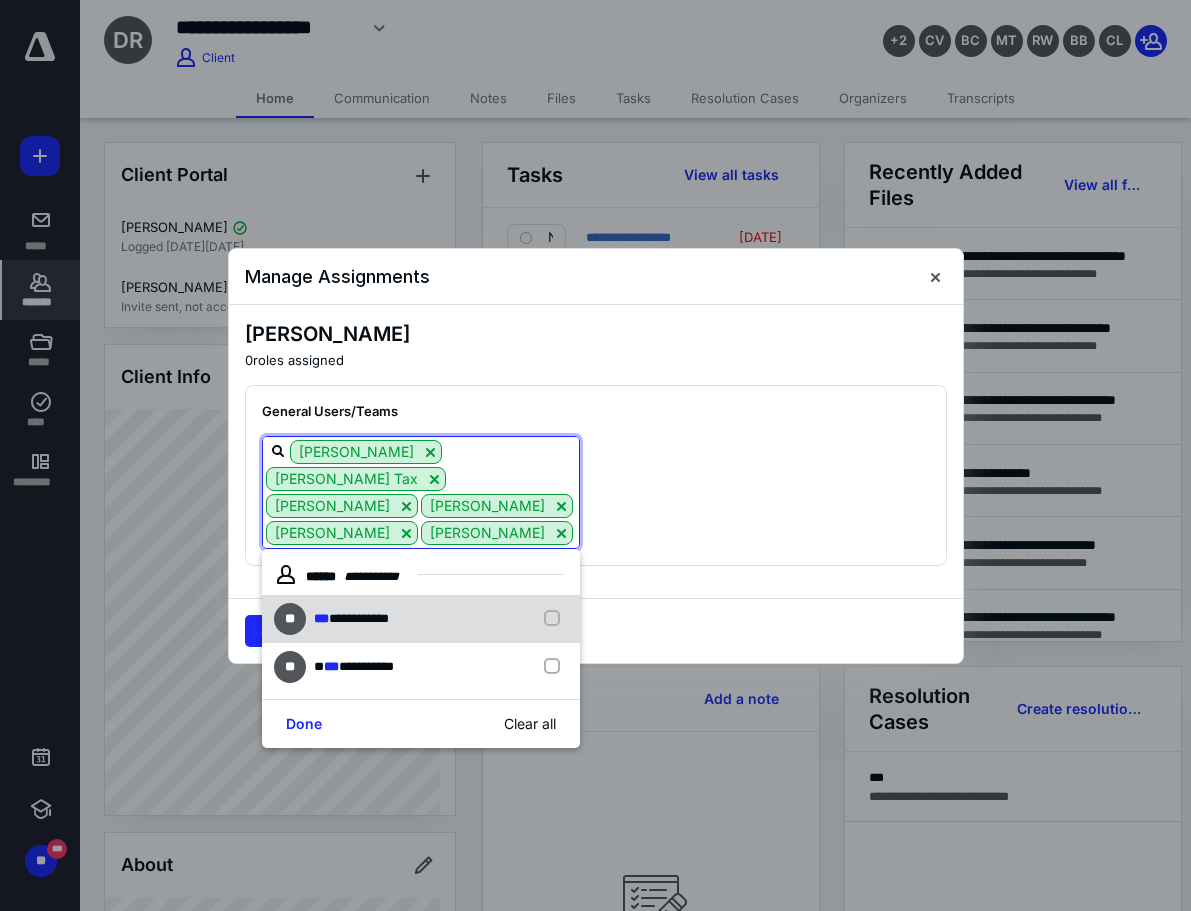 click on "**********" at bounding box center (421, 619) 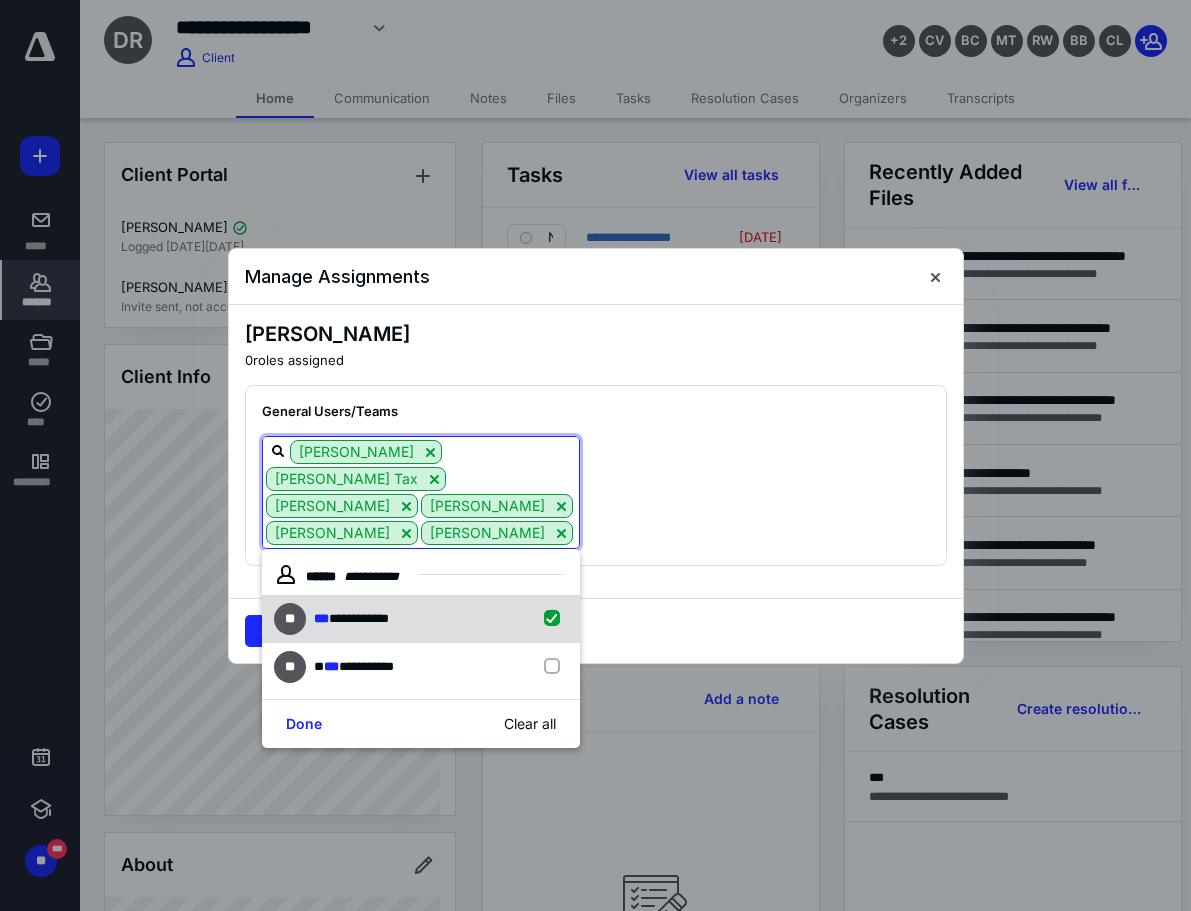 checkbox on "true" 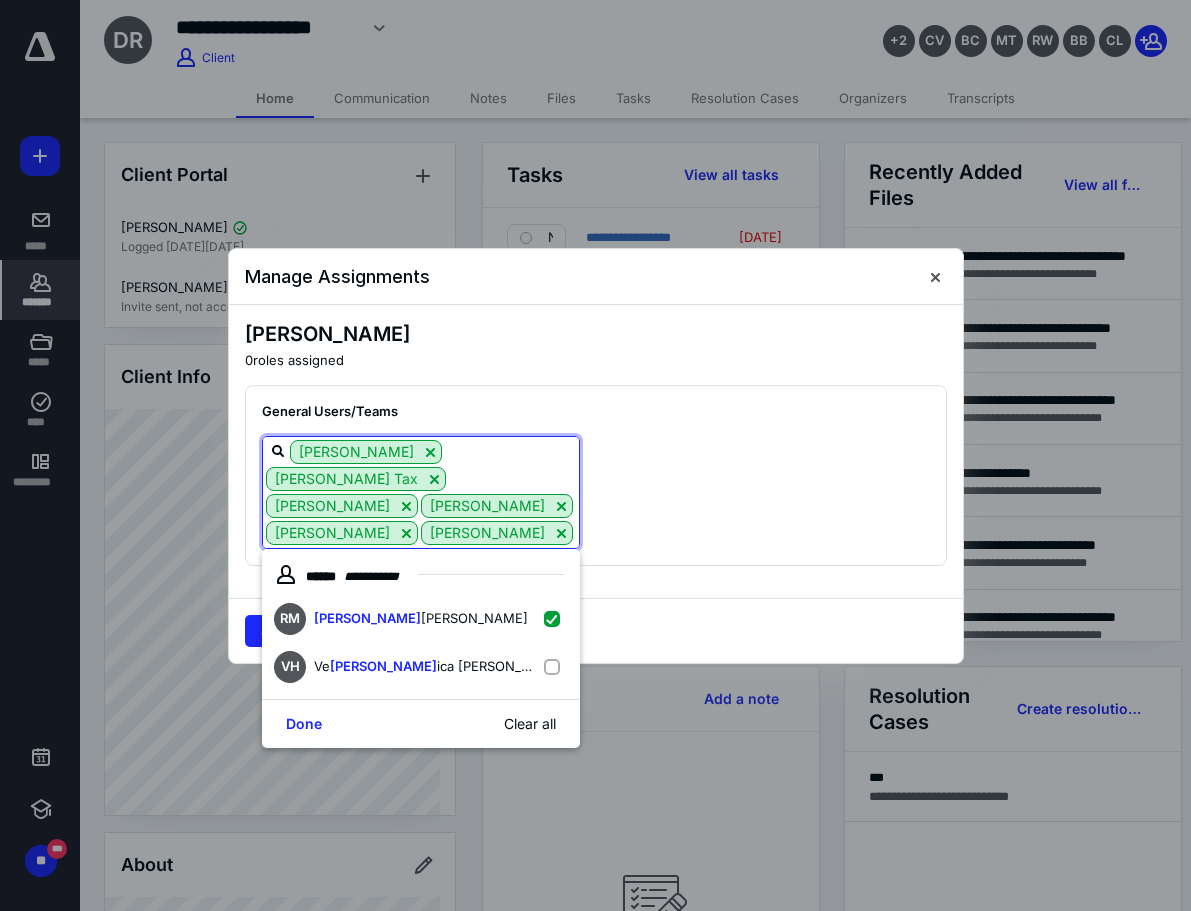 type on "[PERSON_NAME]" 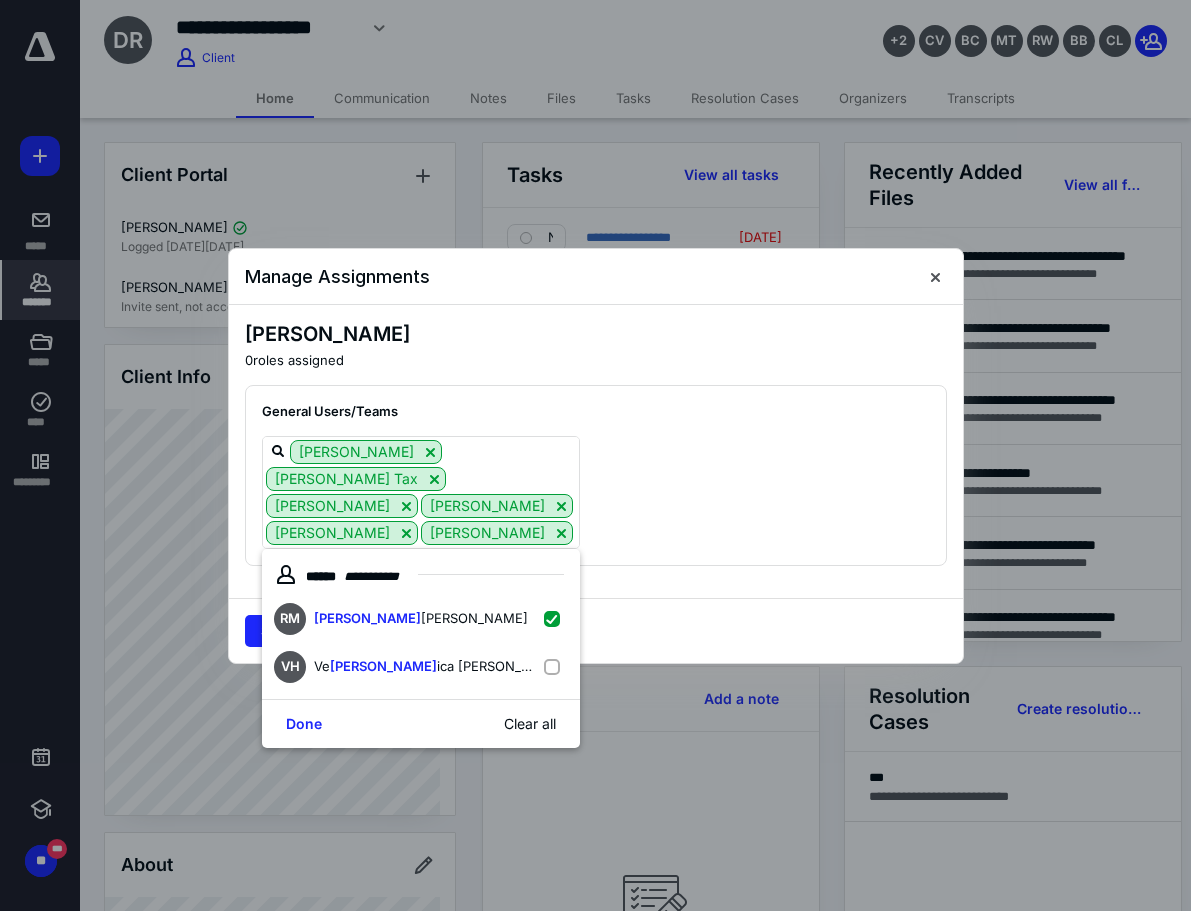 click on "Save Cancel" at bounding box center [596, 630] 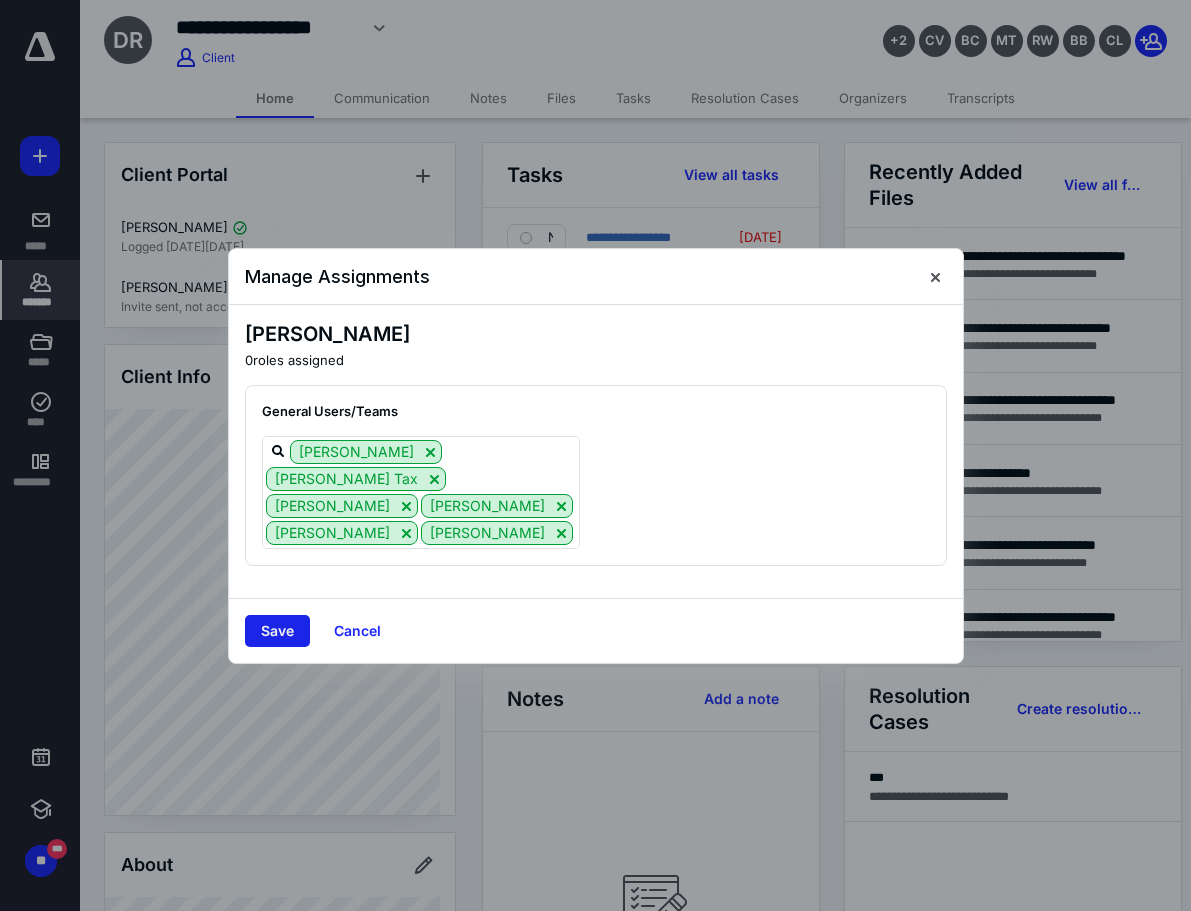 click on "Save" at bounding box center [277, 631] 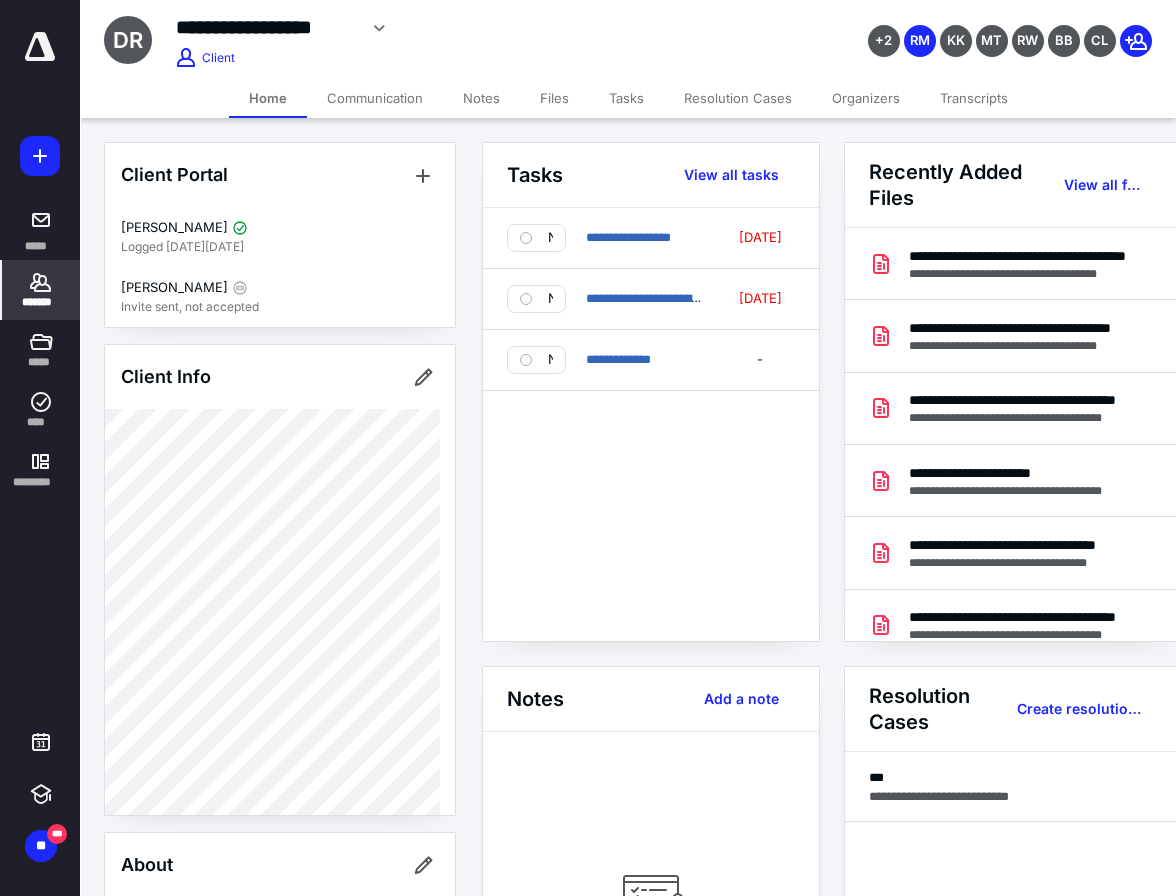click 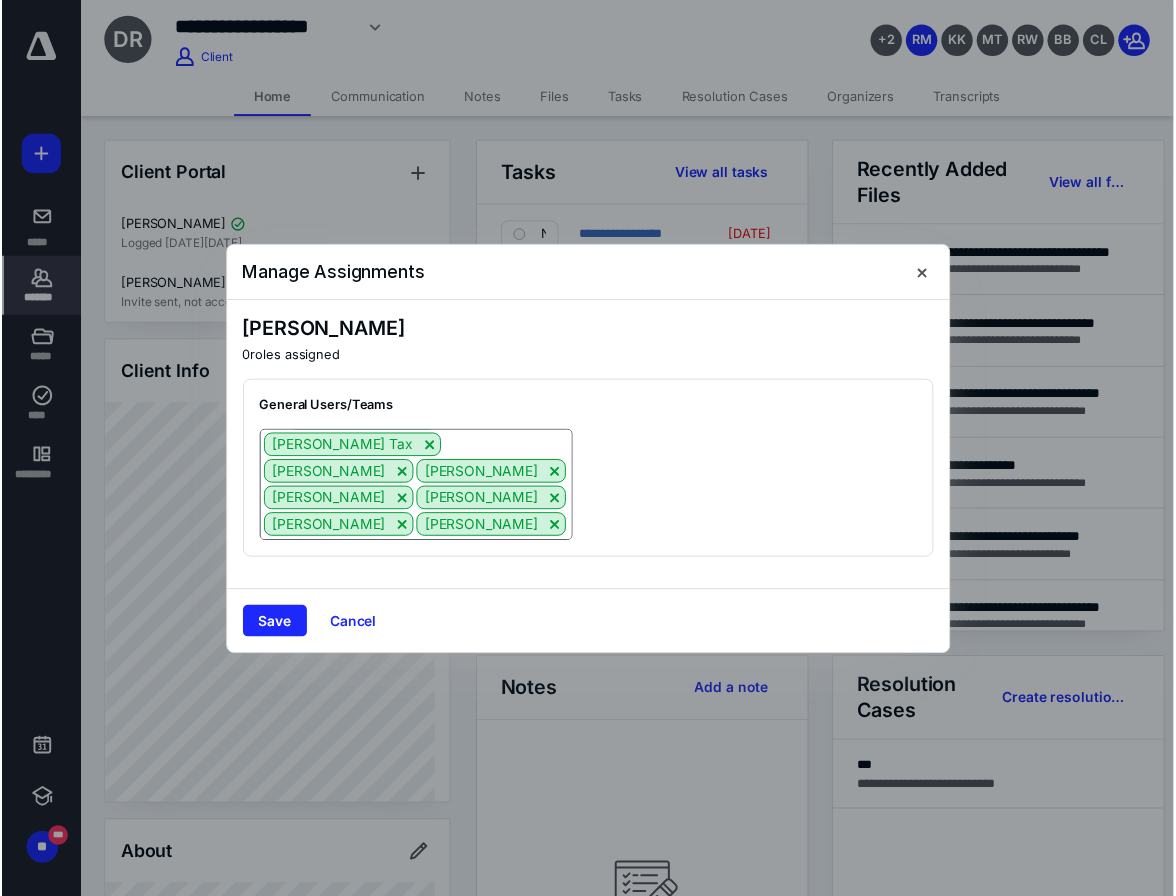 scroll, scrollTop: 0, scrollLeft: 0, axis: both 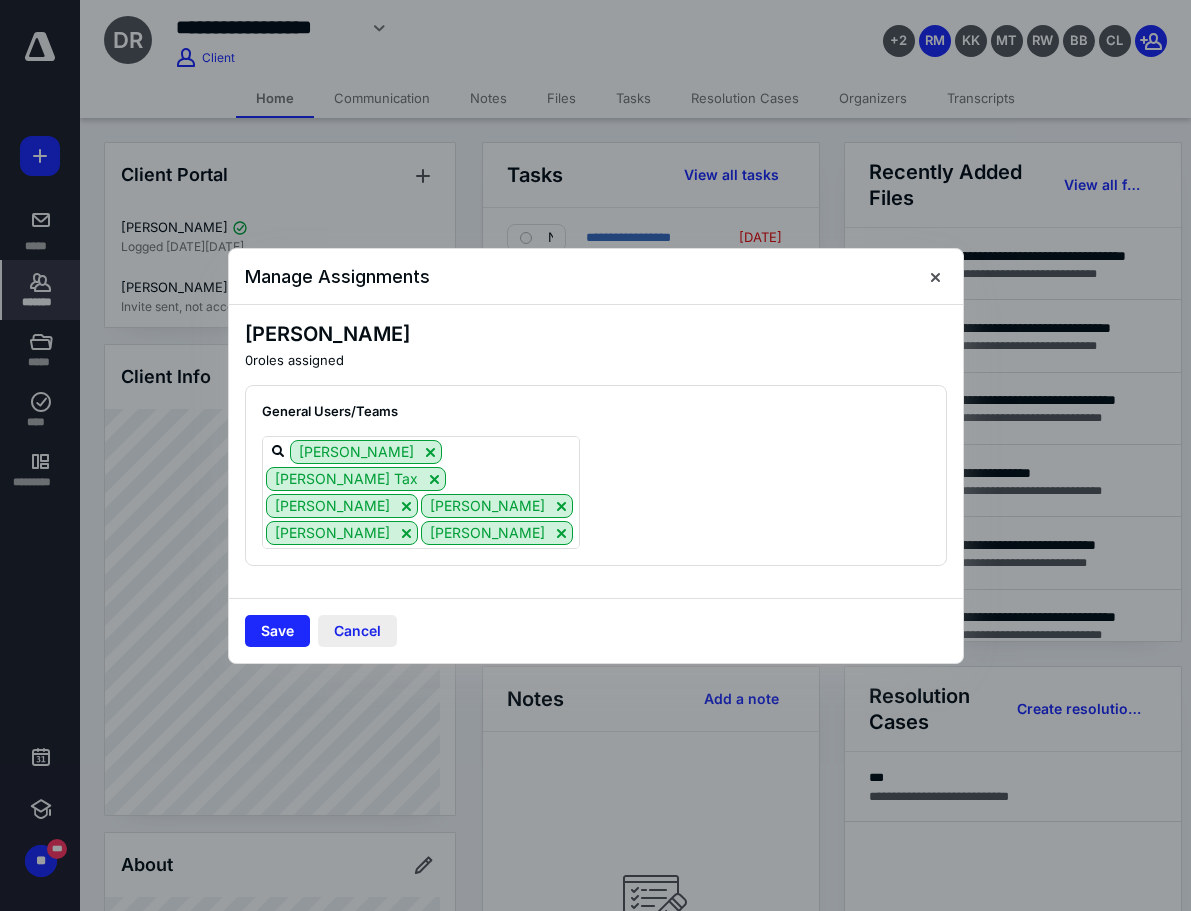 click on "Cancel" at bounding box center (357, 631) 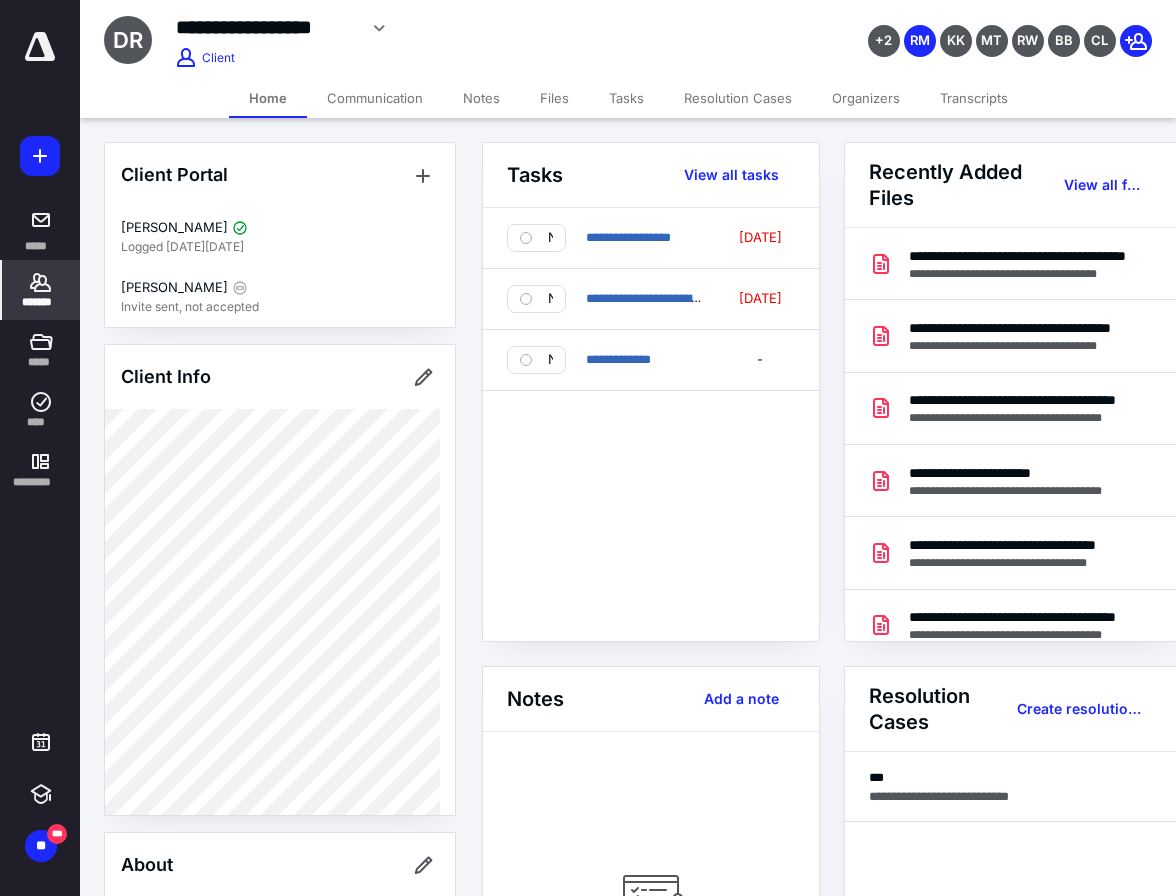 click 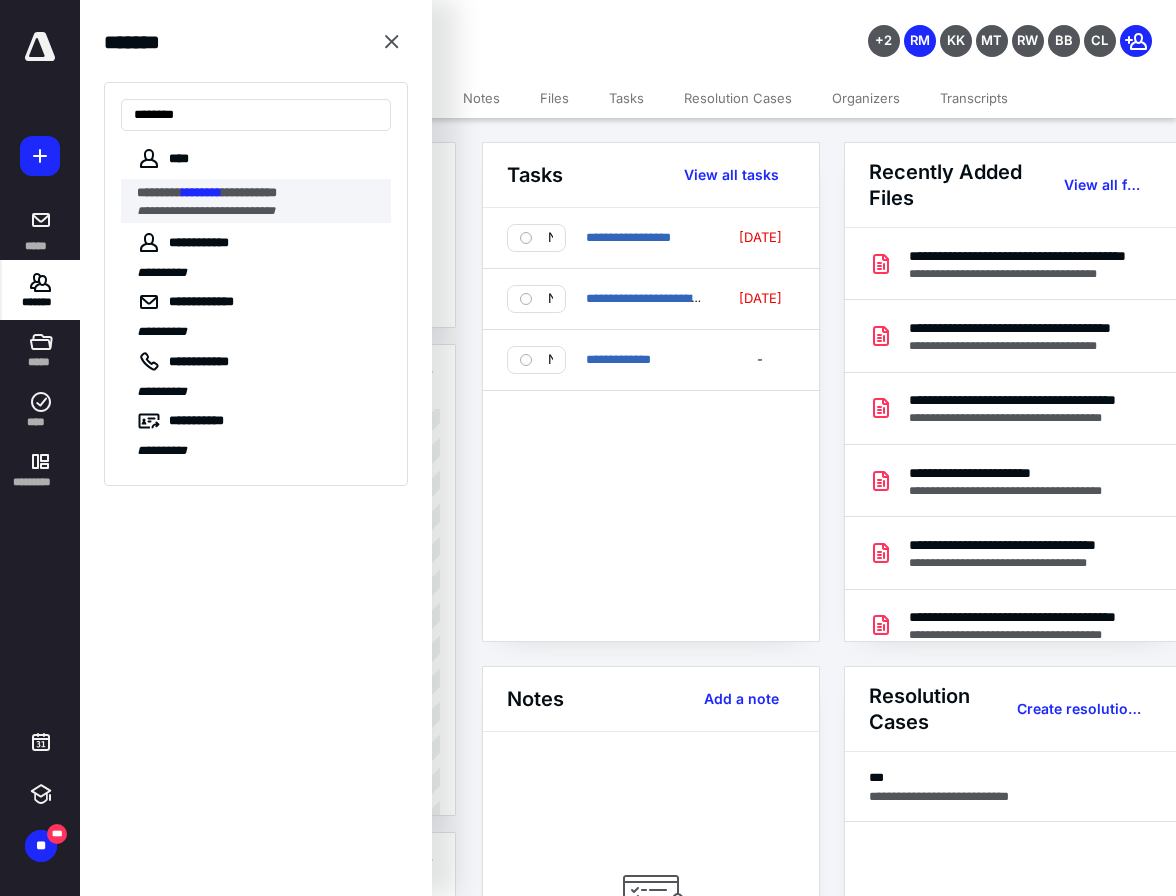 type on "********" 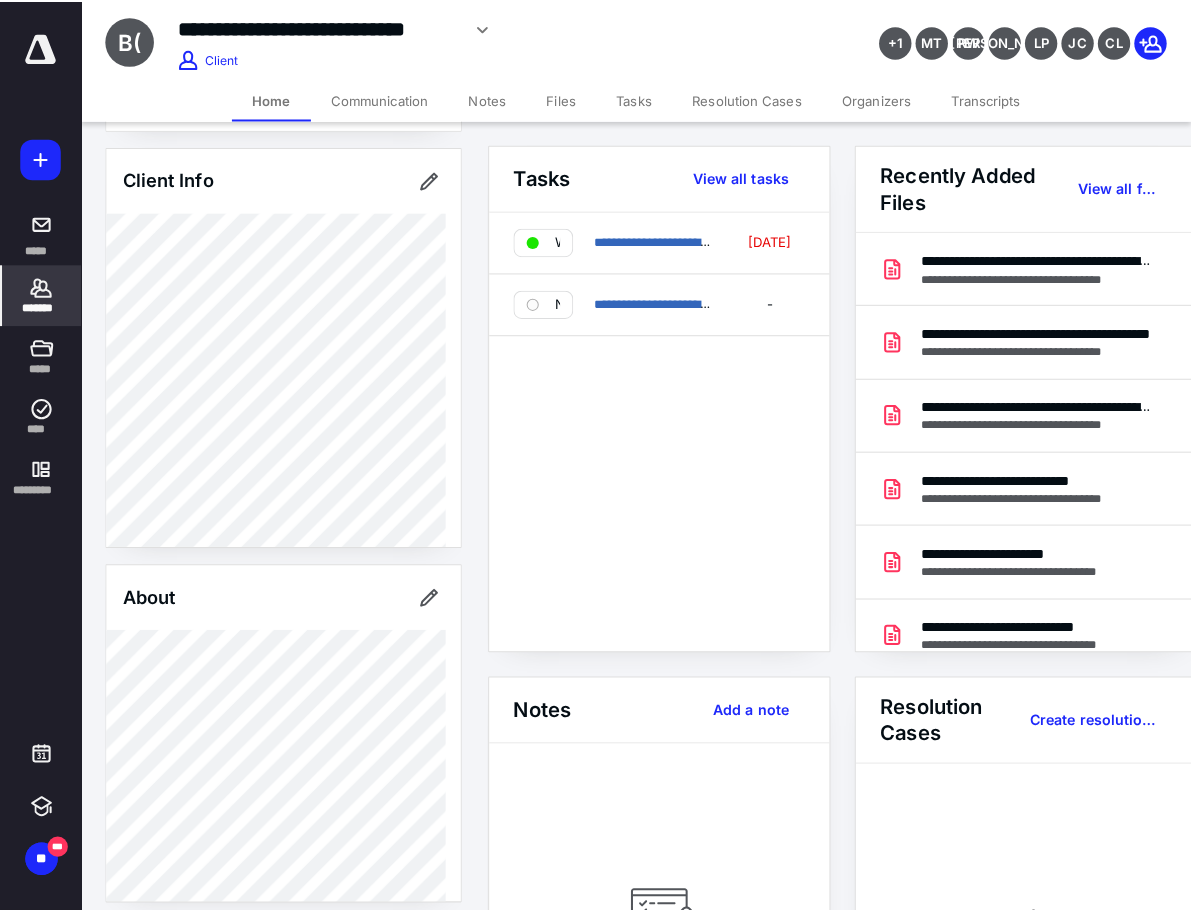 scroll, scrollTop: 100, scrollLeft: 0, axis: vertical 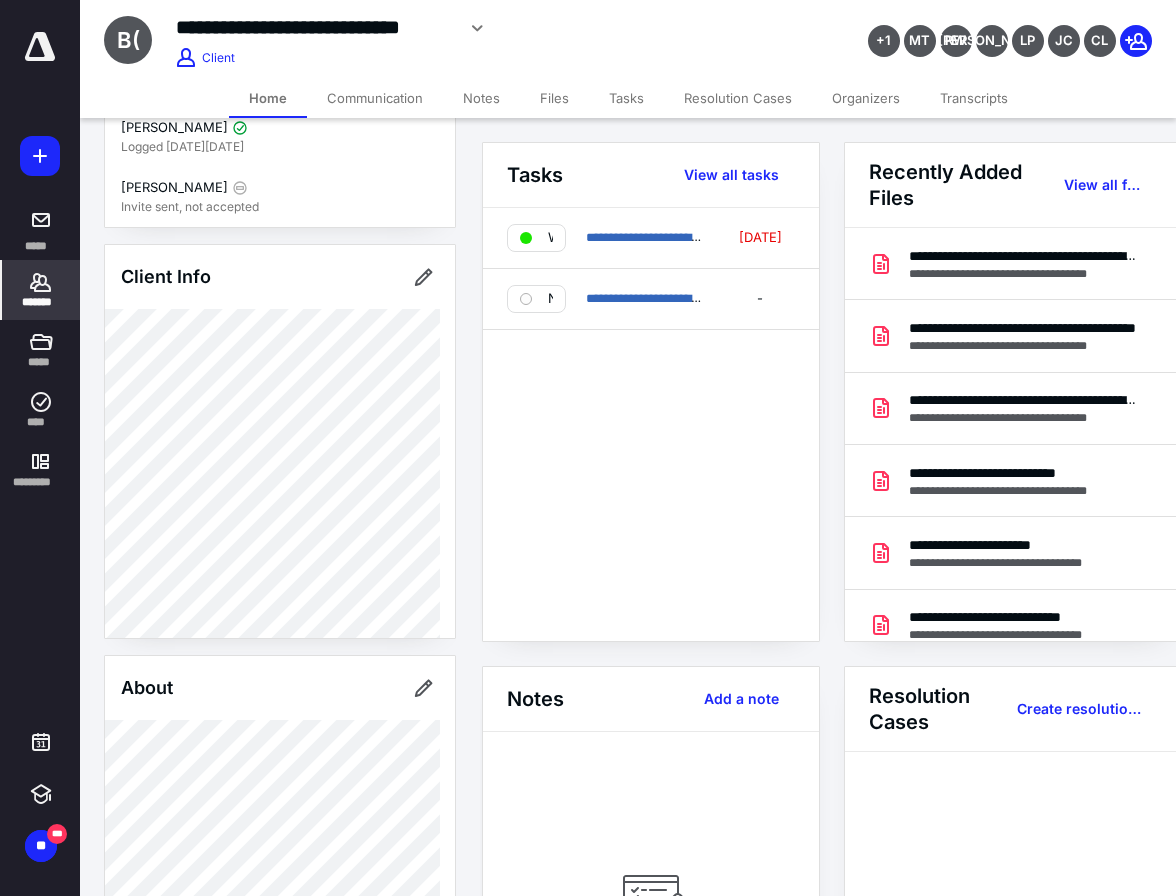 click 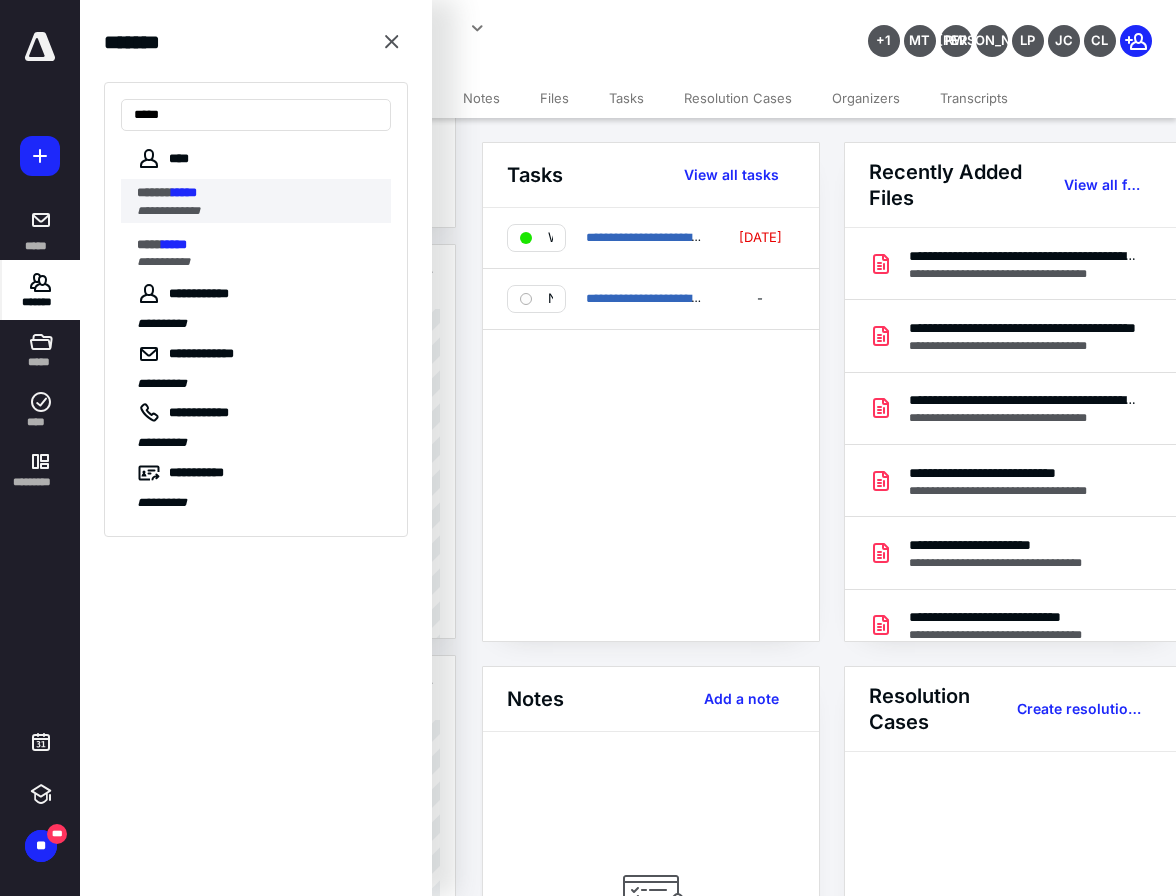 type on "*****" 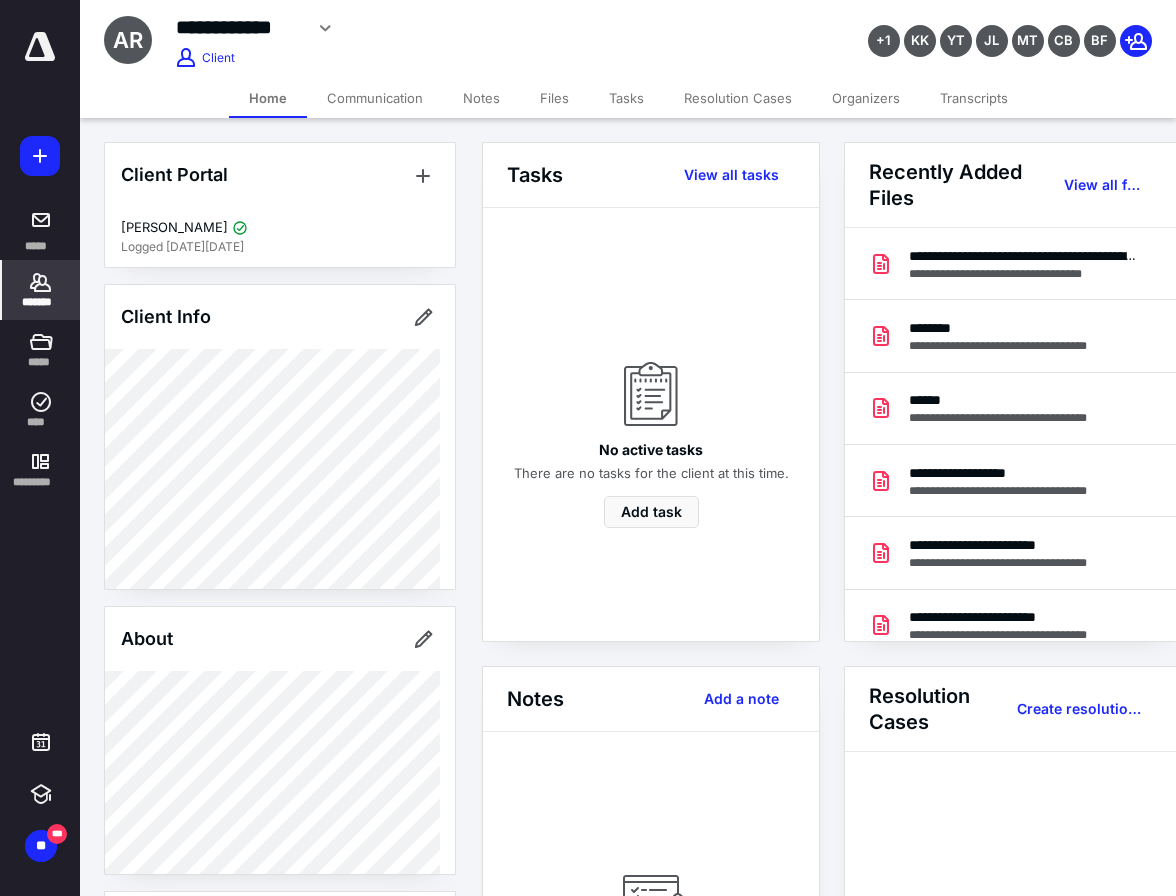 click 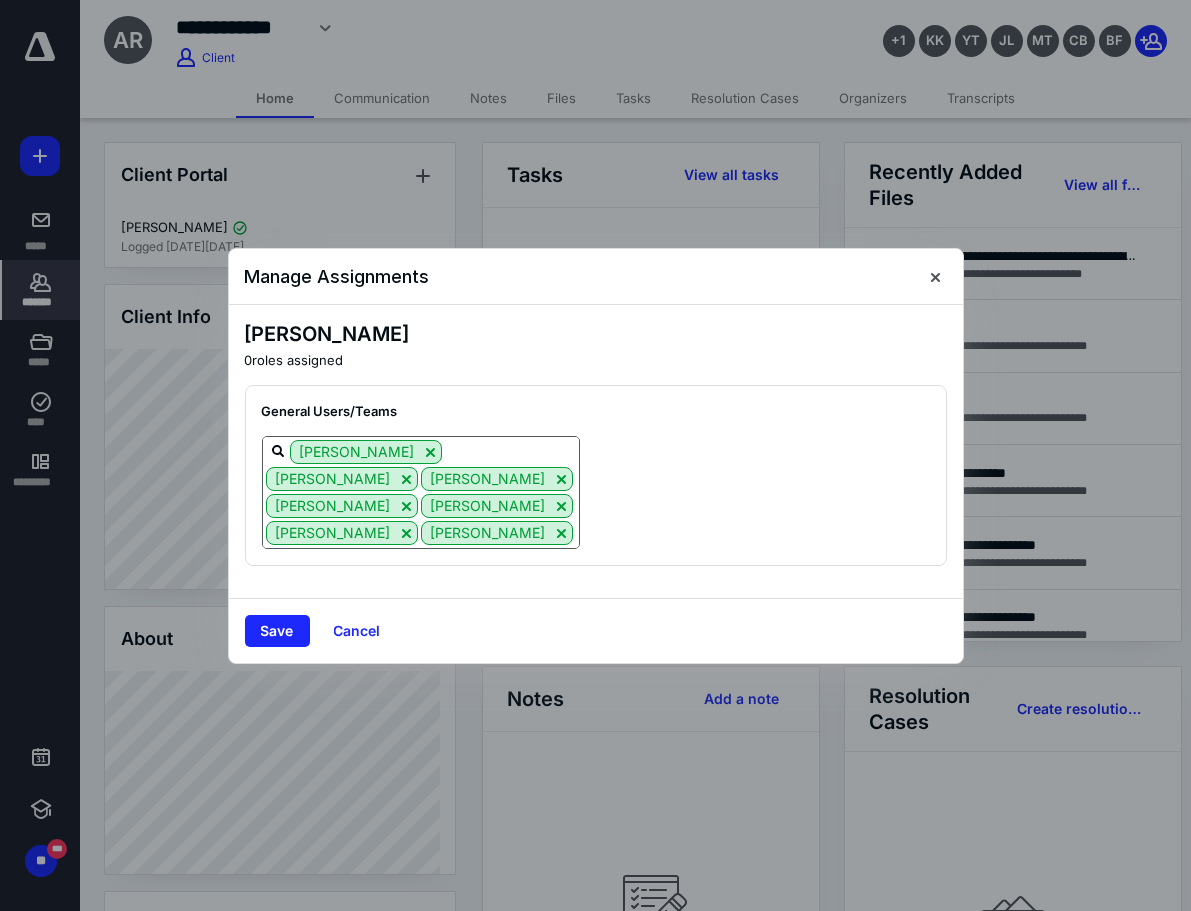 click on "[PERSON_NAME] [PERSON_NAME] [PERSON_NAME] [PERSON_NAME] [PERSON_NAME] [PERSON_NAME] [PERSON_NAME]" at bounding box center [421, 492] 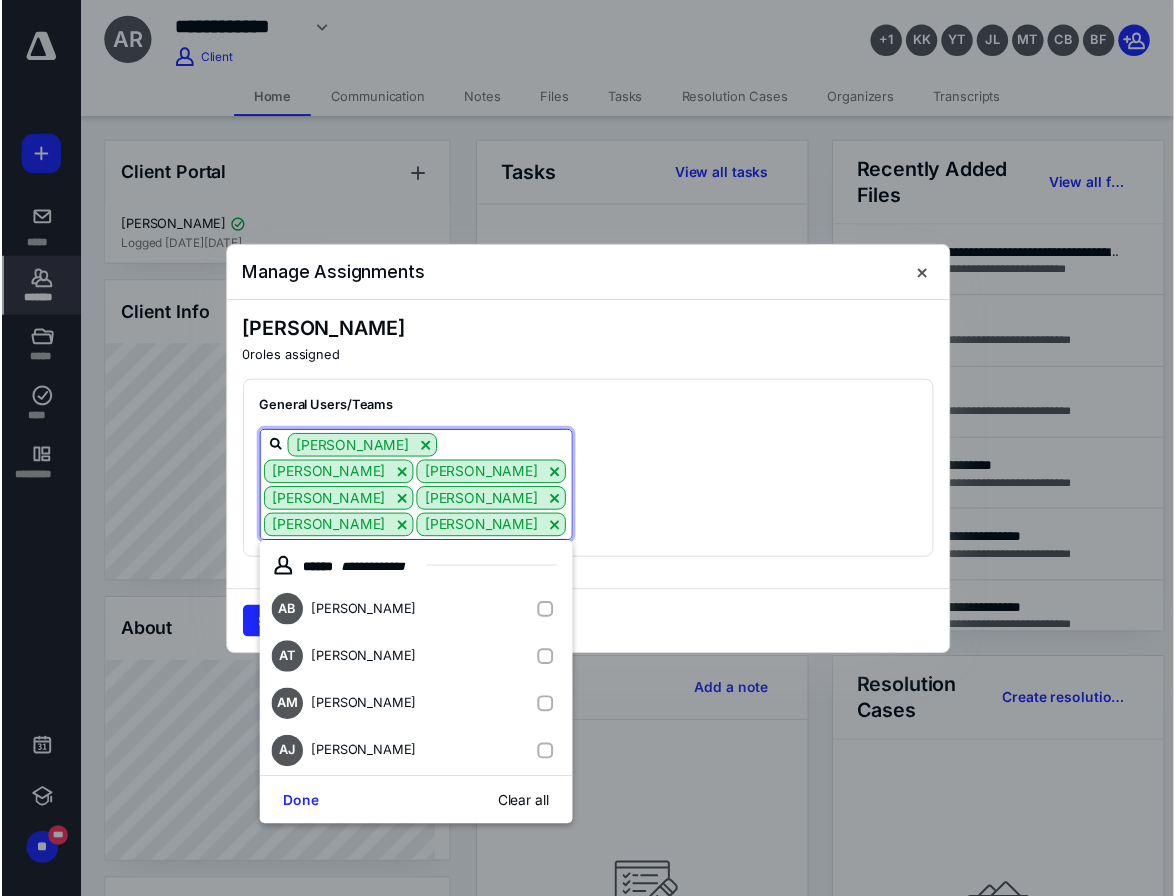 scroll, scrollTop: 54, scrollLeft: 0, axis: vertical 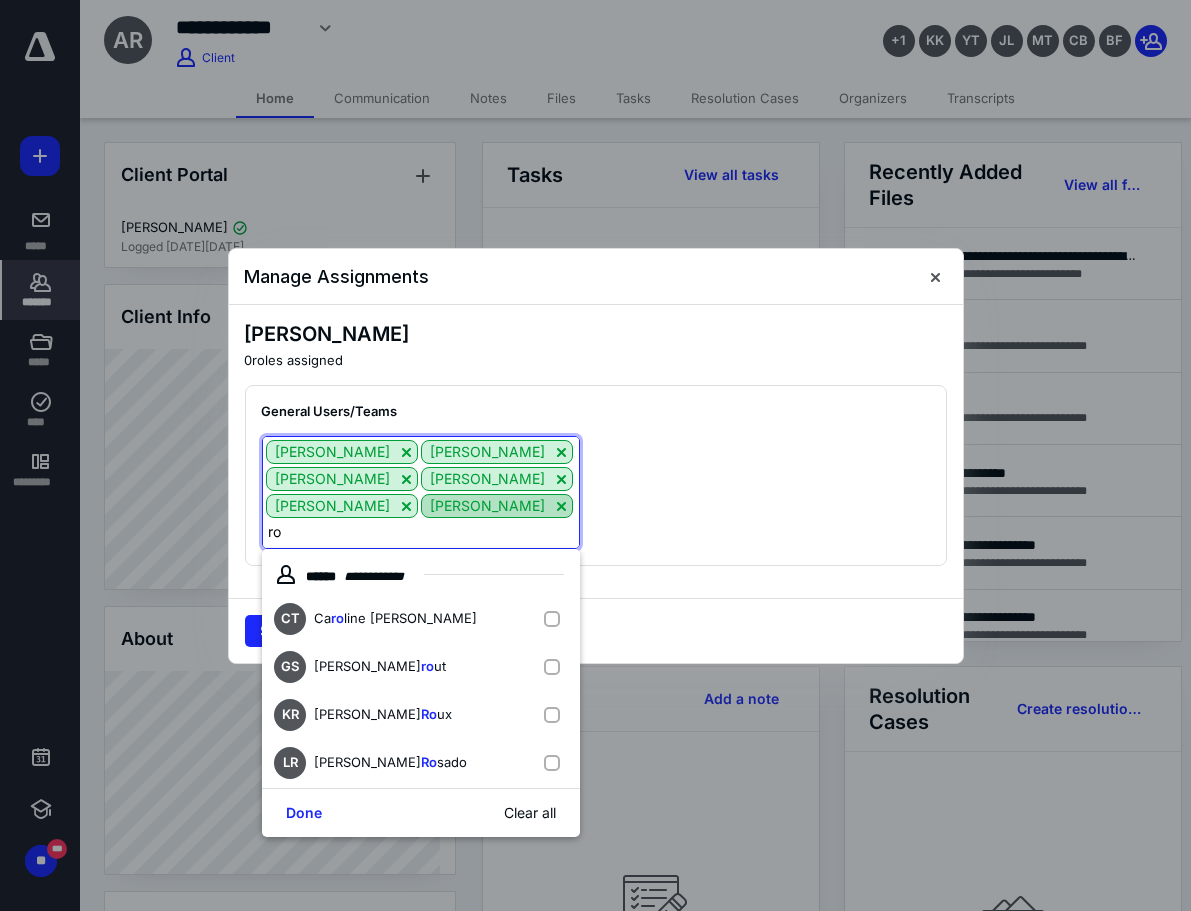 type on "[PERSON_NAME]" 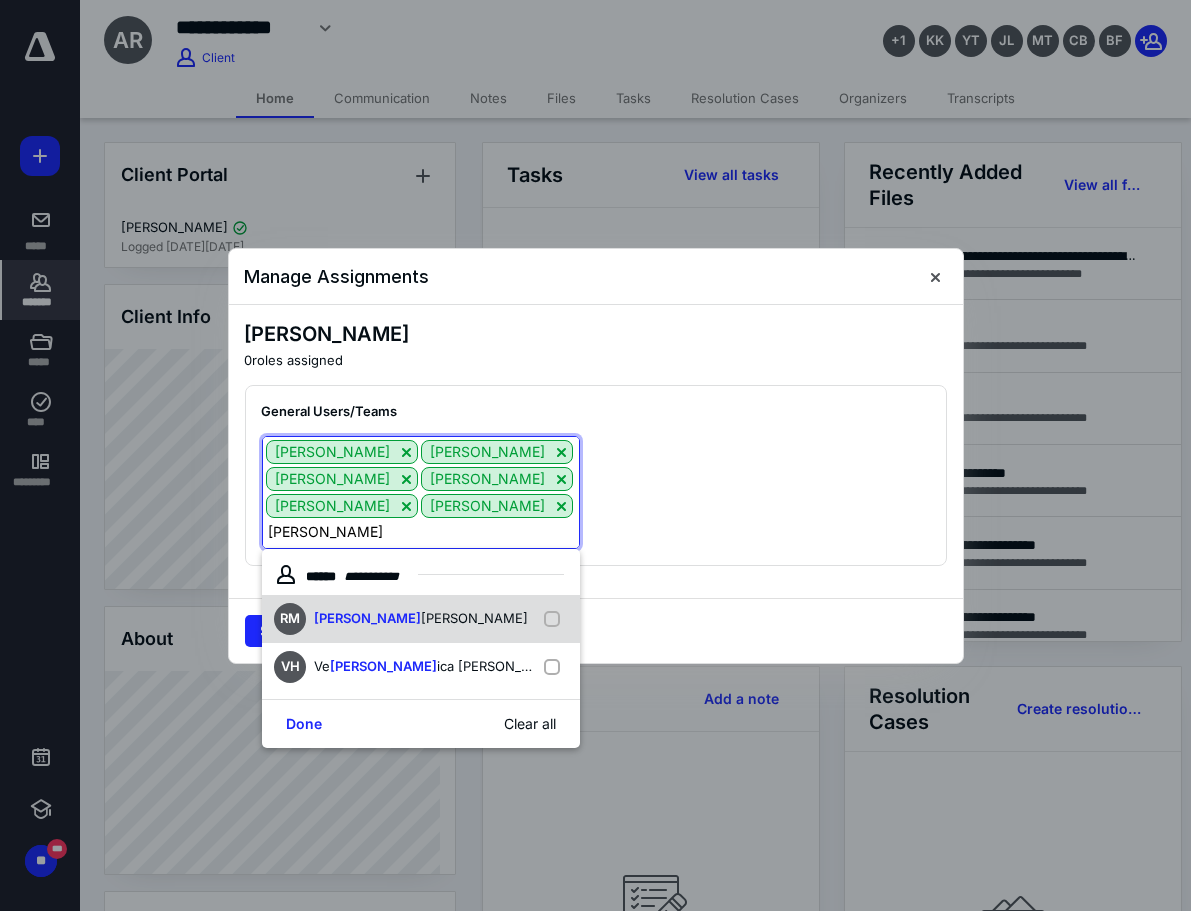 click on "[PERSON_NAME]" at bounding box center [474, 618] 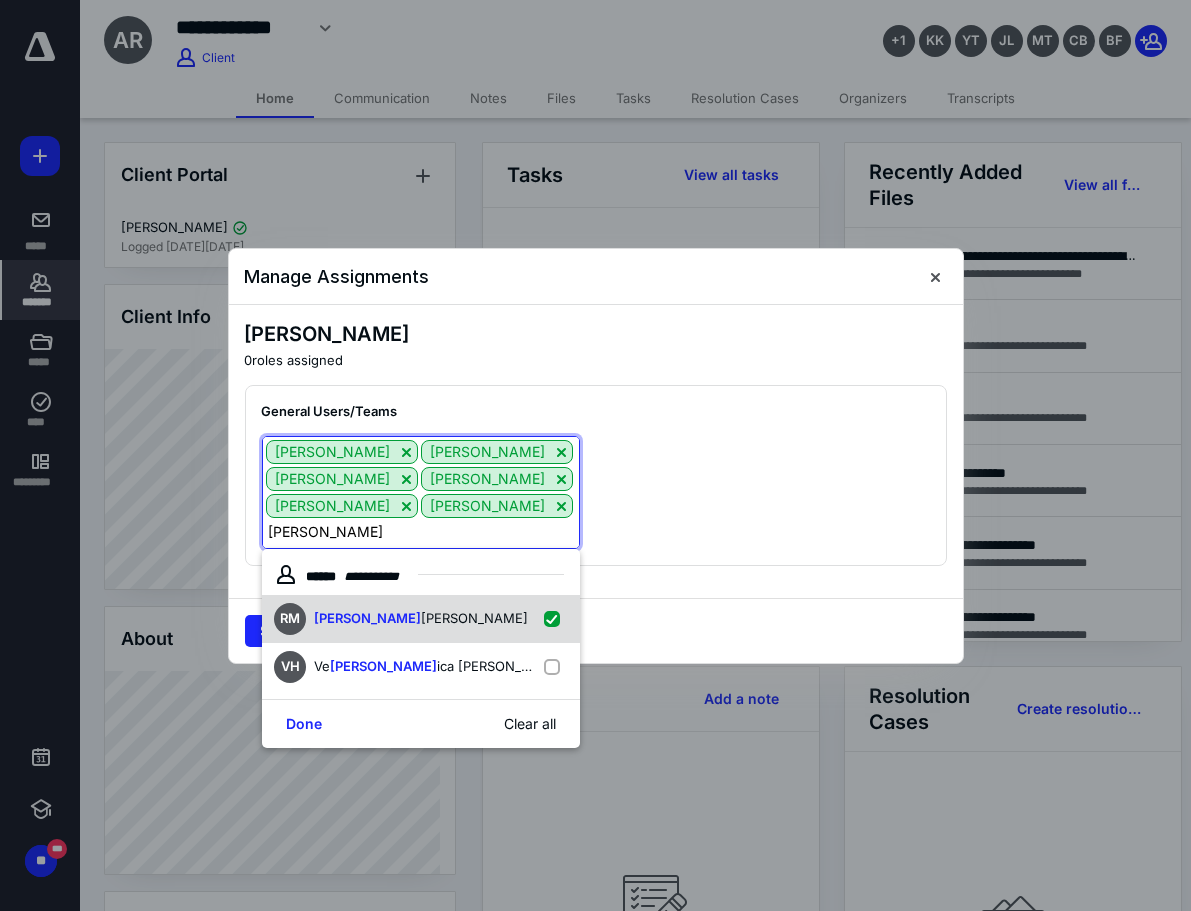 checkbox on "true" 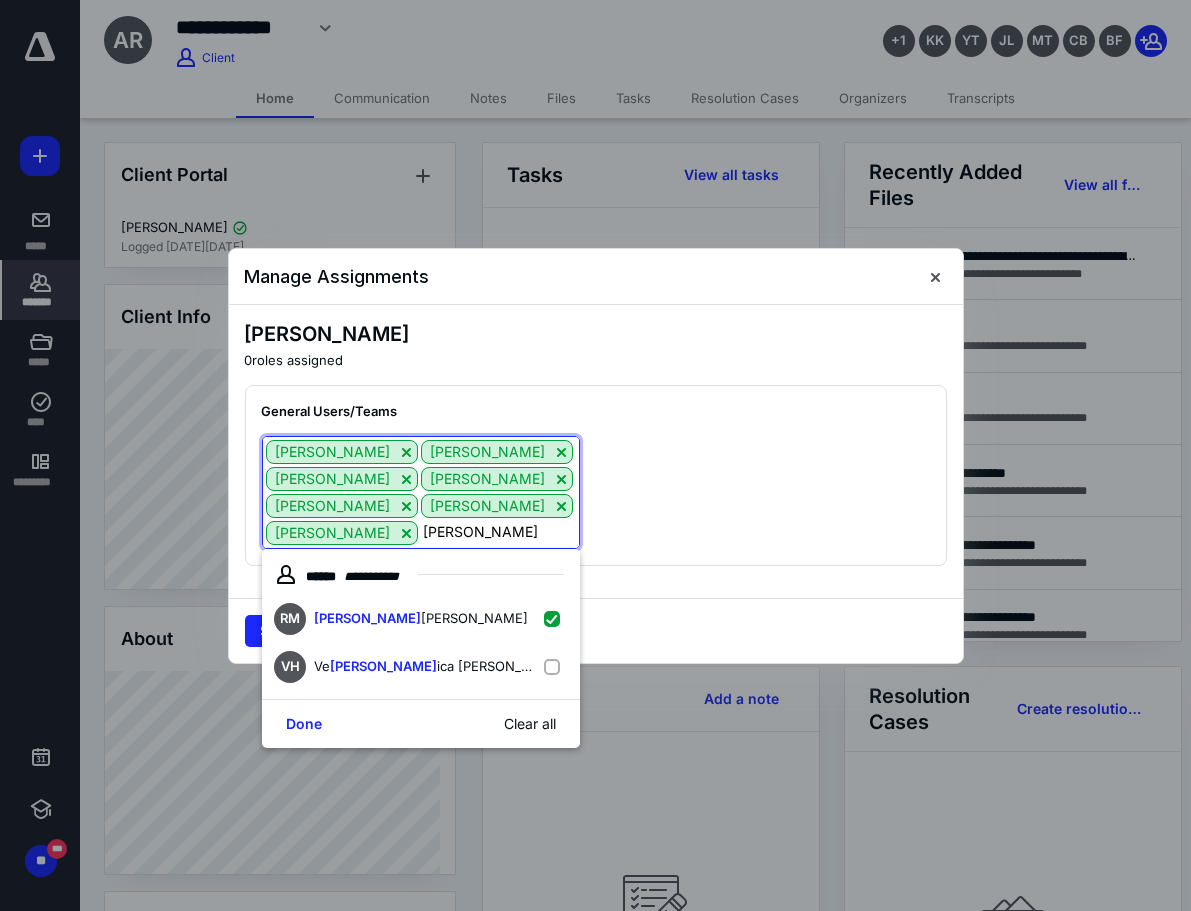 type on "[PERSON_NAME]" 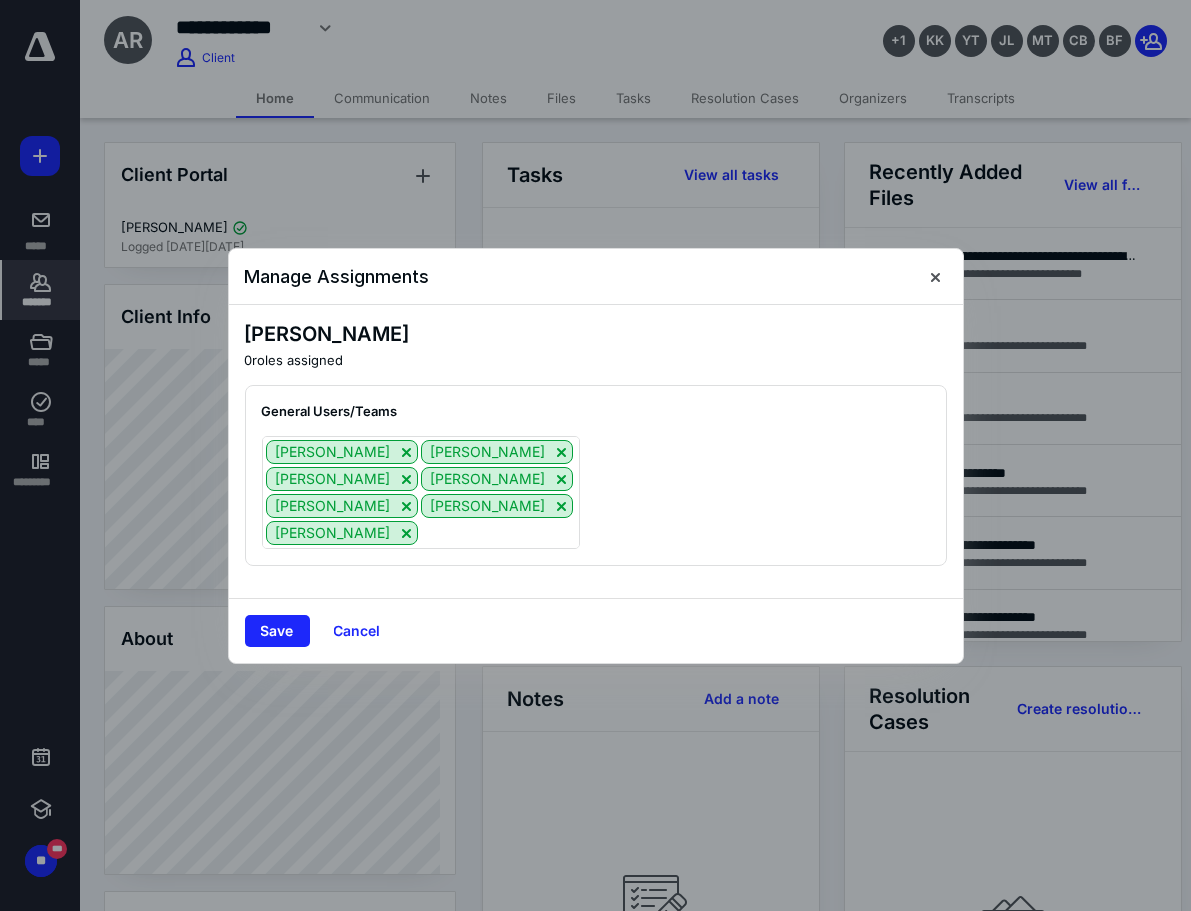 click on "Save Cancel" at bounding box center (596, 630) 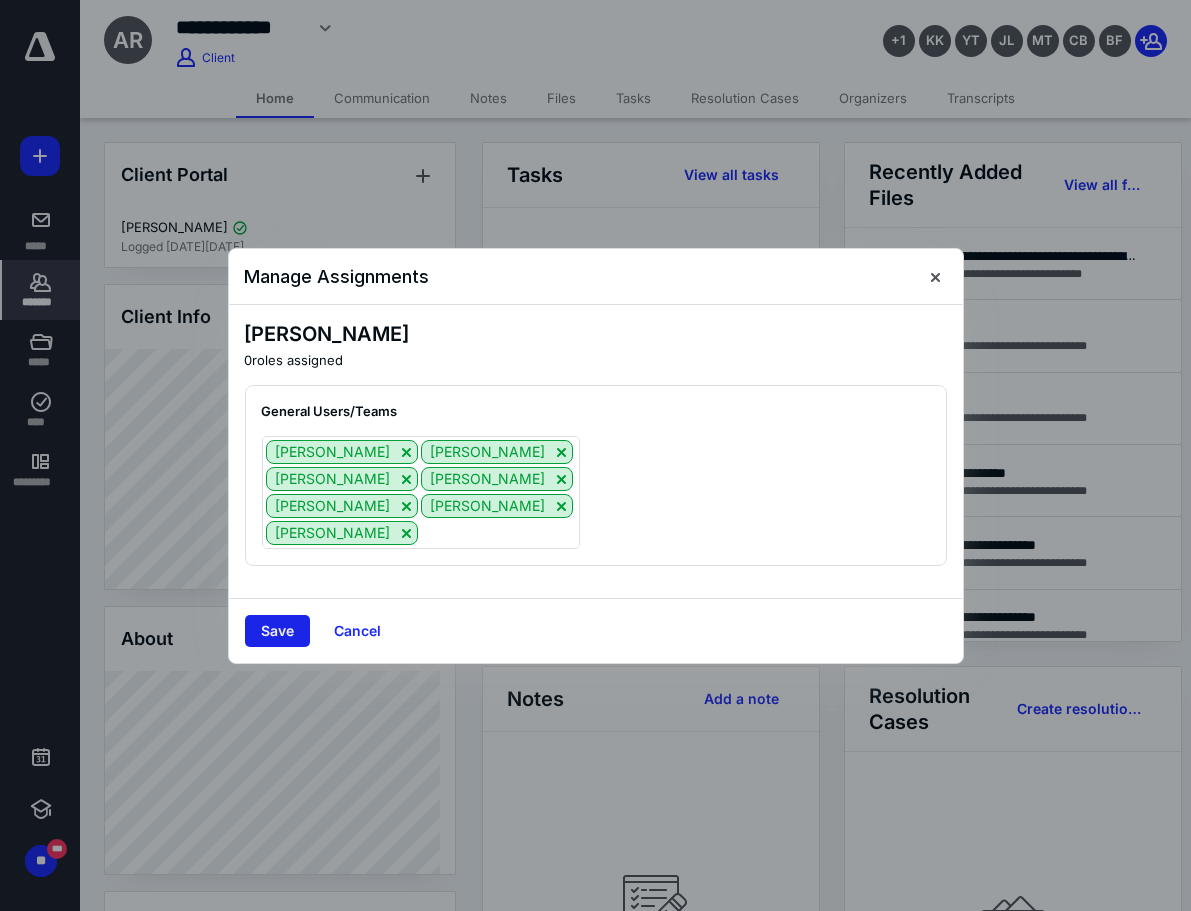 click on "Save" at bounding box center [277, 631] 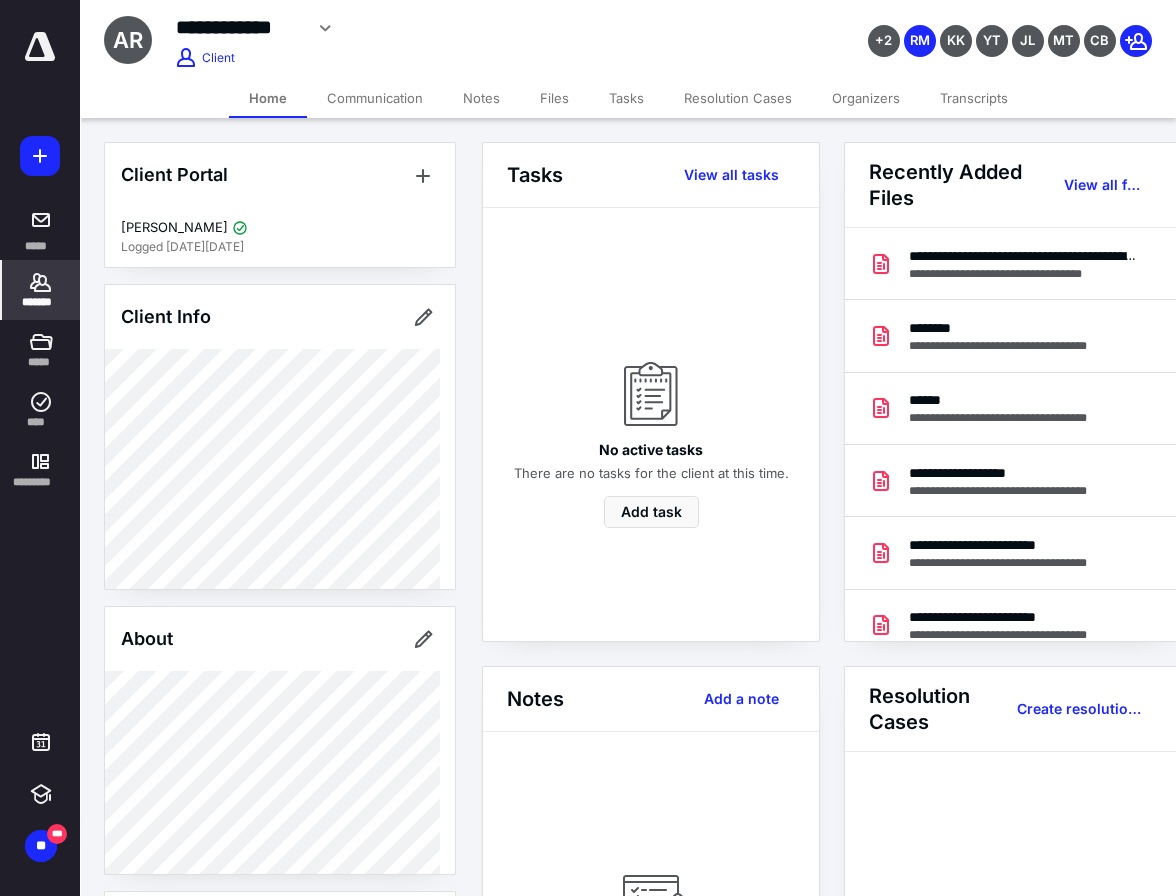 scroll, scrollTop: 387, scrollLeft: 0, axis: vertical 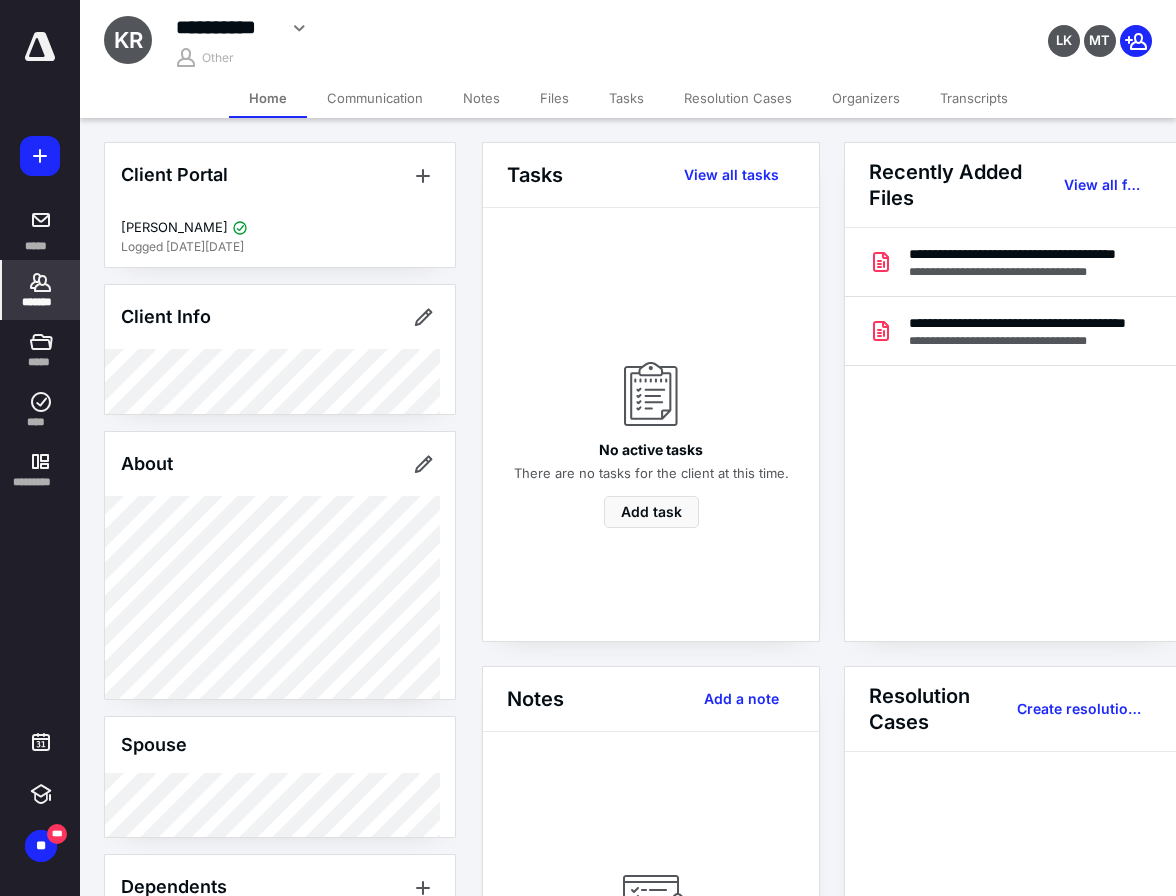 click 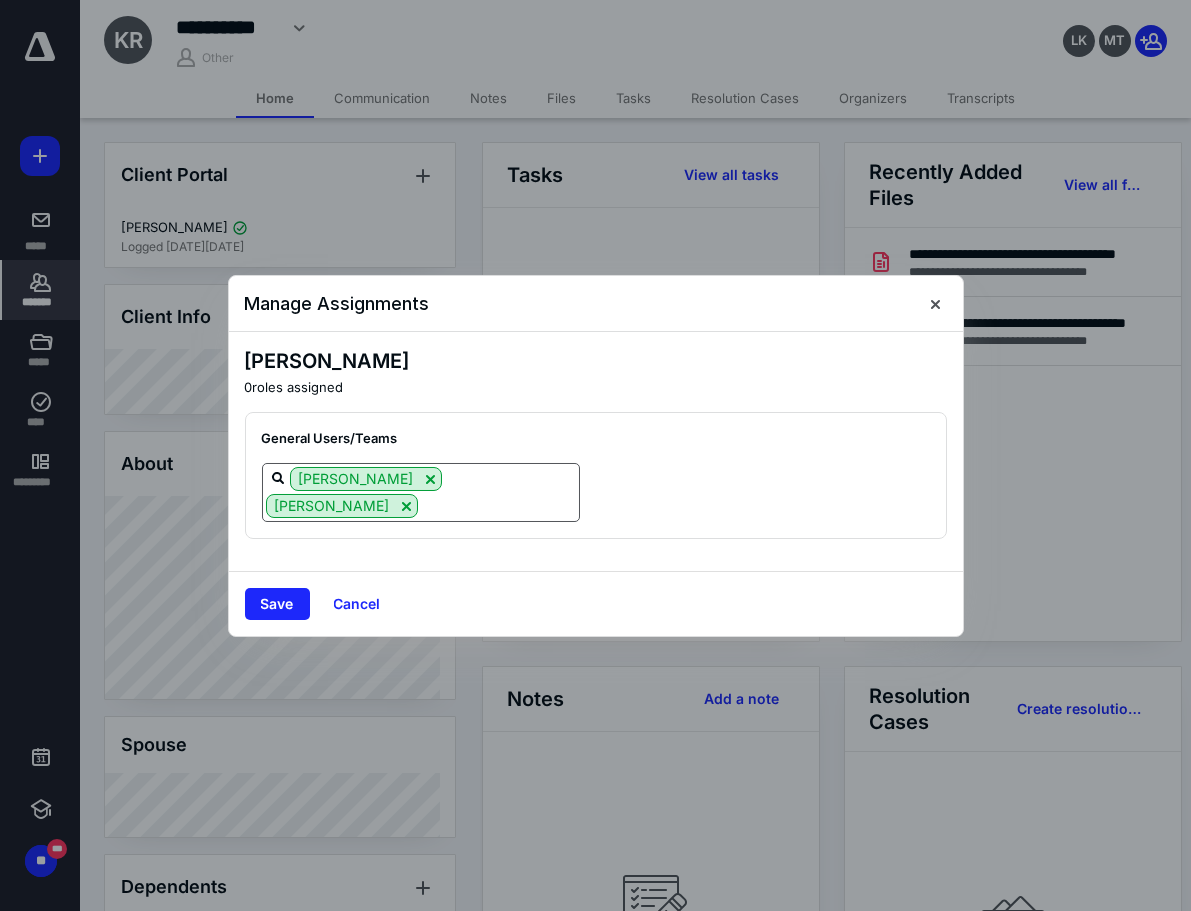 click at bounding box center (498, 505) 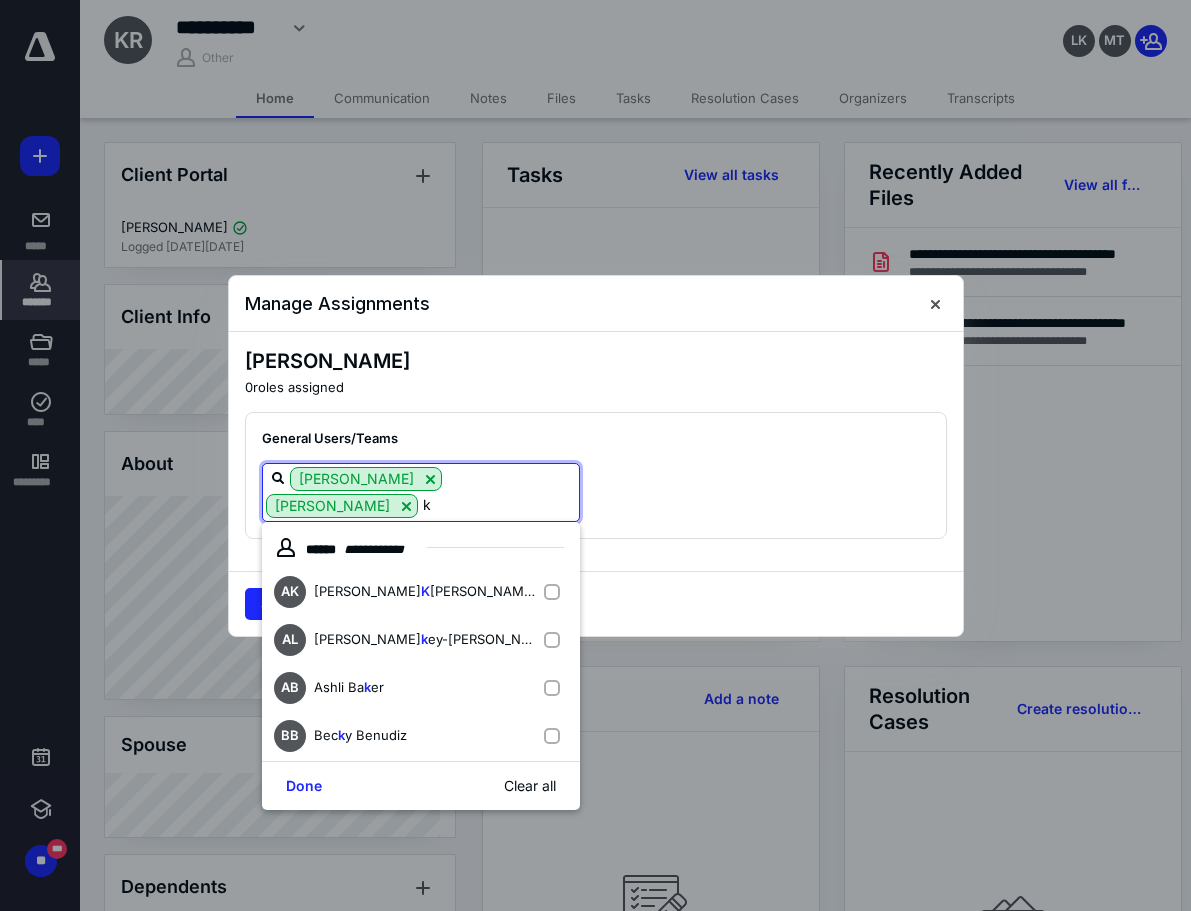 type on "kr" 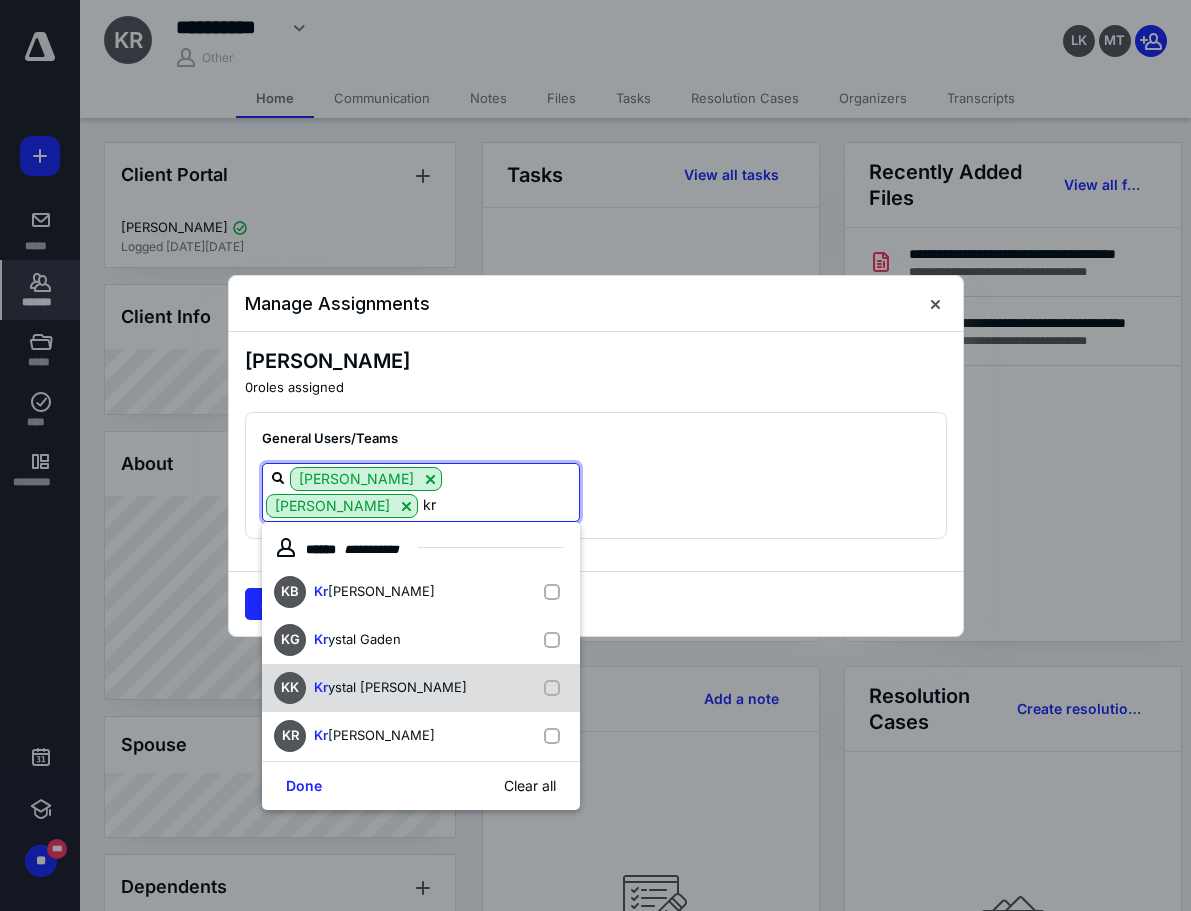 click on "ystal [PERSON_NAME]" at bounding box center (397, 687) 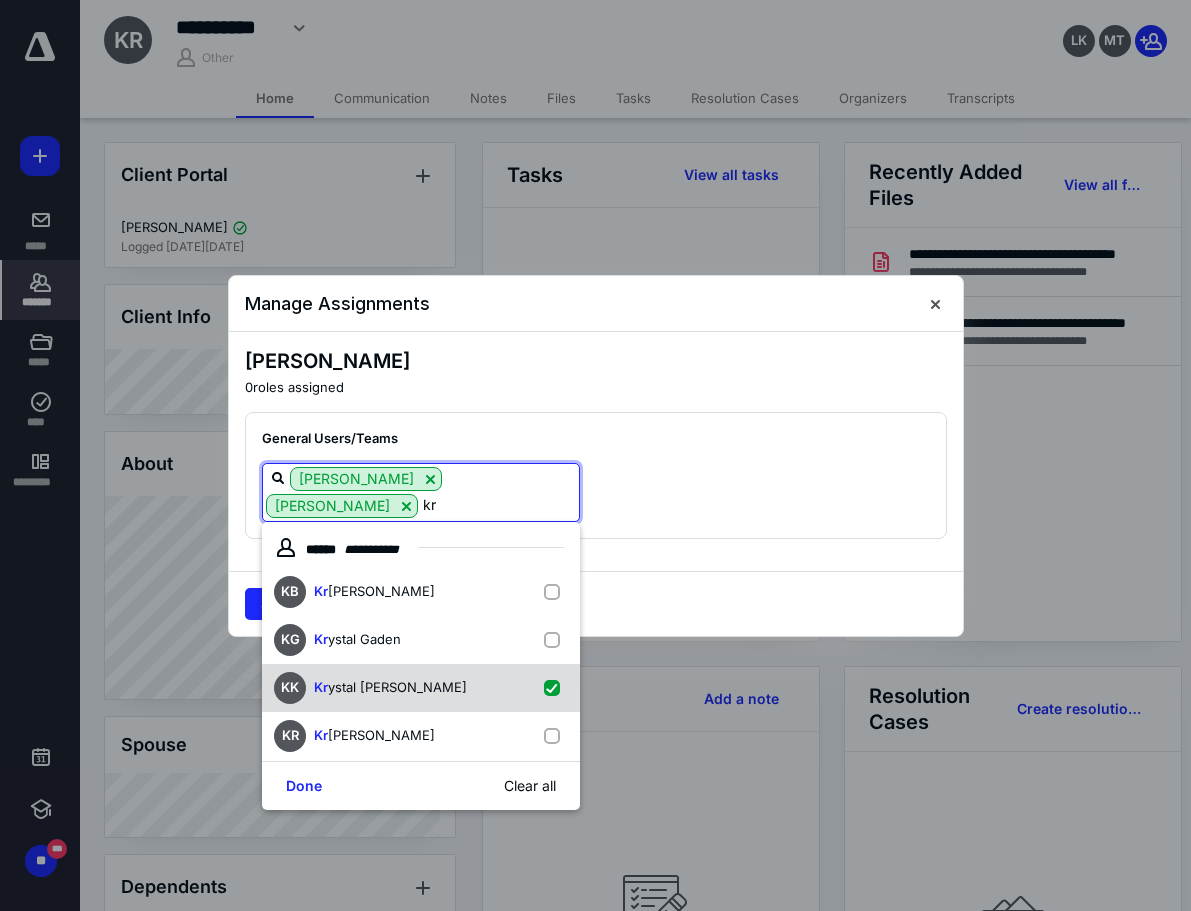 checkbox on "true" 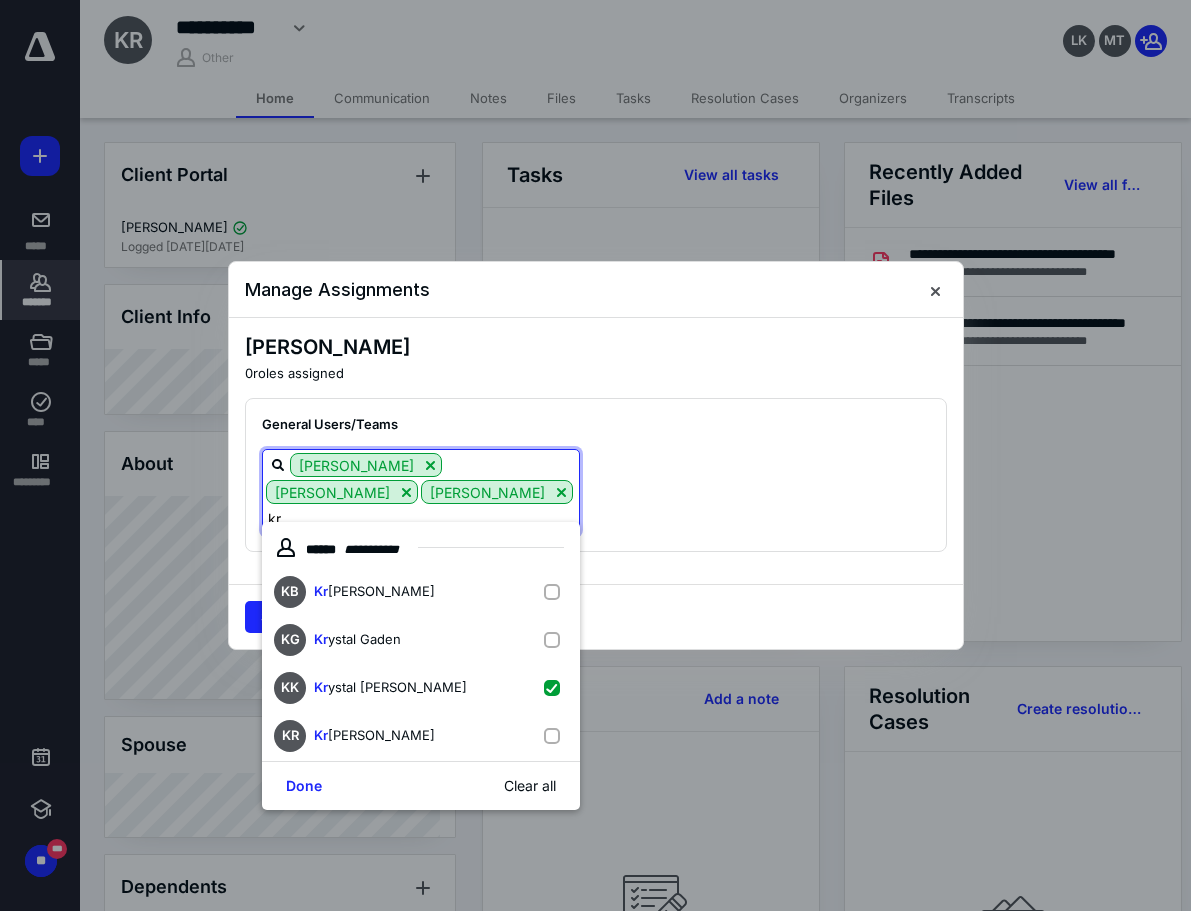 type on "k" 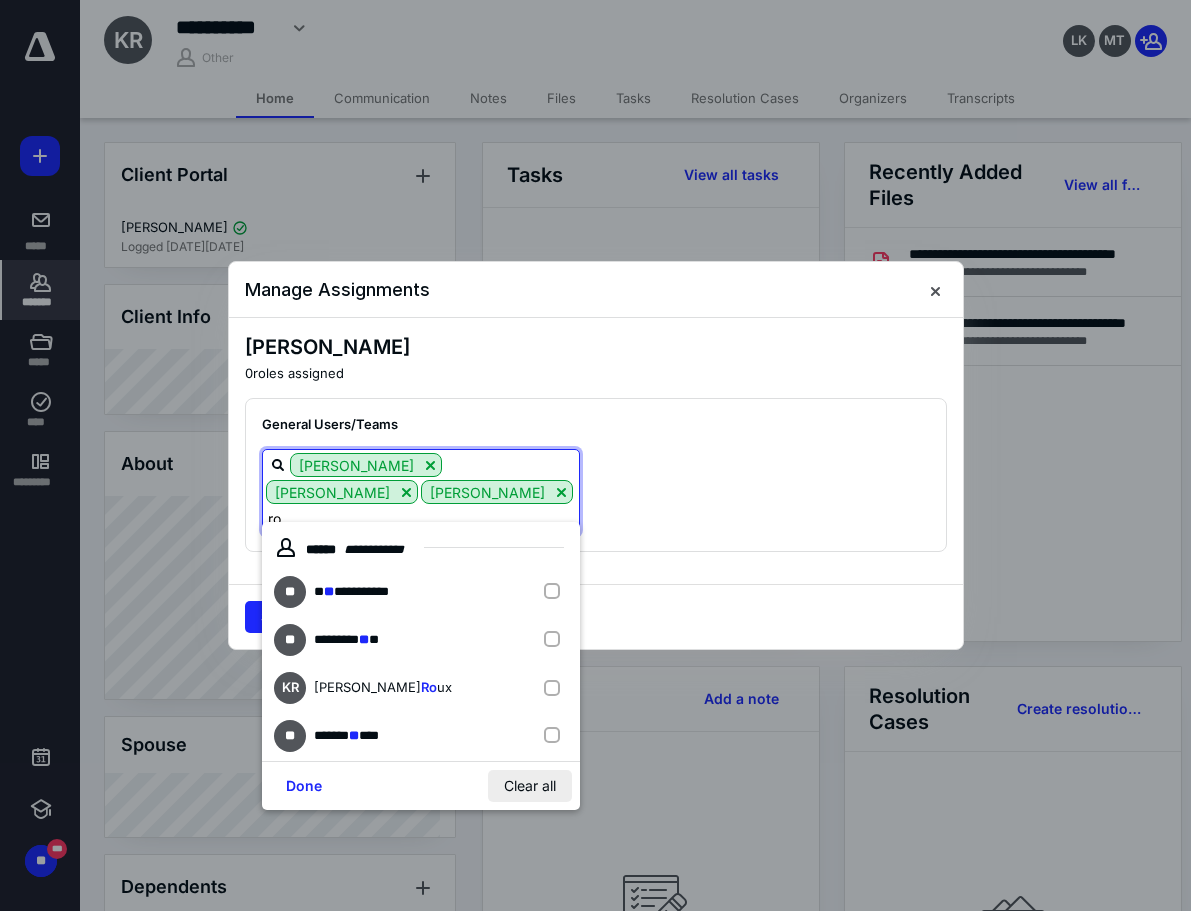 type on "[PERSON_NAME]" 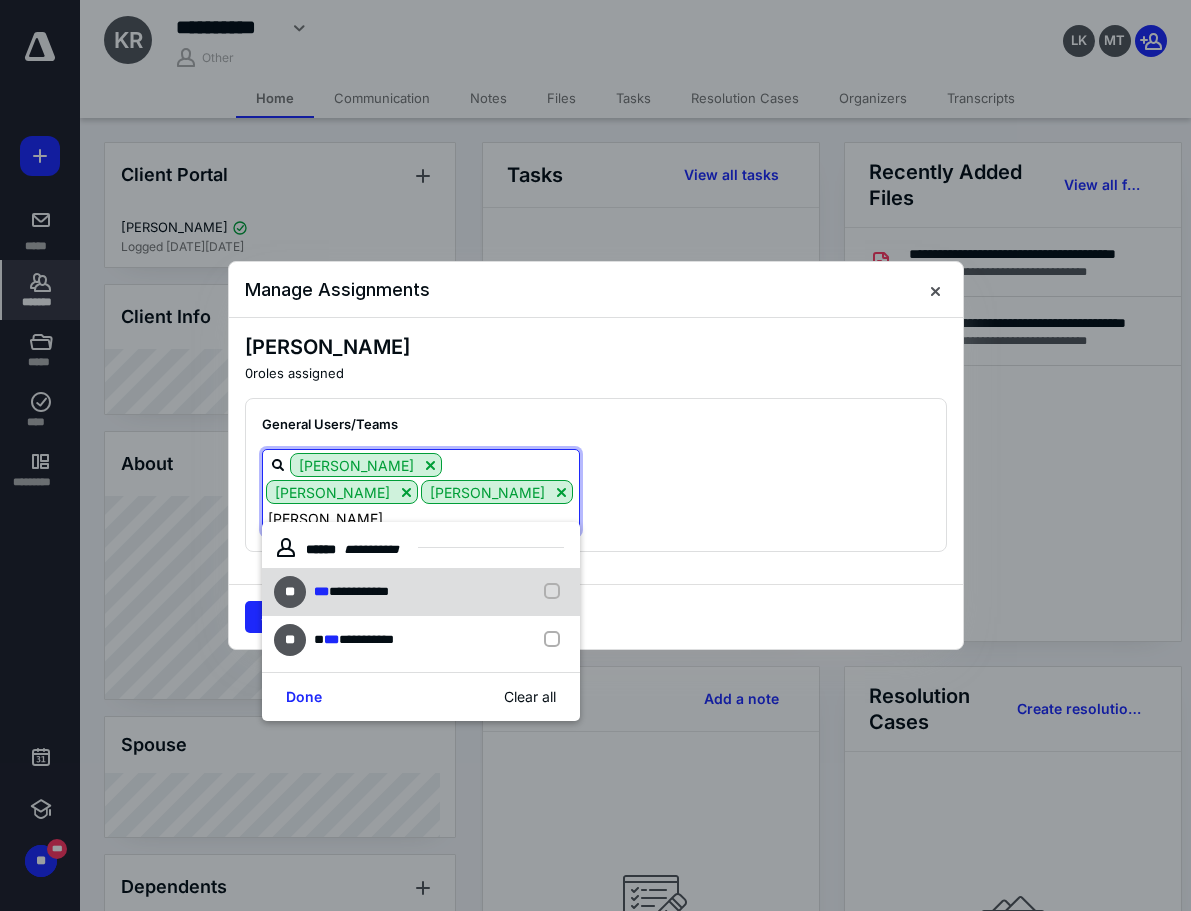 click on "**********" at bounding box center [359, 591] 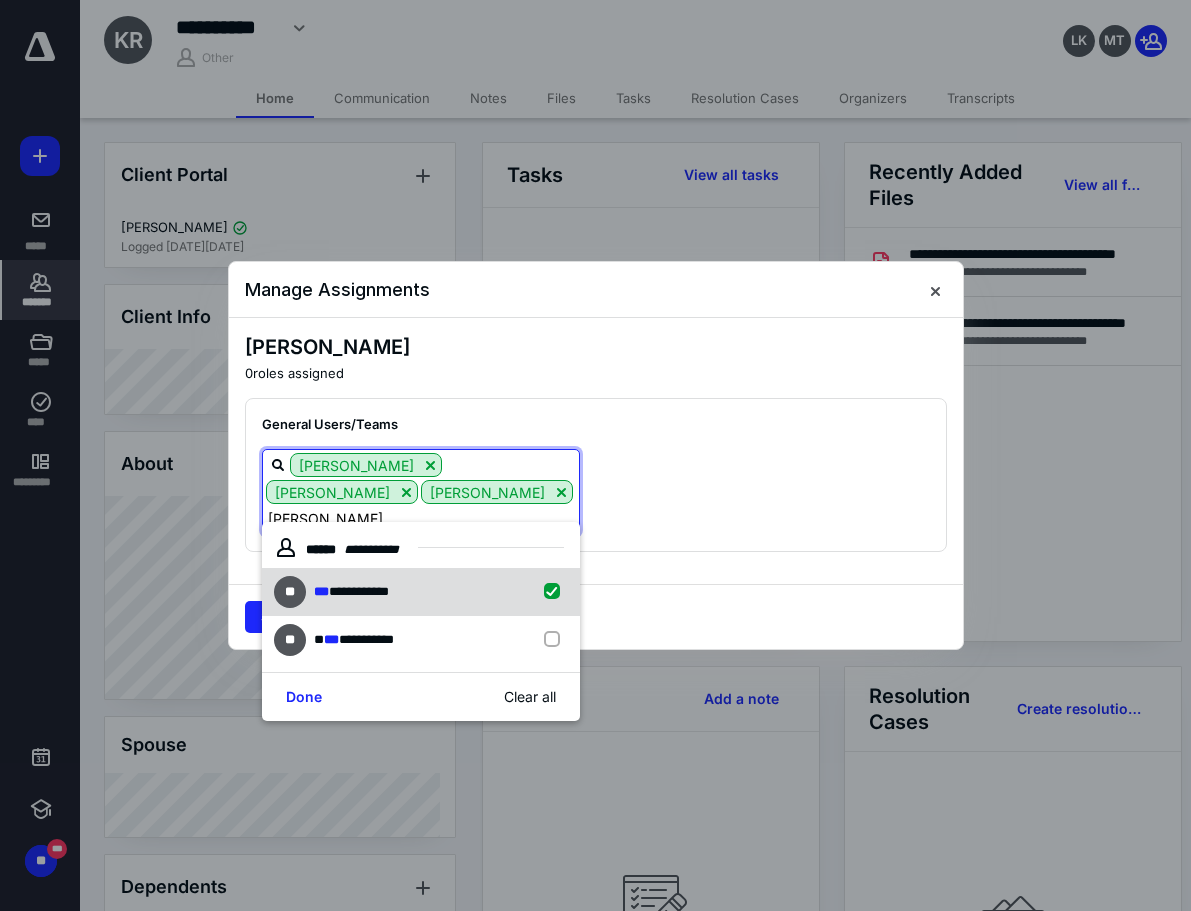 checkbox on "true" 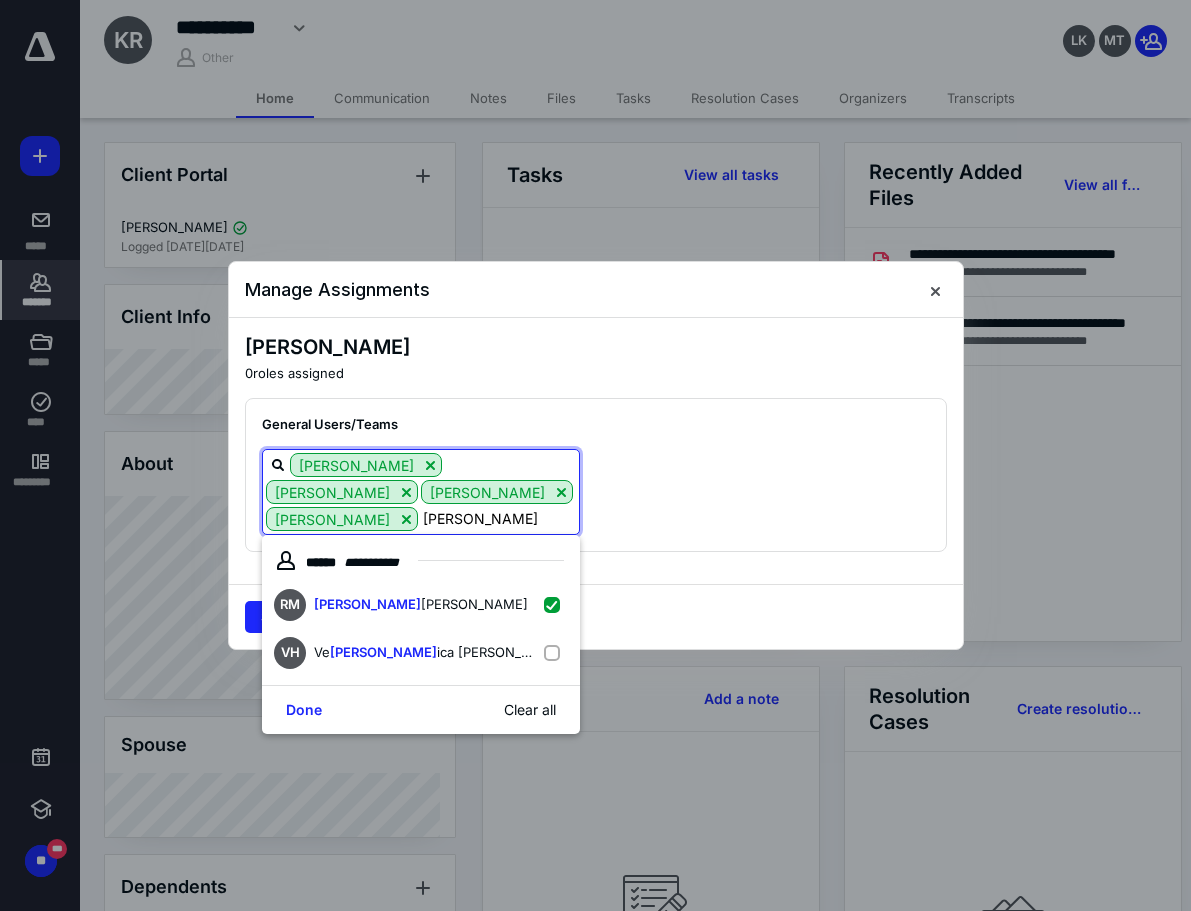 type on "[PERSON_NAME]" 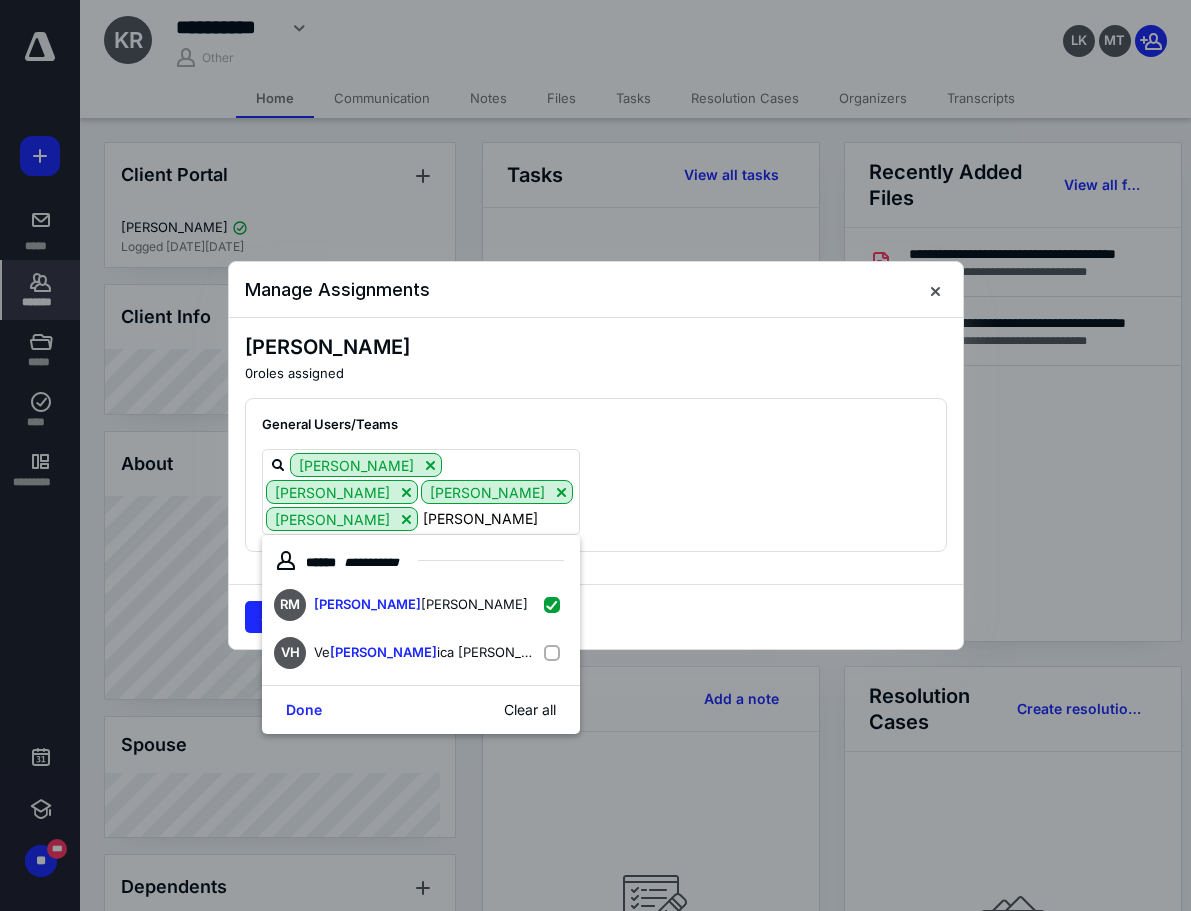 click on "[PERSON_NAME] [PERSON_NAME] [PERSON_NAME] [PERSON_NAME]" at bounding box center [588, 492] 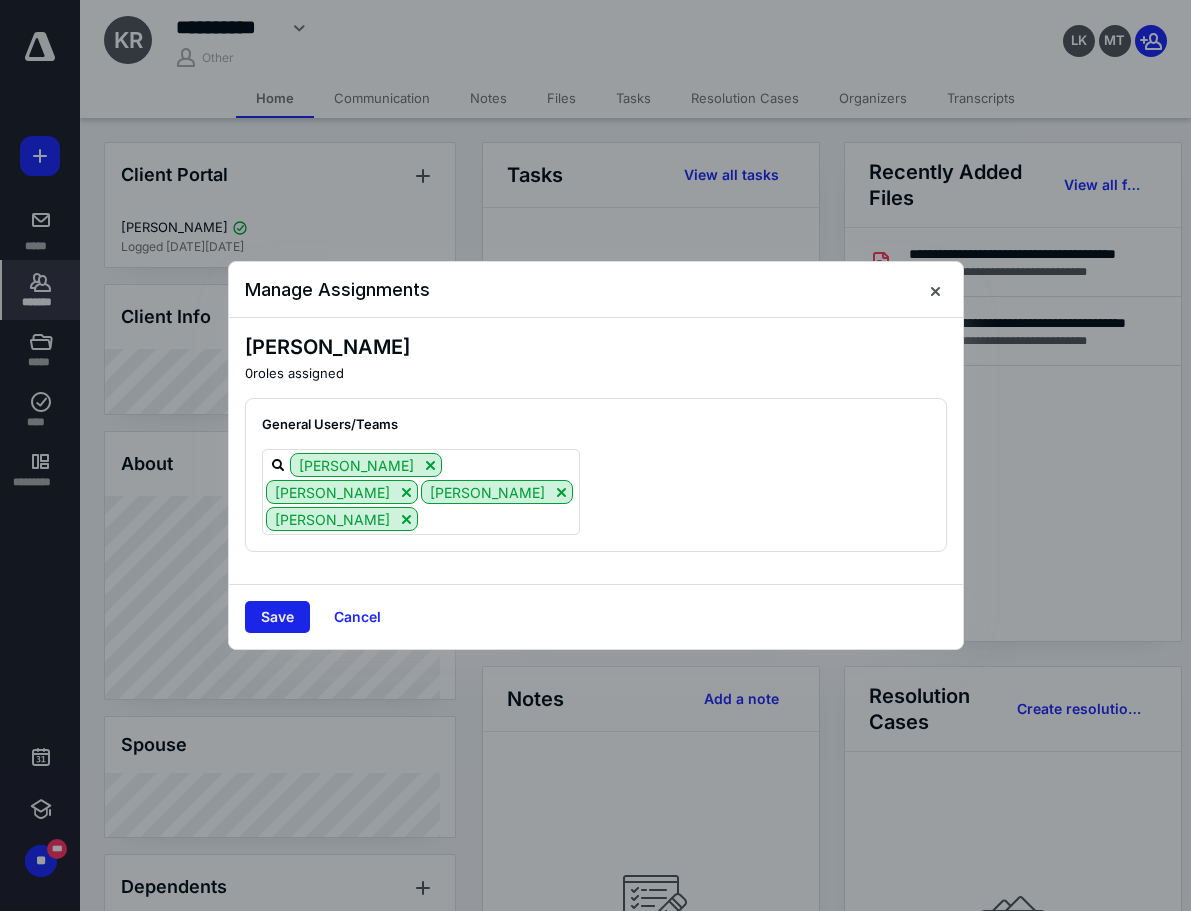 click on "Save" at bounding box center (277, 617) 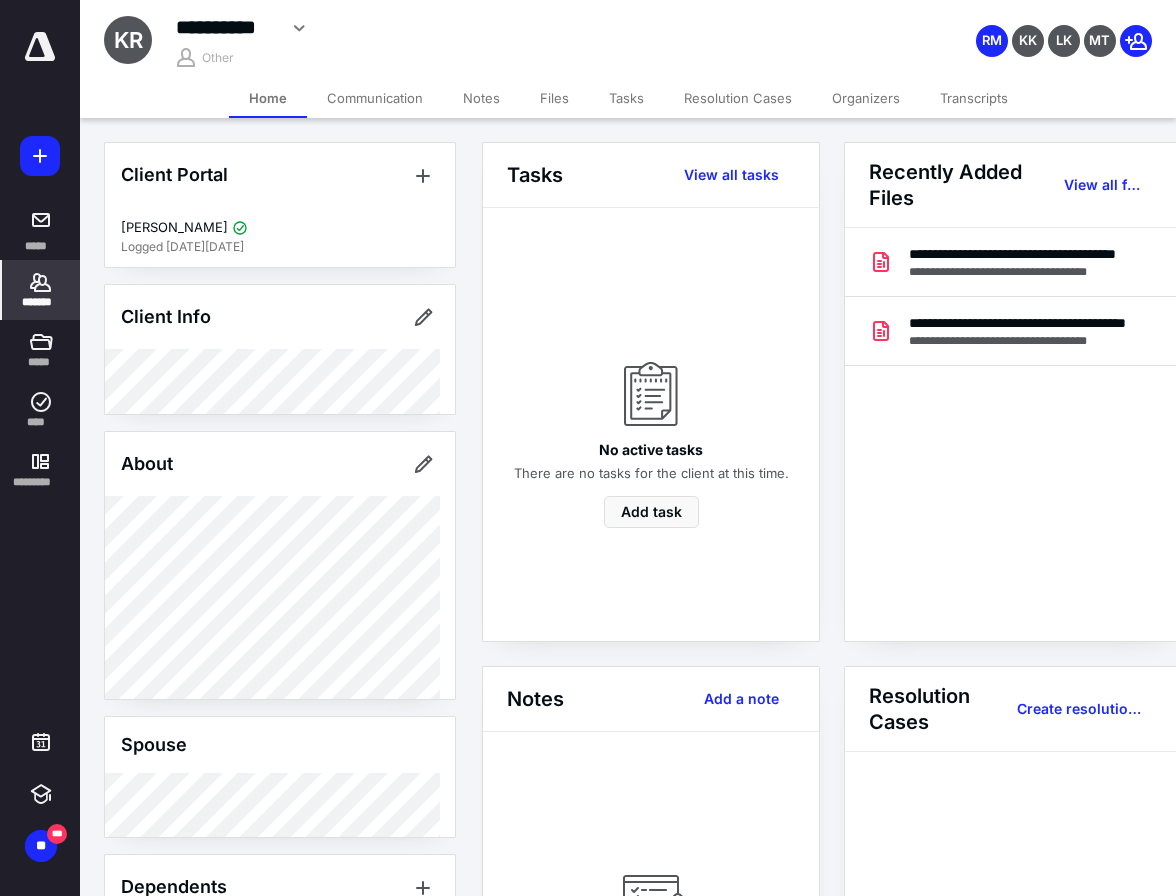 click on "*******" at bounding box center (41, 302) 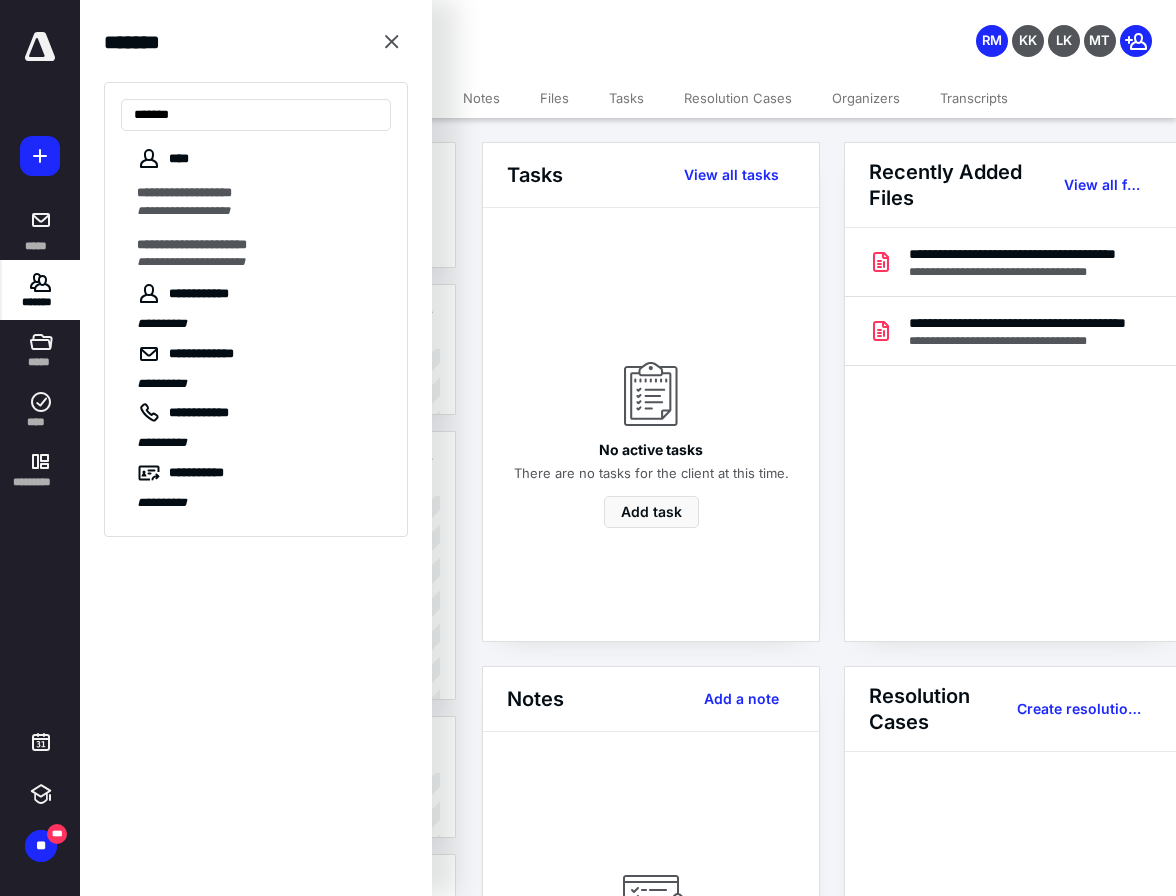 type on "********" 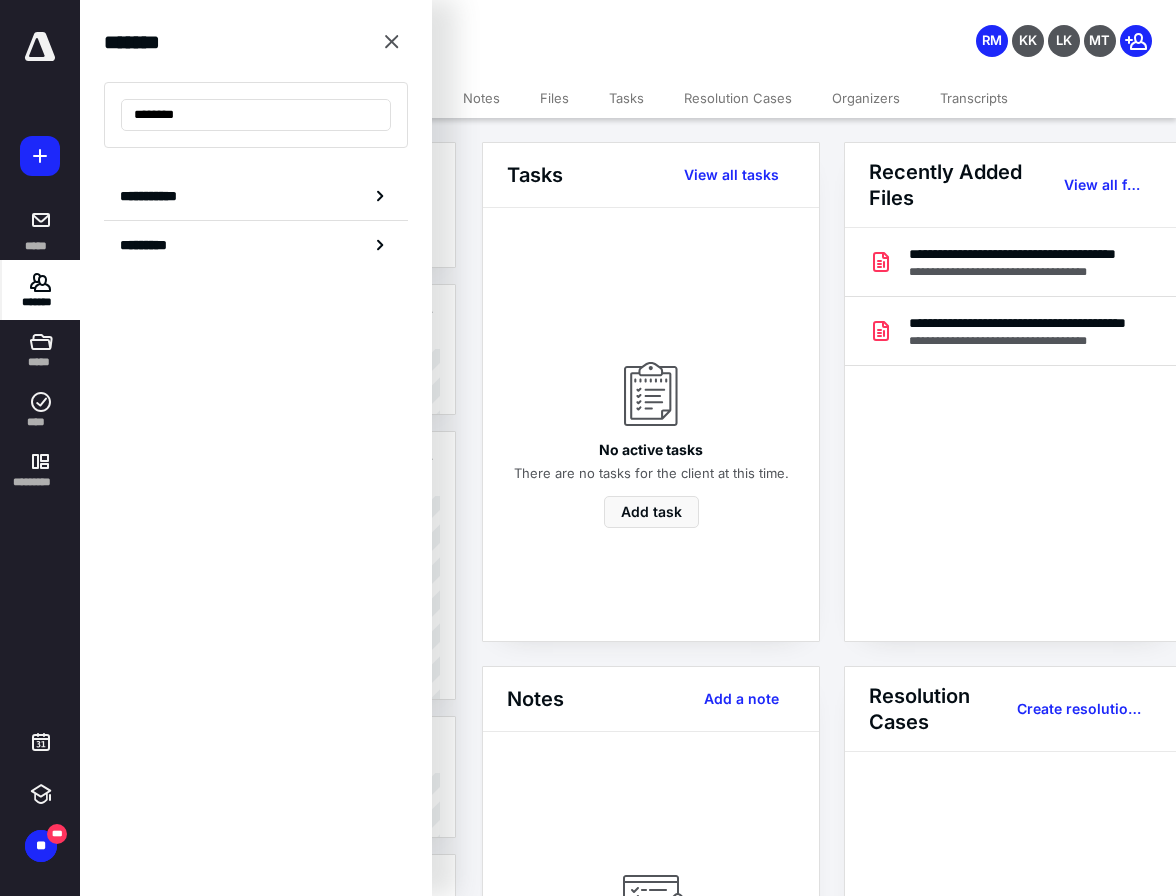 drag, startPoint x: 226, startPoint y: 106, endPoint x: 31, endPoint y: 86, distance: 196.02296 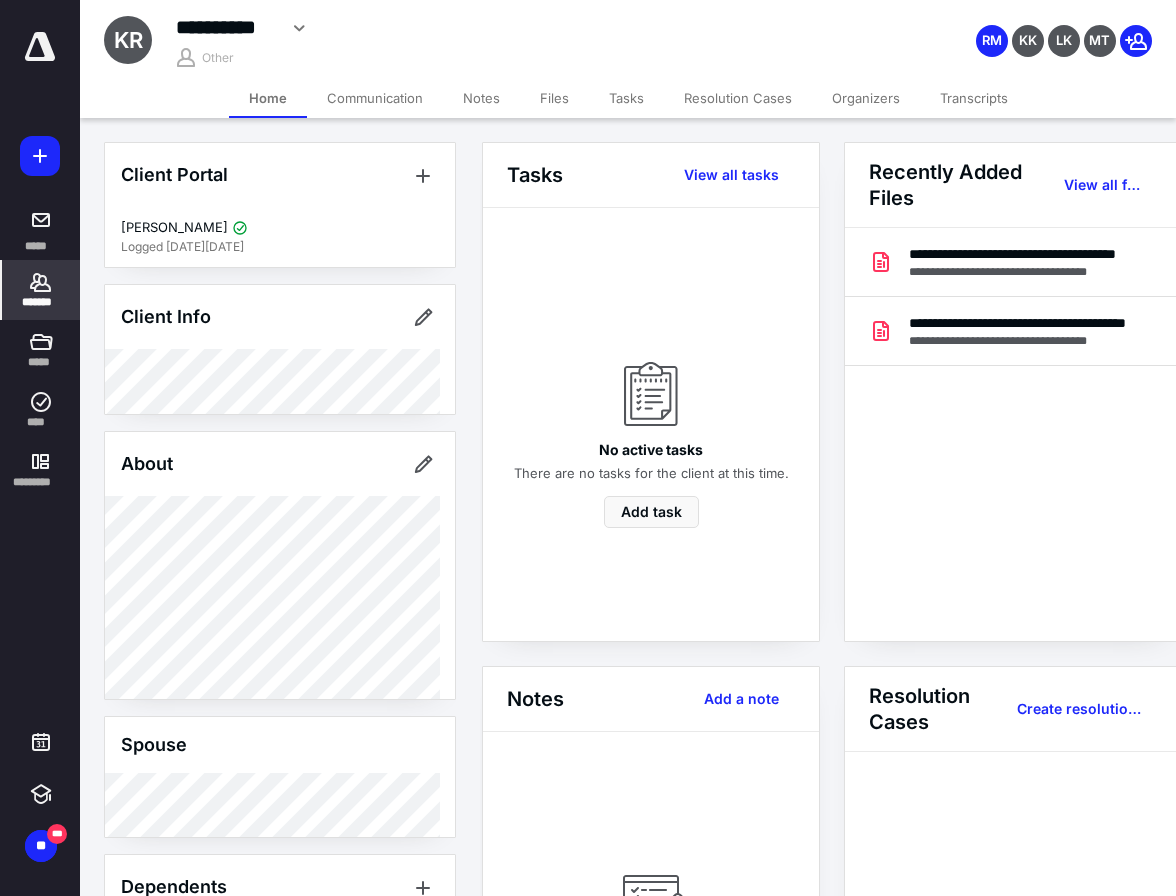 click 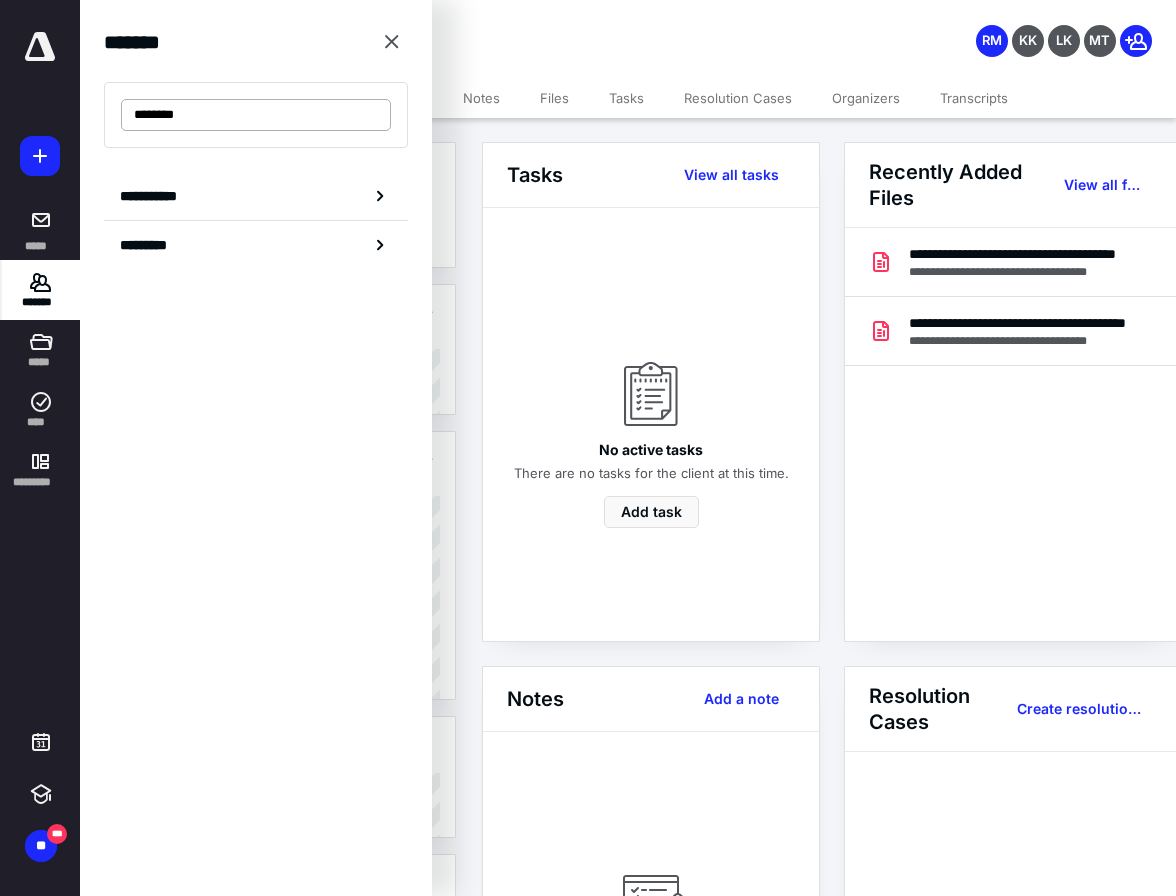 click on "********" at bounding box center [256, 115] 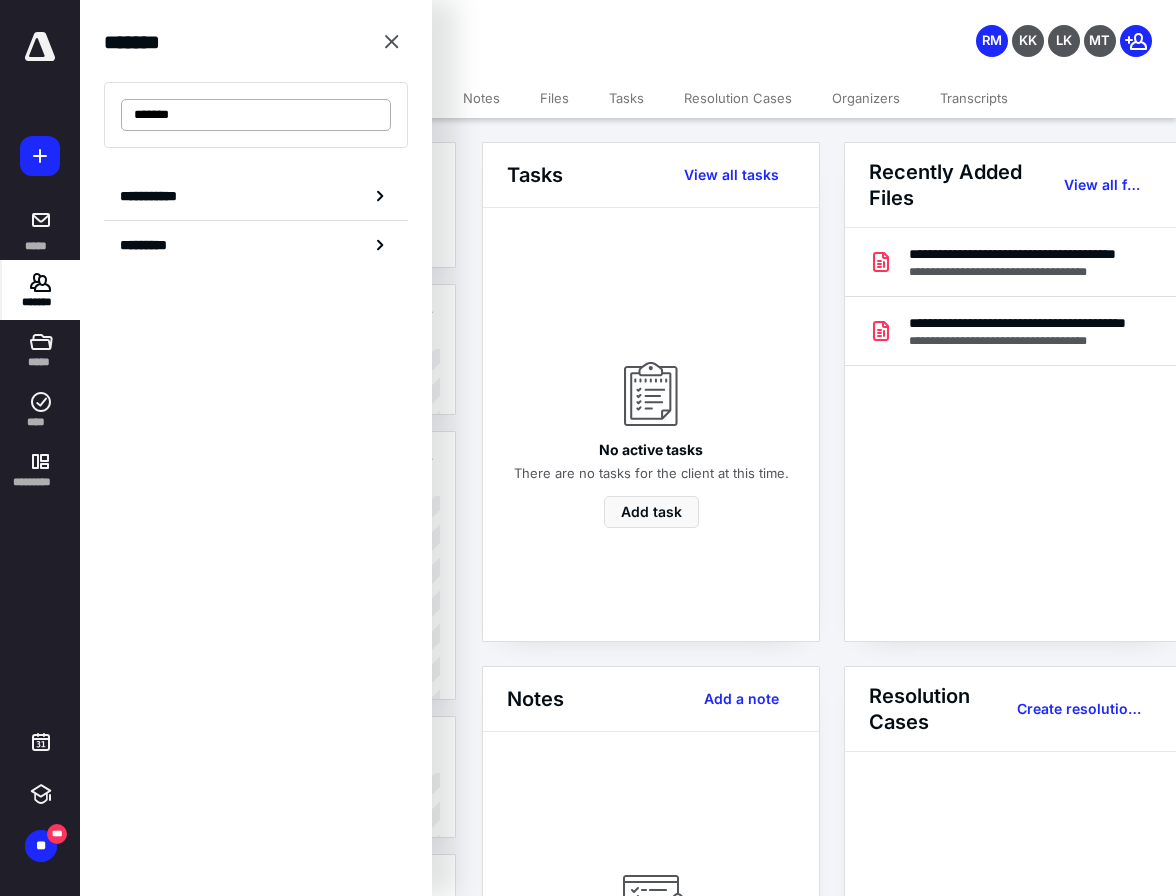 click on "*******" at bounding box center [256, 115] 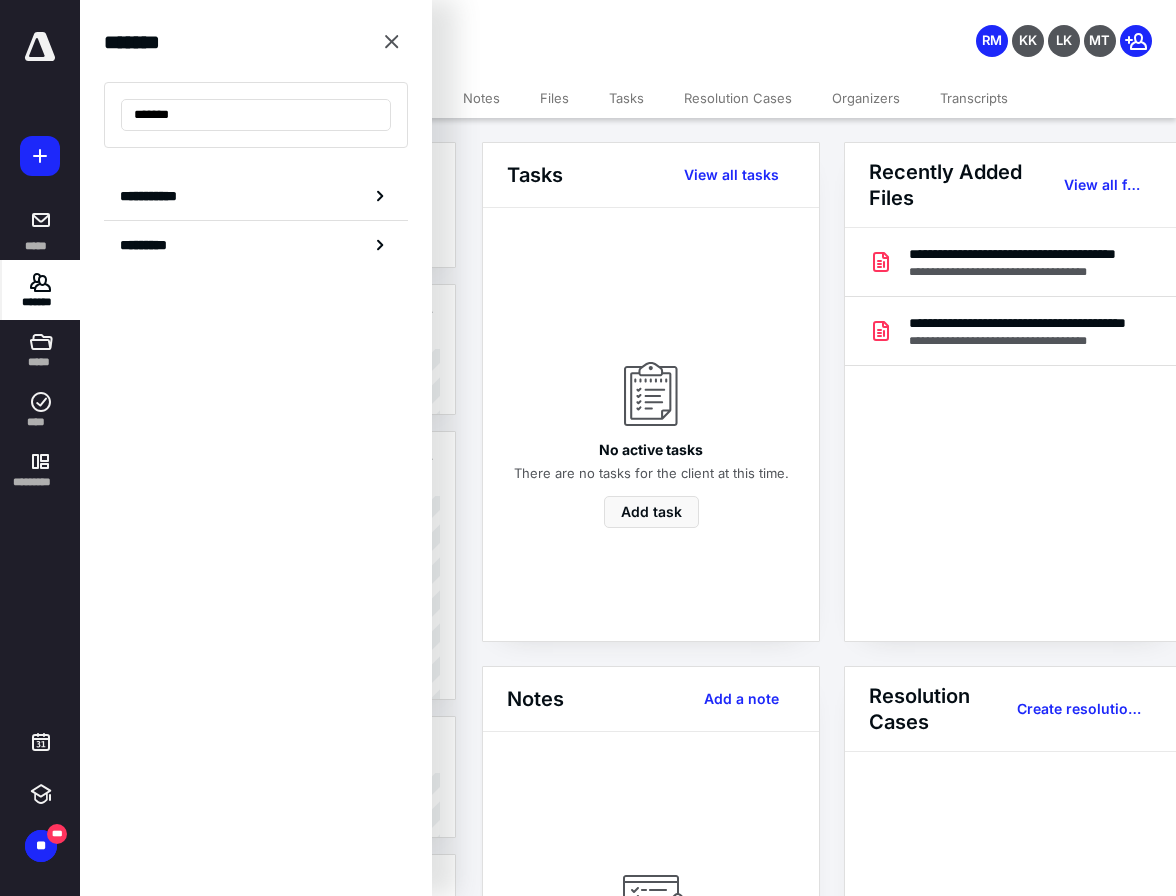 type on "********" 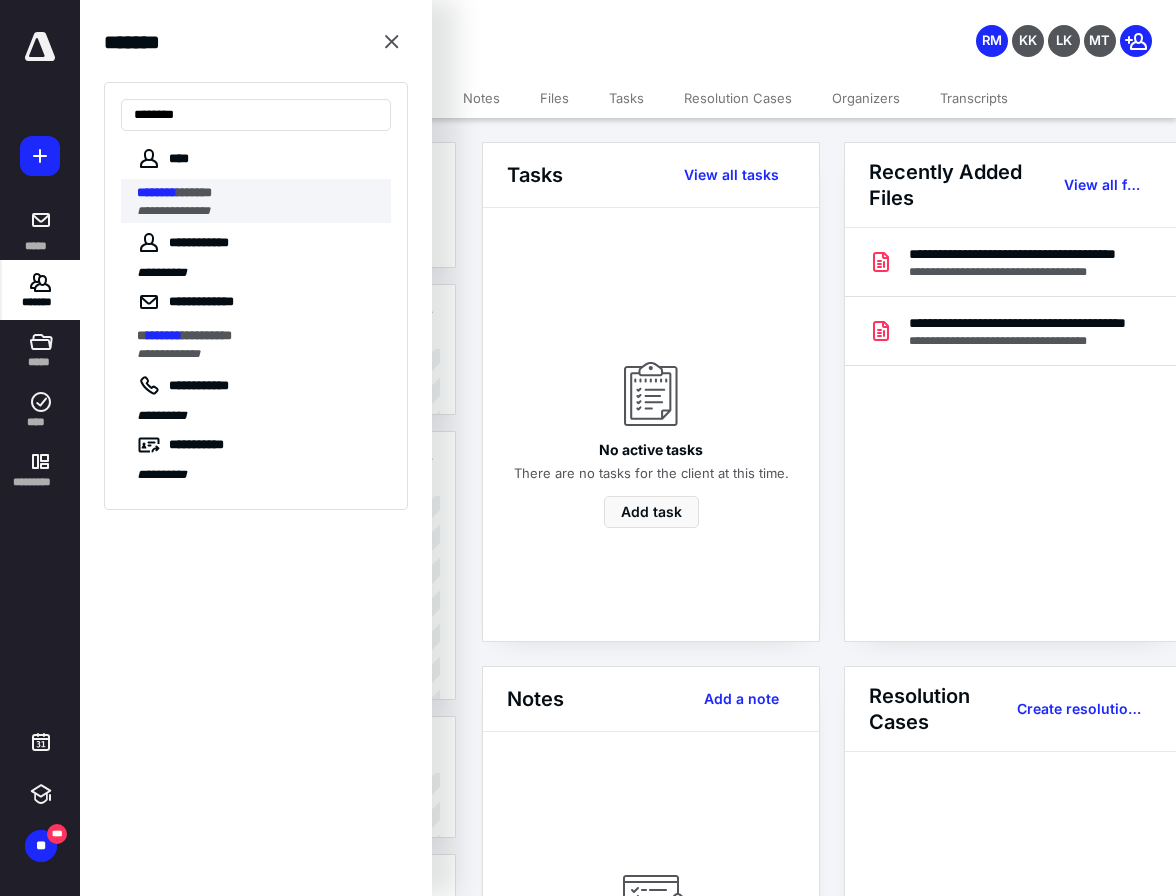 click on "**********" at bounding box center (258, 211) 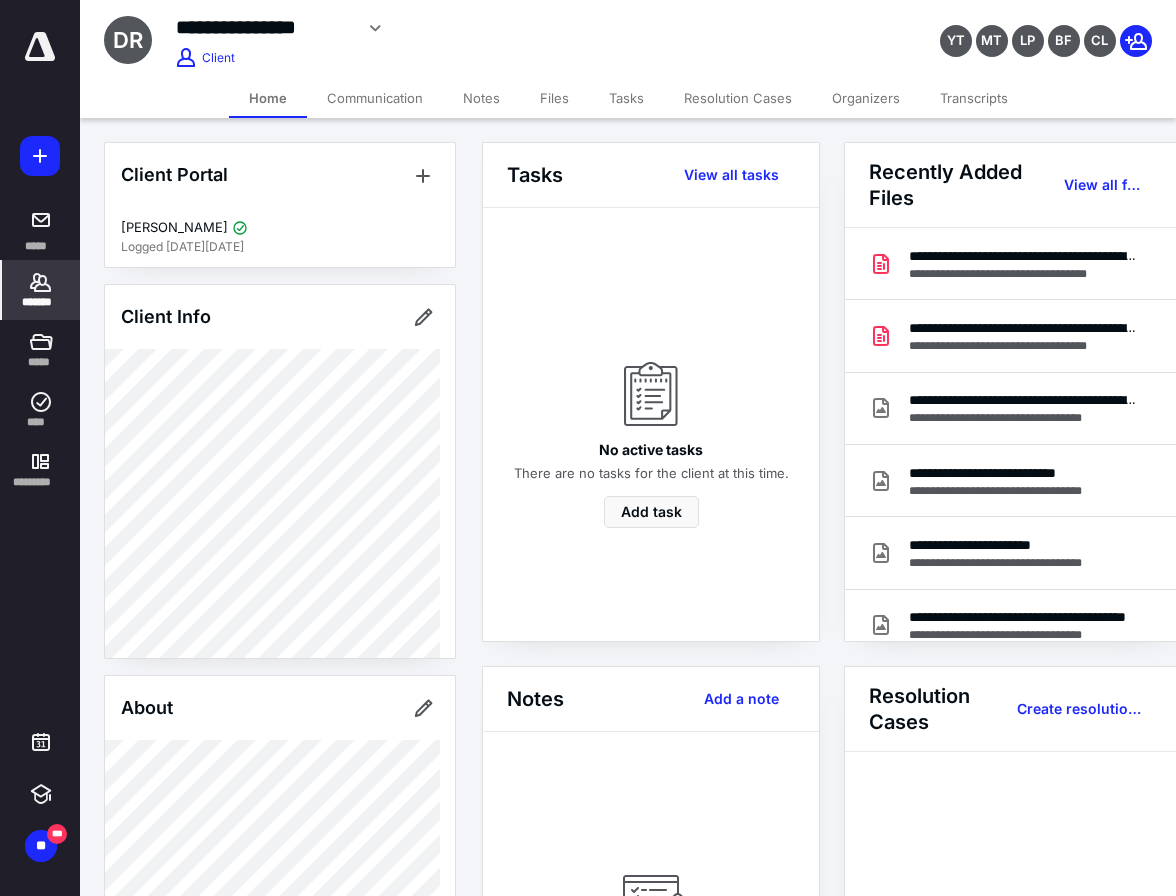 click at bounding box center (1136, 41) 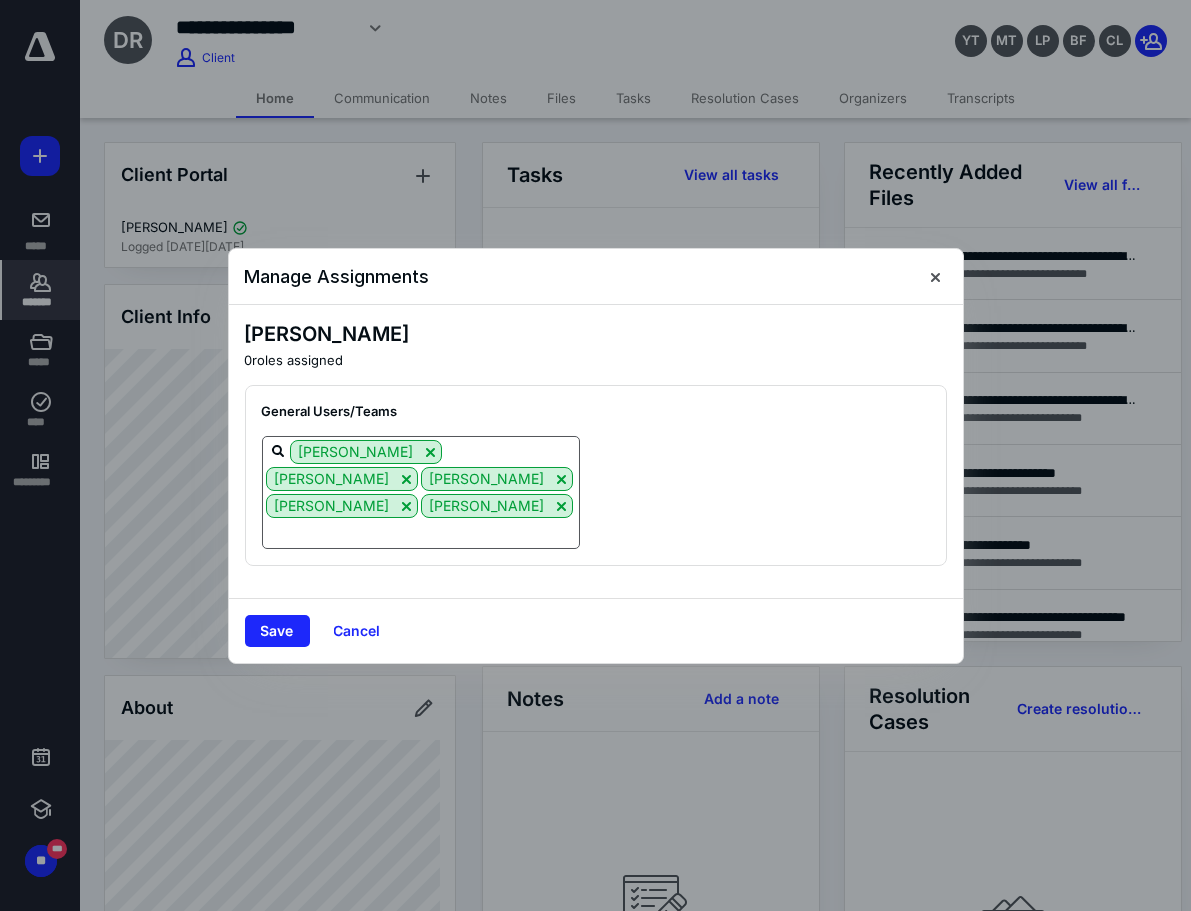 click at bounding box center [421, 532] 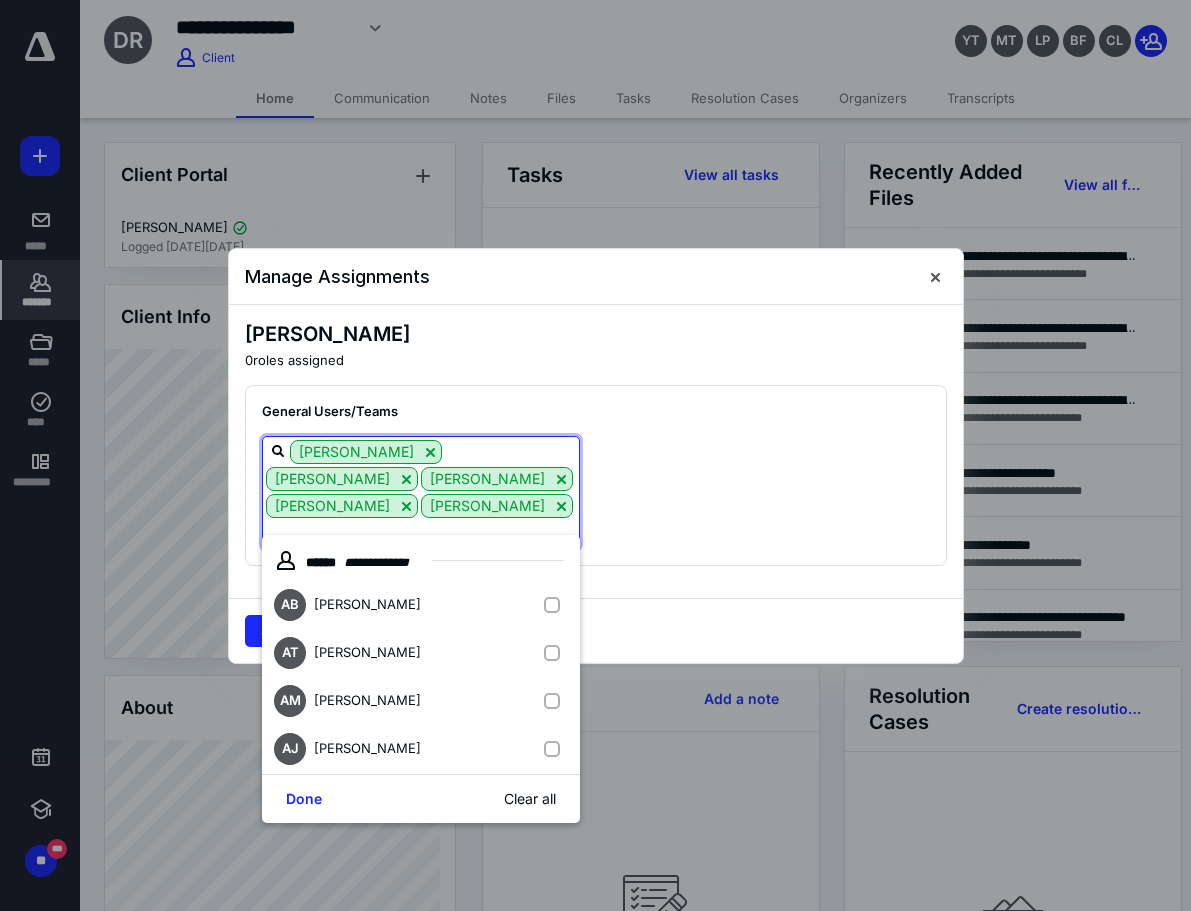 click on "[PERSON_NAME] [PERSON_NAME] [PERSON_NAME] [PERSON_NAME] Yiraah [PERSON_NAME]" at bounding box center [588, 492] 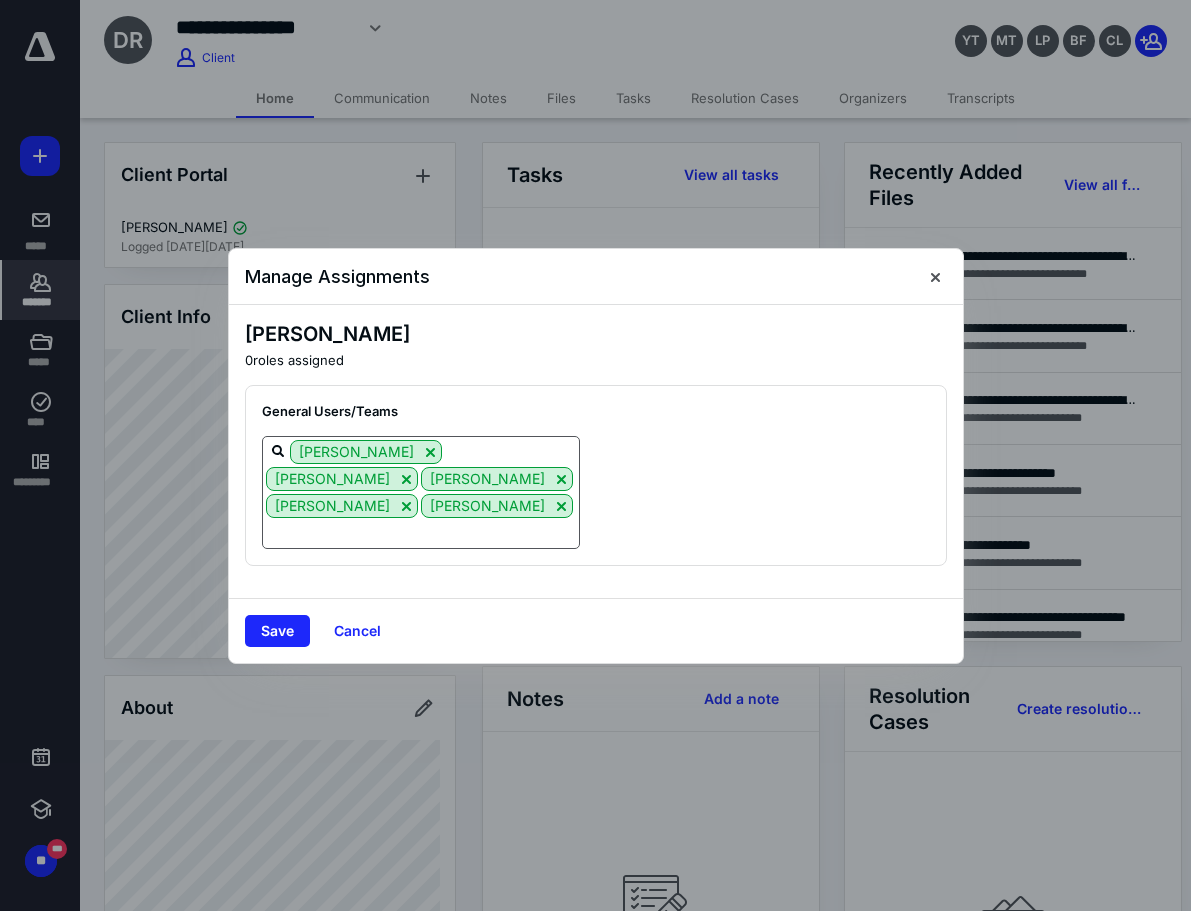 click at bounding box center [421, 532] 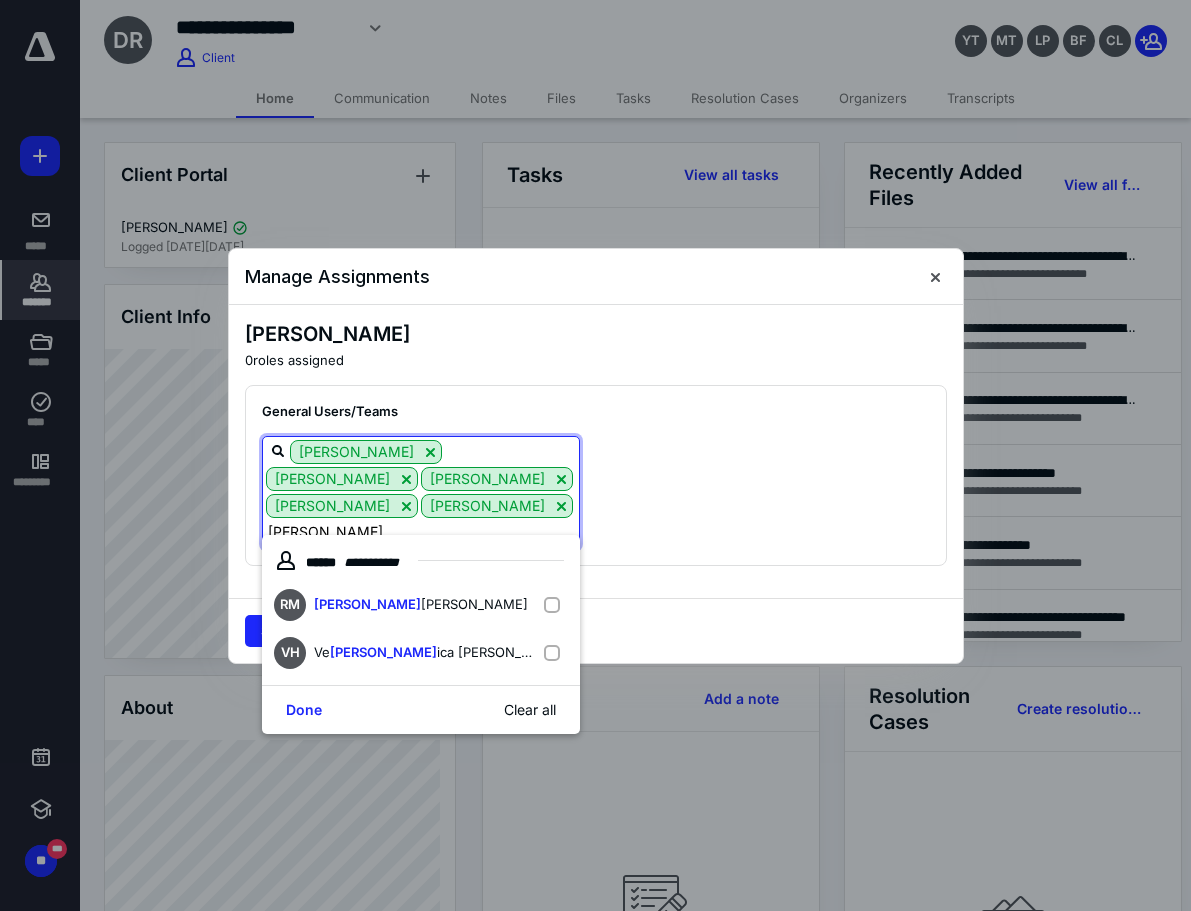 type on "[PERSON_NAME]" 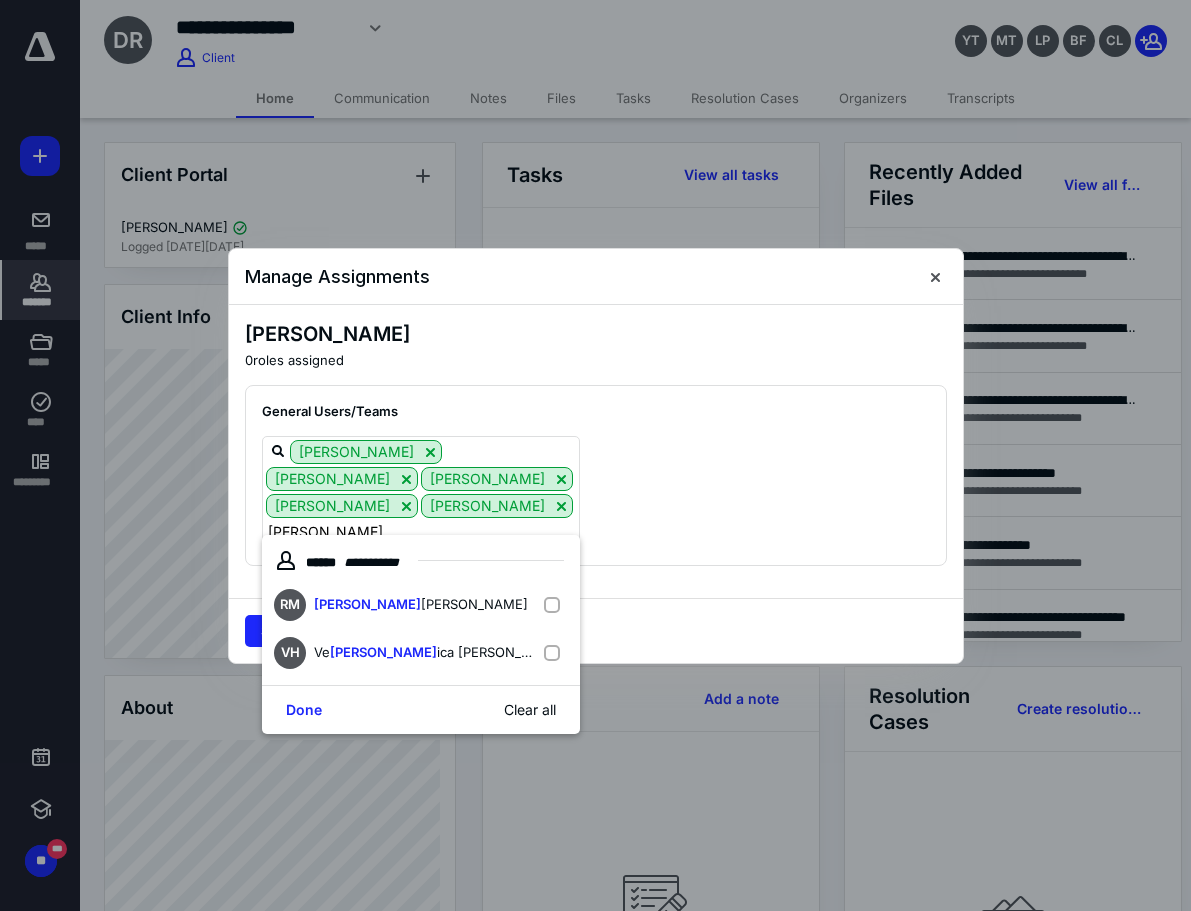 click on "*****   * * ********" at bounding box center (421, 562) 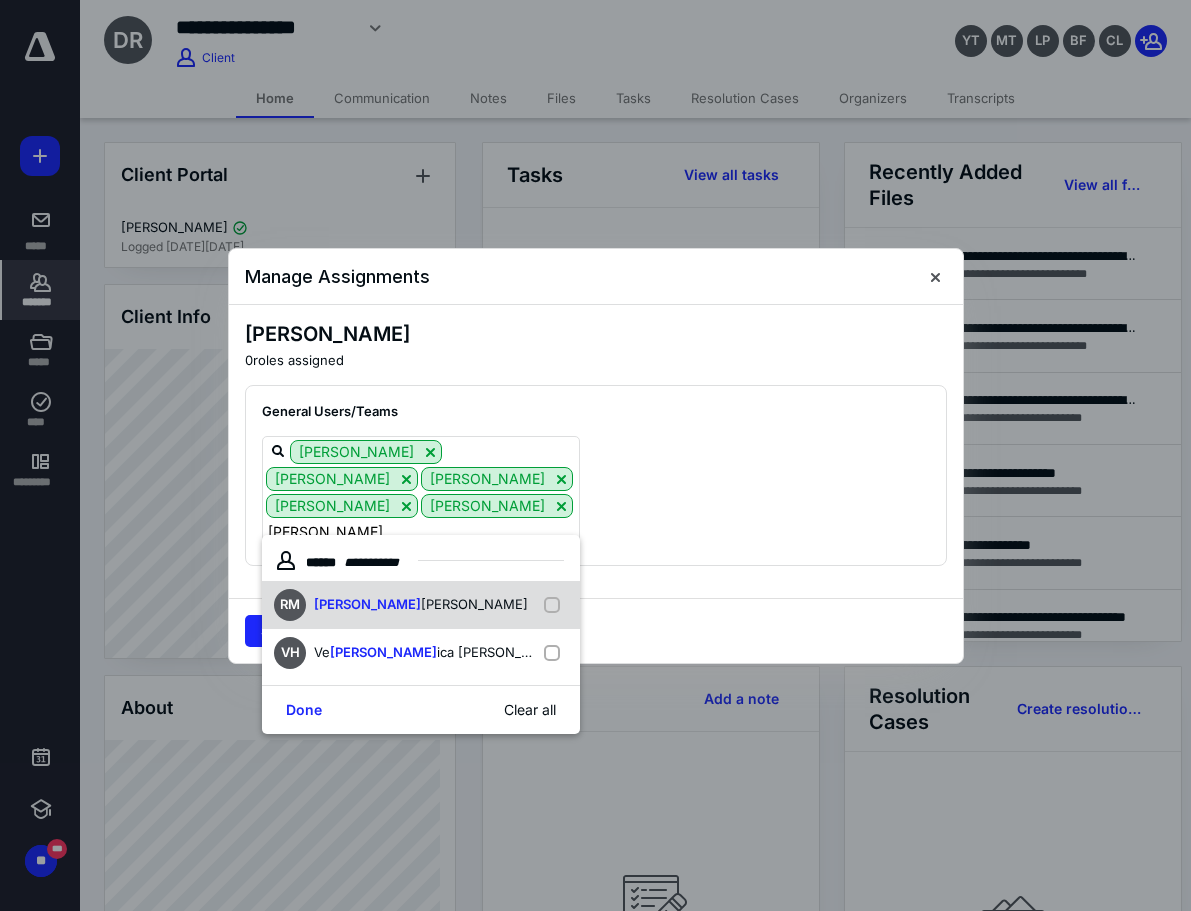 click on "RM [PERSON_NAME] [PERSON_NAME]" at bounding box center [421, 605] 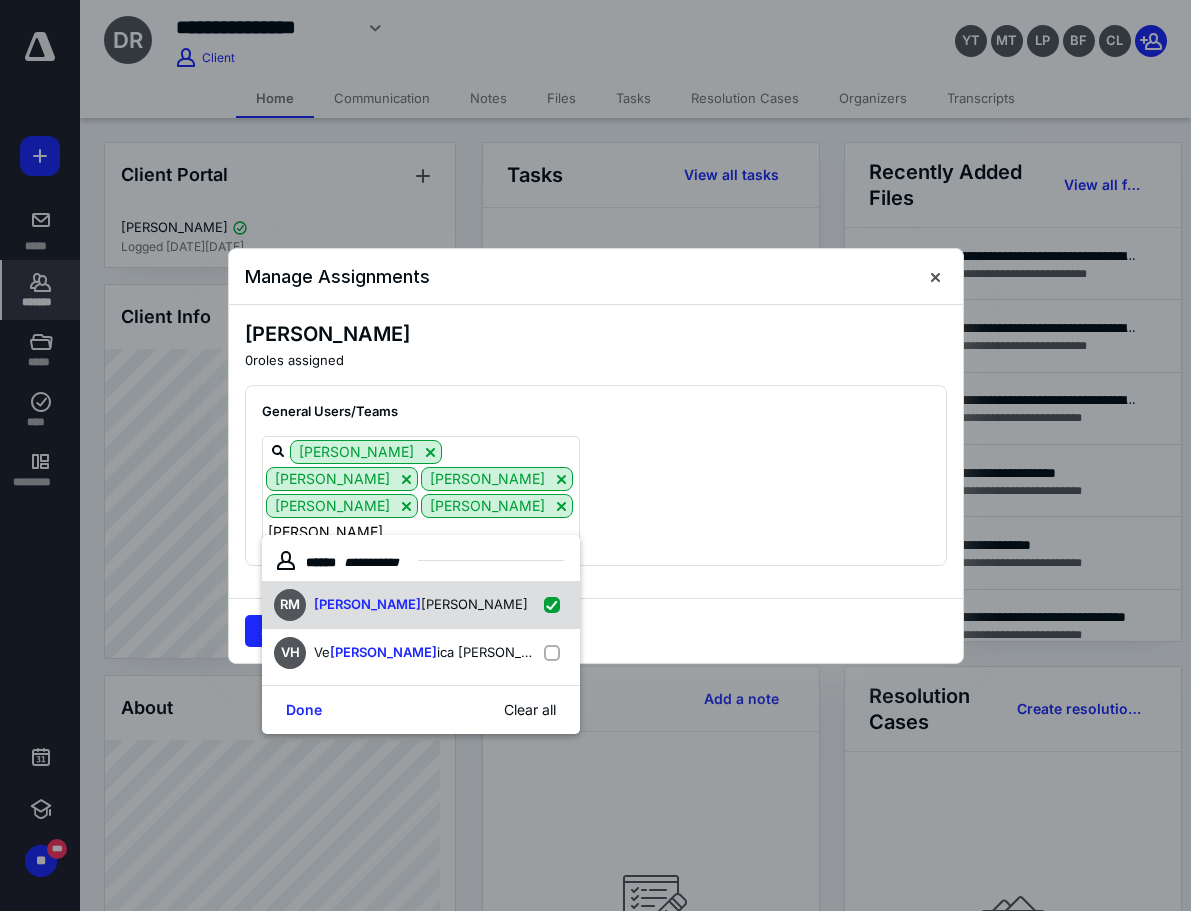 checkbox on "true" 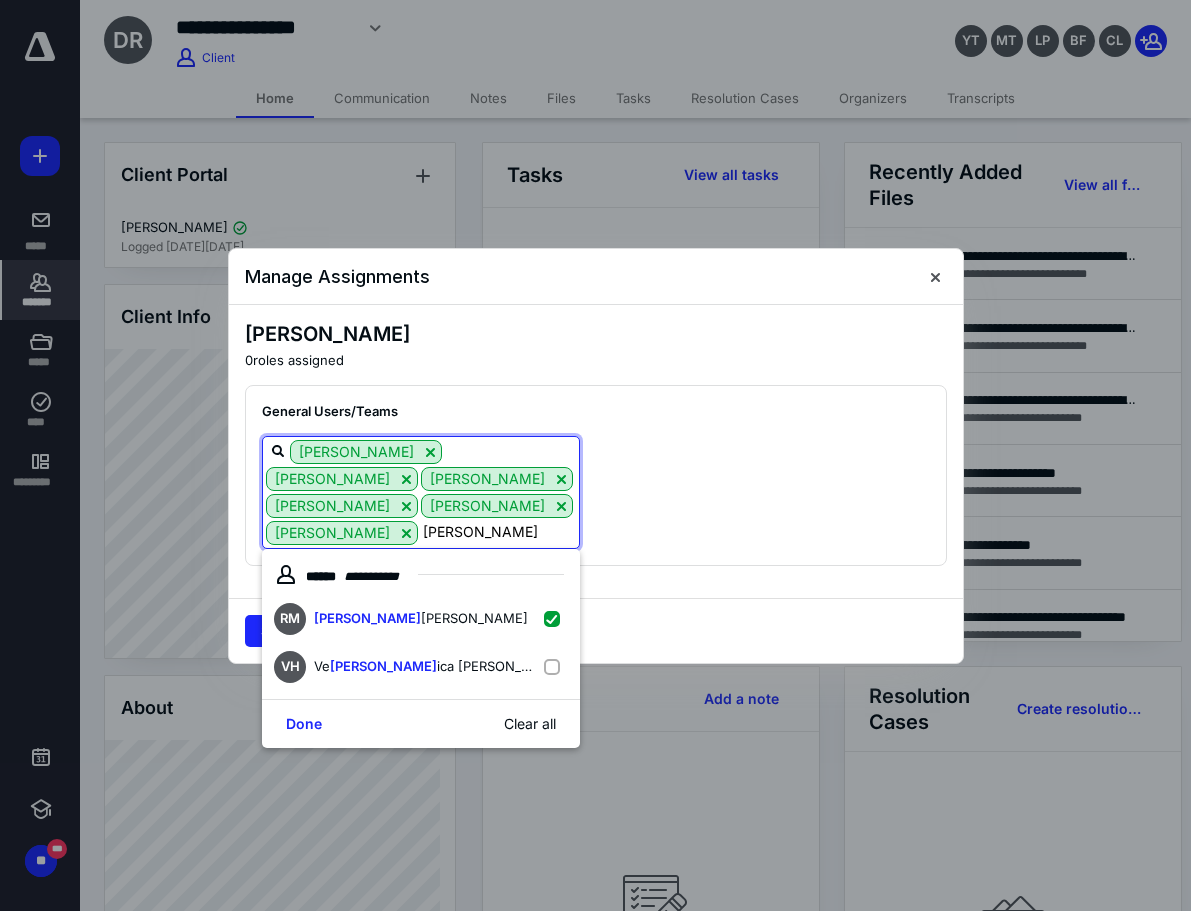 drag, startPoint x: 488, startPoint y: 537, endPoint x: 416, endPoint y: 537, distance: 72 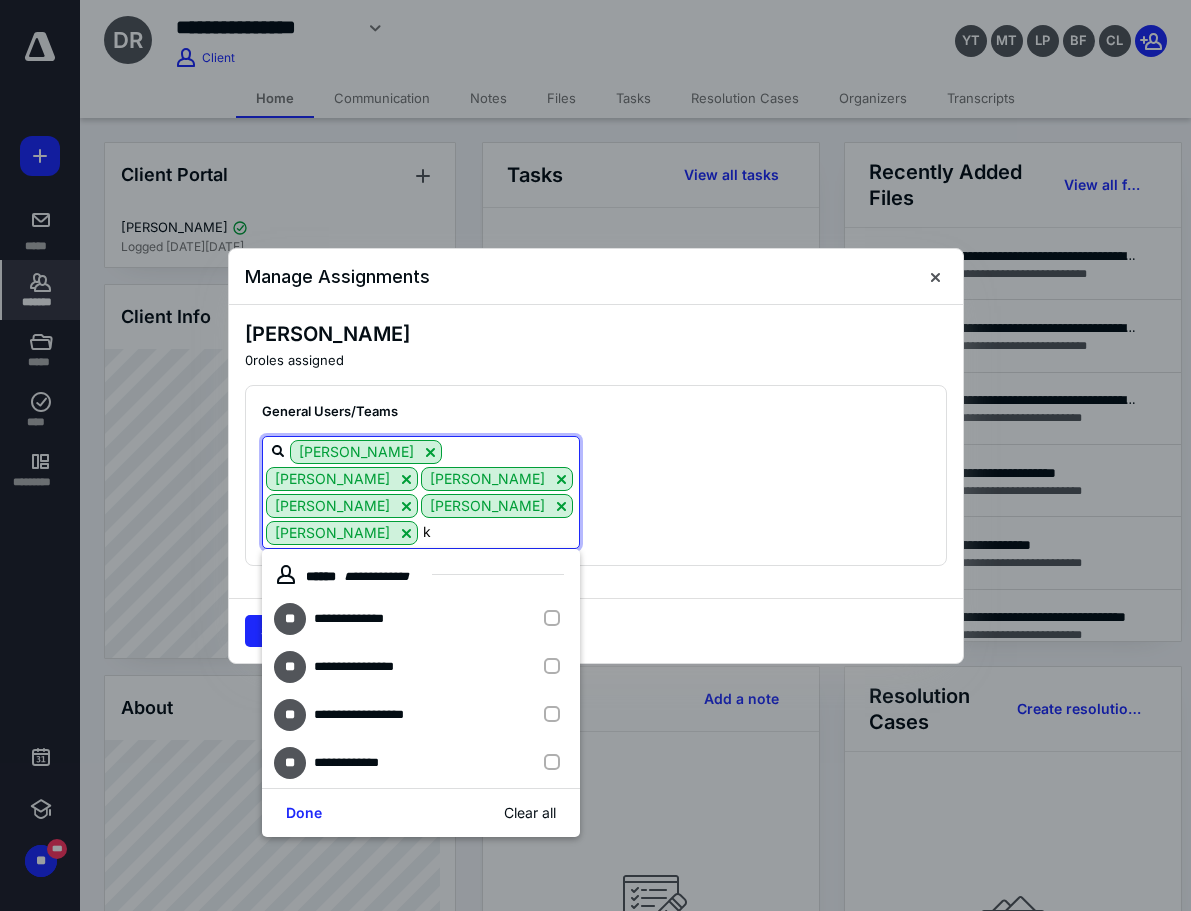 type on "kr" 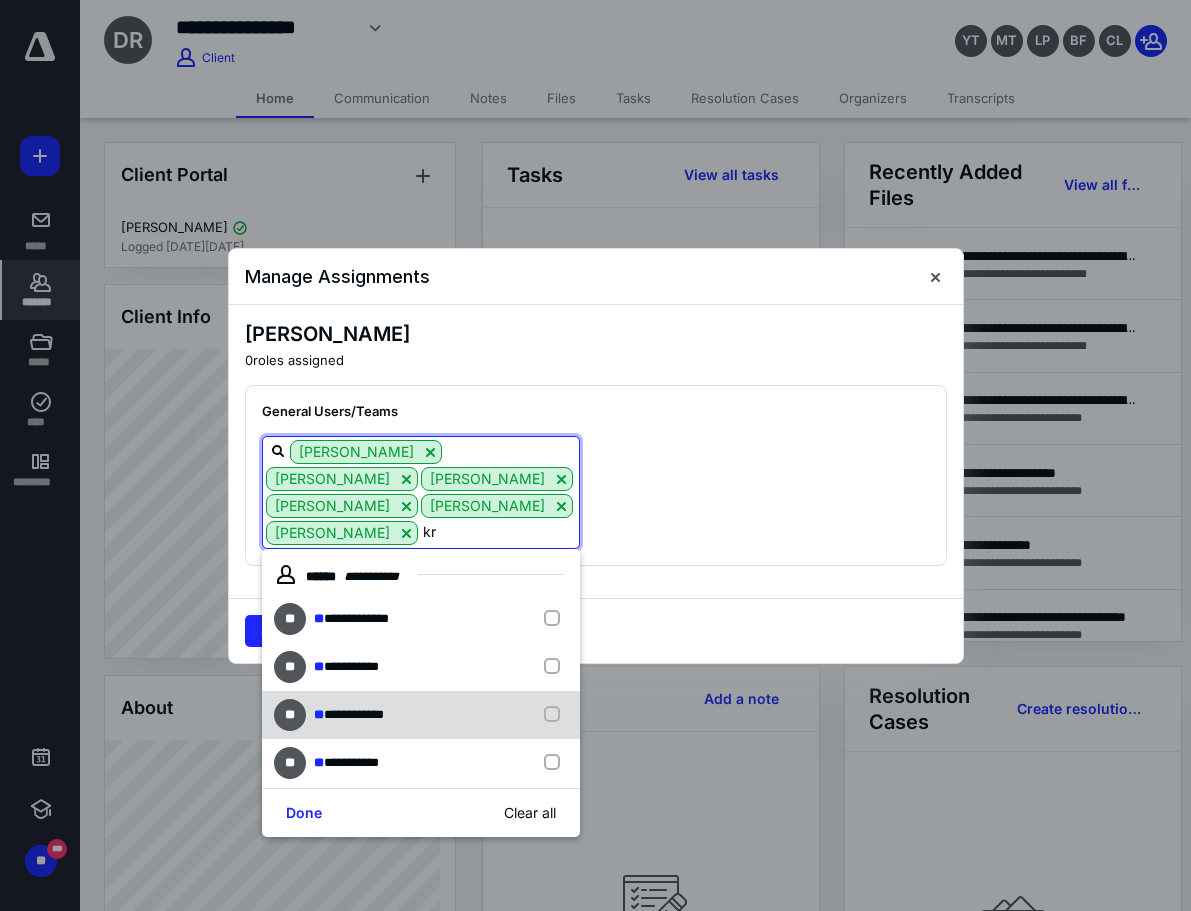click on "**********" at bounding box center (421, 715) 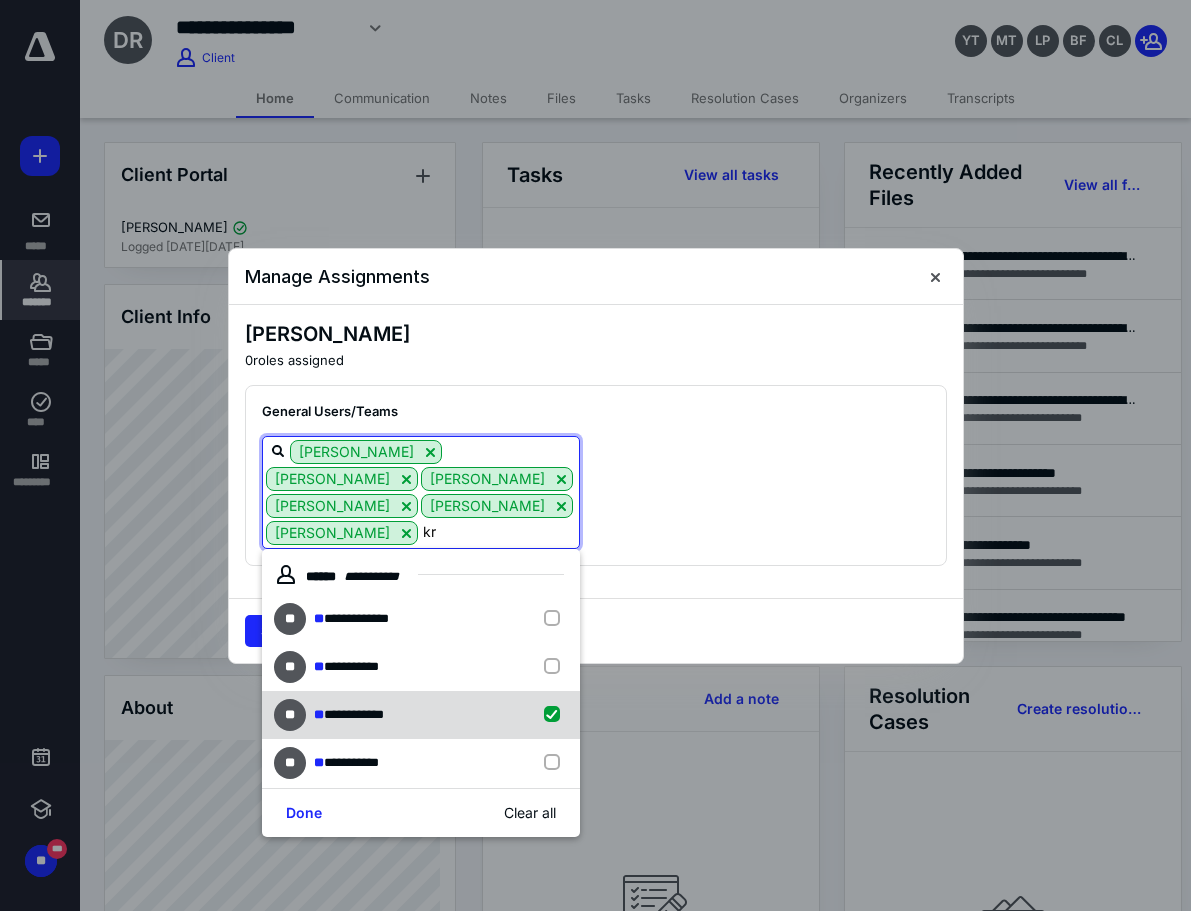 checkbox on "true" 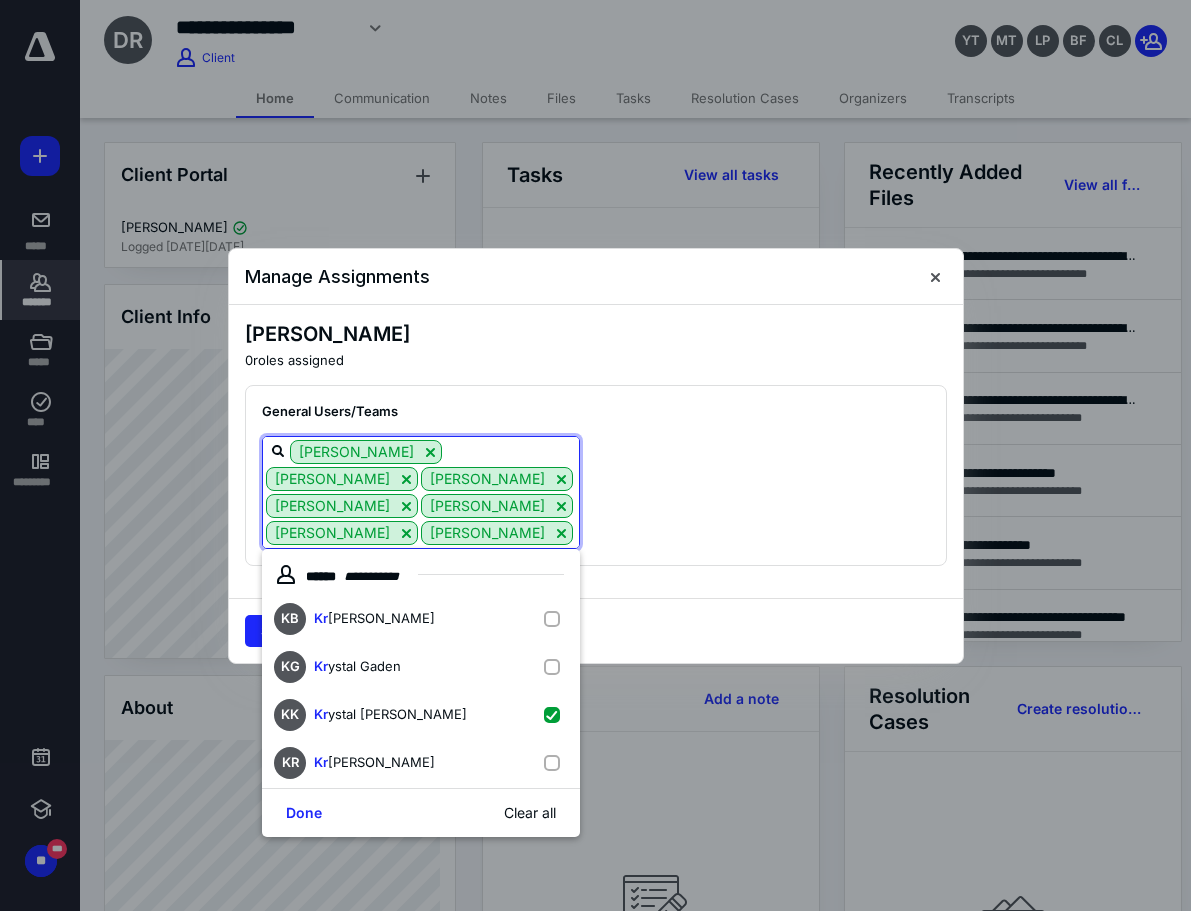 type on "kr" 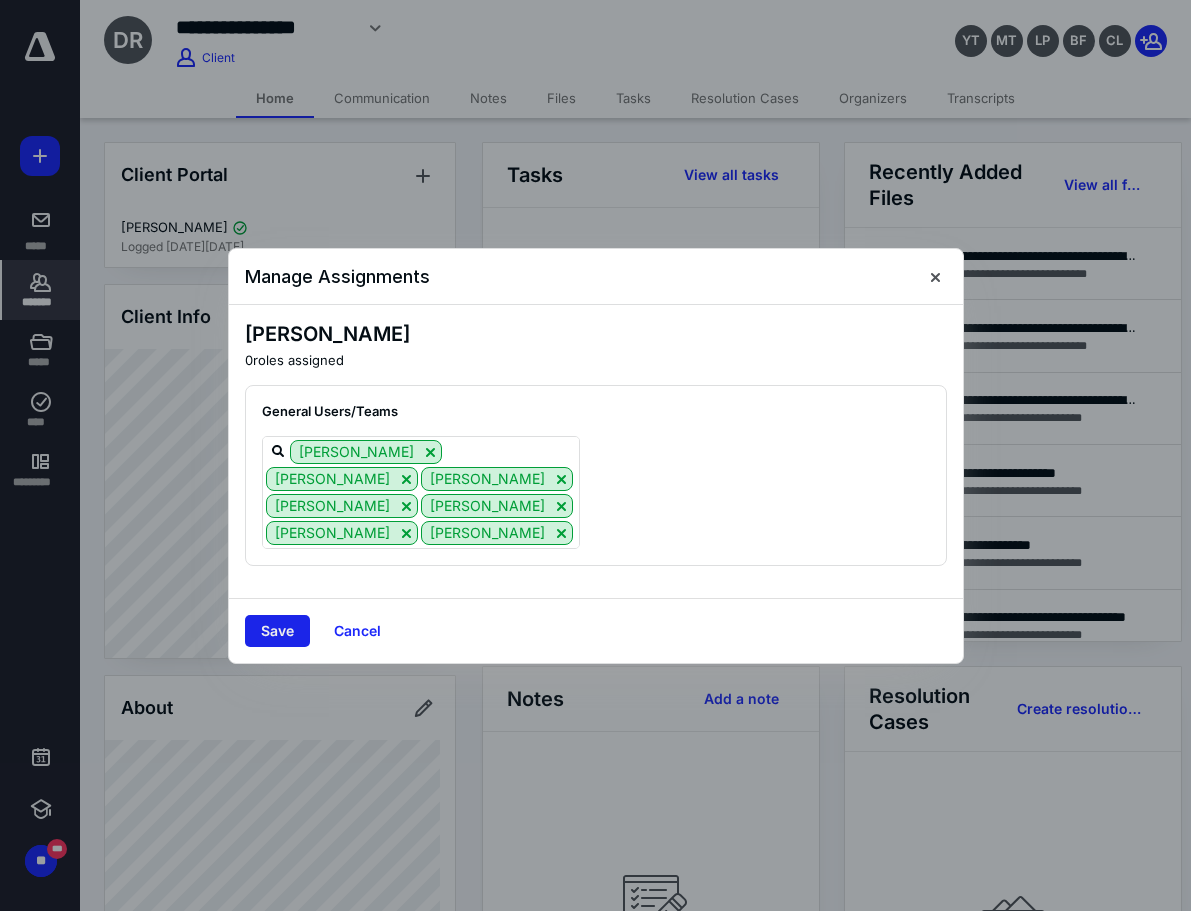 click on "Save" at bounding box center [277, 631] 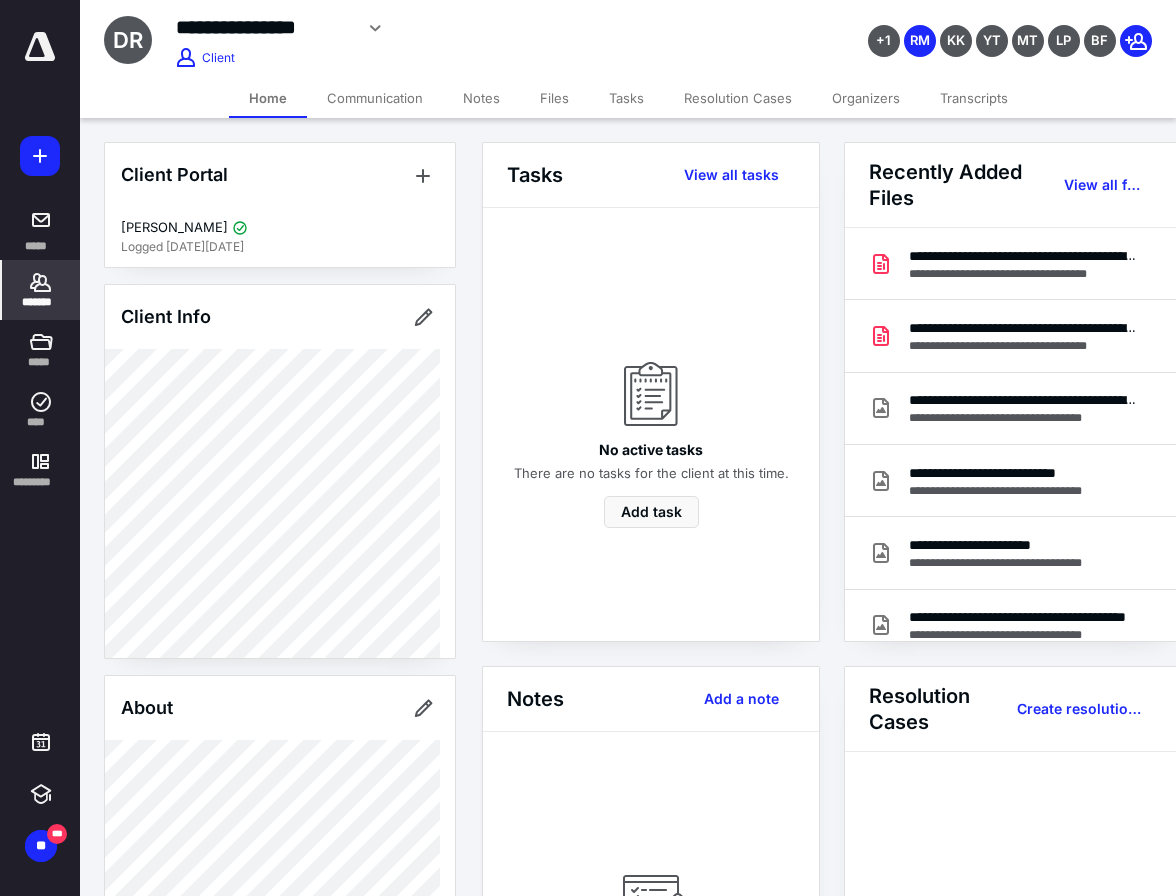 click 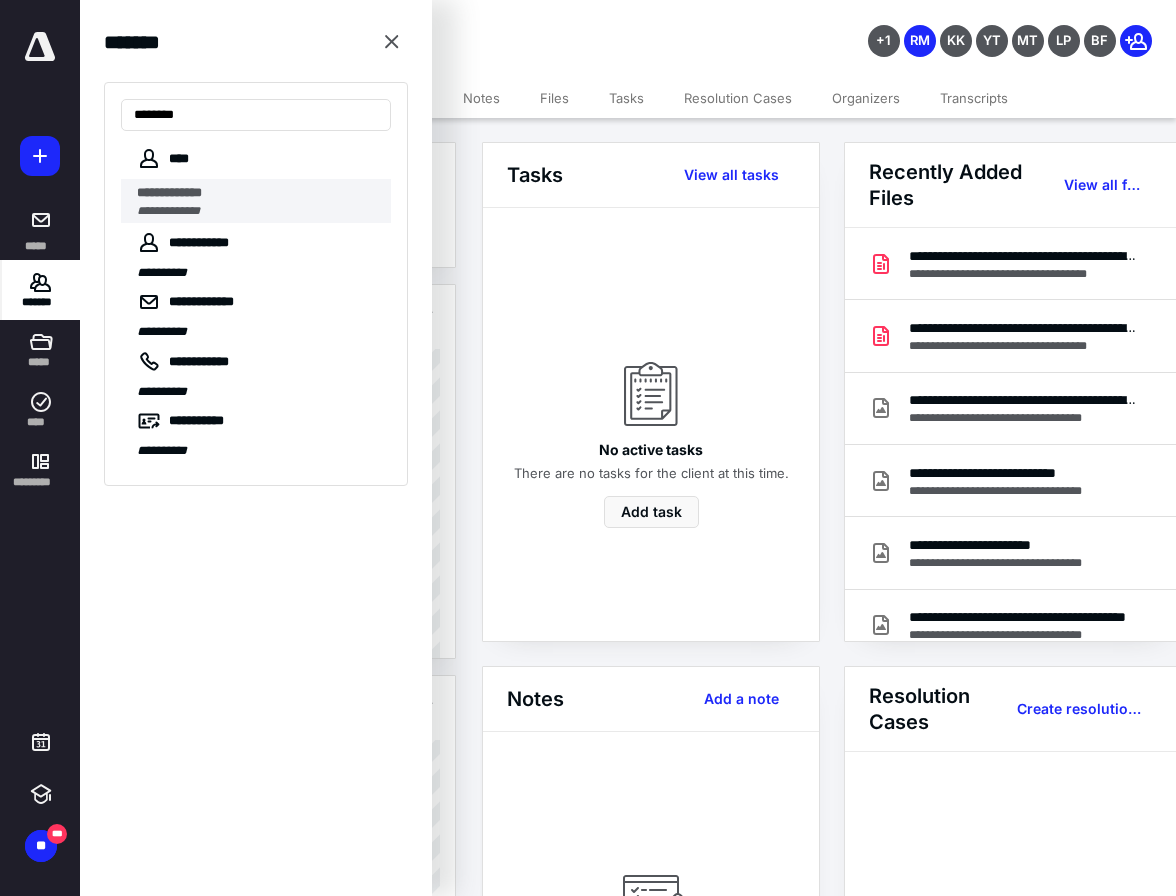 type on "********" 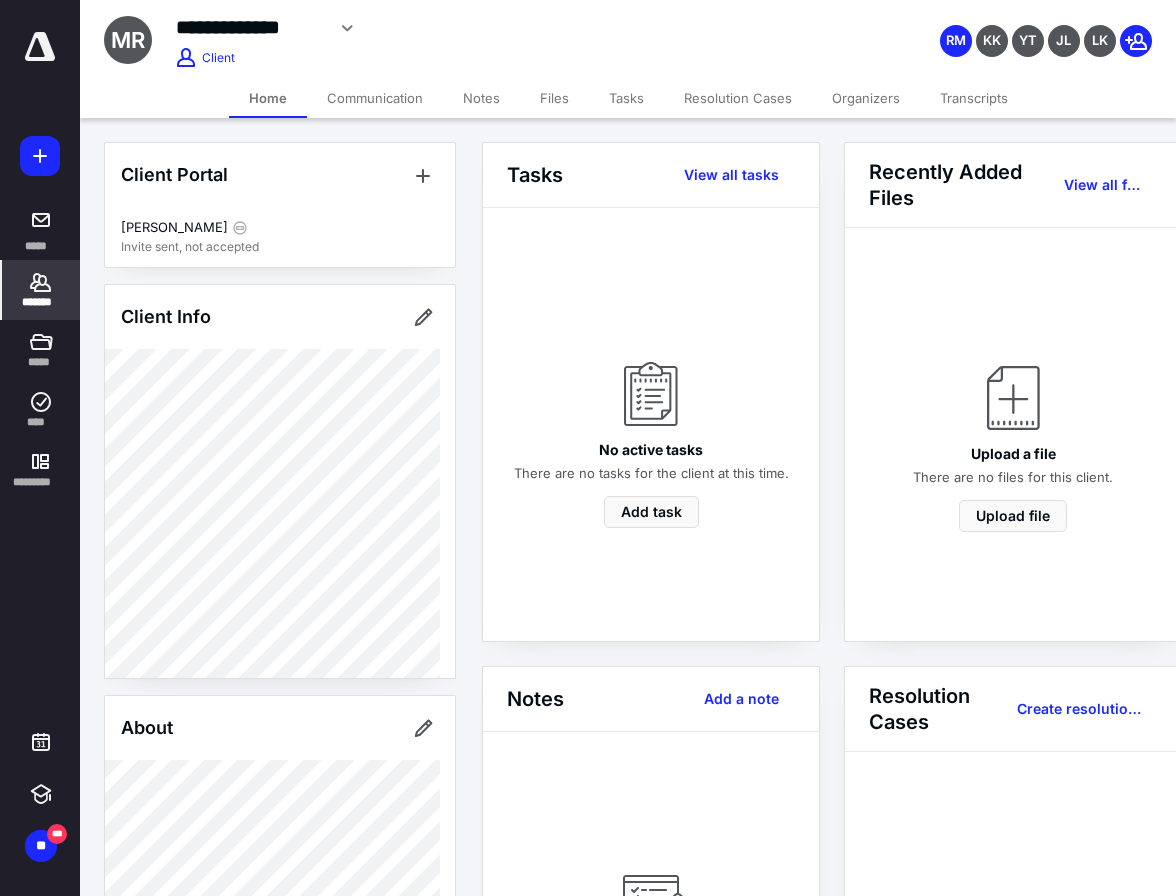 click on "*******" at bounding box center (41, 302) 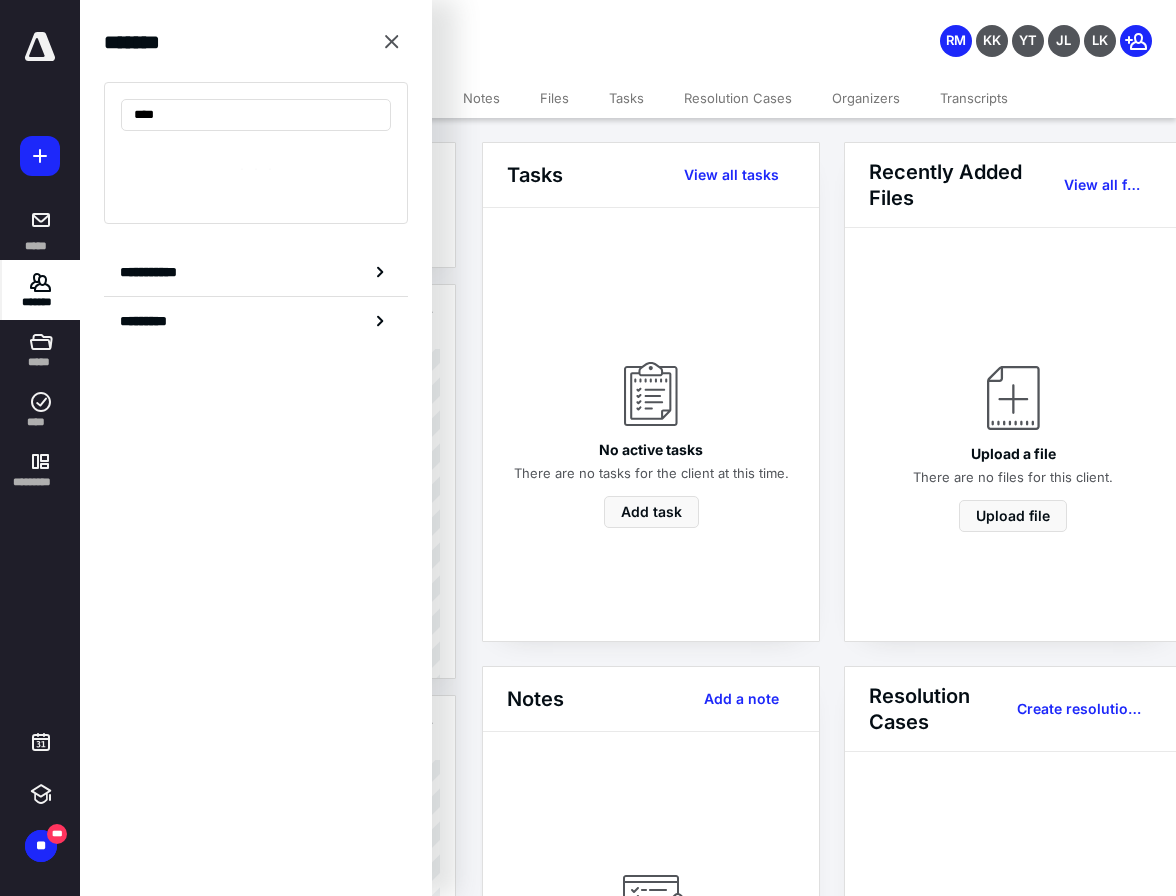 type on "*****" 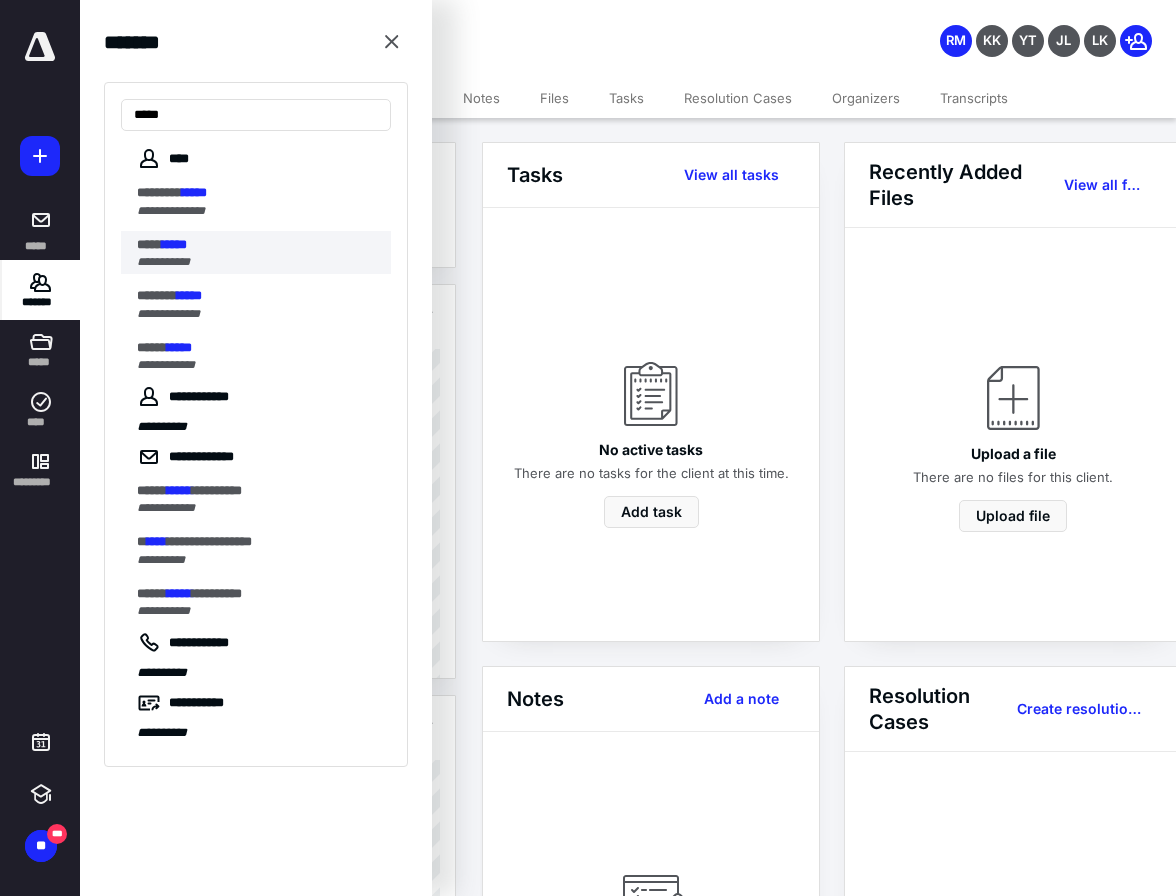 click on "**********" at bounding box center [258, 262] 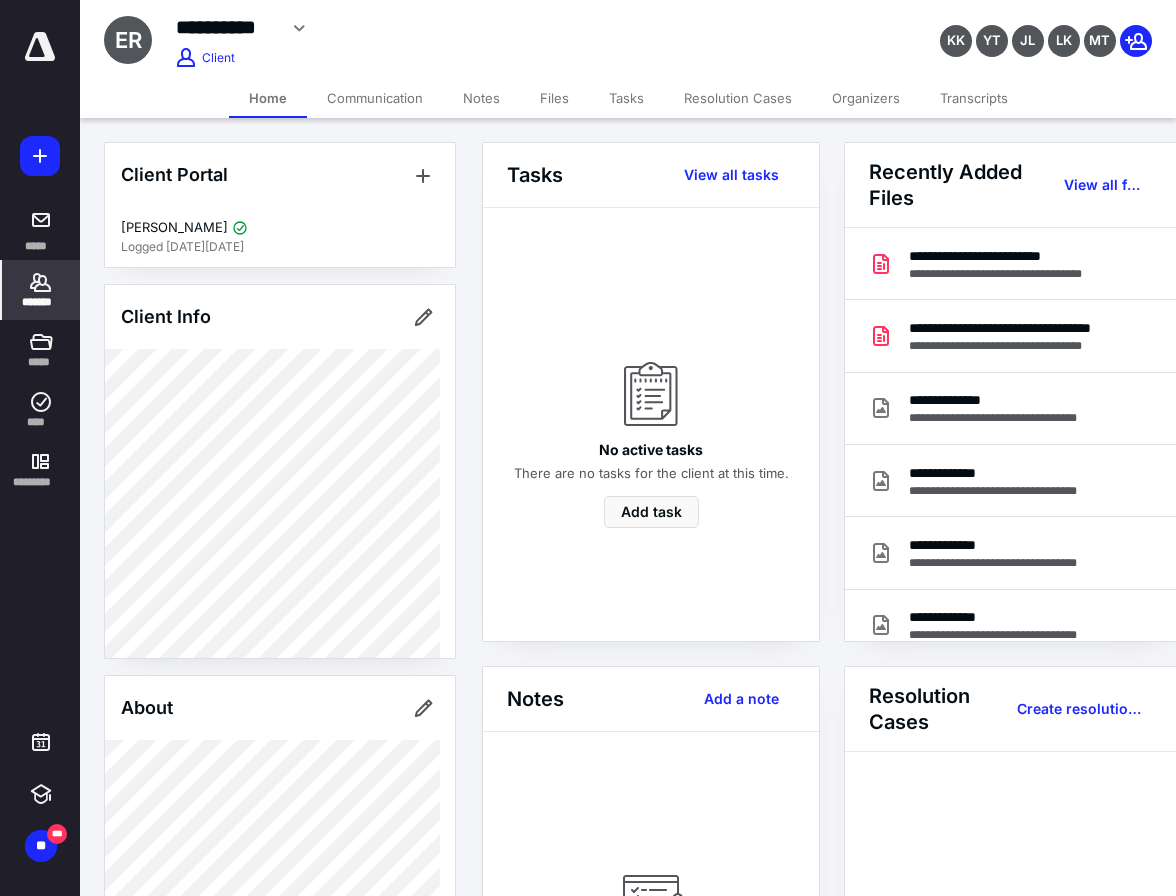 click 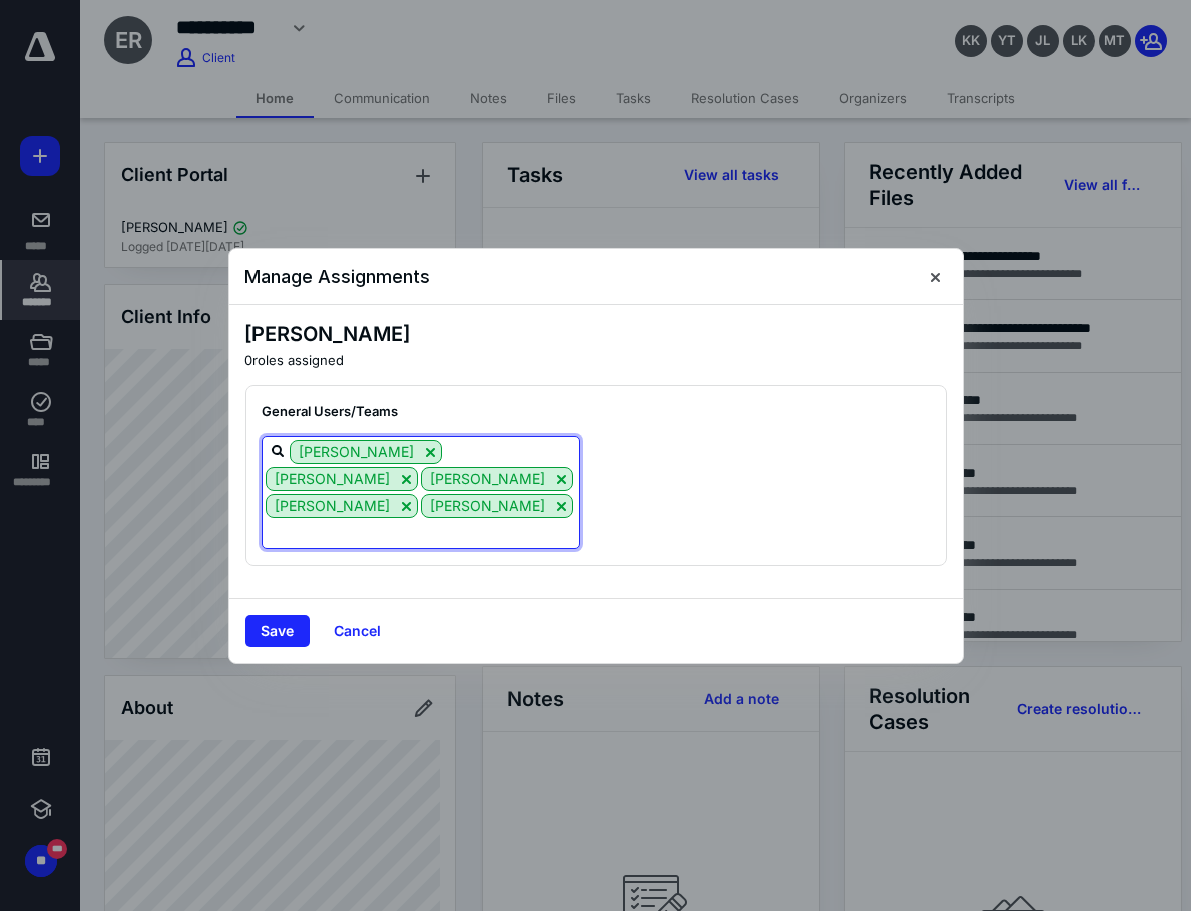 click at bounding box center [421, 532] 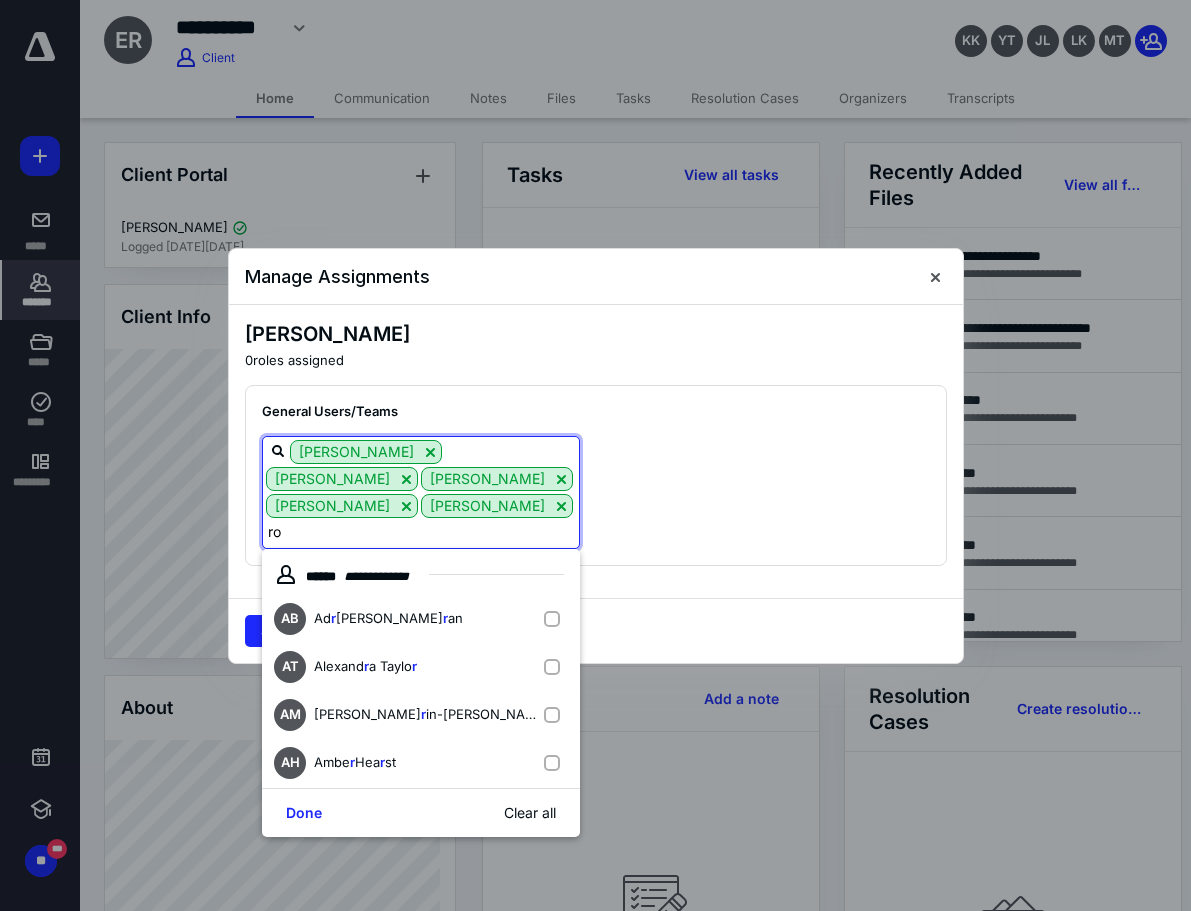 type on "[PERSON_NAME]" 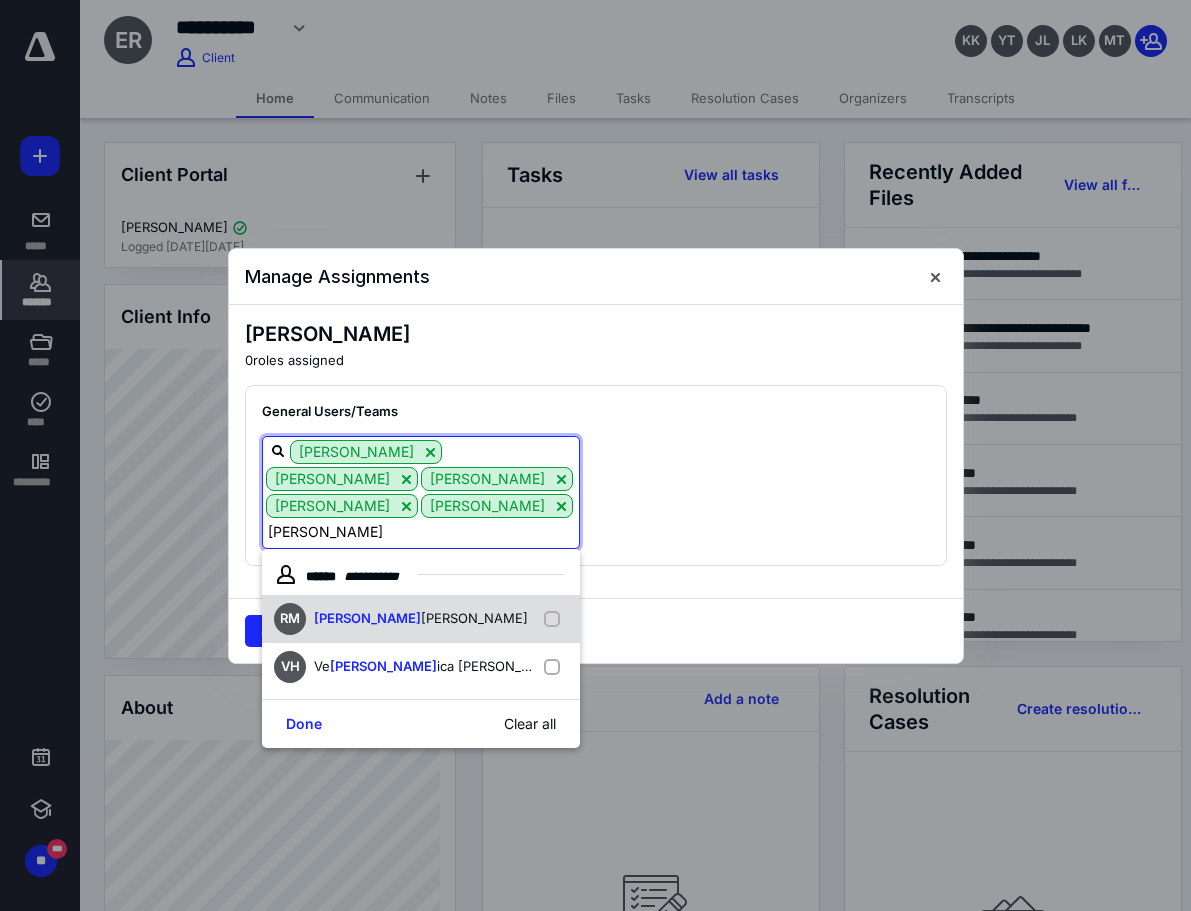 click on "RM [PERSON_NAME] [PERSON_NAME]" at bounding box center (421, 619) 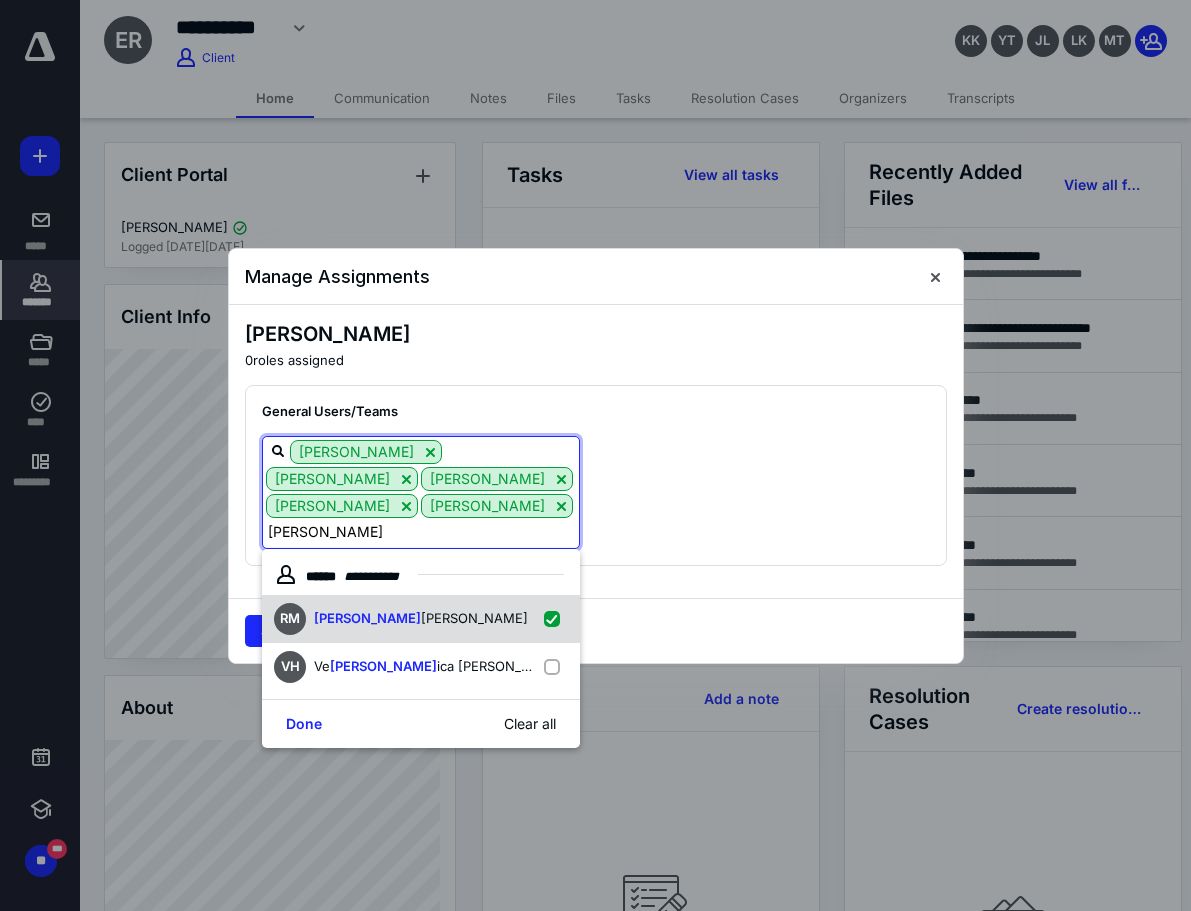 checkbox on "true" 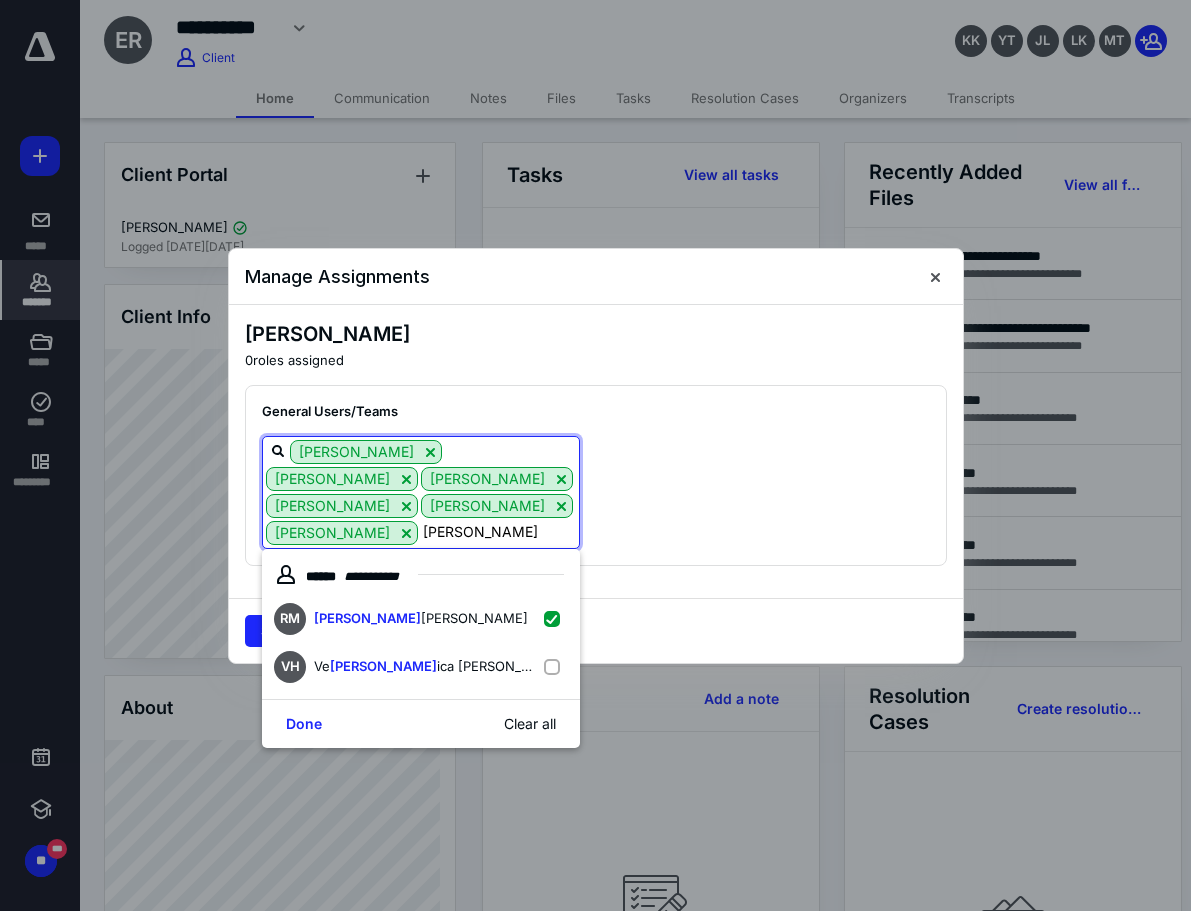 type on "[PERSON_NAME]" 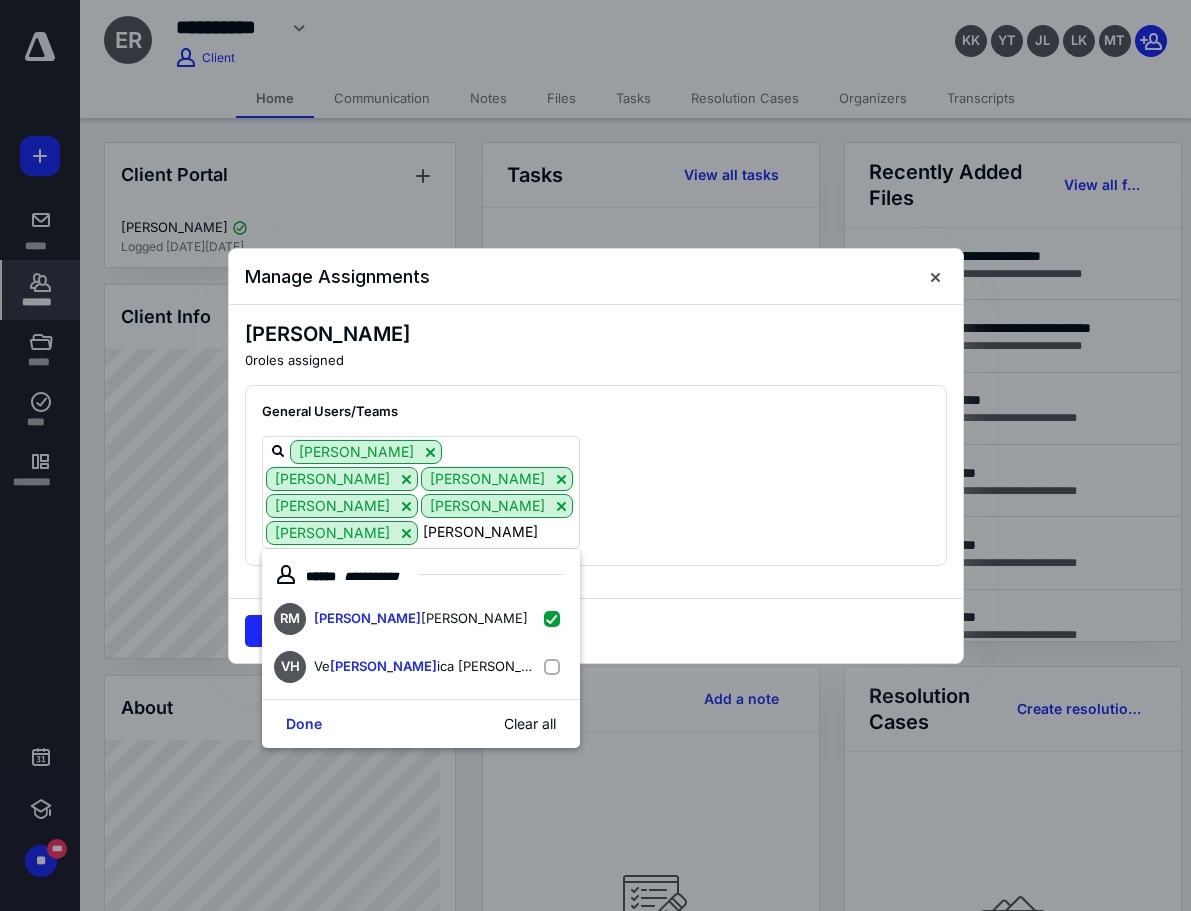 drag, startPoint x: 761, startPoint y: 565, endPoint x: 723, endPoint y: 568, distance: 38.118237 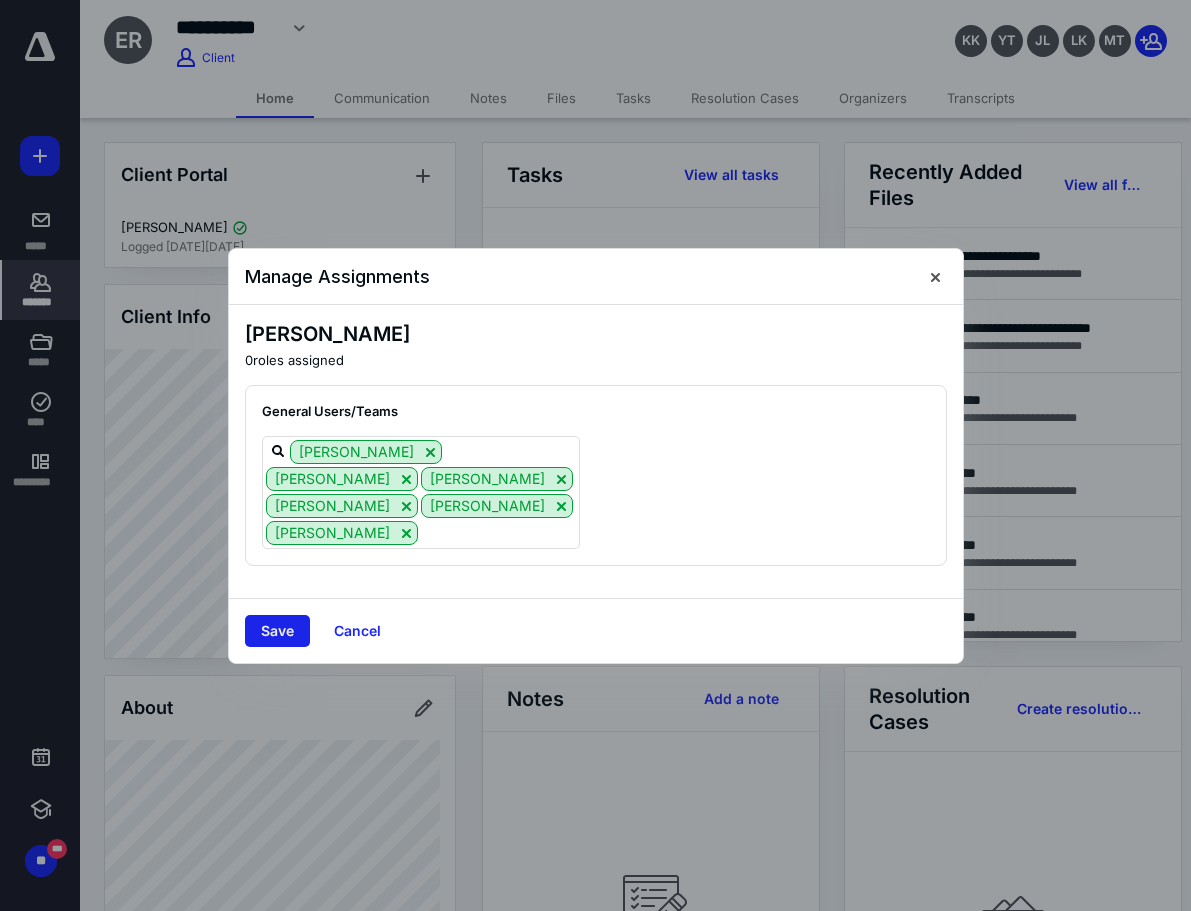 click on "Save" at bounding box center [277, 631] 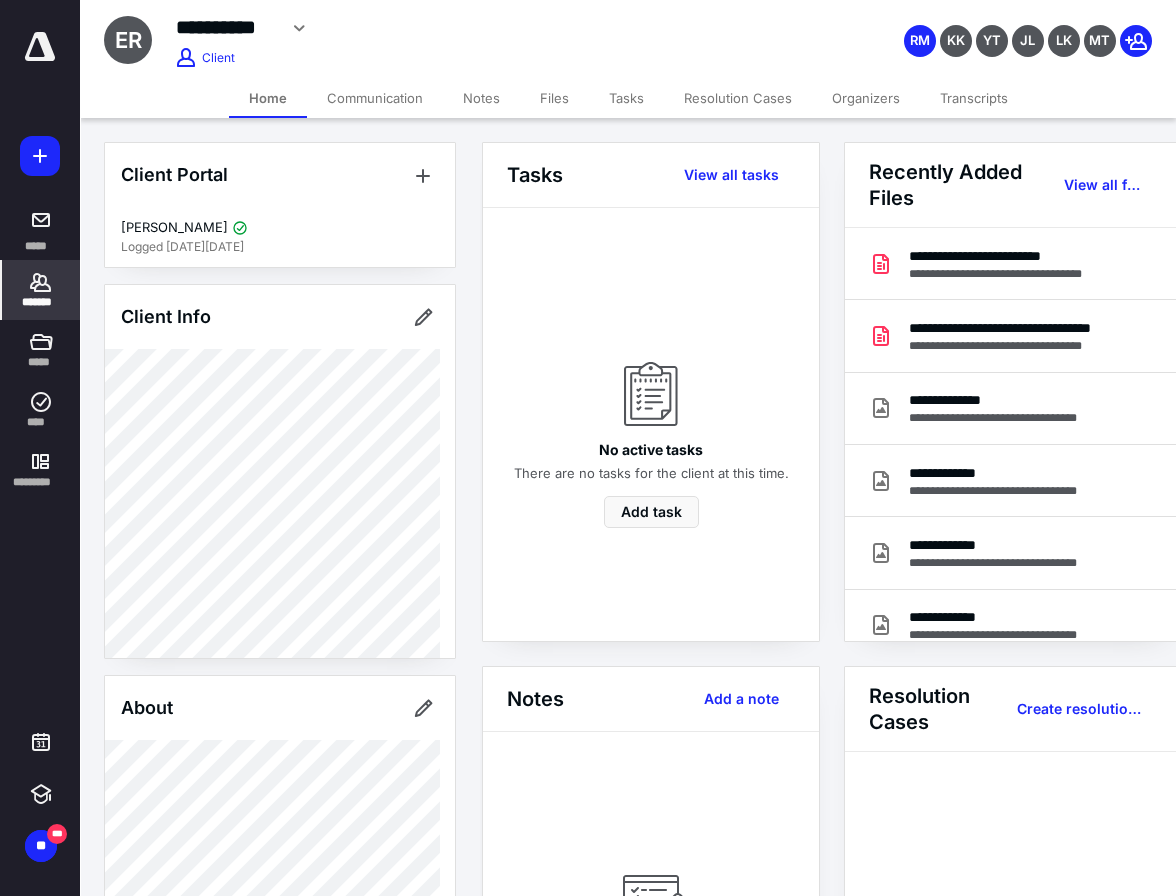 scroll, scrollTop: 456, scrollLeft: 0, axis: vertical 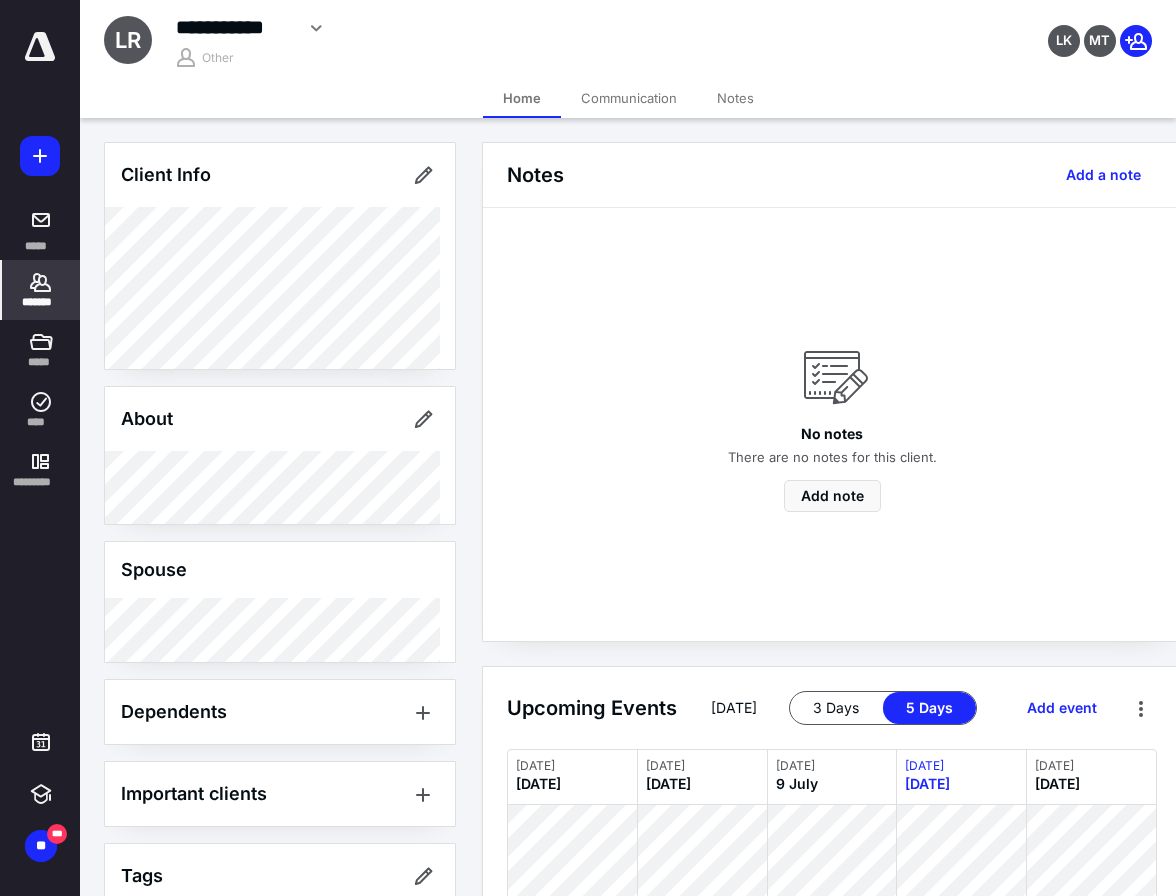 click 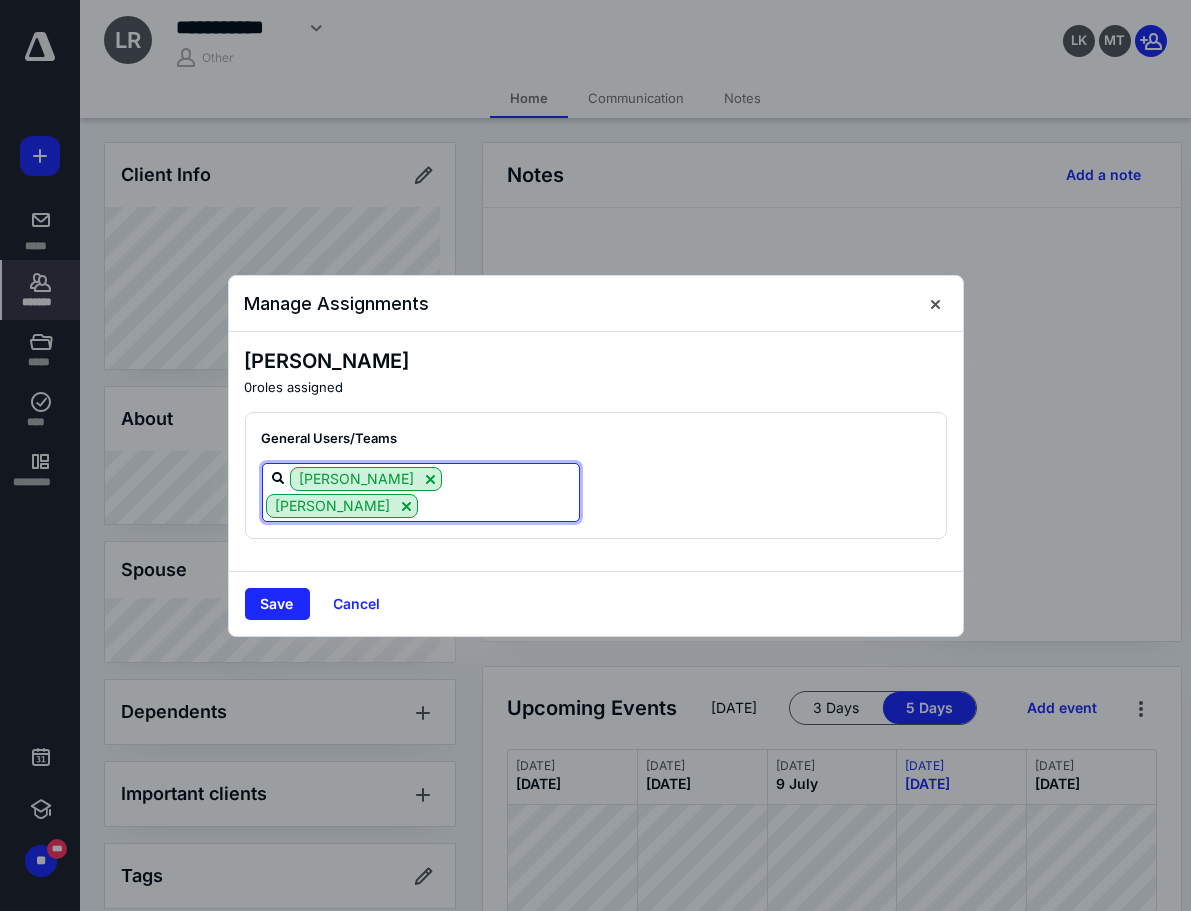 click at bounding box center (498, 505) 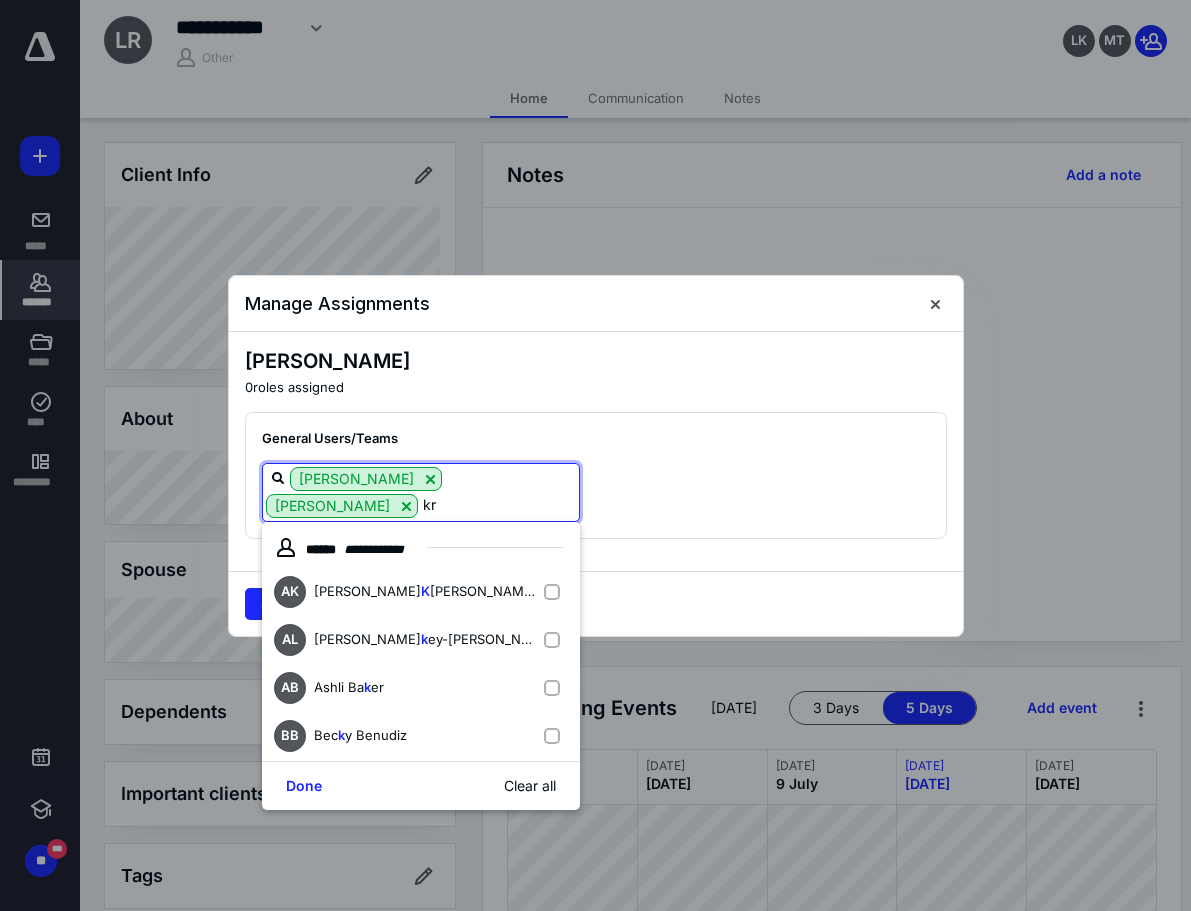 type on "kry" 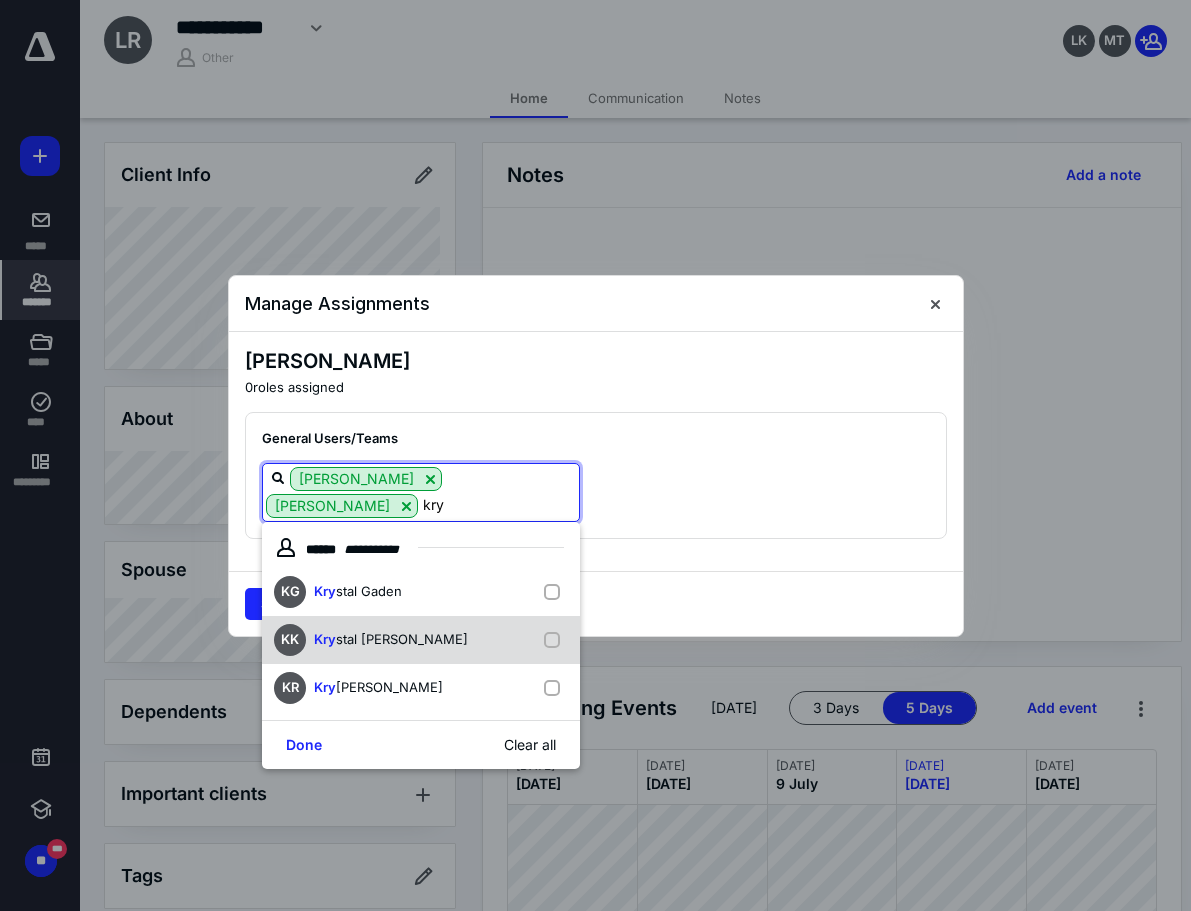 click on "stal [PERSON_NAME]" at bounding box center (402, 639) 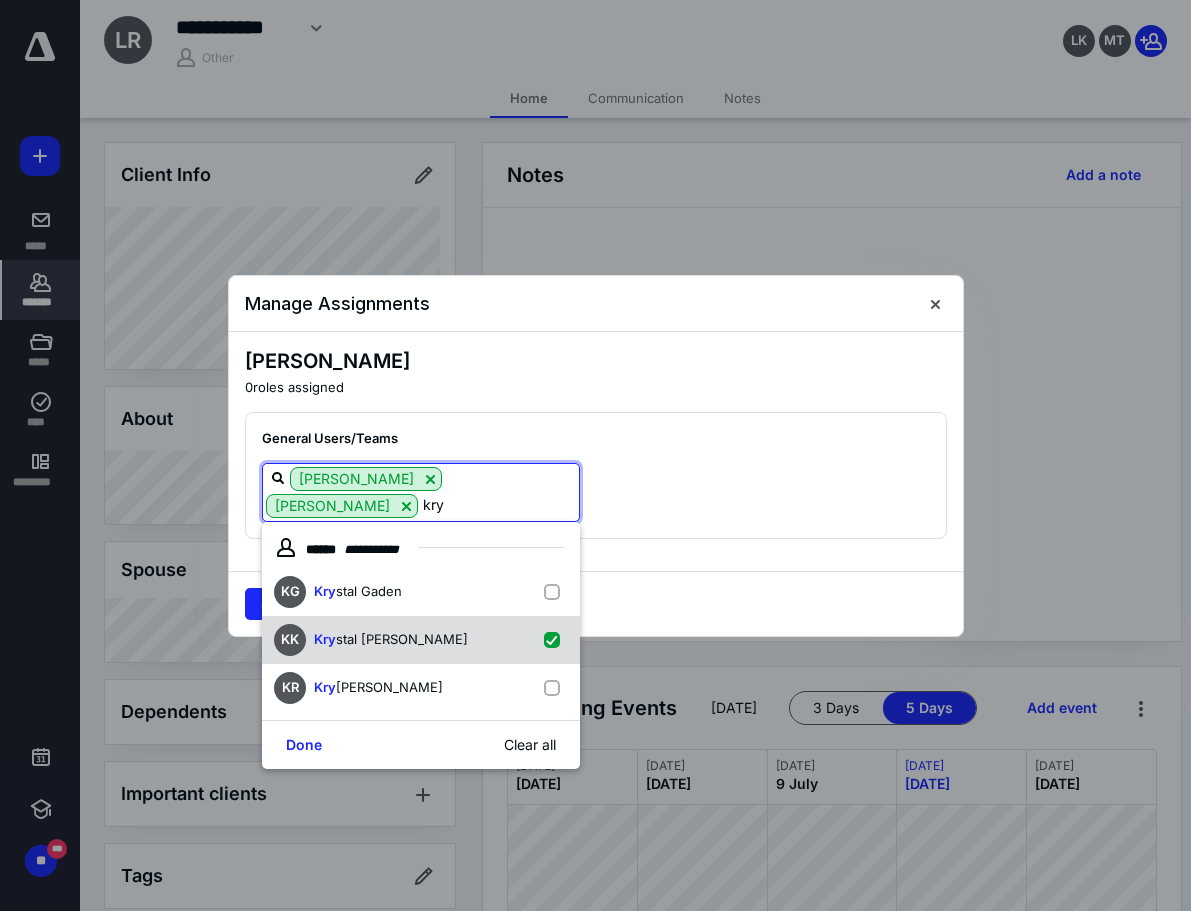 checkbox on "true" 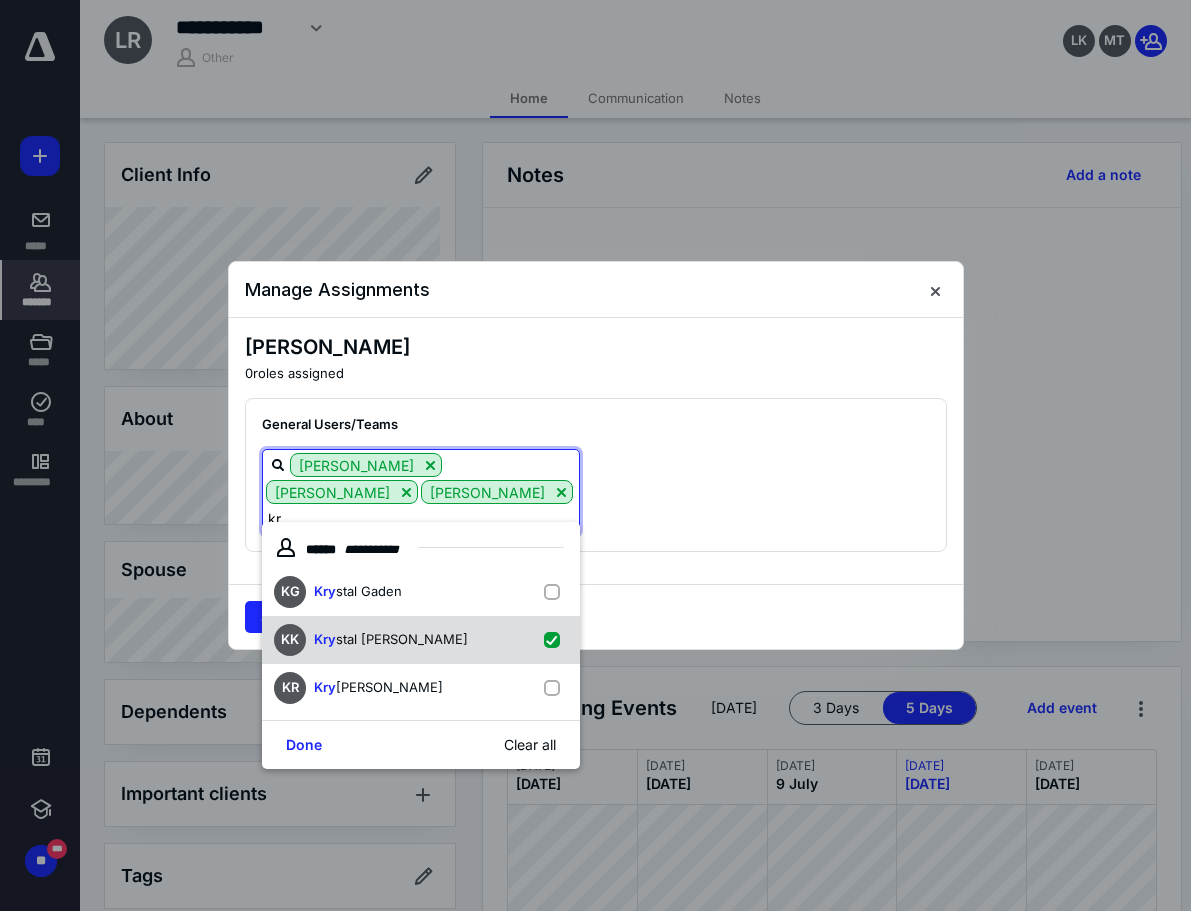 type on "k" 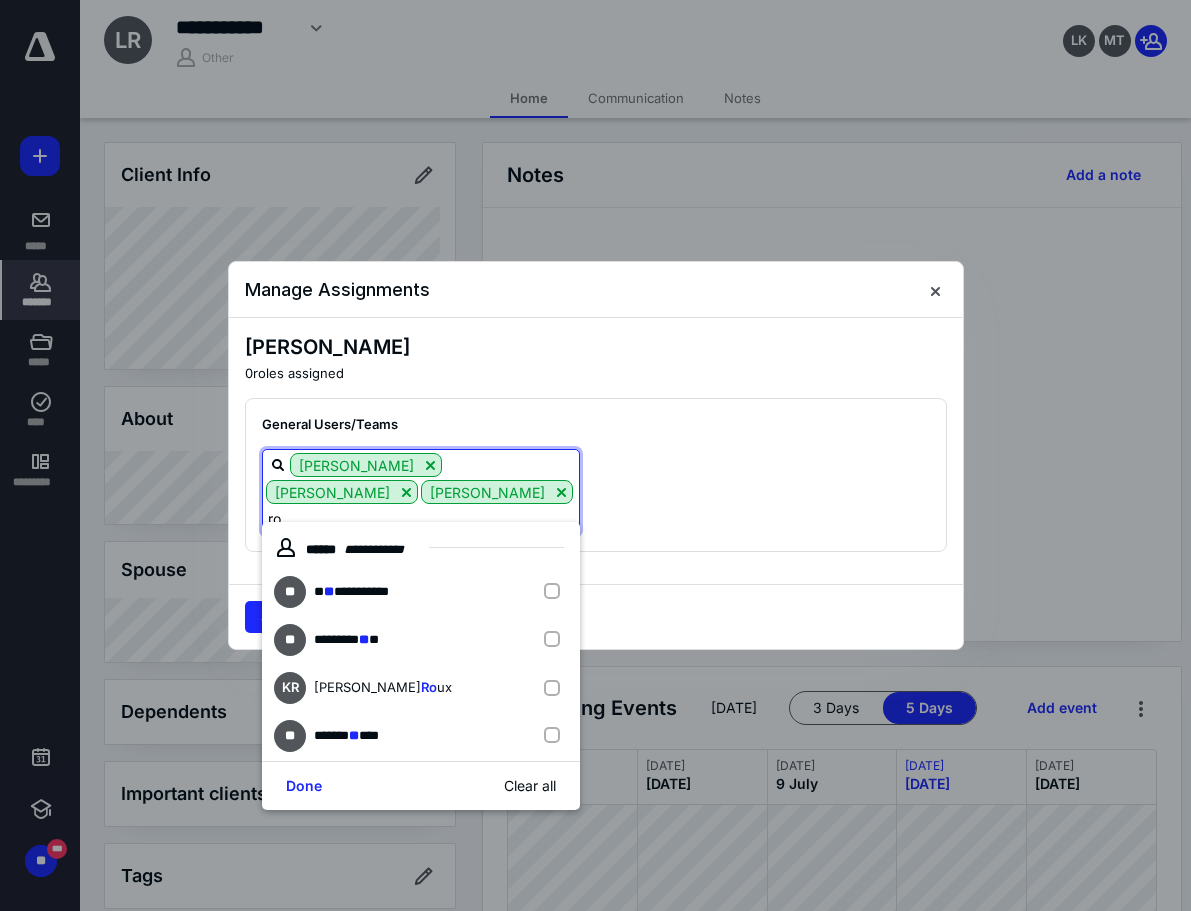 type on "[PERSON_NAME]" 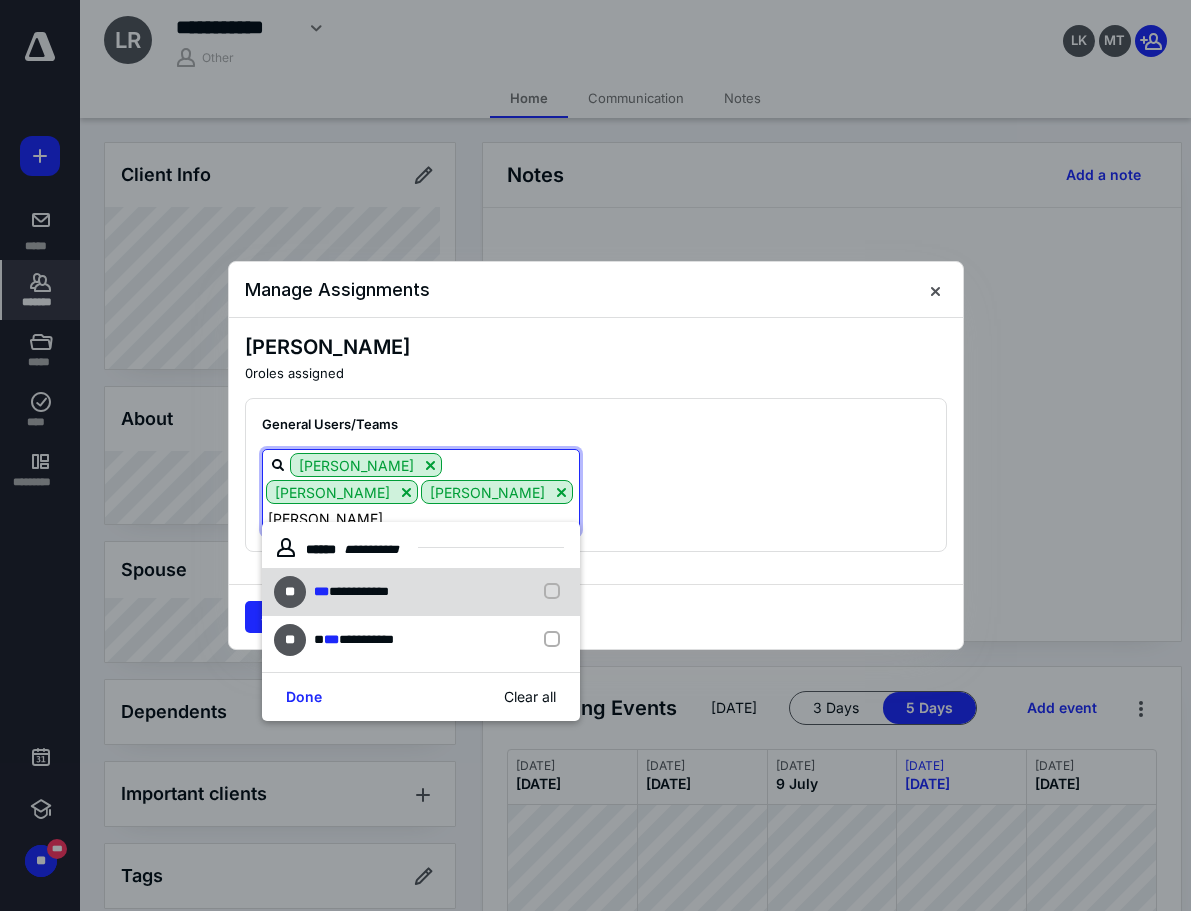 click on "**********" at bounding box center [355, 592] 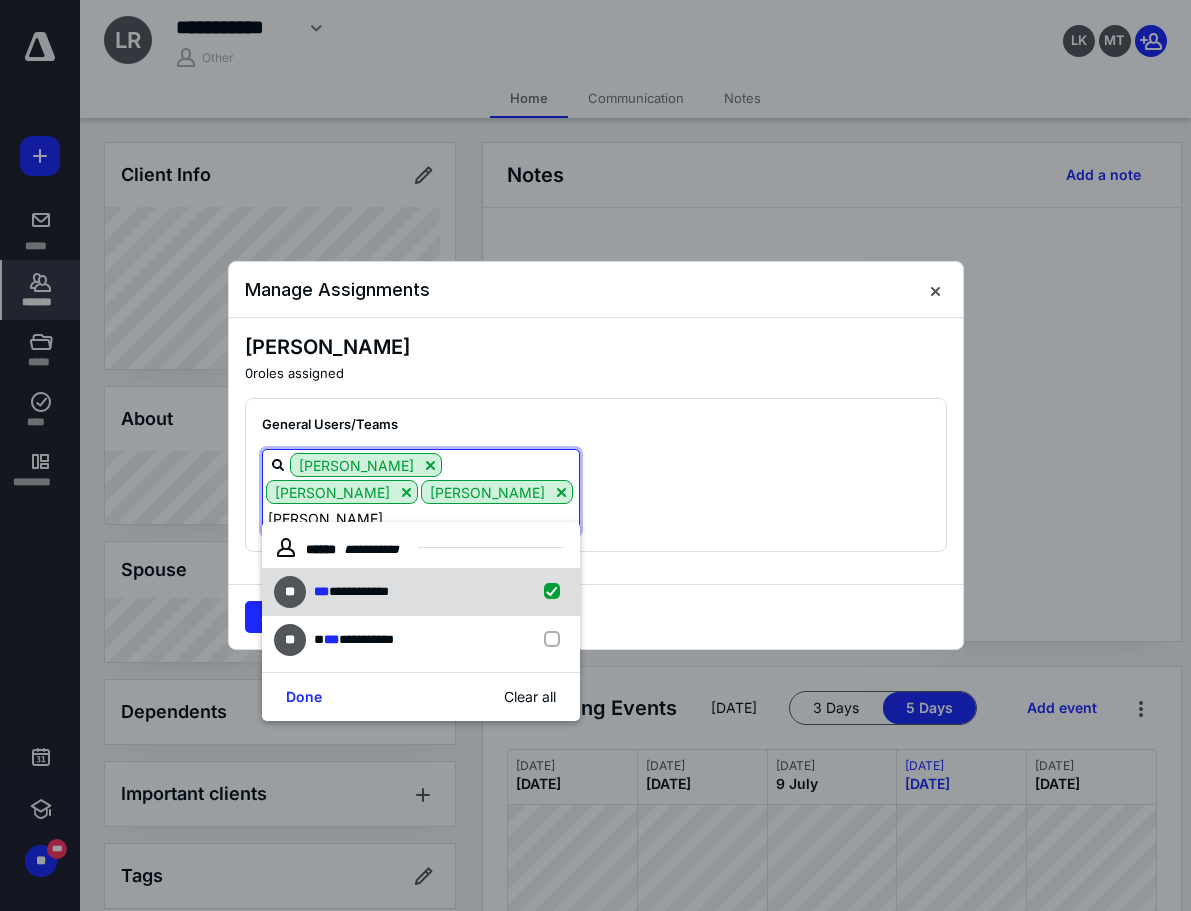 checkbox on "true" 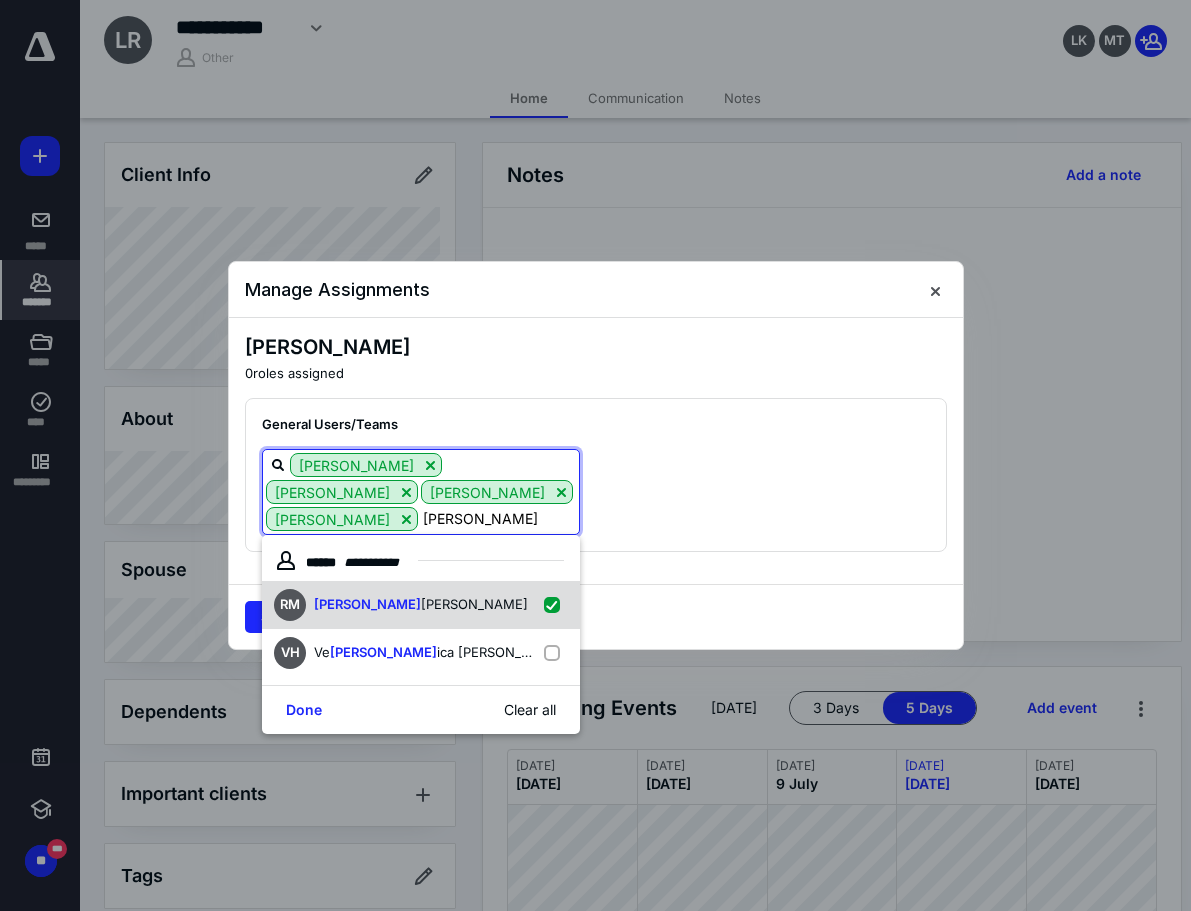type on "[PERSON_NAME]" 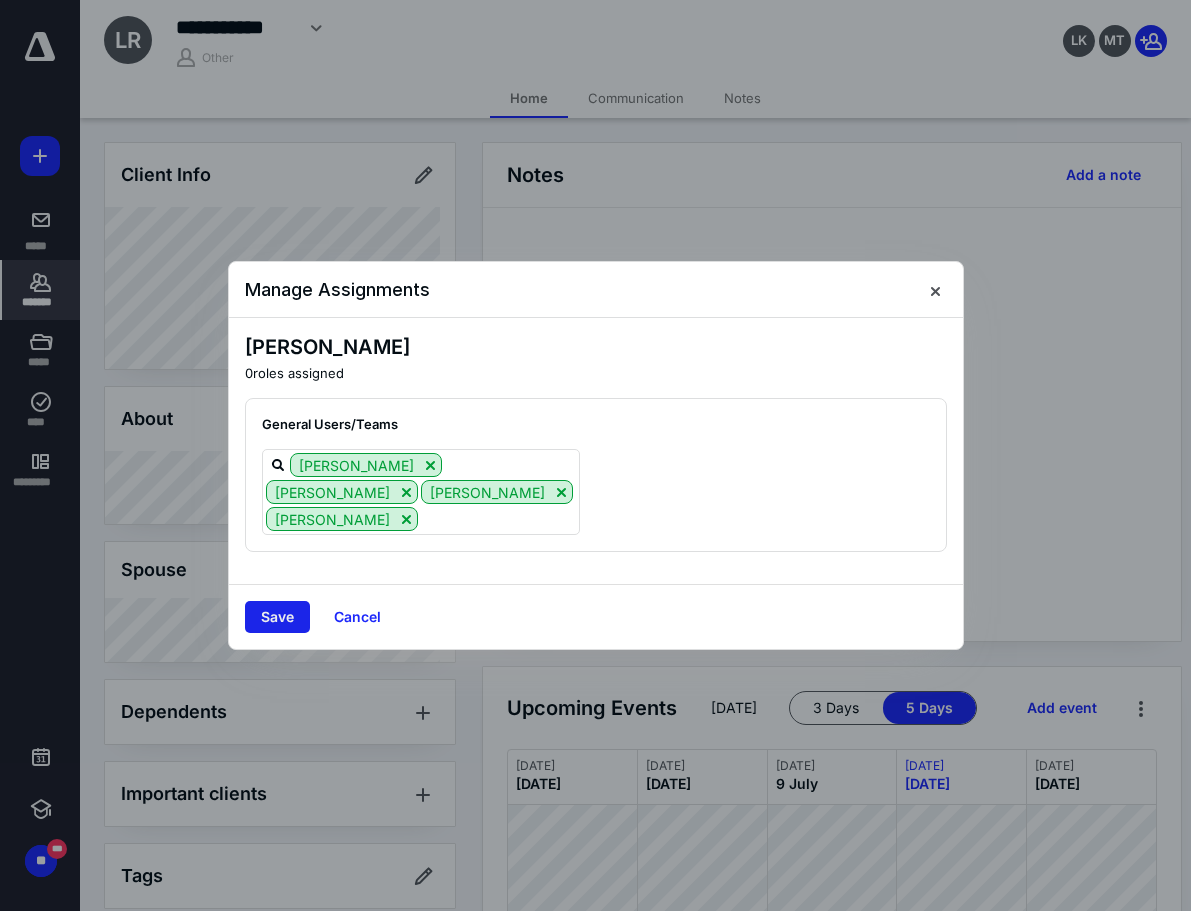 click on "Save" at bounding box center (277, 617) 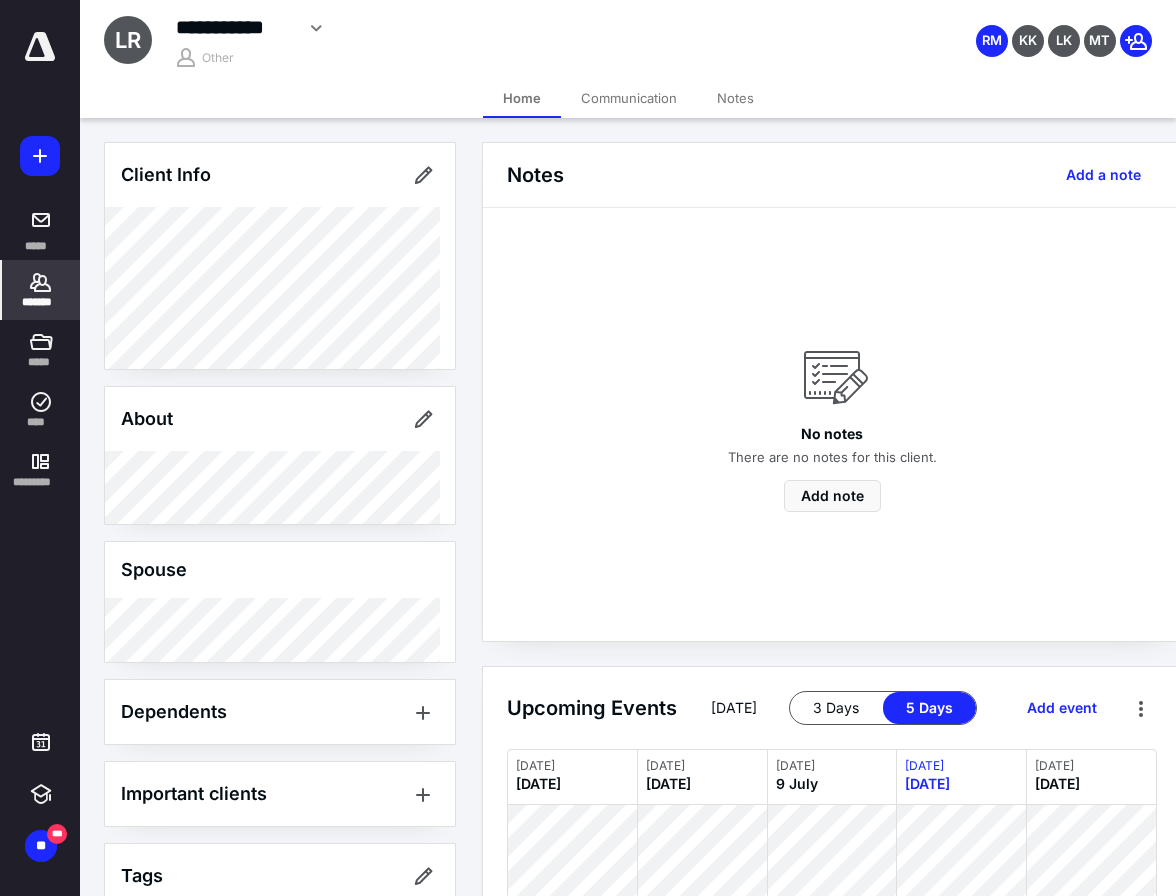 click on "*******" at bounding box center [41, 302] 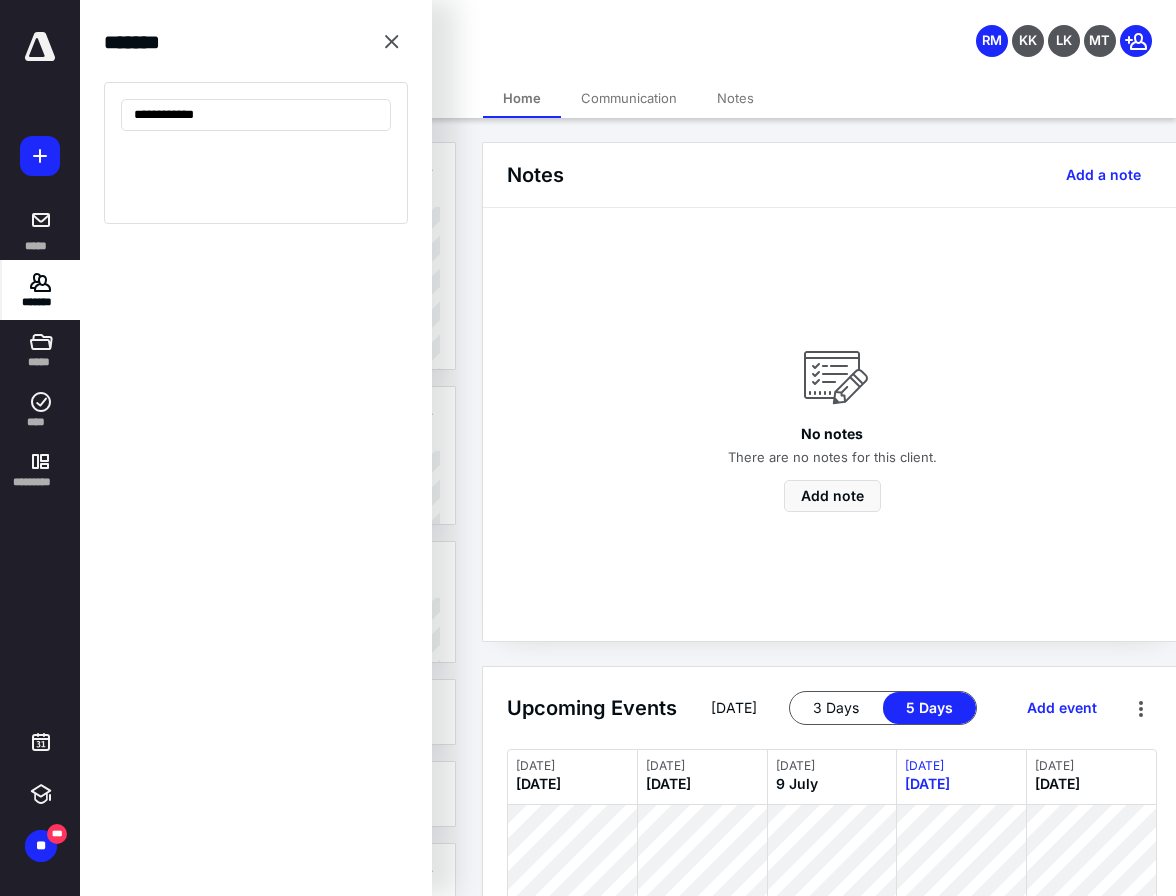 type on "**********" 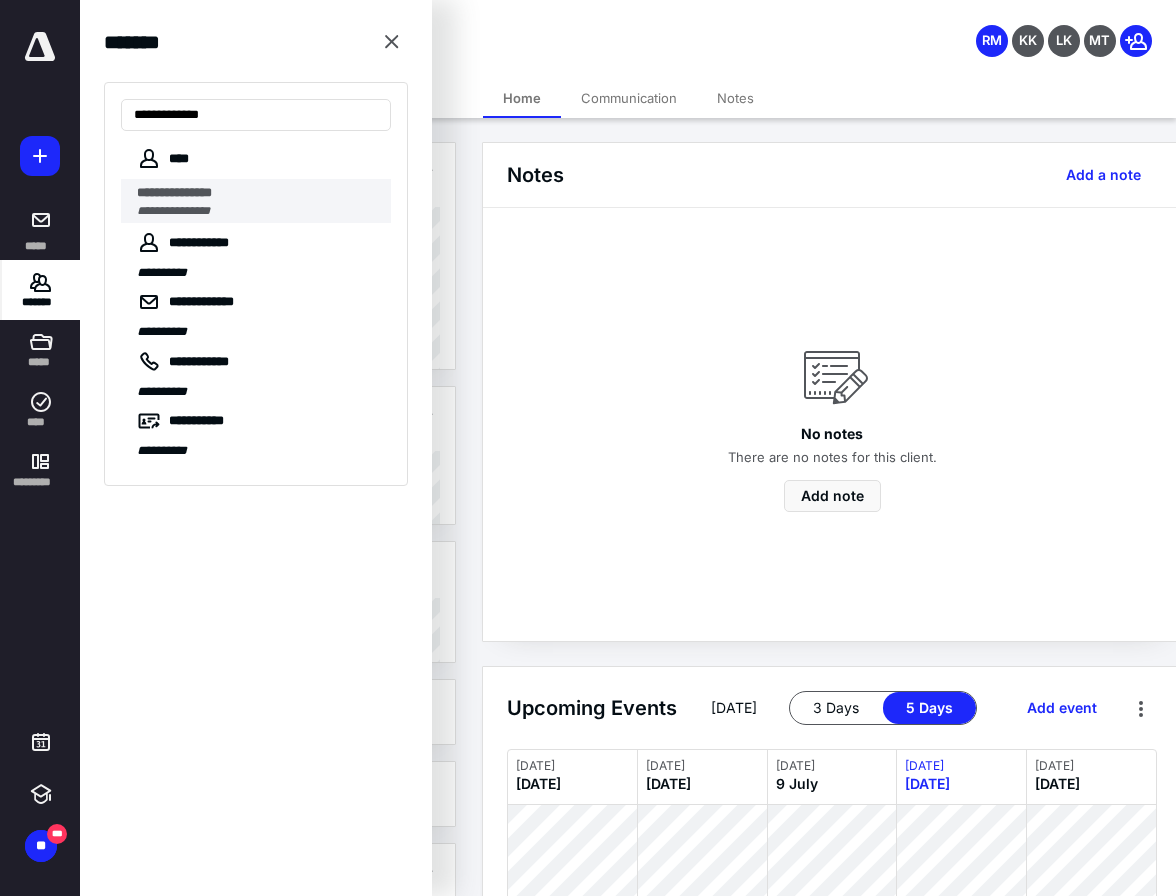 click on "**********" at bounding box center [173, 211] 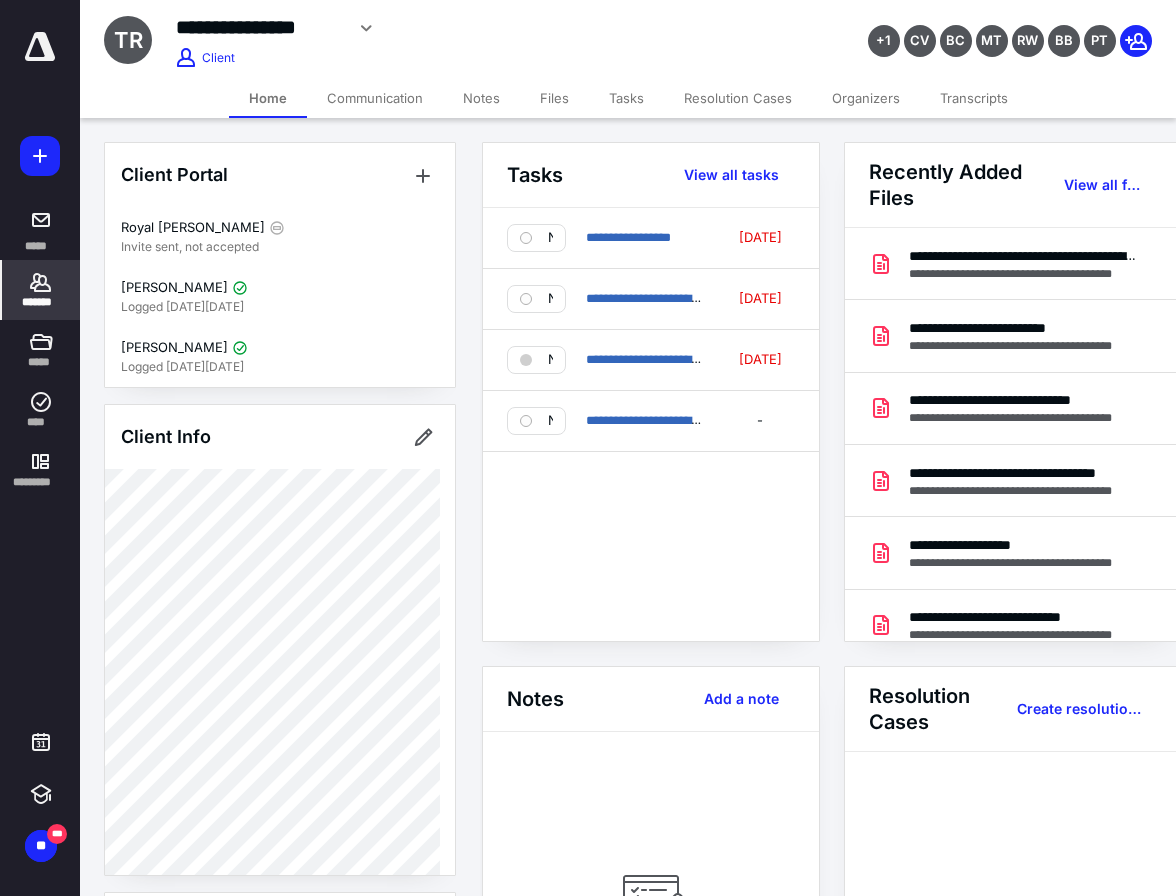 click 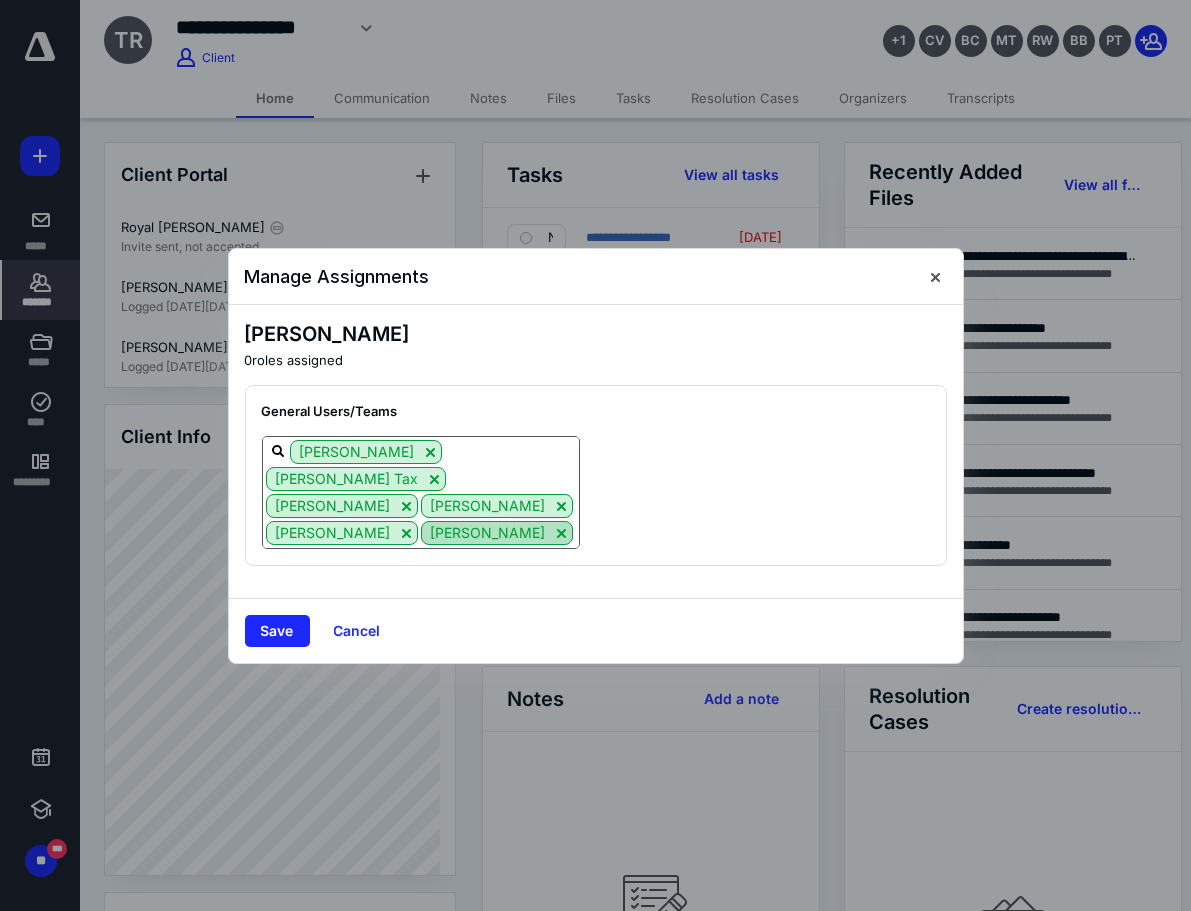 click at bounding box center [561, 533] 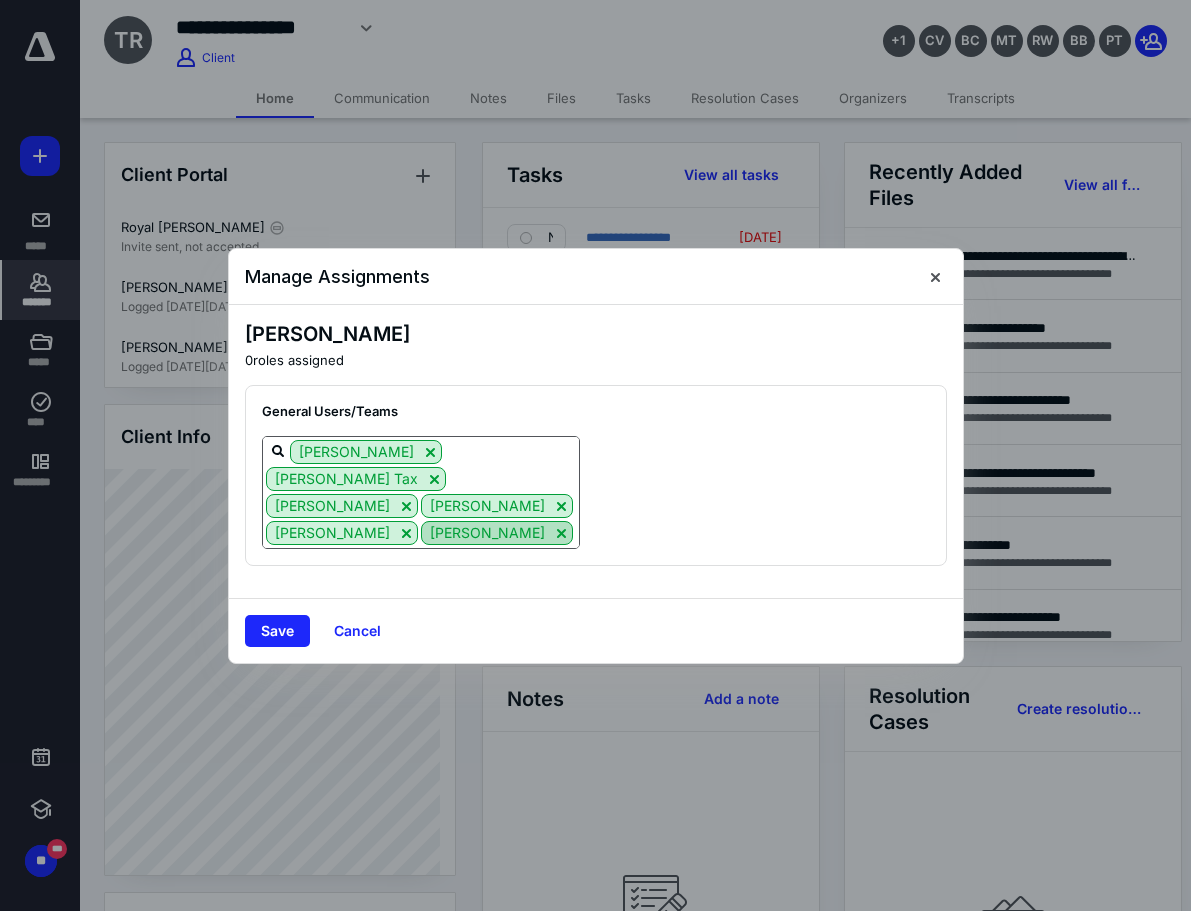 click at bounding box center [561, 533] 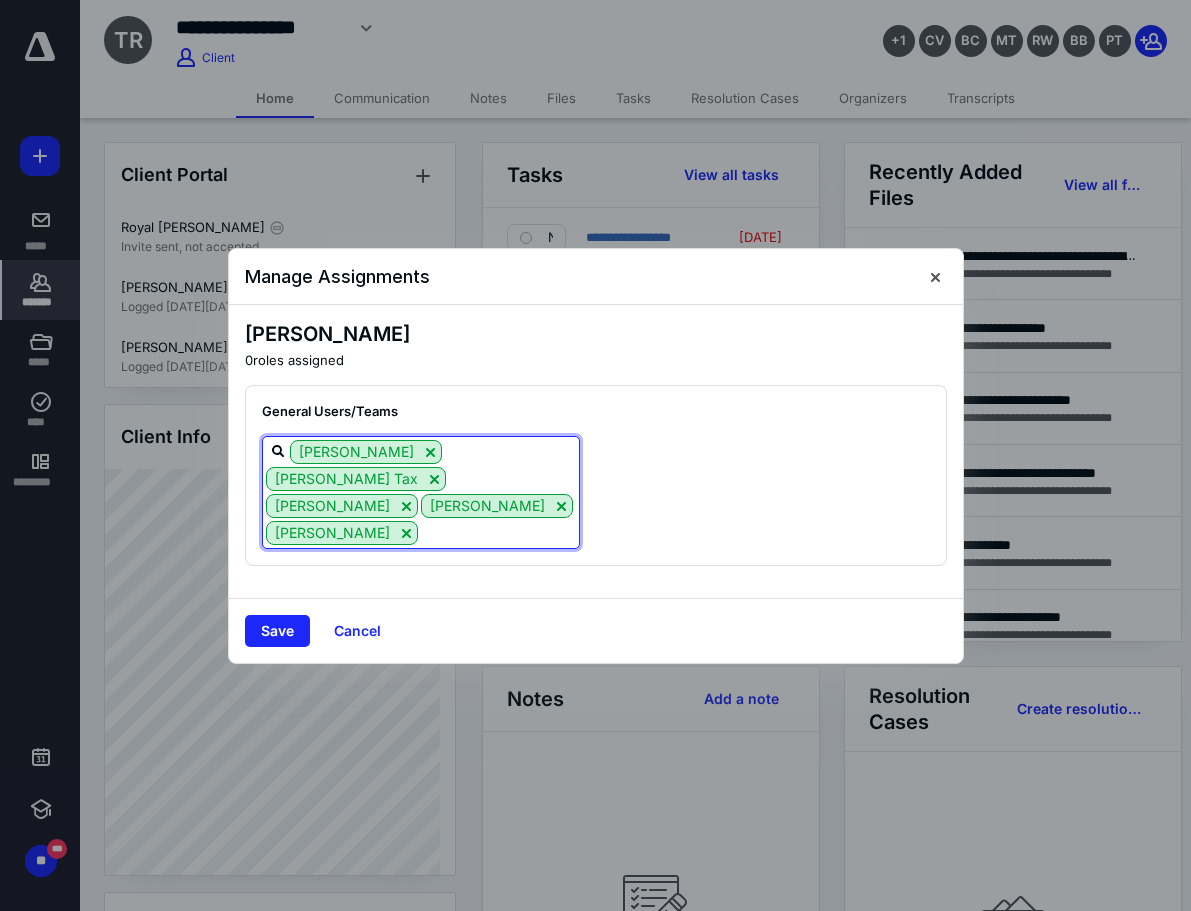 click at bounding box center [498, 532] 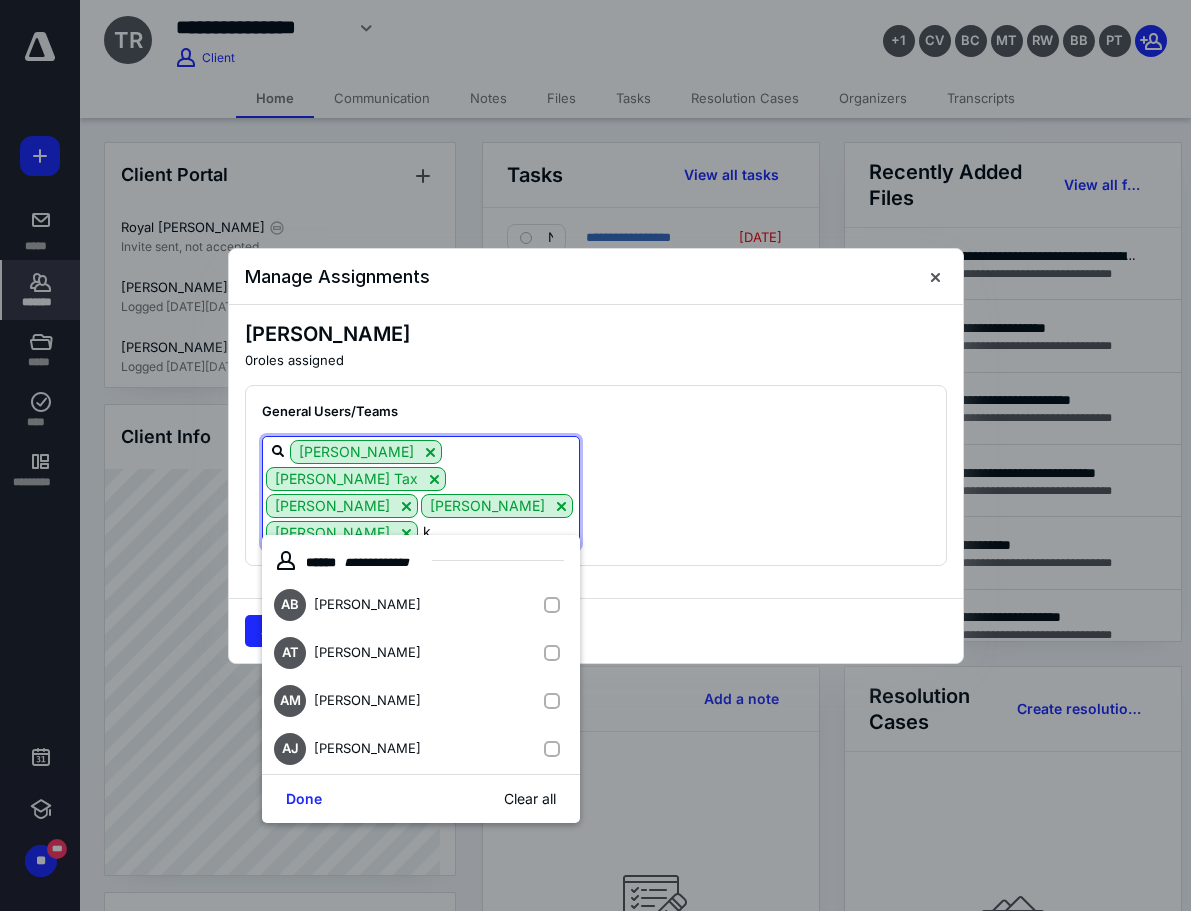 type on "kr" 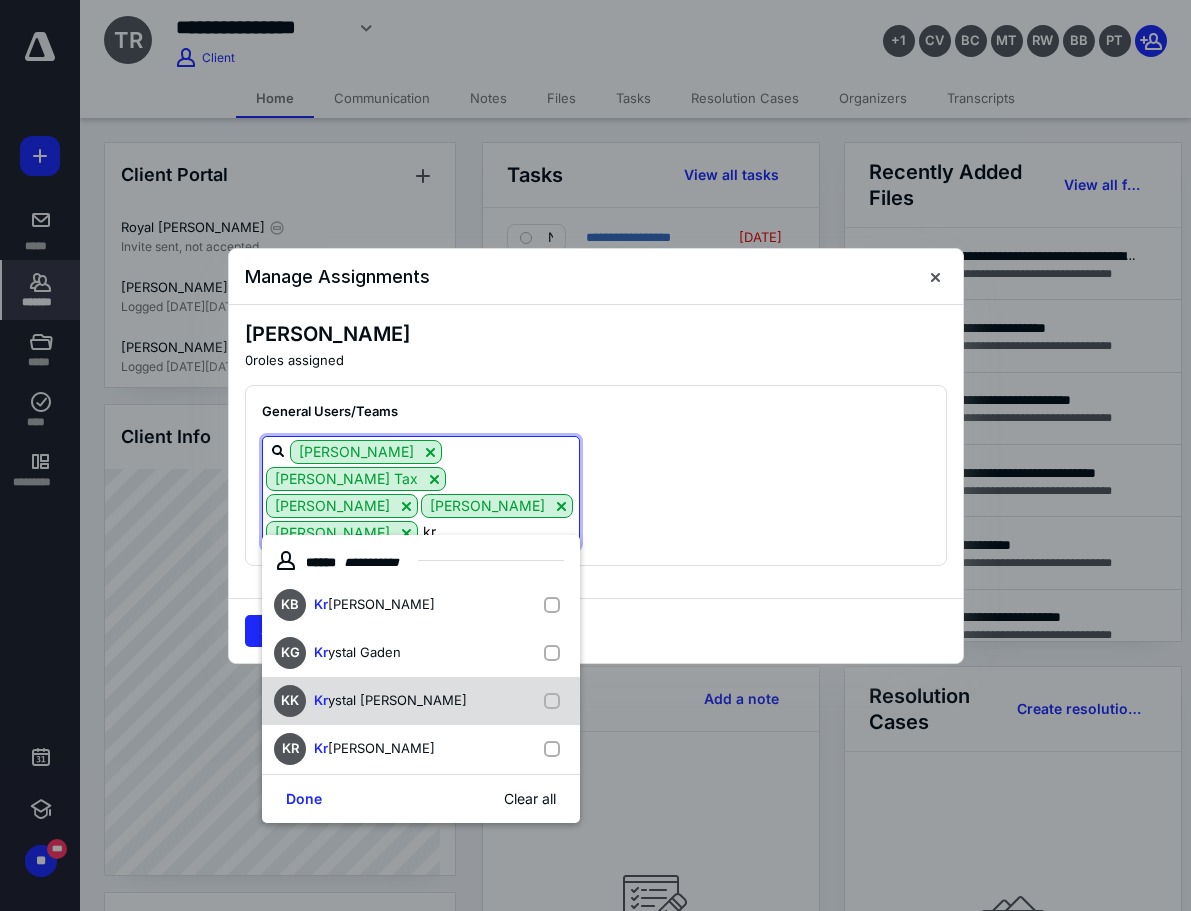 click on "KK Kr ystal [PERSON_NAME]" at bounding box center [421, 701] 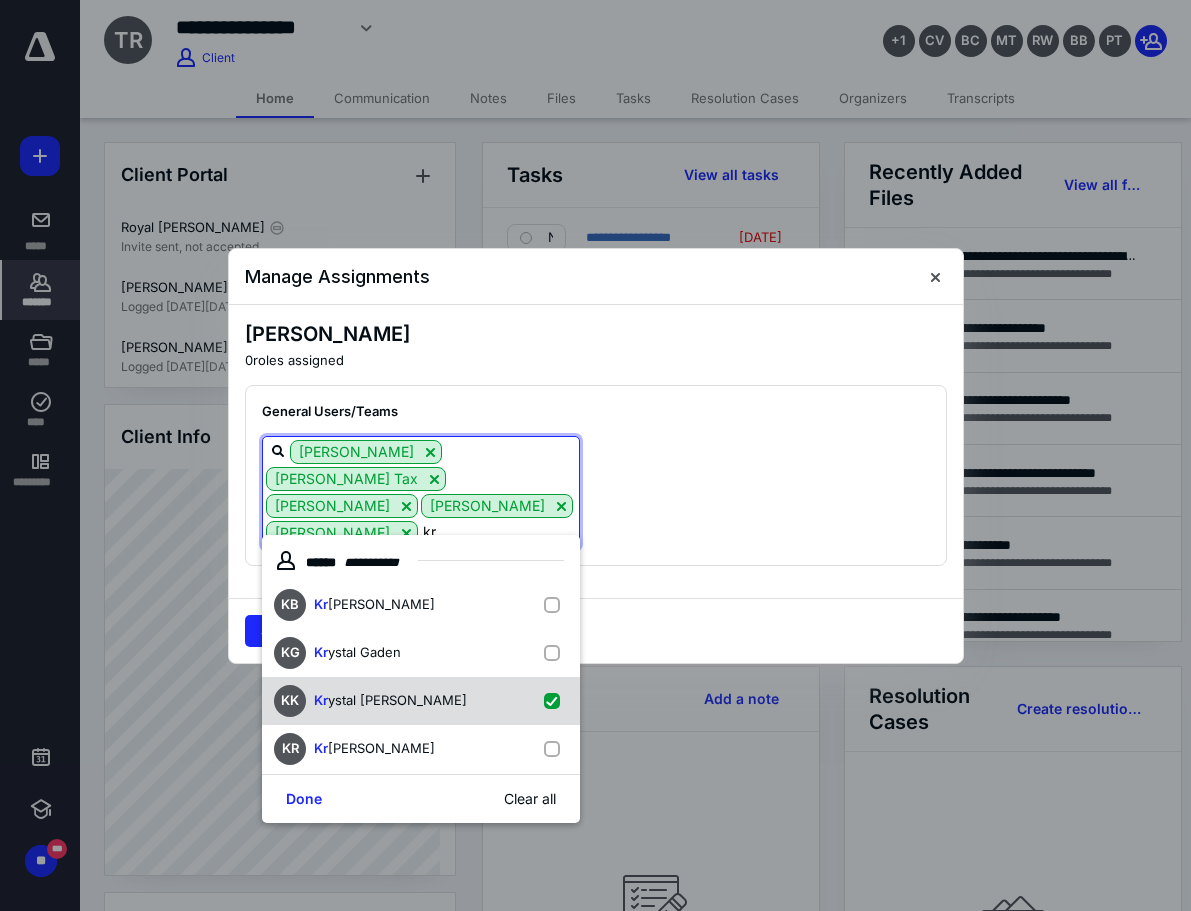 checkbox on "true" 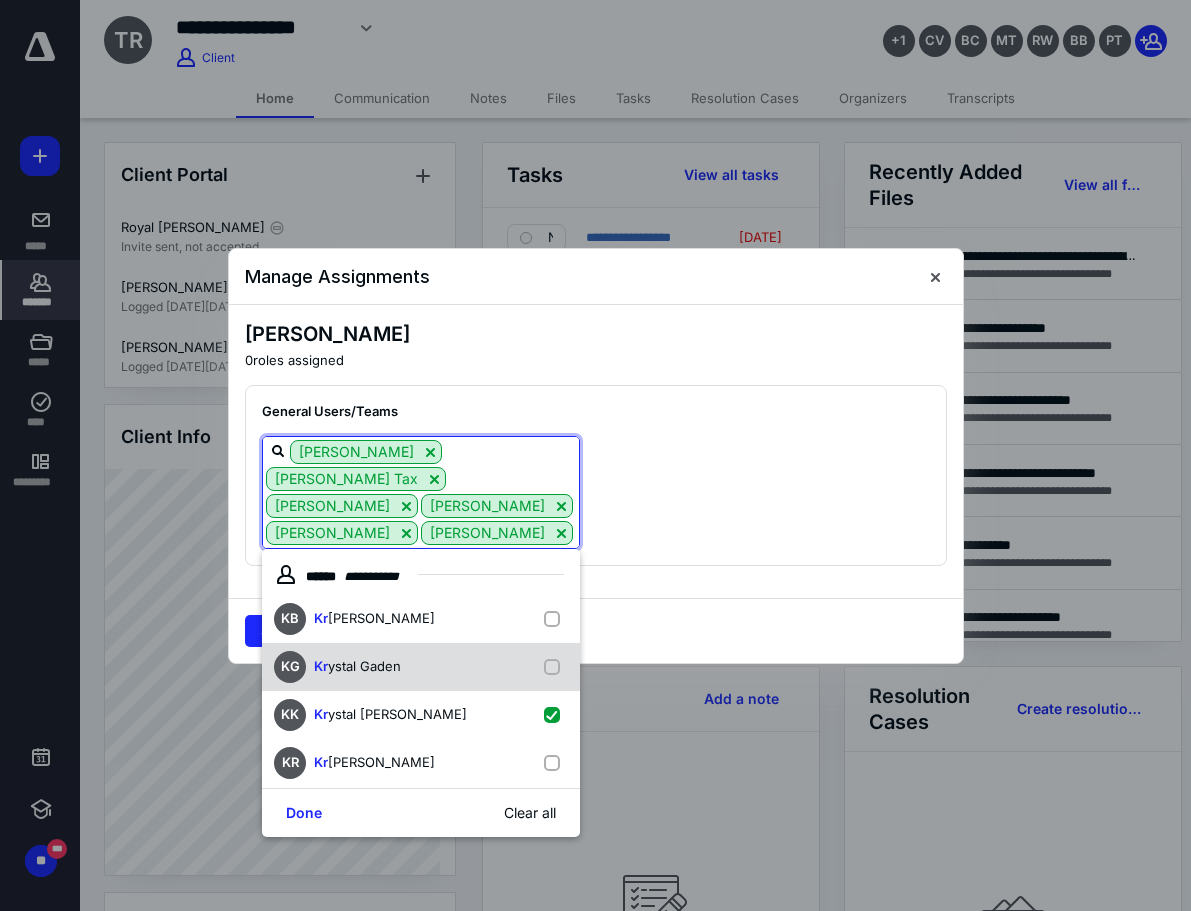 type on "k" 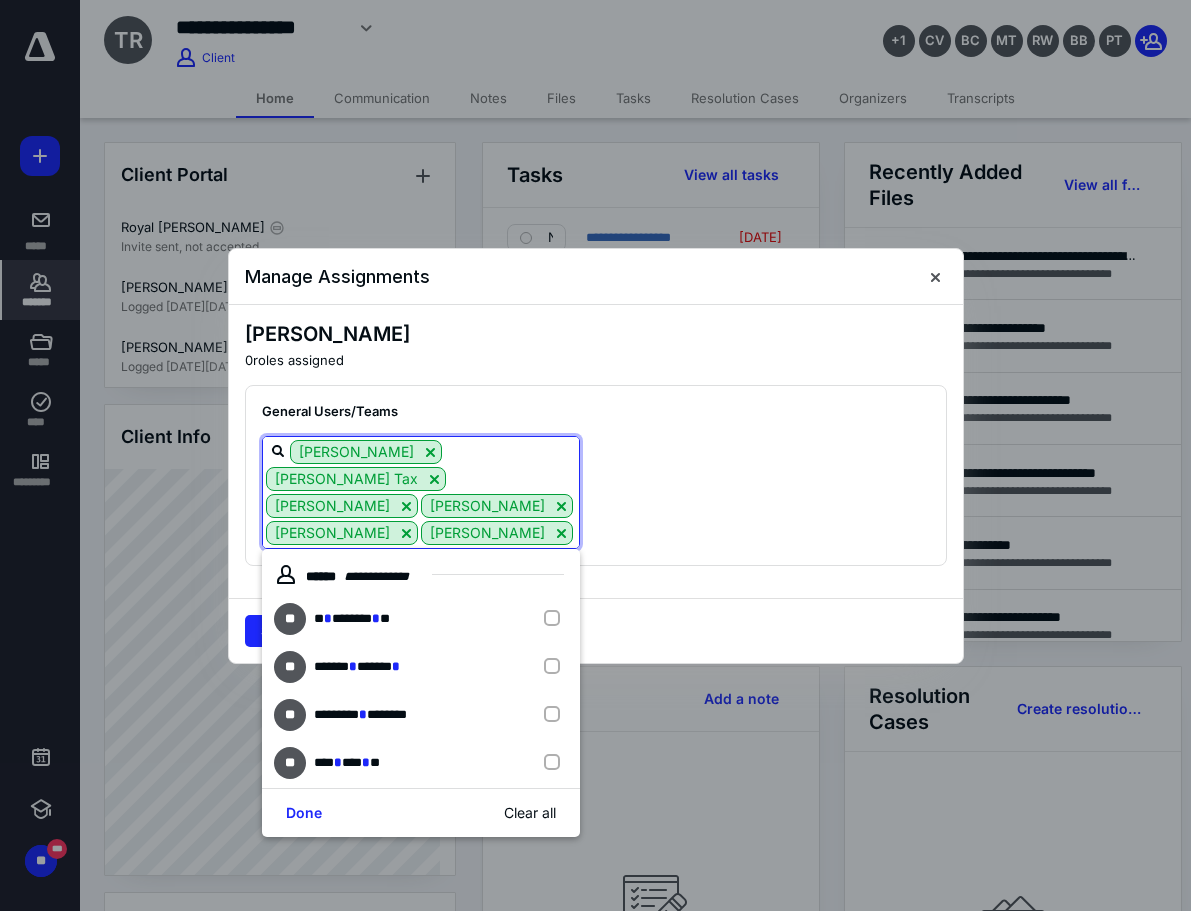 type on "[PERSON_NAME]" 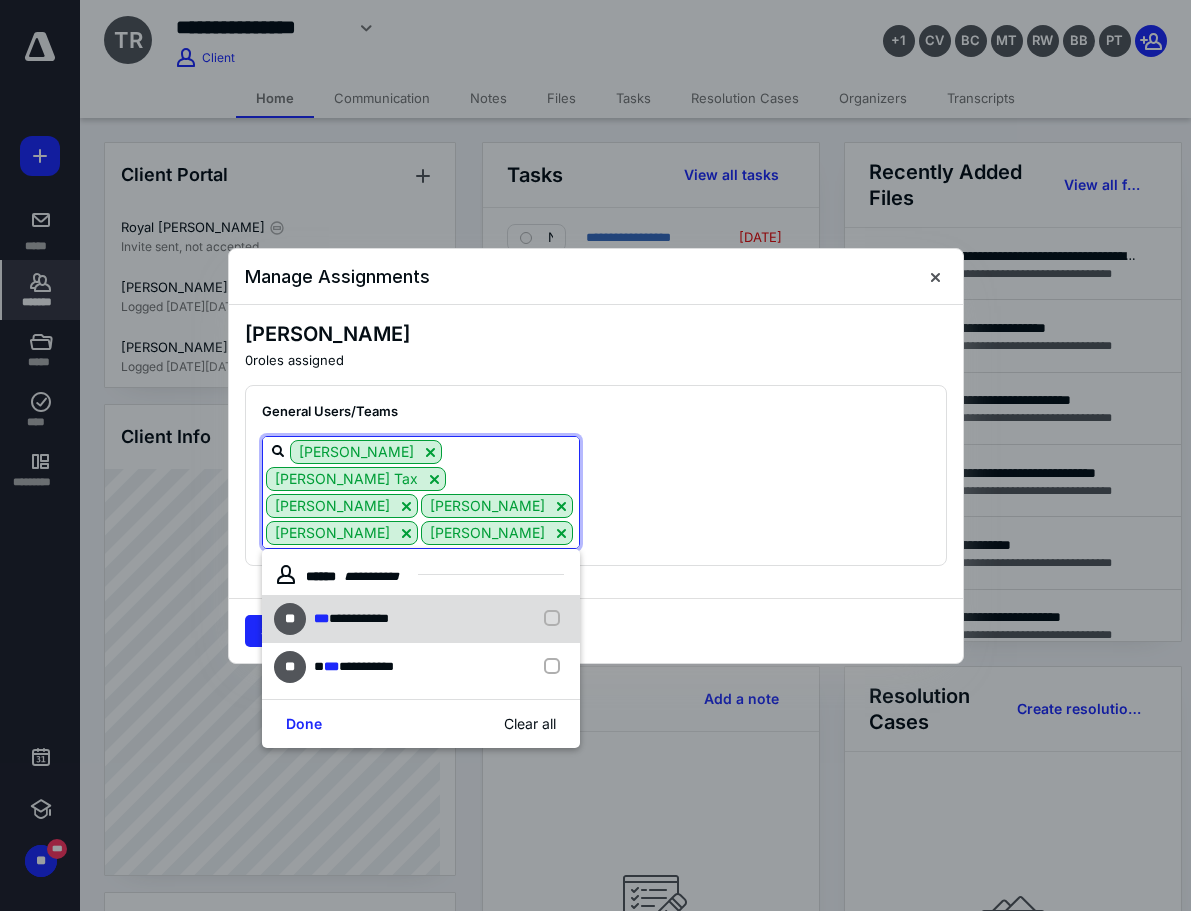 click on "**********" at bounding box center [421, 619] 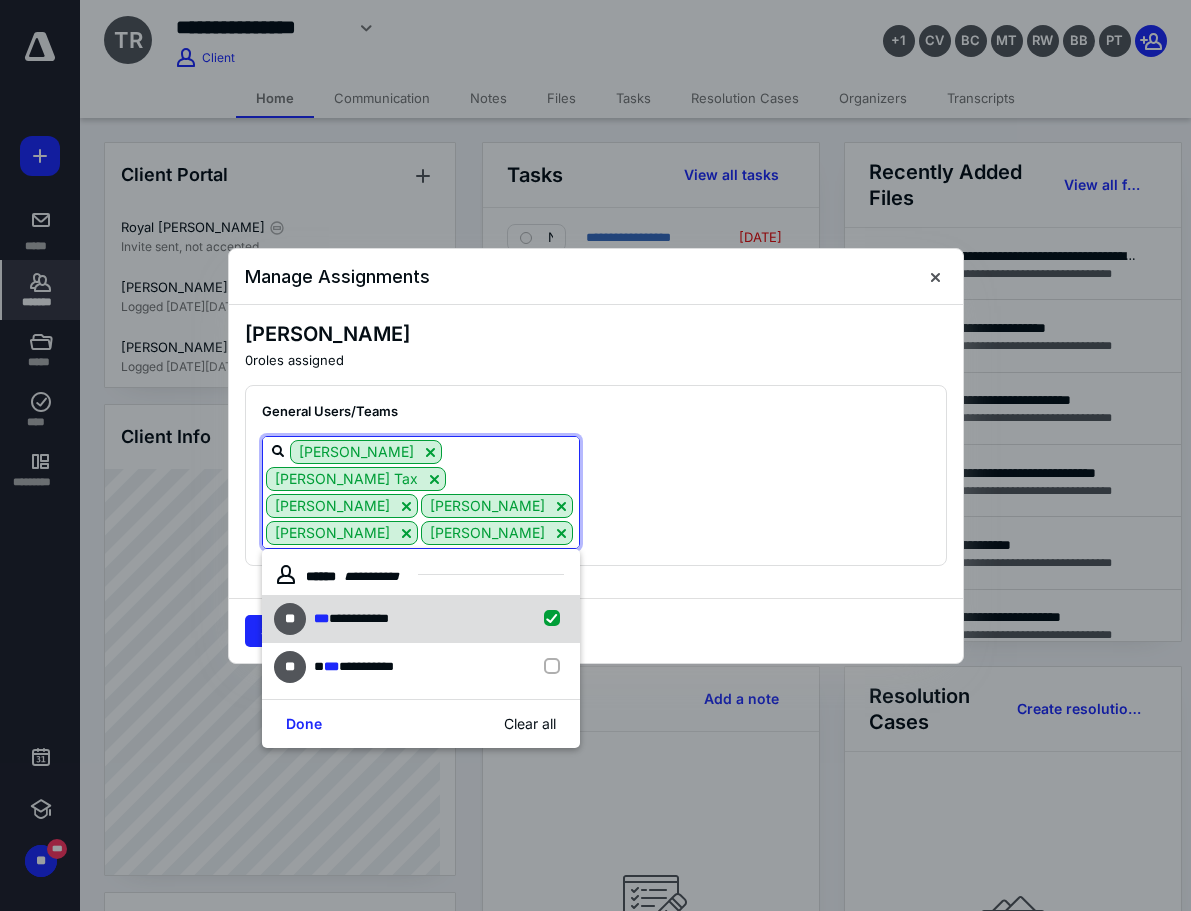 checkbox on "true" 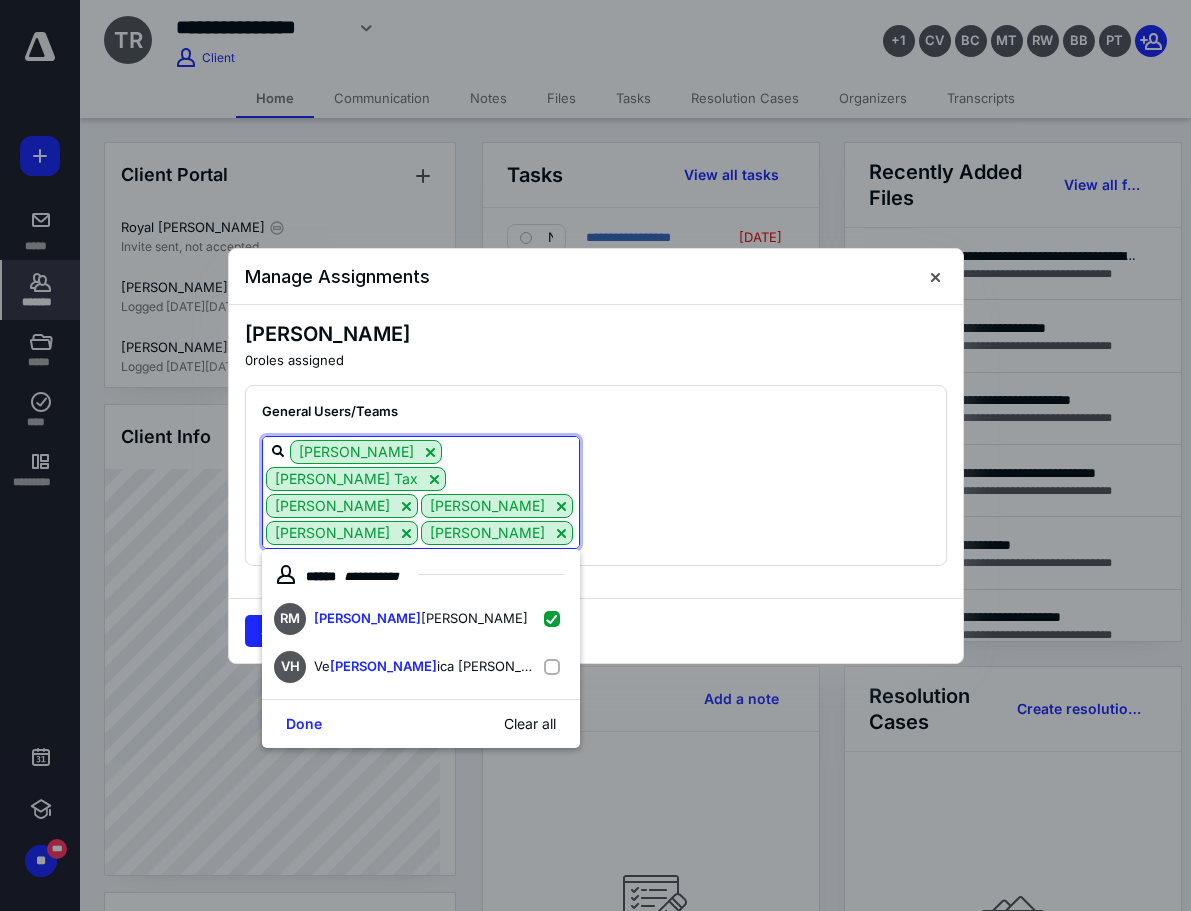 type on "[PERSON_NAME]" 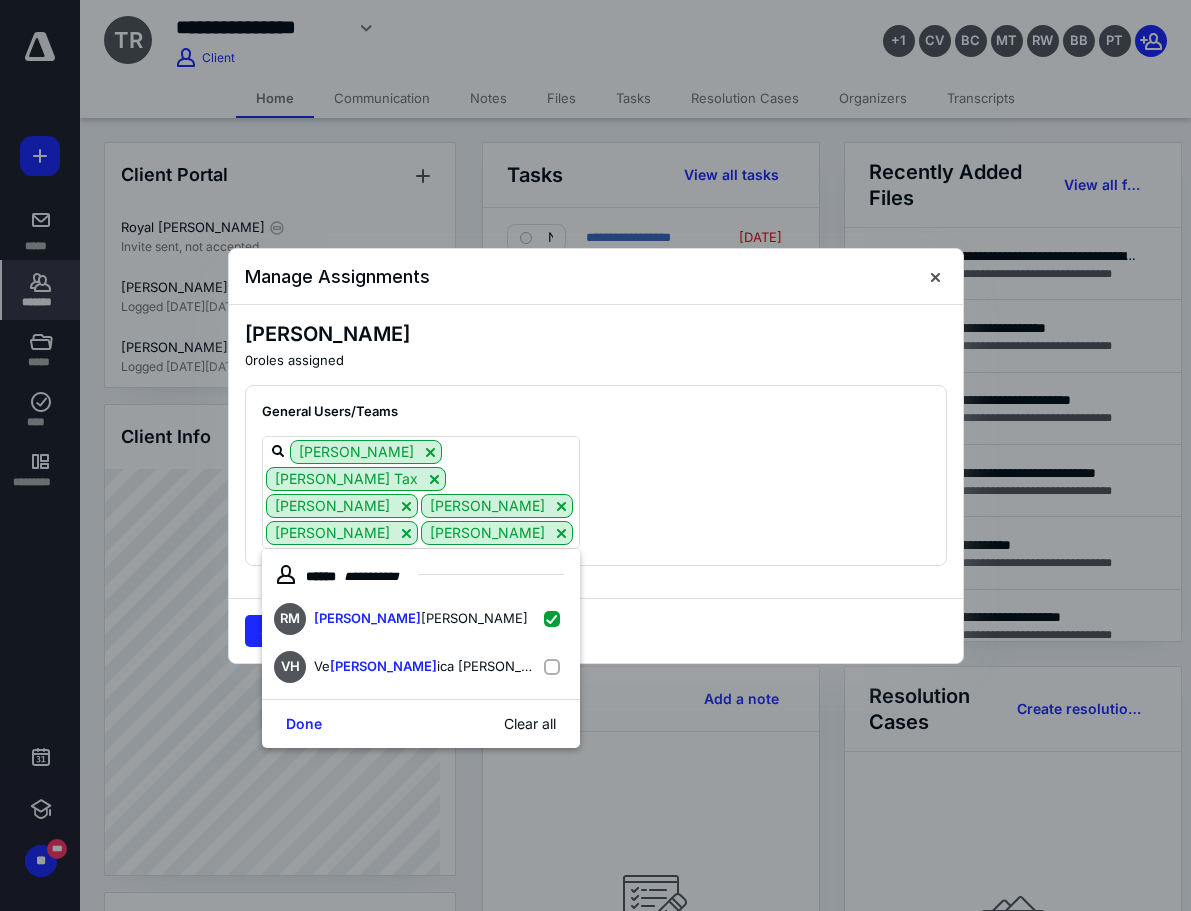 click on "[PERSON_NAME] 0  roles assigned General Users/Teams [PERSON_NAME] [PERSON_NAME] Tax [PERSON_NAME] [PERSON_NAME] [PERSON_NAME] [PERSON_NAME] [PERSON_NAME]" at bounding box center (596, 451) 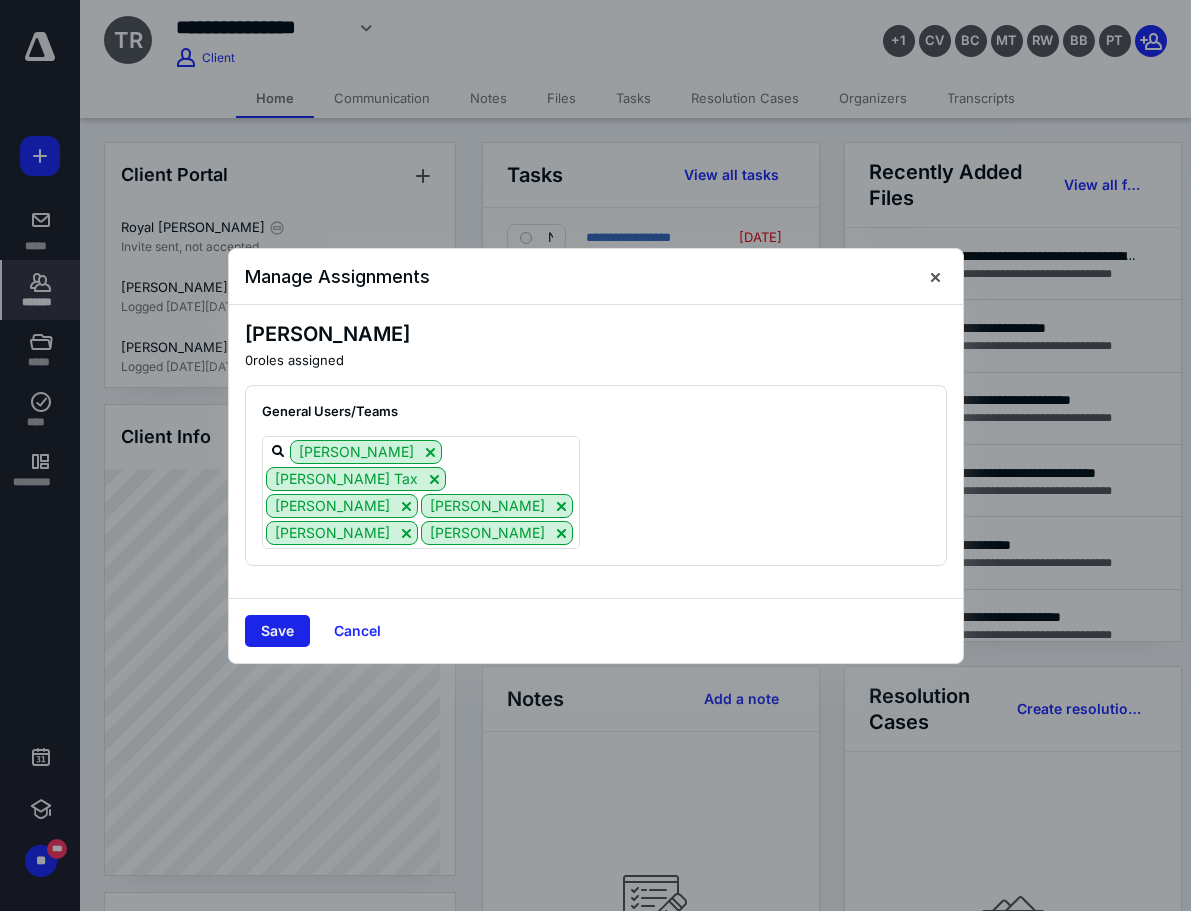 click on "Save" at bounding box center (277, 631) 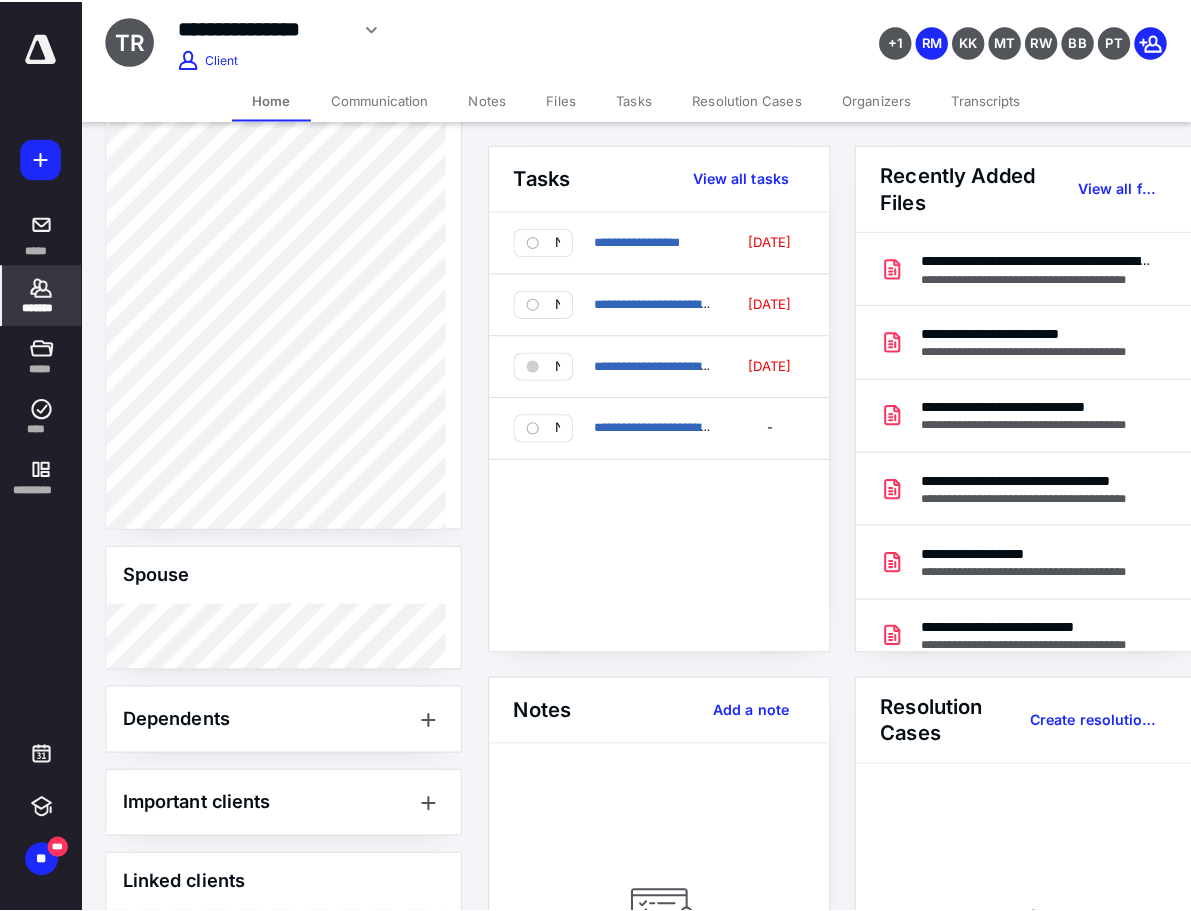 scroll, scrollTop: 1000, scrollLeft: 0, axis: vertical 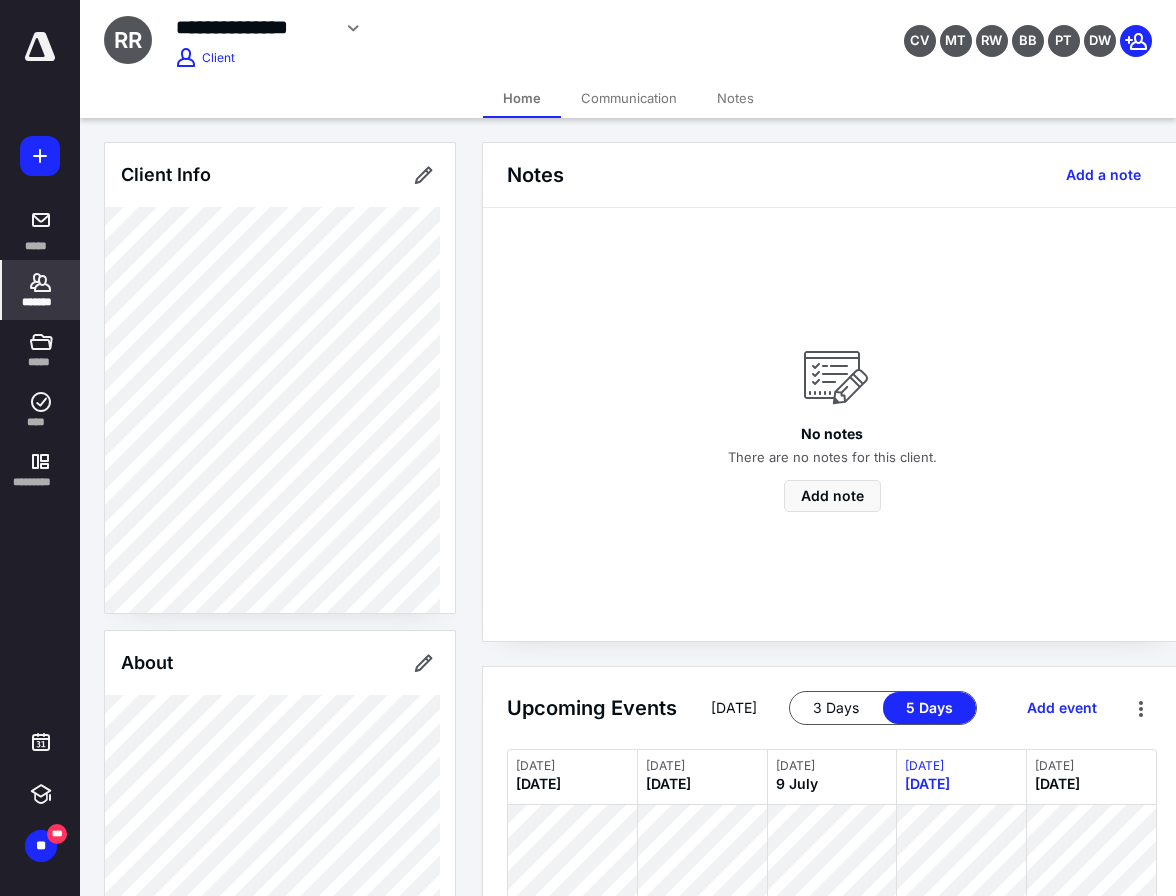click 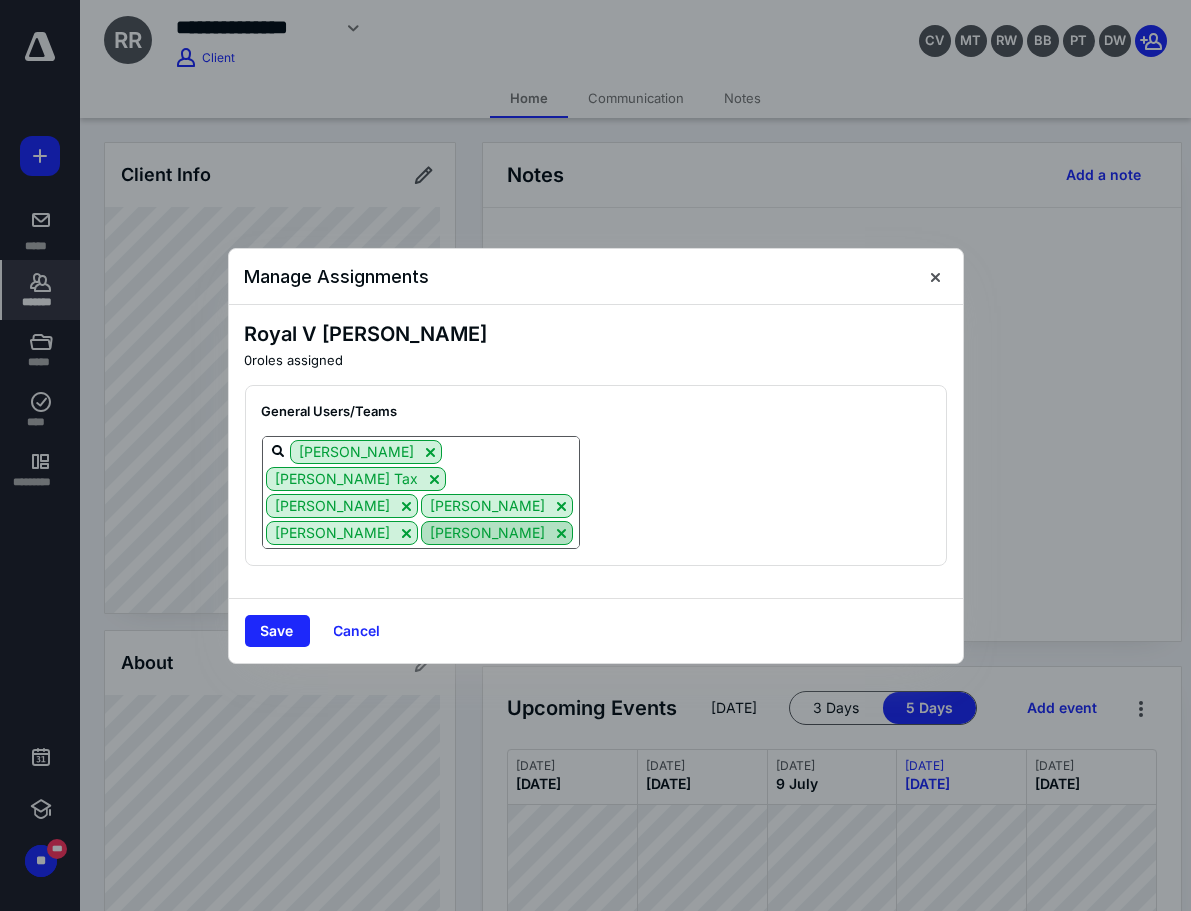 click at bounding box center (561, 533) 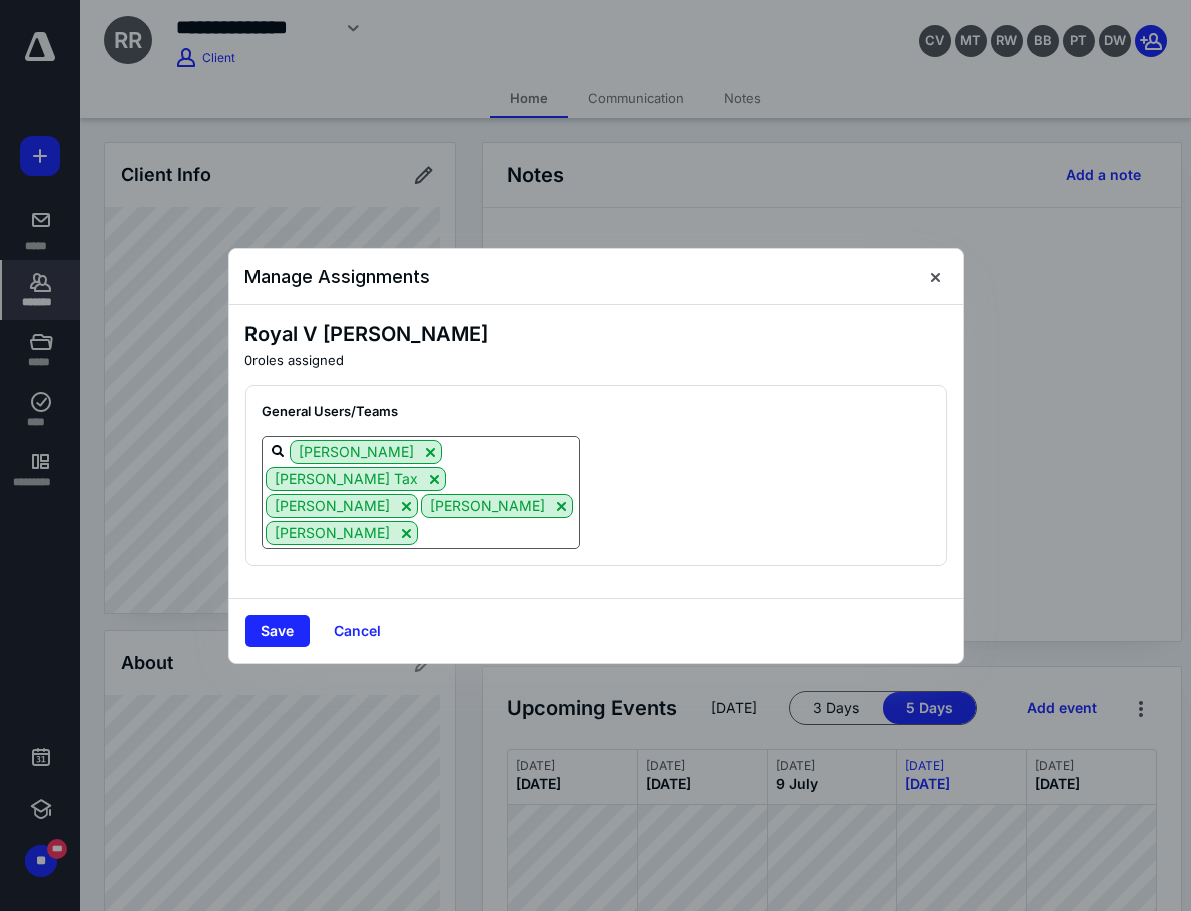 click at bounding box center (498, 532) 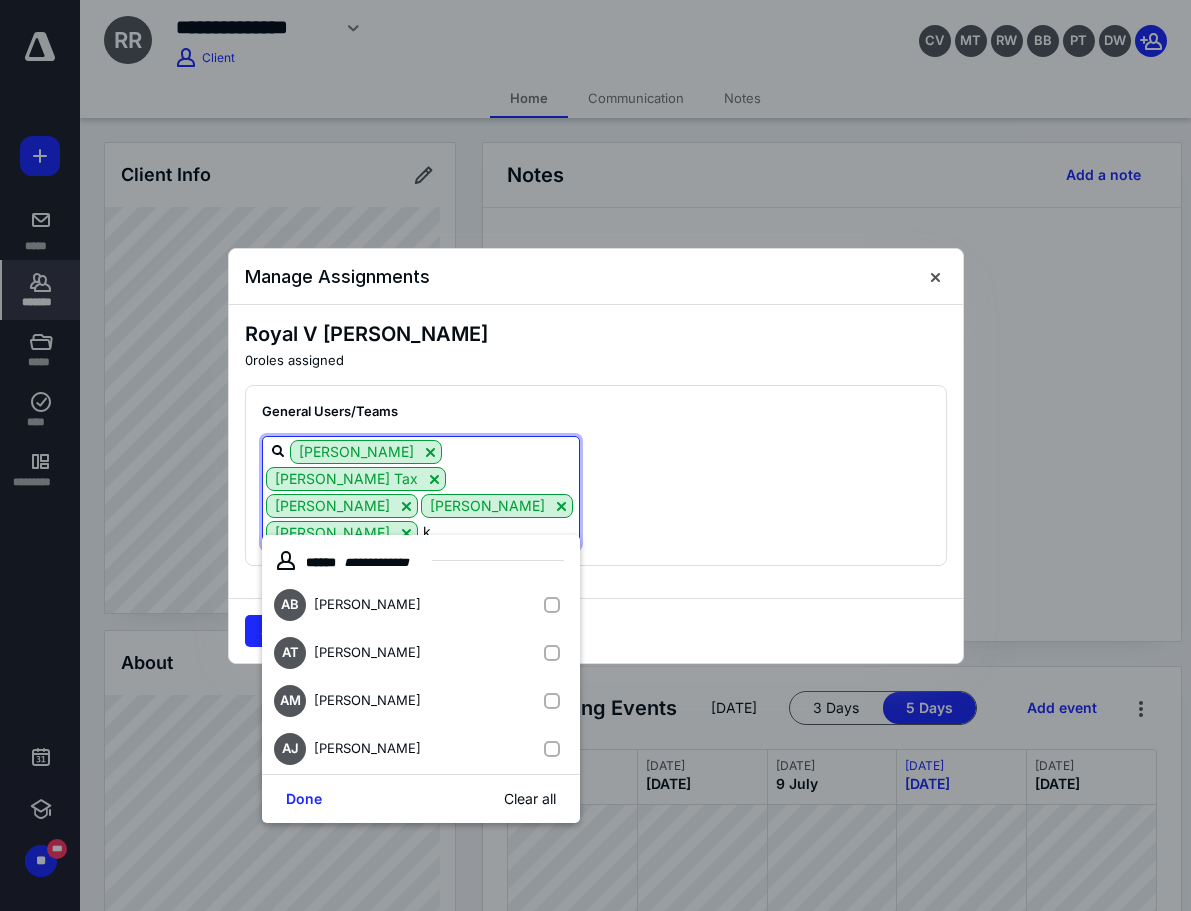 type on "kr" 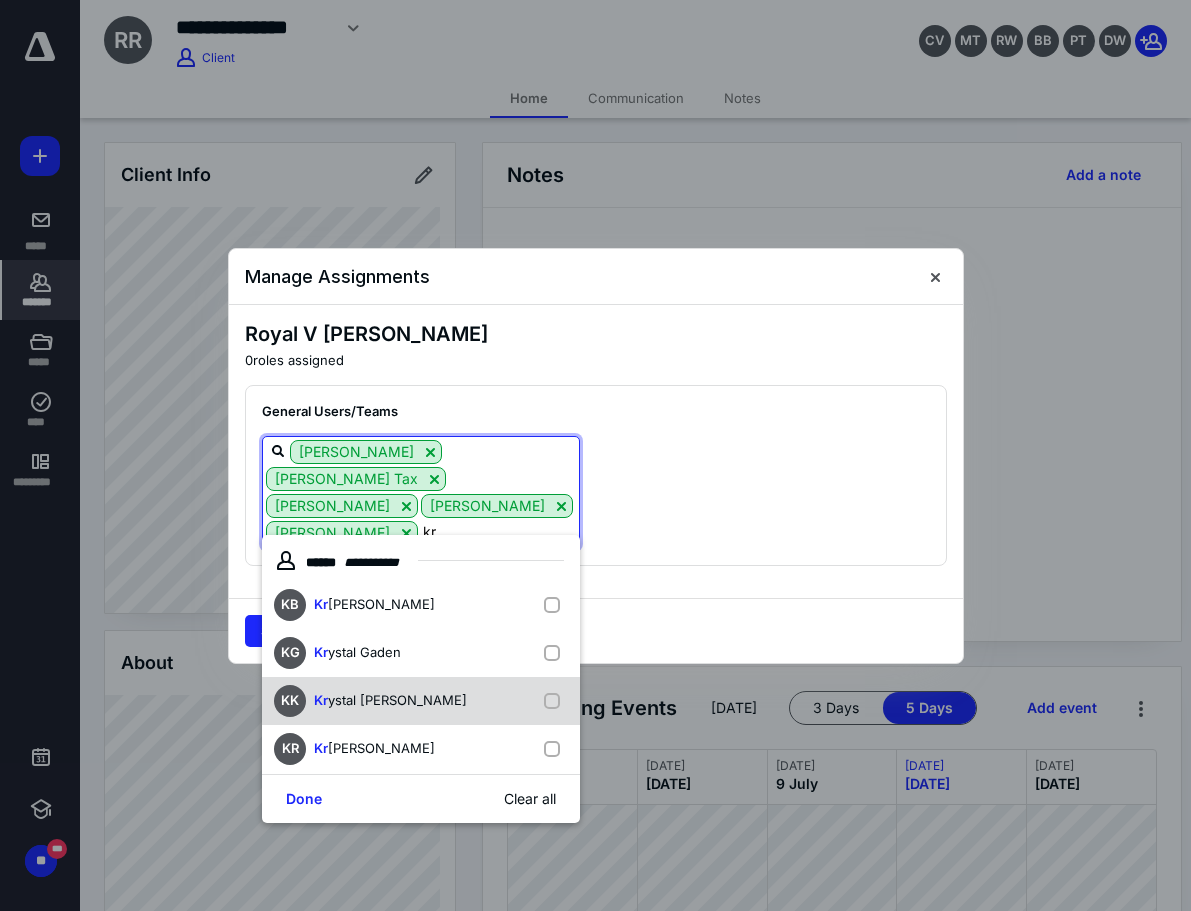 click on "KK Kr ystal [PERSON_NAME]" at bounding box center [421, 701] 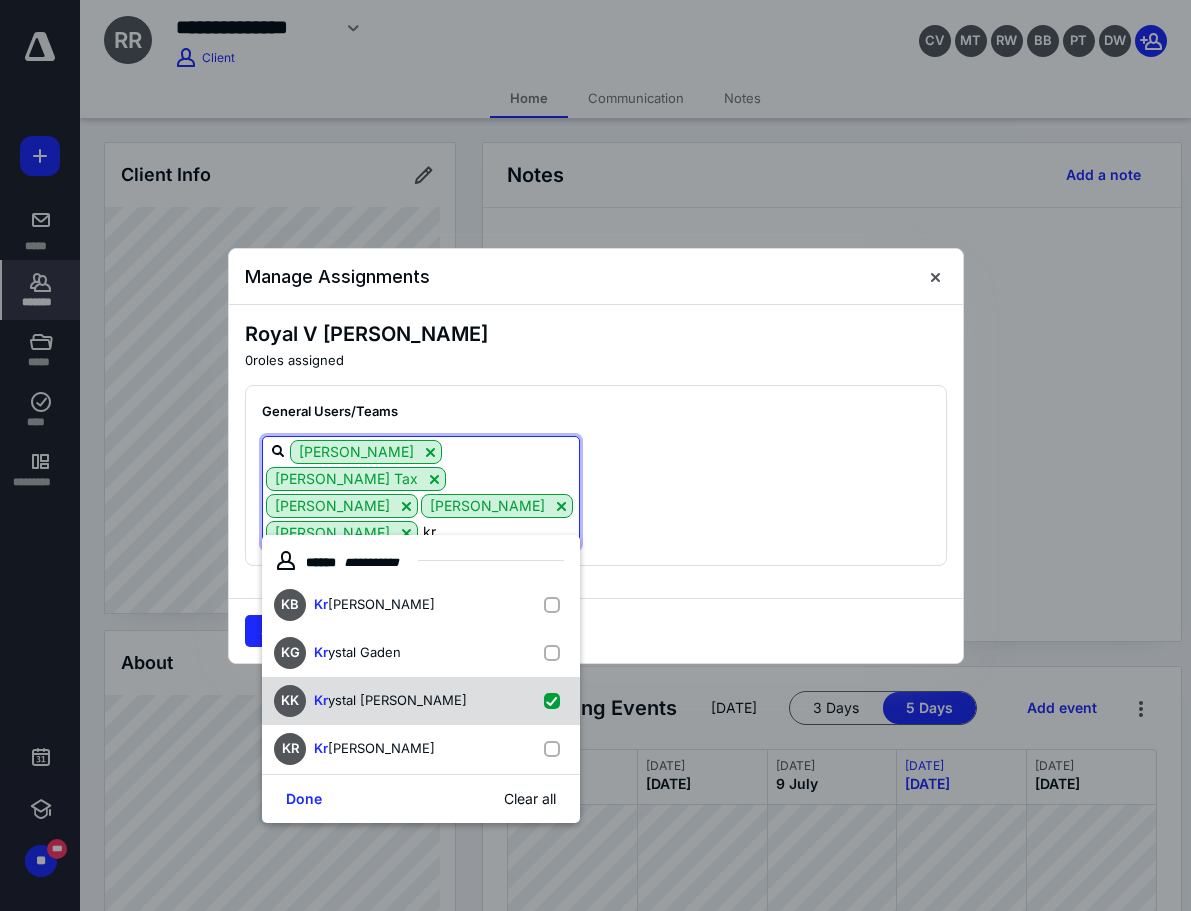 checkbox on "true" 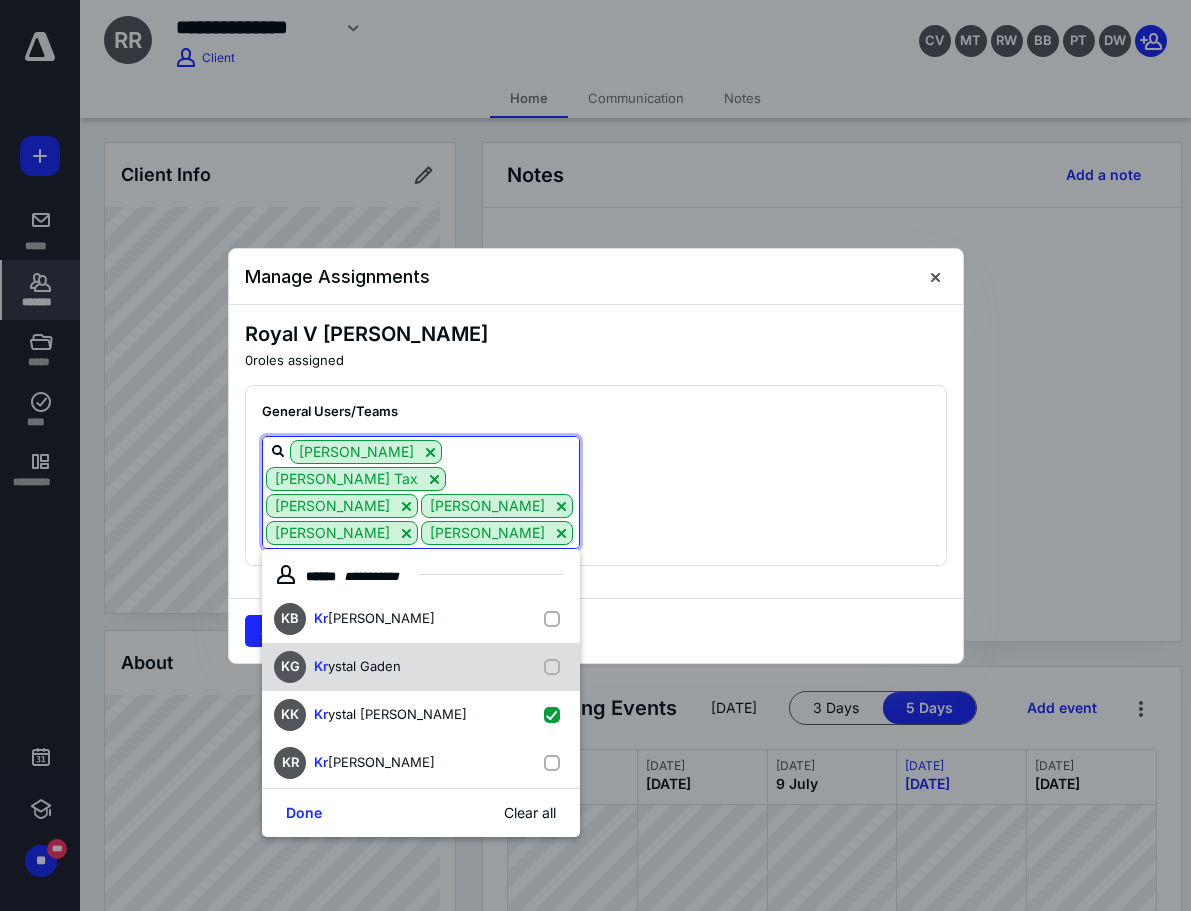 type on "k" 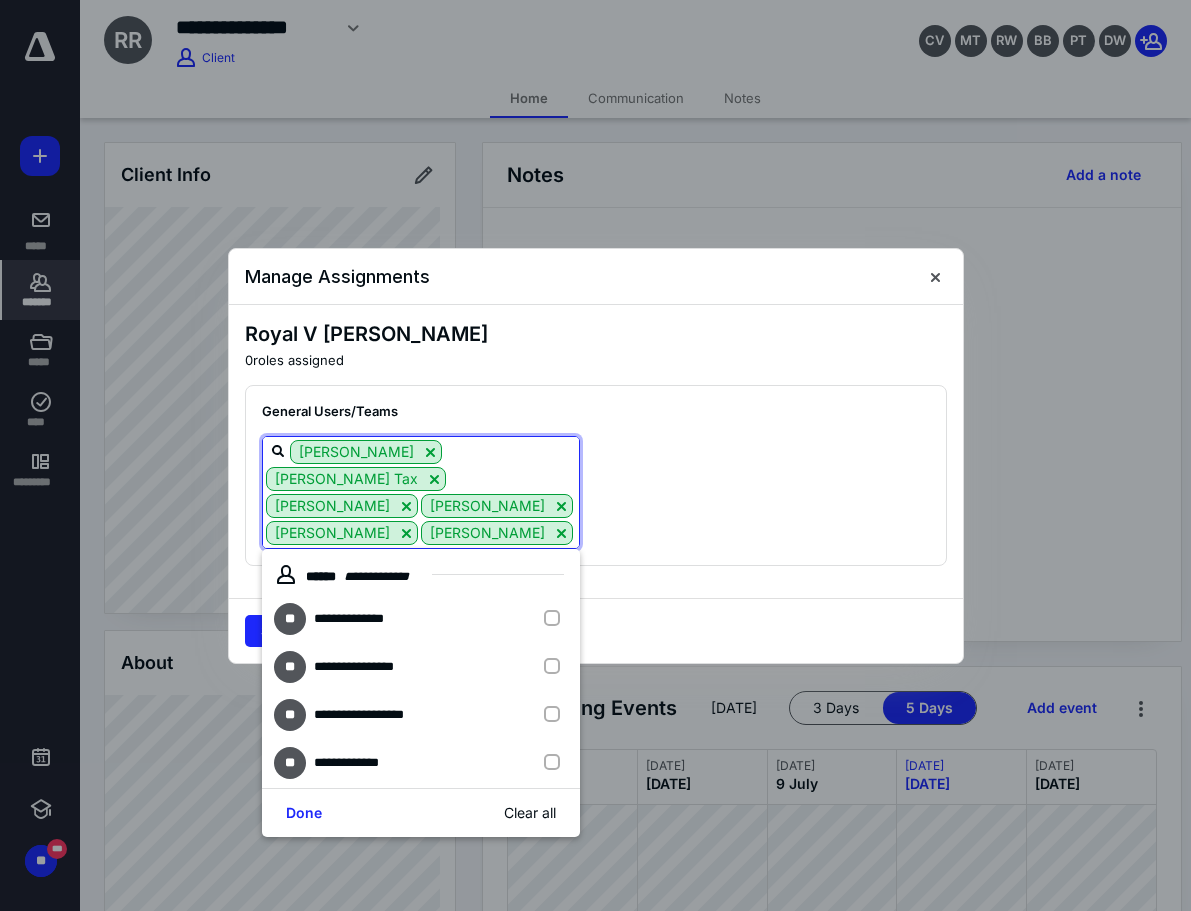 type on "[PERSON_NAME]" 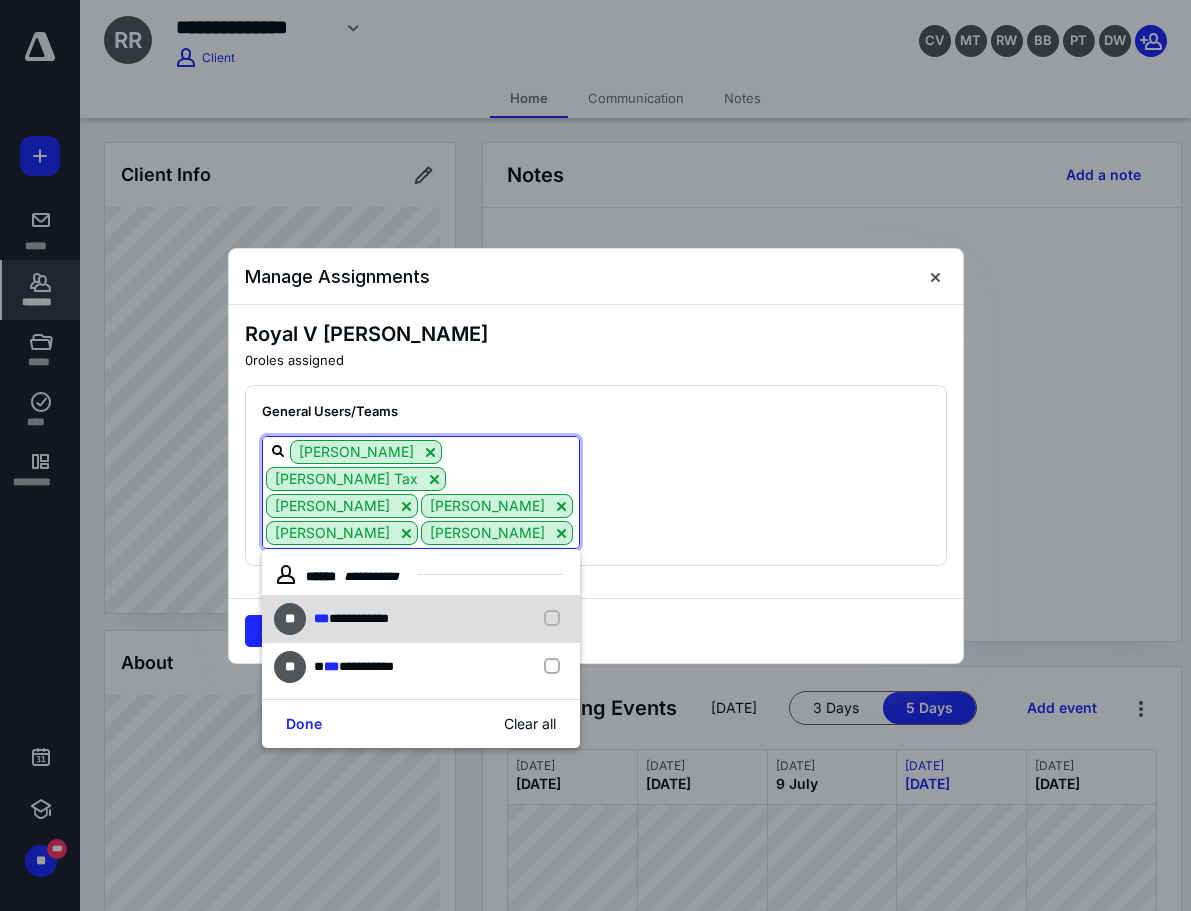click on "**********" at bounding box center (421, 619) 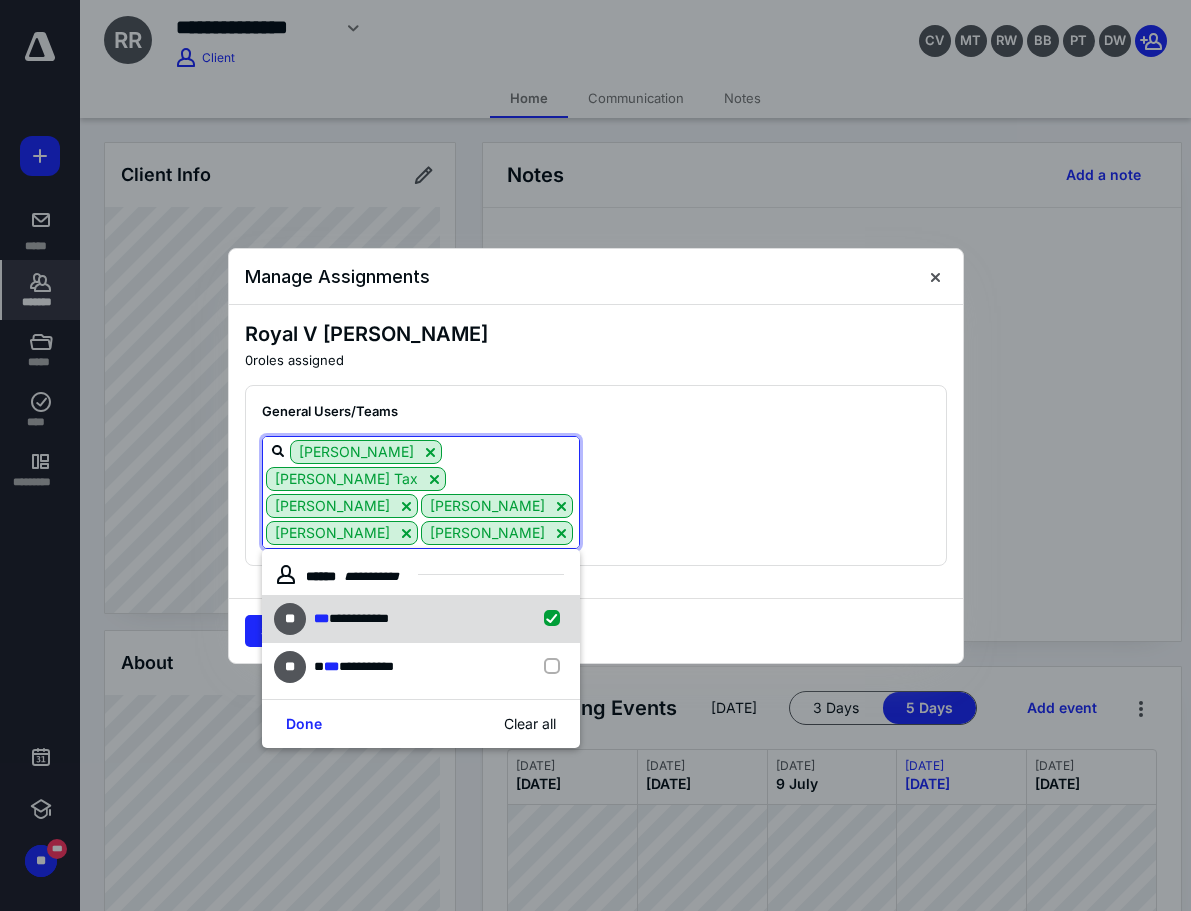 checkbox on "true" 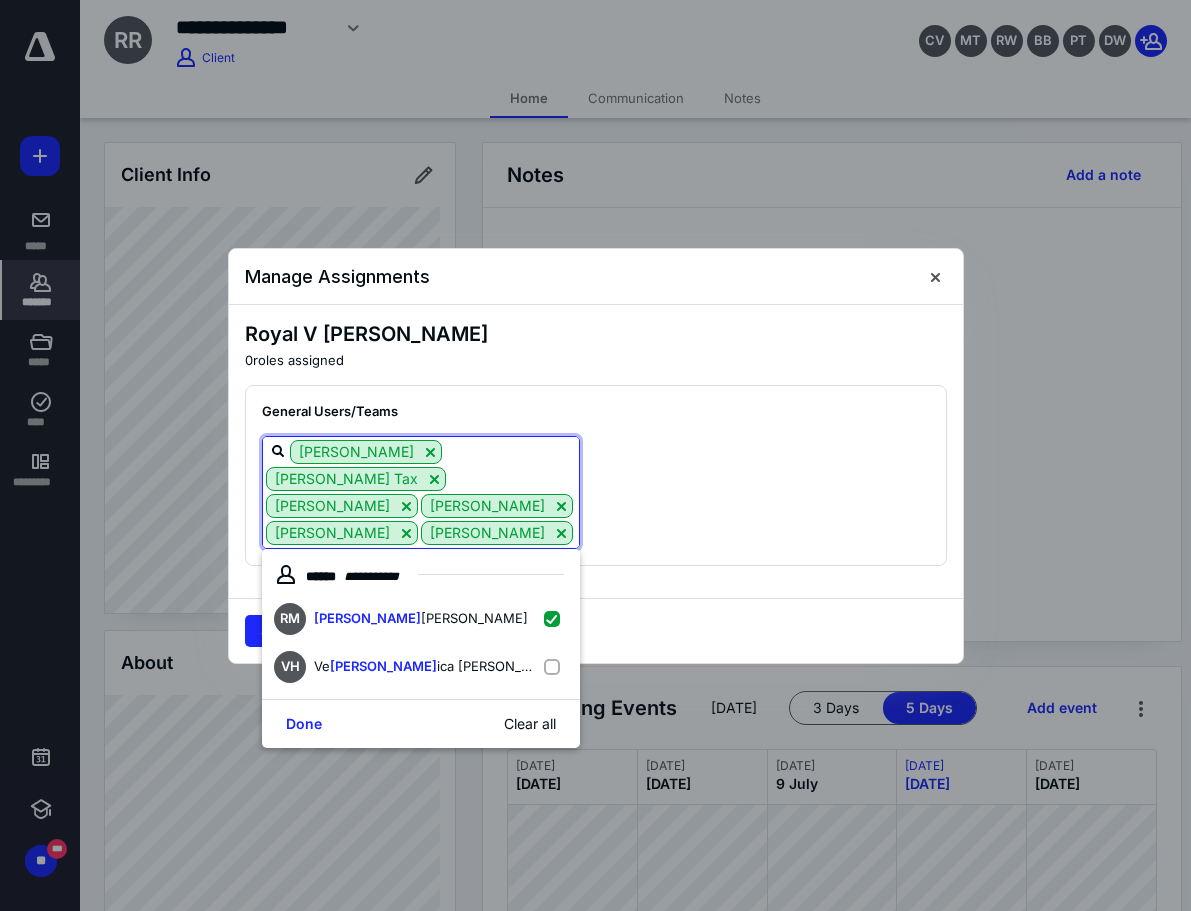 type on "[PERSON_NAME]" 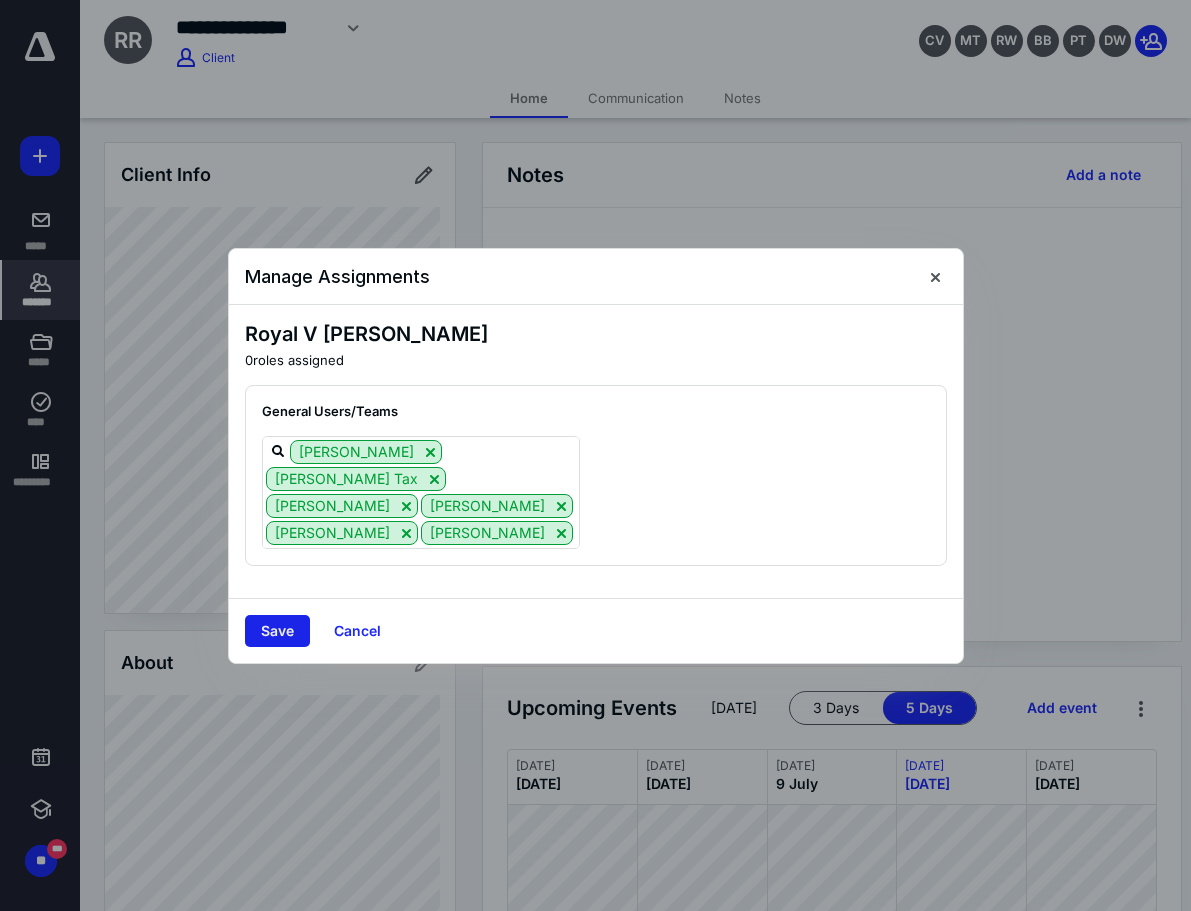 click on "Save" at bounding box center [277, 631] 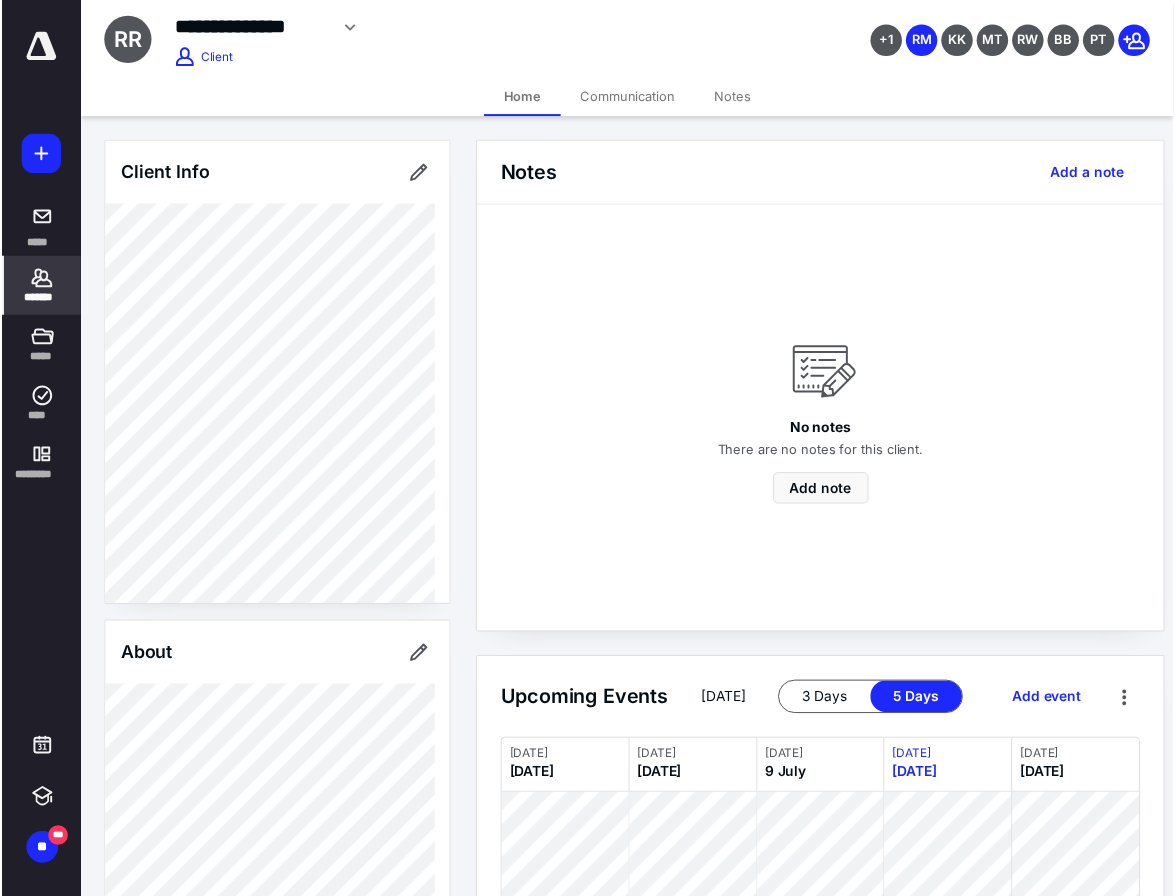 scroll, scrollTop: 230, scrollLeft: 0, axis: vertical 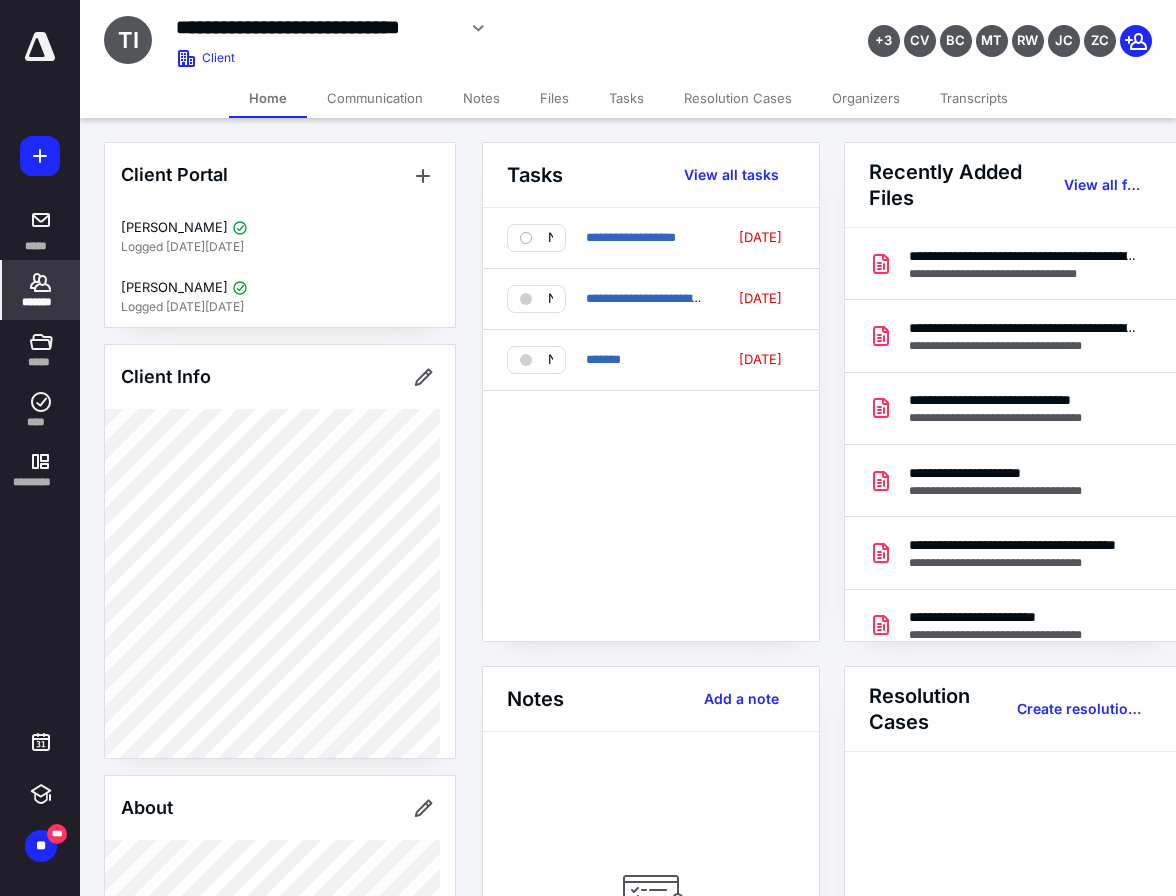 click 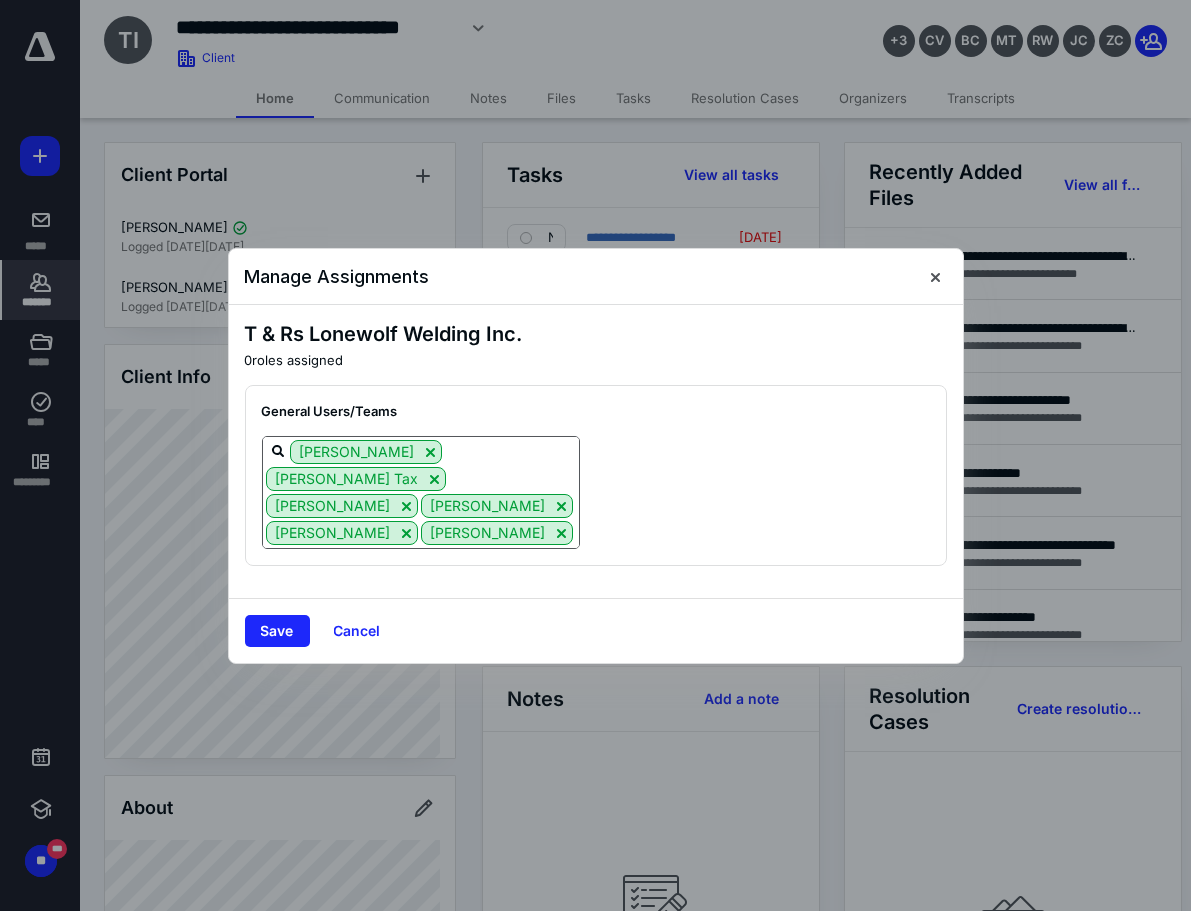 scroll, scrollTop: 54, scrollLeft: 0, axis: vertical 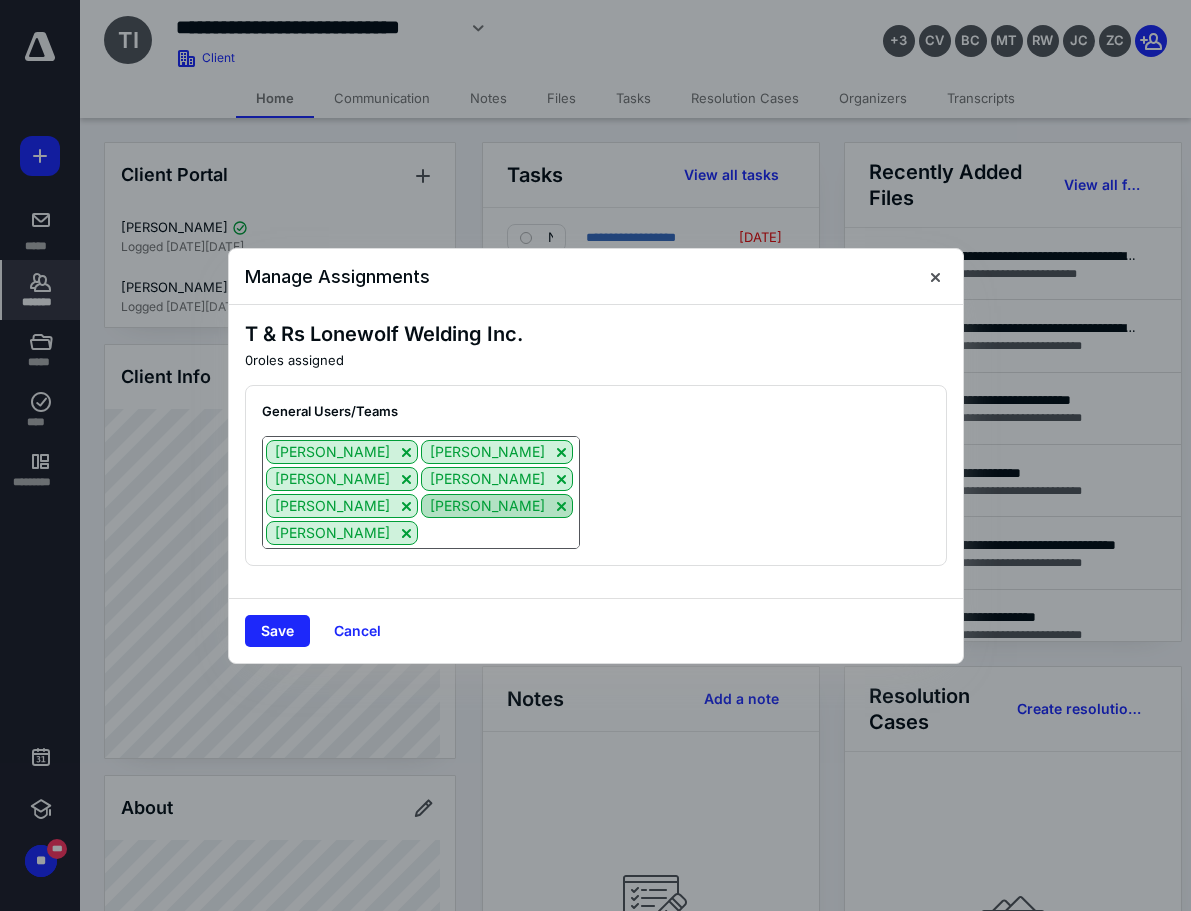 click at bounding box center (561, 506) 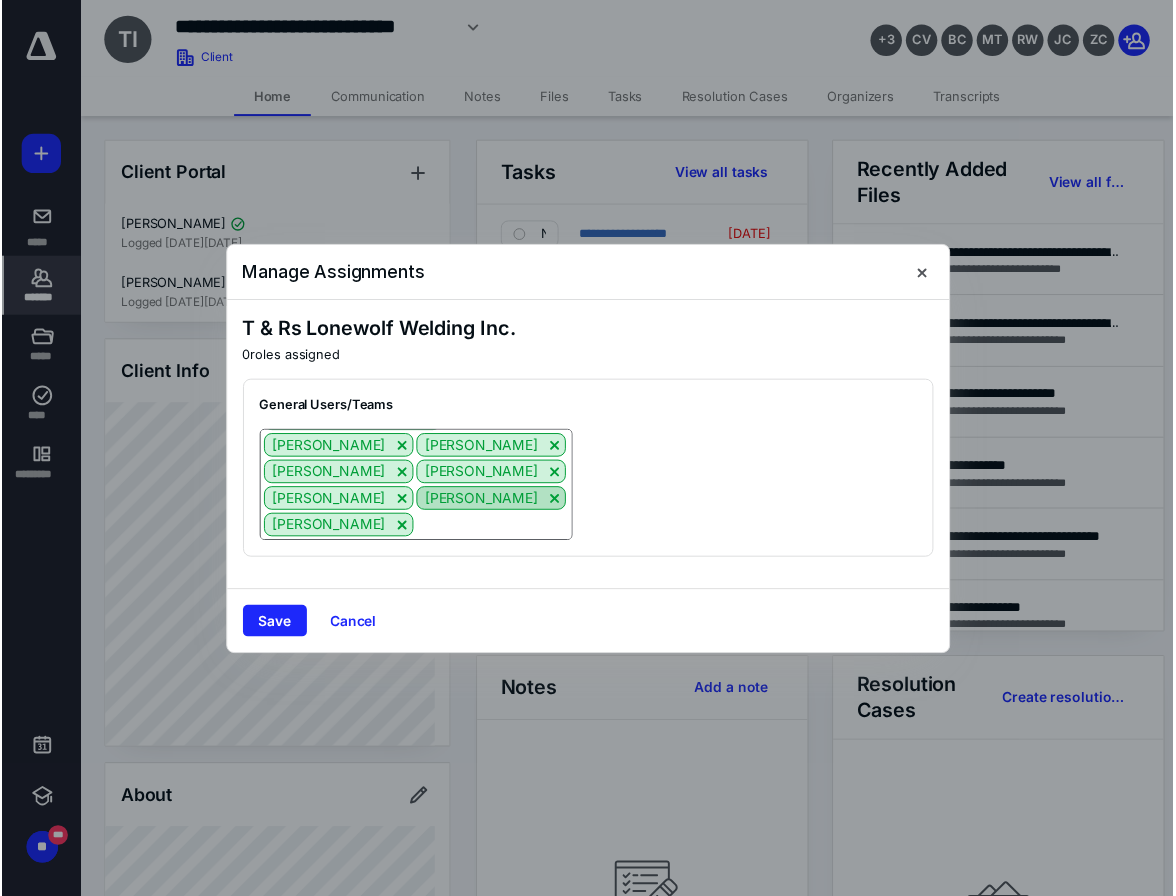 scroll, scrollTop: 27, scrollLeft: 0, axis: vertical 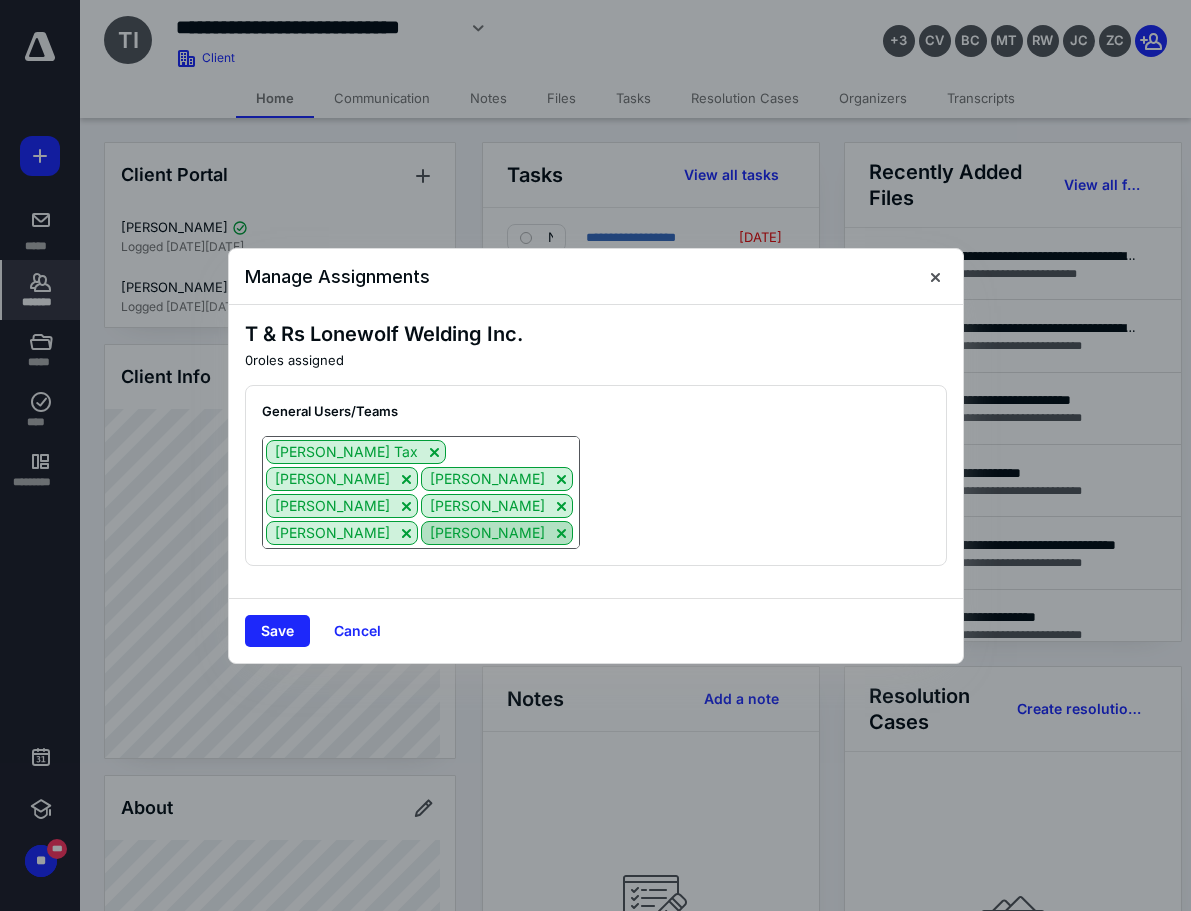 click at bounding box center (561, 533) 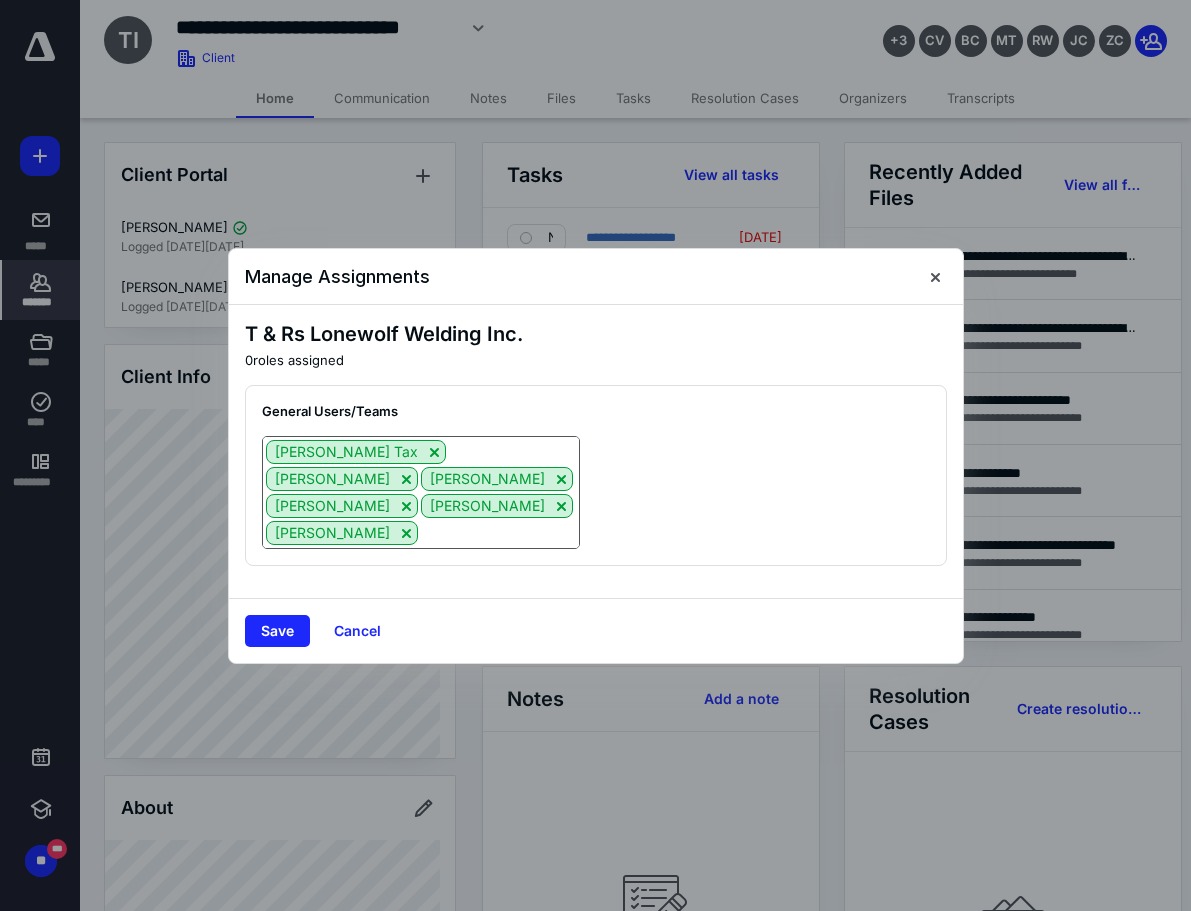click at bounding box center [498, 532] 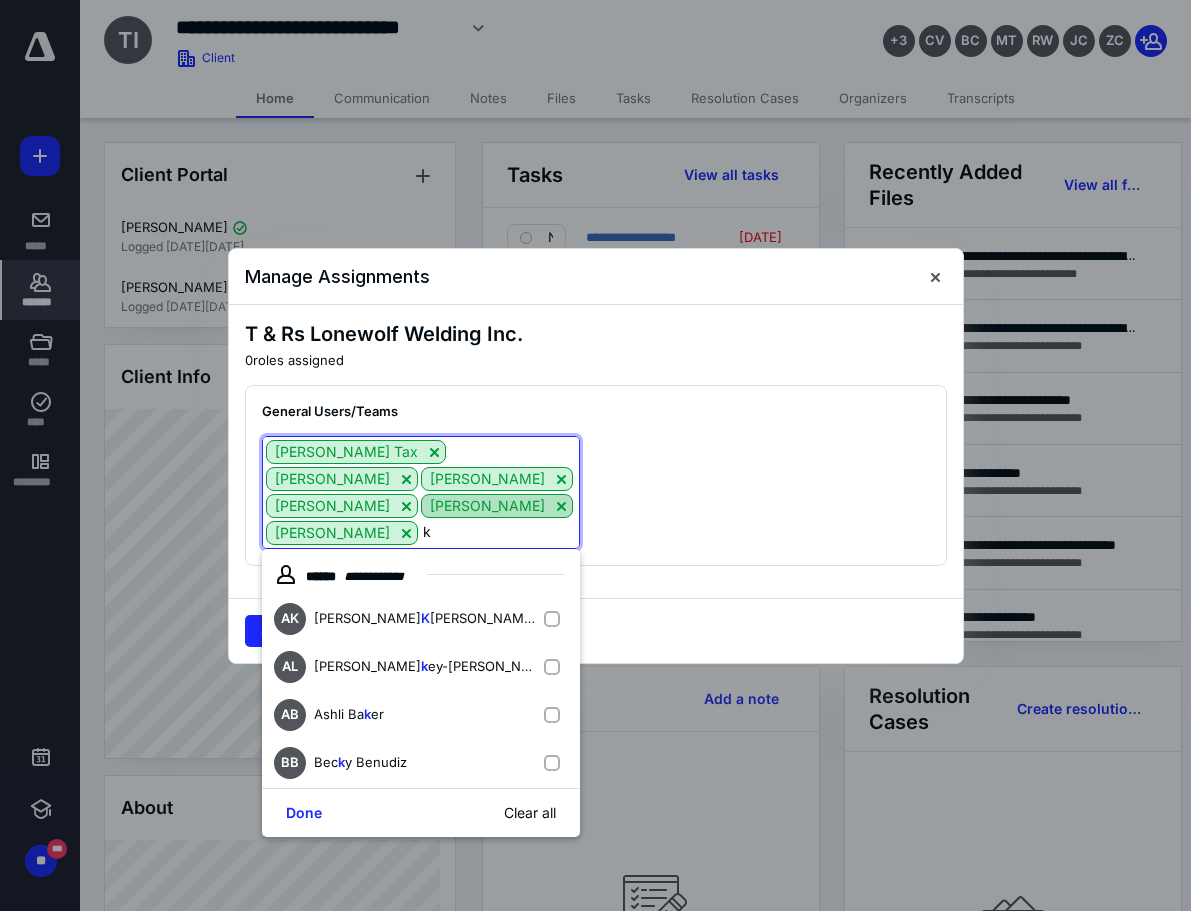 type on "kr" 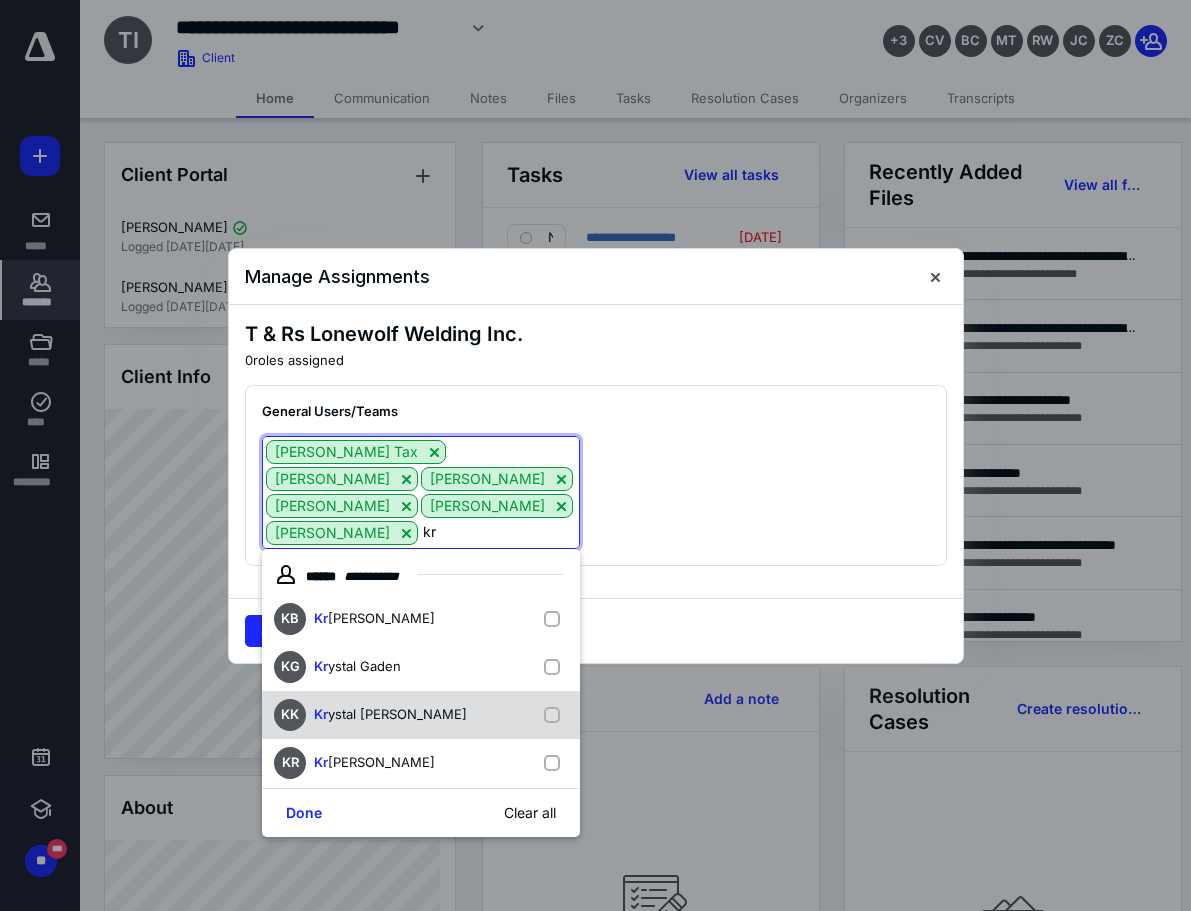 click on "KK Kr ystal [PERSON_NAME]" at bounding box center (421, 715) 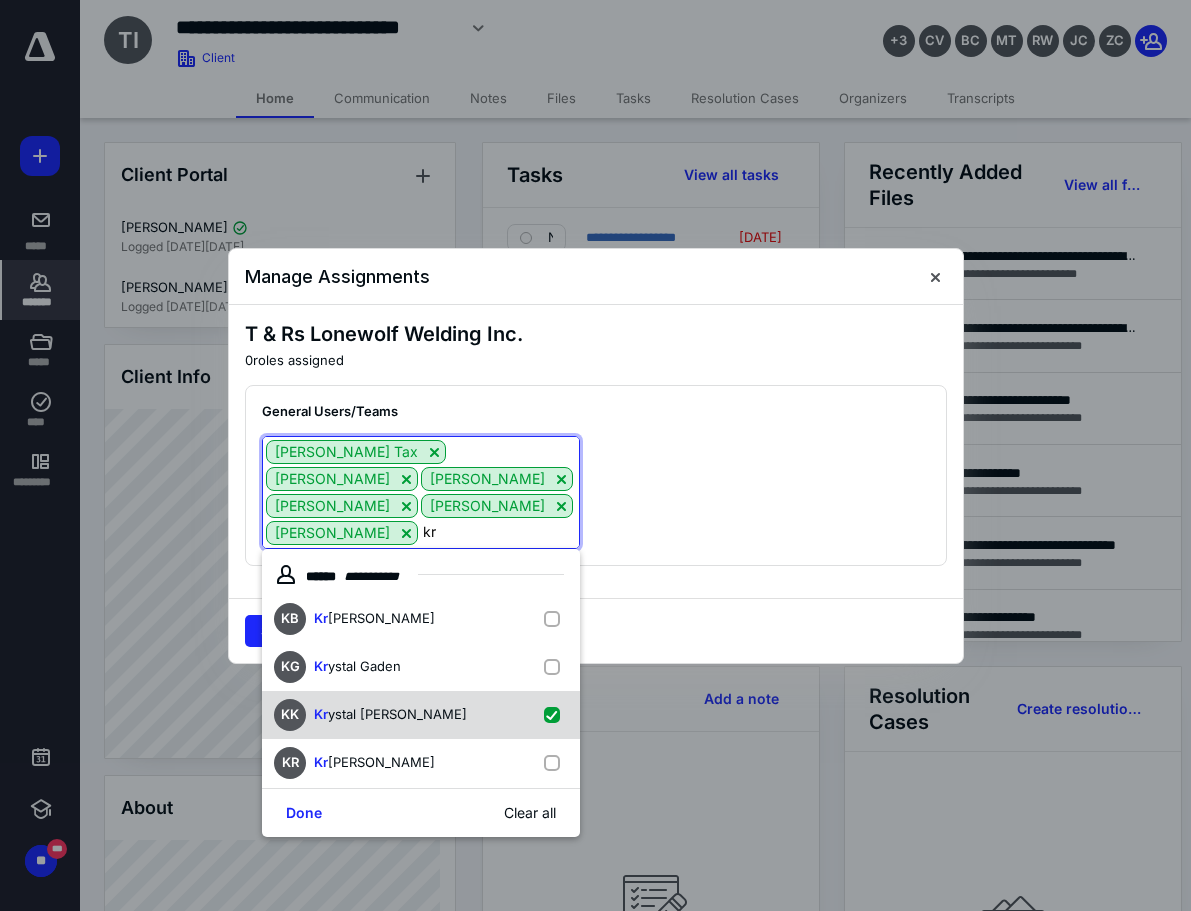 checkbox on "true" 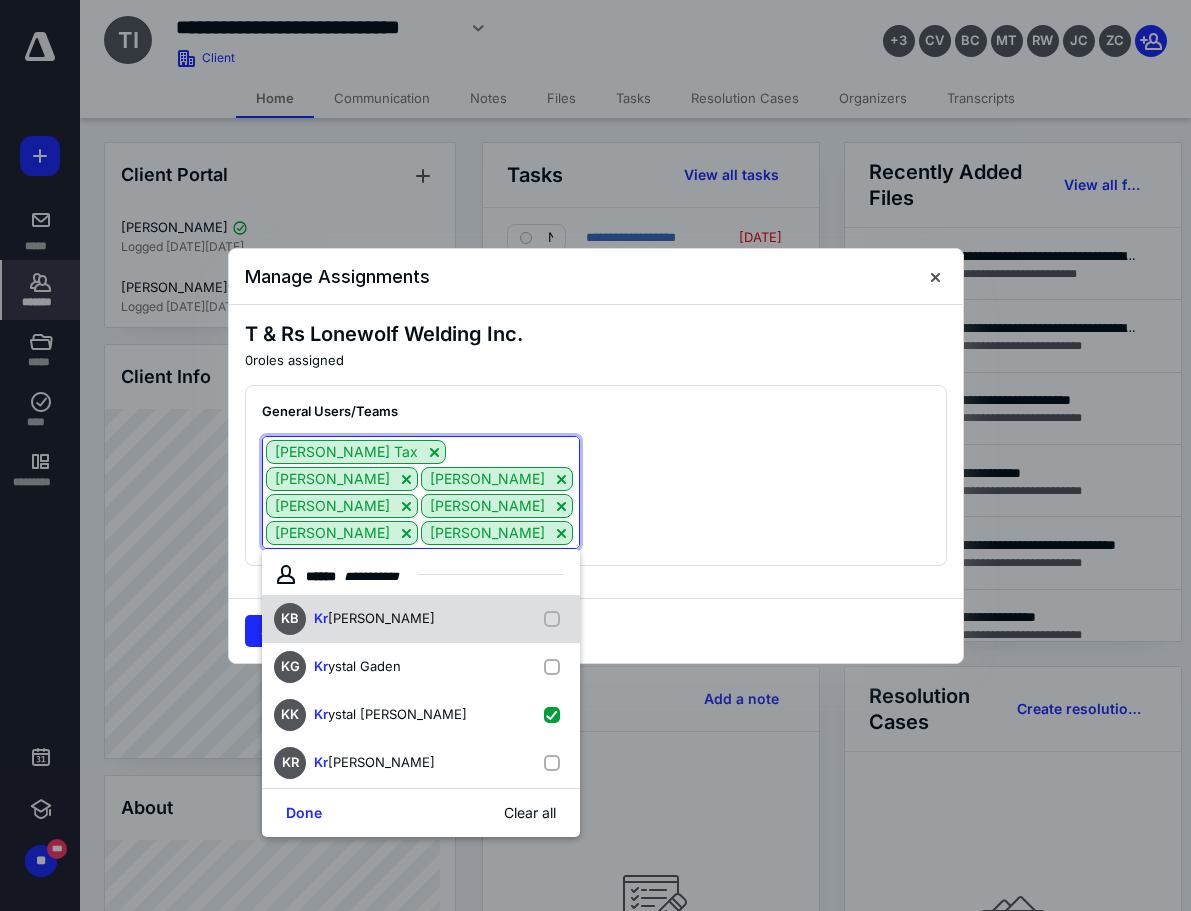 type on "k" 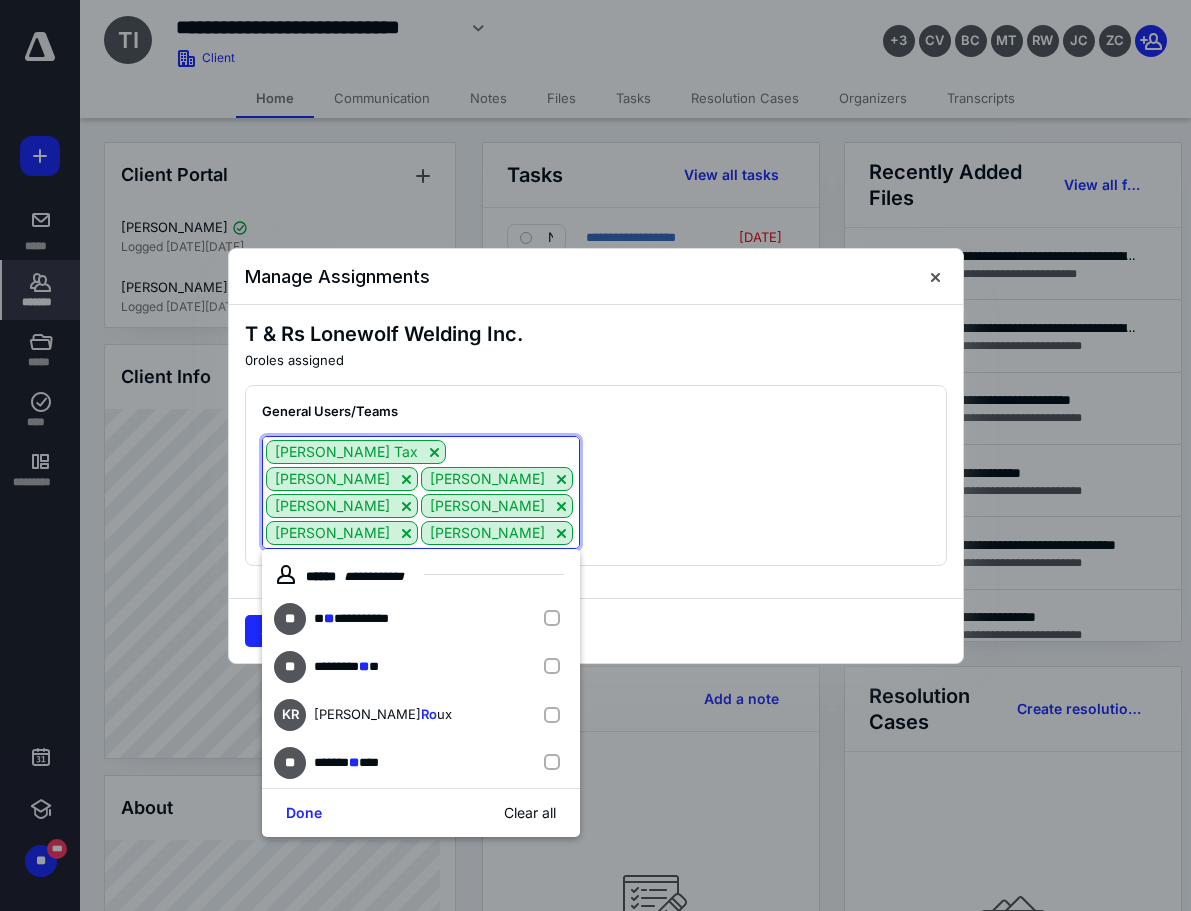 type on "[PERSON_NAME]" 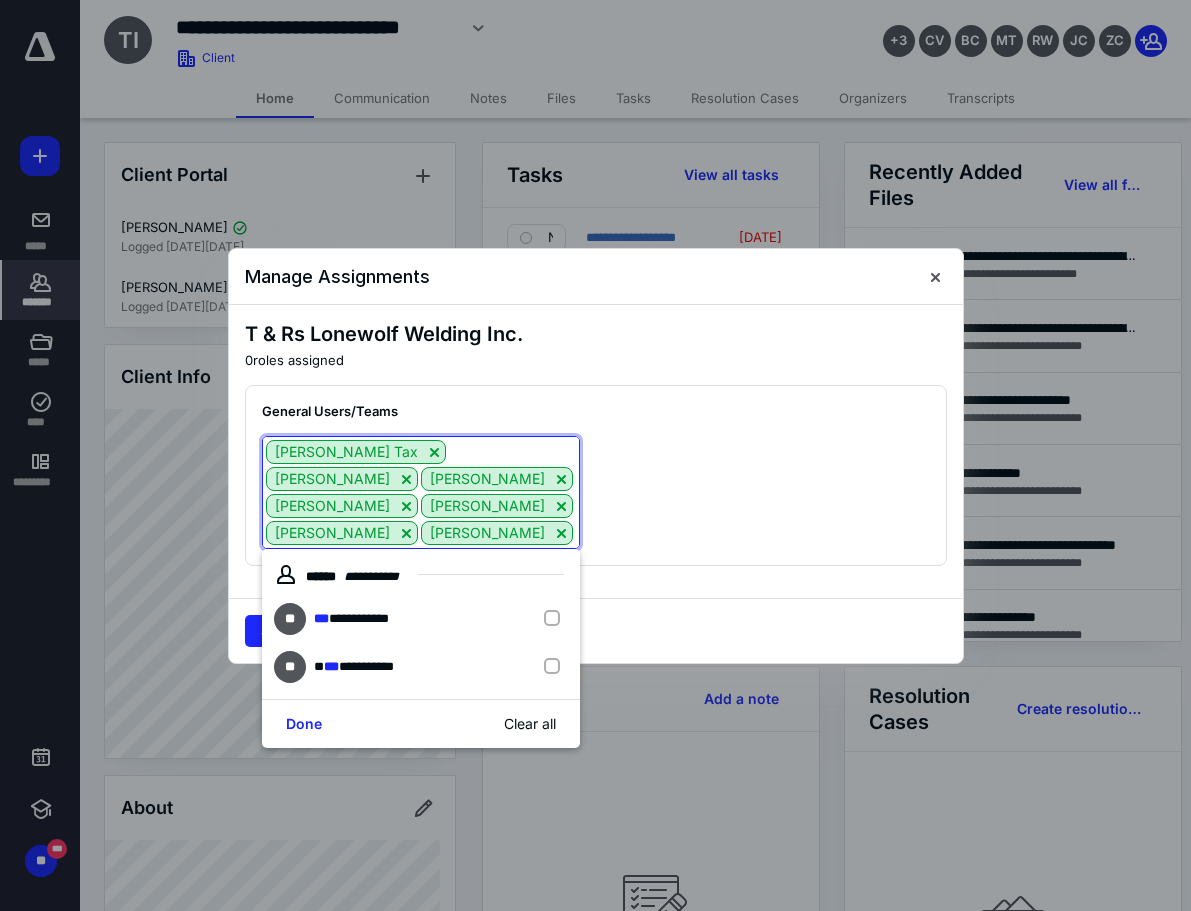 click on "**********" at bounding box center (421, 619) 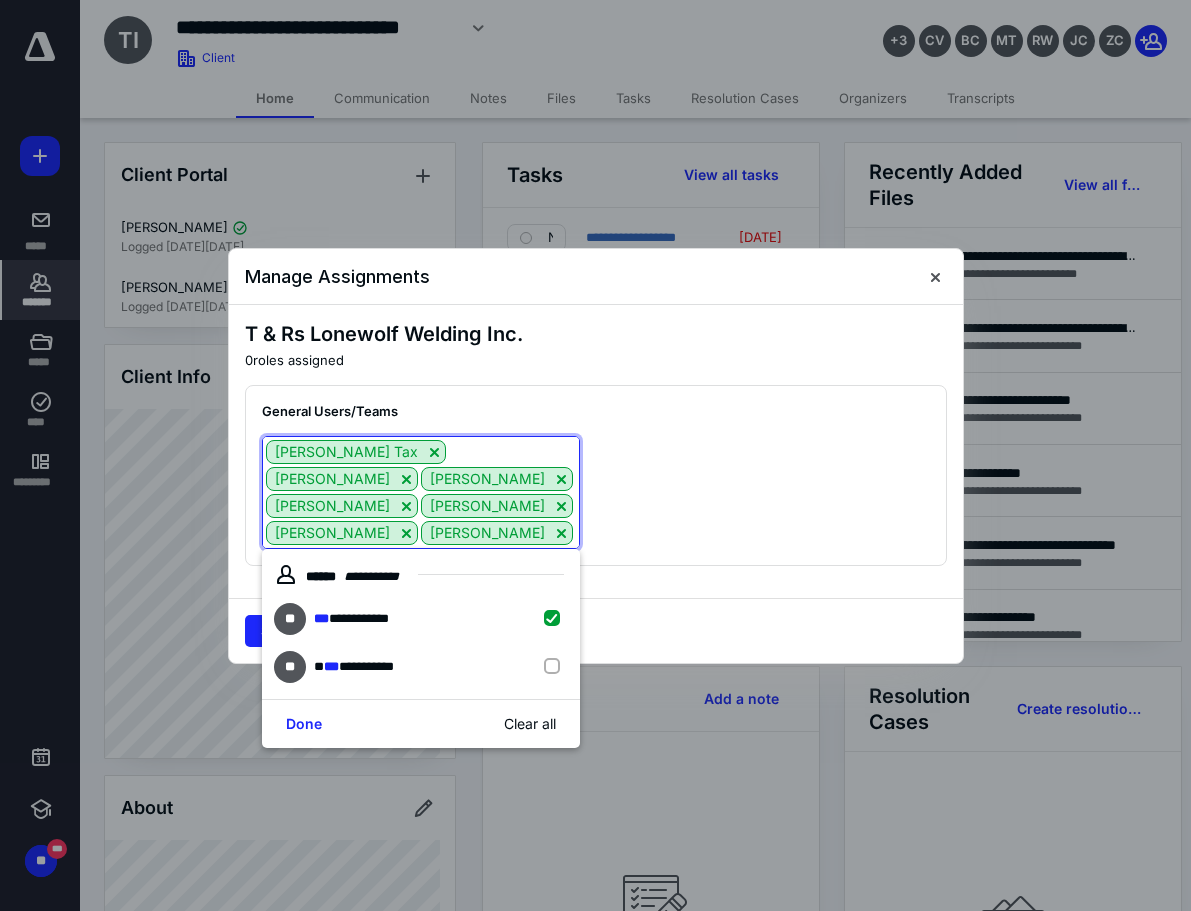 checkbox on "true" 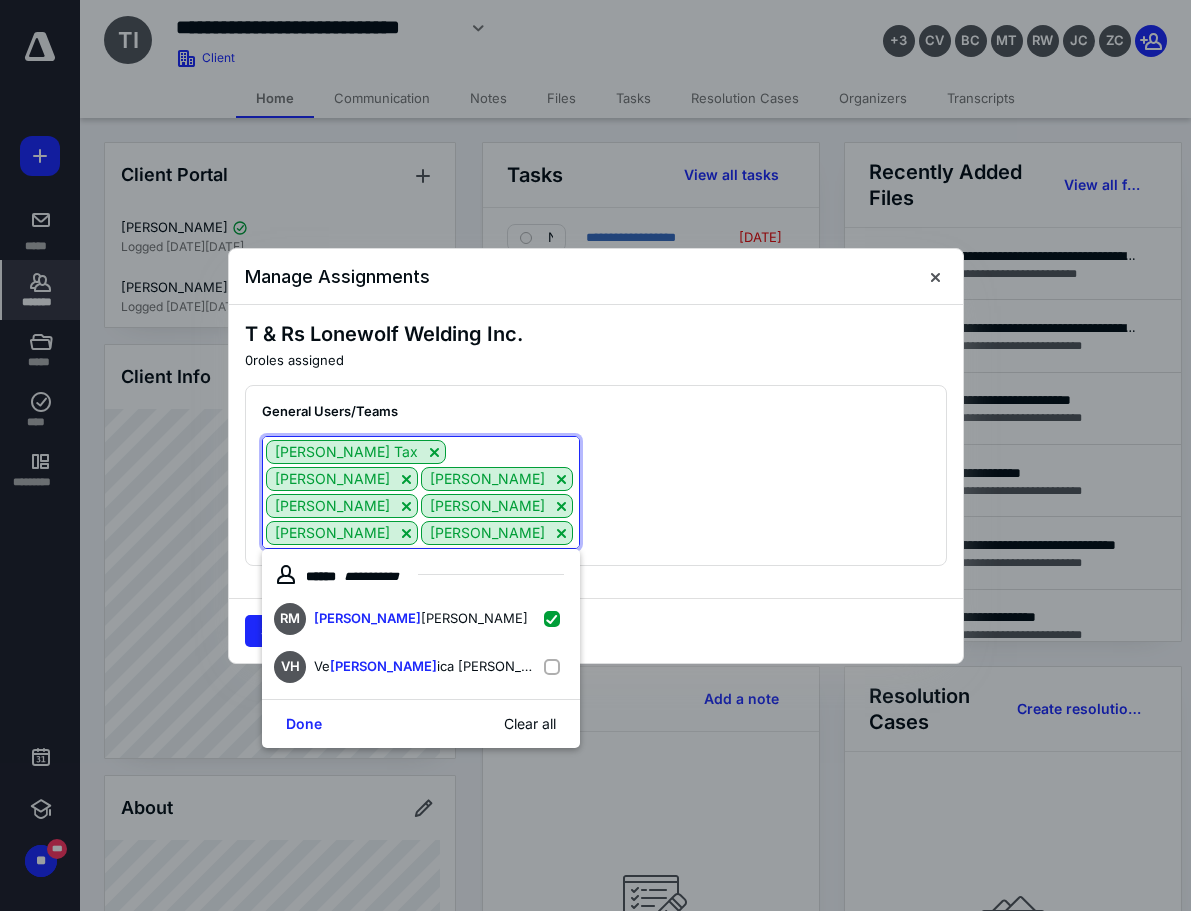 type on "[PERSON_NAME]" 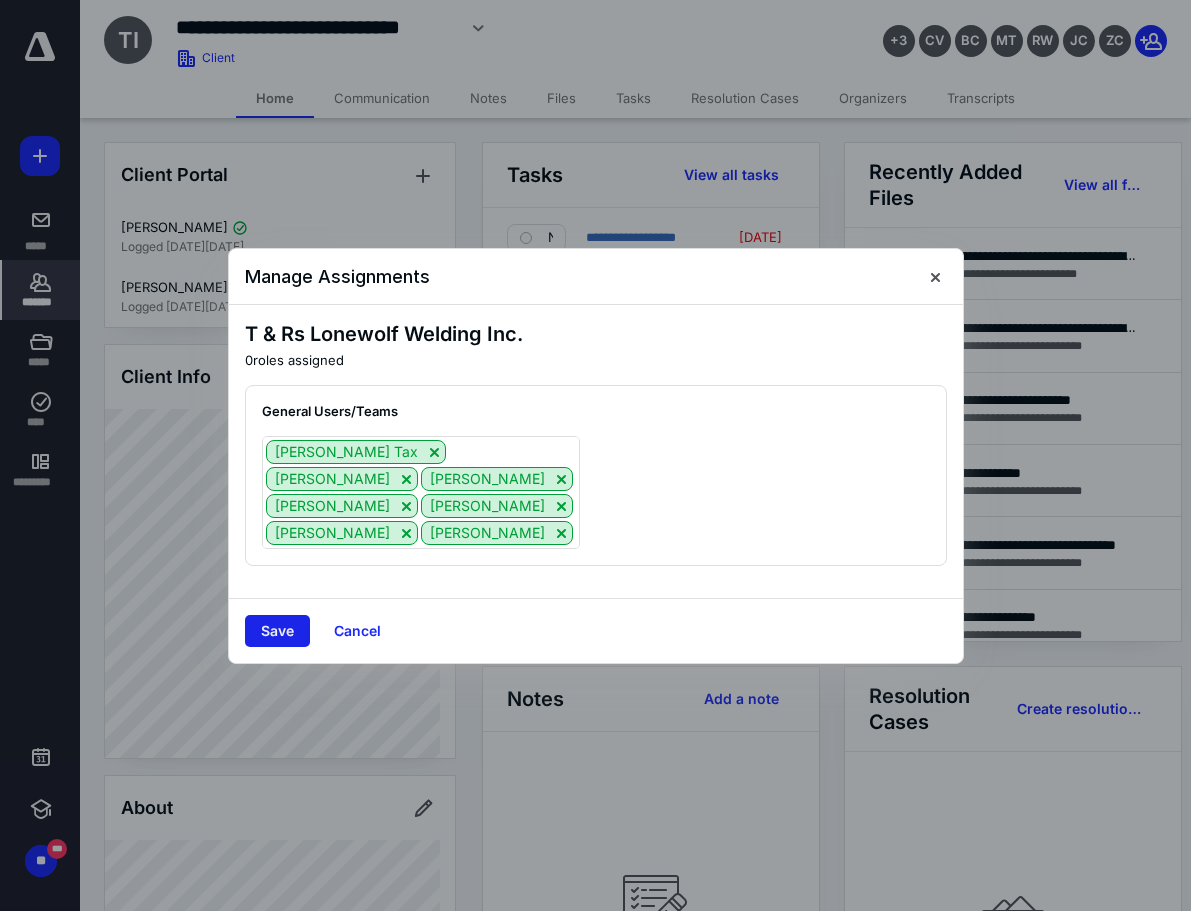 click on "Save" at bounding box center [277, 631] 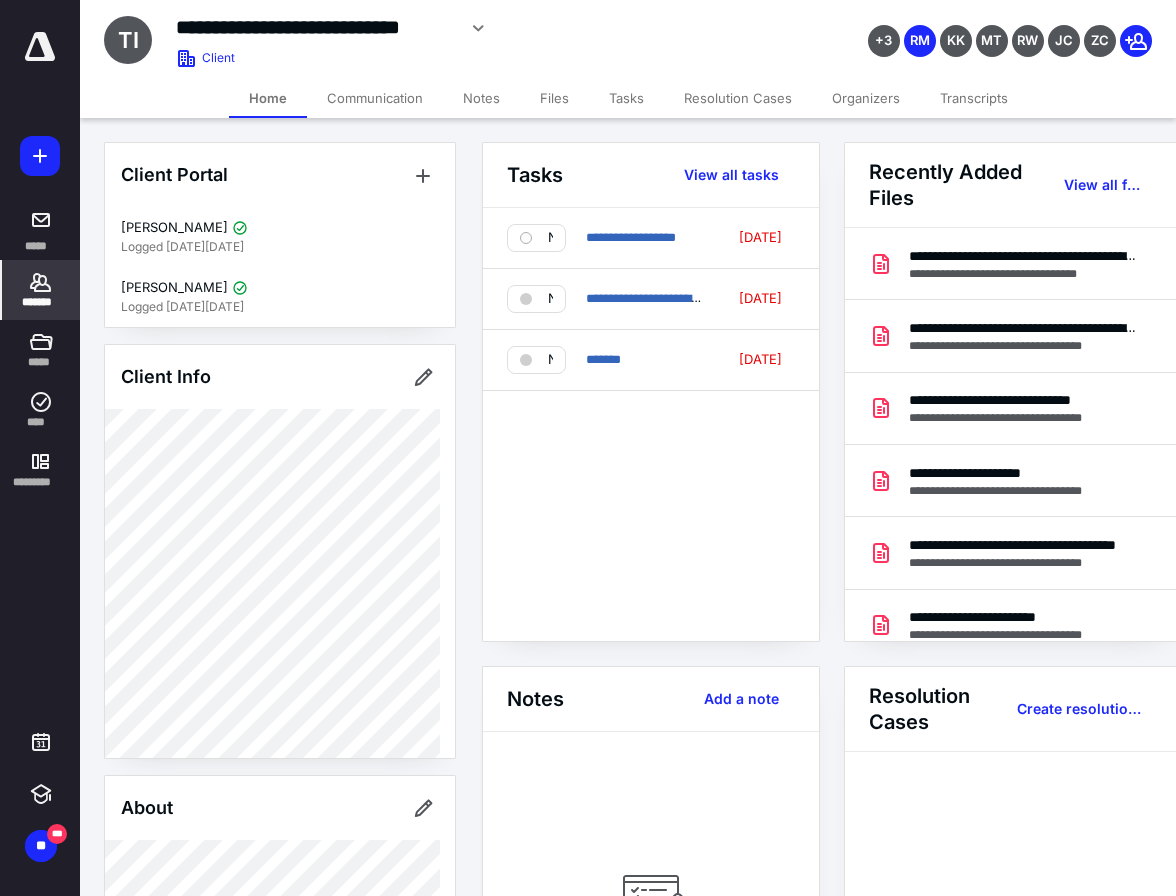 click on "*******" at bounding box center [41, 302] 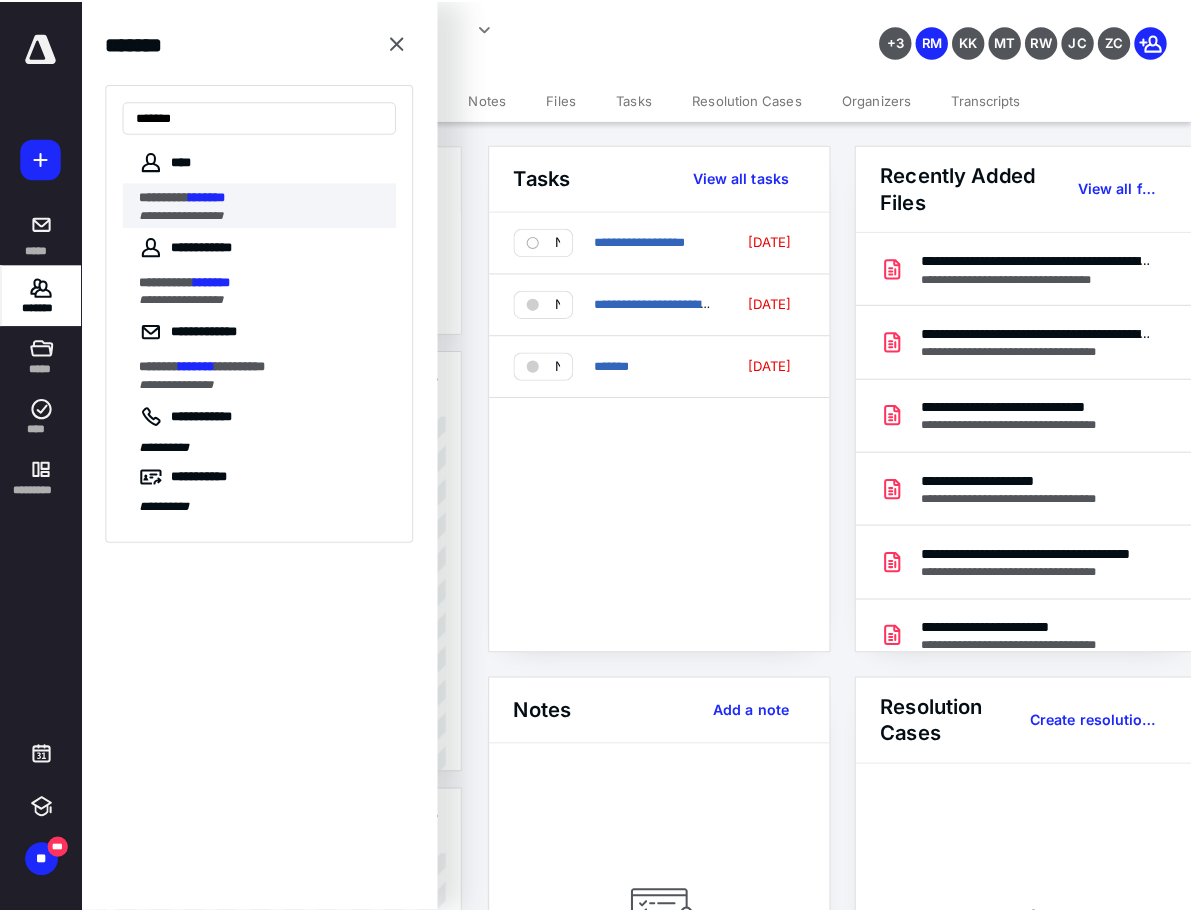type 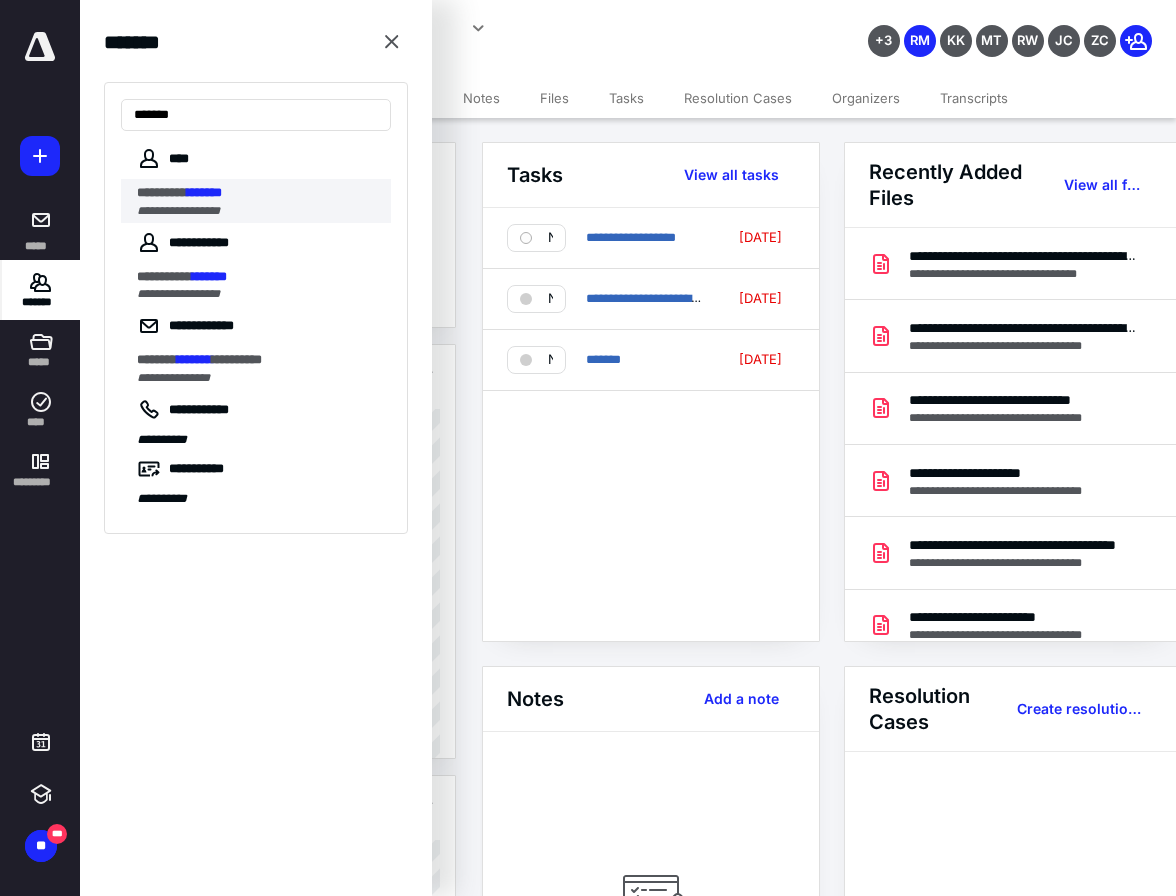 click on "**********" at bounding box center [178, 211] 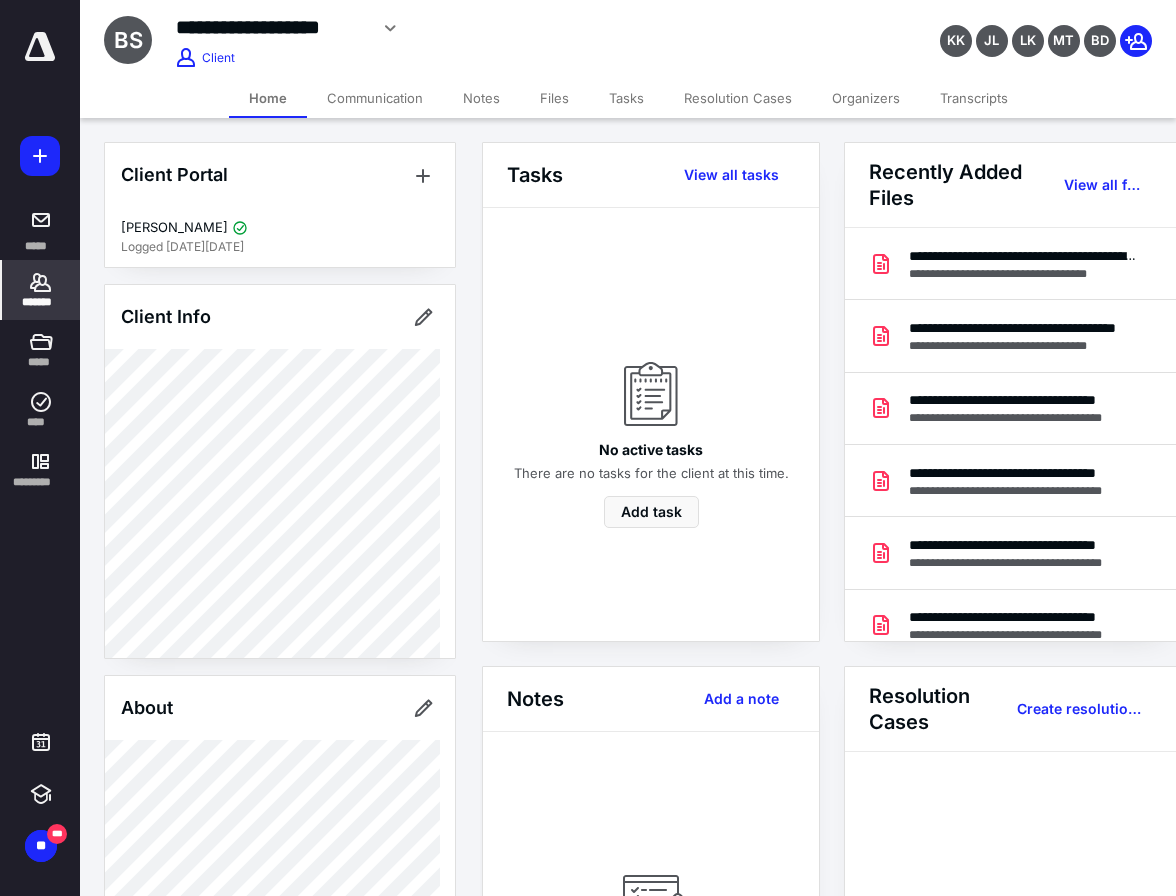 click 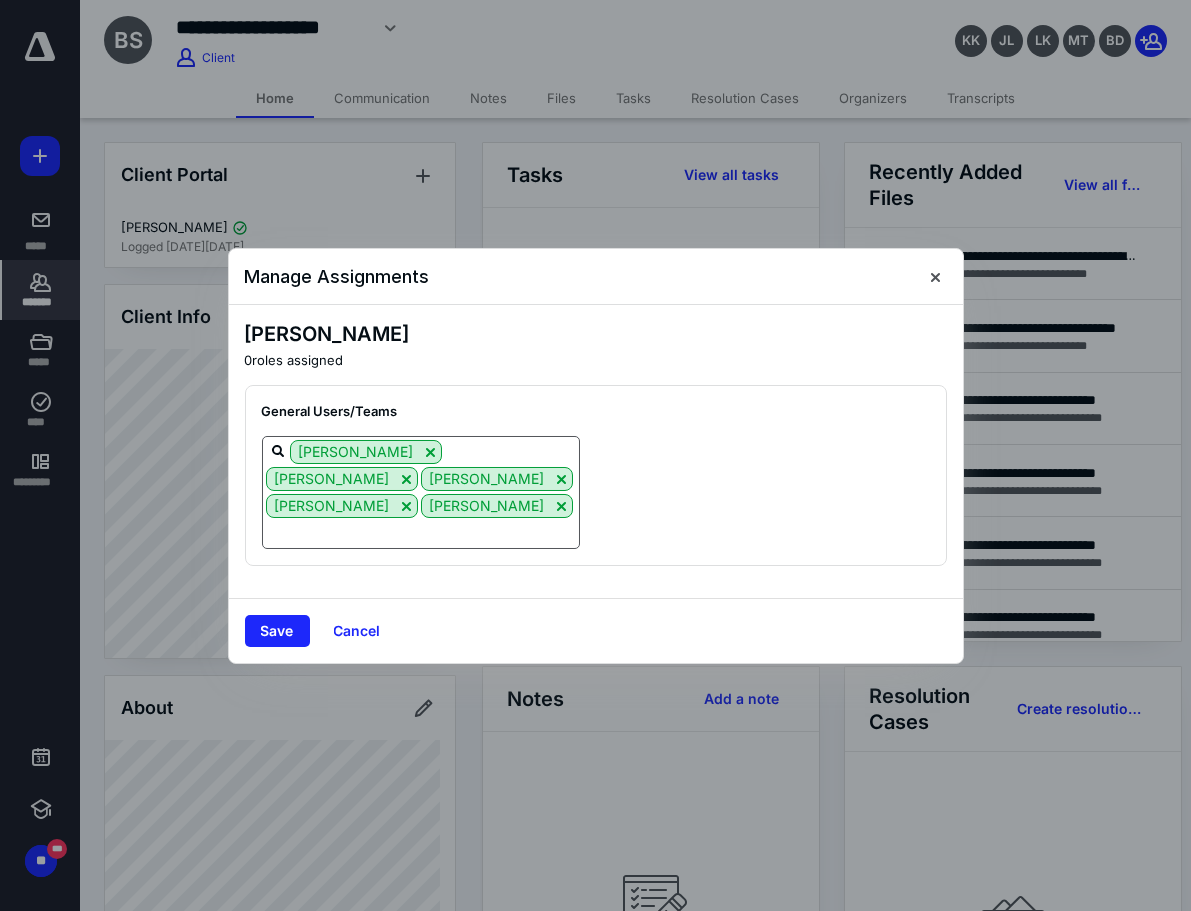click at bounding box center [421, 532] 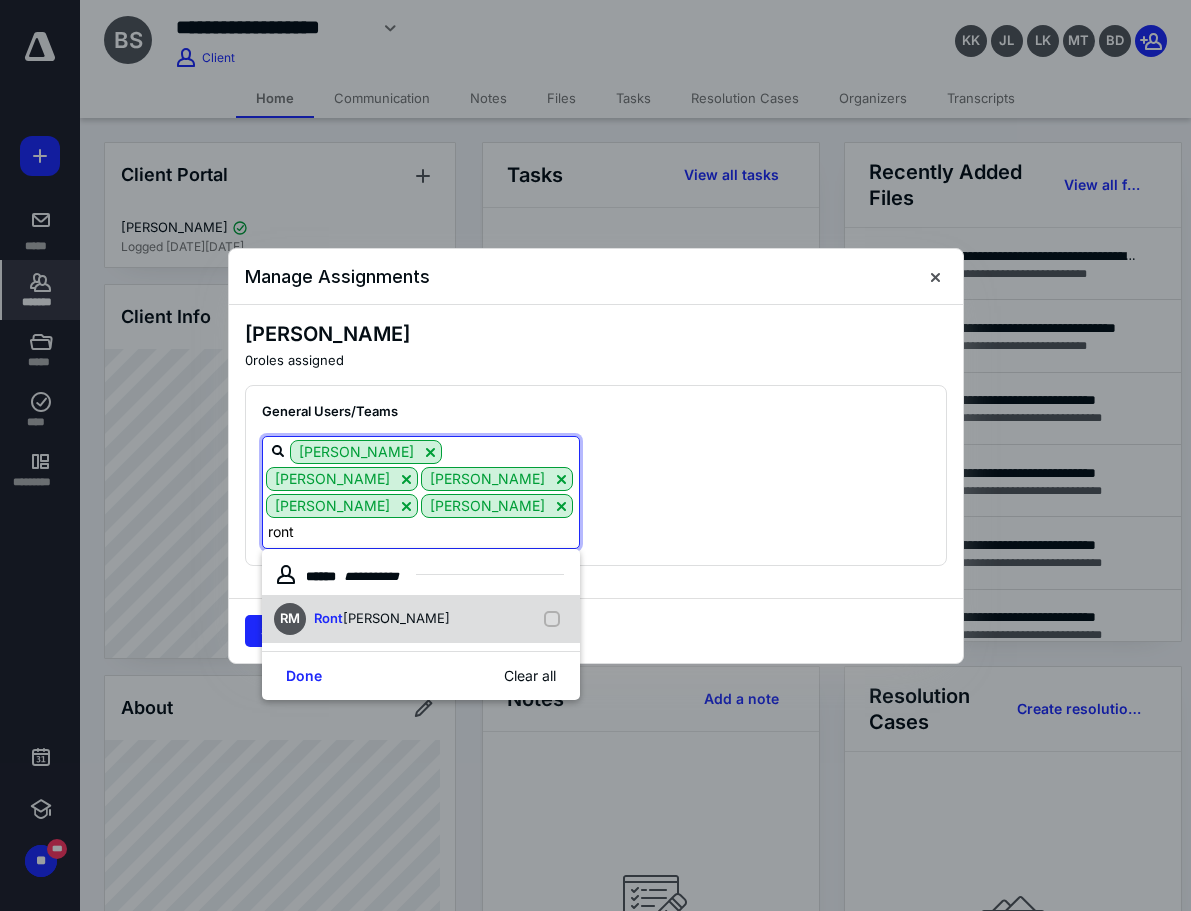 click on "[PERSON_NAME]" at bounding box center (396, 618) 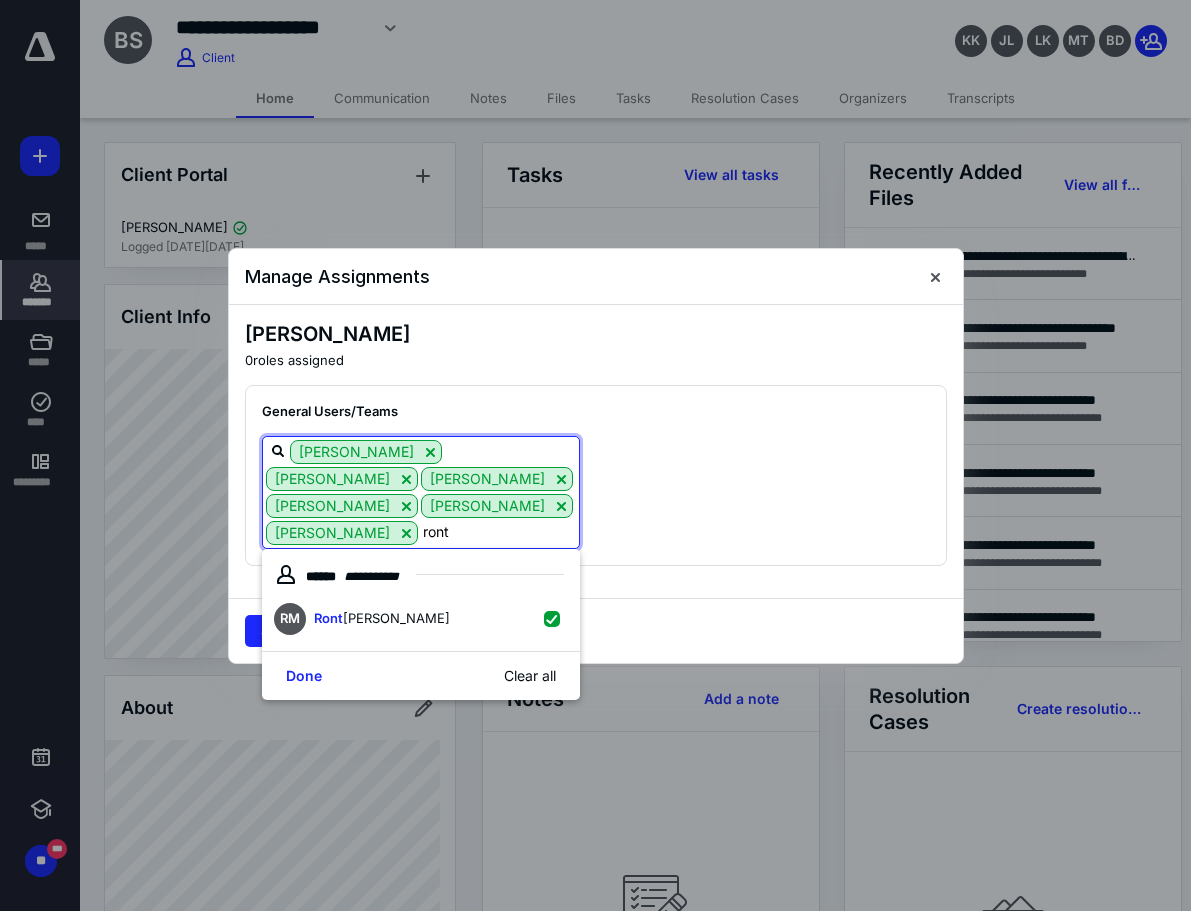 click on "Save Cancel" at bounding box center (596, 630) 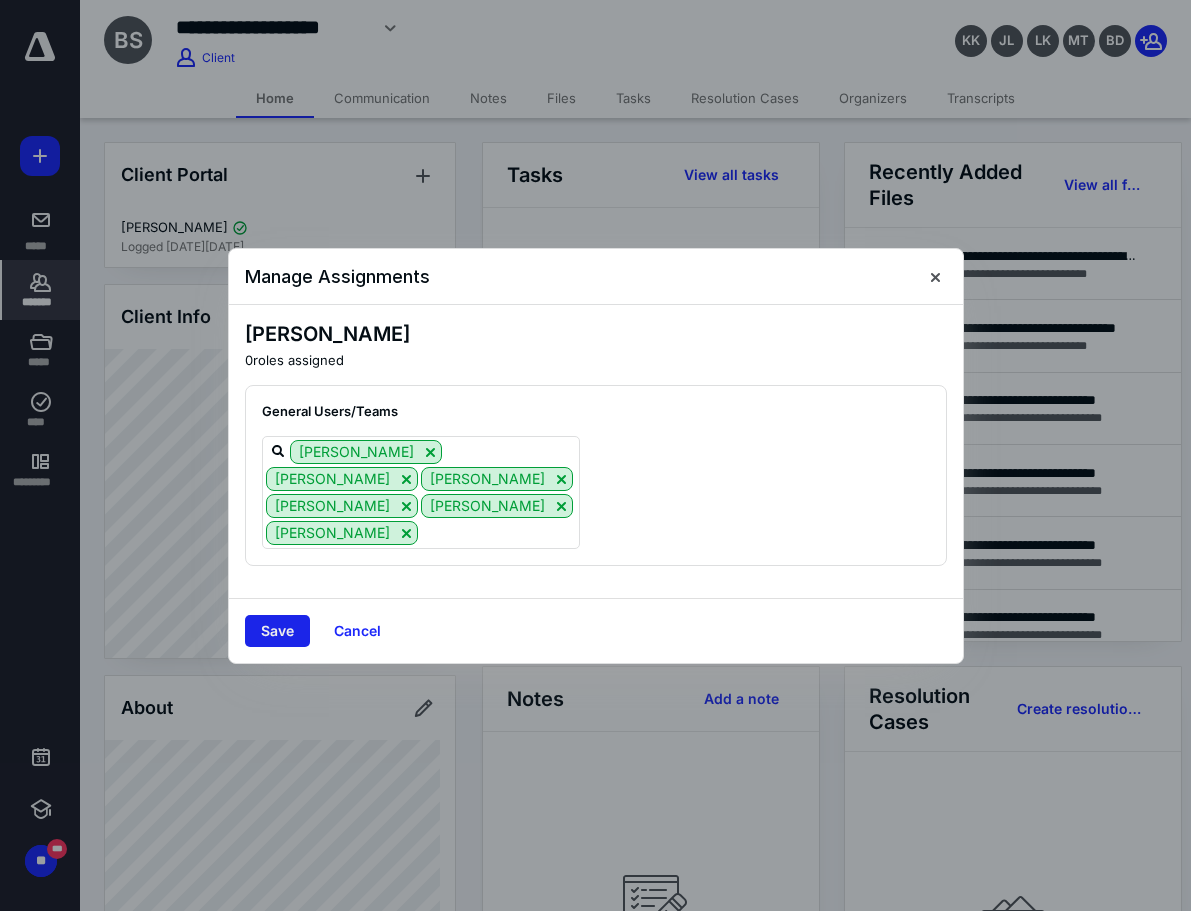 click on "Save" at bounding box center [277, 631] 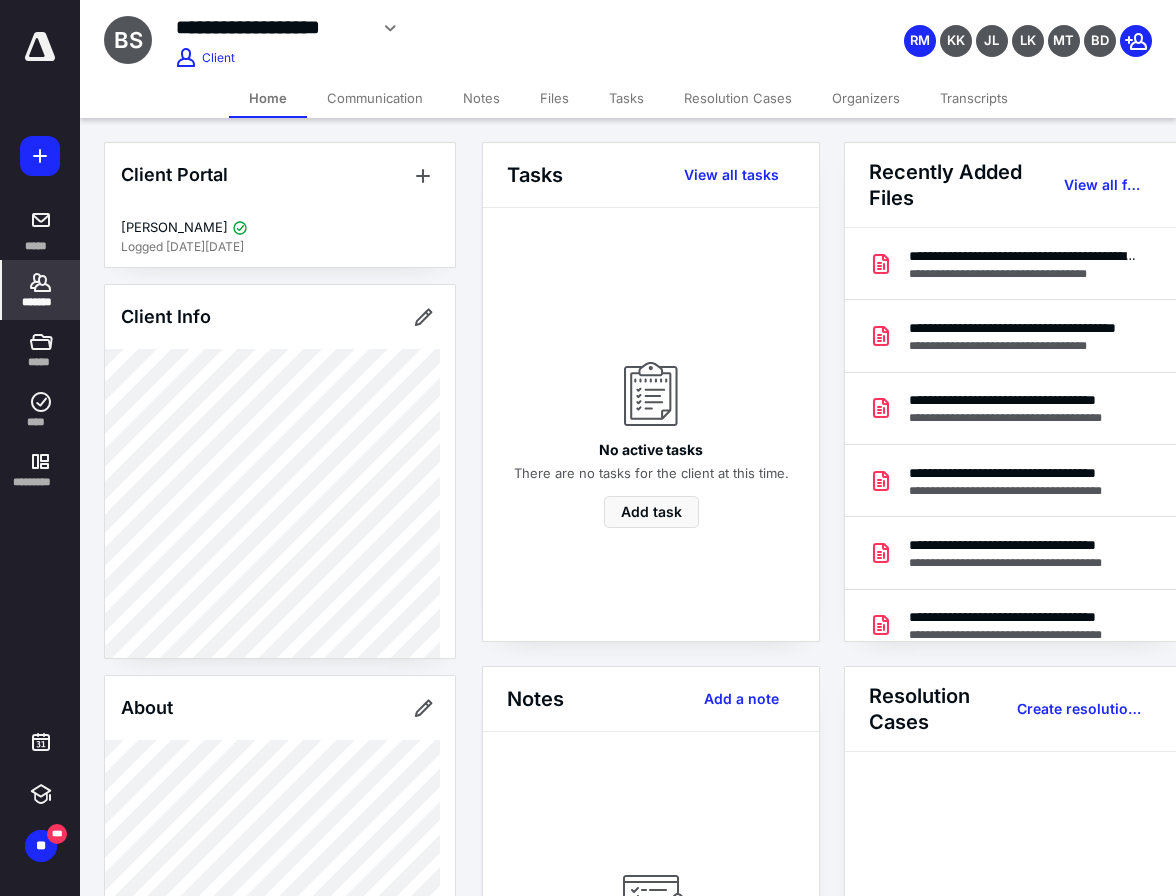 click on "No active tasks There are no tasks for the client at this time. Add task" at bounding box center (651, 424) 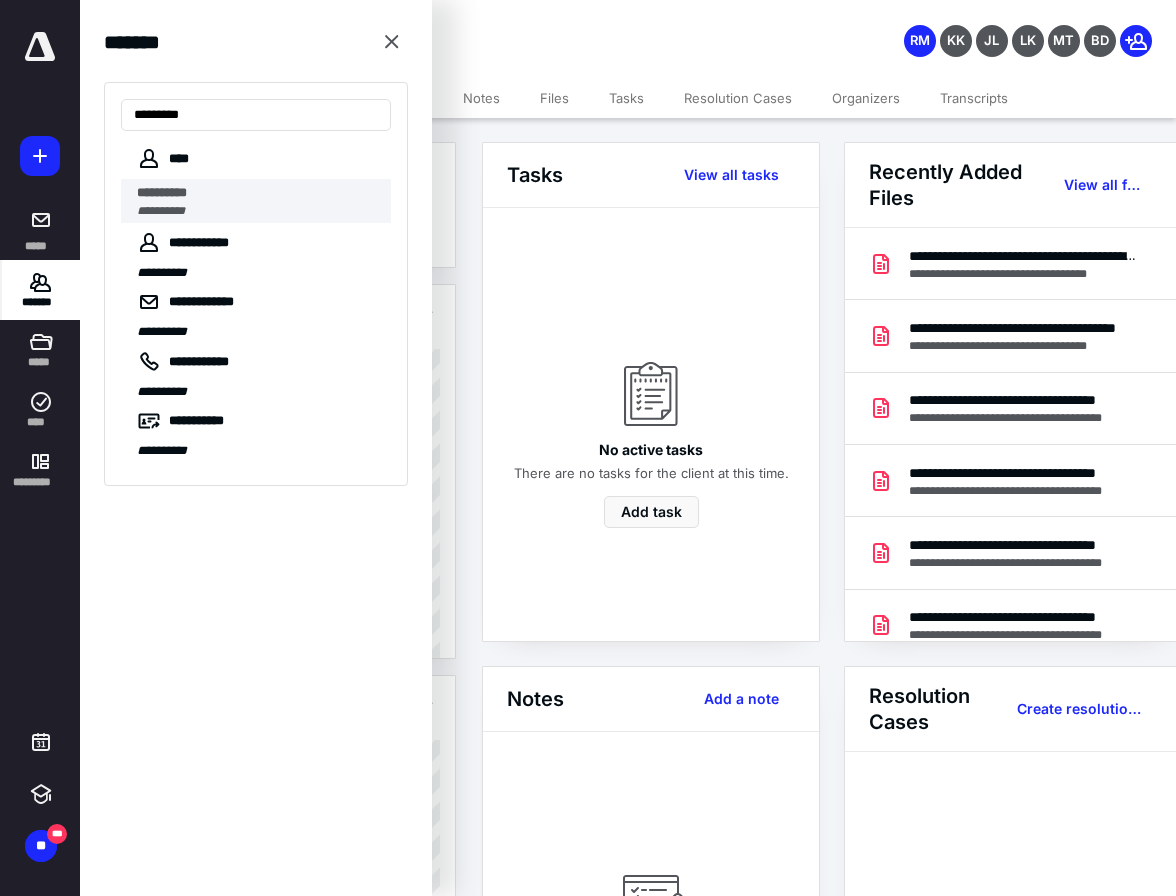 click on "**********" at bounding box center [258, 193] 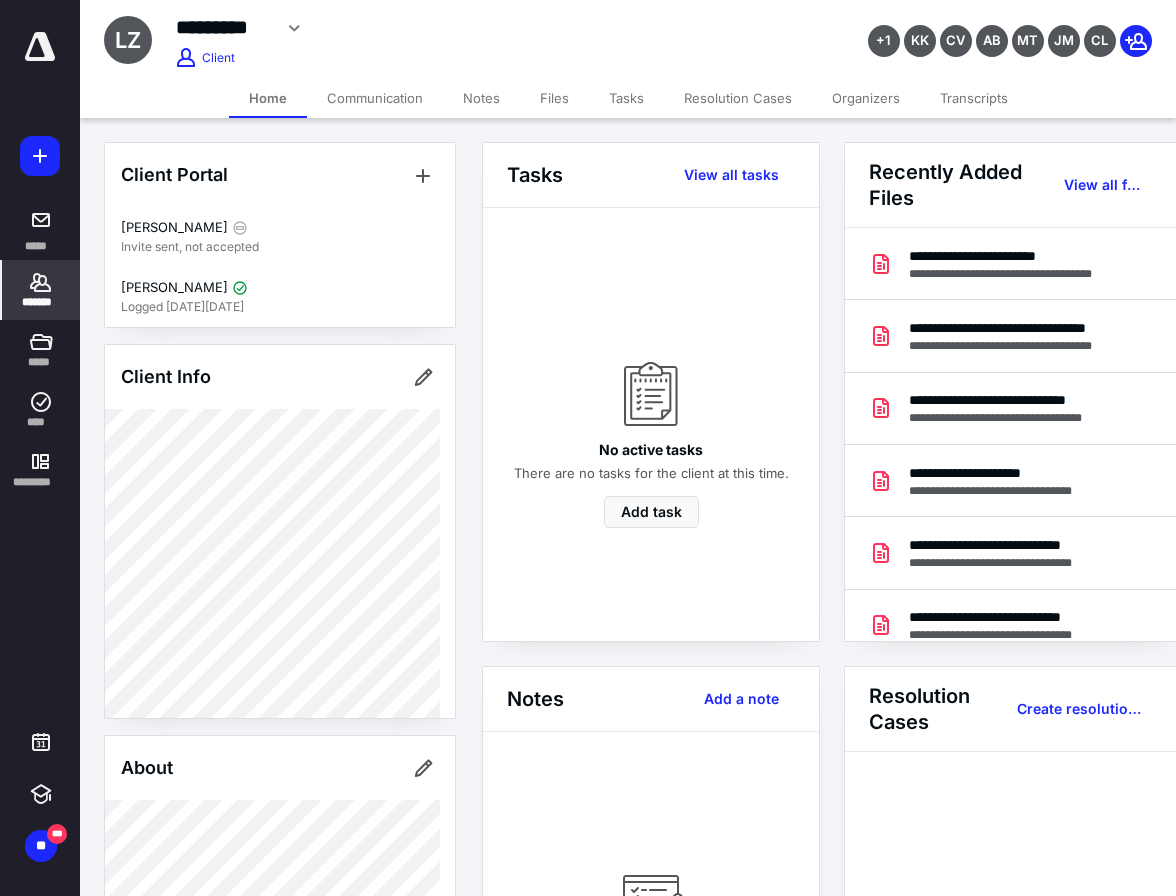 click 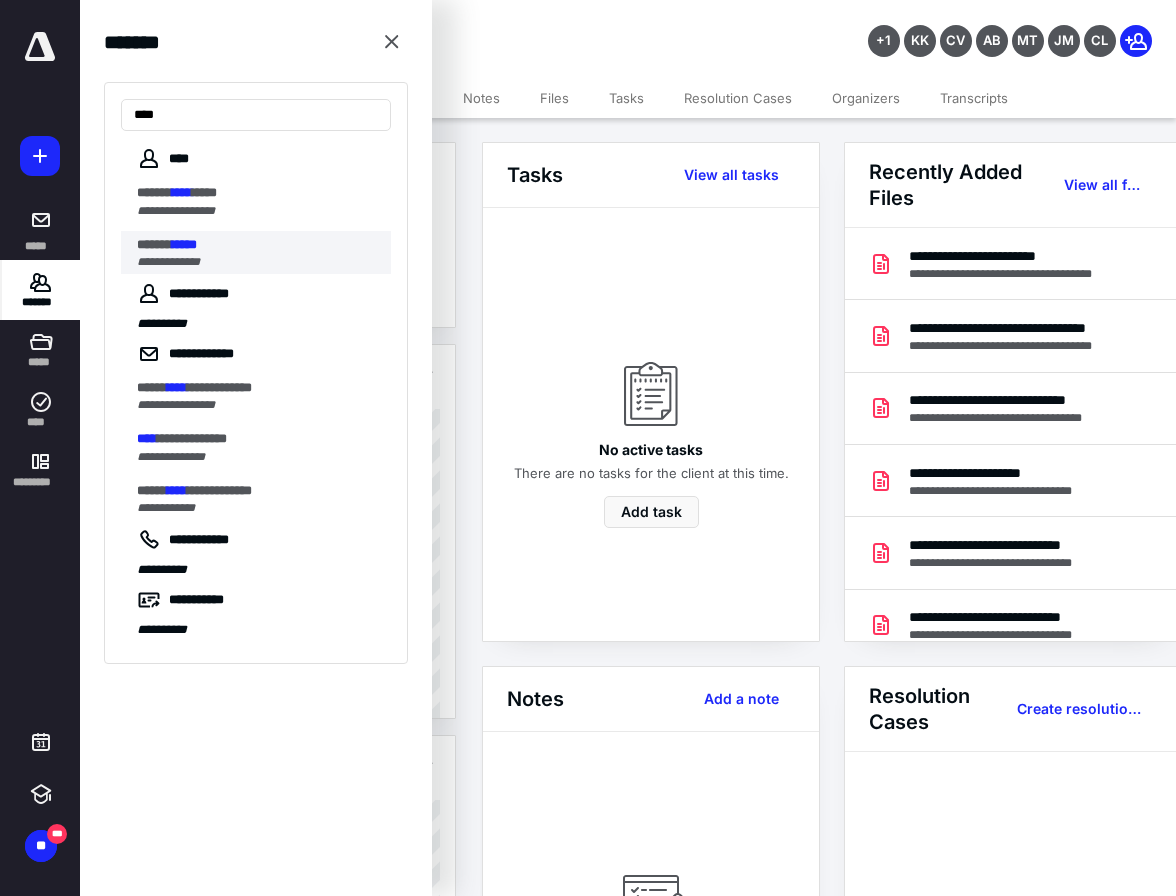 click on "****** **** *" at bounding box center [258, 245] 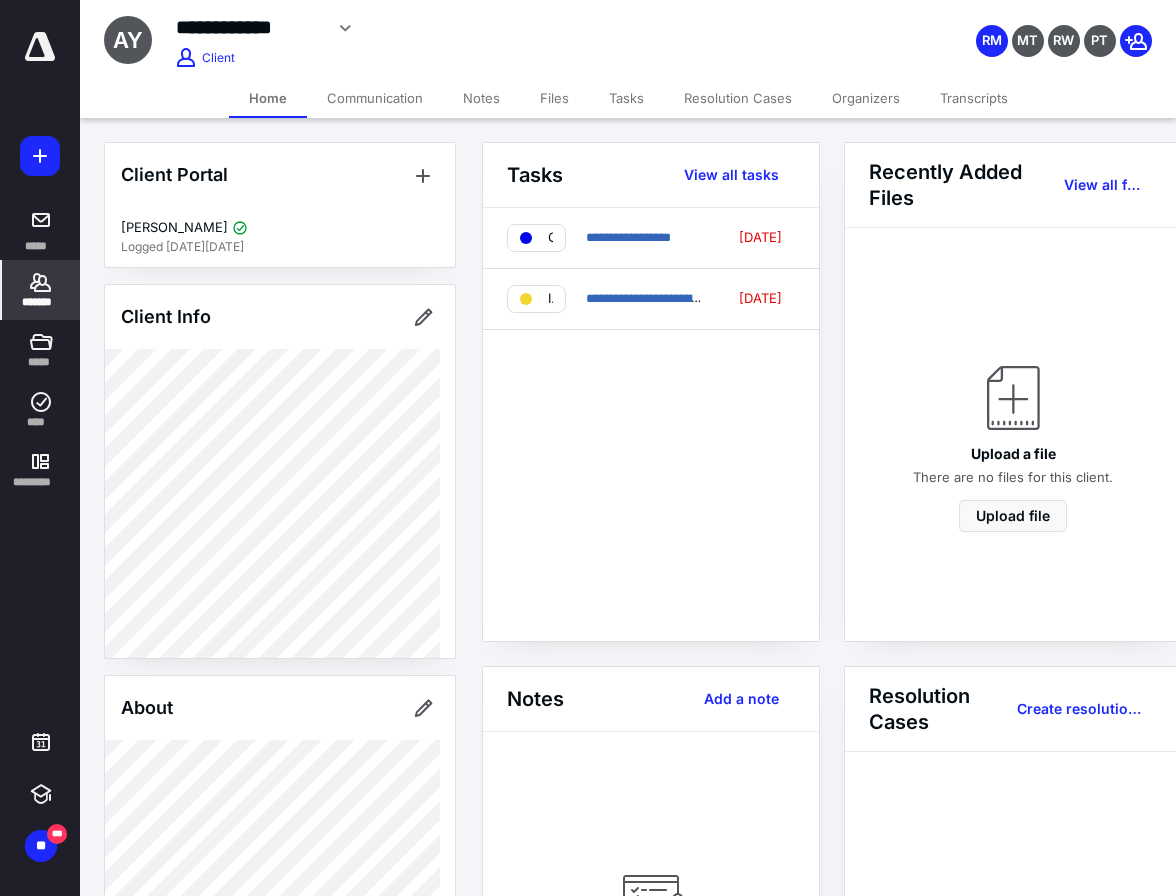 click 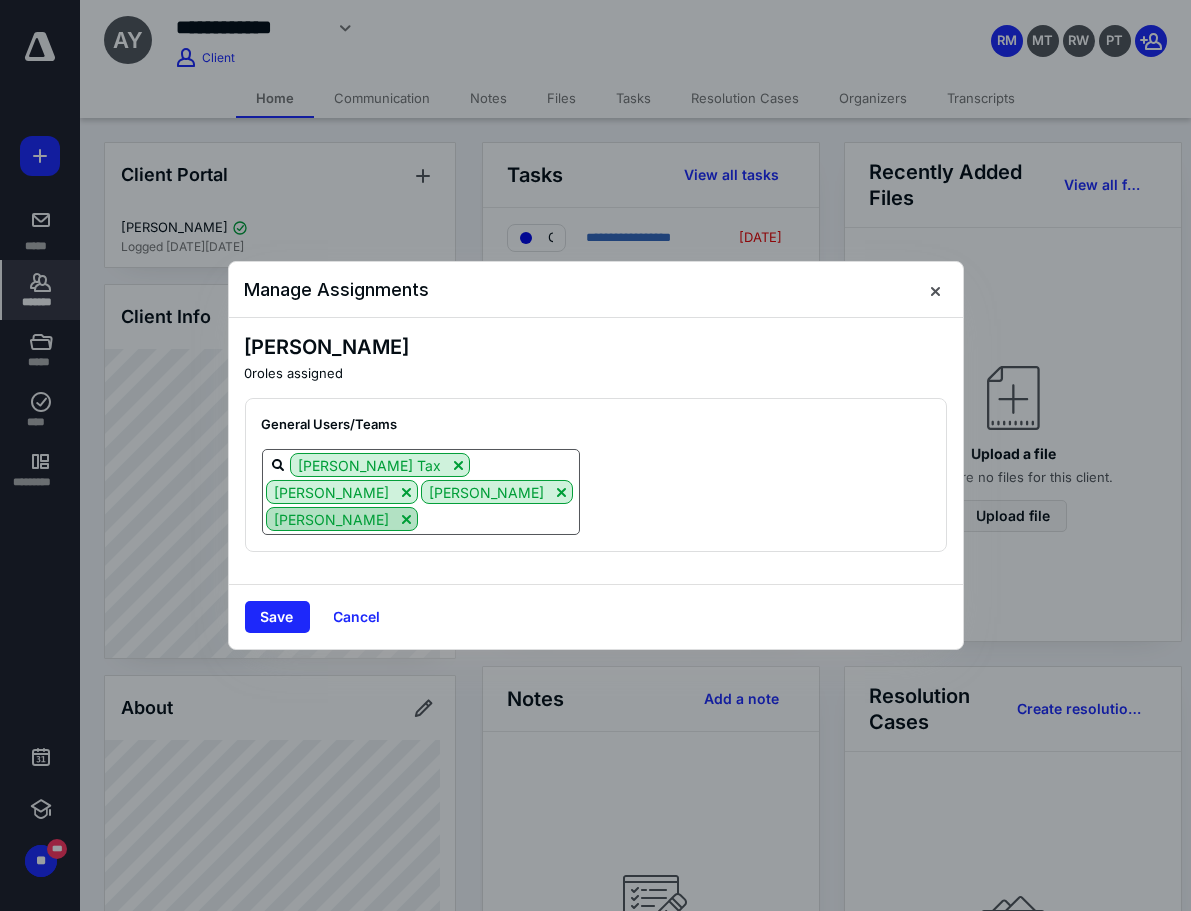 click at bounding box center [406, 519] 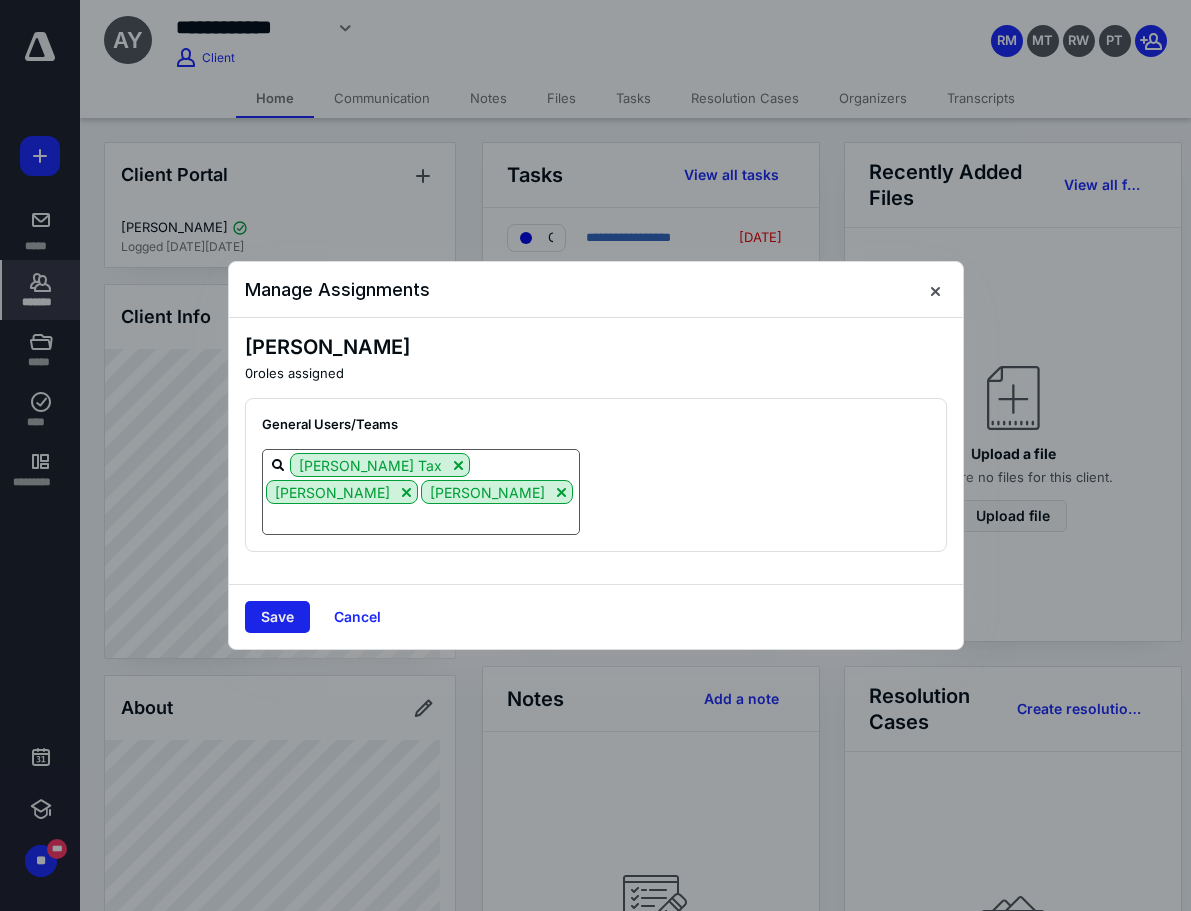 click on "Save" at bounding box center (277, 617) 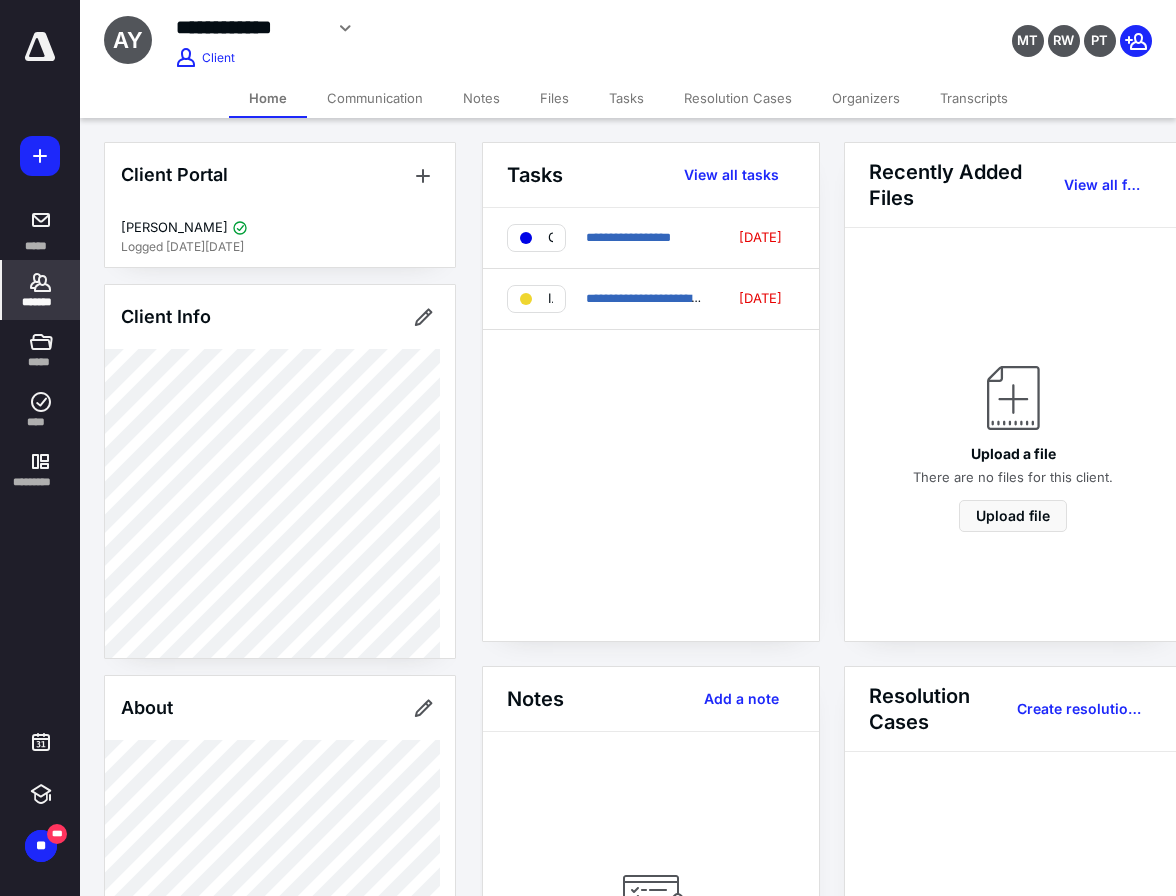click 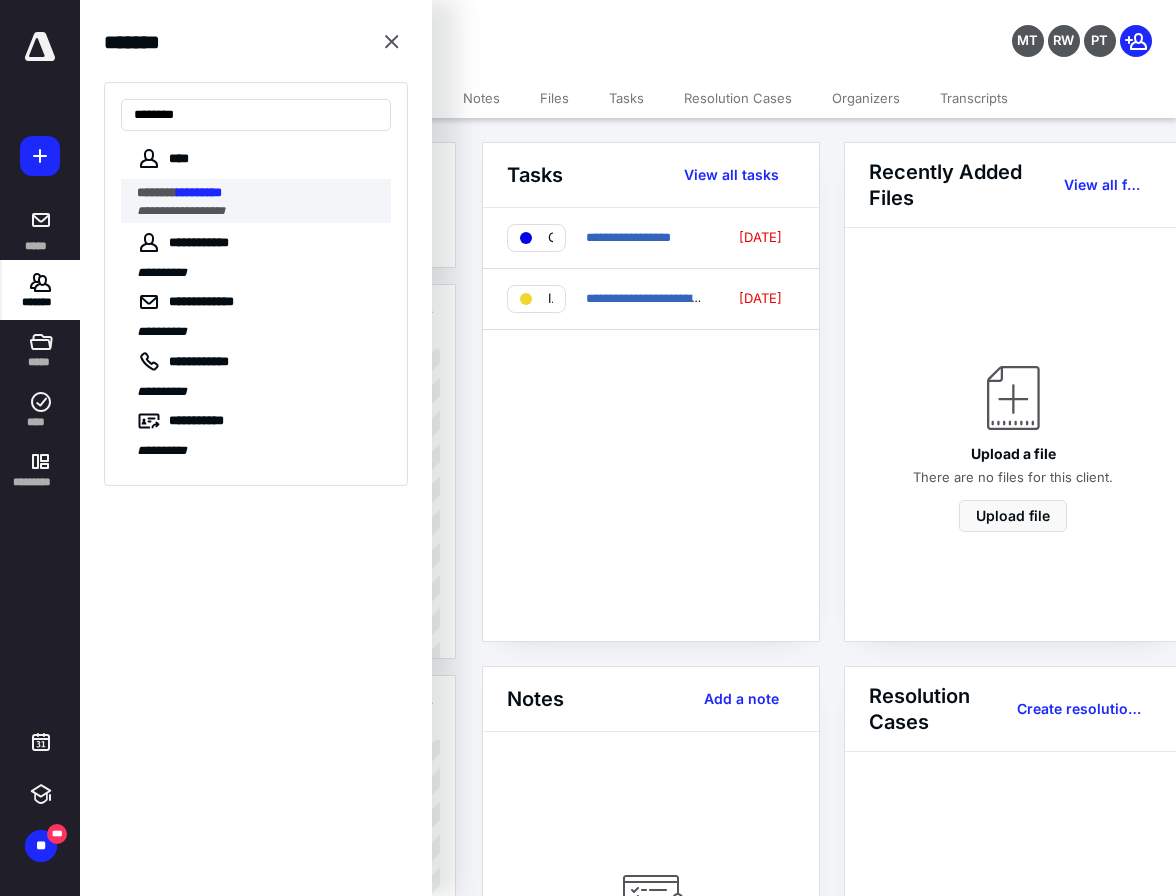 click on "******* ******** *" at bounding box center (258, 193) 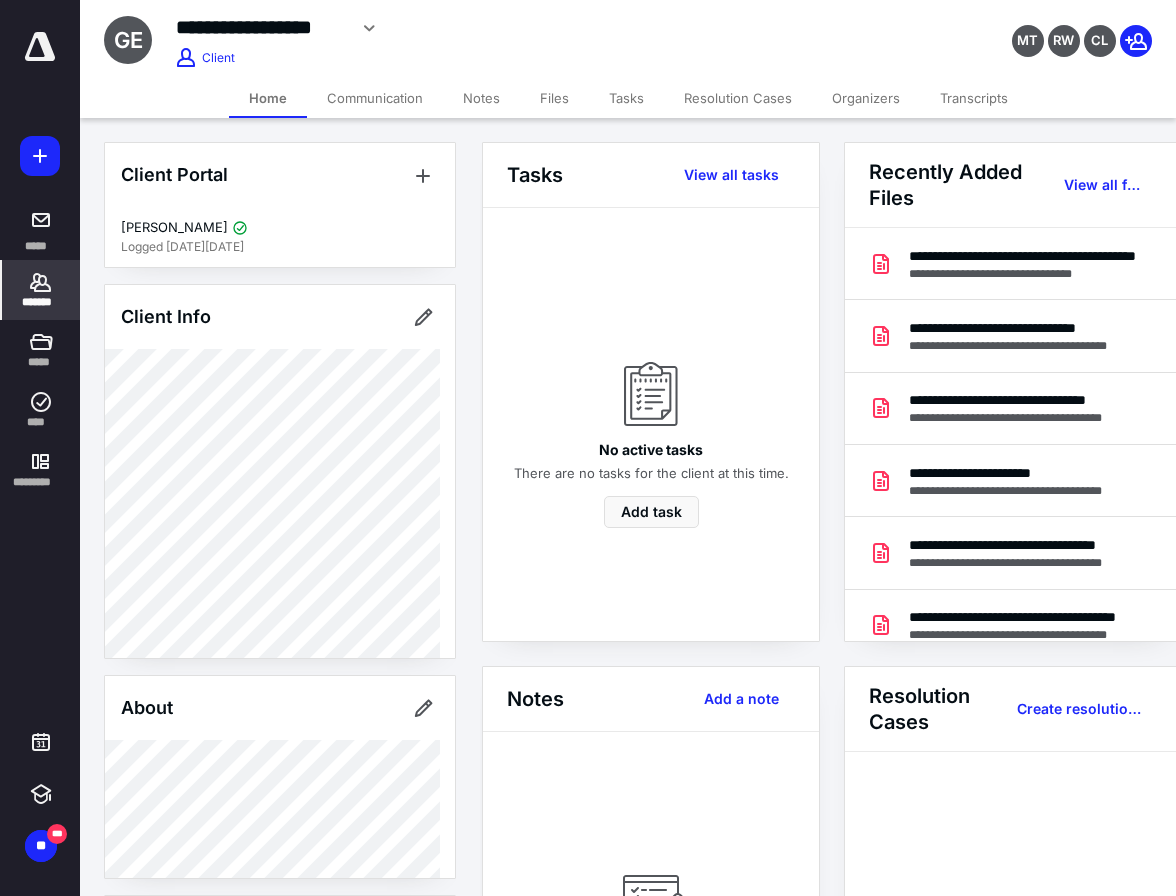 click on "Organizers" at bounding box center [866, 98] 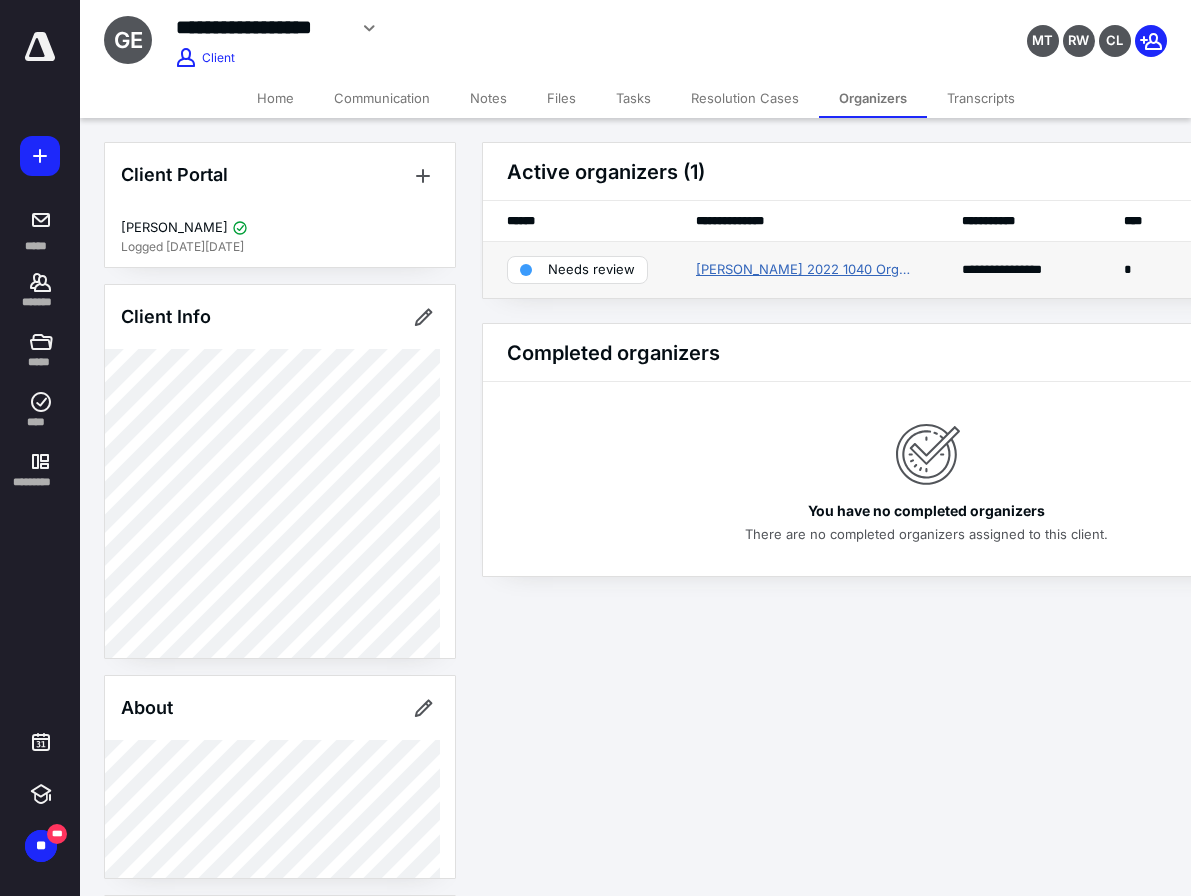 click on "[PERSON_NAME] 2022 1040 Organizer" at bounding box center (805, 270) 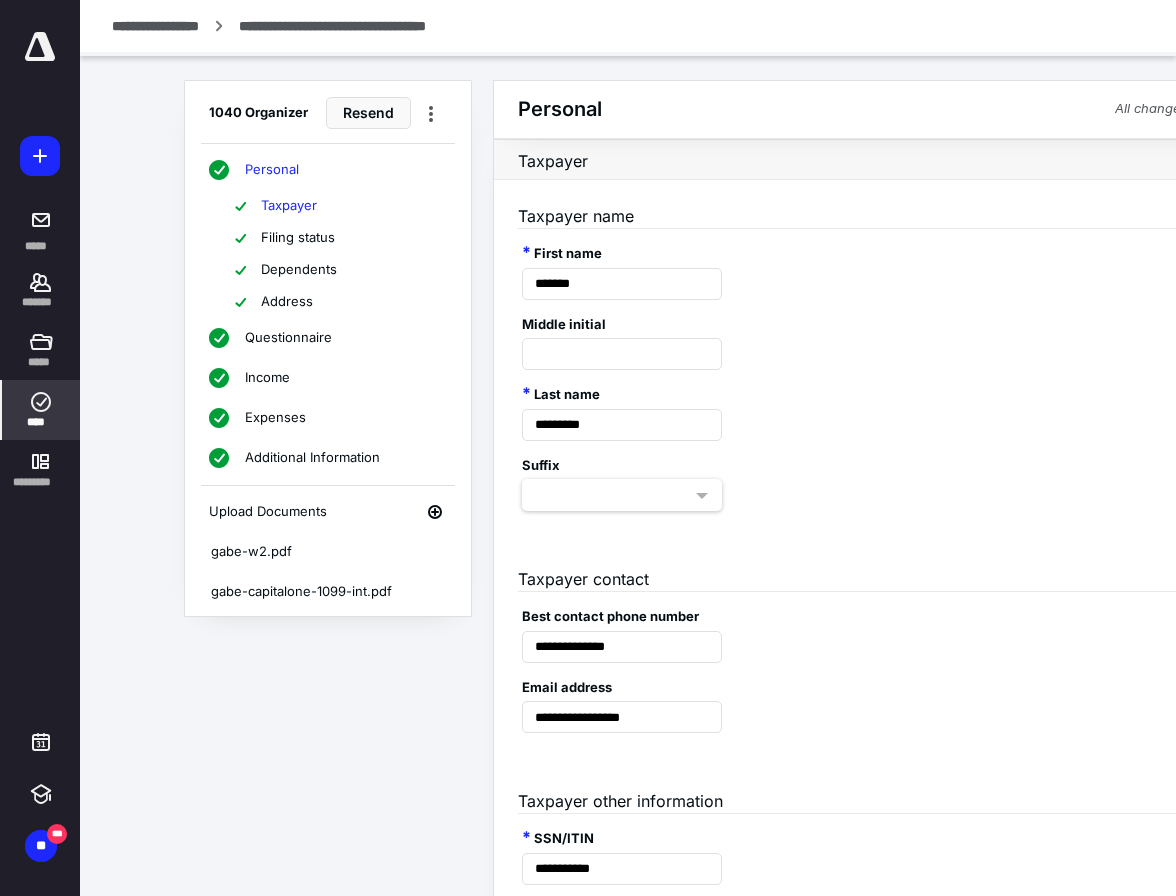 click on "Additional Information" at bounding box center [312, 458] 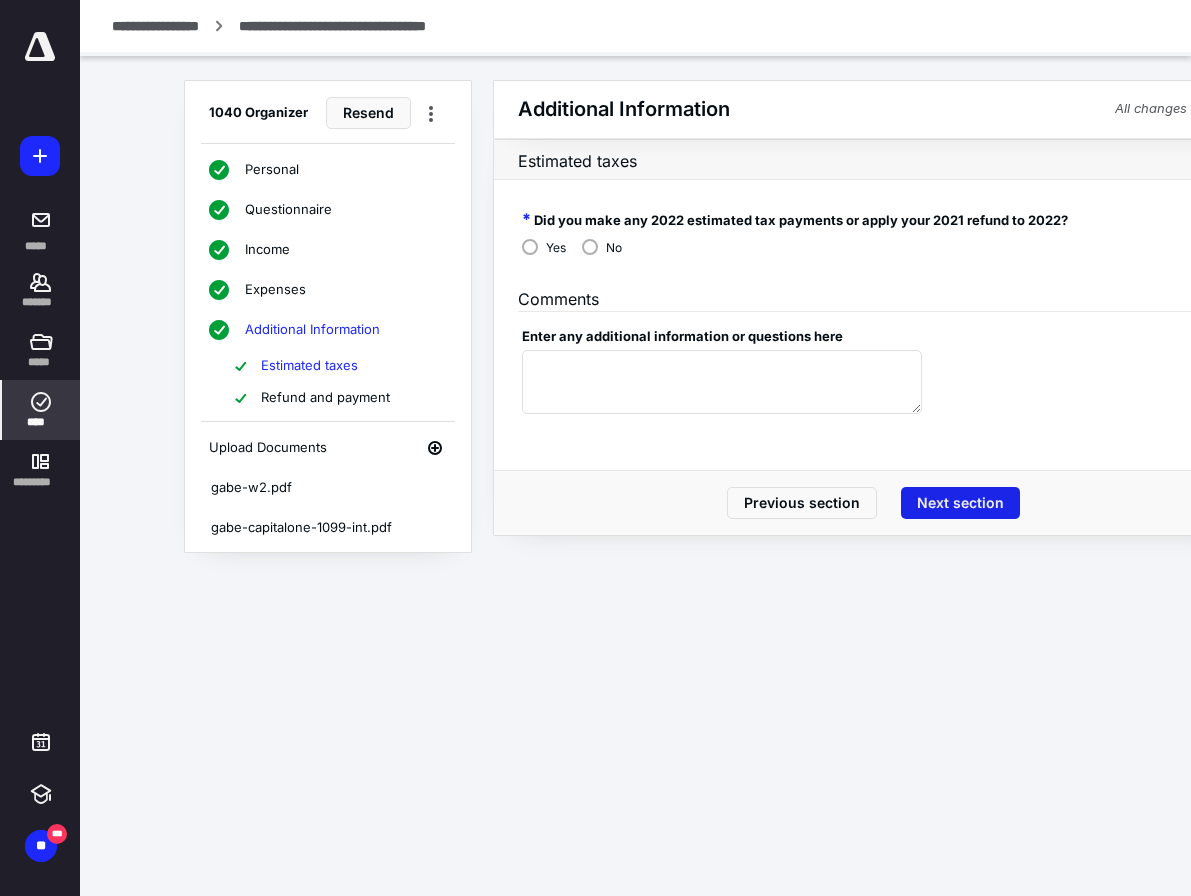 click on "Next section" at bounding box center (960, 503) 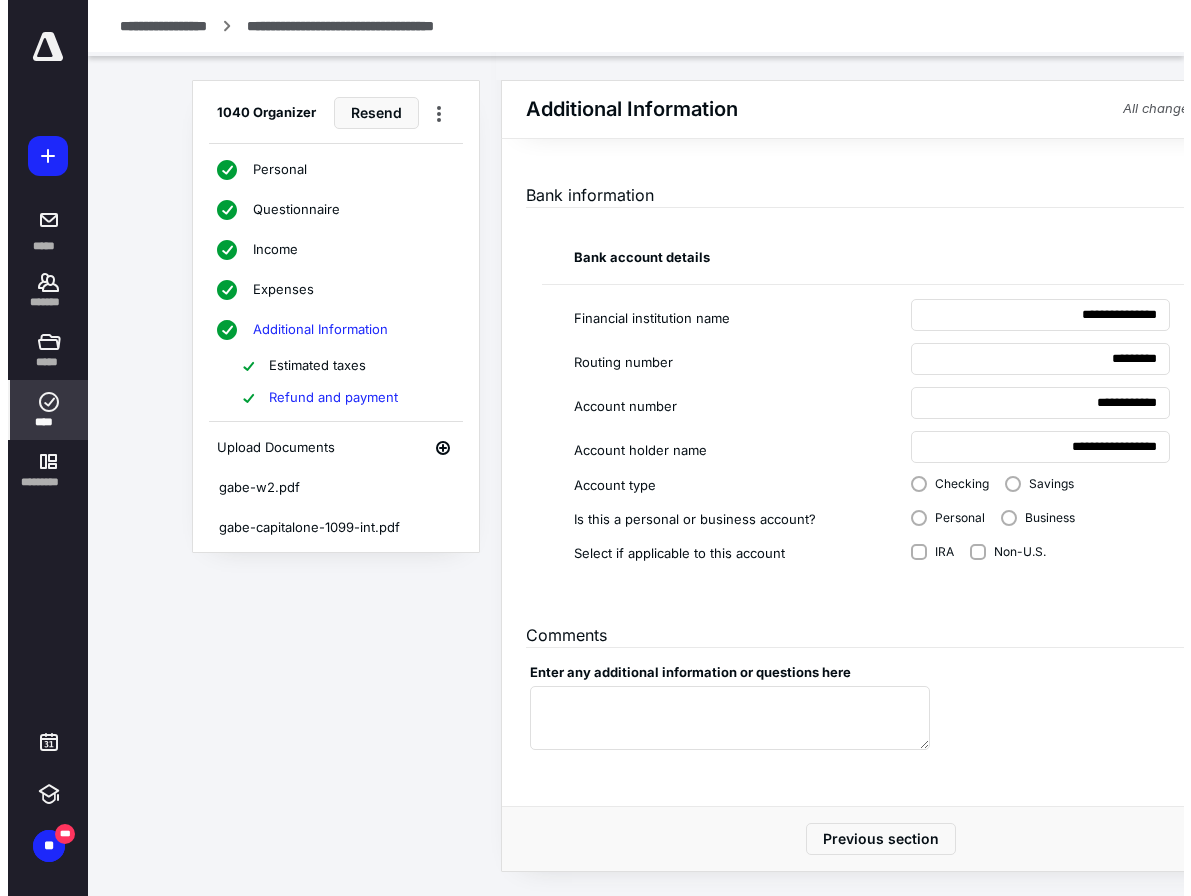 scroll, scrollTop: 0, scrollLeft: 0, axis: both 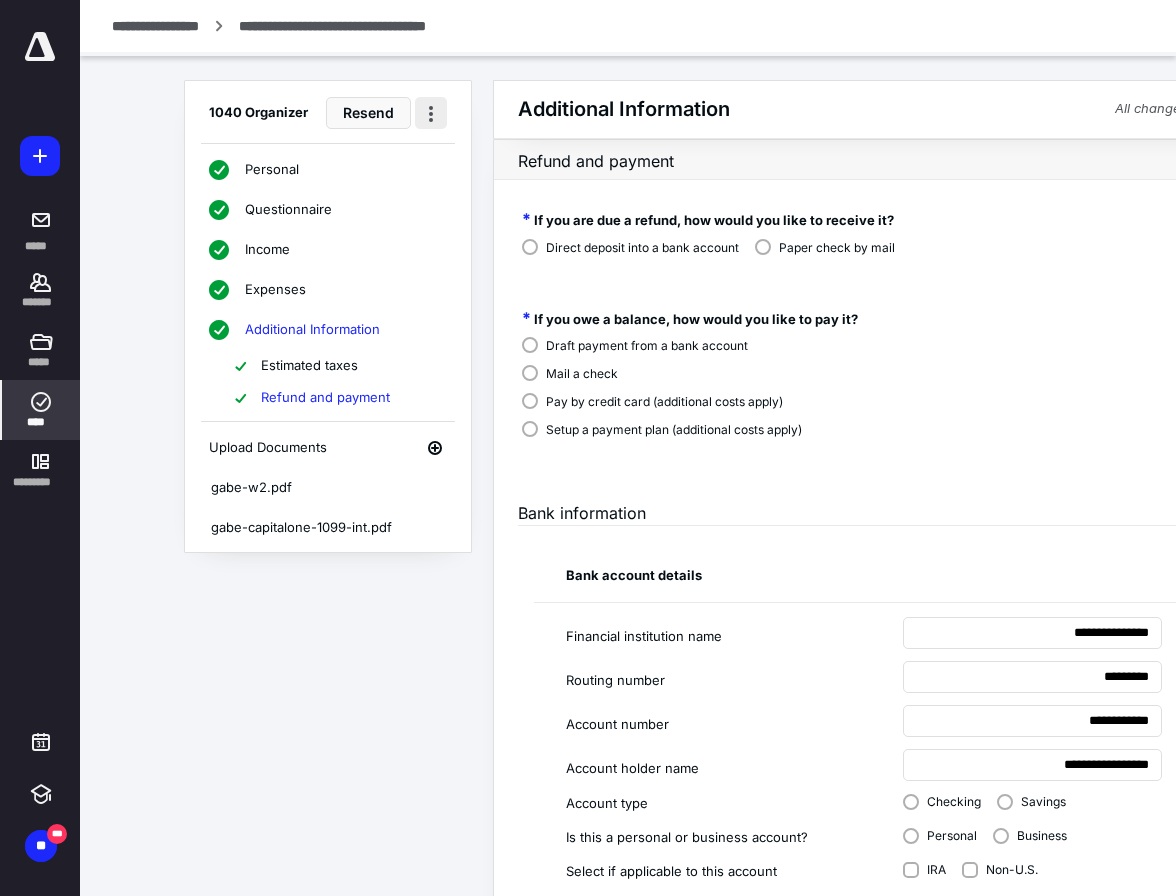 click at bounding box center (431, 113) 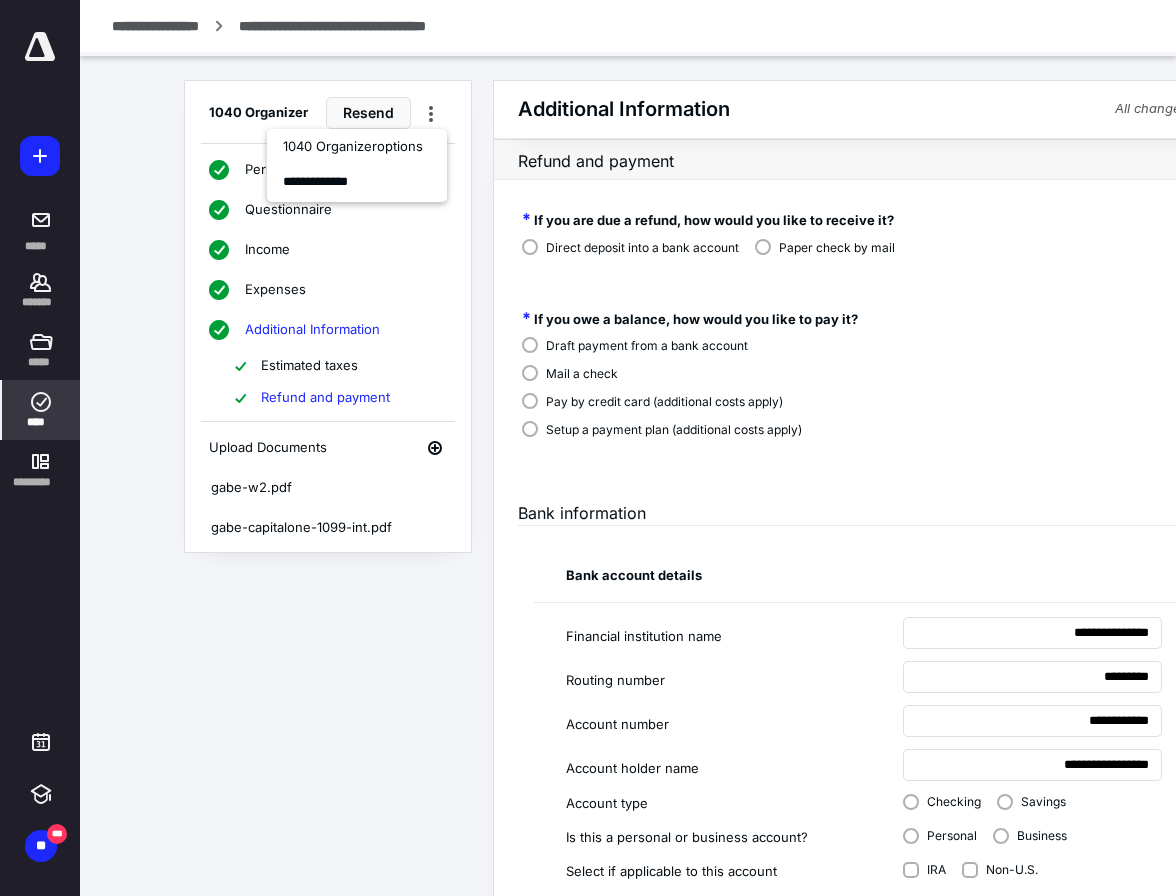 click on "**********" at bounding box center (357, 183) 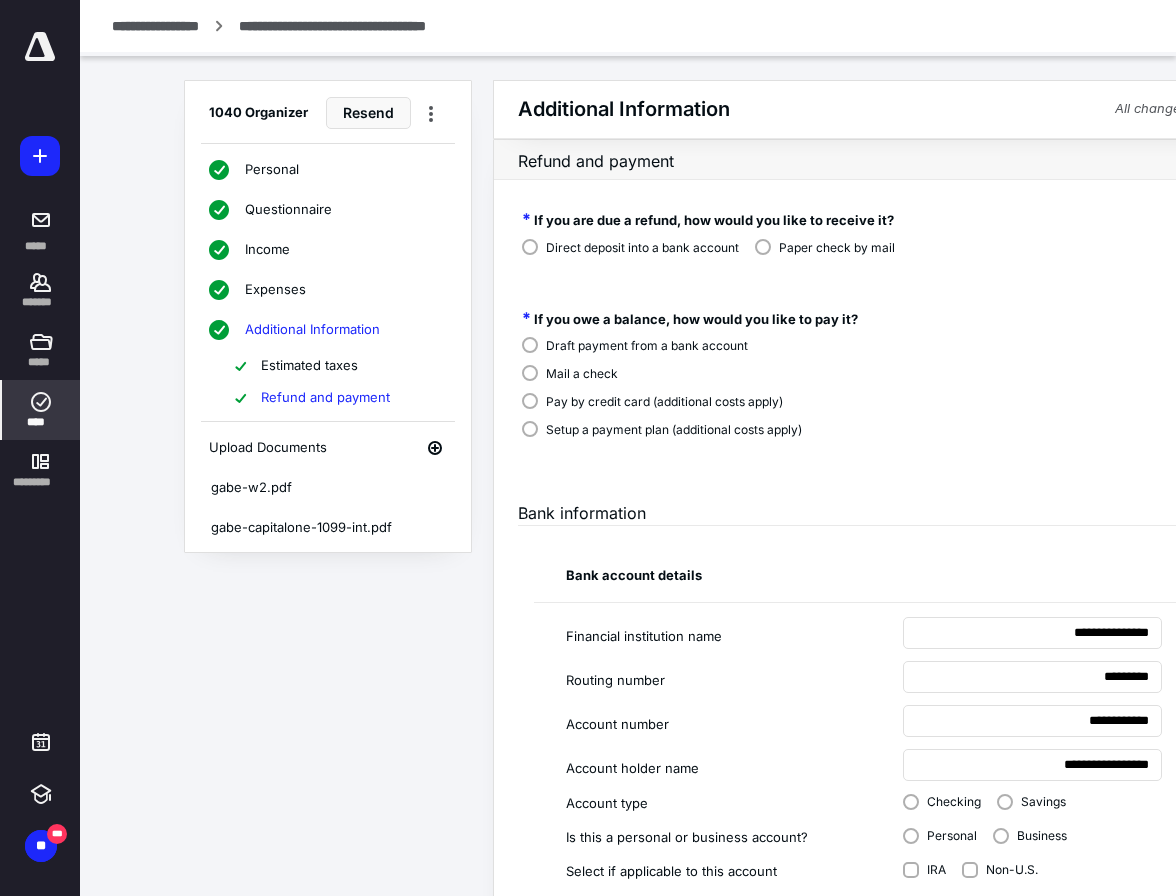 click on "Refund and payment" at bounding box center [873, 160] 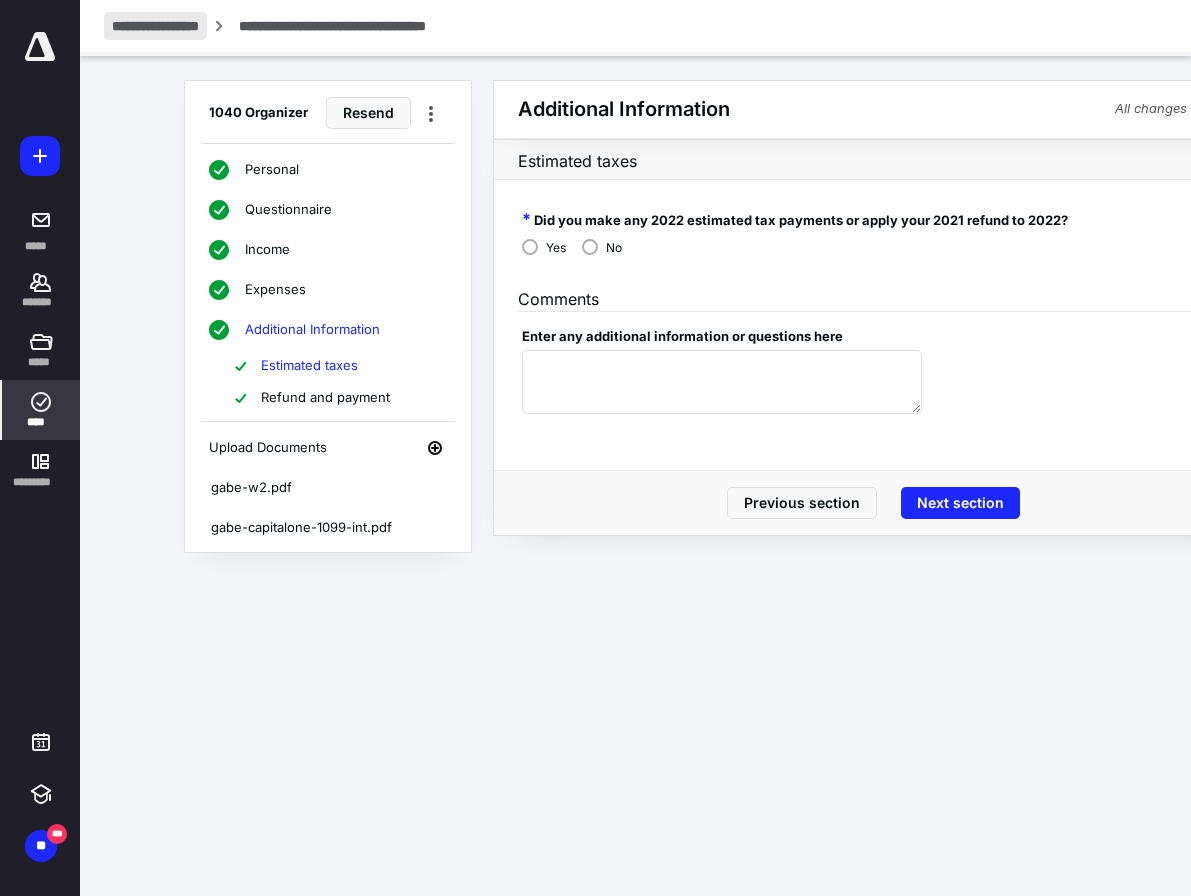 click on "**********" at bounding box center [155, 26] 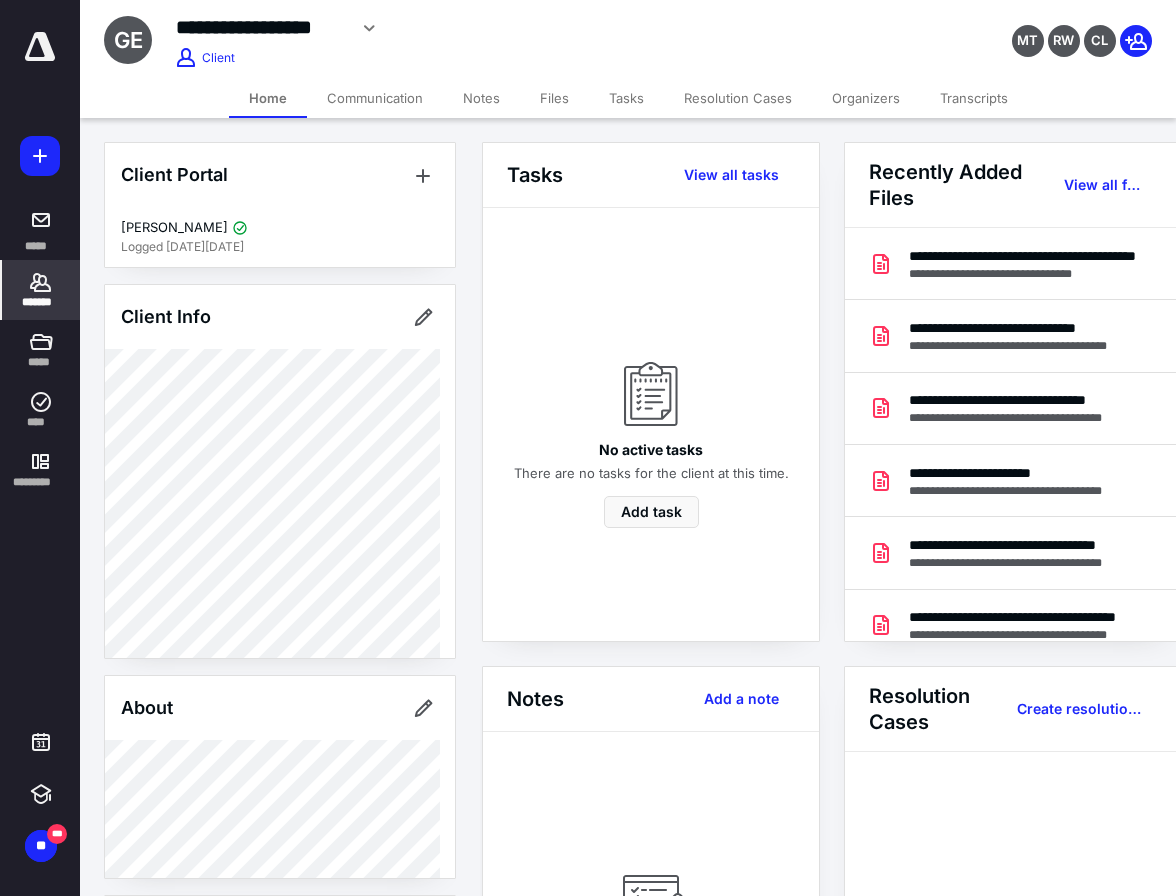 click on "Organizers" at bounding box center [866, 98] 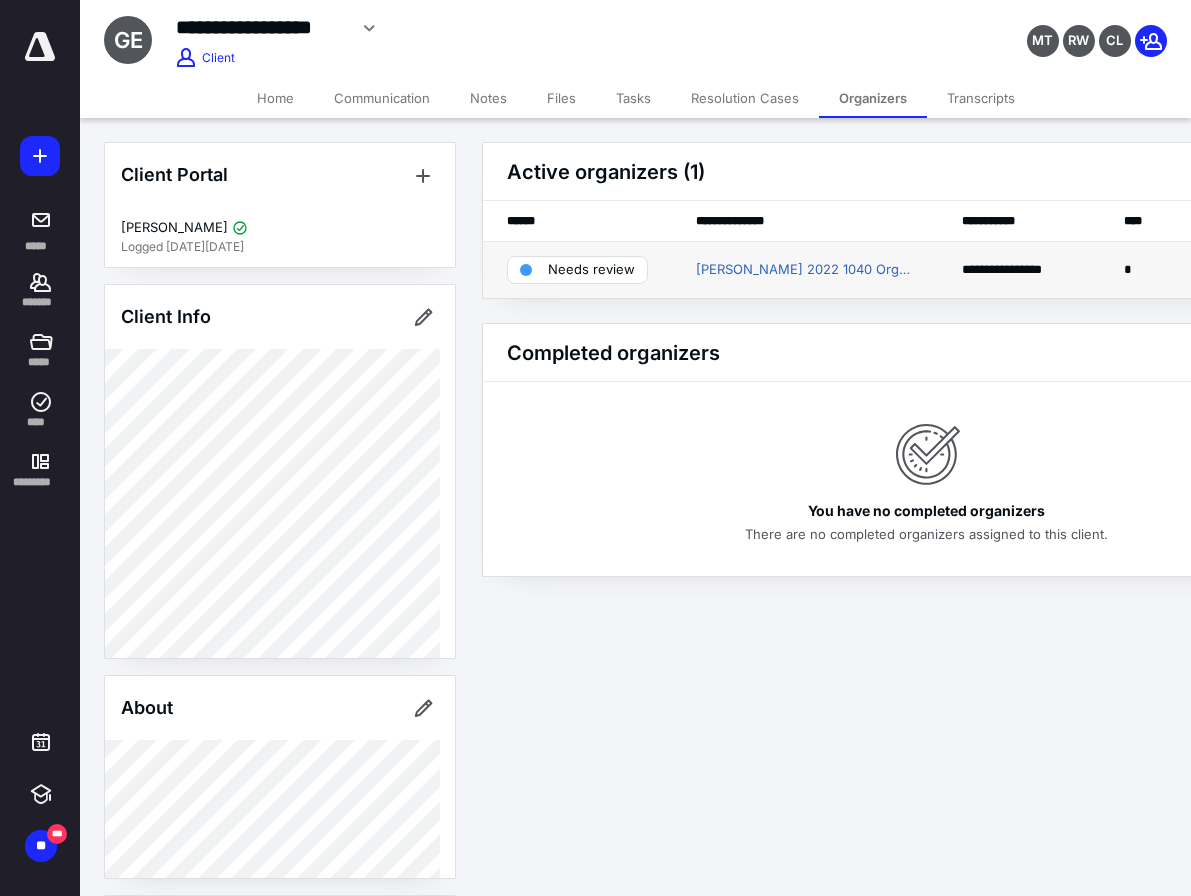 click on "Needs review" at bounding box center [591, 270] 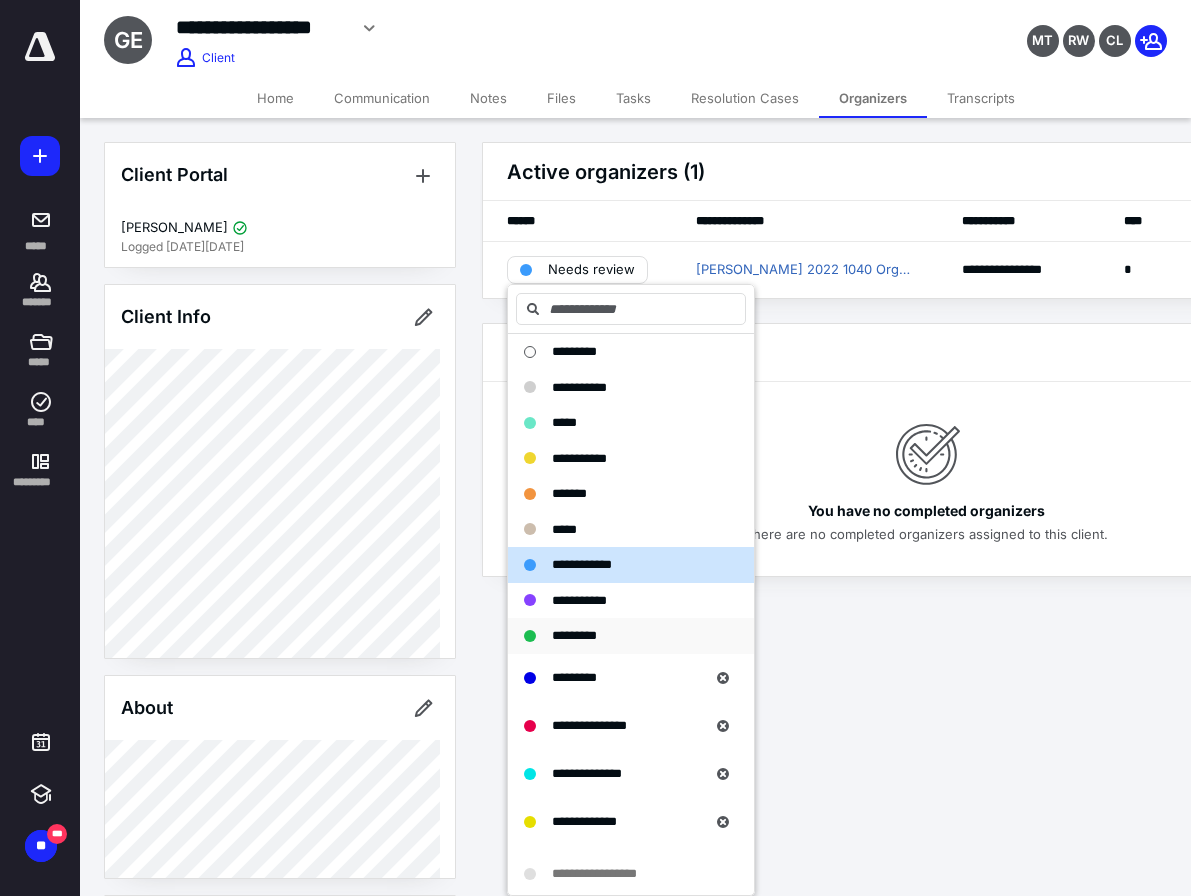 click on "*********" at bounding box center [574, 635] 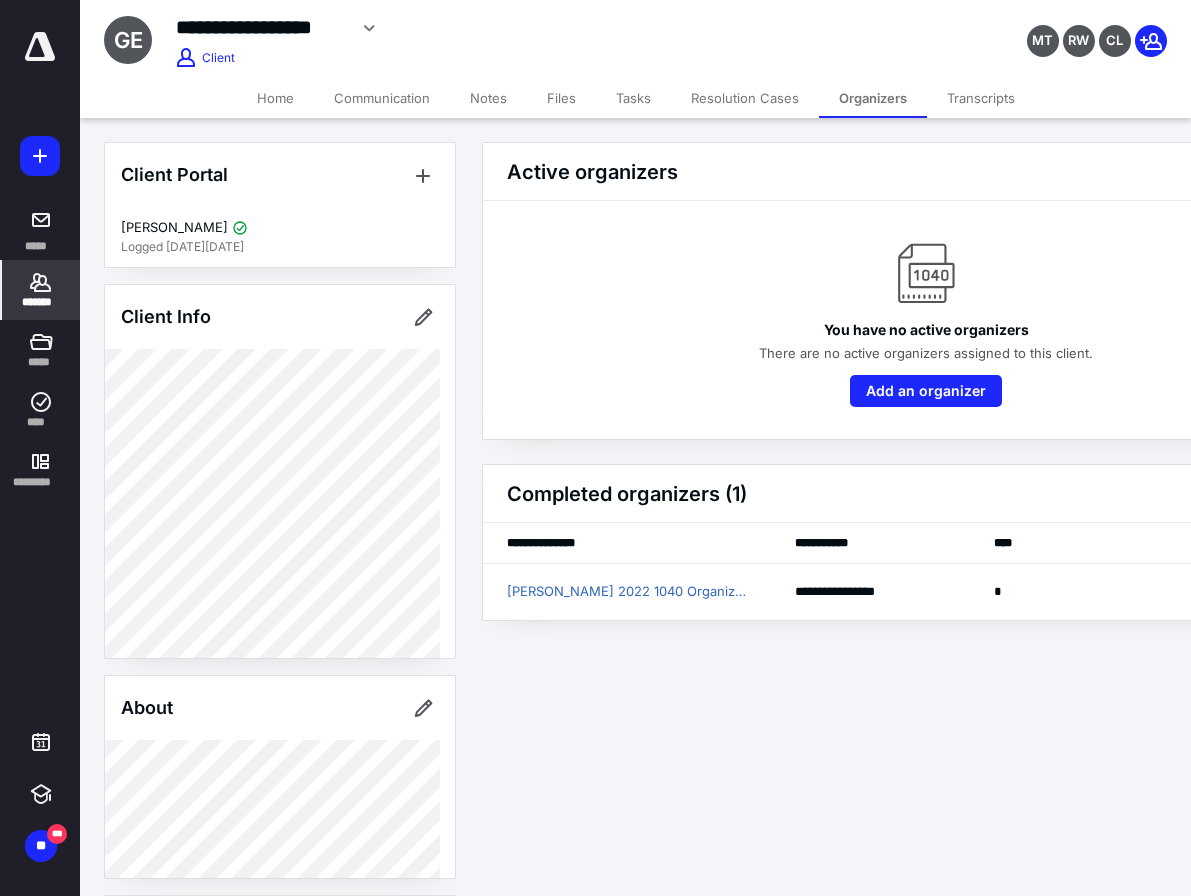 click 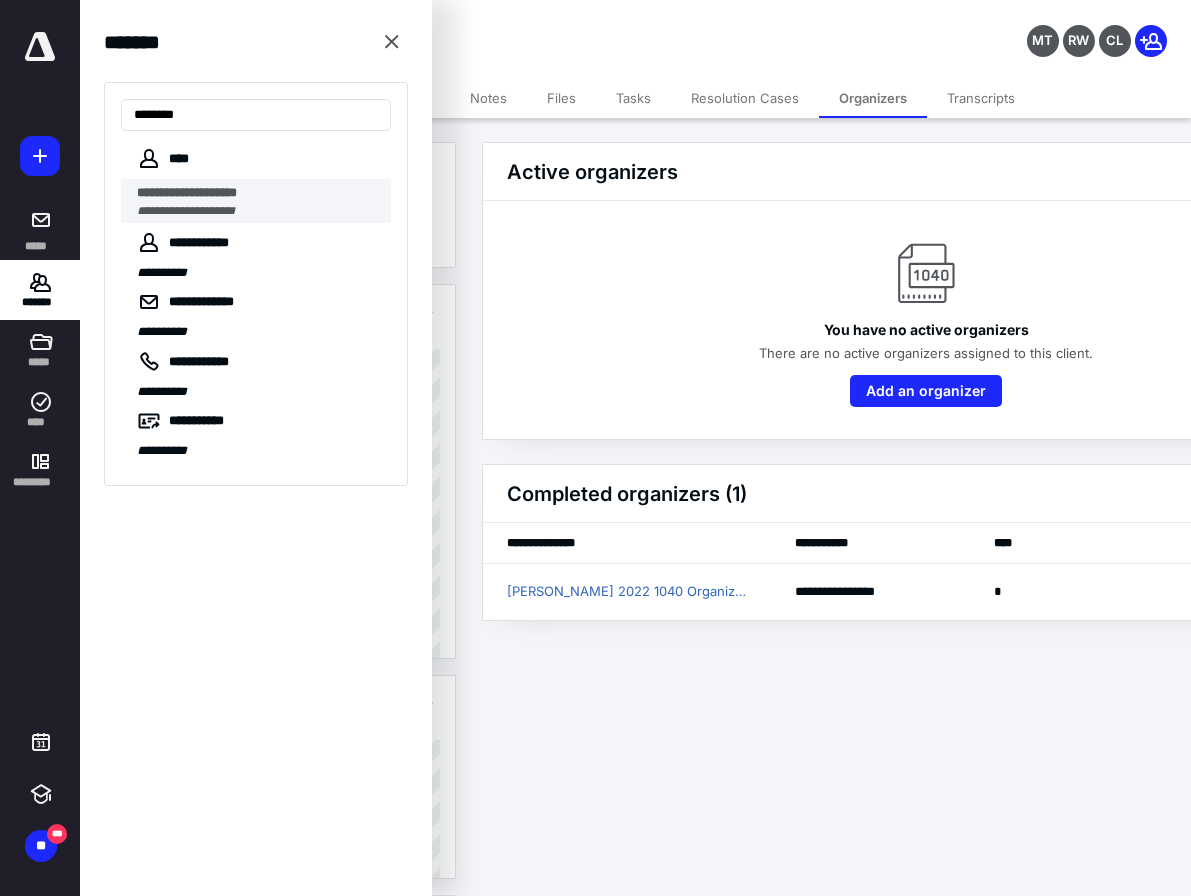 click on "**********" at bounding box center (187, 192) 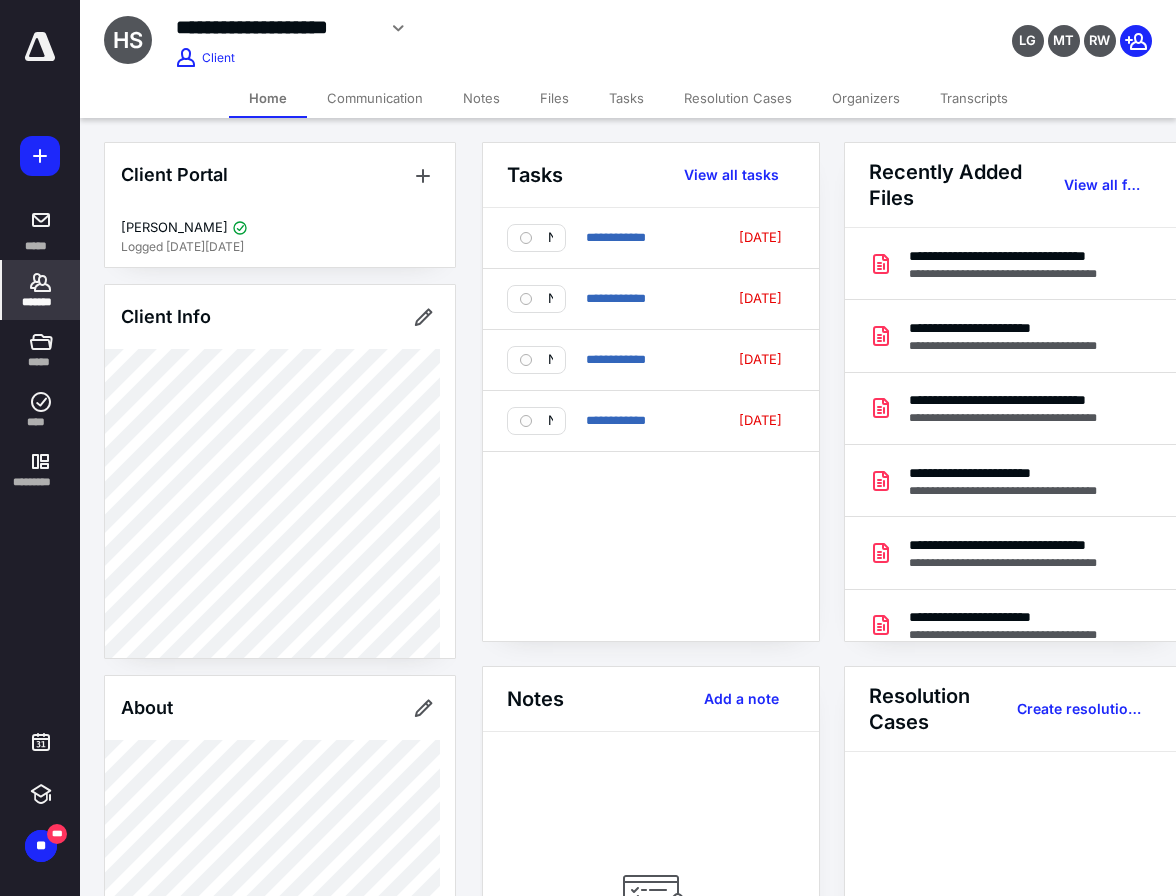 click on "Organizers" at bounding box center (866, 98) 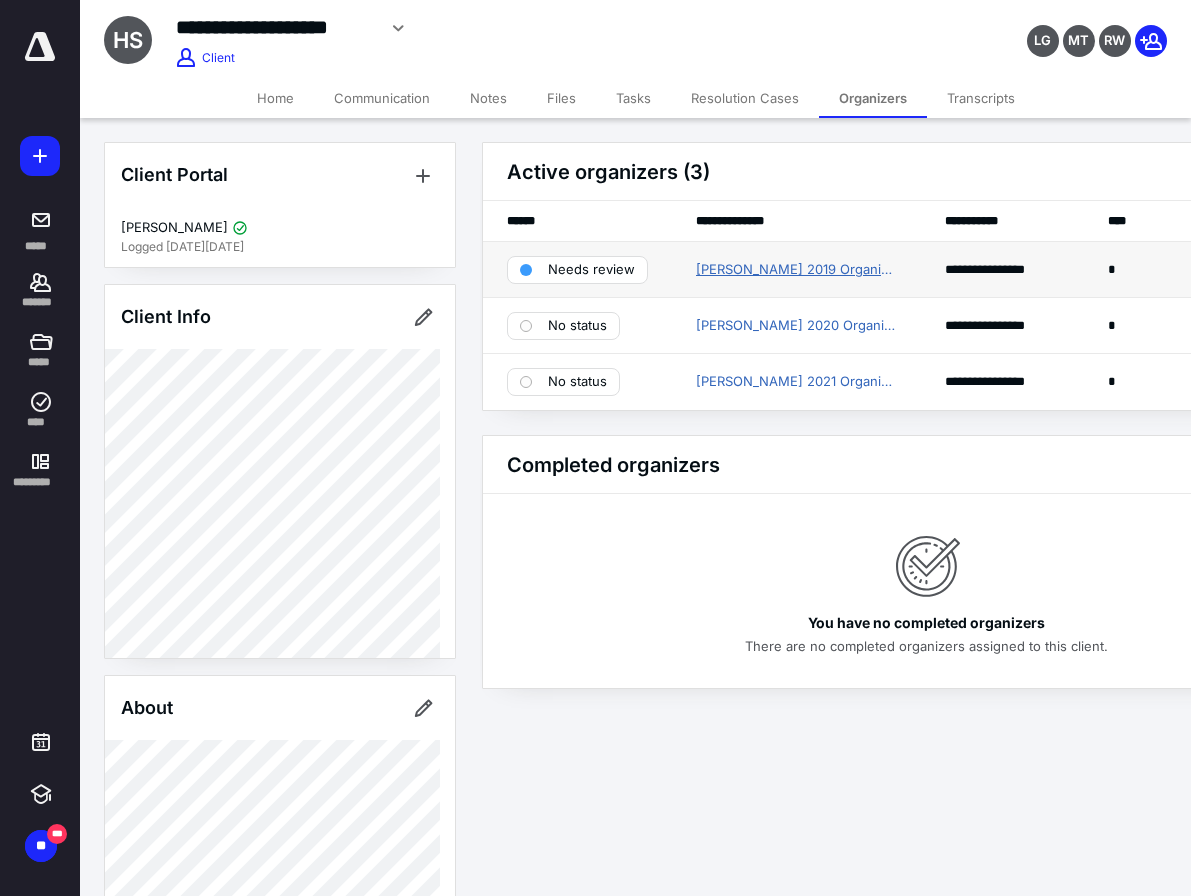 click on "[PERSON_NAME] 2019 Organizer" at bounding box center (796, 270) 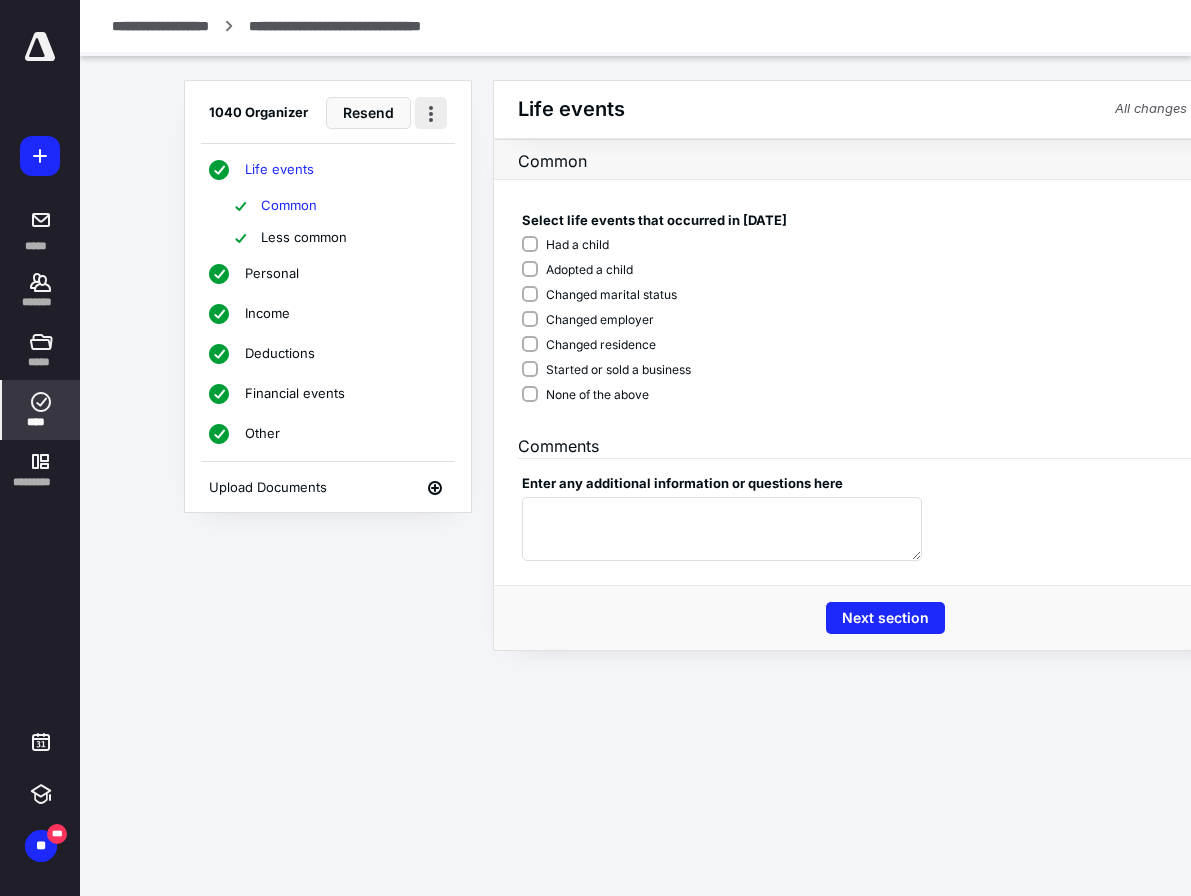 click at bounding box center (431, 113) 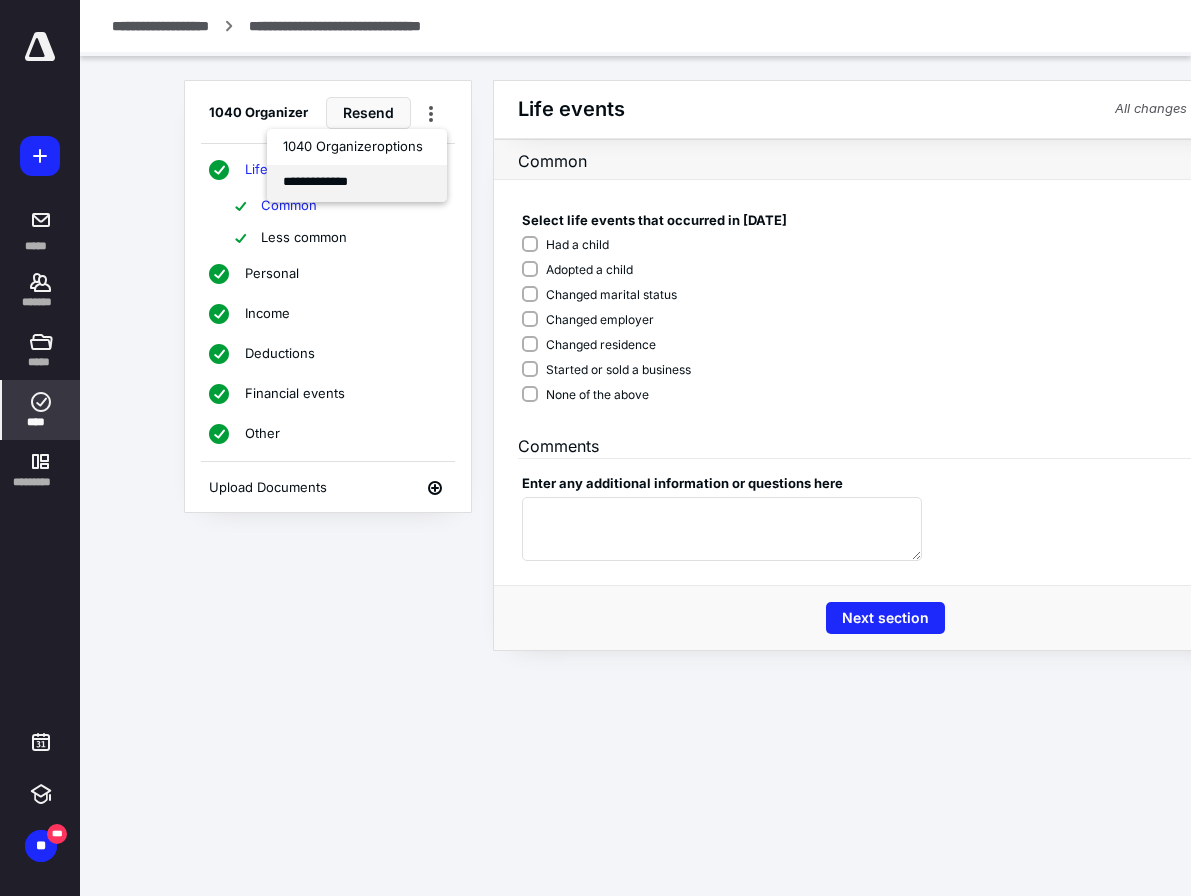 click on "**********" at bounding box center (357, 183) 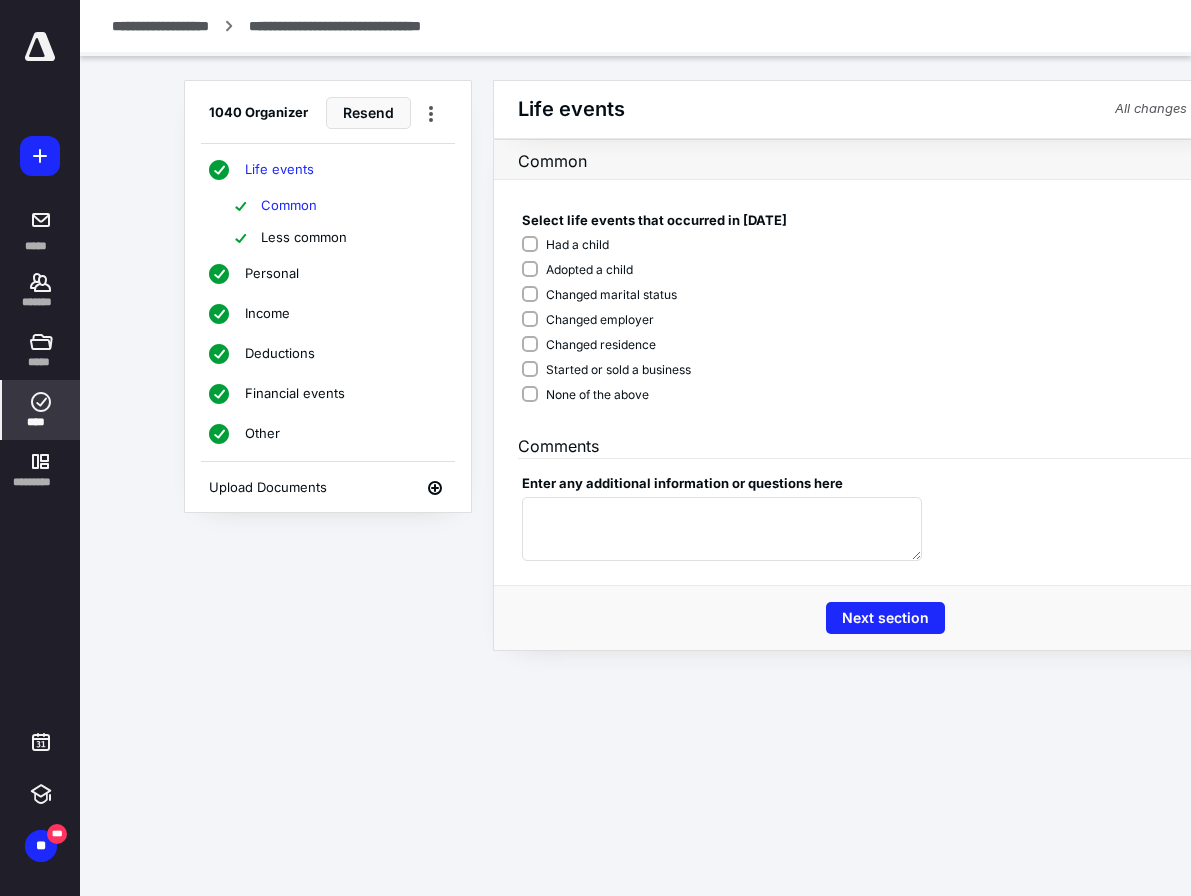 click on "1040 Organizer Resend Life events Common Less common Personal Income Deductions Financial events Other Upload Documents Life events All changes saved Common Select life events that occurred in [DATE] Had a child Adopted a child Changed marital status Changed employer Changed residence Started or sold a business None of the above Comments Enter any additional information or questions here Next section" at bounding box center (696, 365) 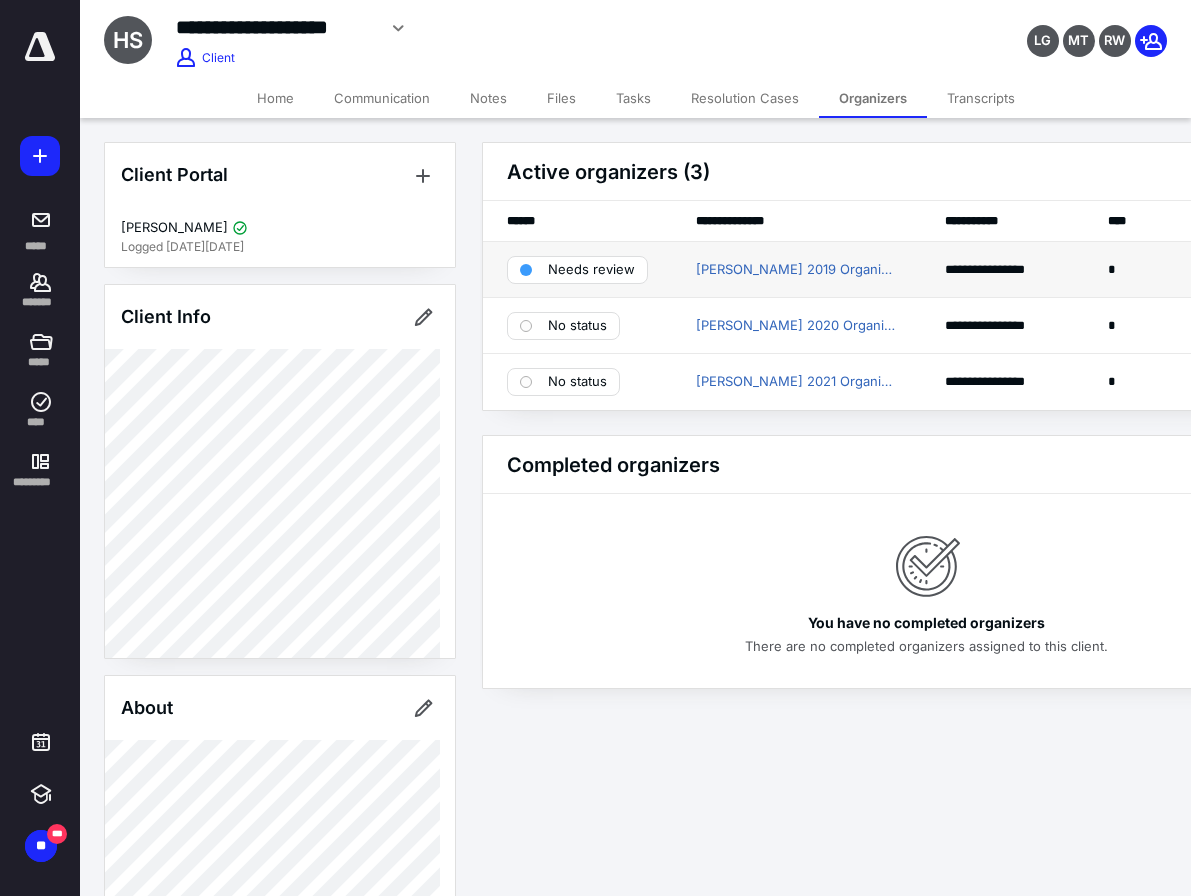 click on "Needs review" at bounding box center [591, 270] 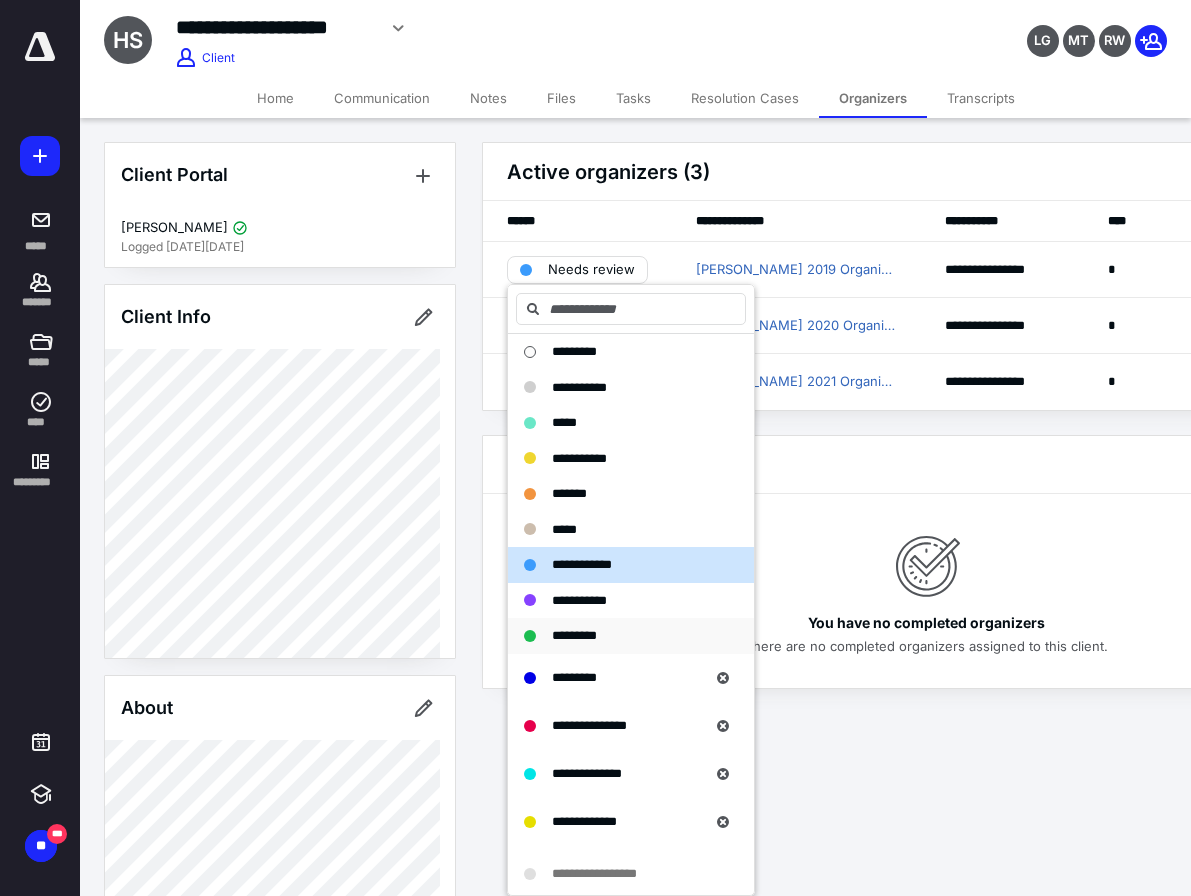 click on "*********" at bounding box center [574, 635] 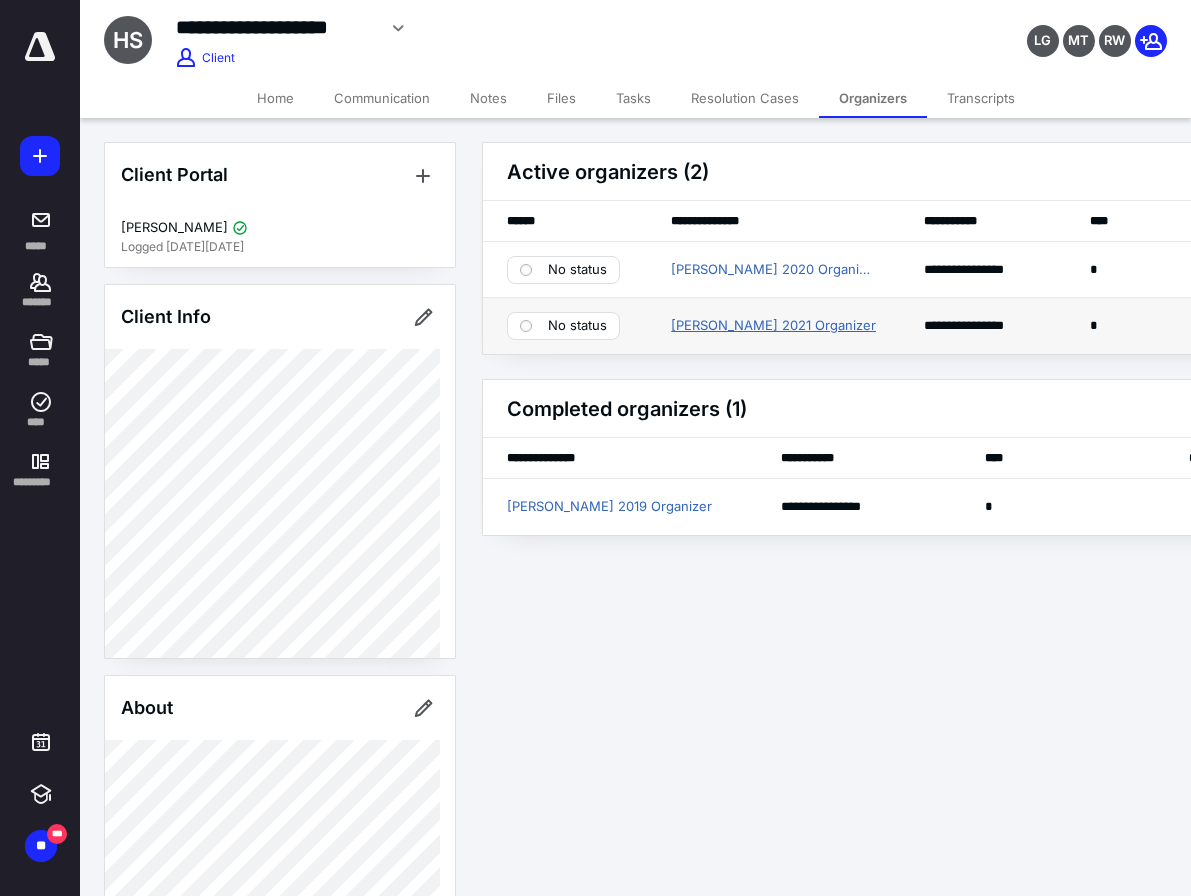 click on "[PERSON_NAME] 2021 Organizer" at bounding box center [773, 326] 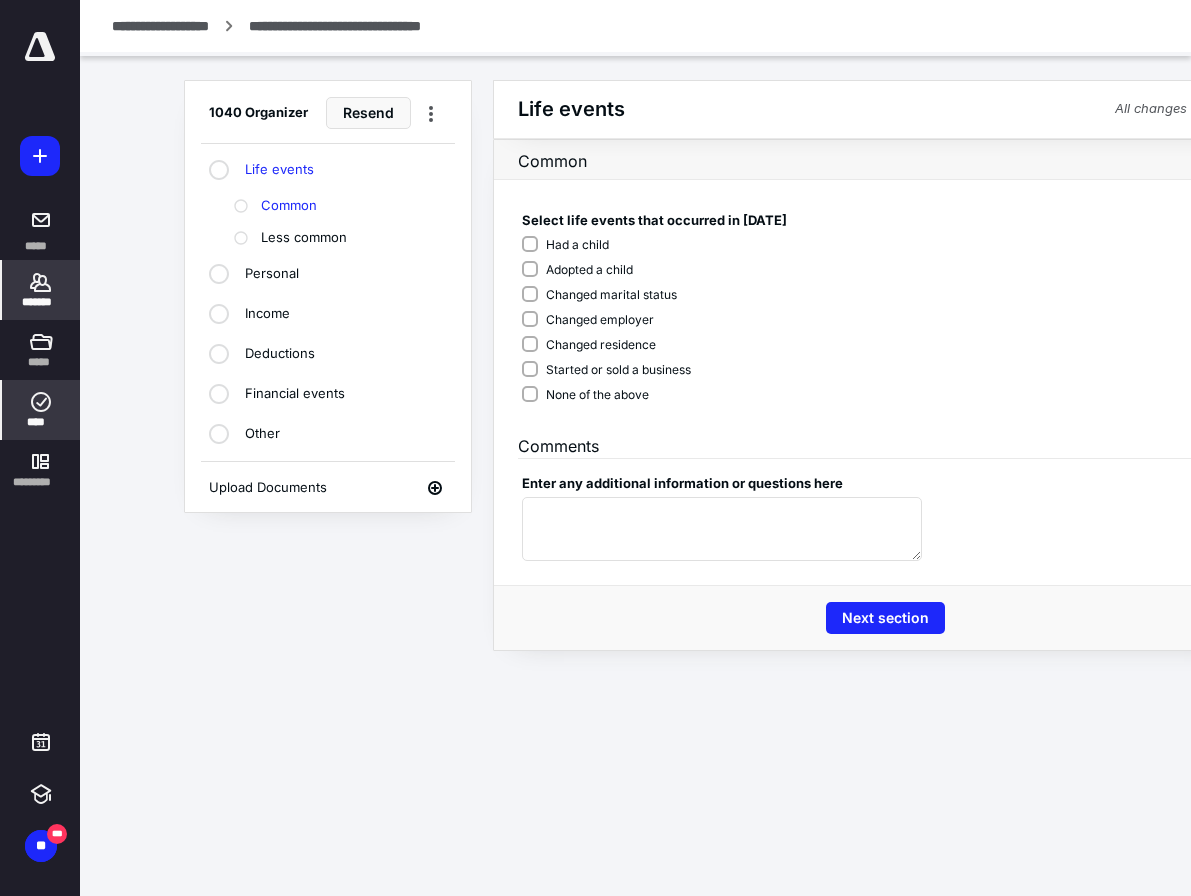 click on "*******" at bounding box center (41, 302) 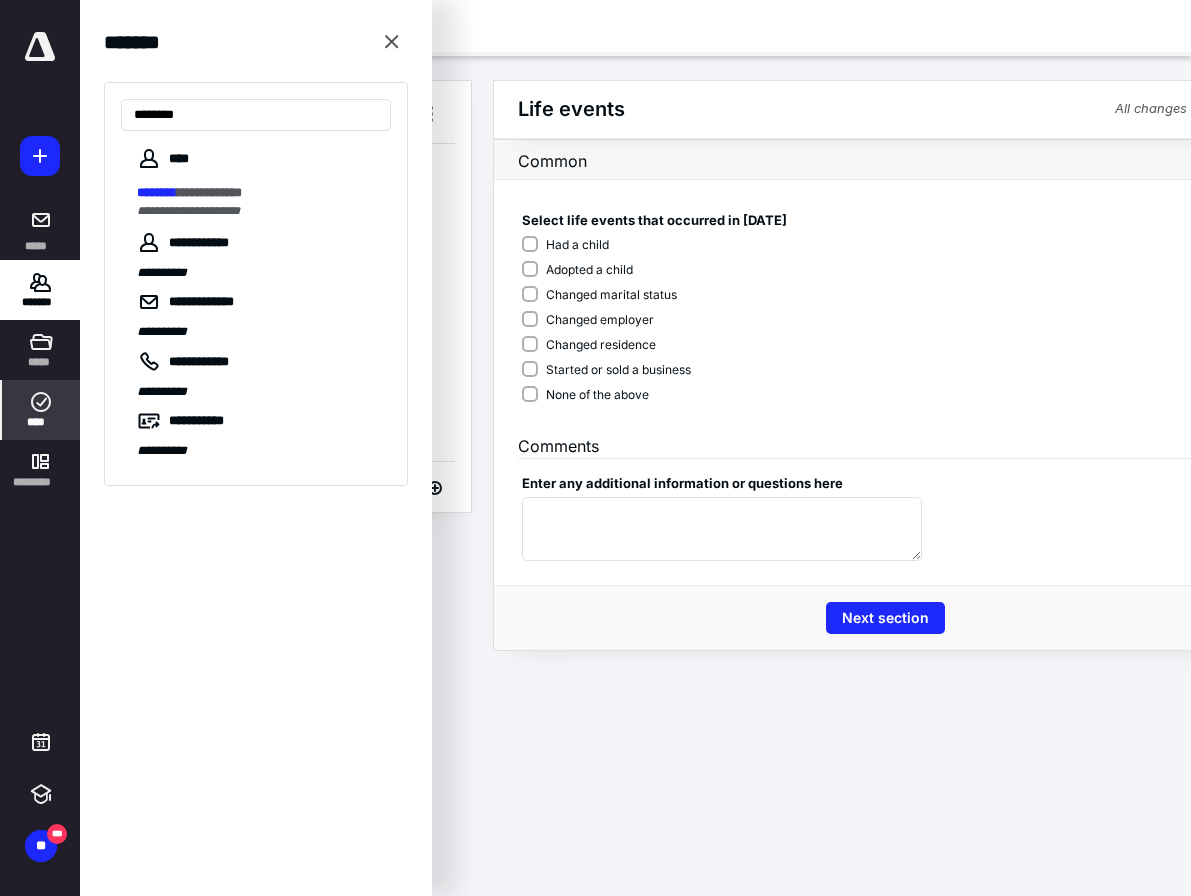 click on "**********" at bounding box center (209, 192) 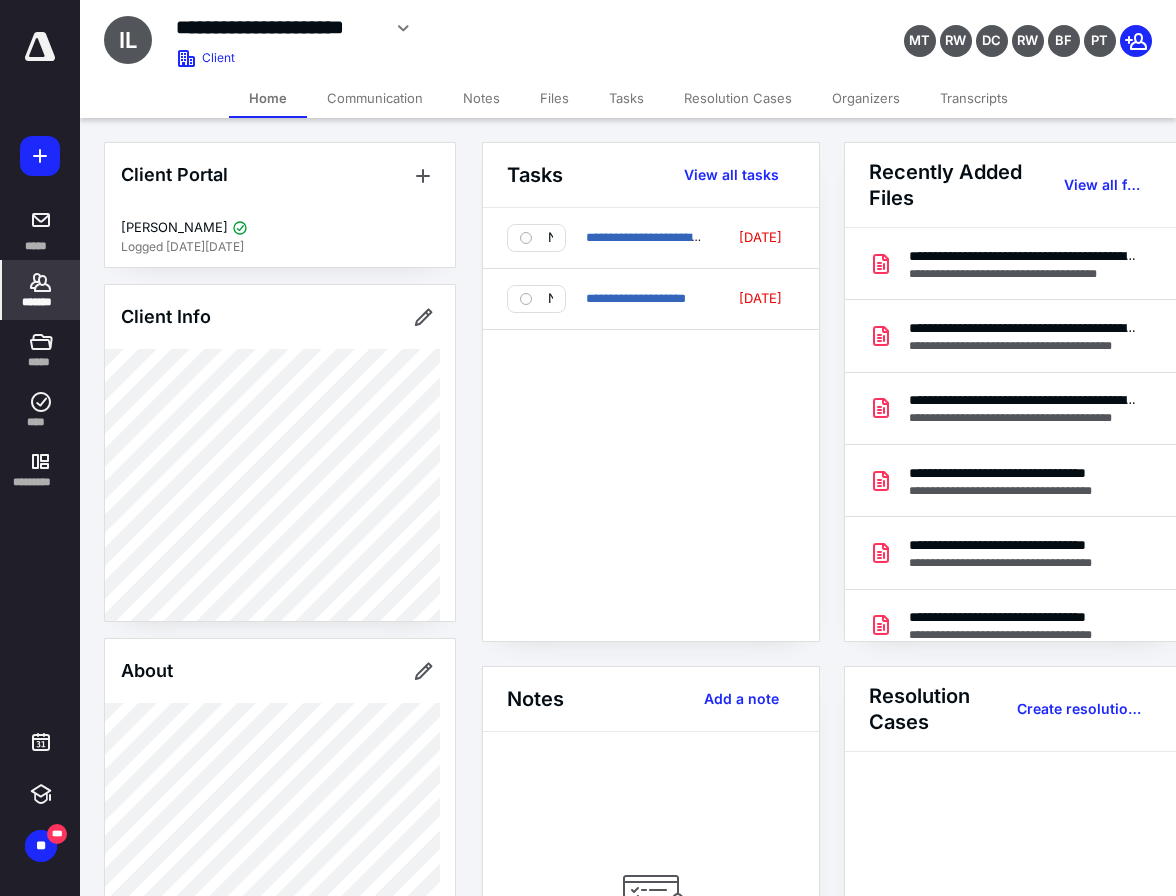 click on "Organizers" at bounding box center [866, 98] 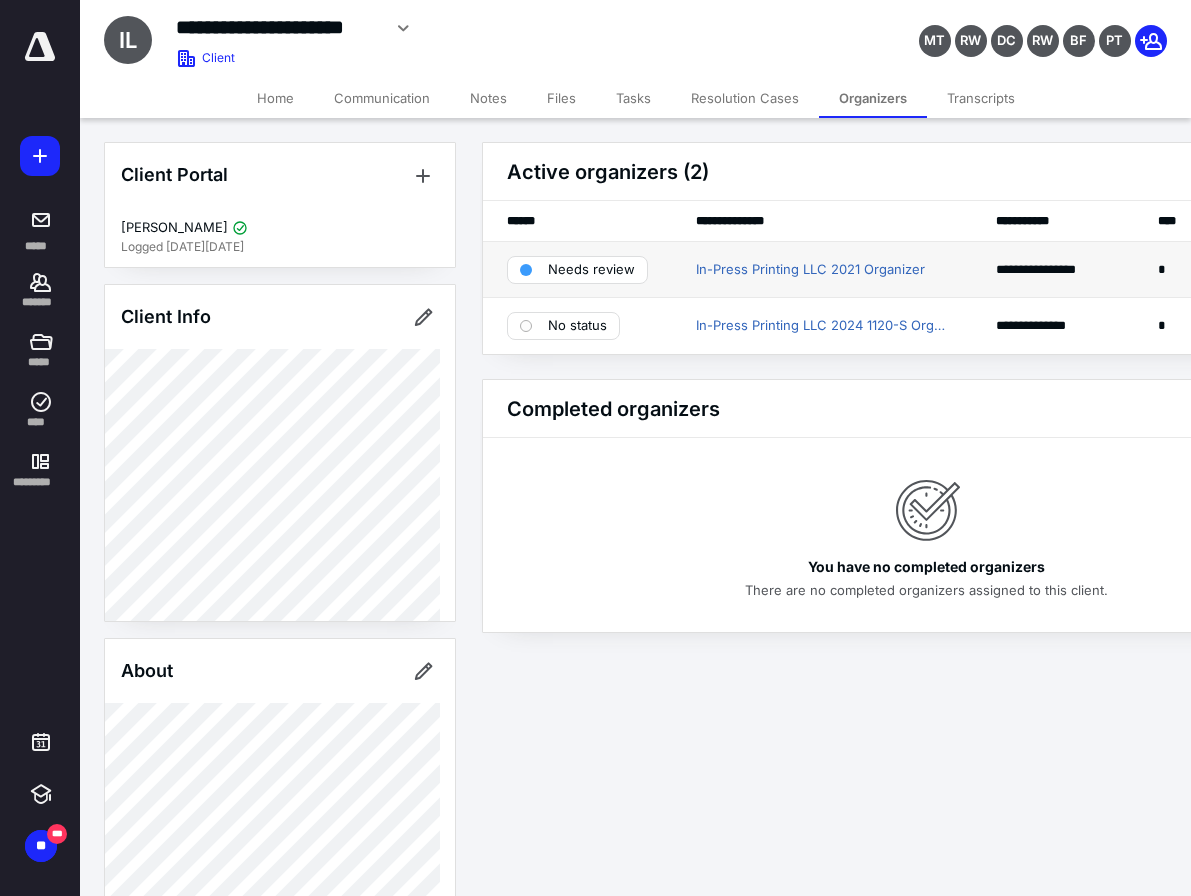 click on "Needs review" at bounding box center [591, 270] 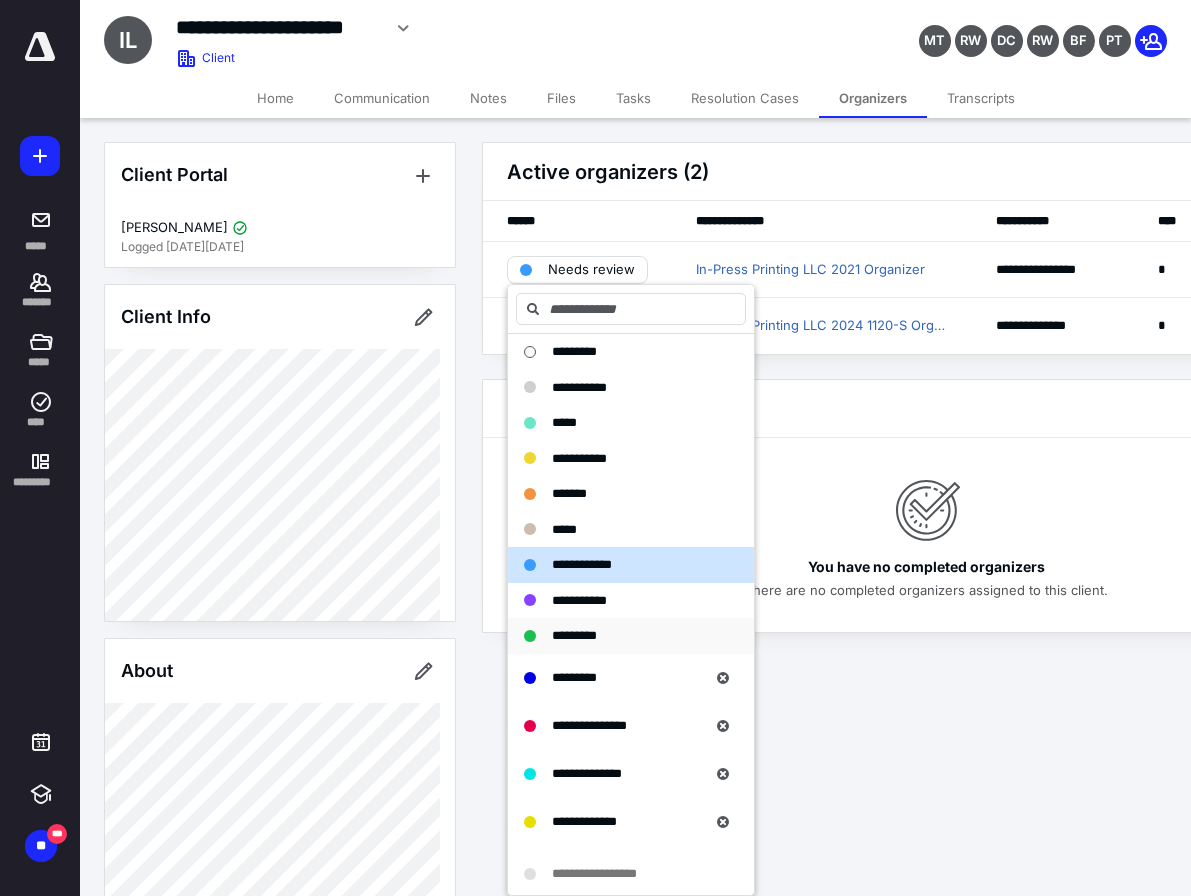 click on "*********" at bounding box center (574, 635) 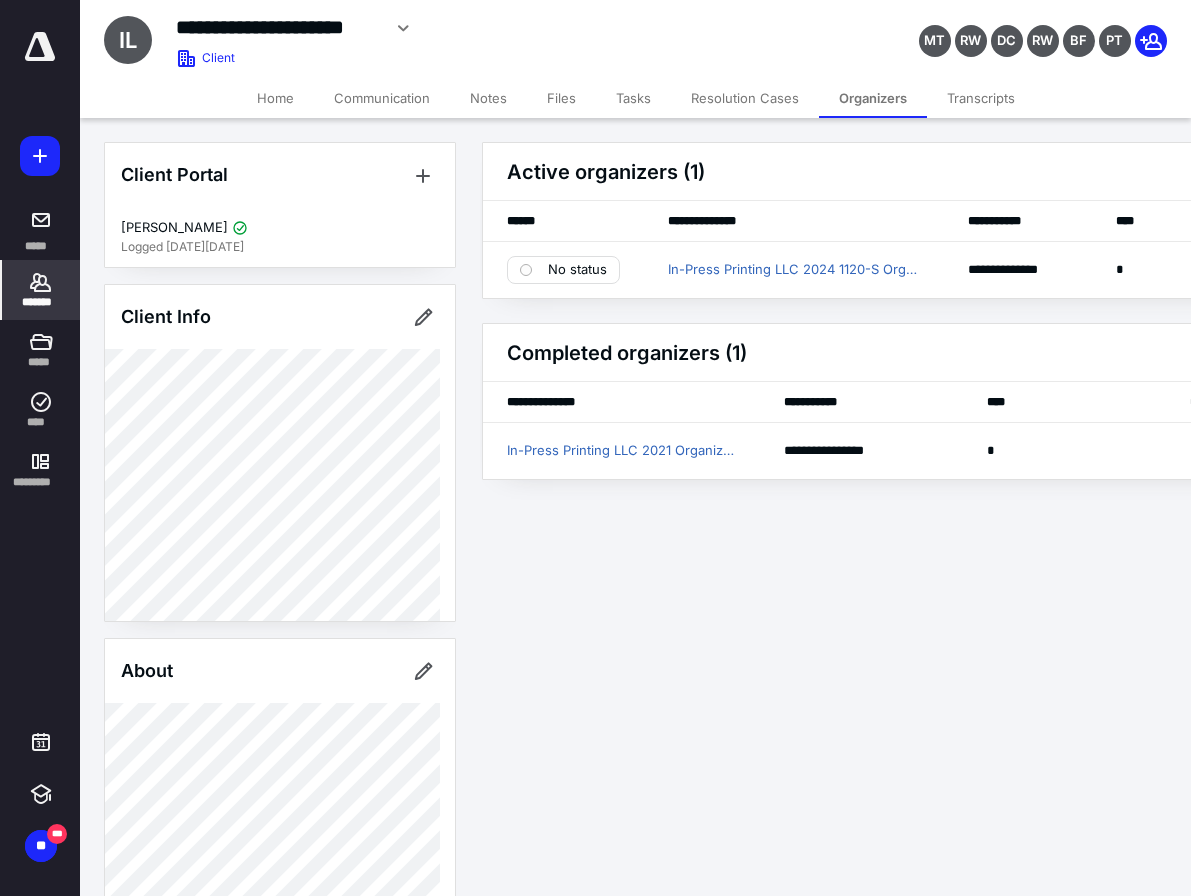 click 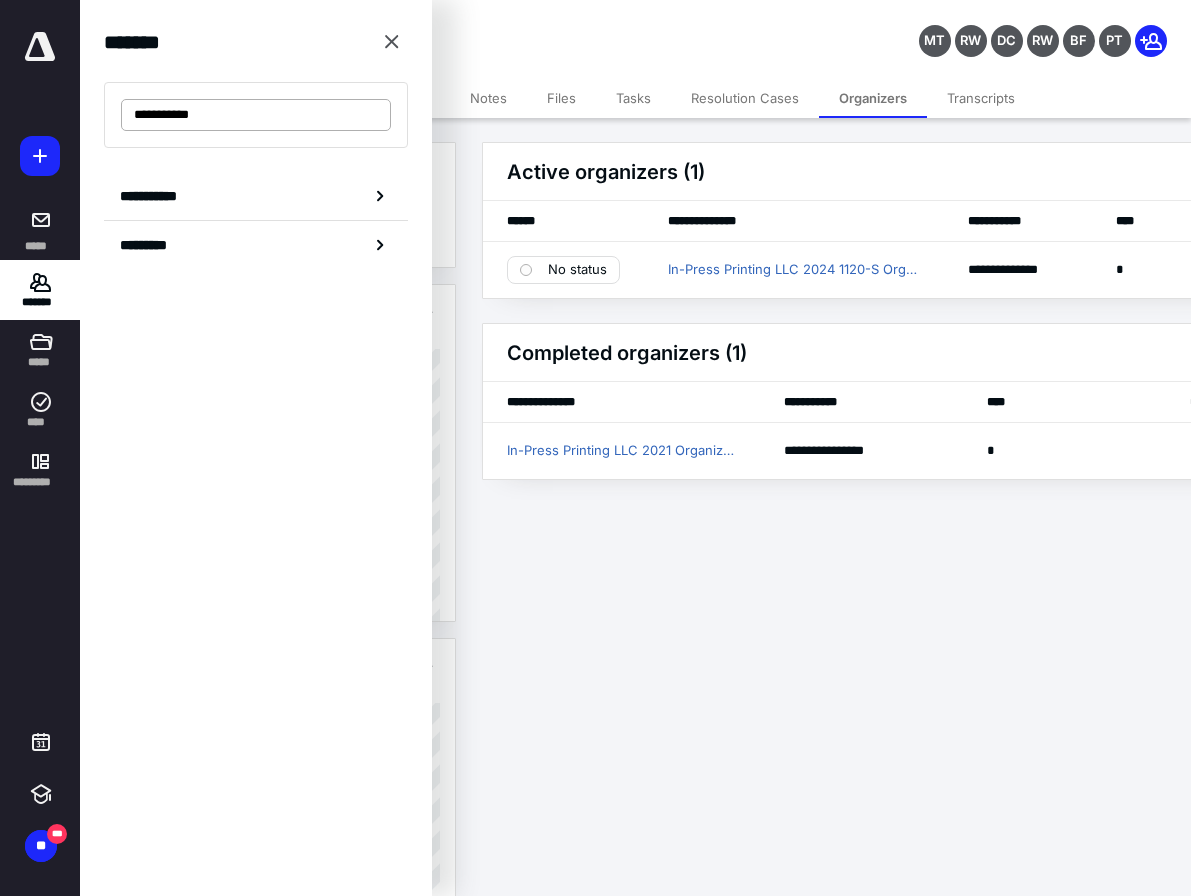 click on "**********" at bounding box center [256, 115] 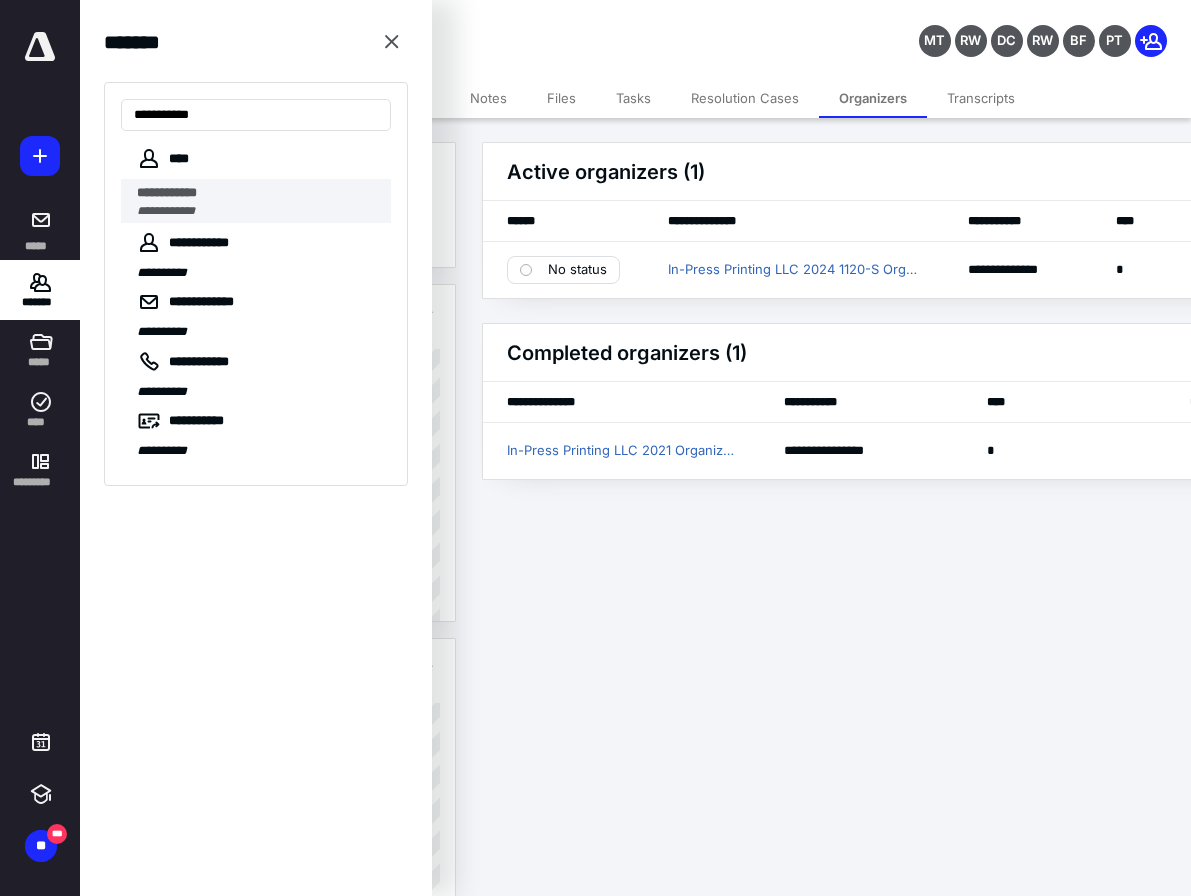 click on "**********" at bounding box center (258, 211) 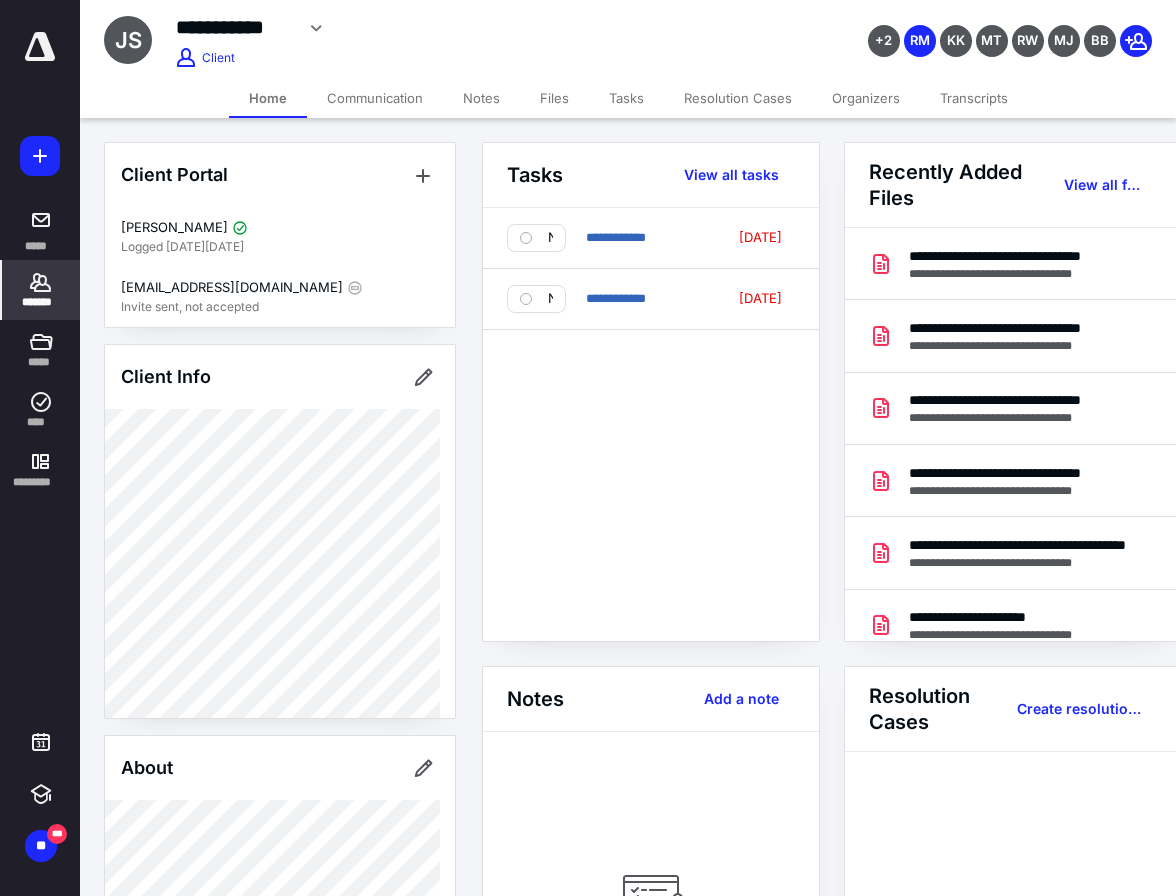 click on "Organizers" at bounding box center [866, 98] 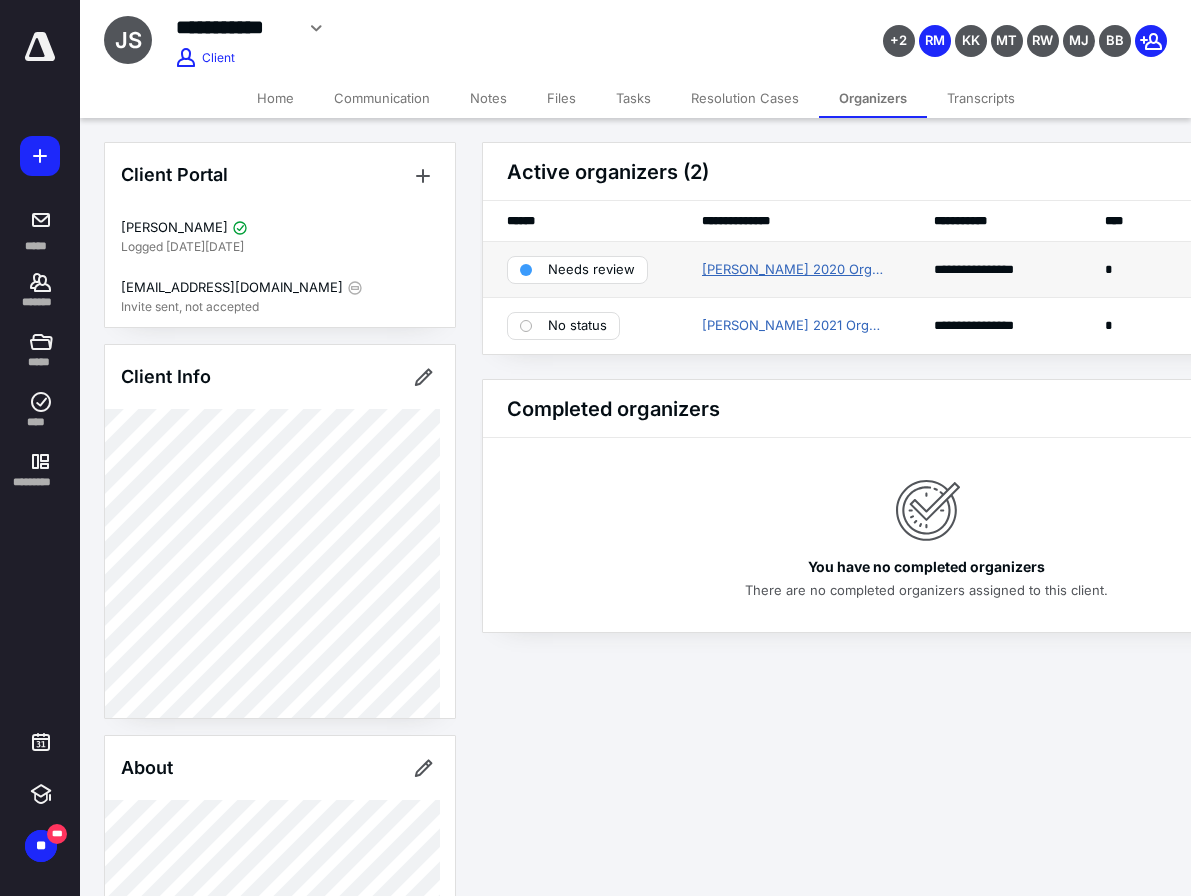 click on "[PERSON_NAME] 2020 Organizer" at bounding box center [794, 270] 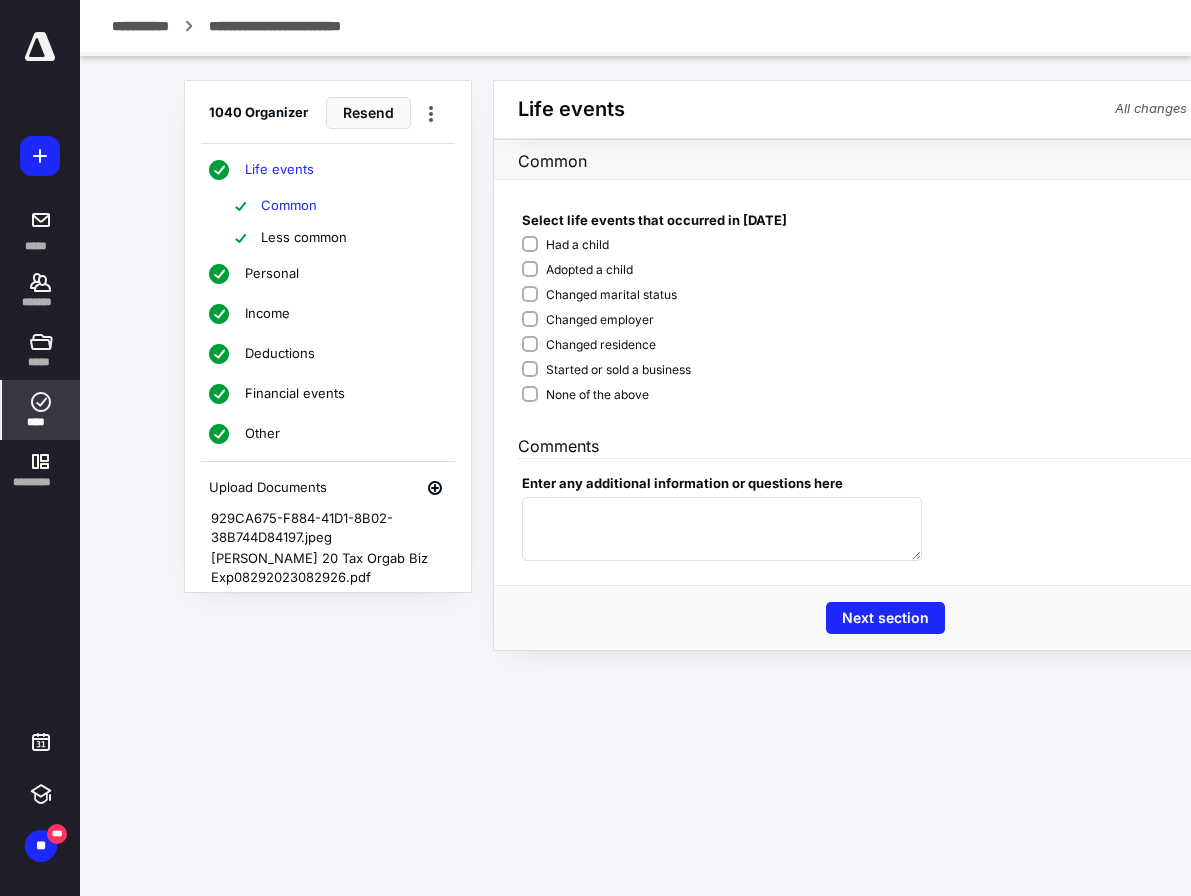 click on "**********" at bounding box center [595, 448] 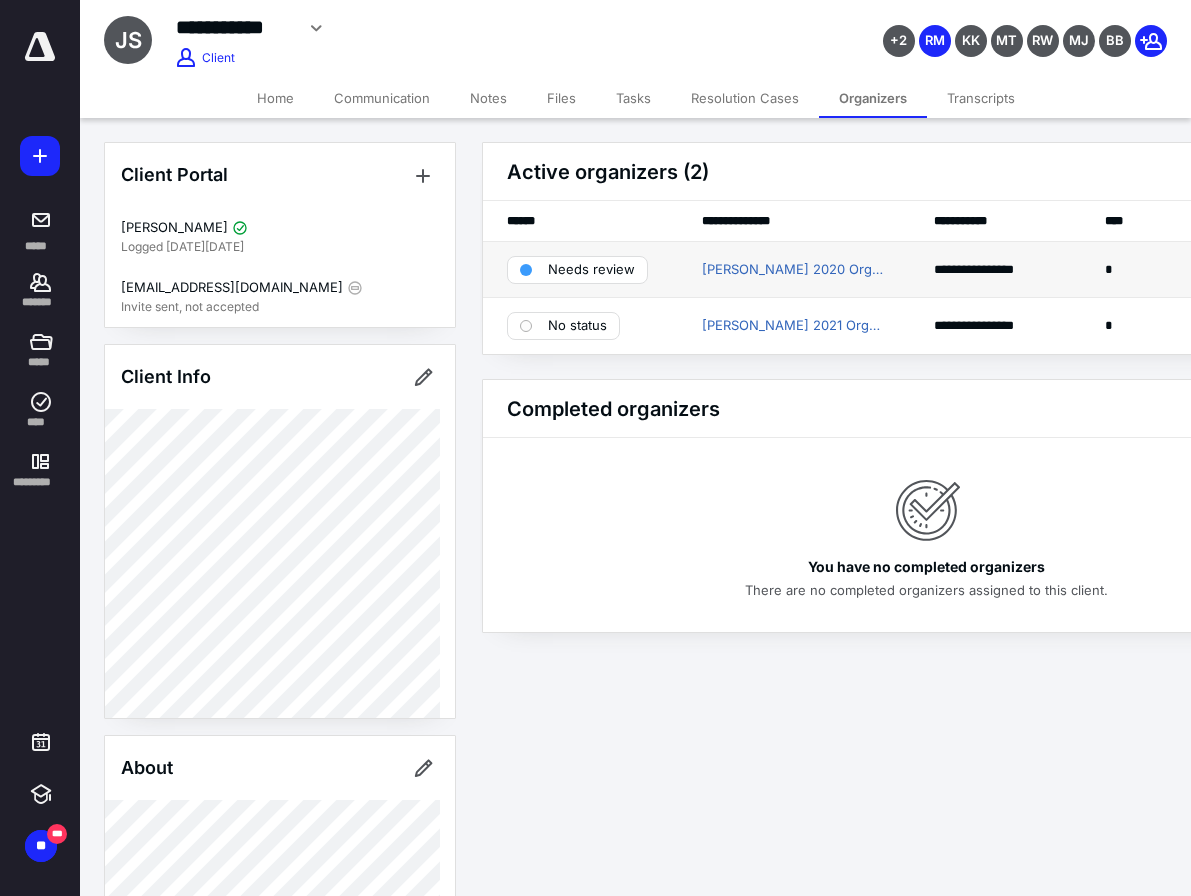 click on "Needs review" at bounding box center (577, 270) 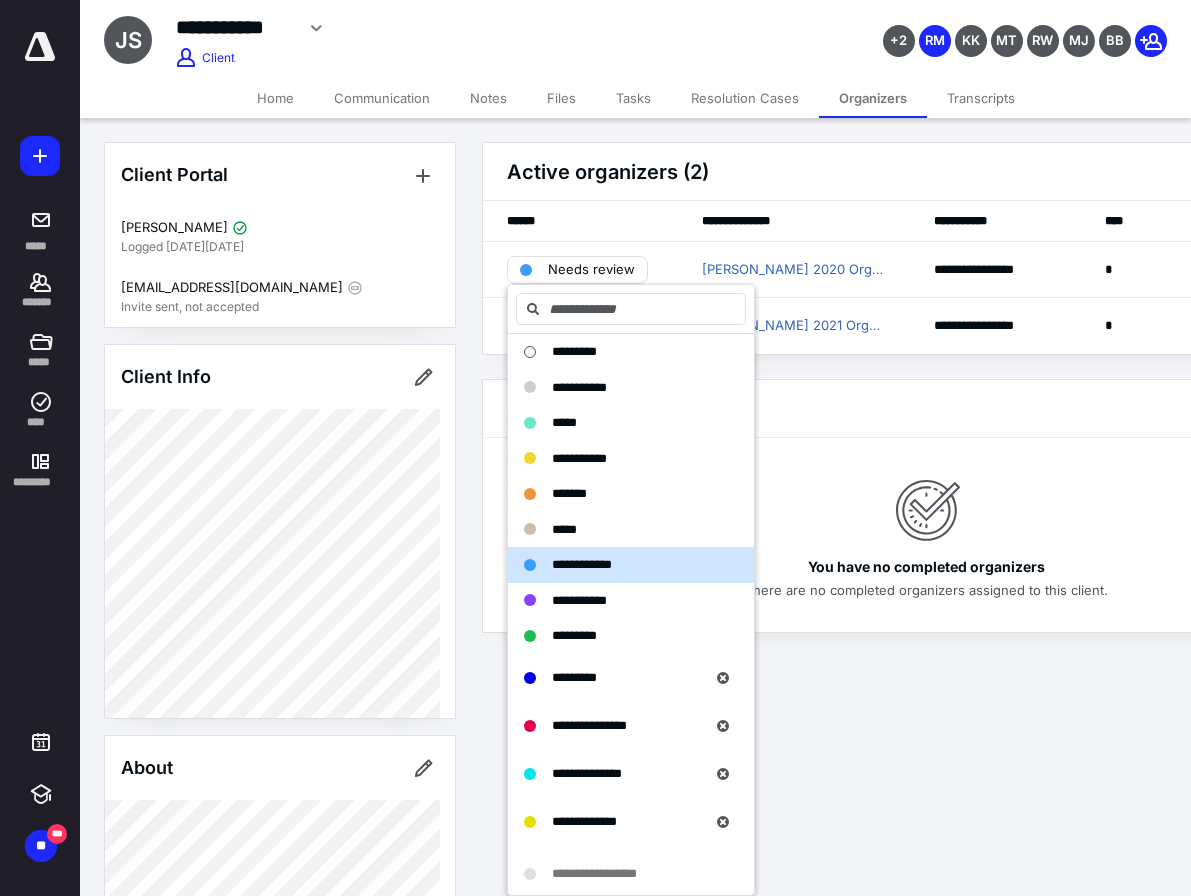 click on "*********" at bounding box center (574, 635) 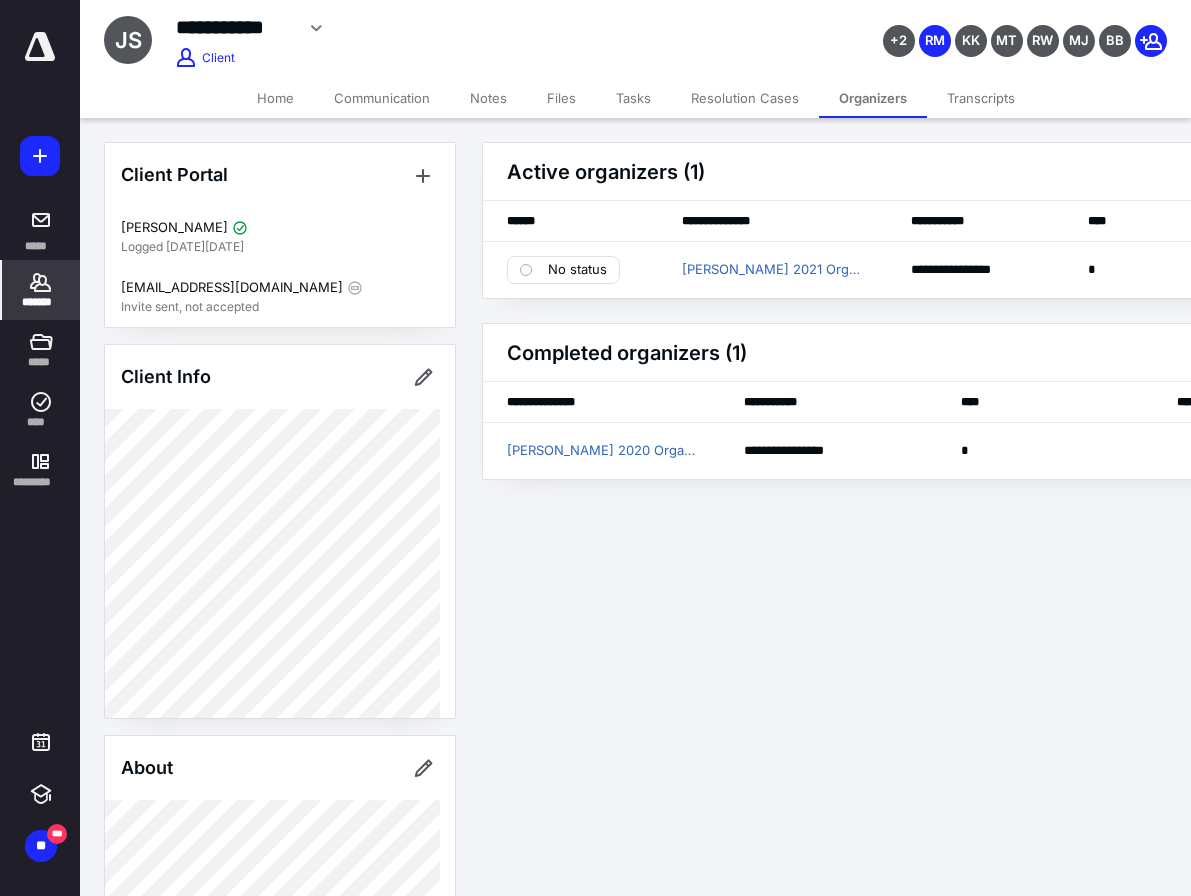 click 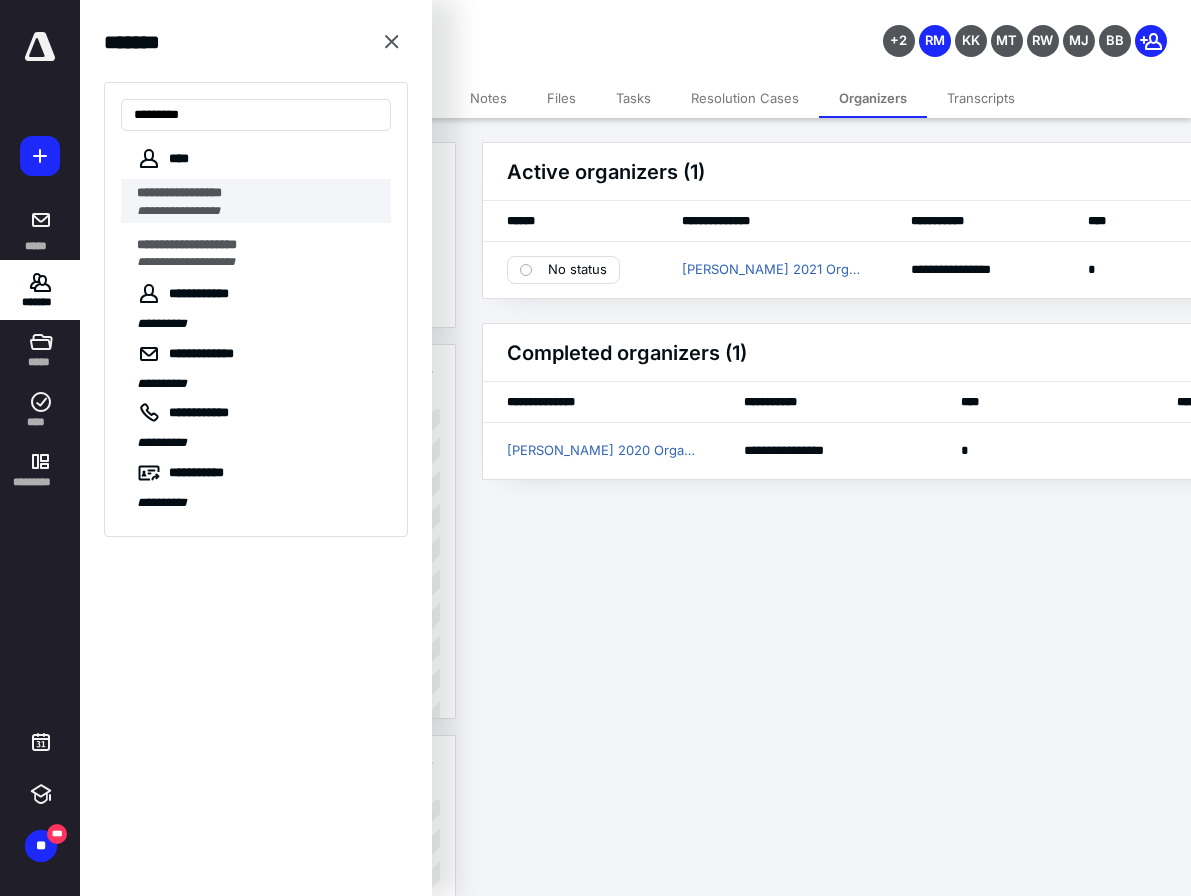 click on "**********" at bounding box center (179, 192) 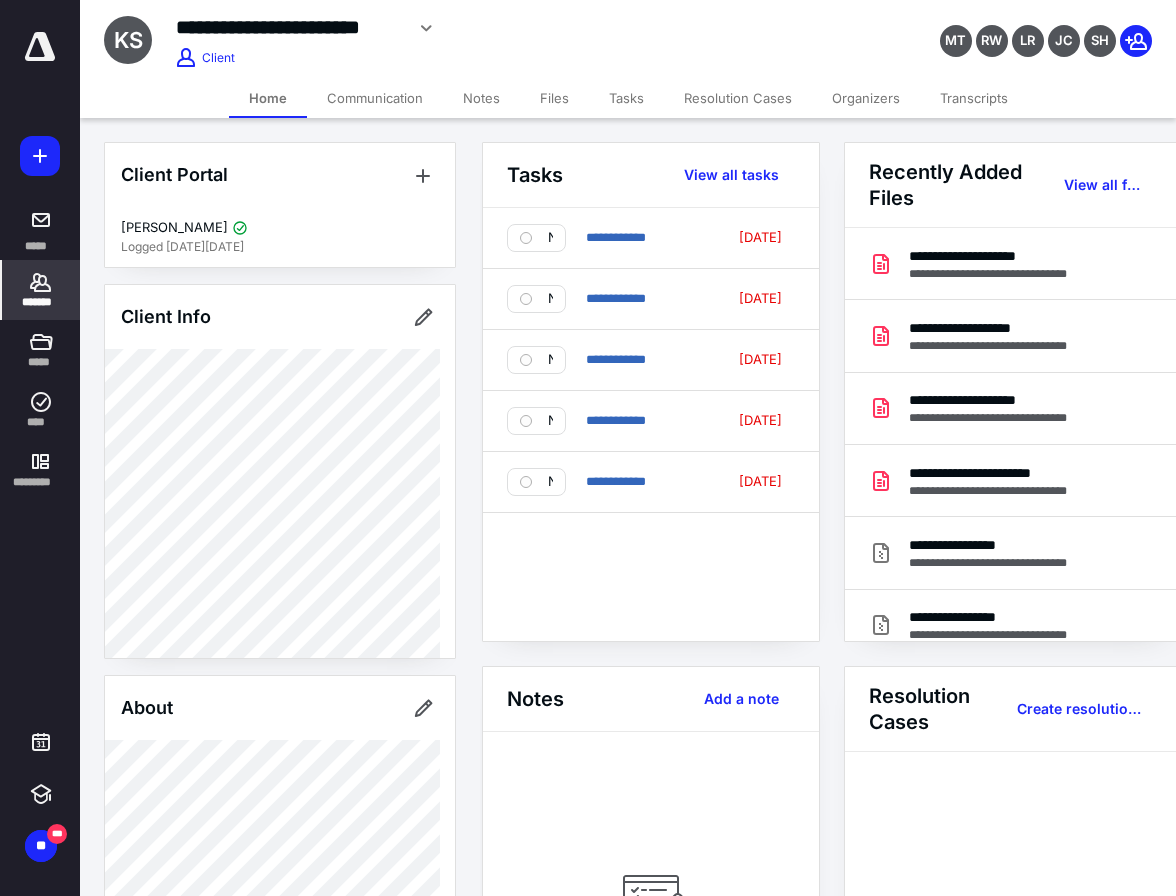 click on "Organizers" at bounding box center [866, 98] 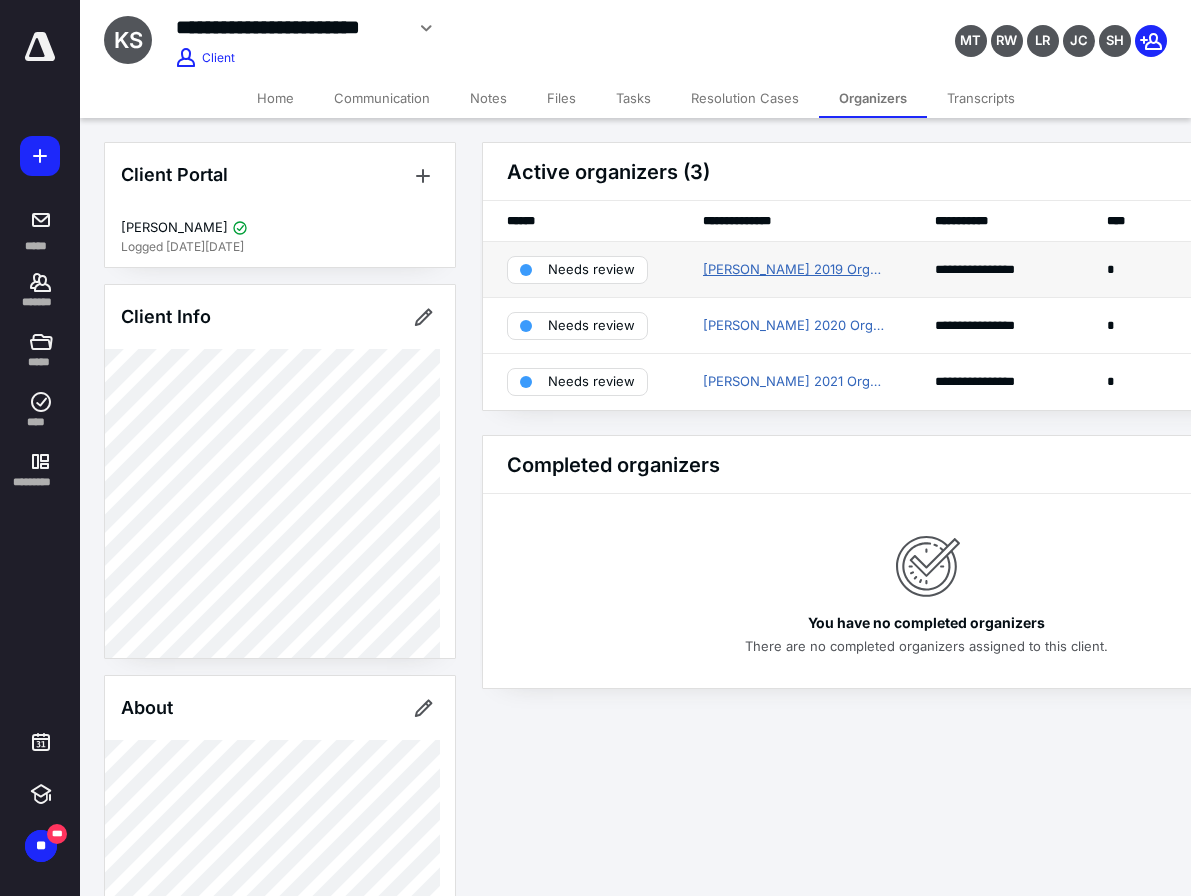 click on "[PERSON_NAME] 2019 Organizer" at bounding box center (795, 270) 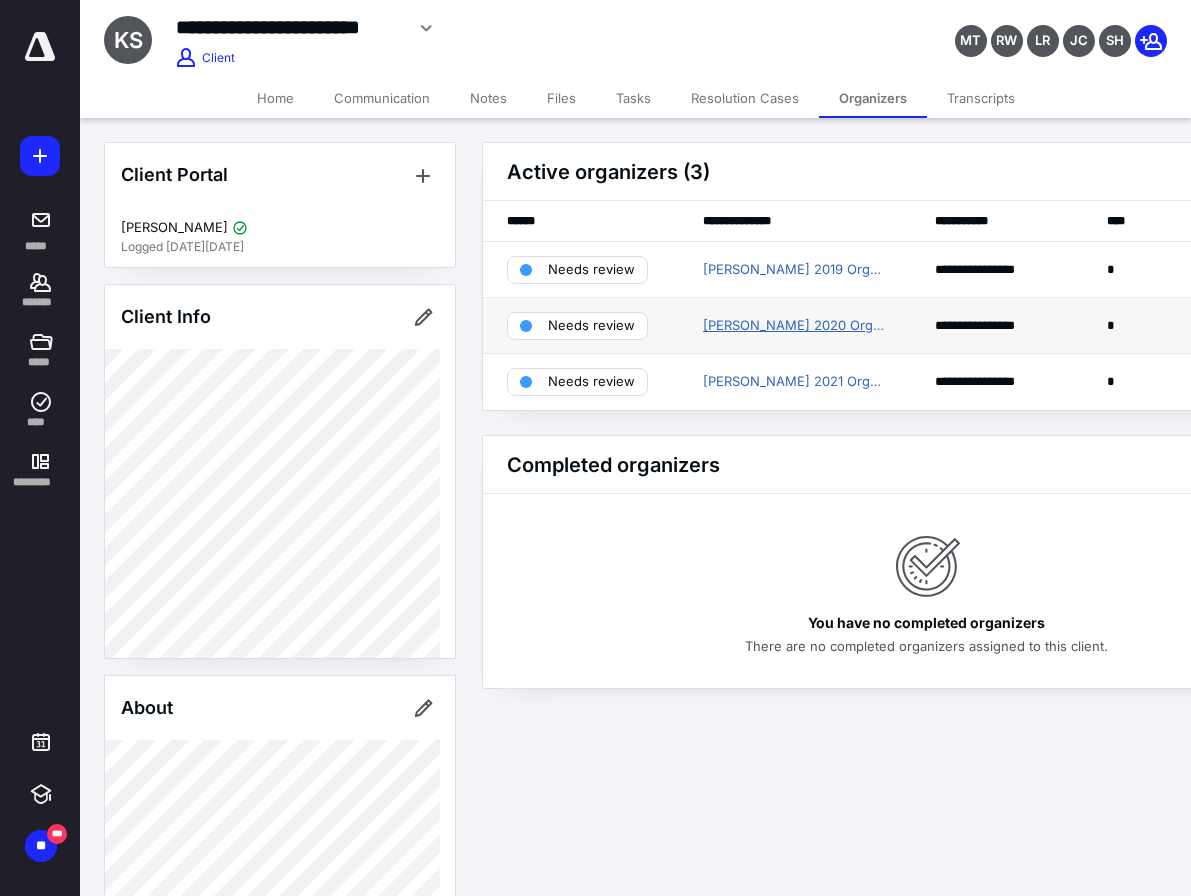 click on "[PERSON_NAME] 2020 Organizer" at bounding box center (795, 326) 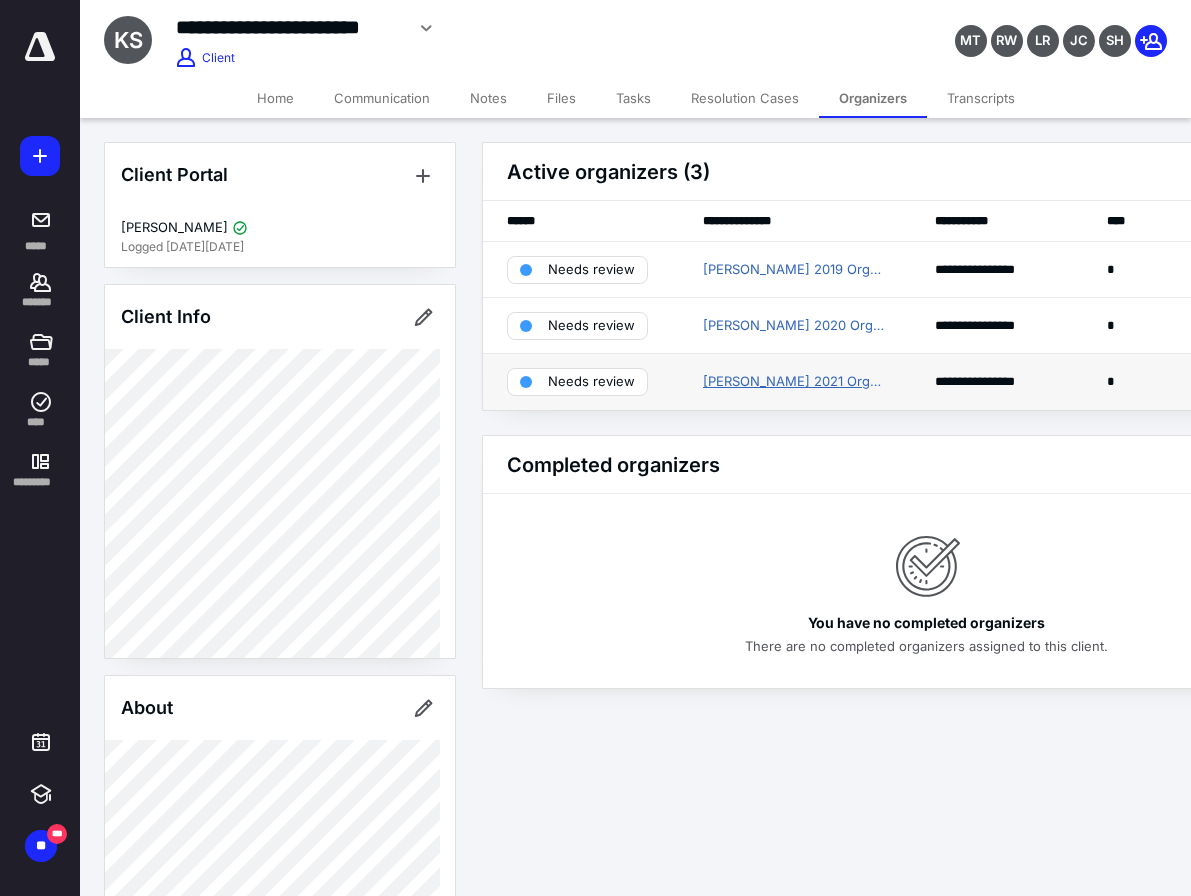 click on "[PERSON_NAME] 2021 Organizer" at bounding box center [795, 382] 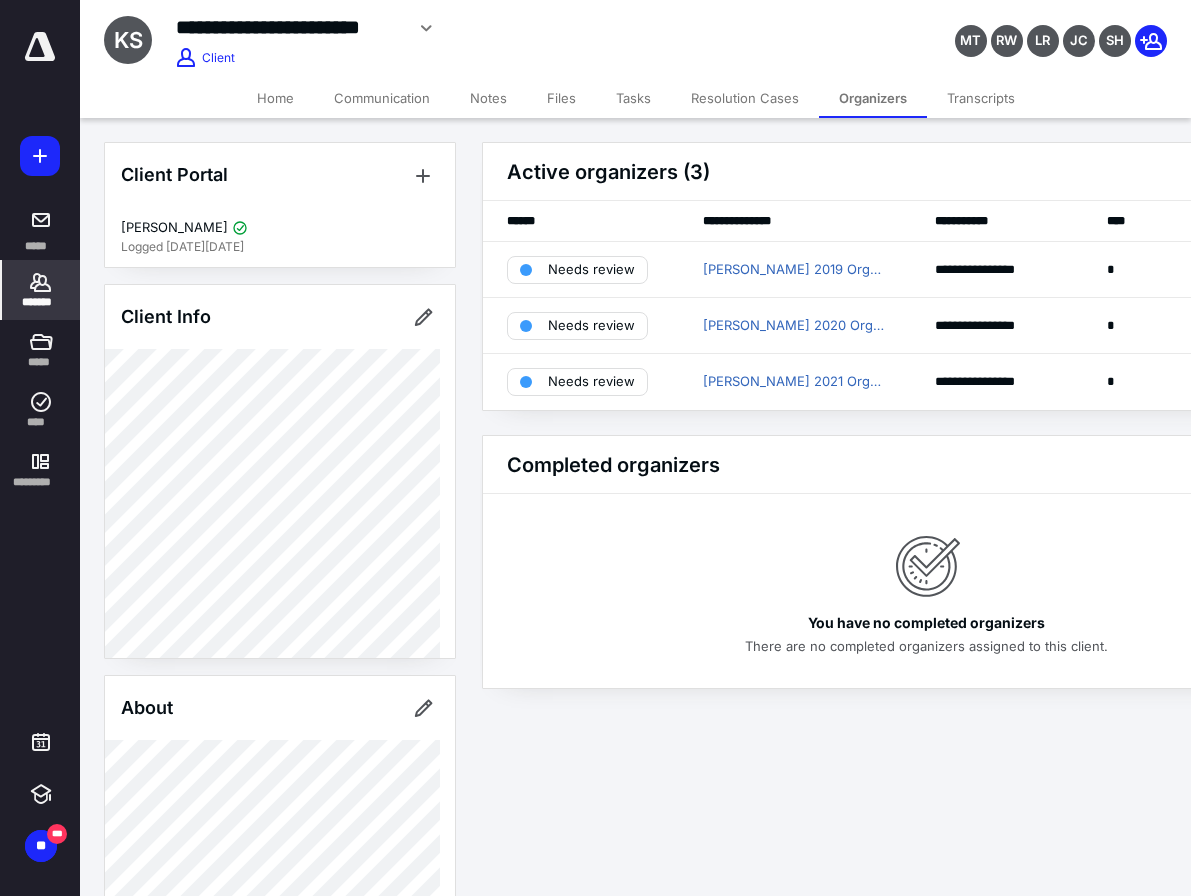 click on "*******" at bounding box center [41, 302] 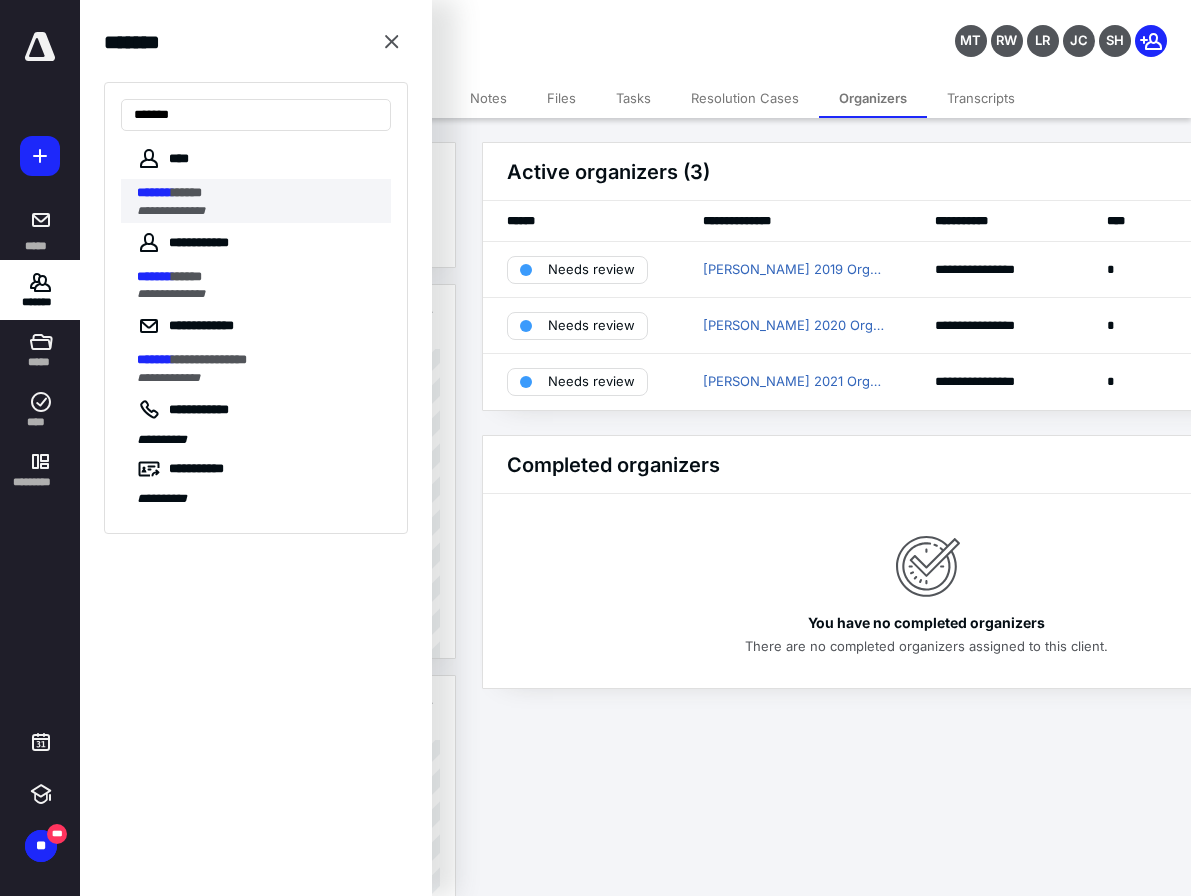click on "**********" at bounding box center (258, 211) 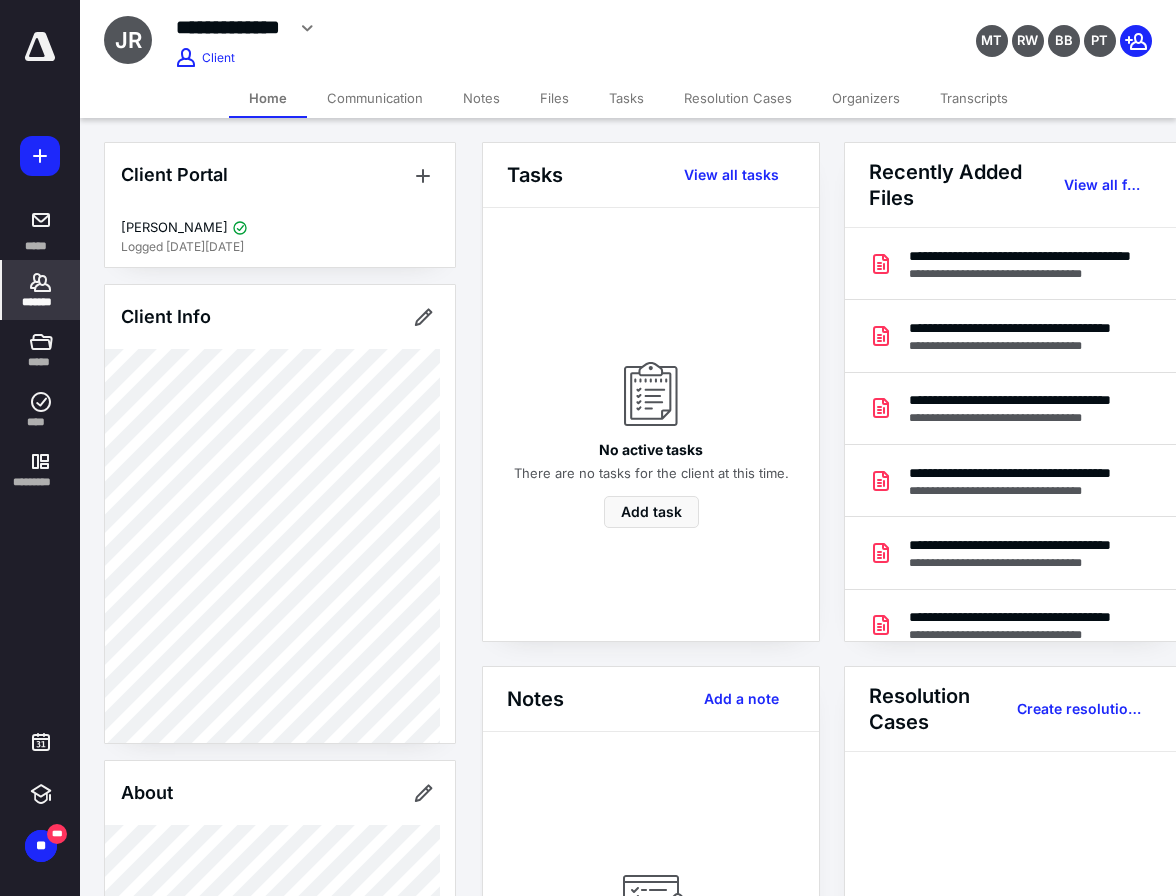 click on "Organizers" at bounding box center (866, 98) 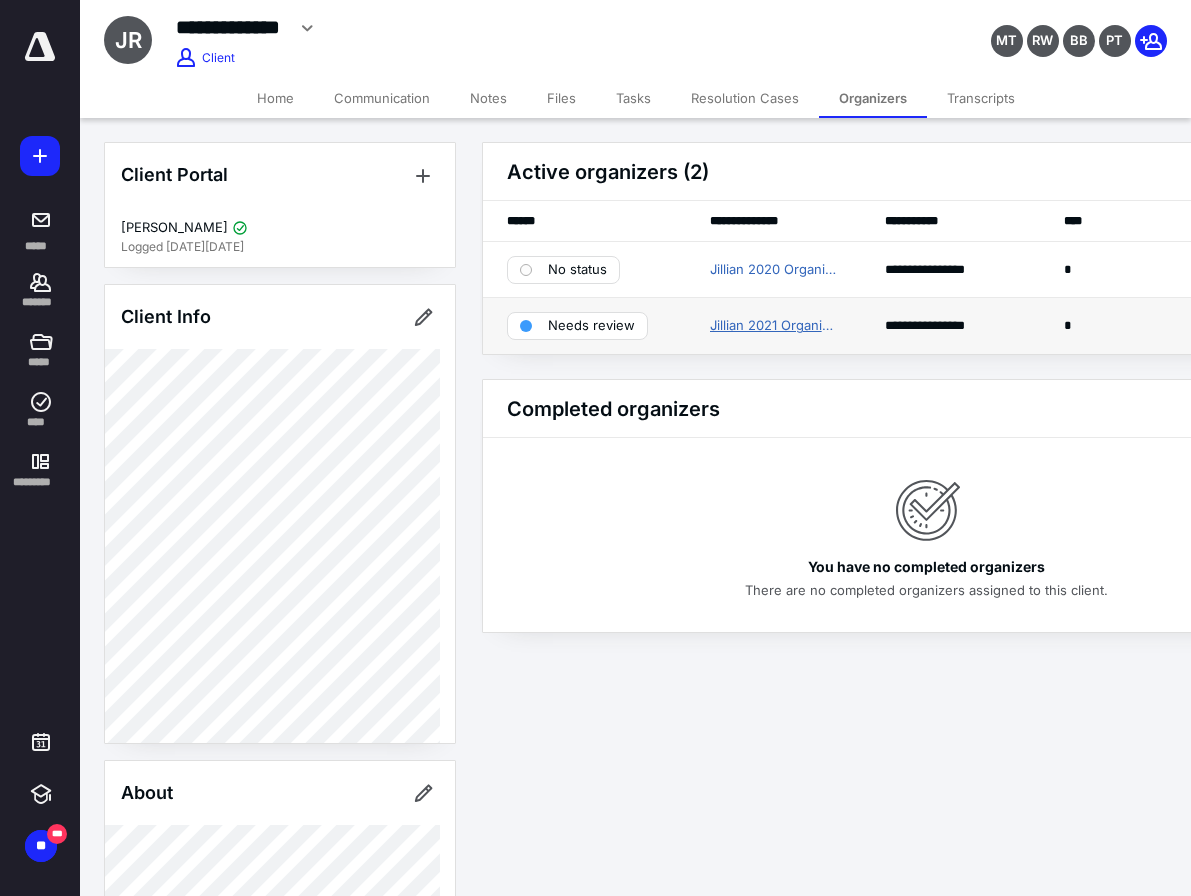 click on "Jillian 2021 Organizer" at bounding box center (774, 326) 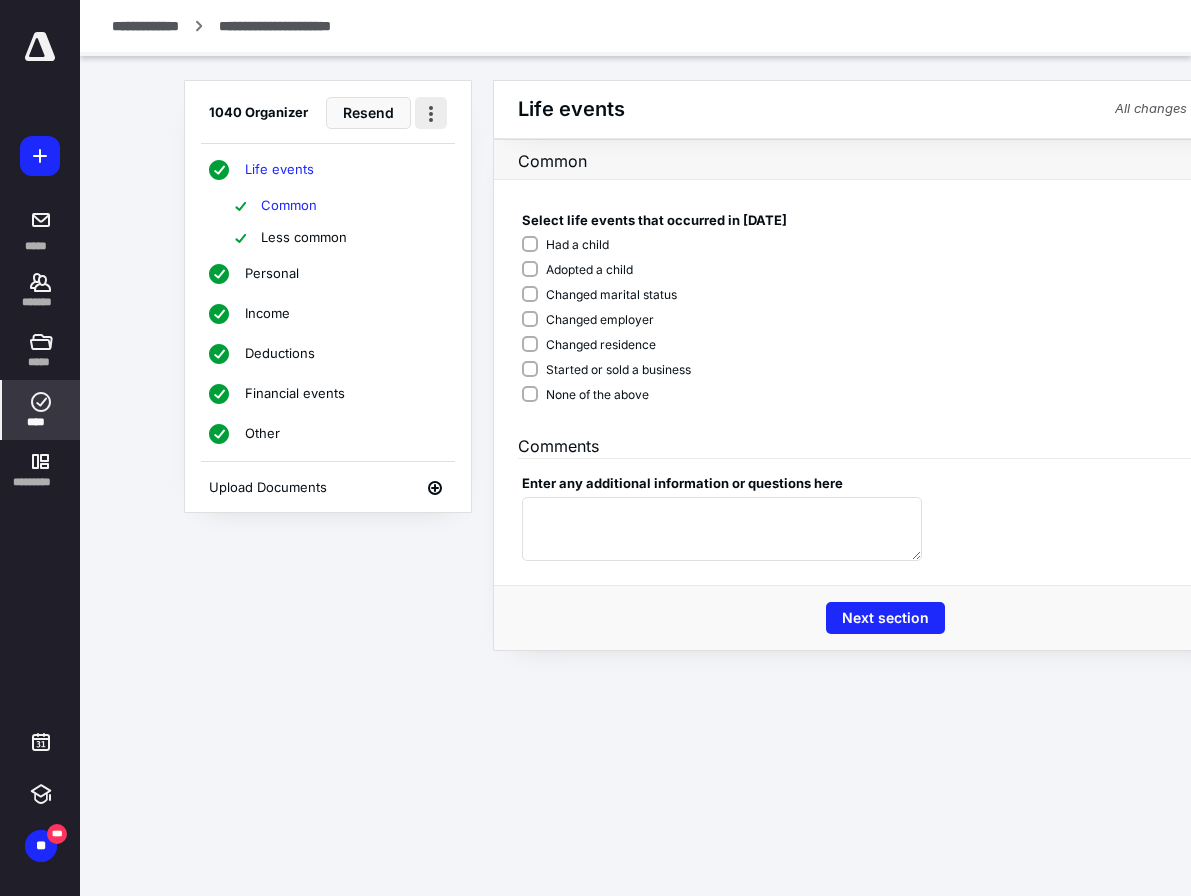 click at bounding box center [431, 113] 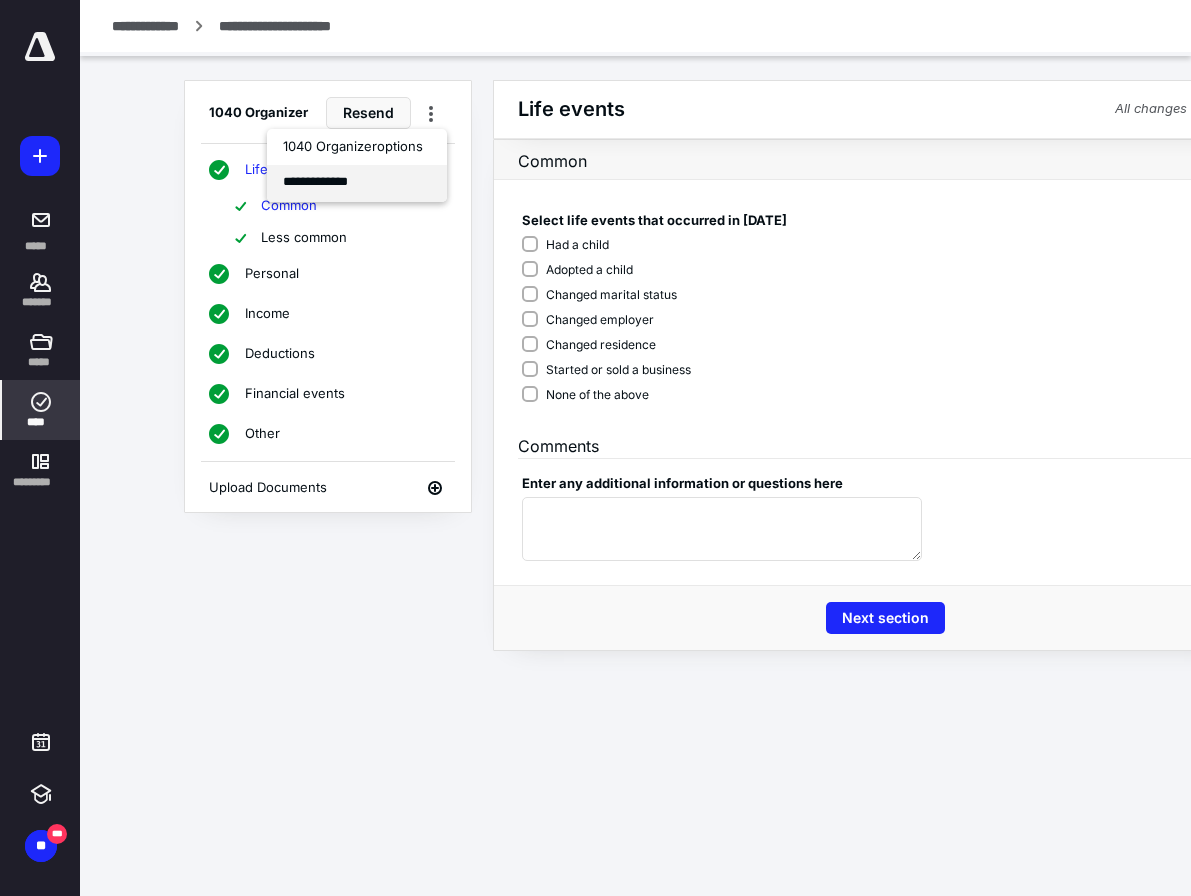 click on "**********" at bounding box center (357, 183) 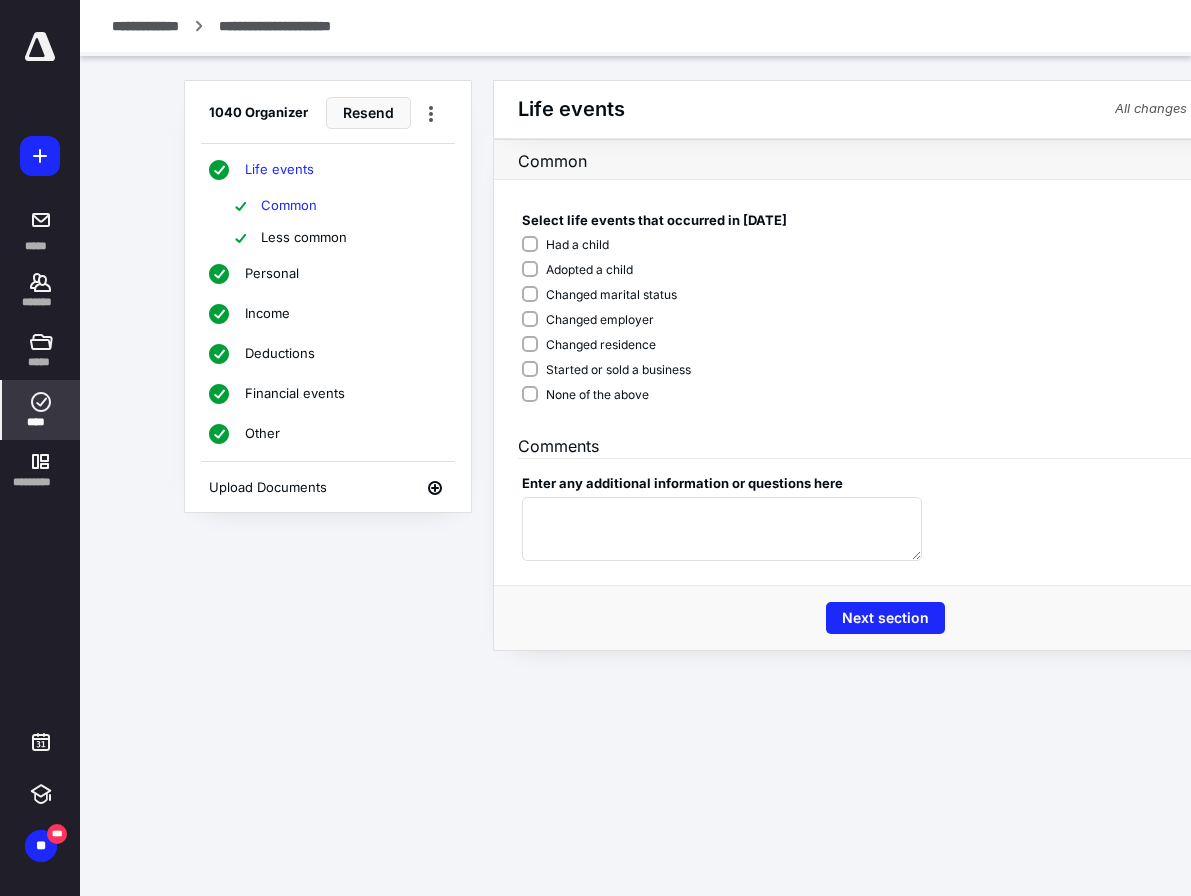 click on "**********" at bounding box center (595, 448) 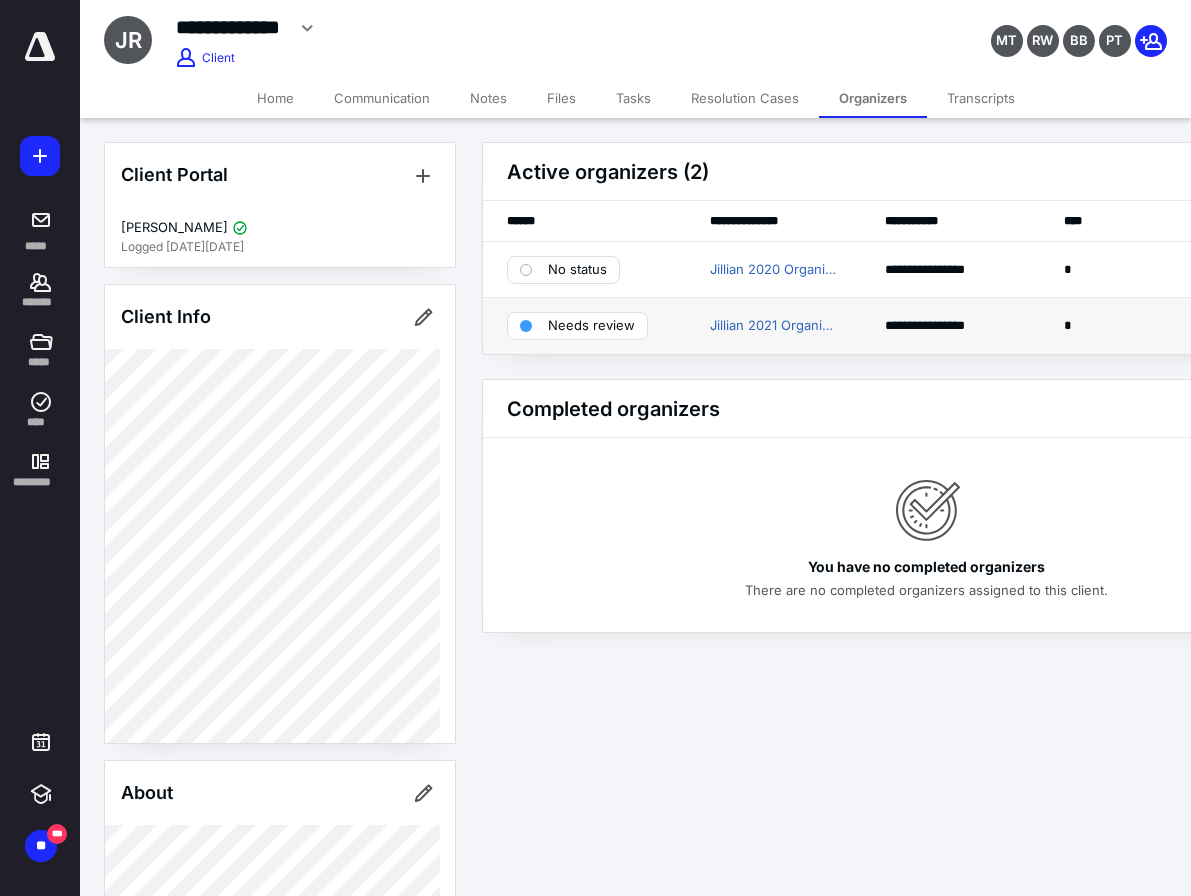 click on "Needs review" at bounding box center (591, 326) 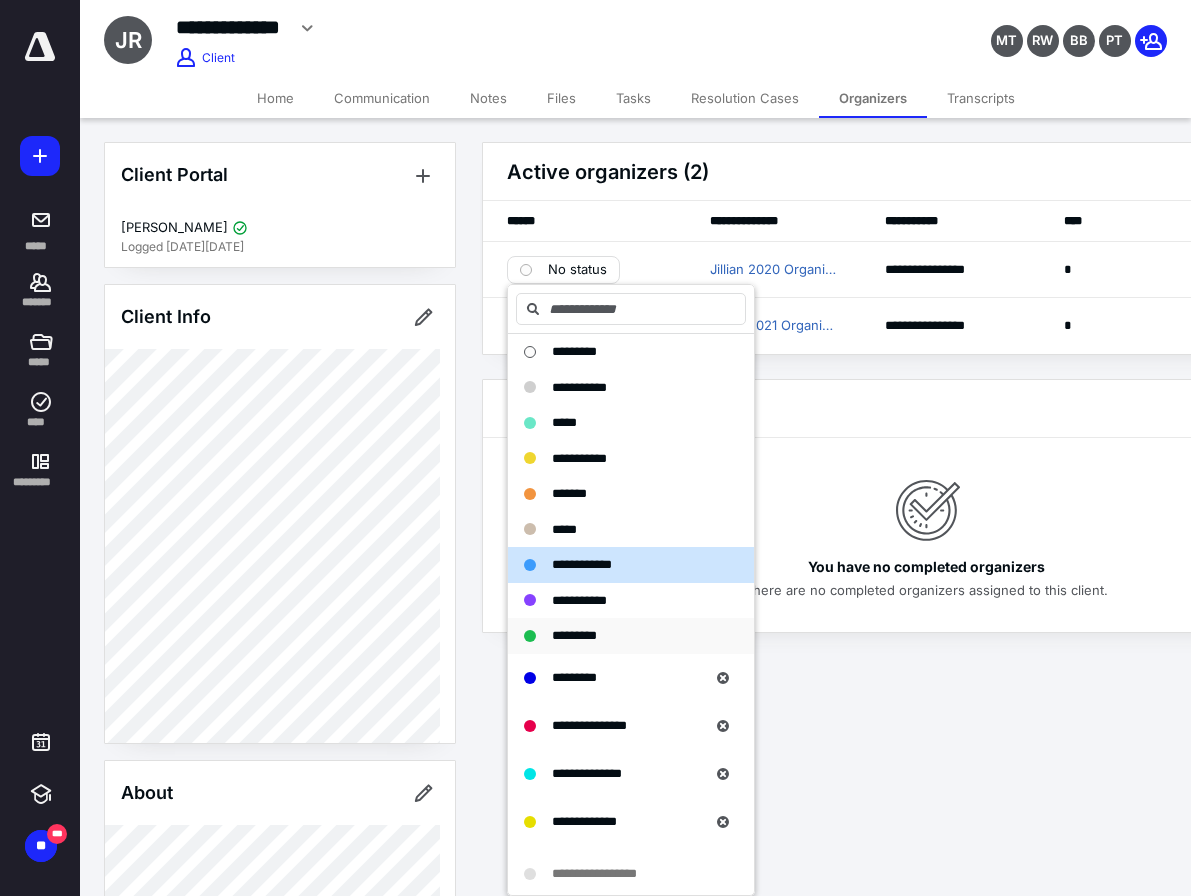 click on "*********" at bounding box center (574, 635) 